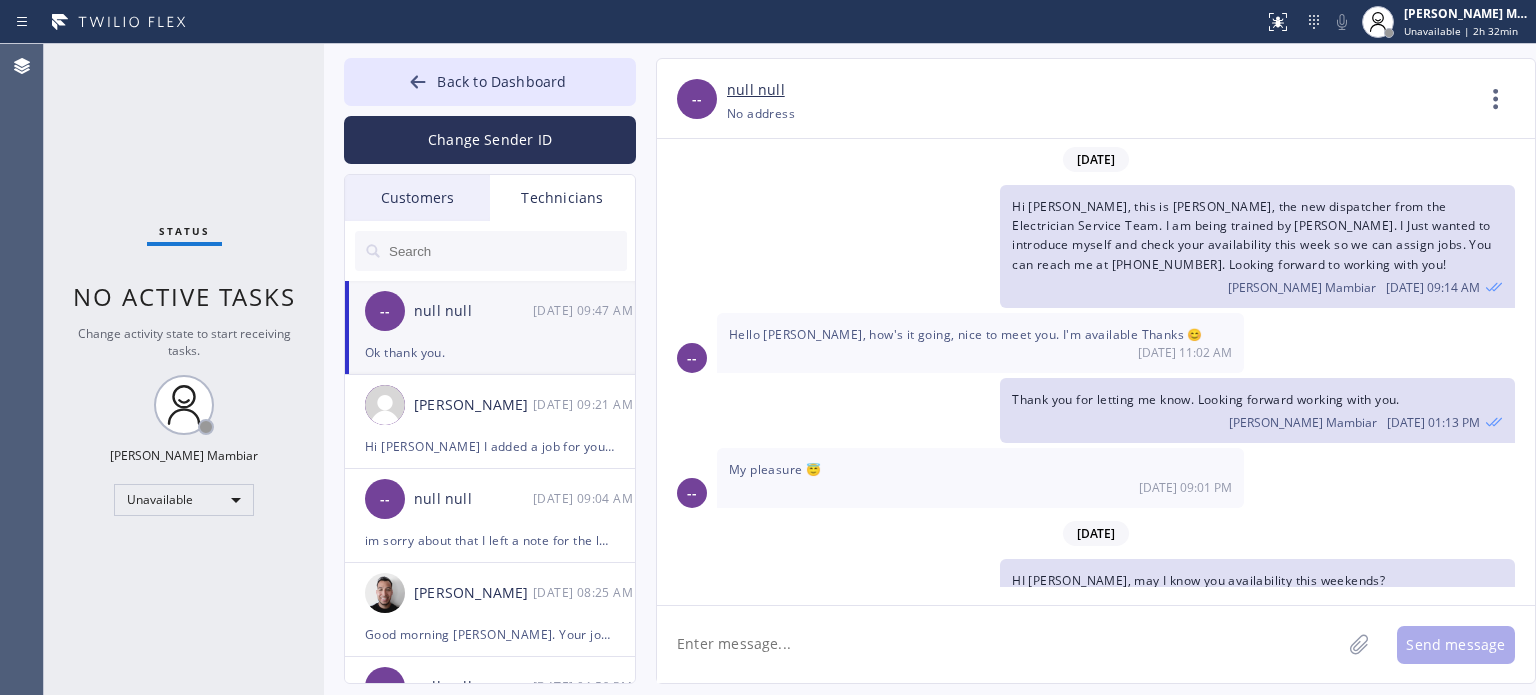 scroll, scrollTop: 0, scrollLeft: 0, axis: both 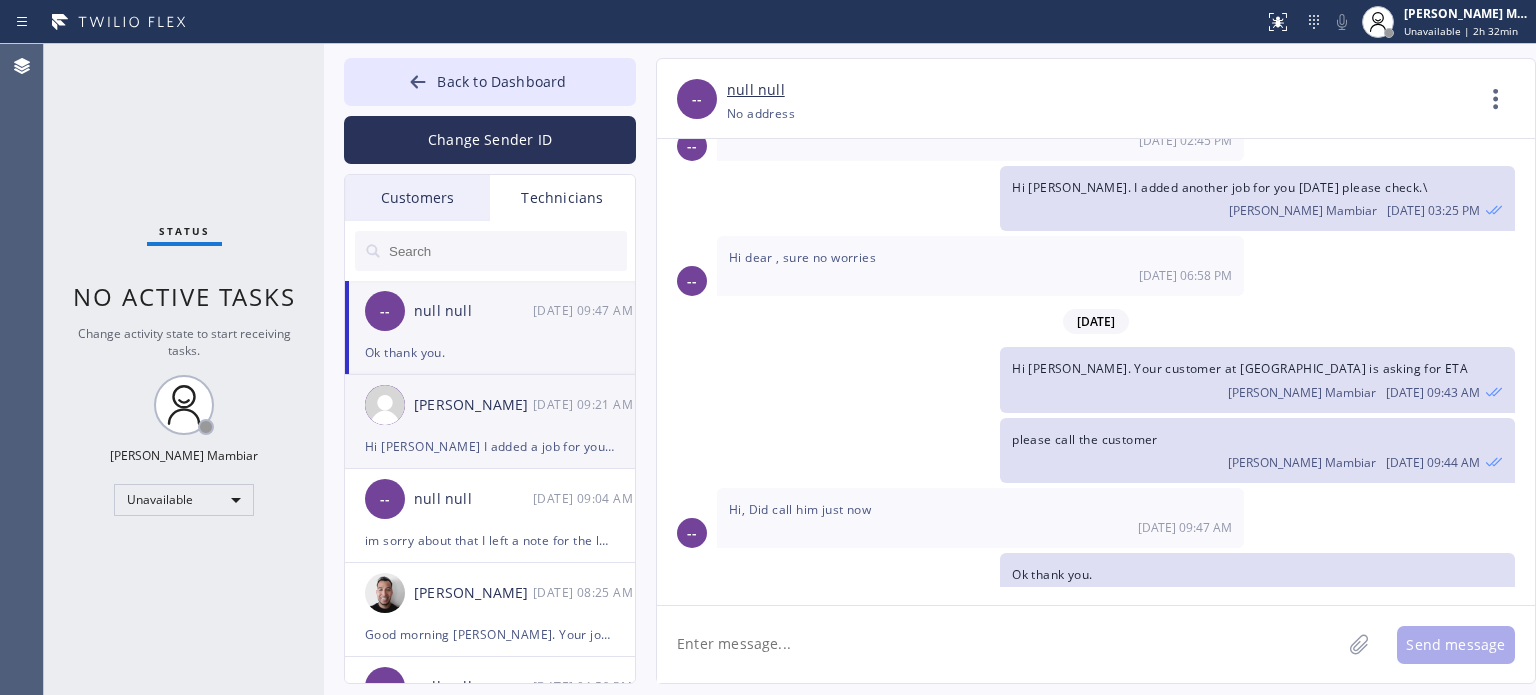 click on "[PERSON_NAME] [DATE] 09:21 AM" at bounding box center [491, 405] 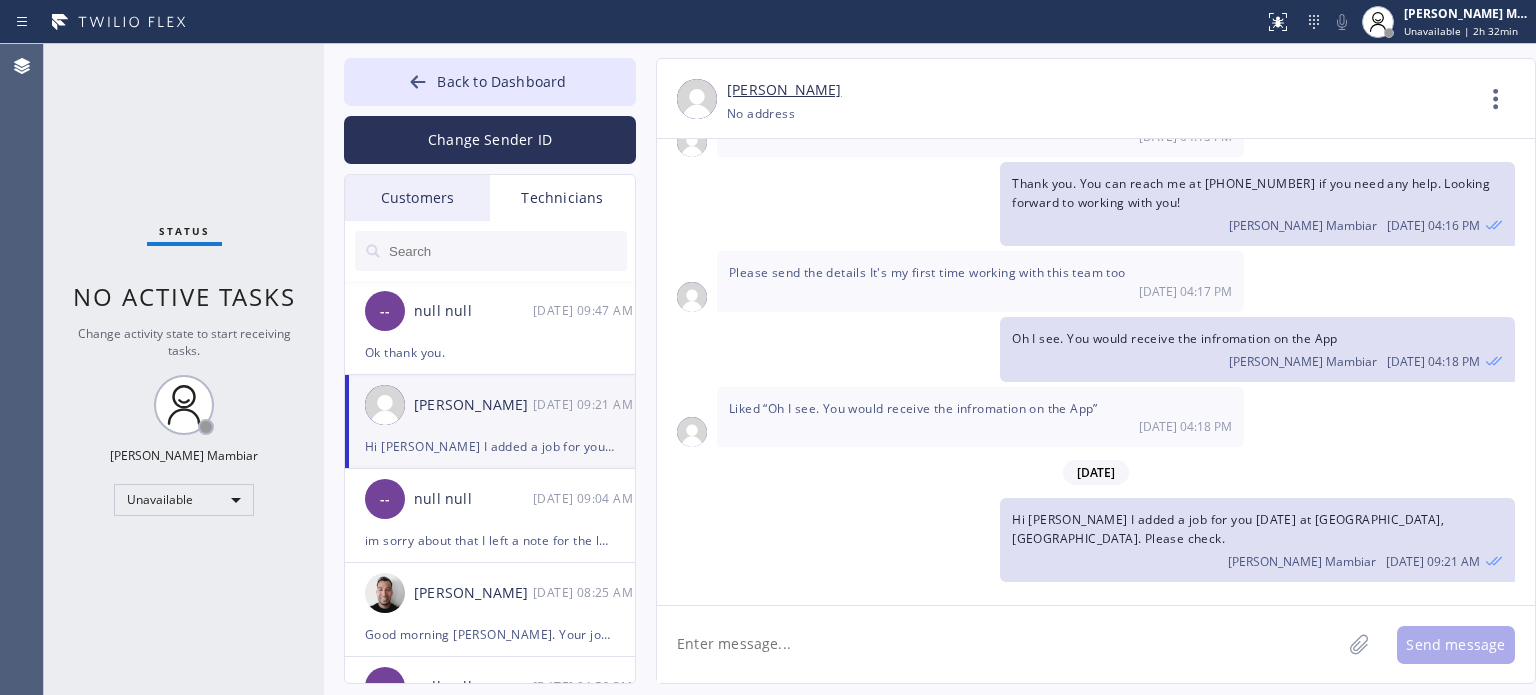 scroll, scrollTop: 233, scrollLeft: 0, axis: vertical 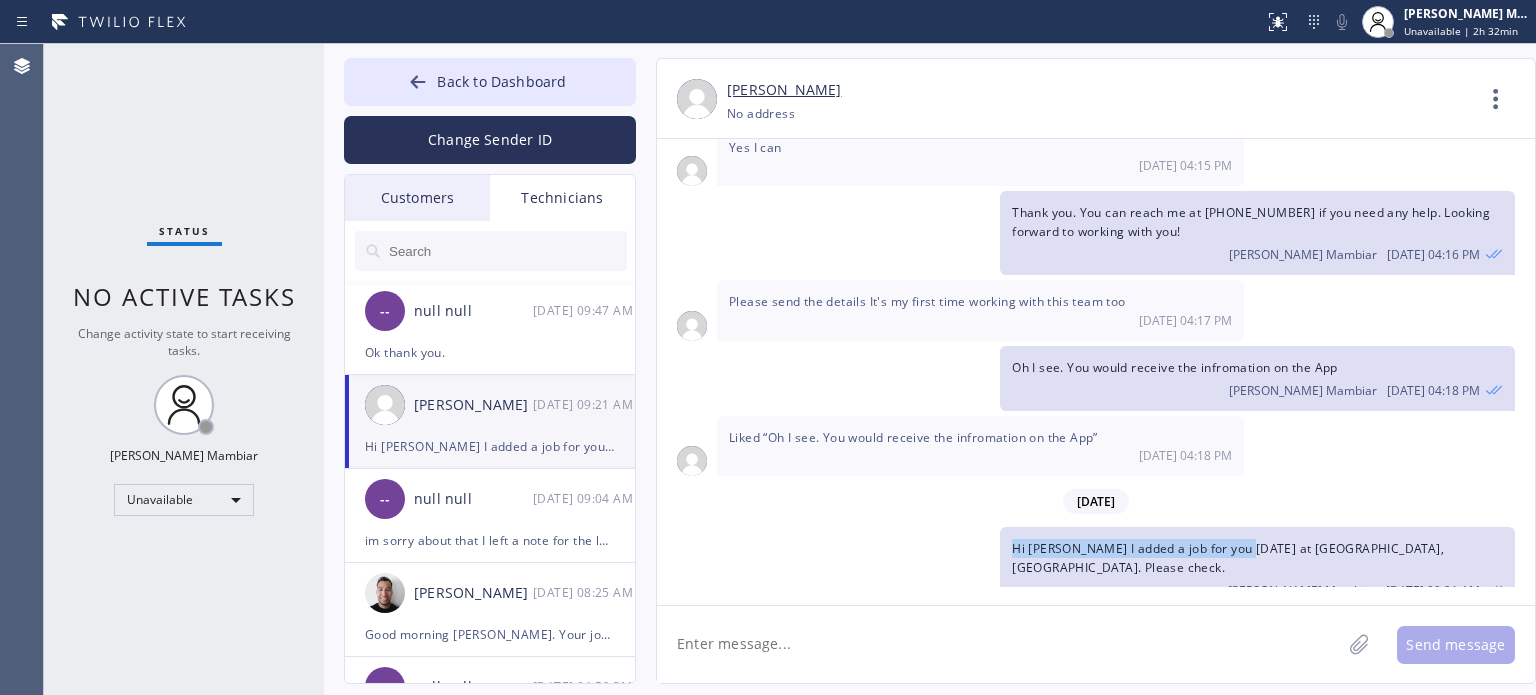 drag, startPoint x: 1012, startPoint y: 539, endPoint x: 1237, endPoint y: 544, distance: 225.05554 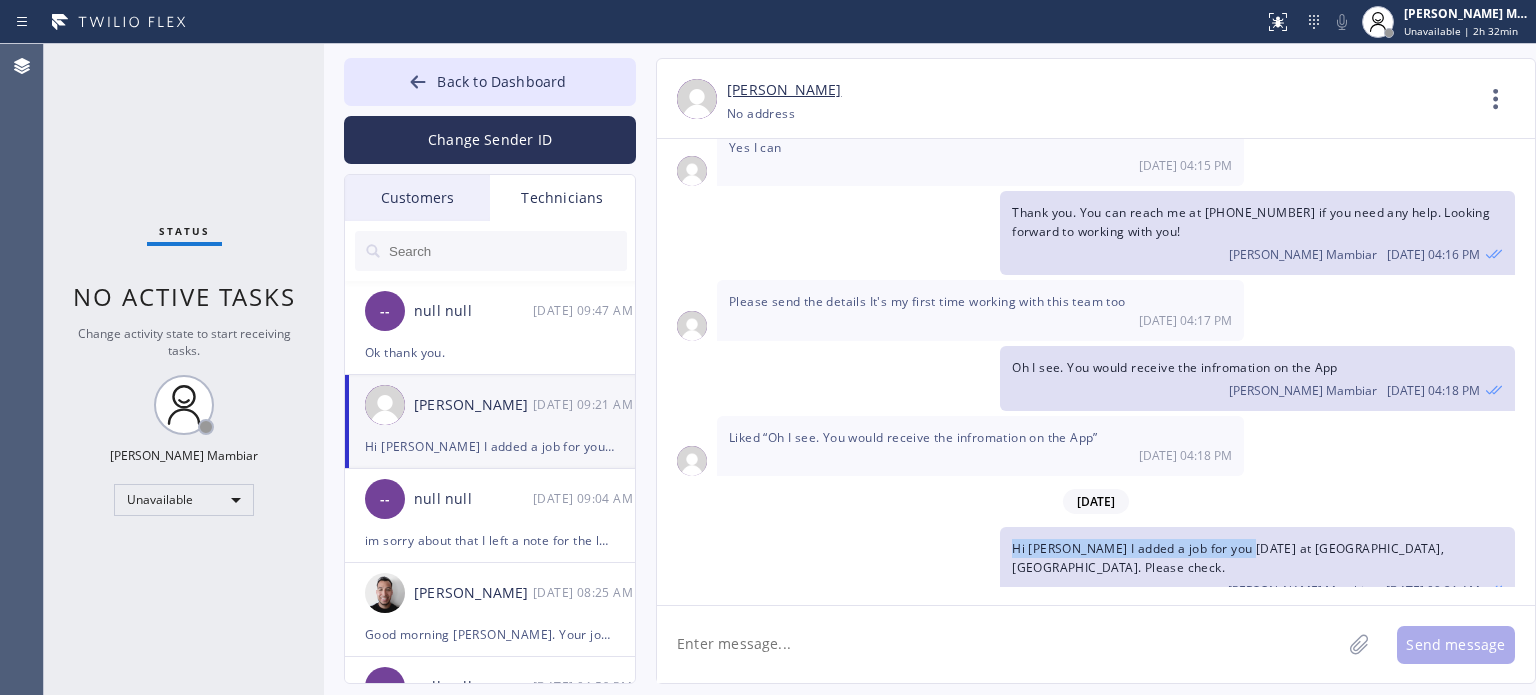 click on "Hi [PERSON_NAME] I added a job for you [DATE] at [GEOGRAPHIC_DATA], [GEOGRAPHIC_DATA]. Please check." at bounding box center (1228, 558) 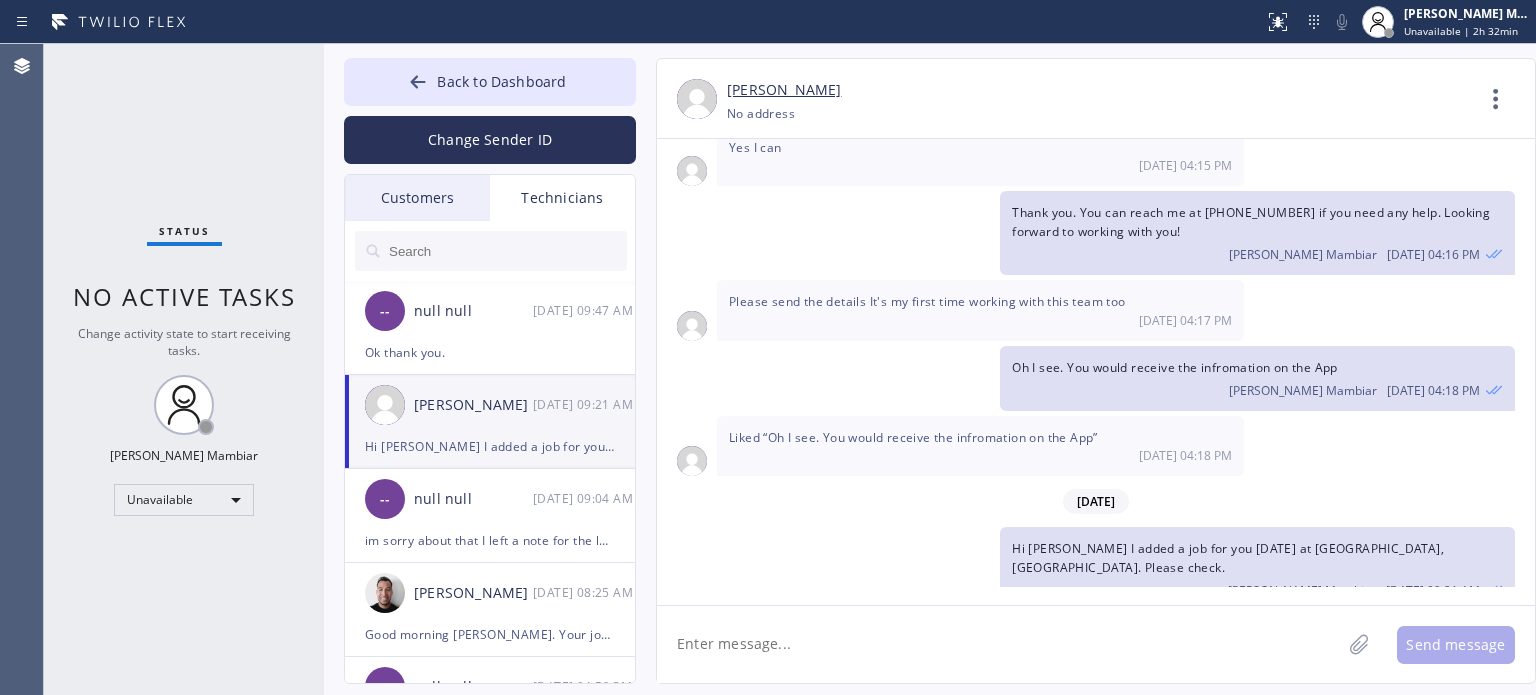 click 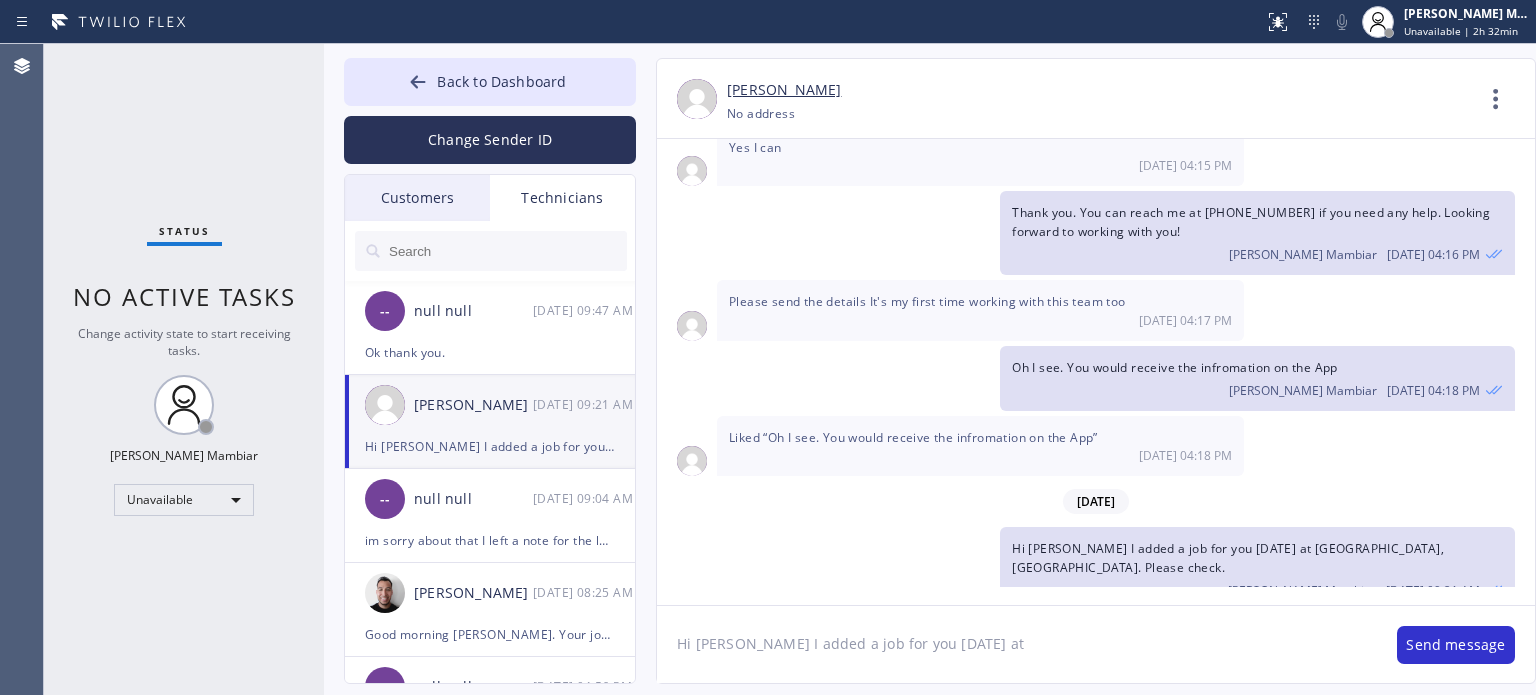 click on "Hi [PERSON_NAME] I added a job for you [DATE] at" 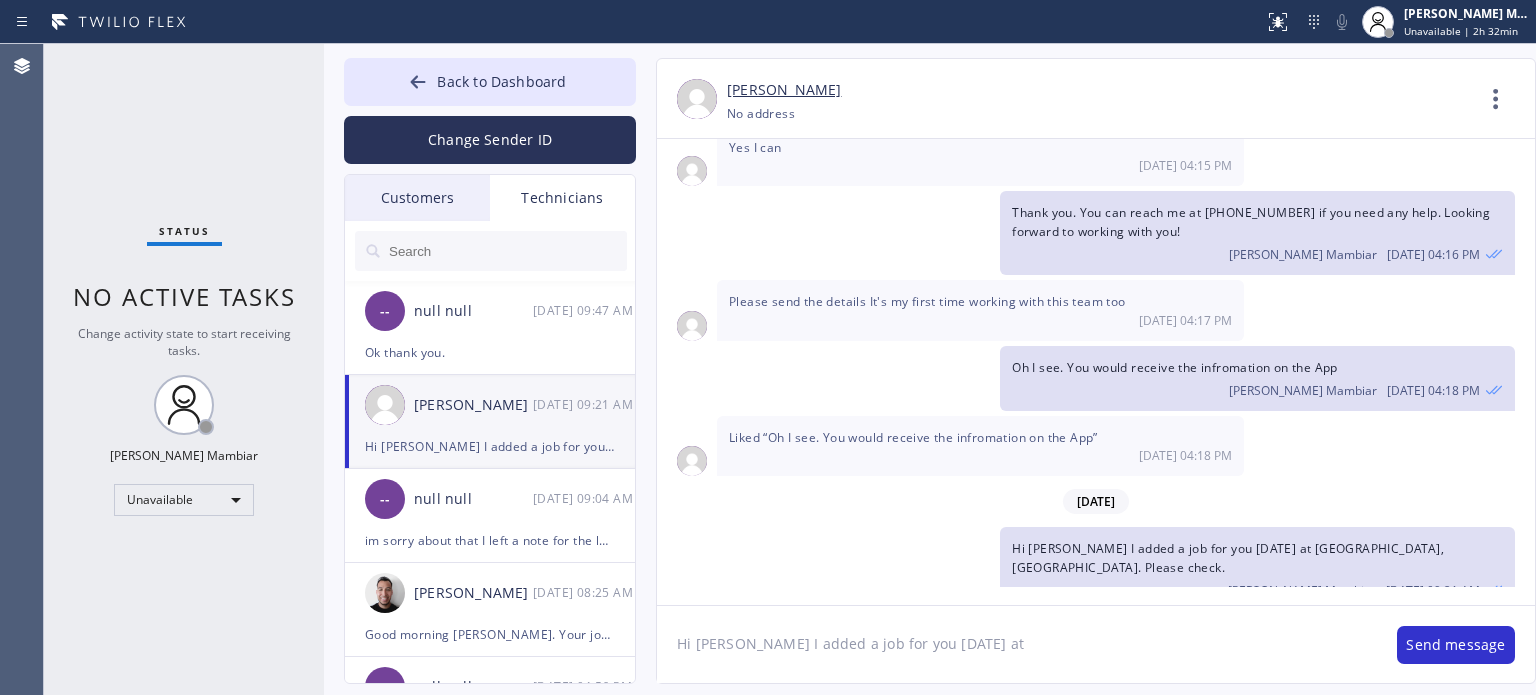 paste on "[GEOGRAPHIC_DATA]" 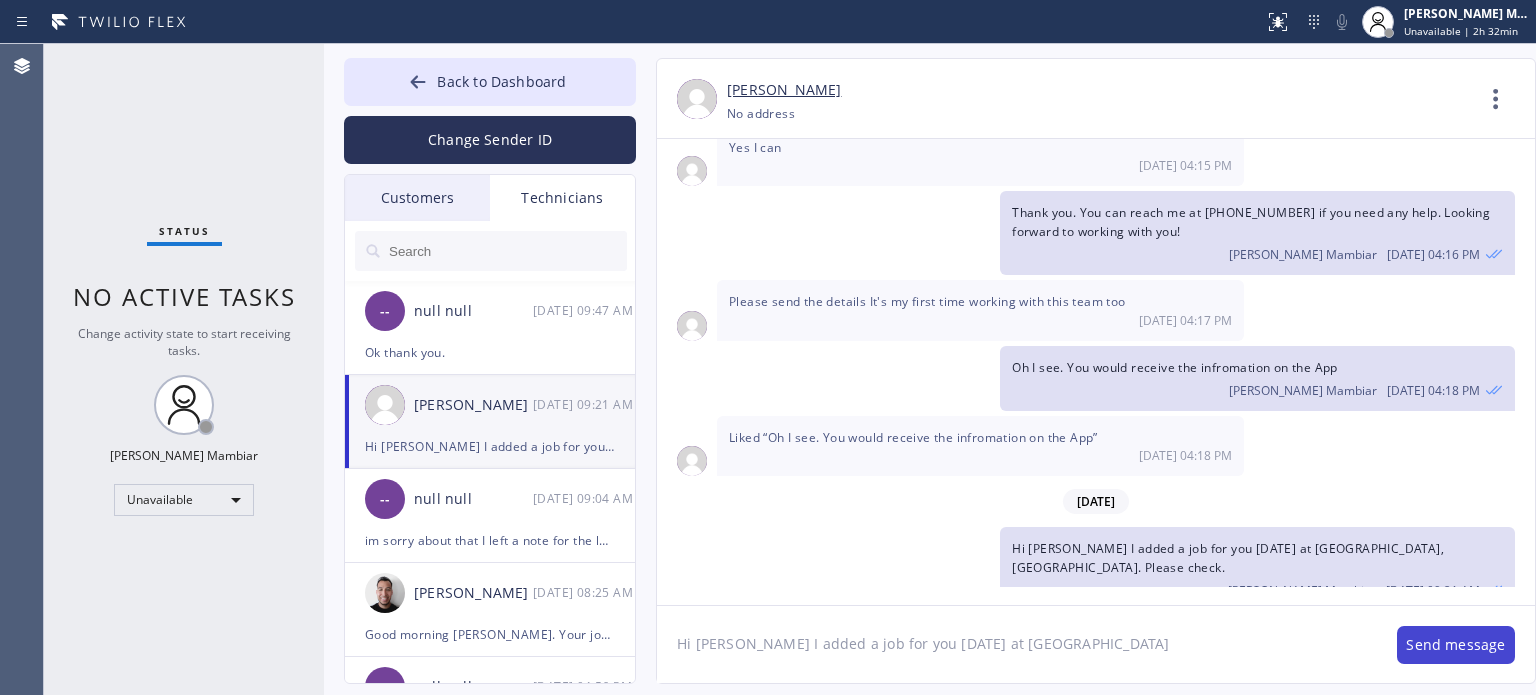 click on "Send message" at bounding box center (1456, 645) 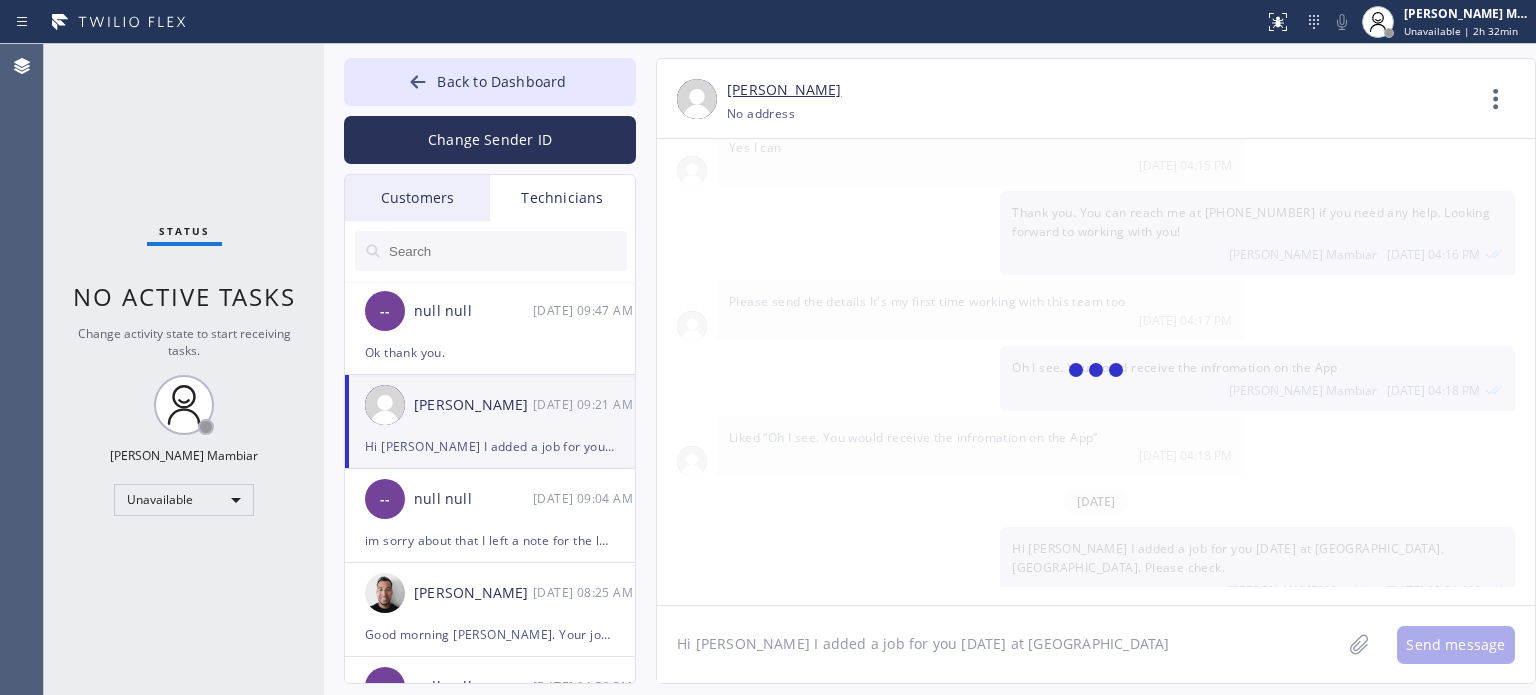 scroll, scrollTop: 302, scrollLeft: 0, axis: vertical 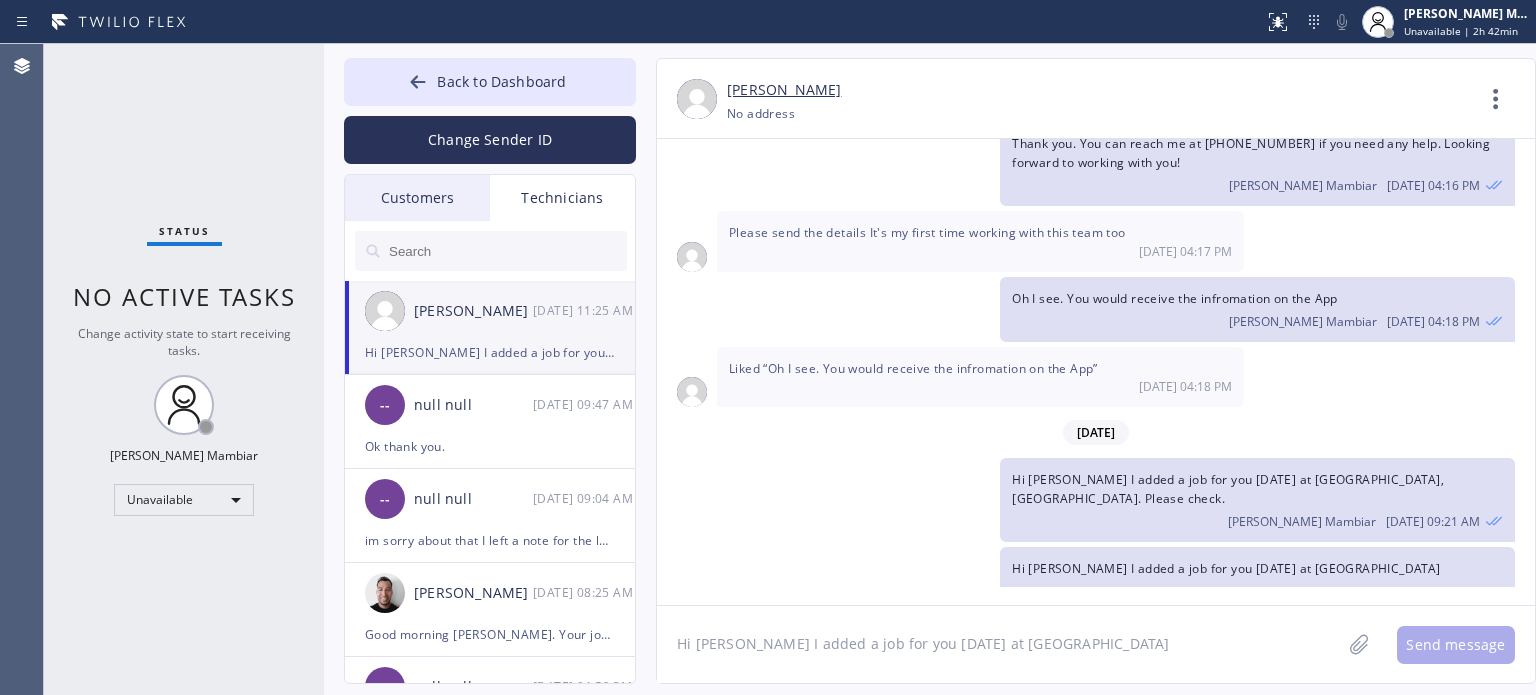 click on "Status   No active tasks     Change activity state to start receiving tasks.   [PERSON_NAME] Mambiar Unavailable" at bounding box center (184, 369) 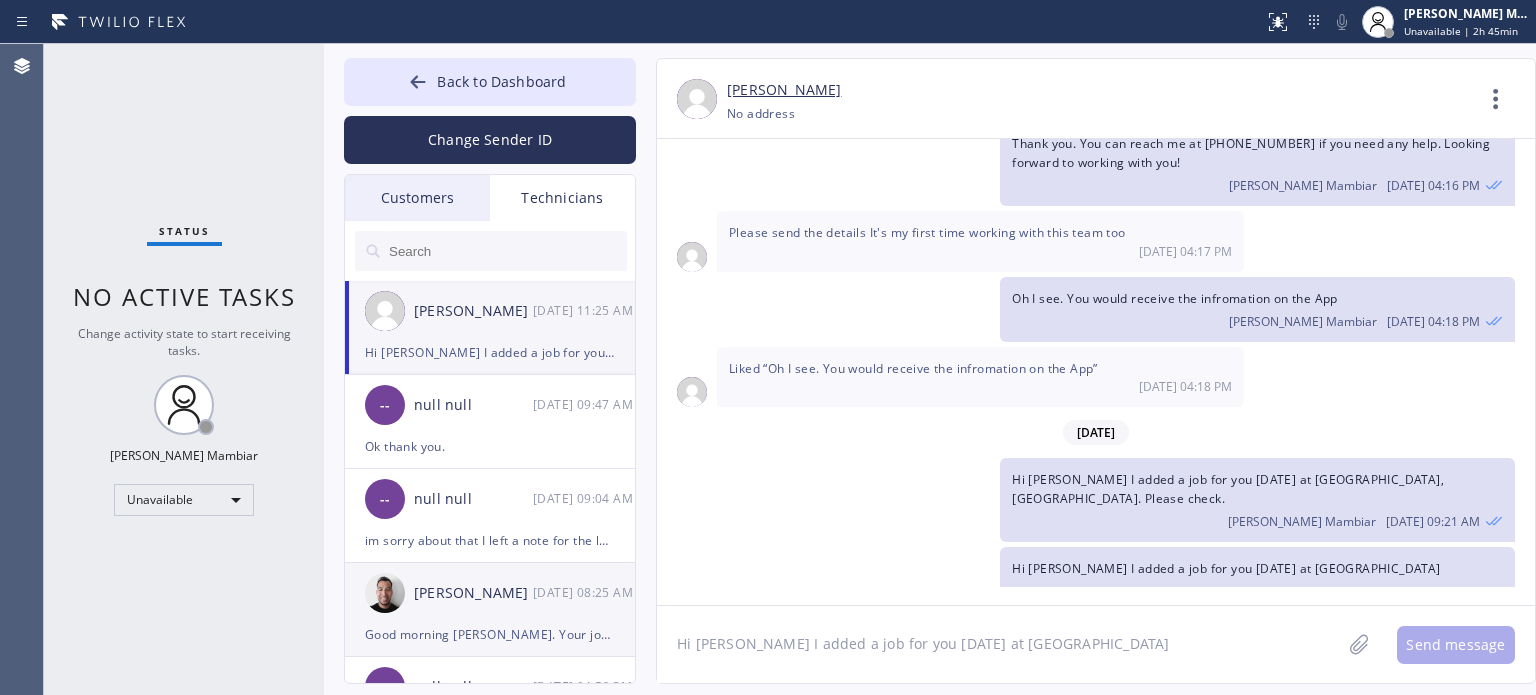 click on "[PERSON_NAME] [DATE] 08:25 AM" at bounding box center [491, 593] 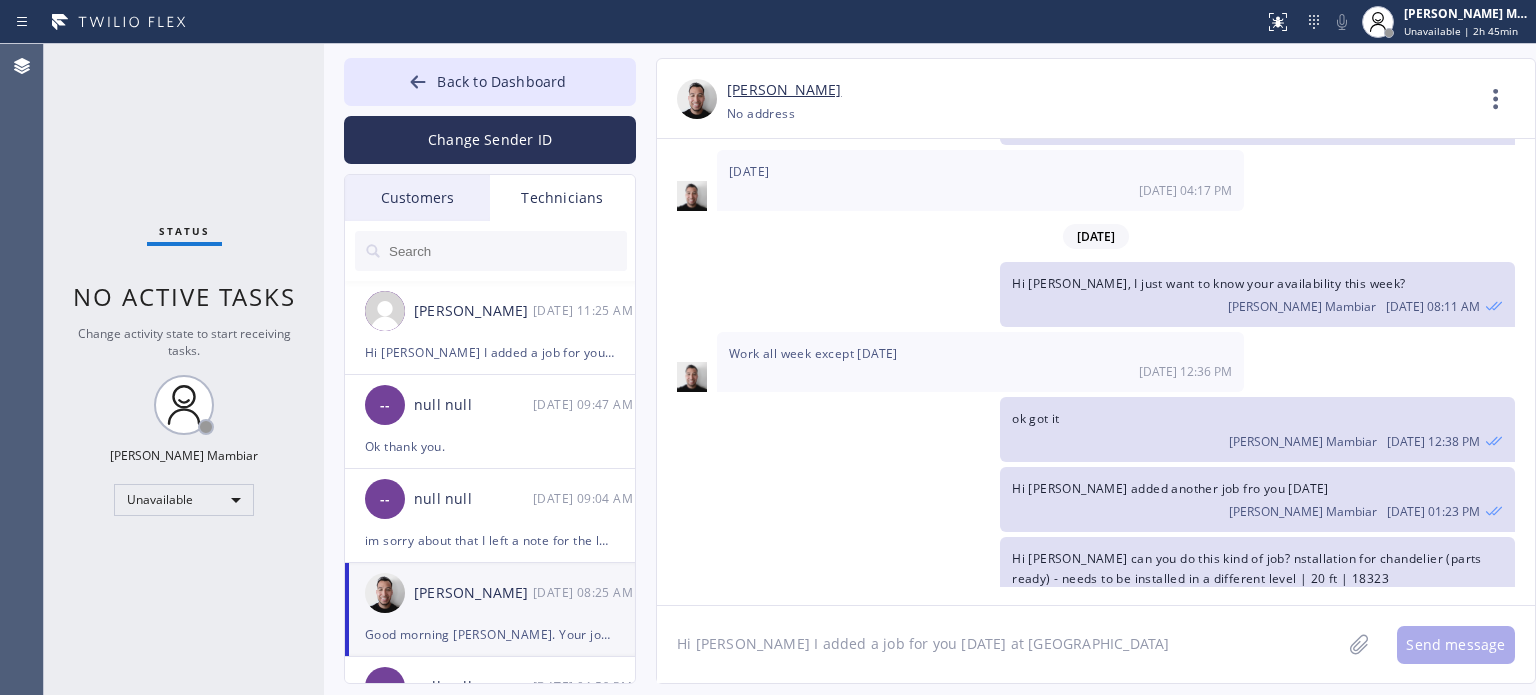 scroll, scrollTop: 1846, scrollLeft: 0, axis: vertical 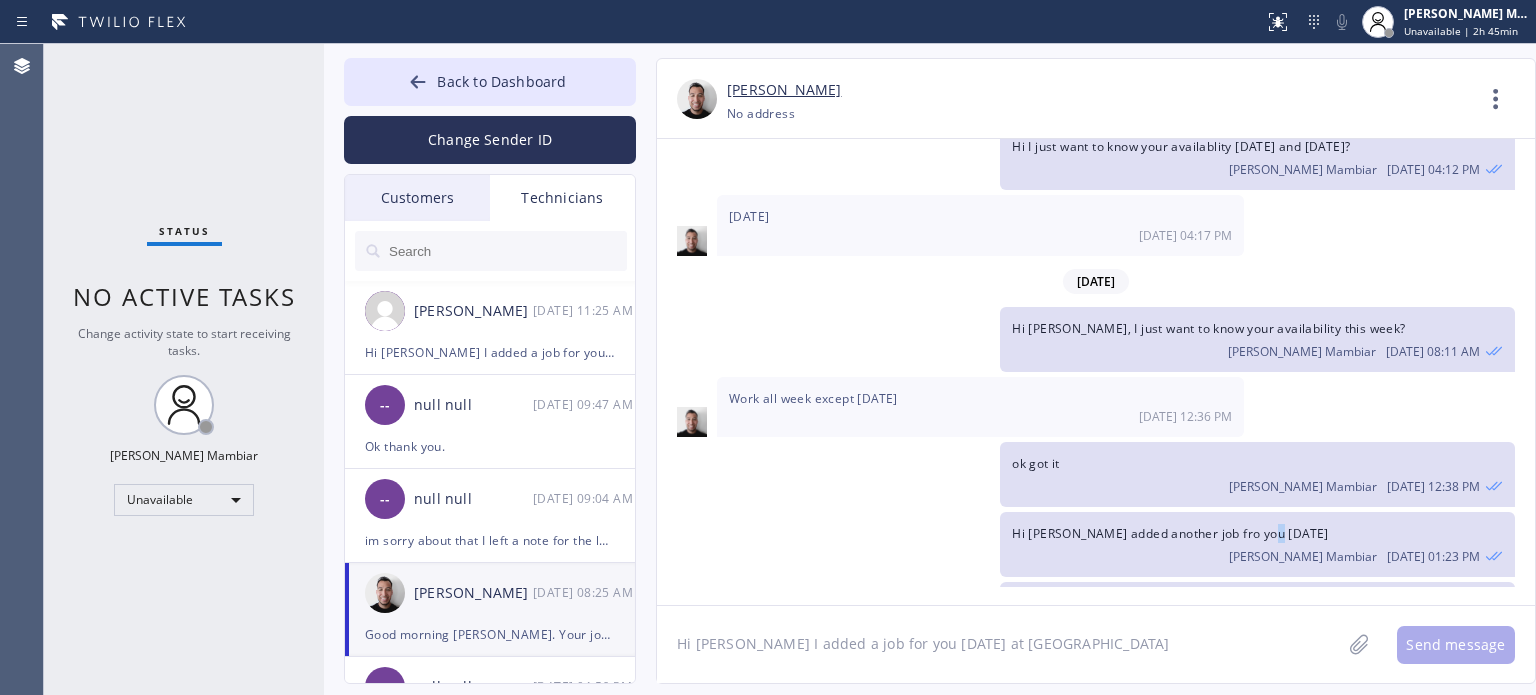 drag, startPoint x: 1274, startPoint y: 459, endPoint x: 1261, endPoint y: 463, distance: 13.601471 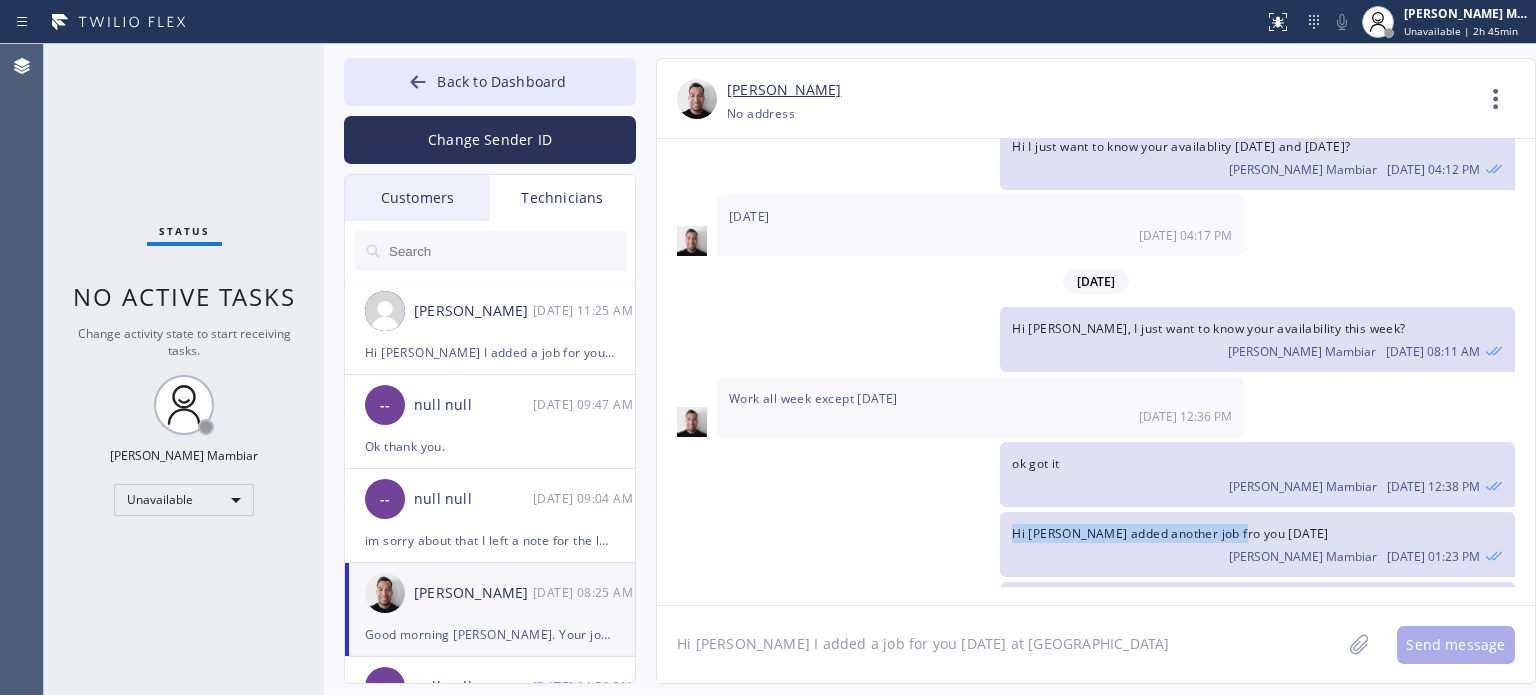 drag, startPoint x: 1225, startPoint y: 465, endPoint x: 1006, endPoint y: 463, distance: 219.00912 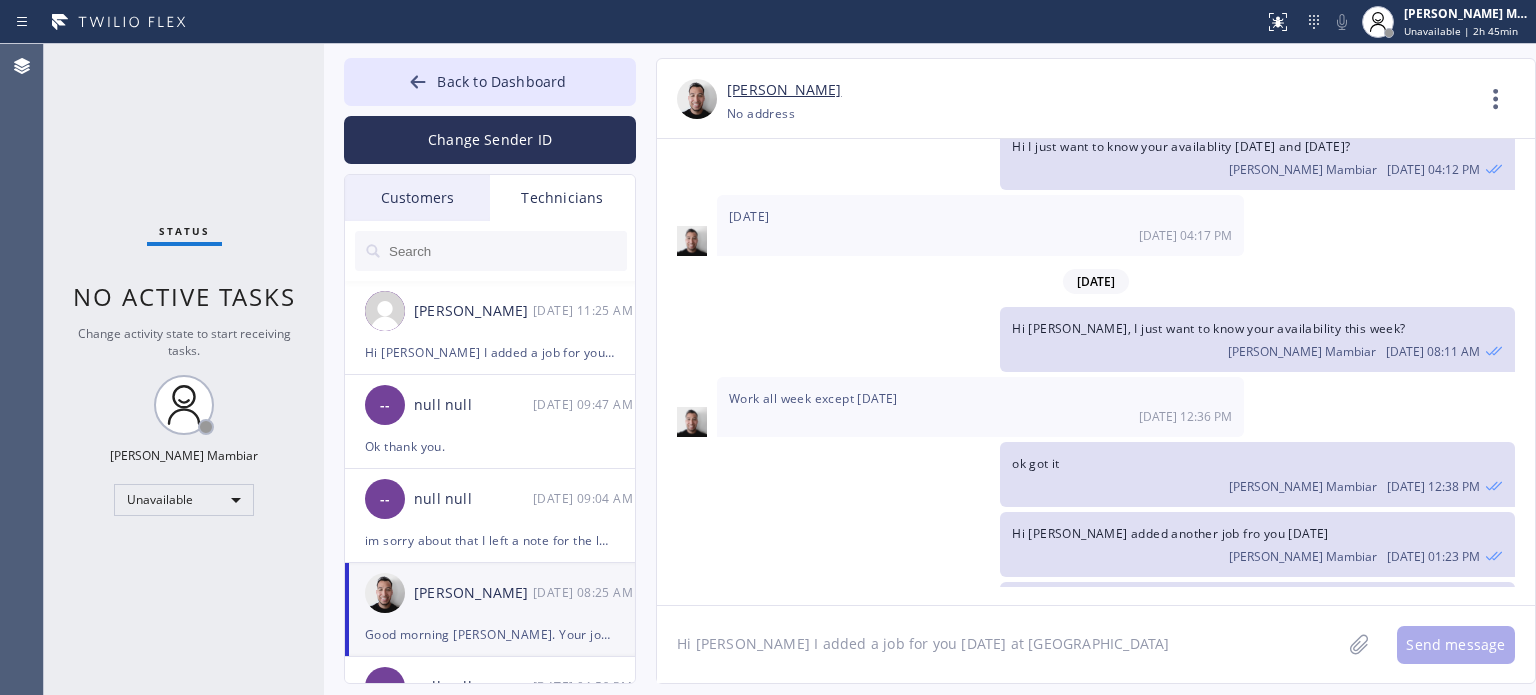 click on "Hi [PERSON_NAME] I added a job for you [DATE] at [GEOGRAPHIC_DATA]" 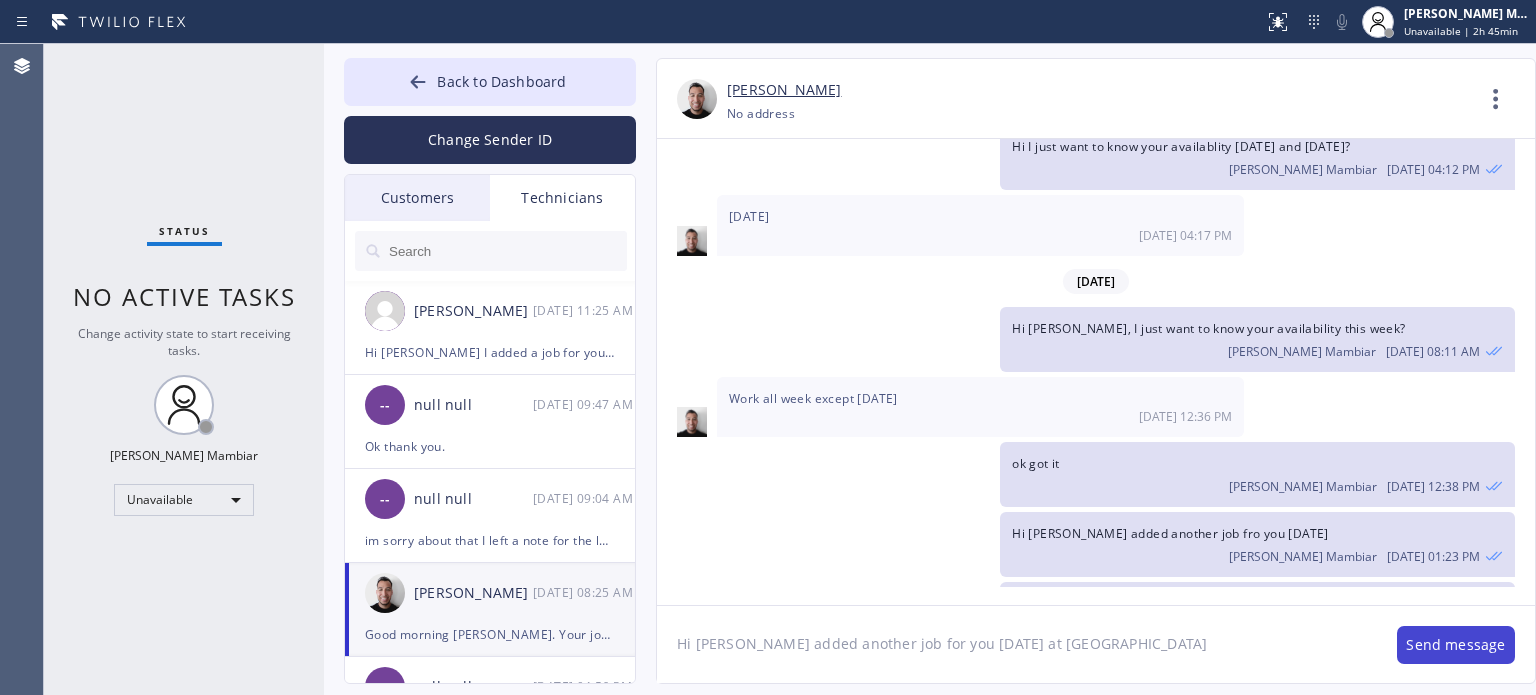 click on "Send message" at bounding box center (1456, 645) 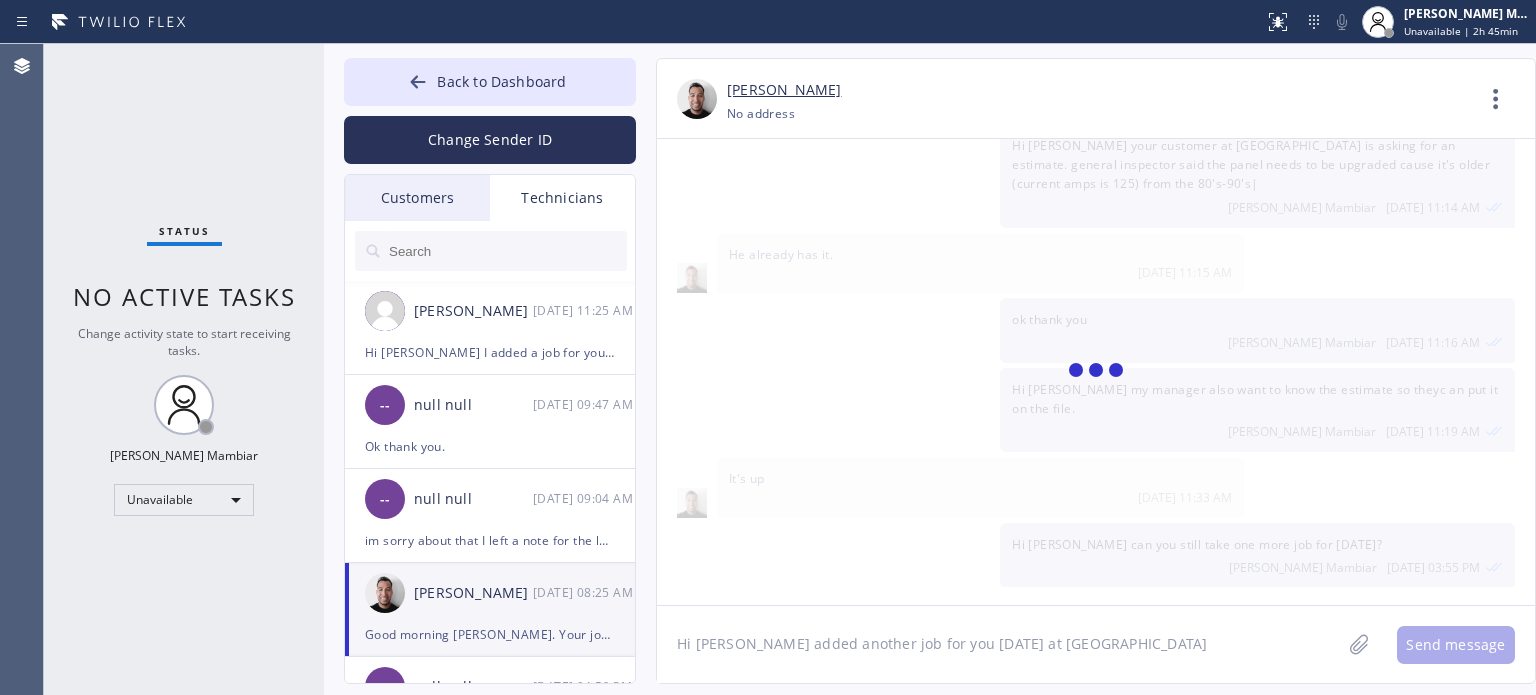 scroll, scrollTop: 2916, scrollLeft: 0, axis: vertical 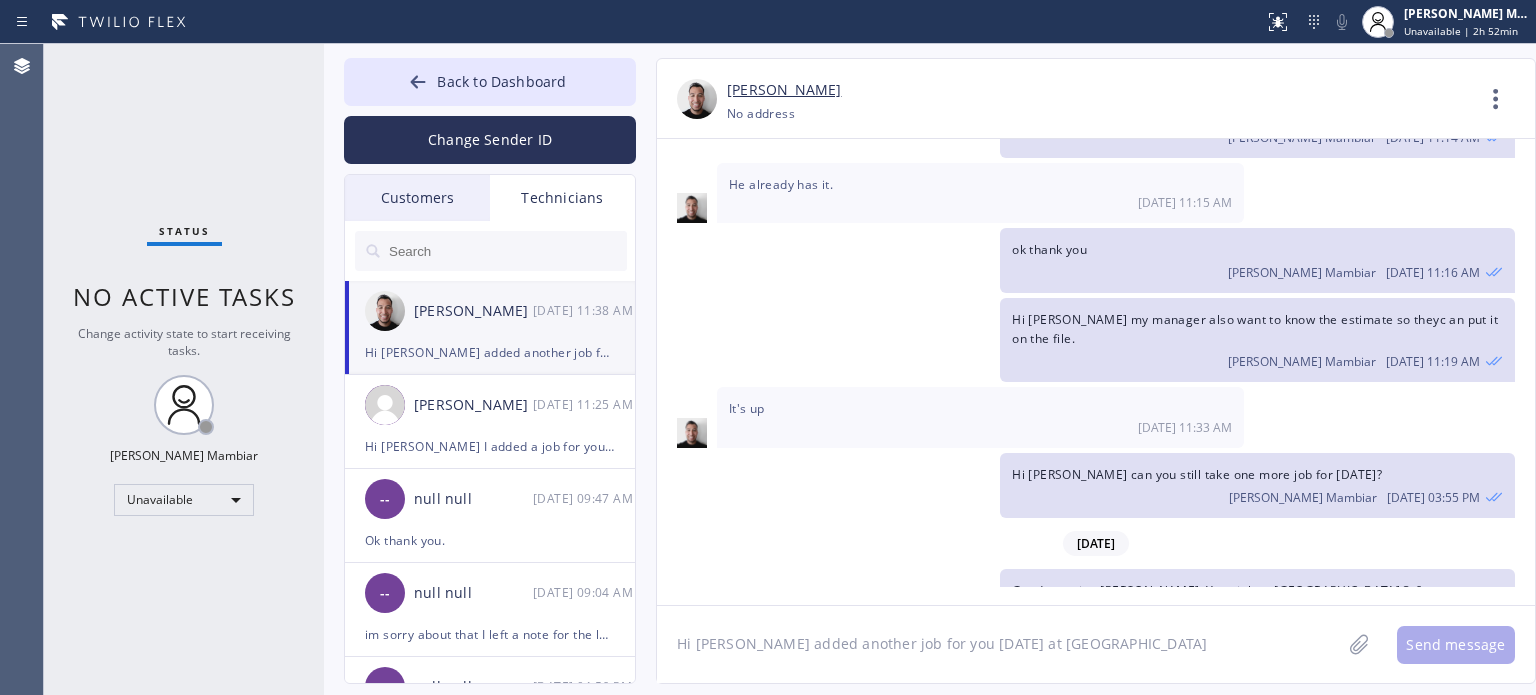 click on "Hi [PERSON_NAME] added another job for you [DATE] at [GEOGRAPHIC_DATA]" 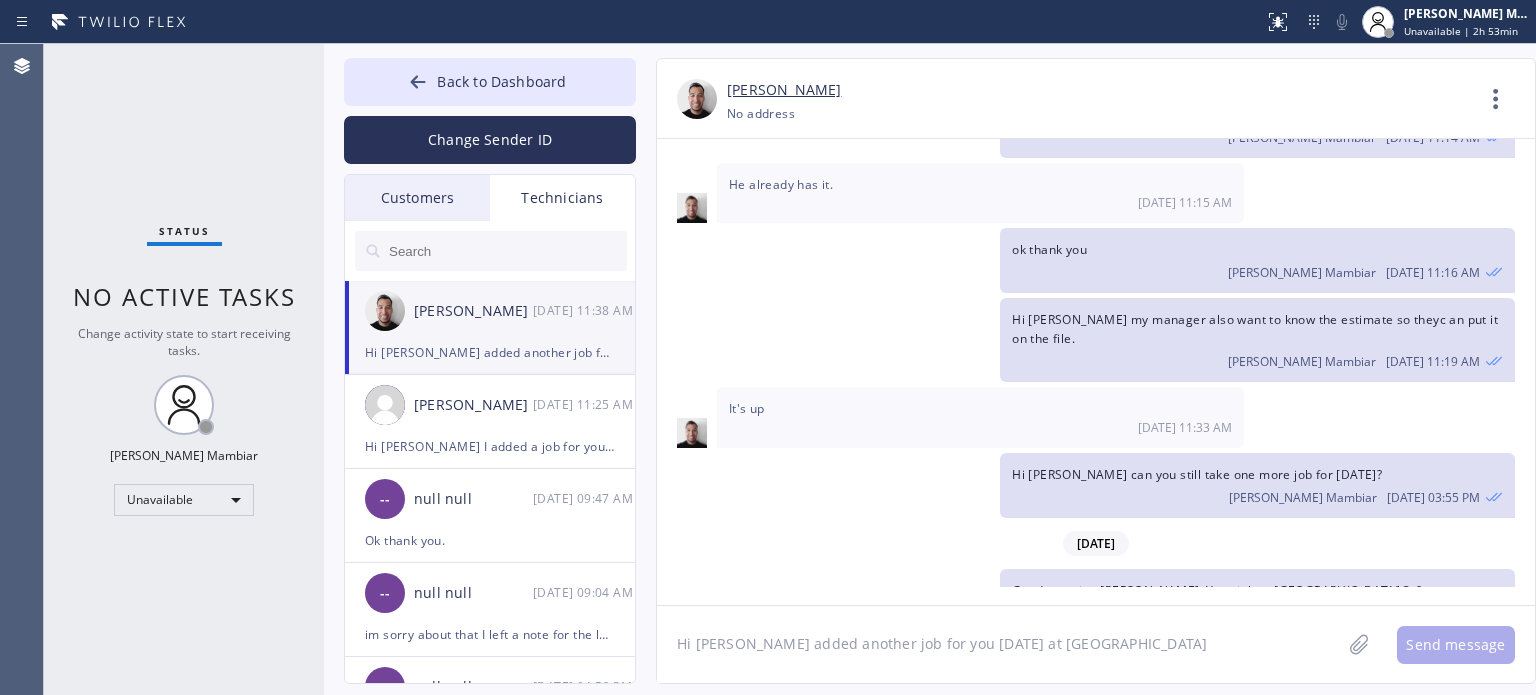 paste on "[GEOGRAPHIC_DATA]" 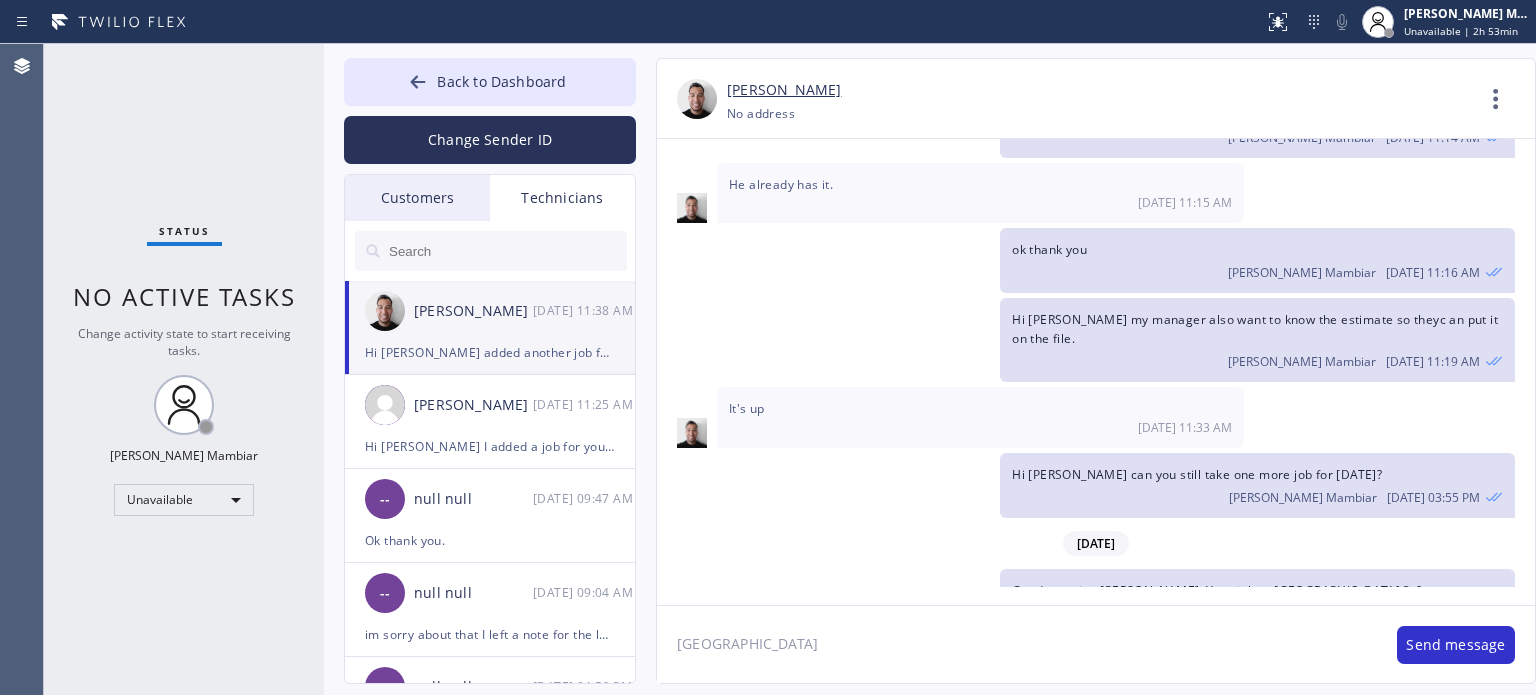 click on "[GEOGRAPHIC_DATA]" 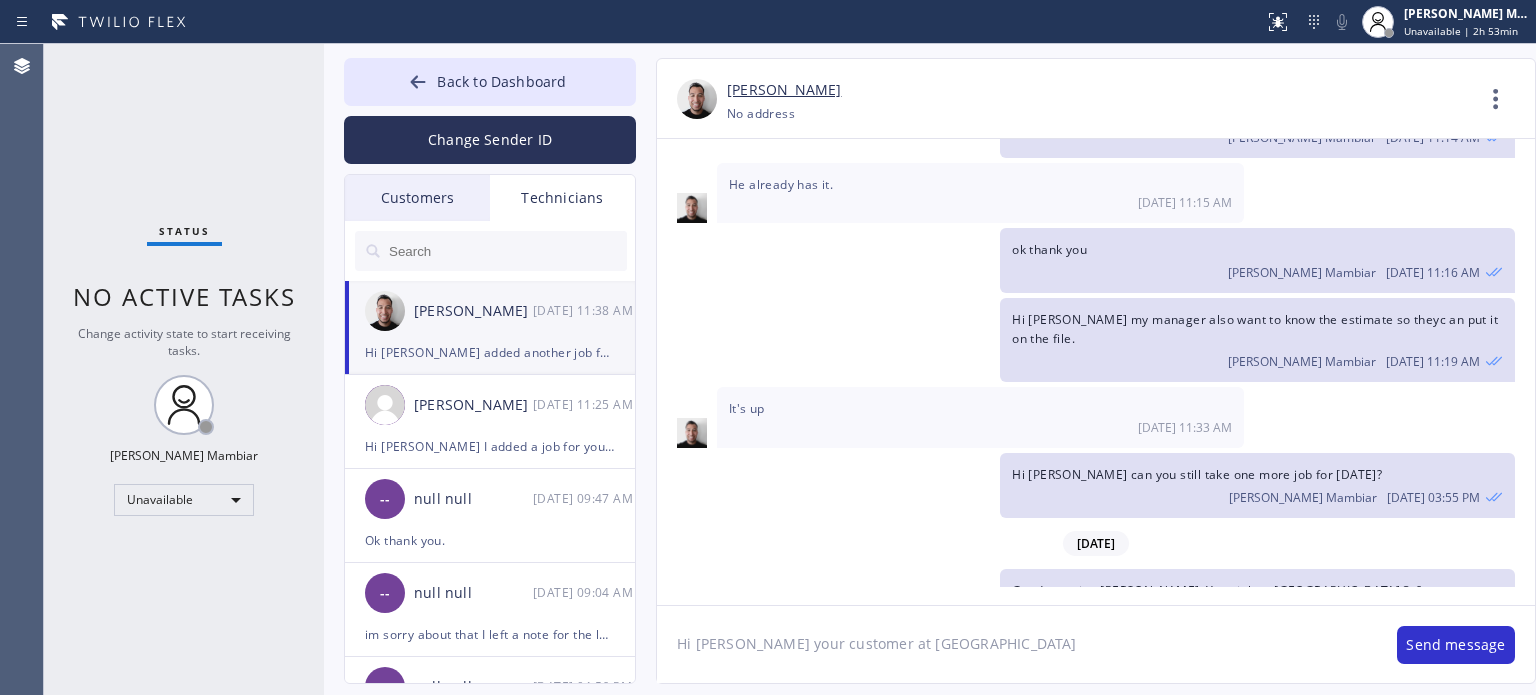 click on "Hi [PERSON_NAME] your customer at [GEOGRAPHIC_DATA]" 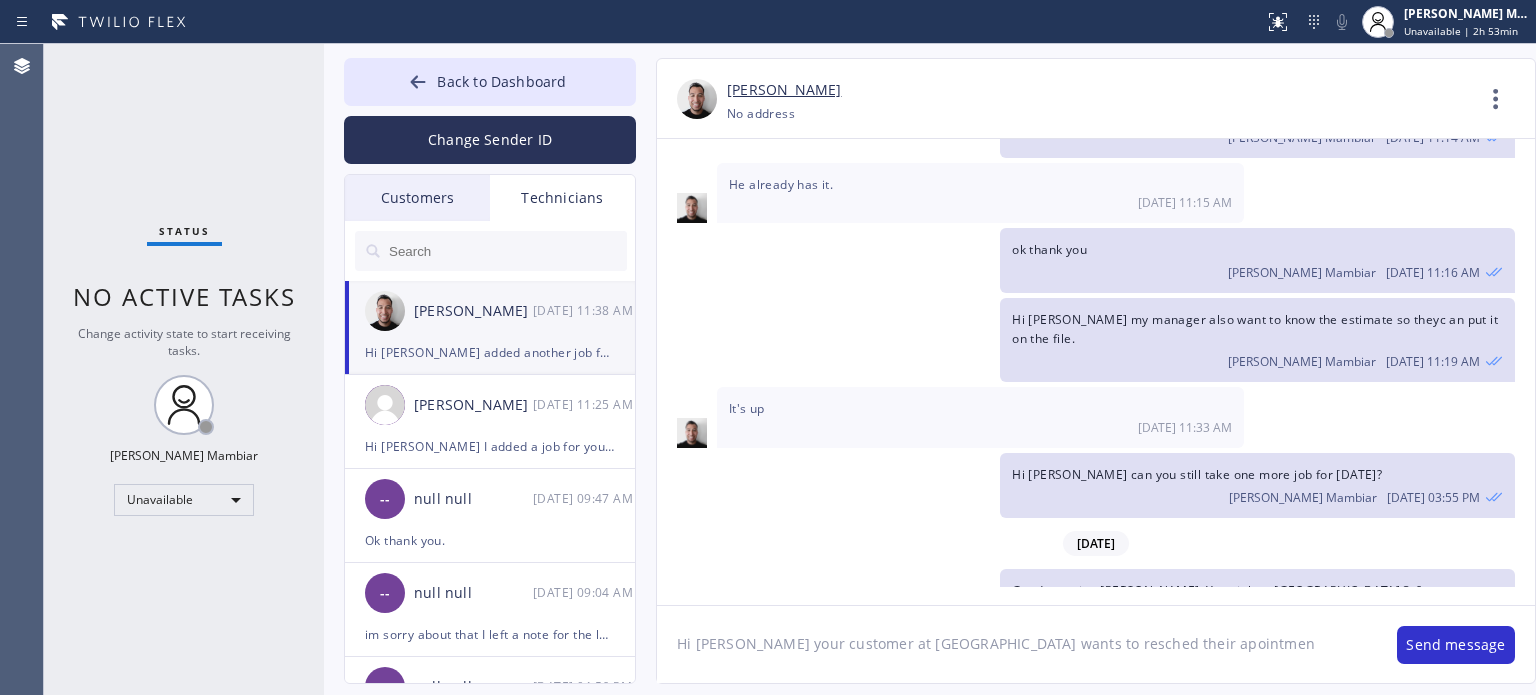 type on "Hi [PERSON_NAME] your customer at [GEOGRAPHIC_DATA] wants to resched their apointment" 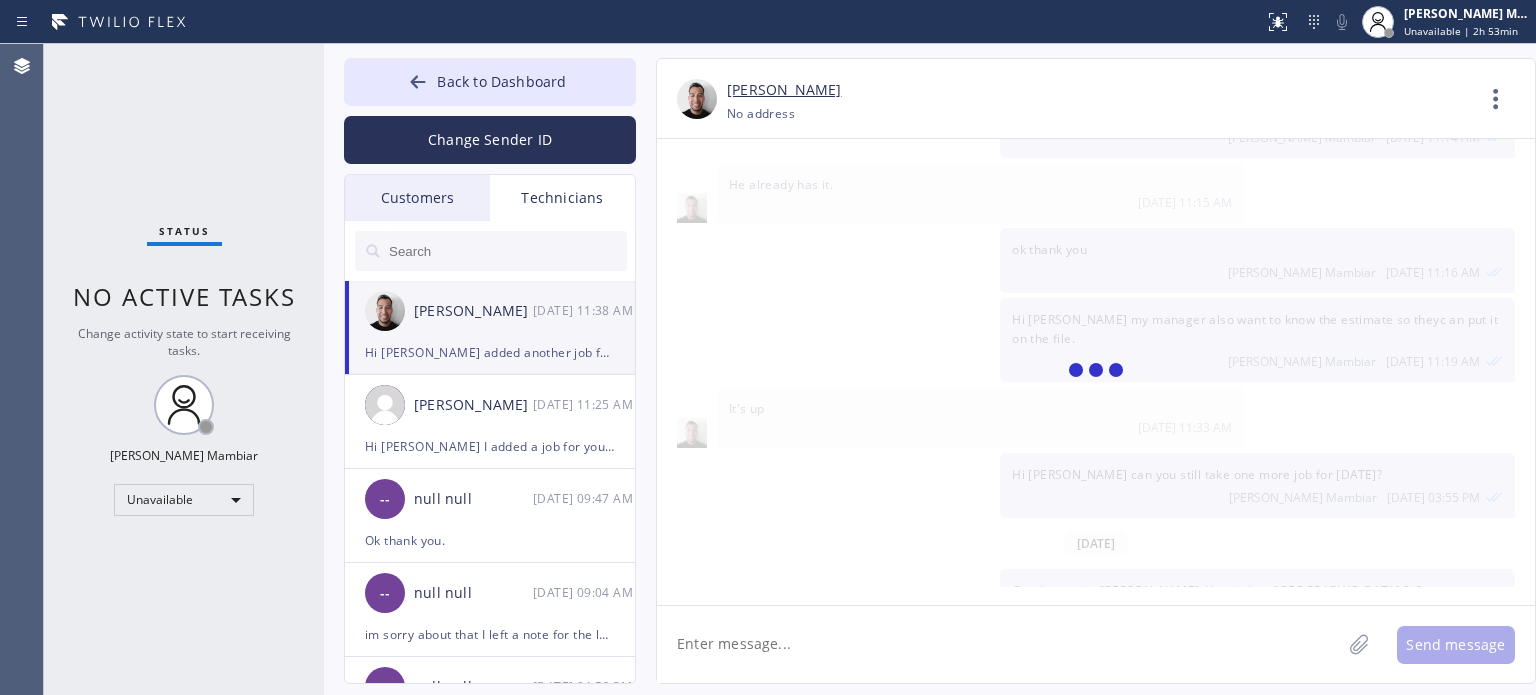scroll, scrollTop: 3004, scrollLeft: 0, axis: vertical 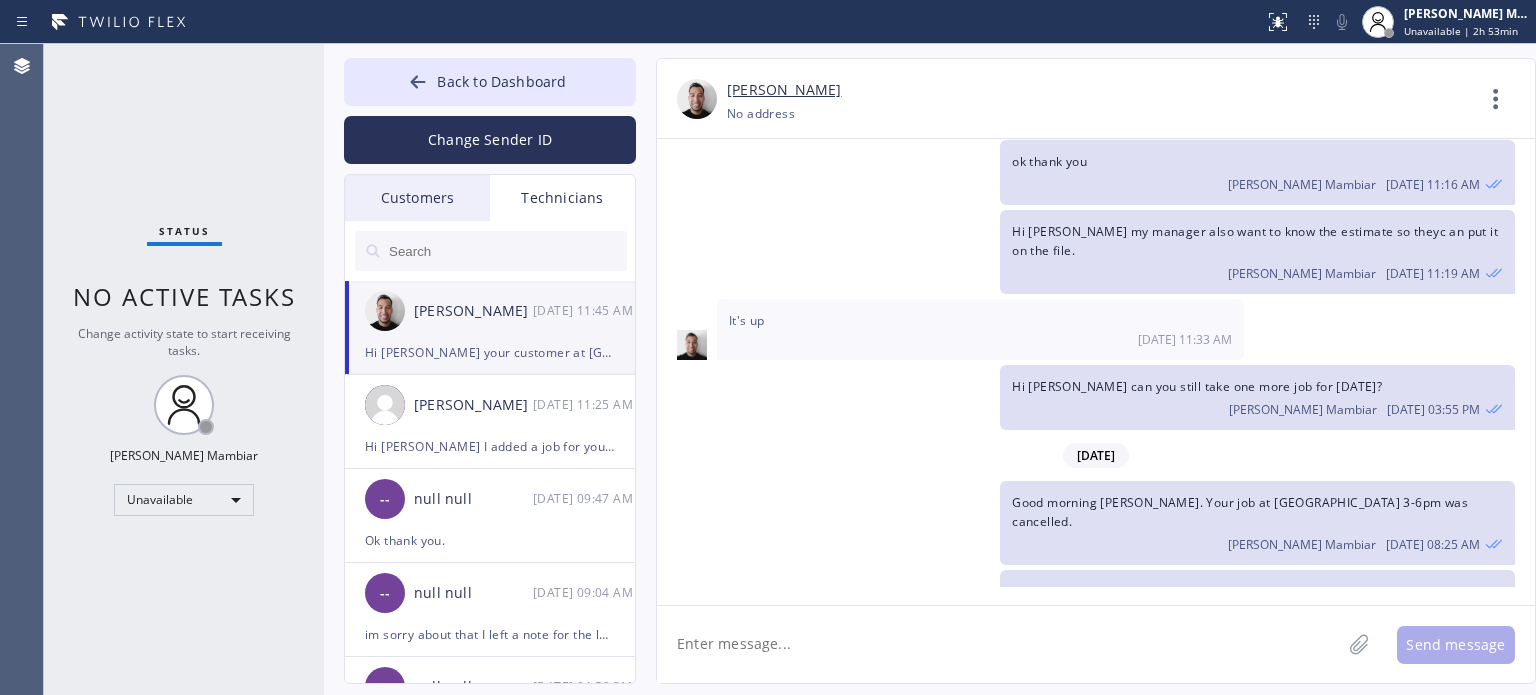click on "[DATE]" at bounding box center [1096, 455] 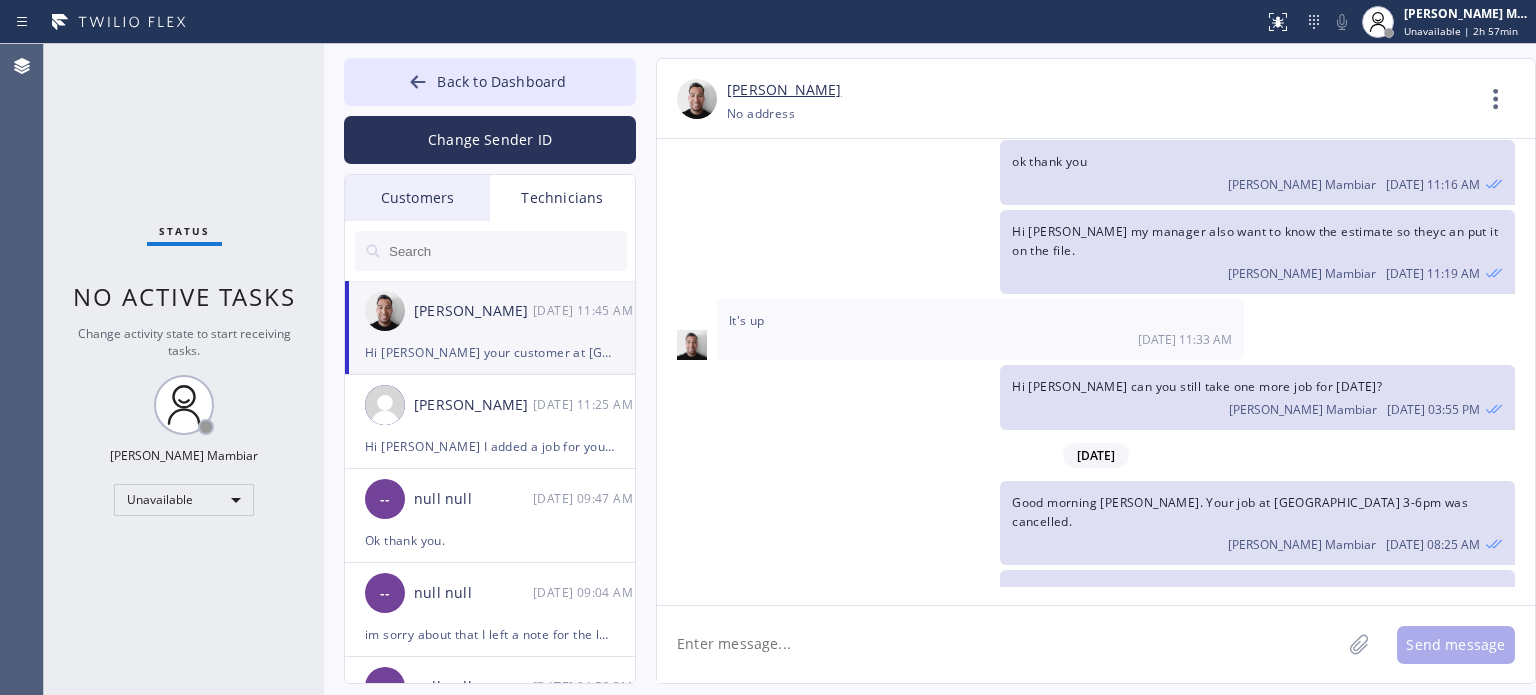 click on "Status   No active tasks     Change activity state to start receiving tasks.   [PERSON_NAME] Mambiar Unavailable" at bounding box center [184, 369] 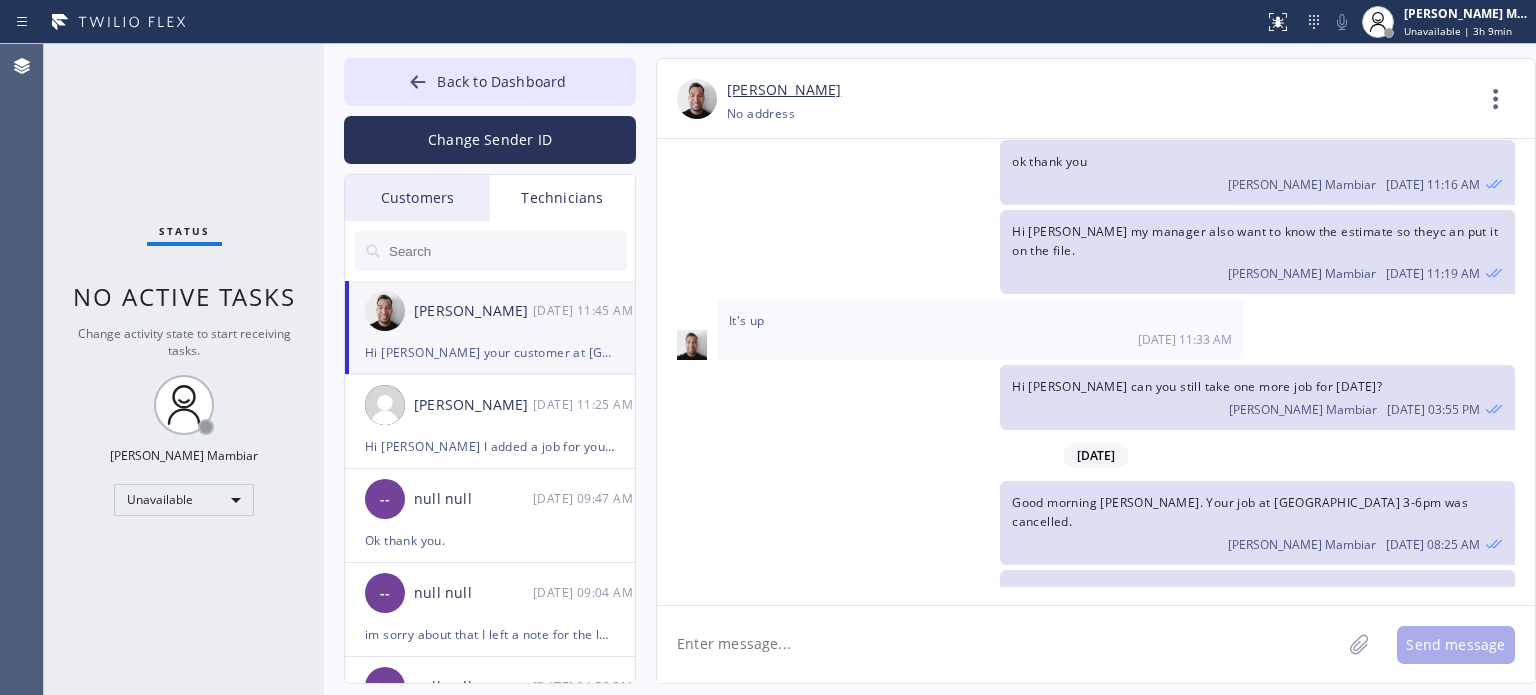 click on "Status   No active tasks     Change activity state to start receiving tasks.   [PERSON_NAME] Mambiar Unavailable" at bounding box center (184, 369) 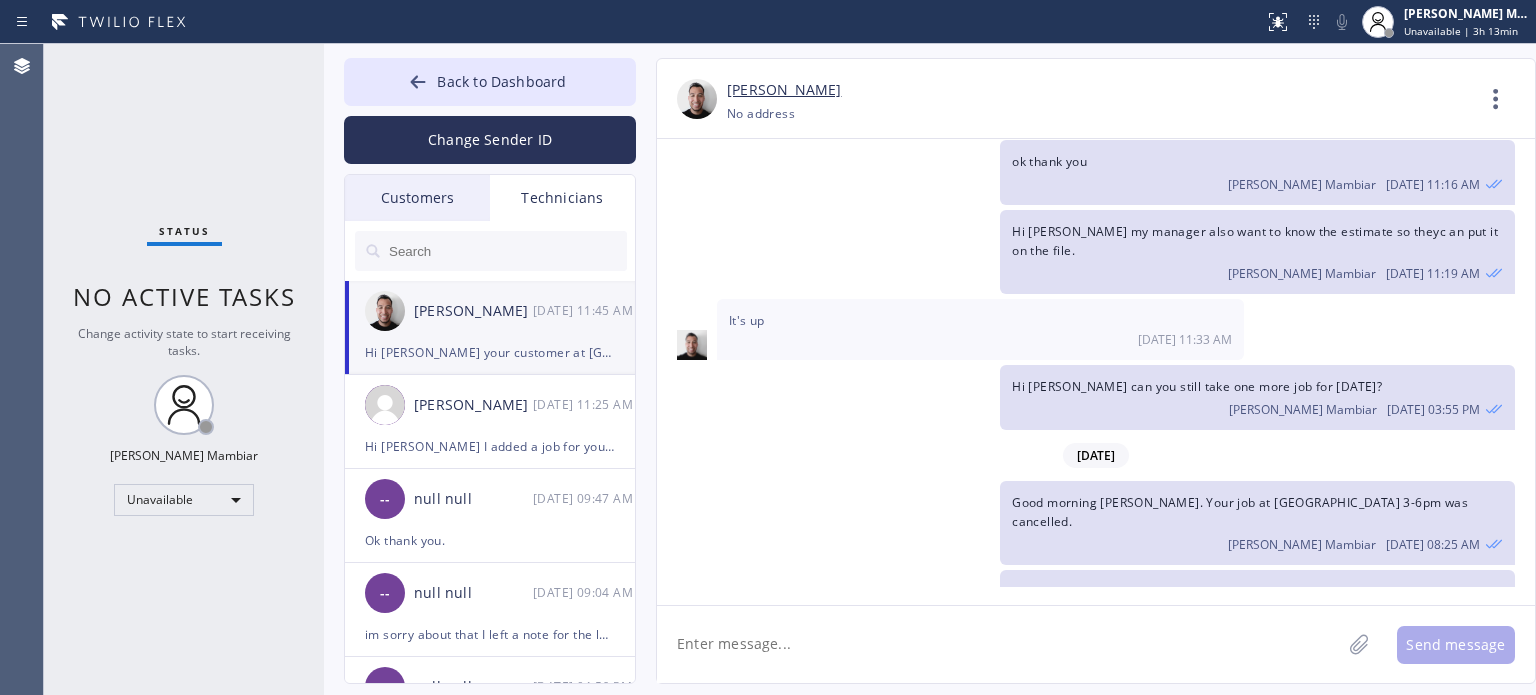 click on "Status   No active tasks     Change activity state to start receiving tasks.   [PERSON_NAME] Mambiar Unavailable" at bounding box center (184, 369) 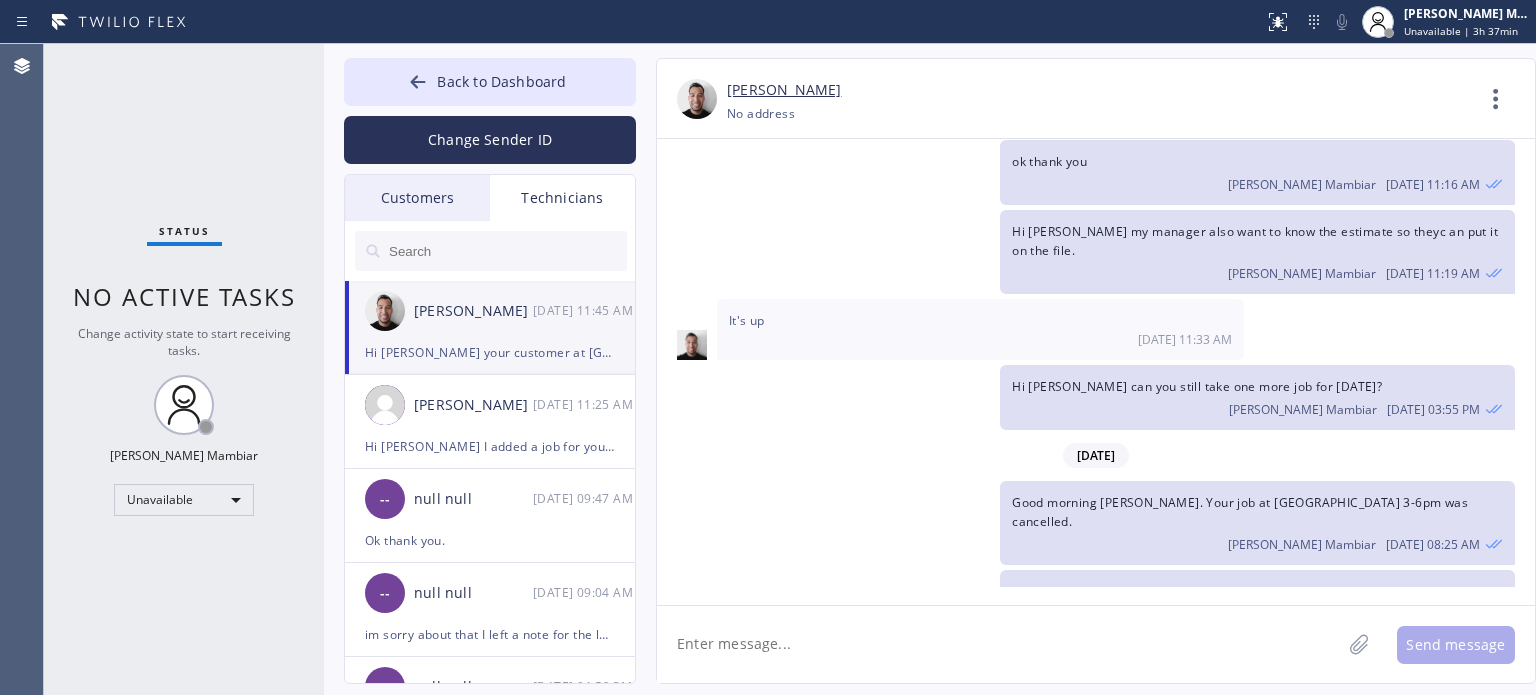 click on "Status   No active tasks     Change activity state to start receiving tasks.   [PERSON_NAME] Mambiar Unavailable" at bounding box center (184, 369) 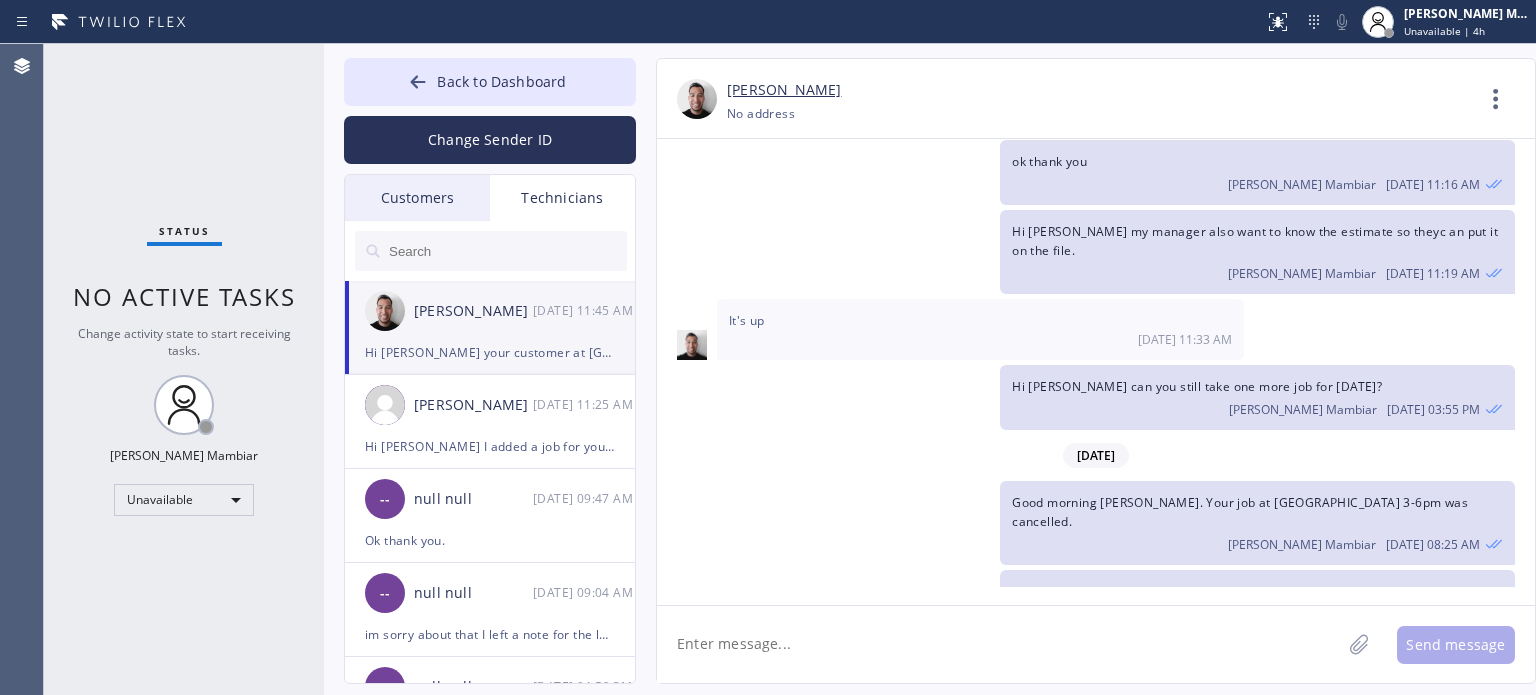 click on "Status   No active tasks     Change activity state to start receiving tasks.   [PERSON_NAME] Mambiar Unavailable" at bounding box center [184, 369] 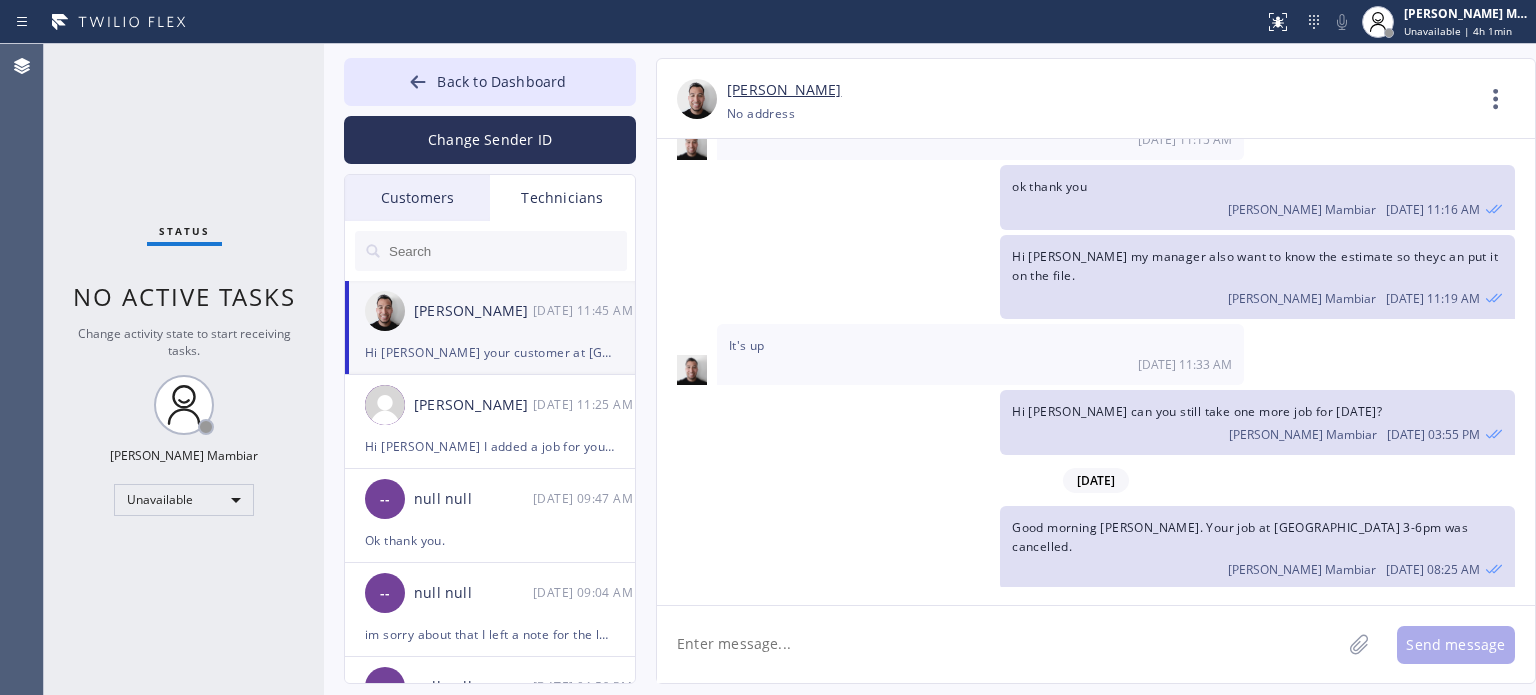 scroll, scrollTop: 3004, scrollLeft: 0, axis: vertical 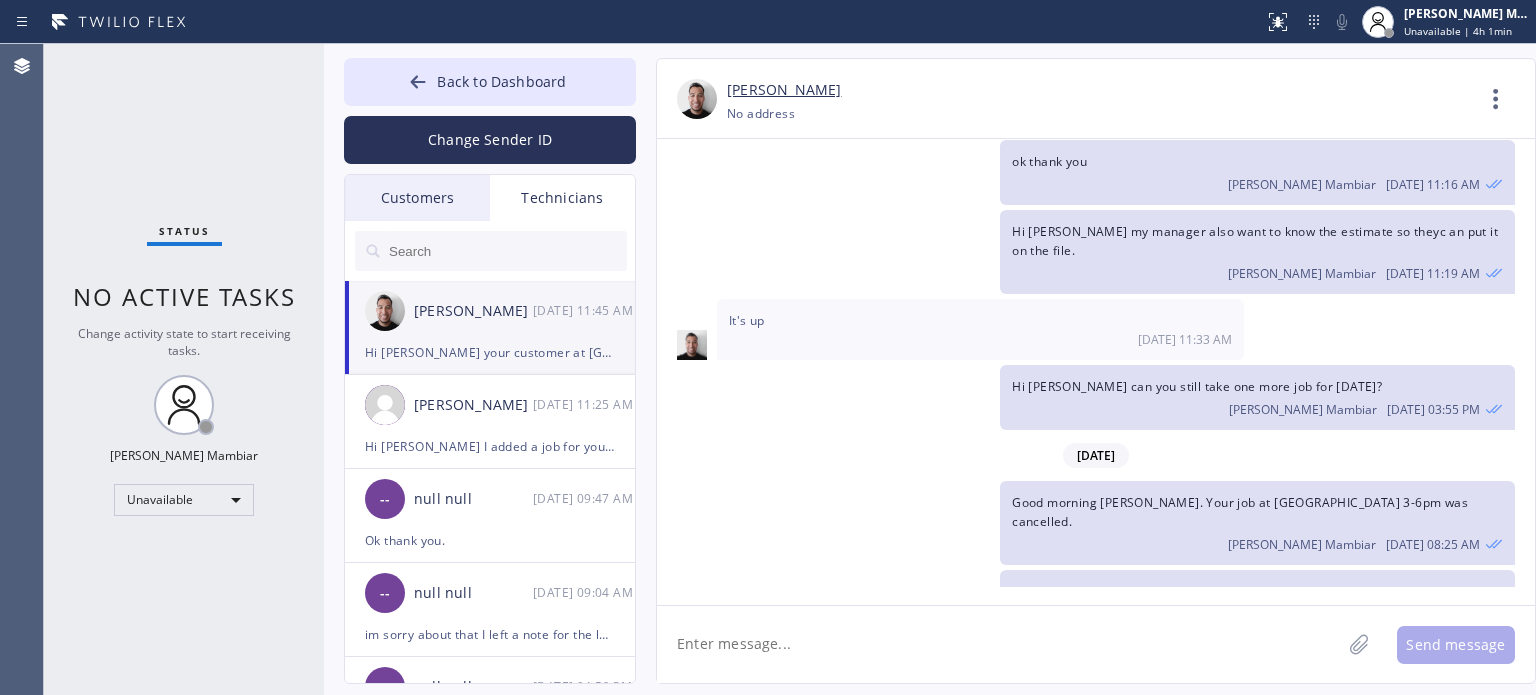 click 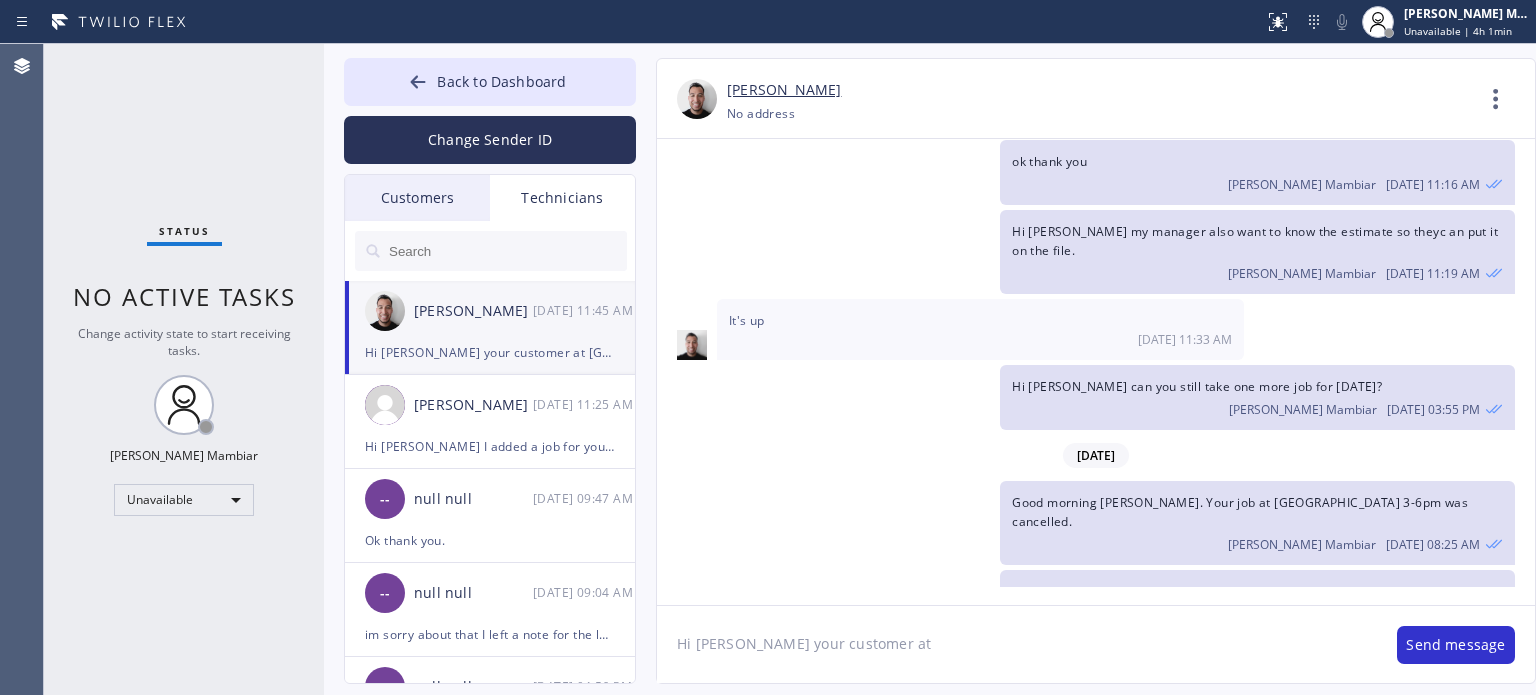 click on "Hi [PERSON_NAME] your customer at" 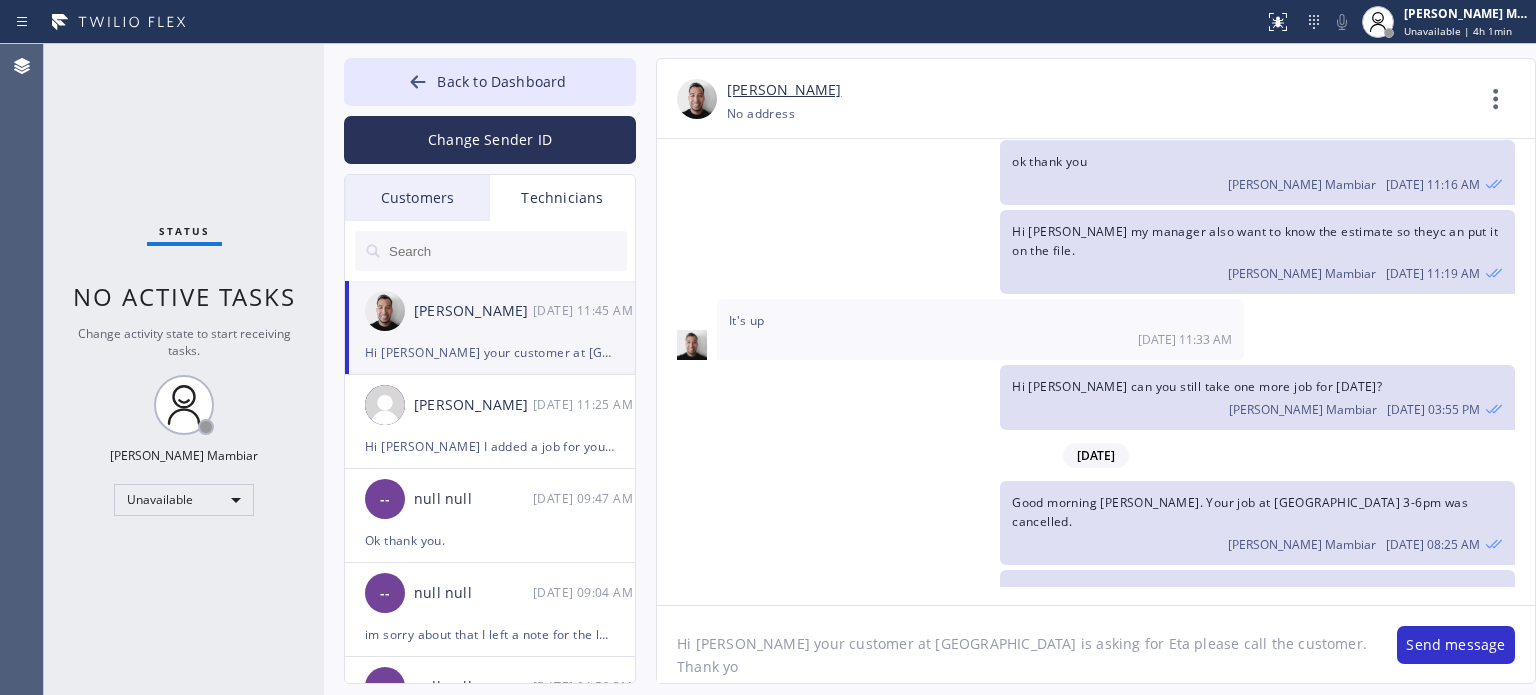 type on "Hi [PERSON_NAME] your customer at [GEOGRAPHIC_DATA] is asking for Eta please call the customer. Thank you" 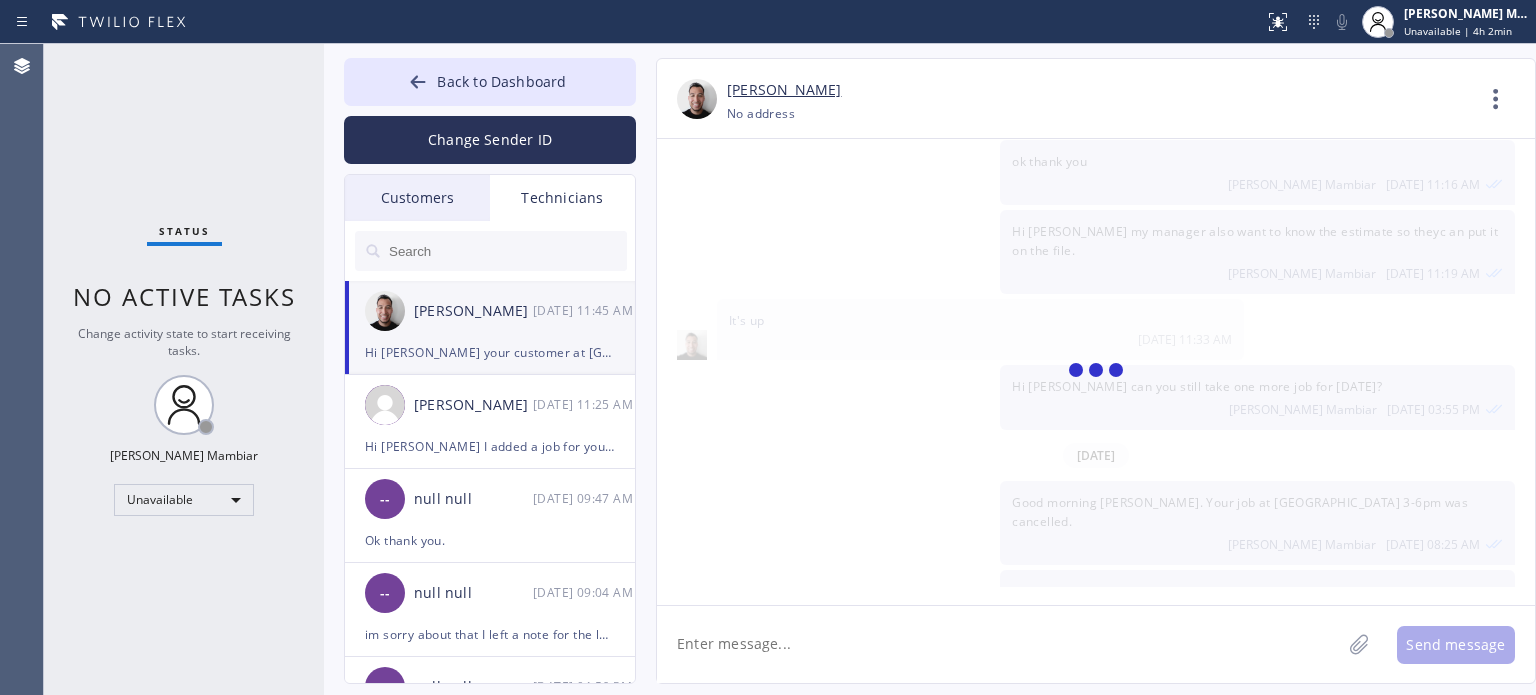 scroll, scrollTop: 3092, scrollLeft: 0, axis: vertical 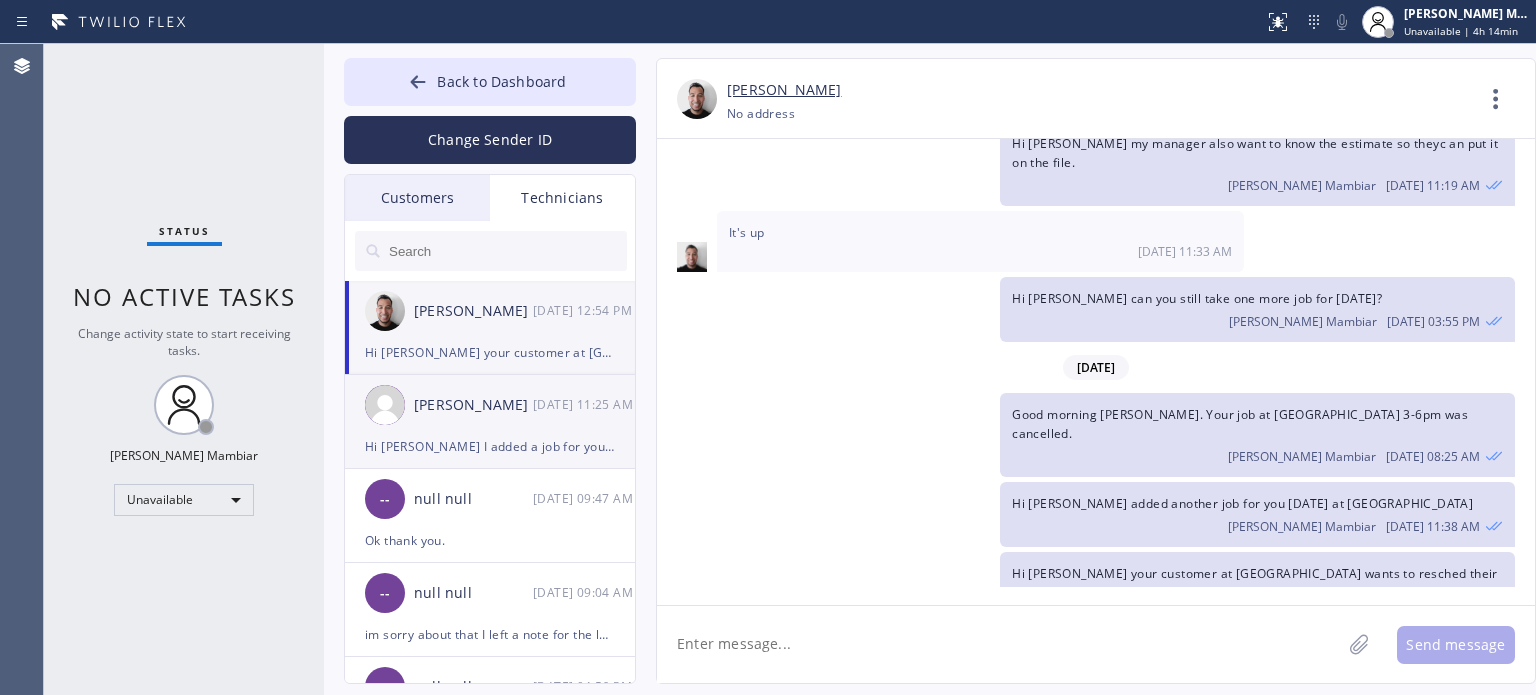 click on "Hi [PERSON_NAME] I added a job for you [DATE] at [GEOGRAPHIC_DATA]" at bounding box center [490, 446] 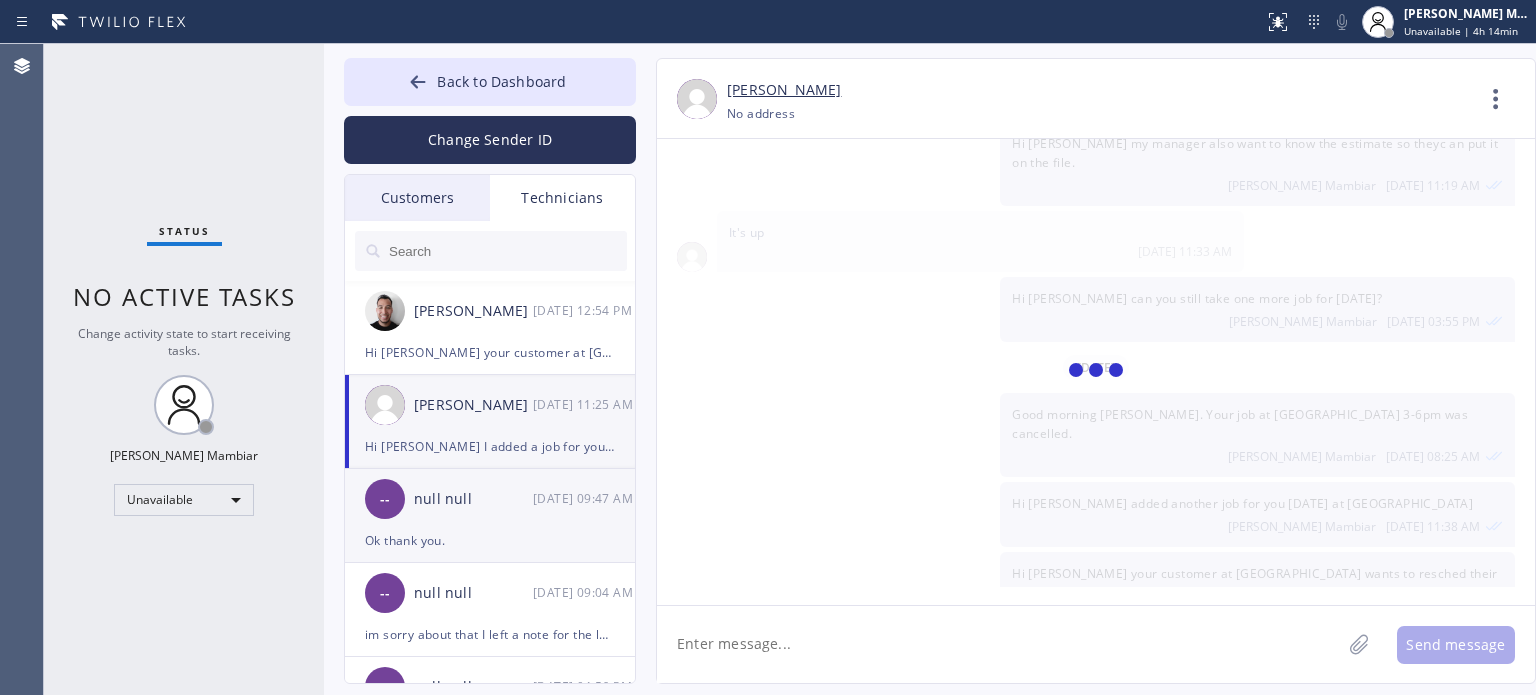 scroll, scrollTop: 302, scrollLeft: 0, axis: vertical 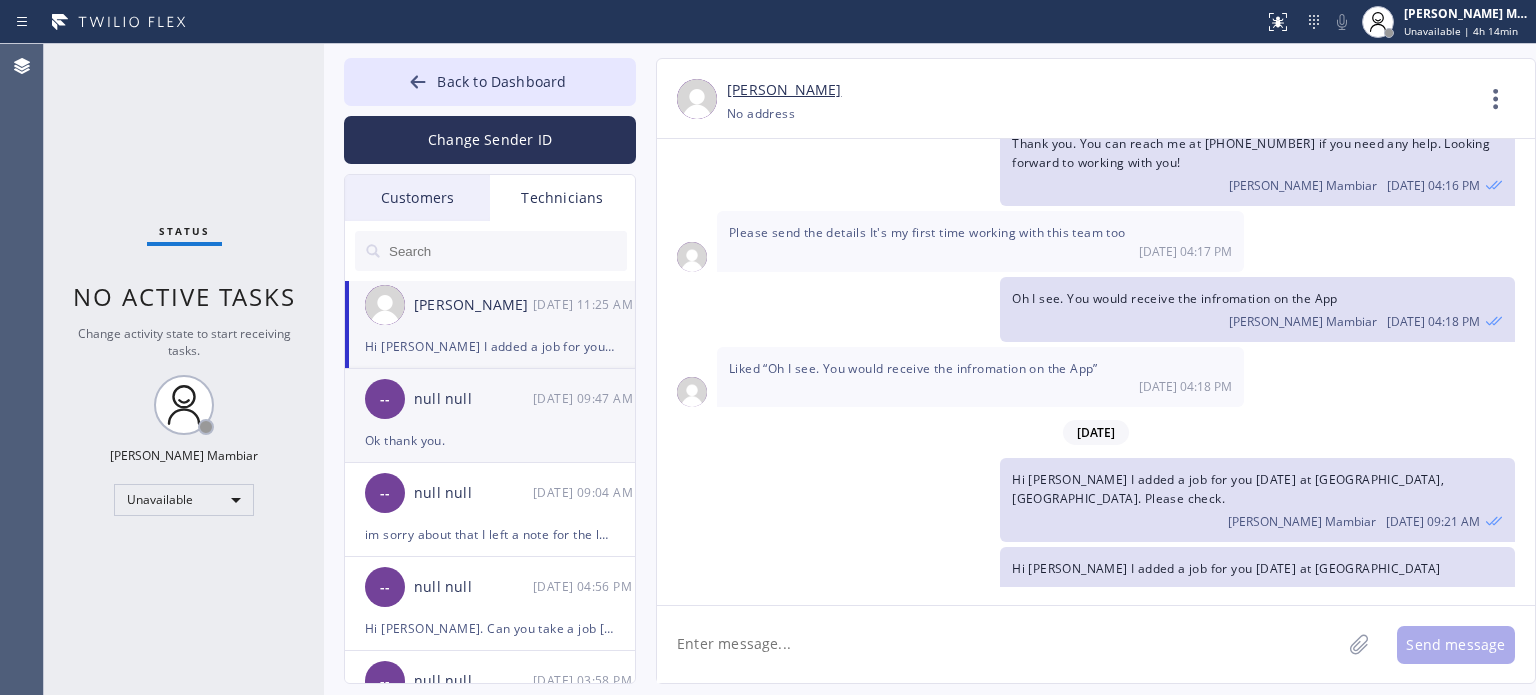 click on "Ok thank you." at bounding box center [490, 440] 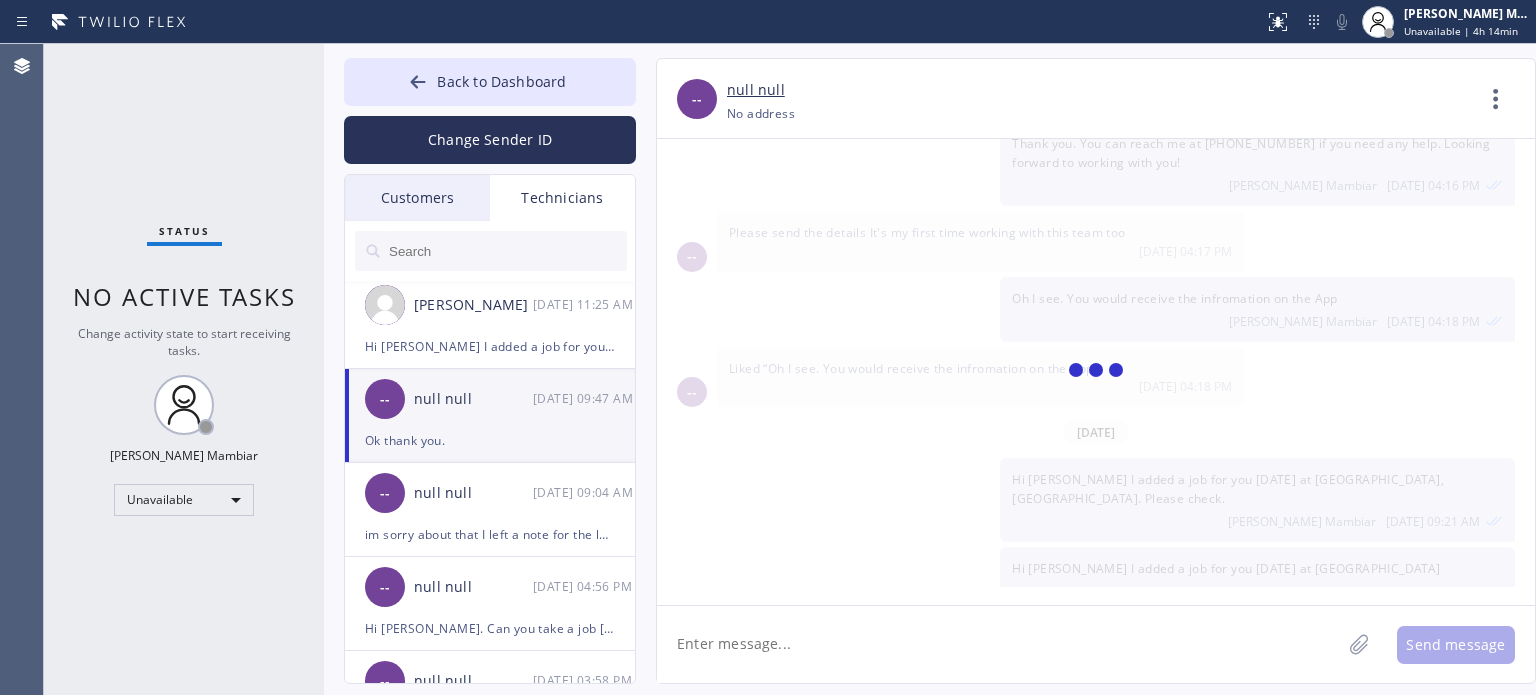scroll, scrollTop: 792, scrollLeft: 0, axis: vertical 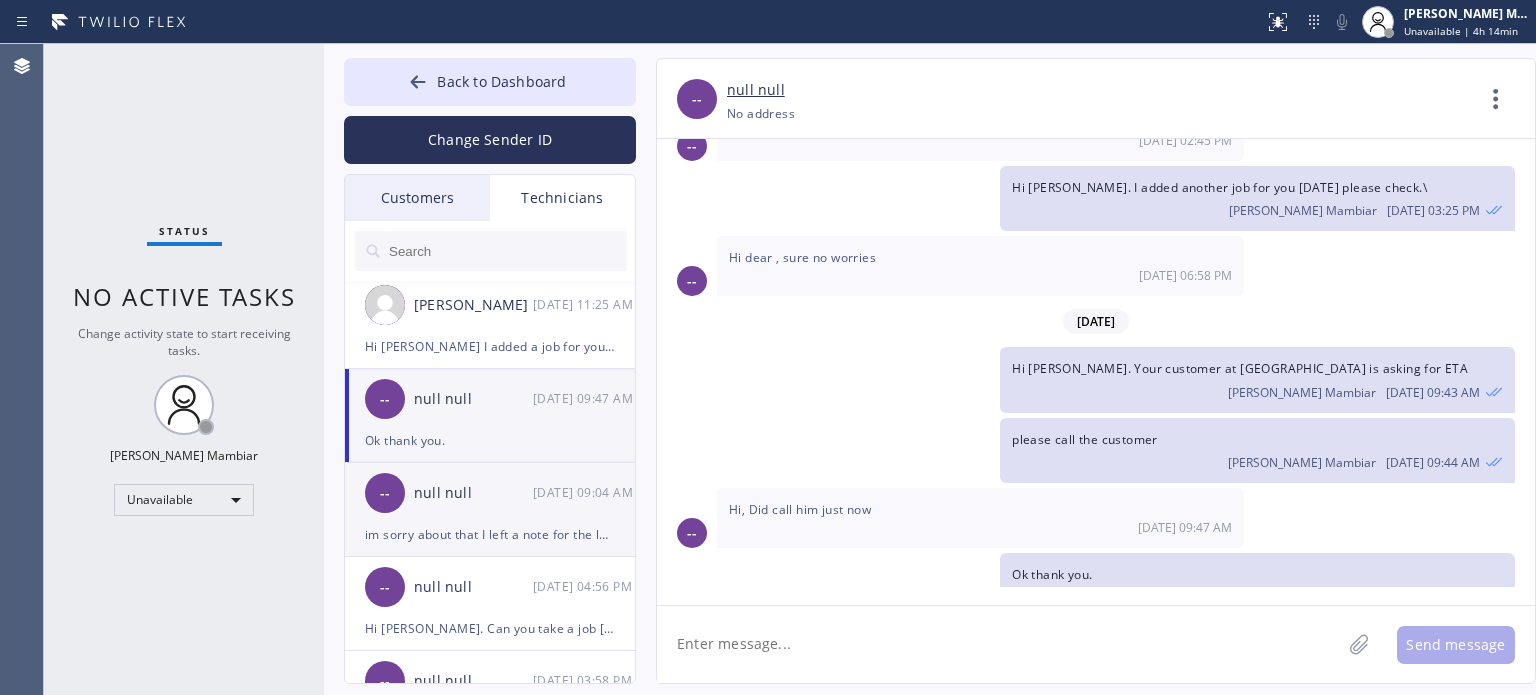 click on "-- null null [DATE] 09:04 AM" at bounding box center (491, 493) 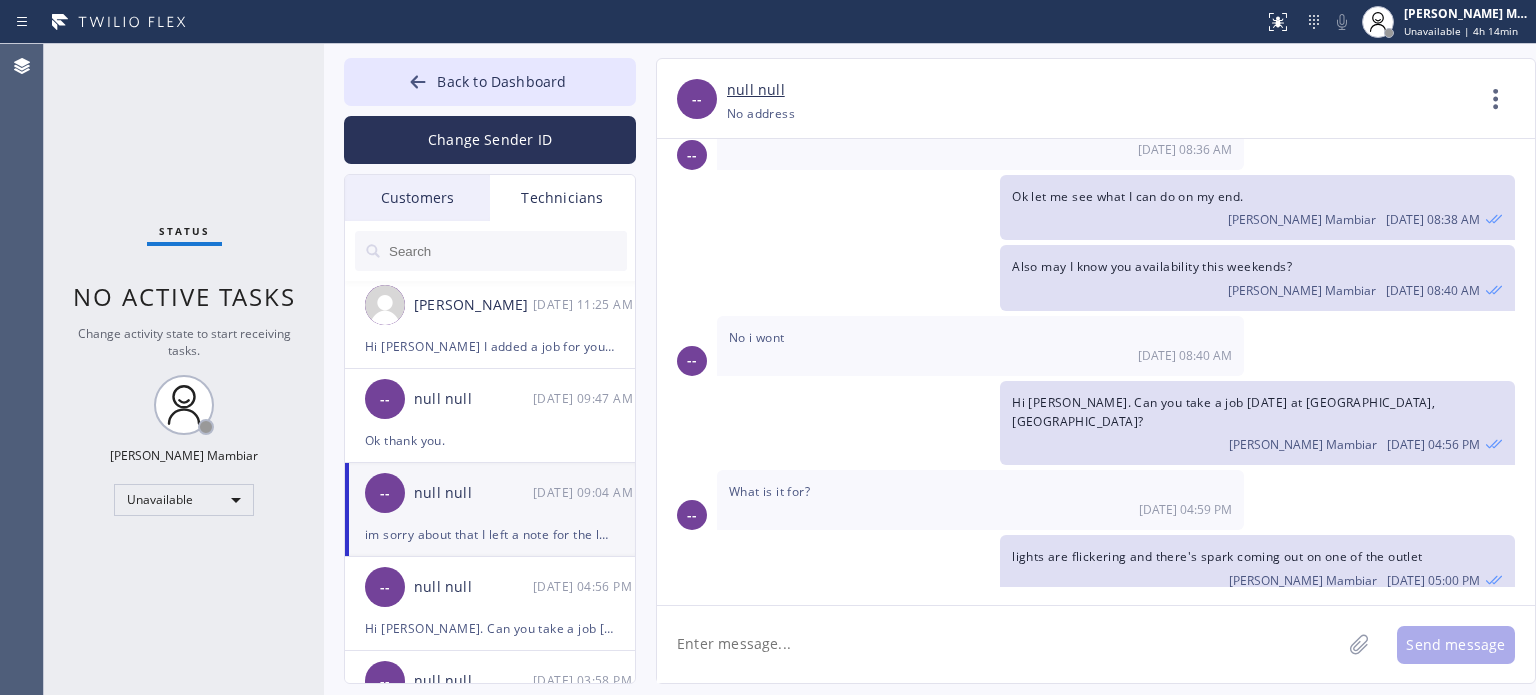 scroll, scrollTop: 1783, scrollLeft: 0, axis: vertical 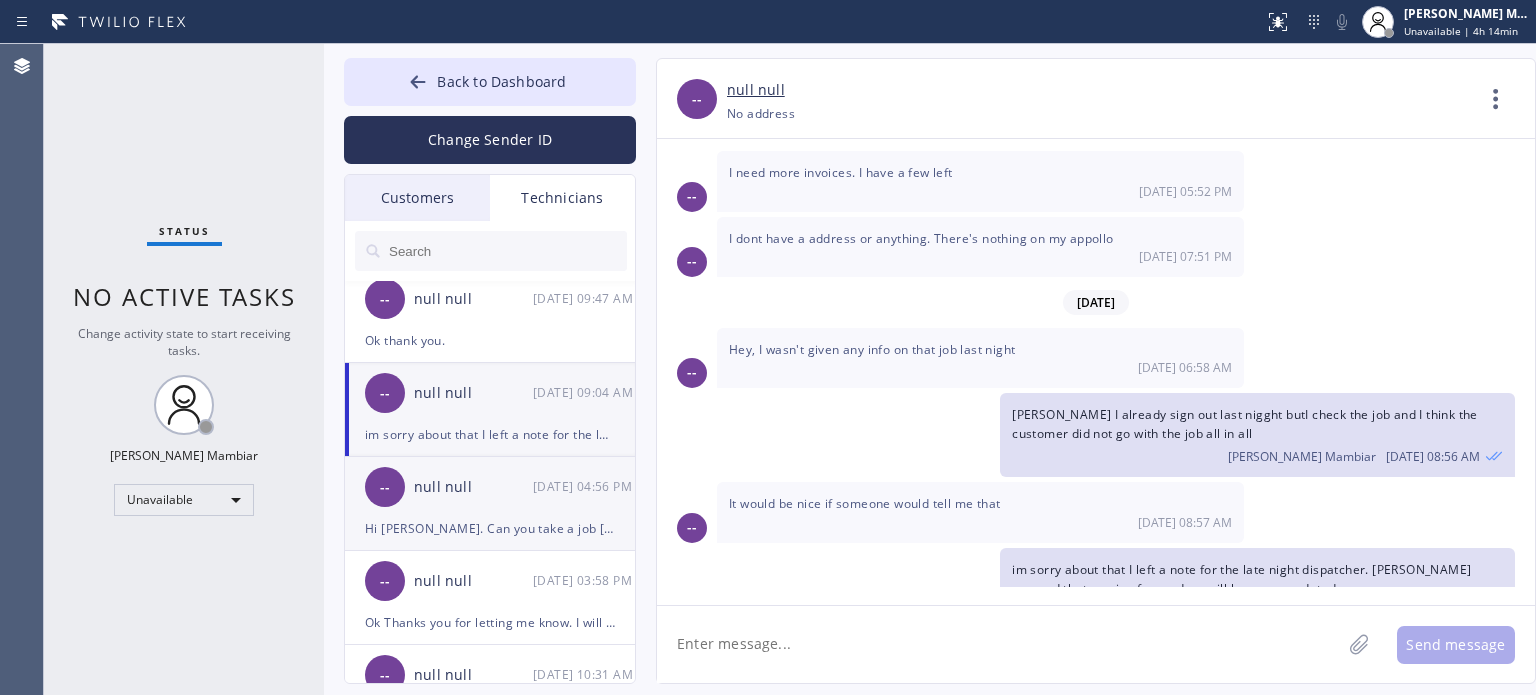 click on "-- null null [DATE] 04:56 PM" at bounding box center (491, 487) 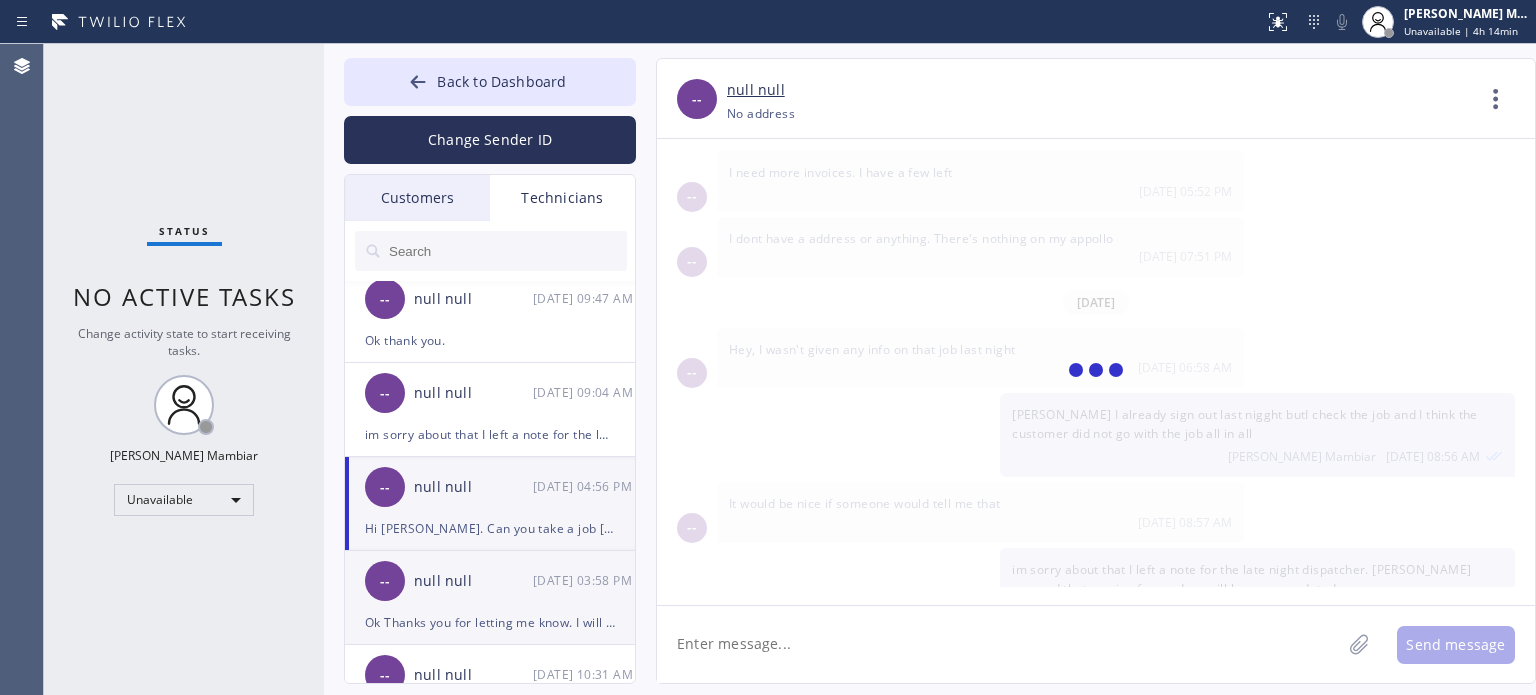 scroll, scrollTop: 0, scrollLeft: 0, axis: both 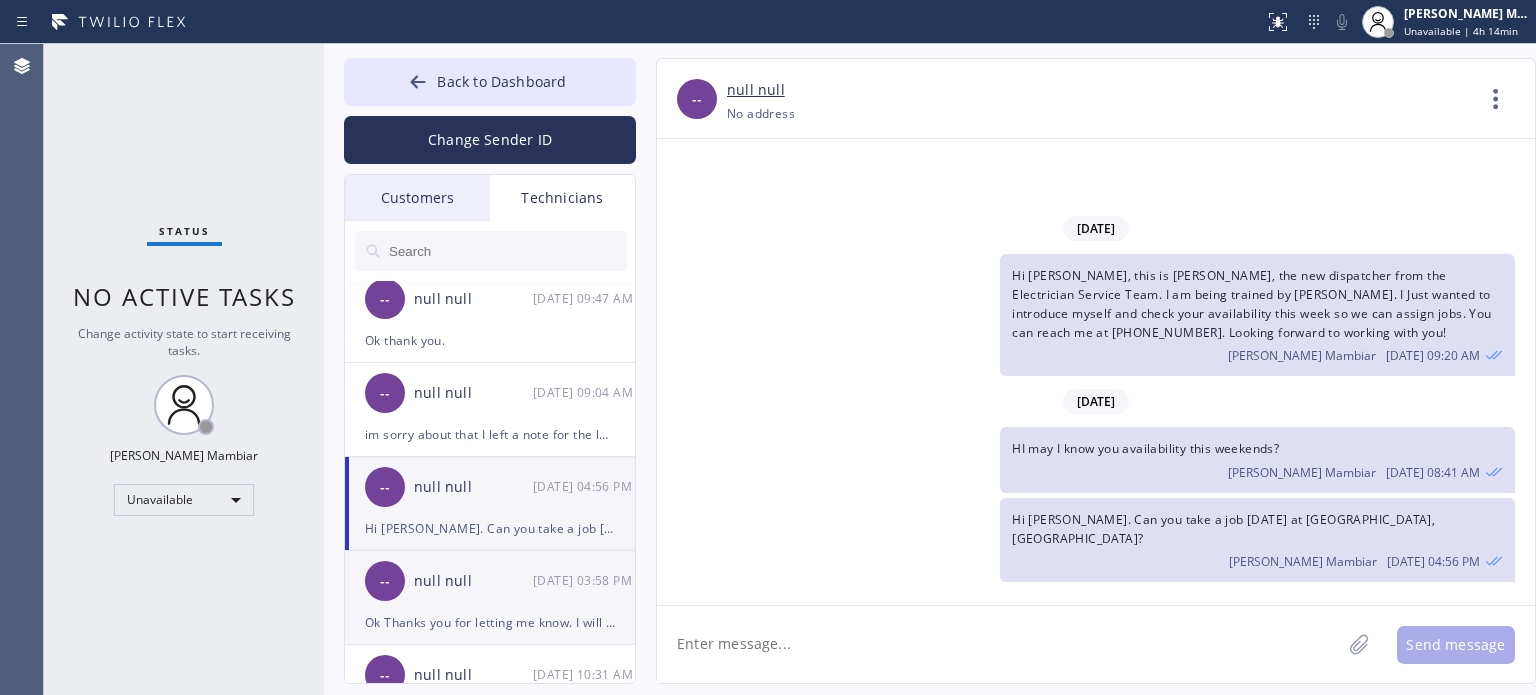 click on "null null" at bounding box center [473, 581] 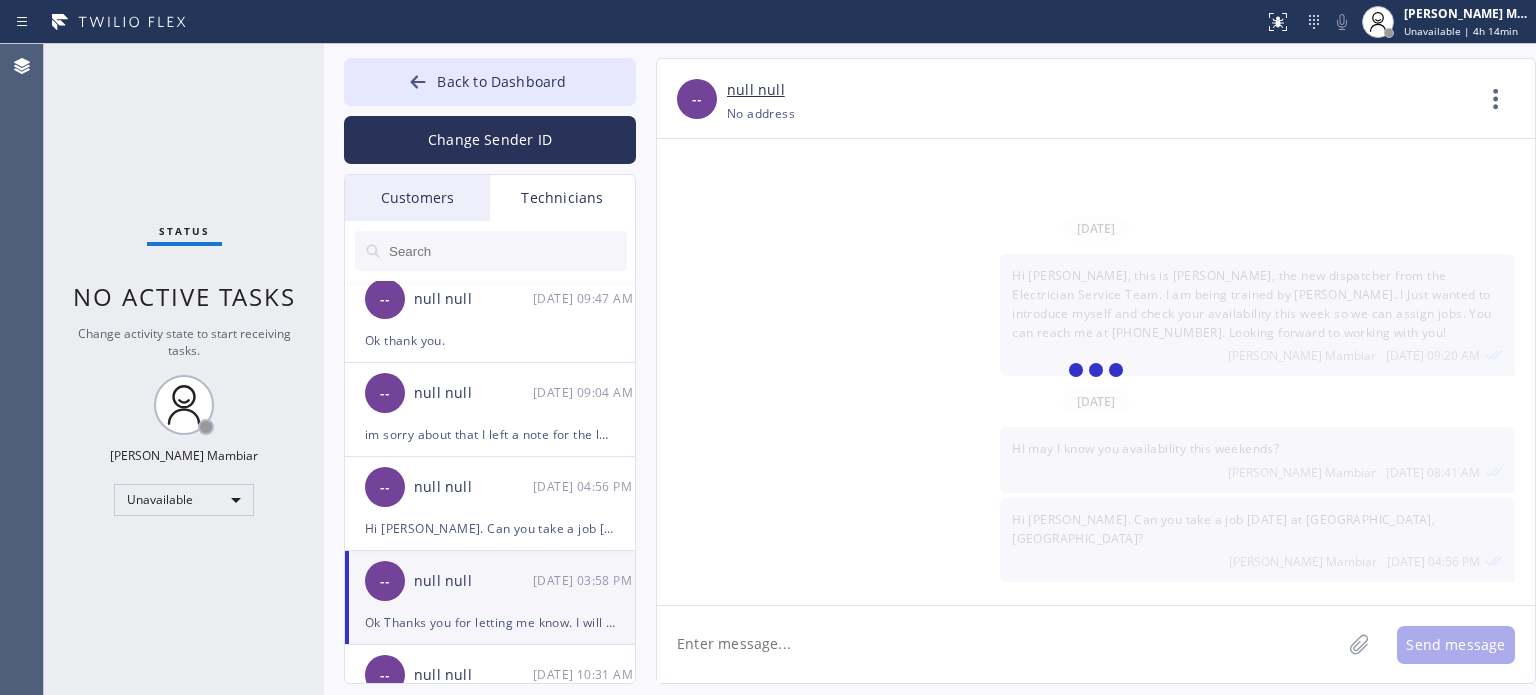 scroll, scrollTop: 257, scrollLeft: 0, axis: vertical 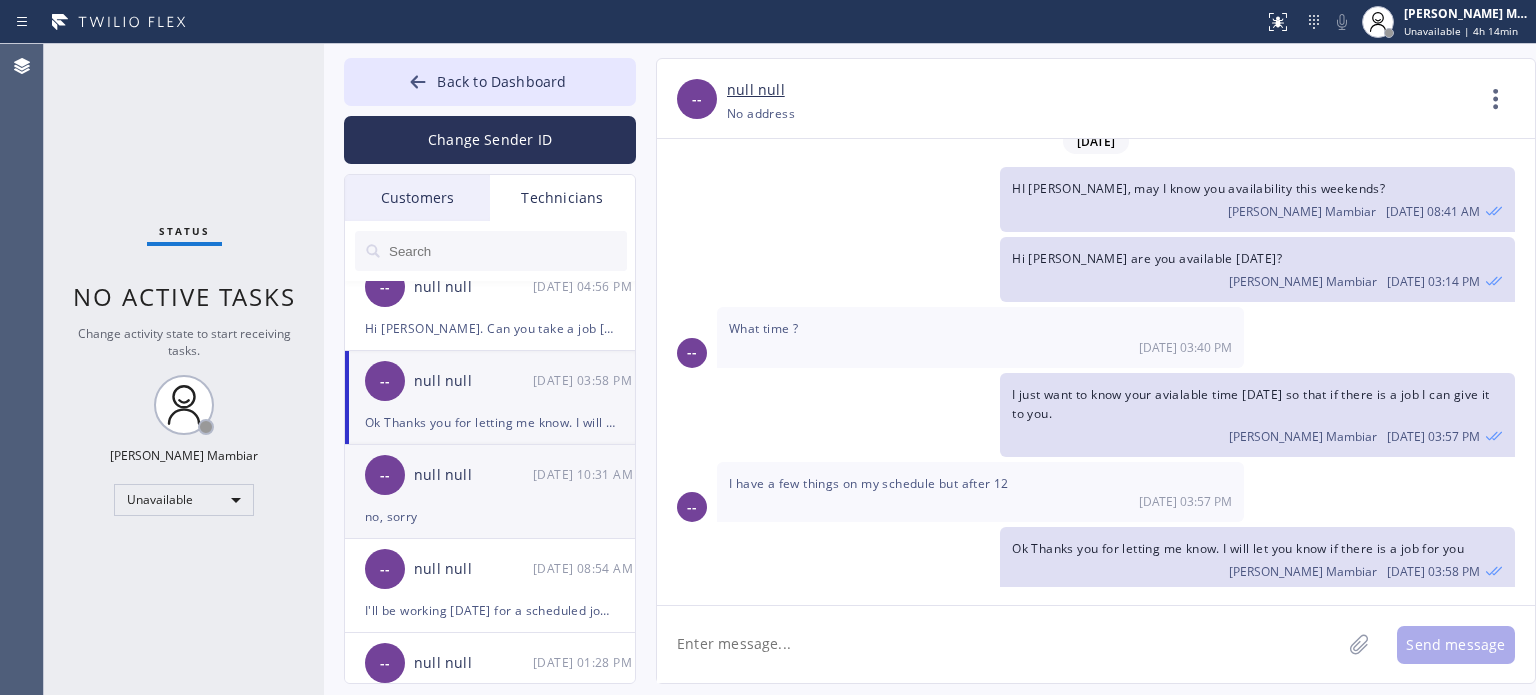 click on "no, sorry" at bounding box center [490, 516] 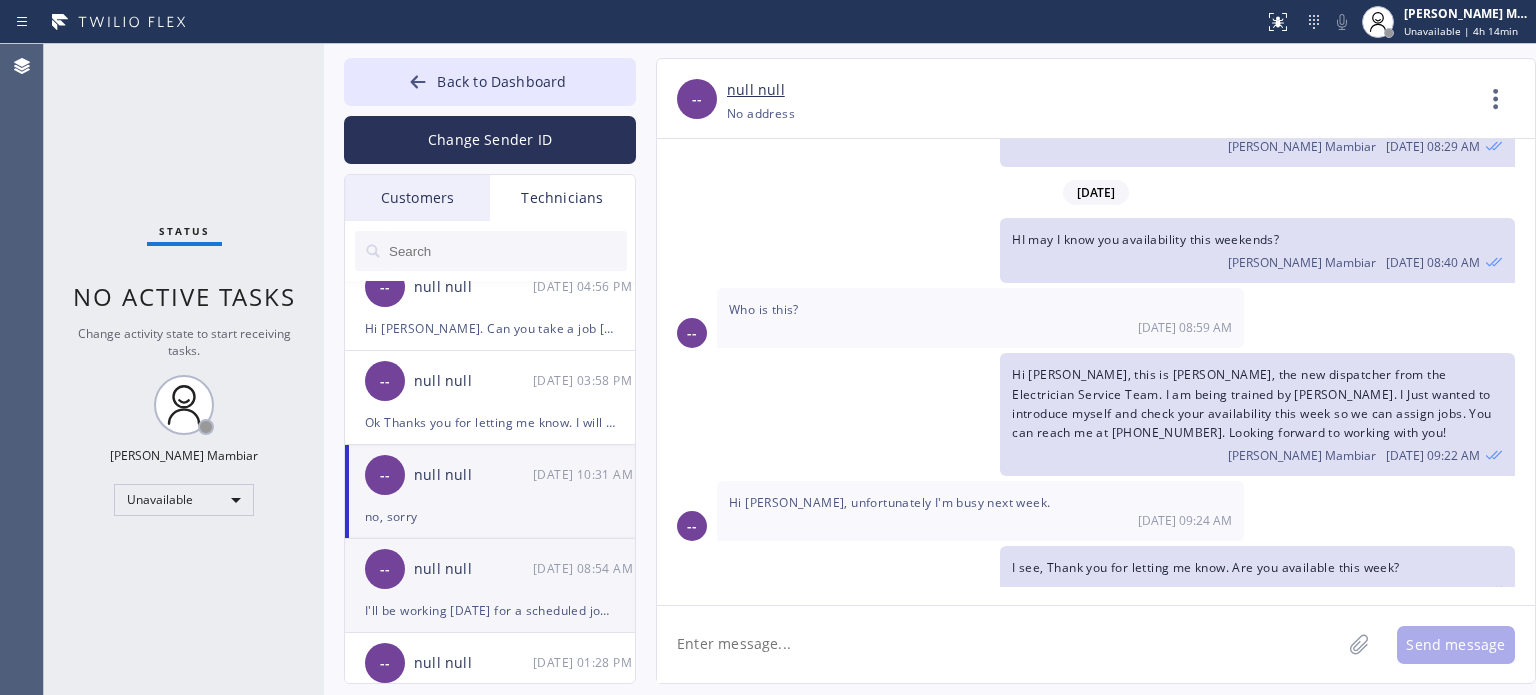 scroll, scrollTop: 308, scrollLeft: 0, axis: vertical 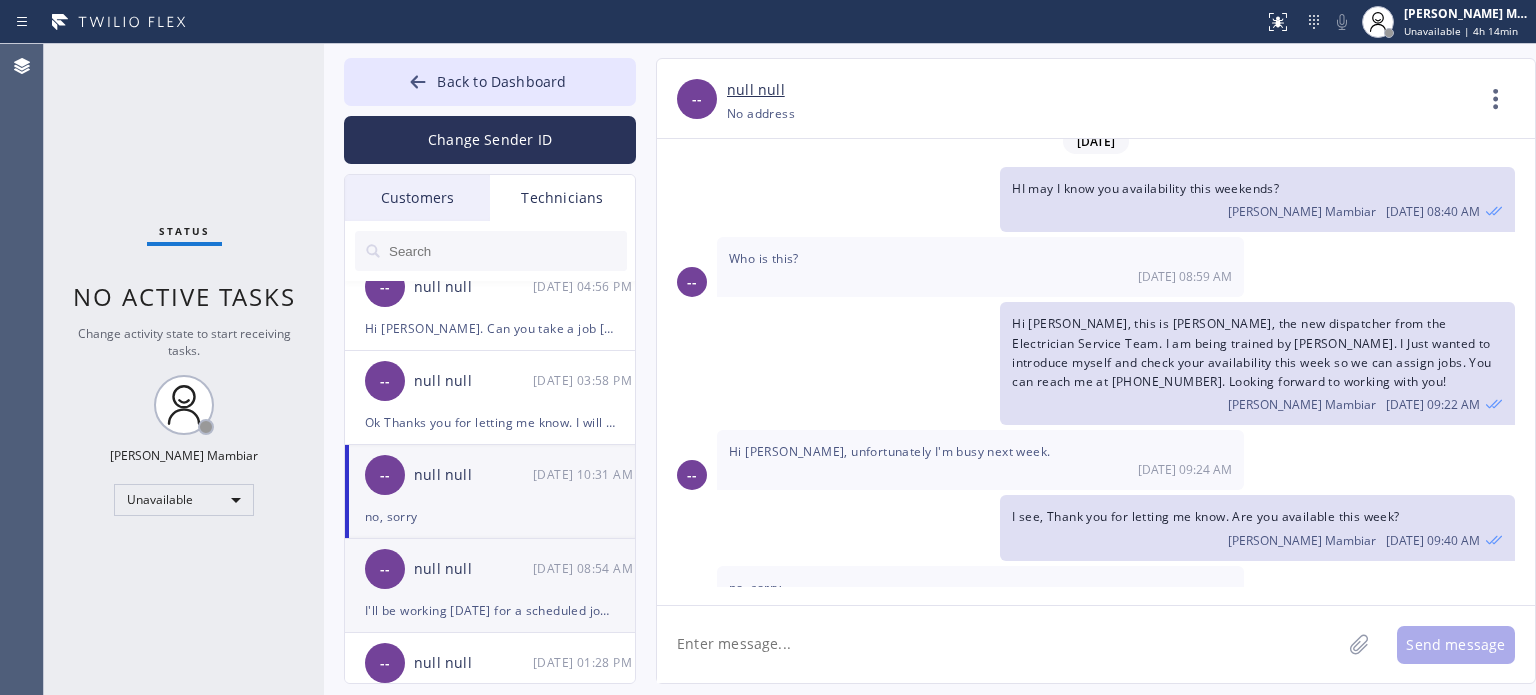 click on "null null" at bounding box center (473, 569) 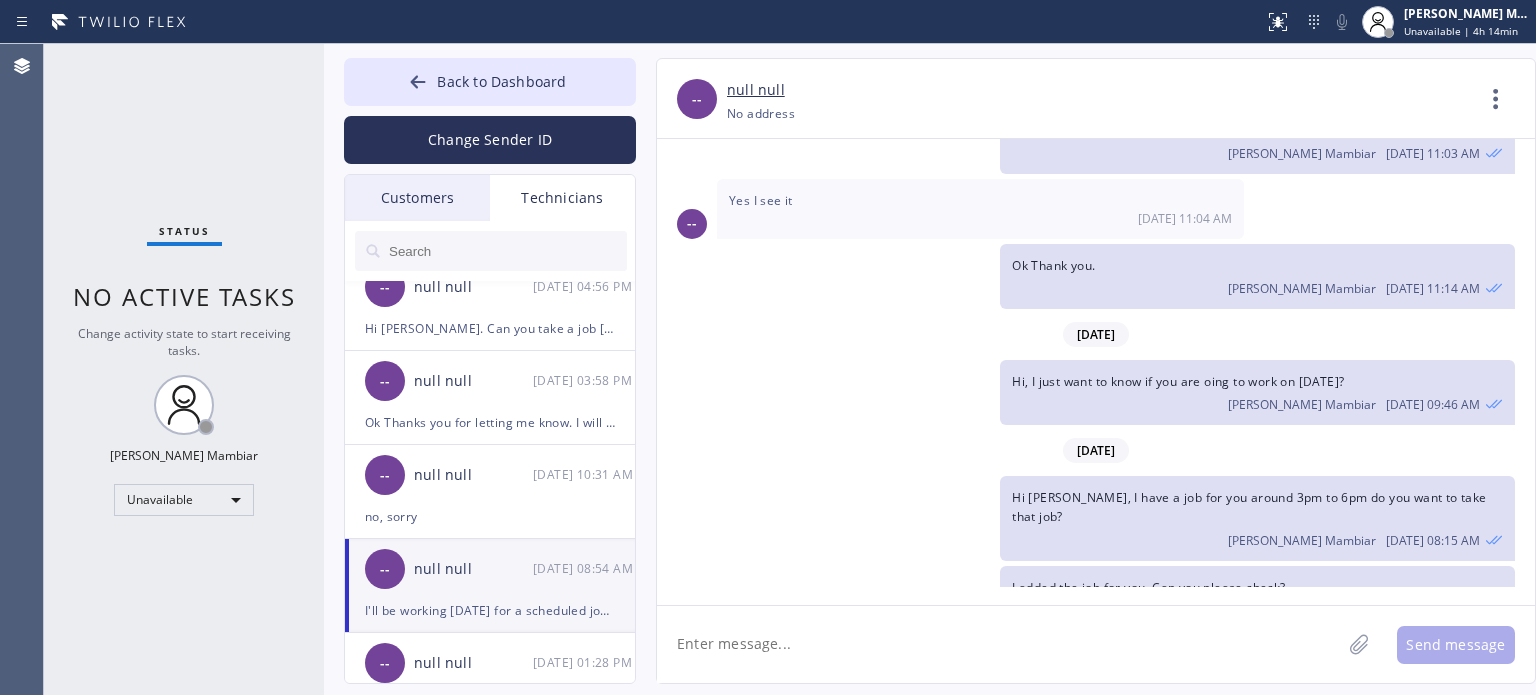 scroll, scrollTop: 3400, scrollLeft: 0, axis: vertical 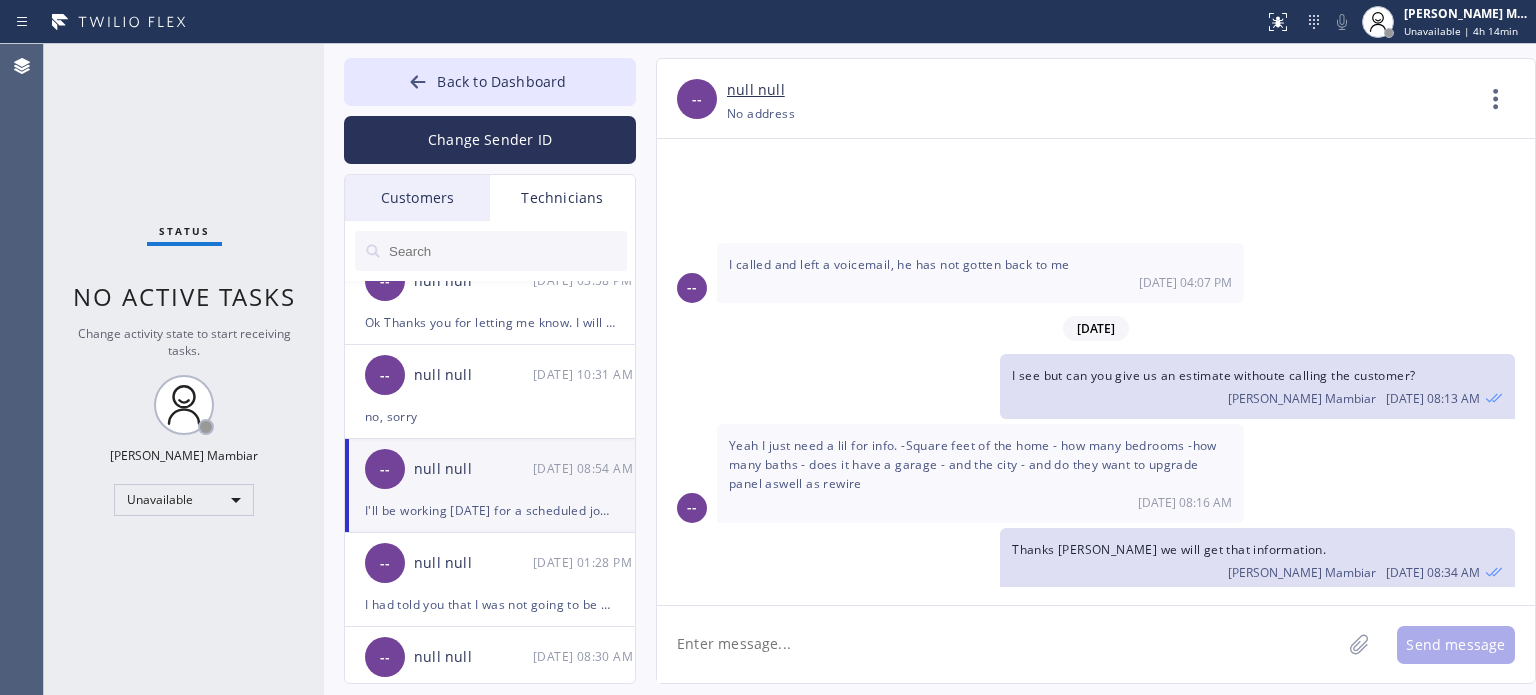 click 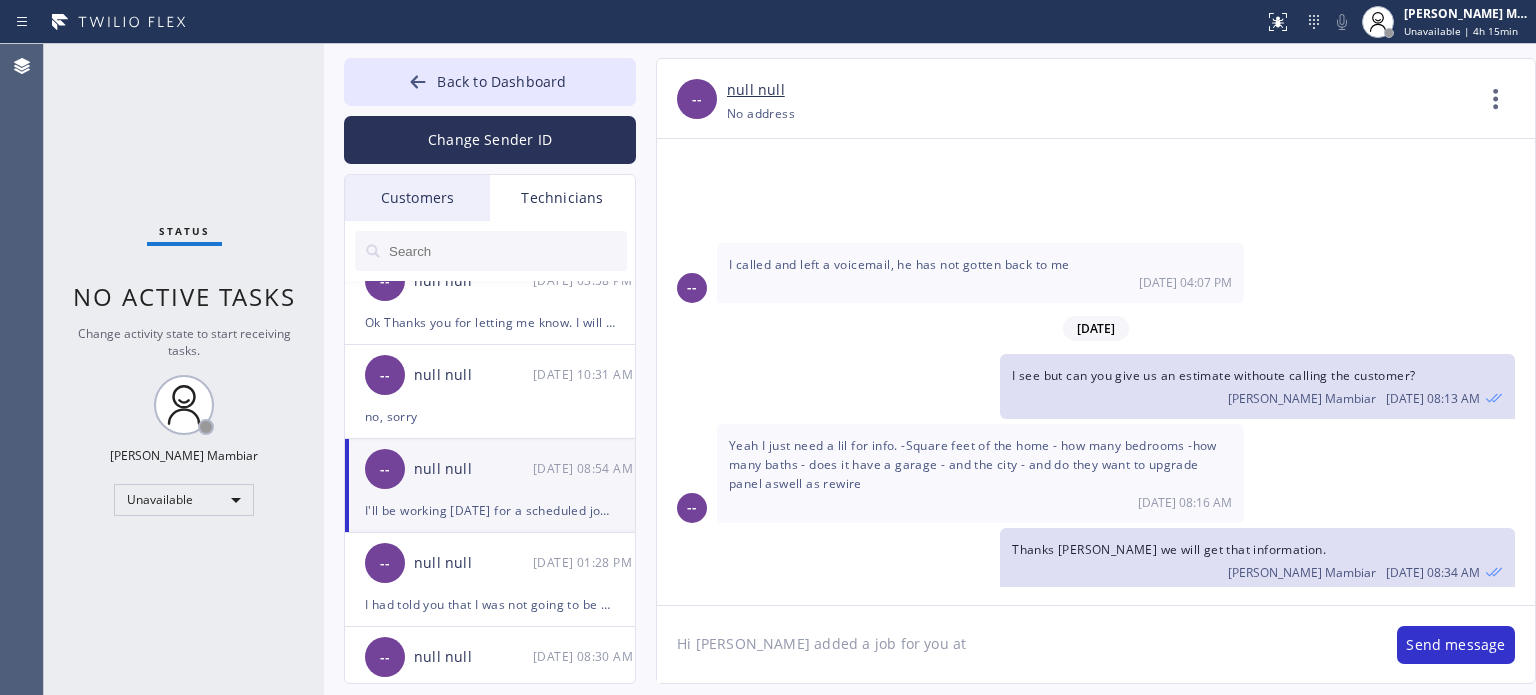 click on "Hi [PERSON_NAME] added a job for you at" 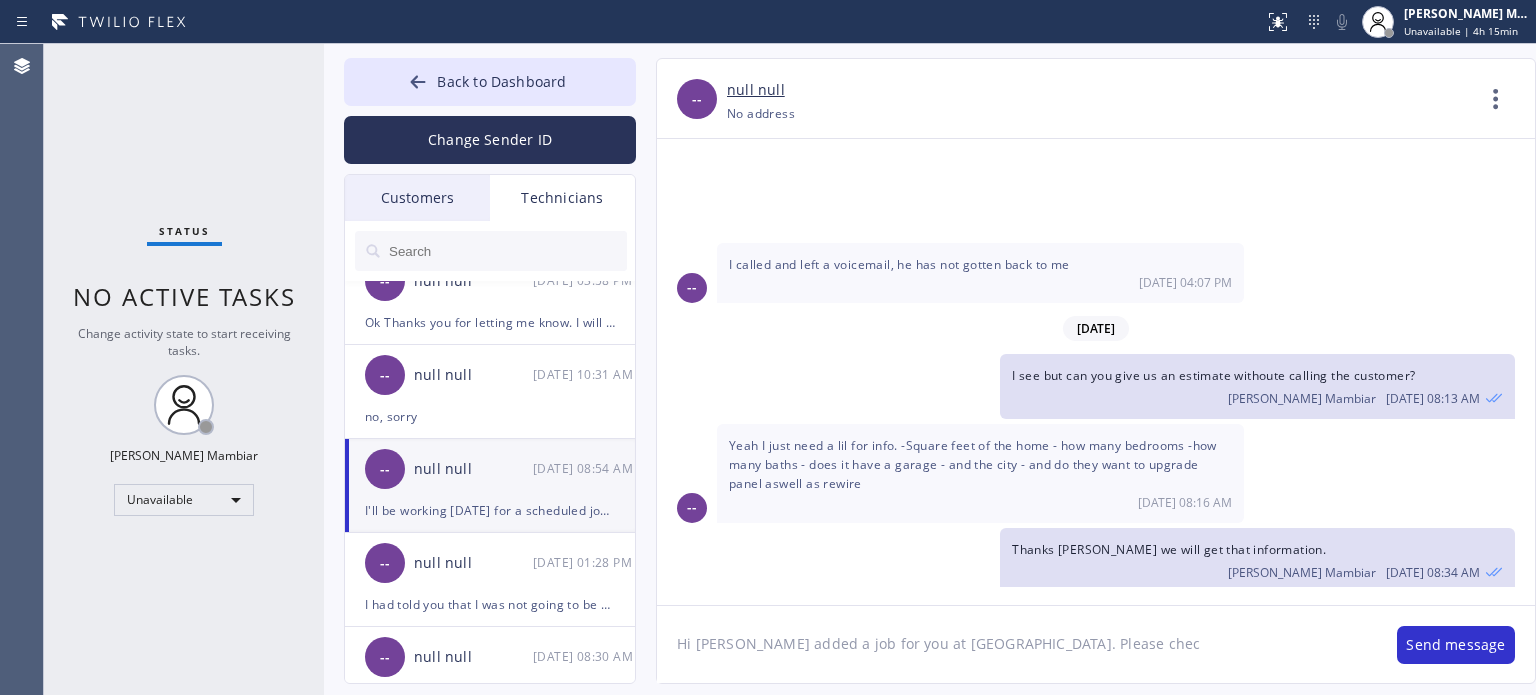 type on "Hi [PERSON_NAME] added a job for you at [GEOGRAPHIC_DATA]. Please check" 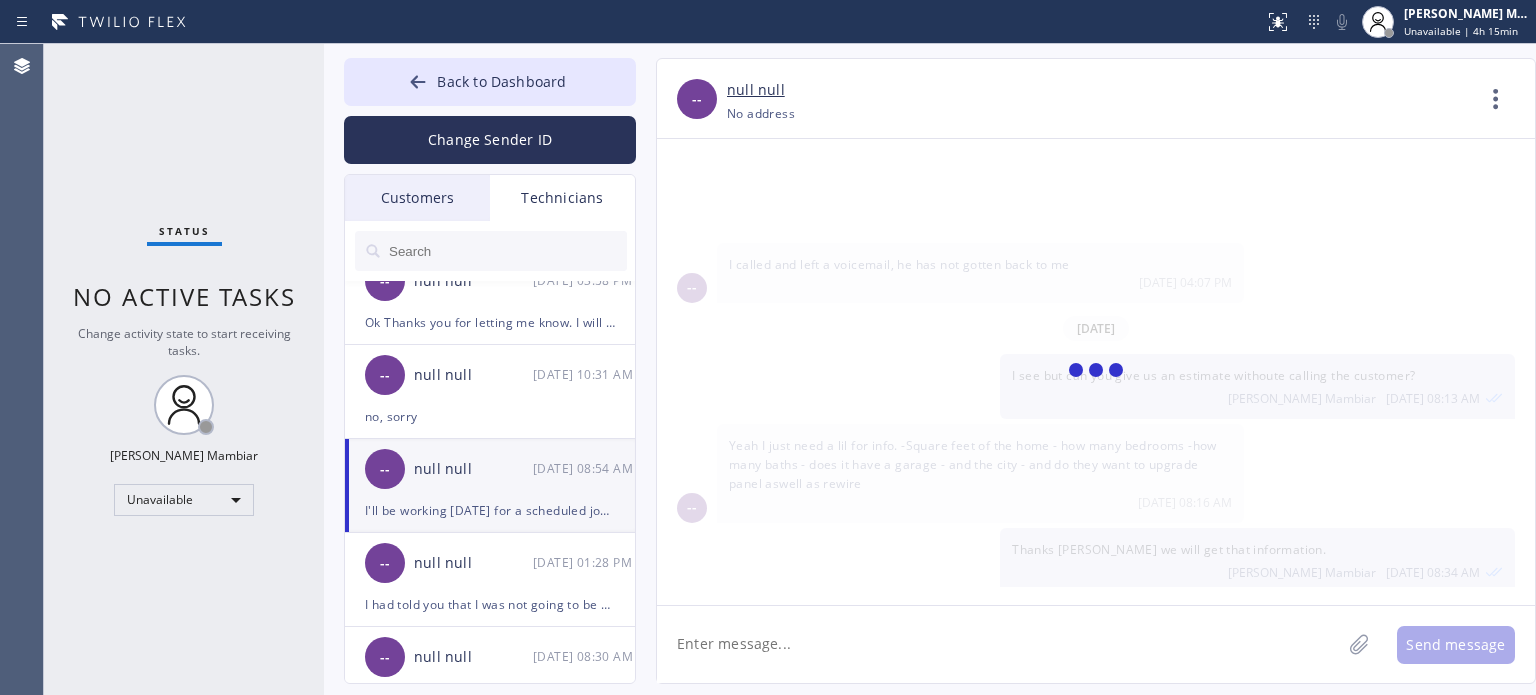 scroll, scrollTop: 3514, scrollLeft: 0, axis: vertical 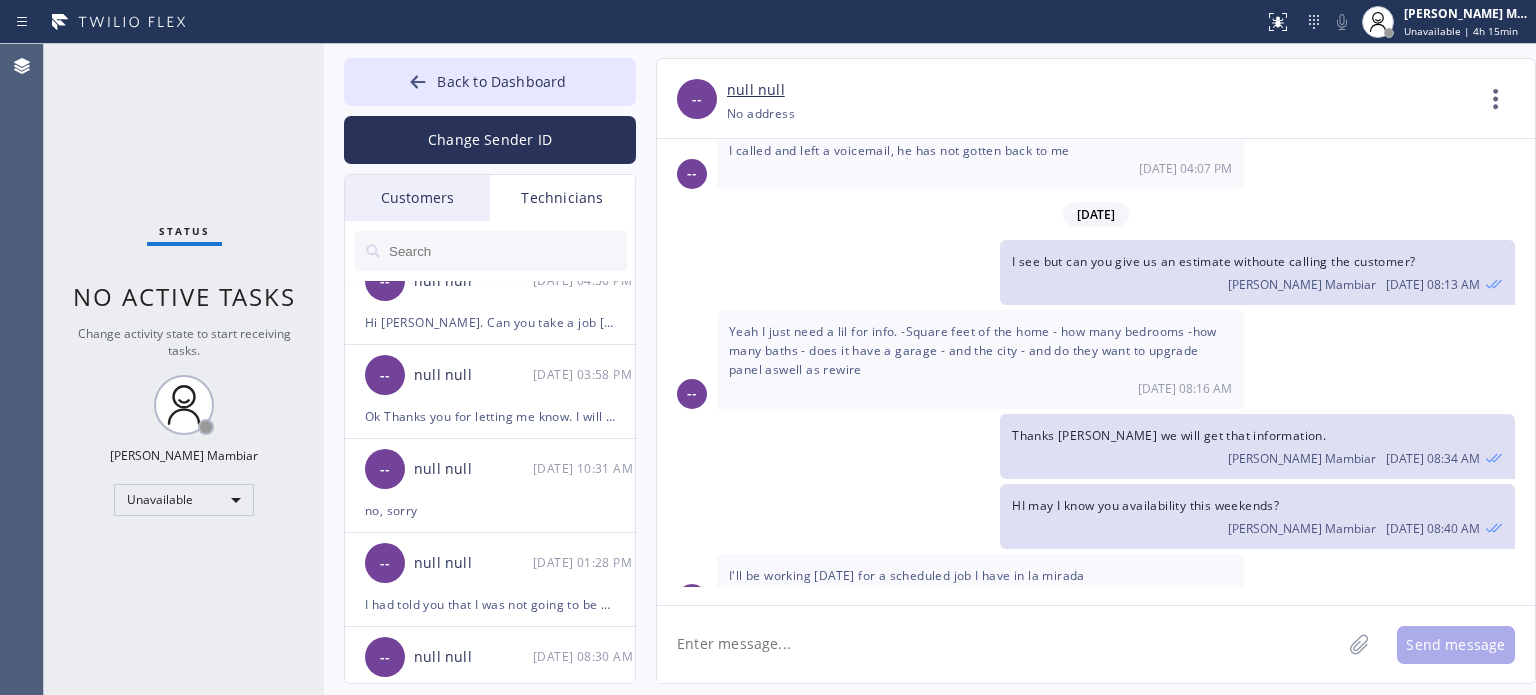 type 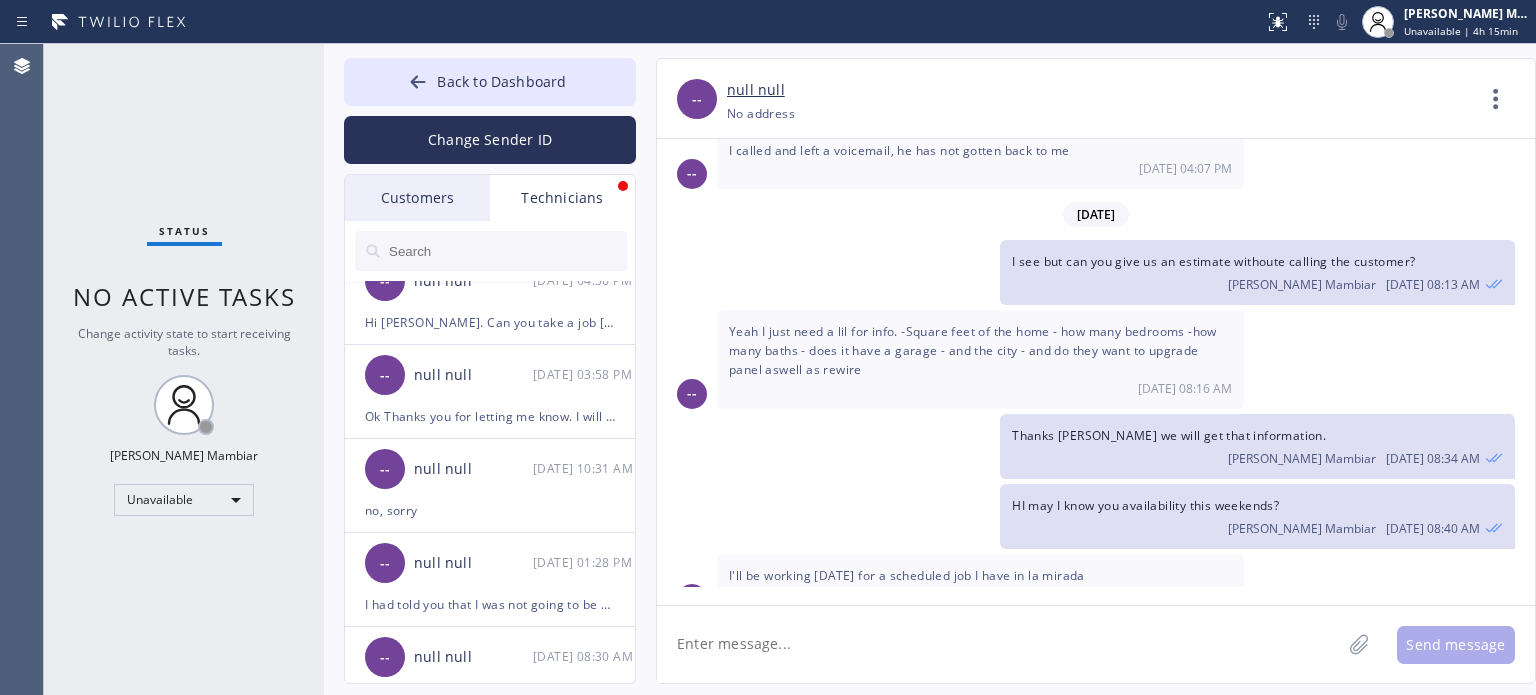 scroll, scrollTop: 3578, scrollLeft: 0, axis: vertical 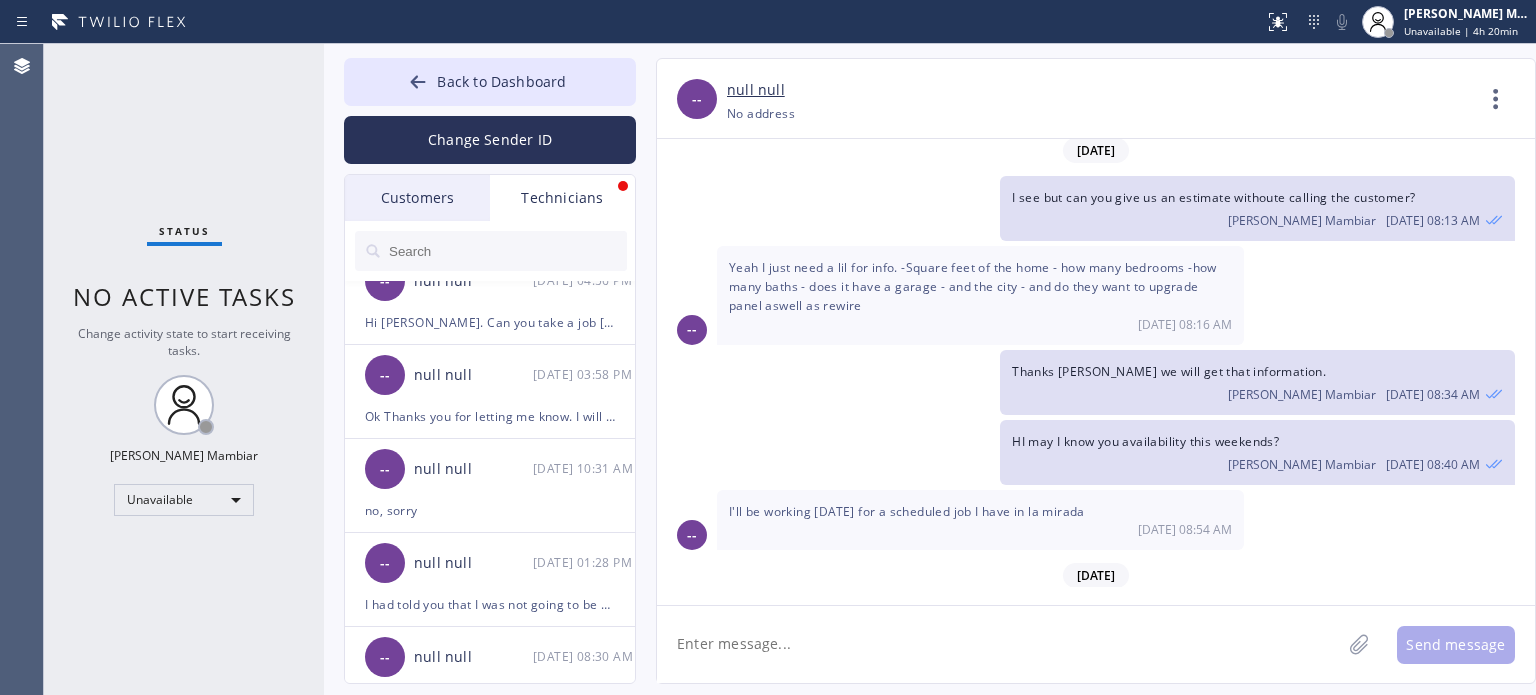 click on "Status   No active tasks     Change activity state to start receiving tasks.   [PERSON_NAME] Mambiar Unavailable" at bounding box center (184, 369) 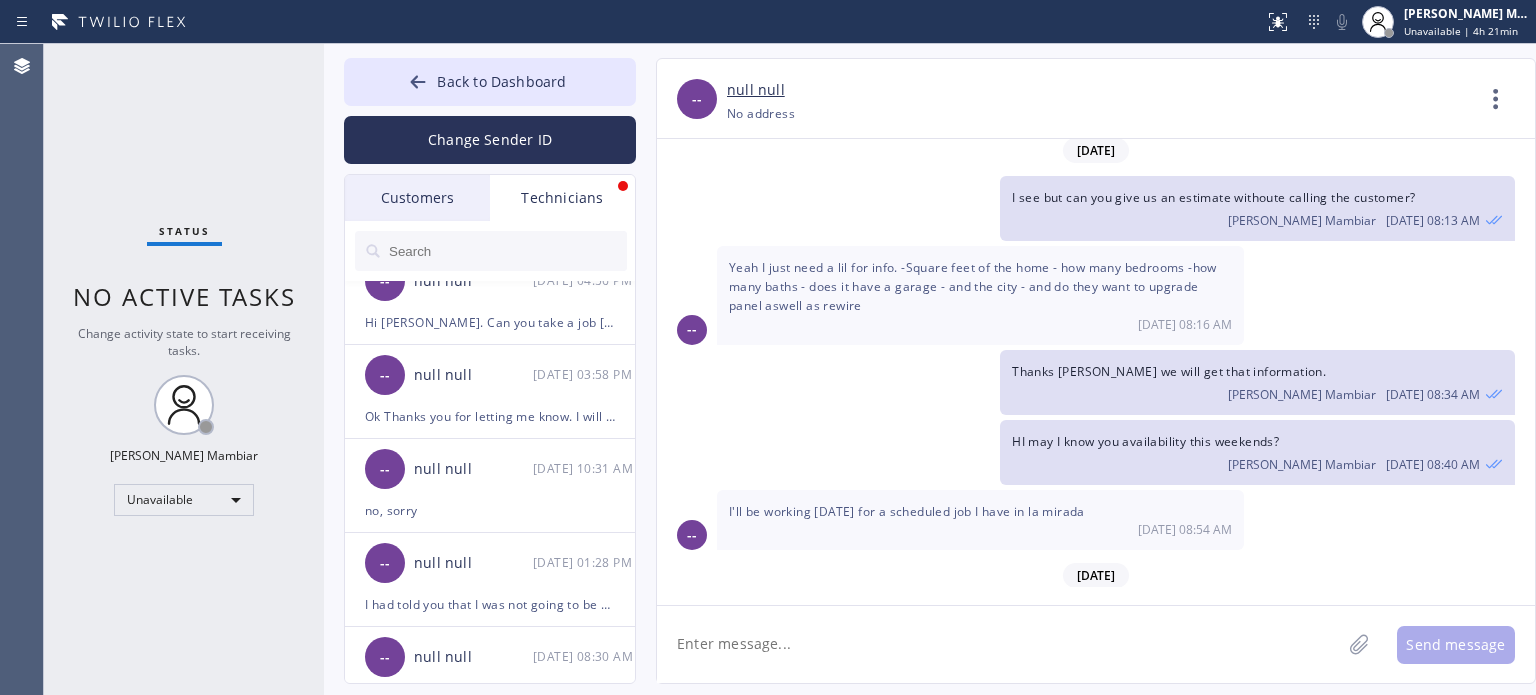 click 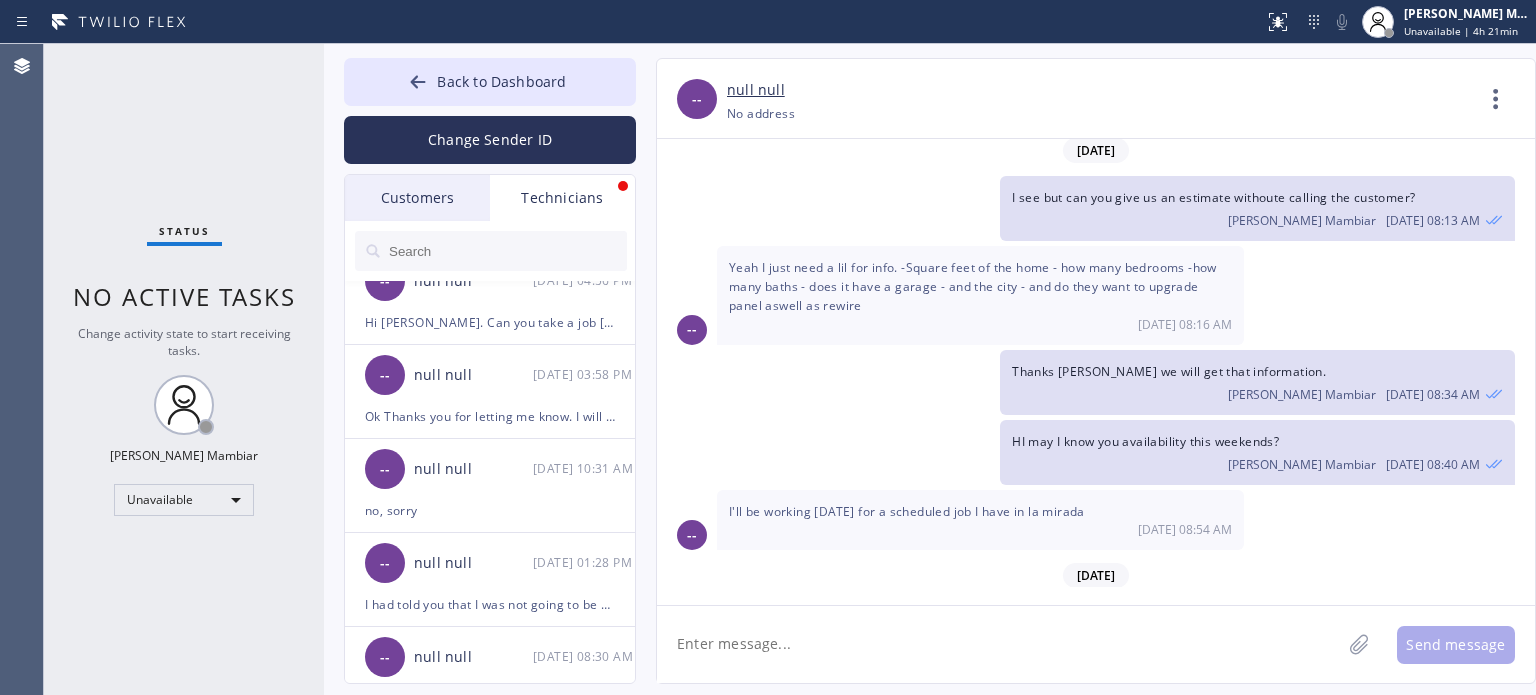 scroll, scrollTop: 3178, scrollLeft: 0, axis: vertical 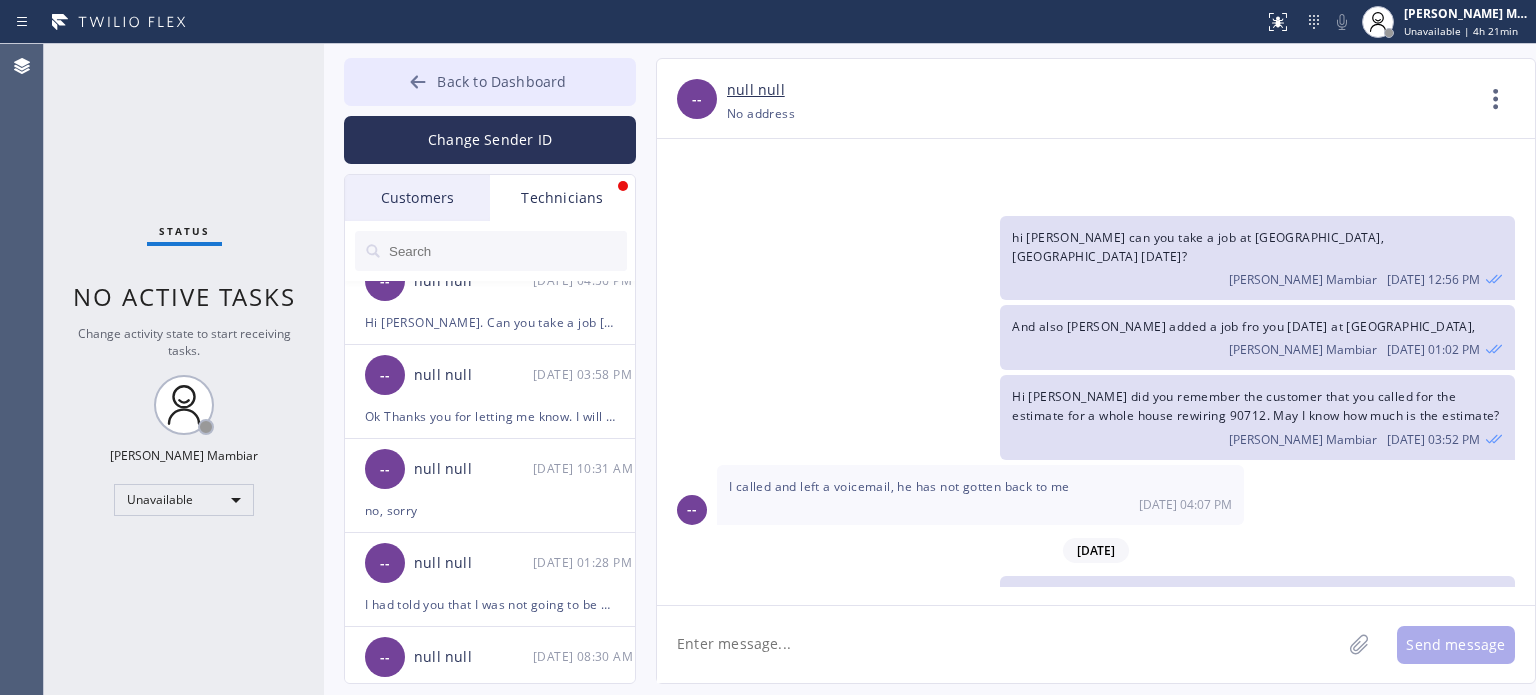 click on "Back to Dashboard" at bounding box center (501, 81) 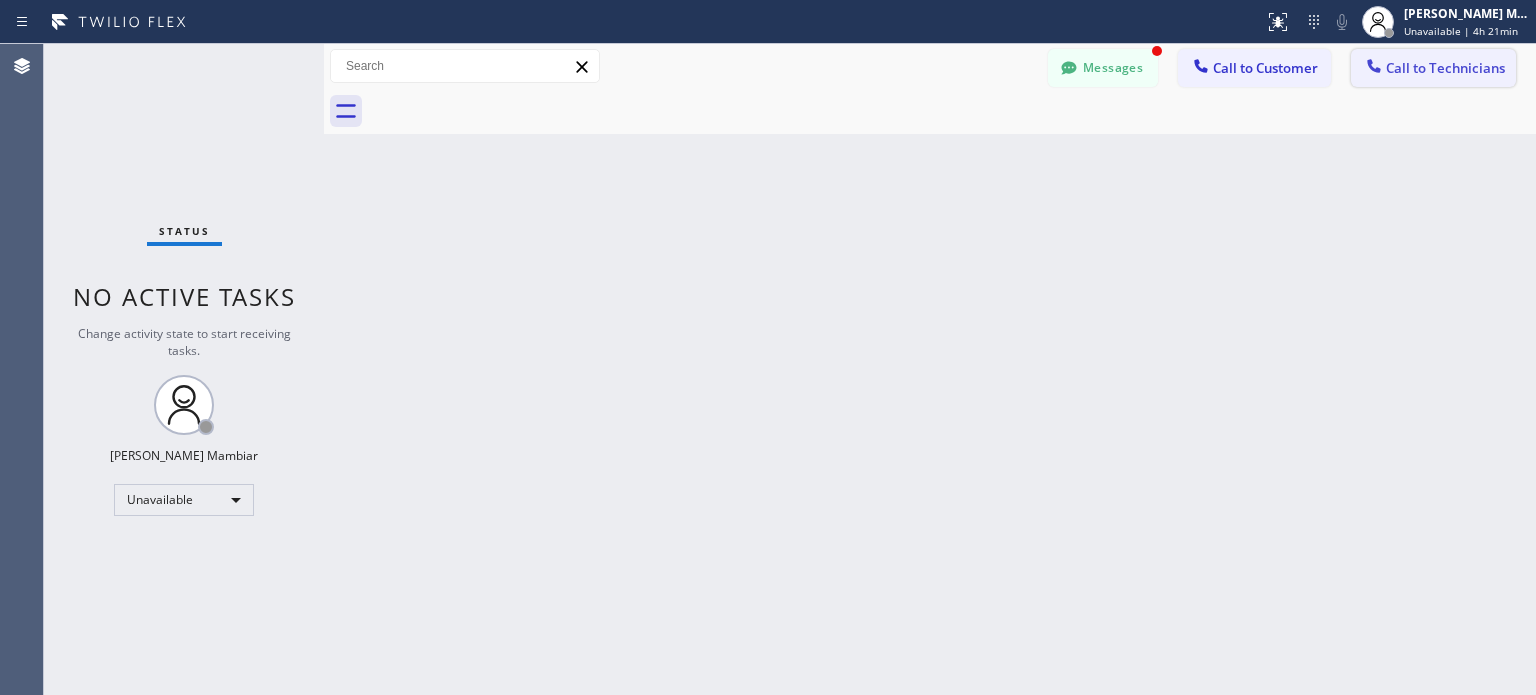 click on "Call to Technicians" at bounding box center [1433, 68] 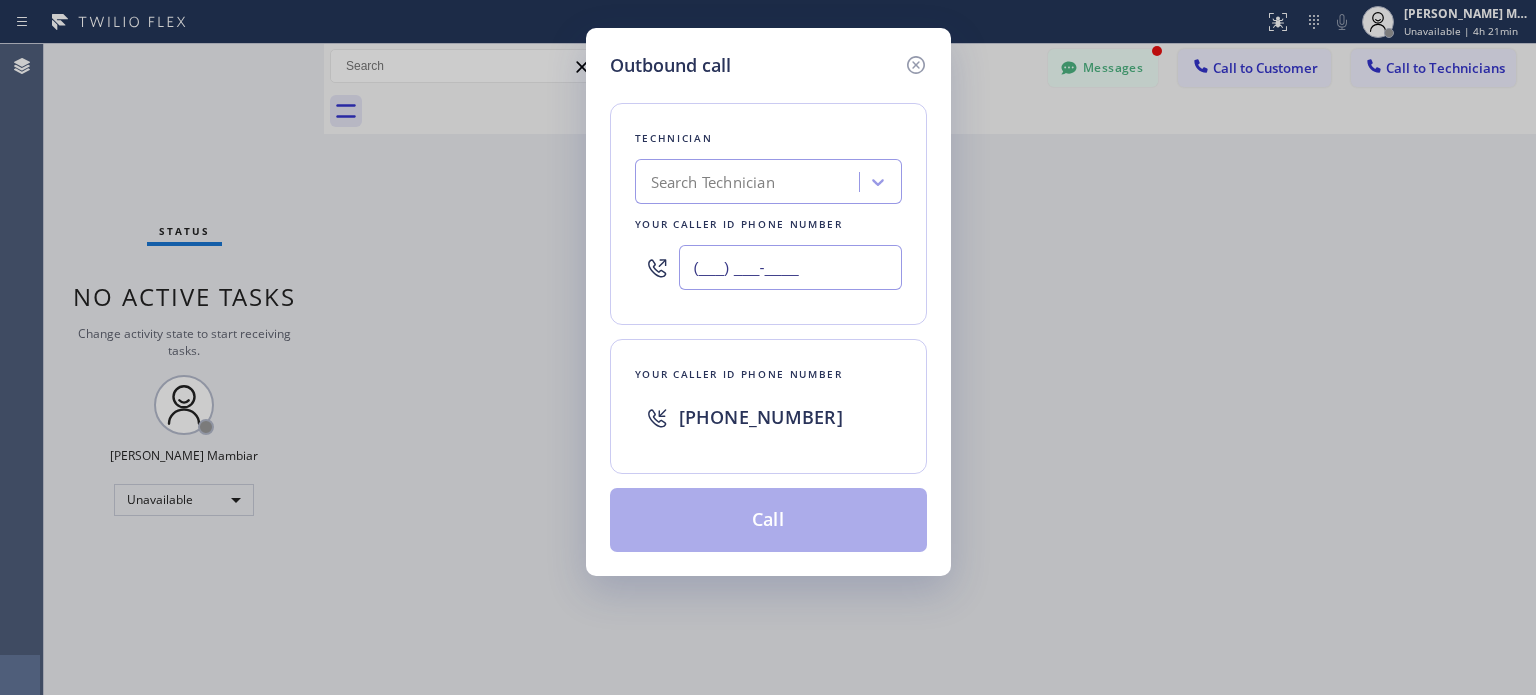 click on "(___) ___-____" at bounding box center (790, 267) 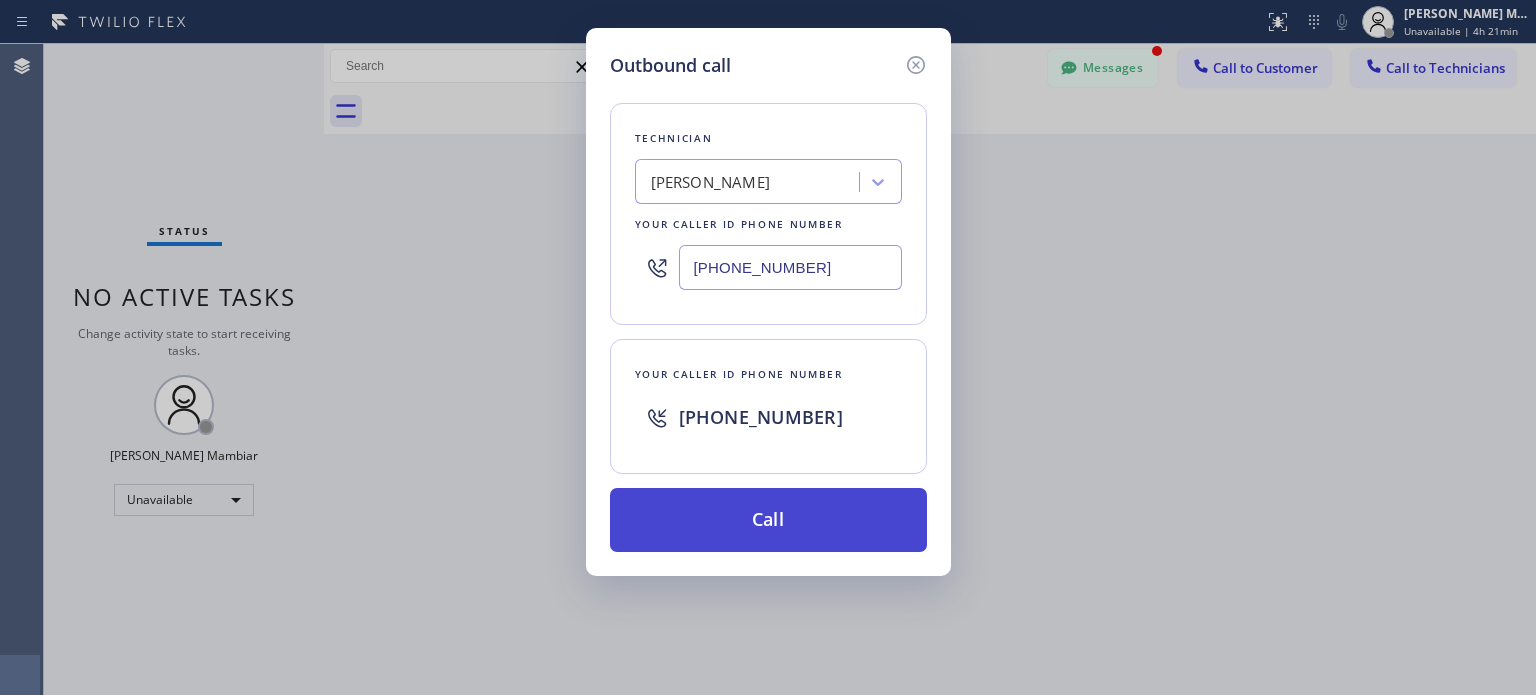 click on "Call" at bounding box center (768, 520) 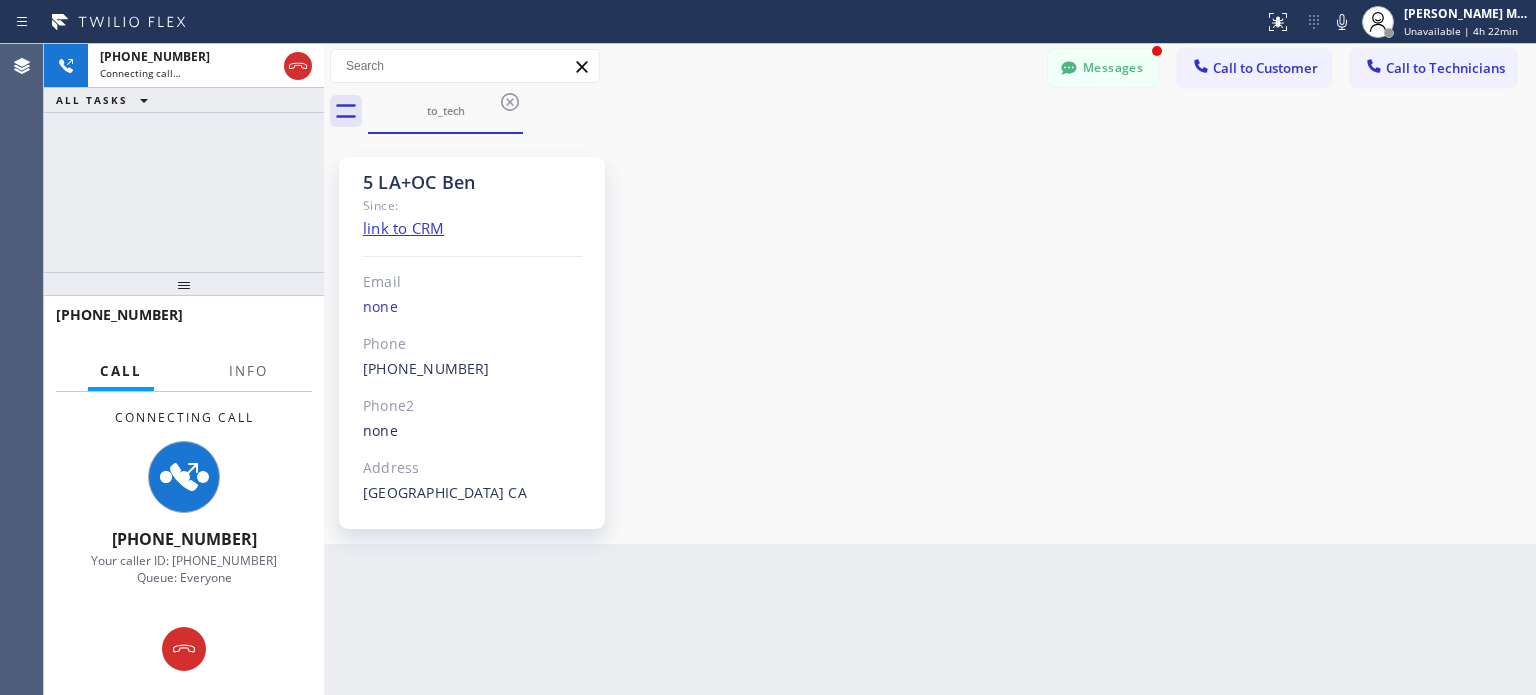 click on "5 LA+OC Ben Since:  link to CRM Email none Phone [PHONE_NUMBER] Outbound call Technician Search Technician Your caller id phone number Your caller id phone number Call Phone2 none Address [GEOGRAPHIC_DATA]" at bounding box center [930, 339] 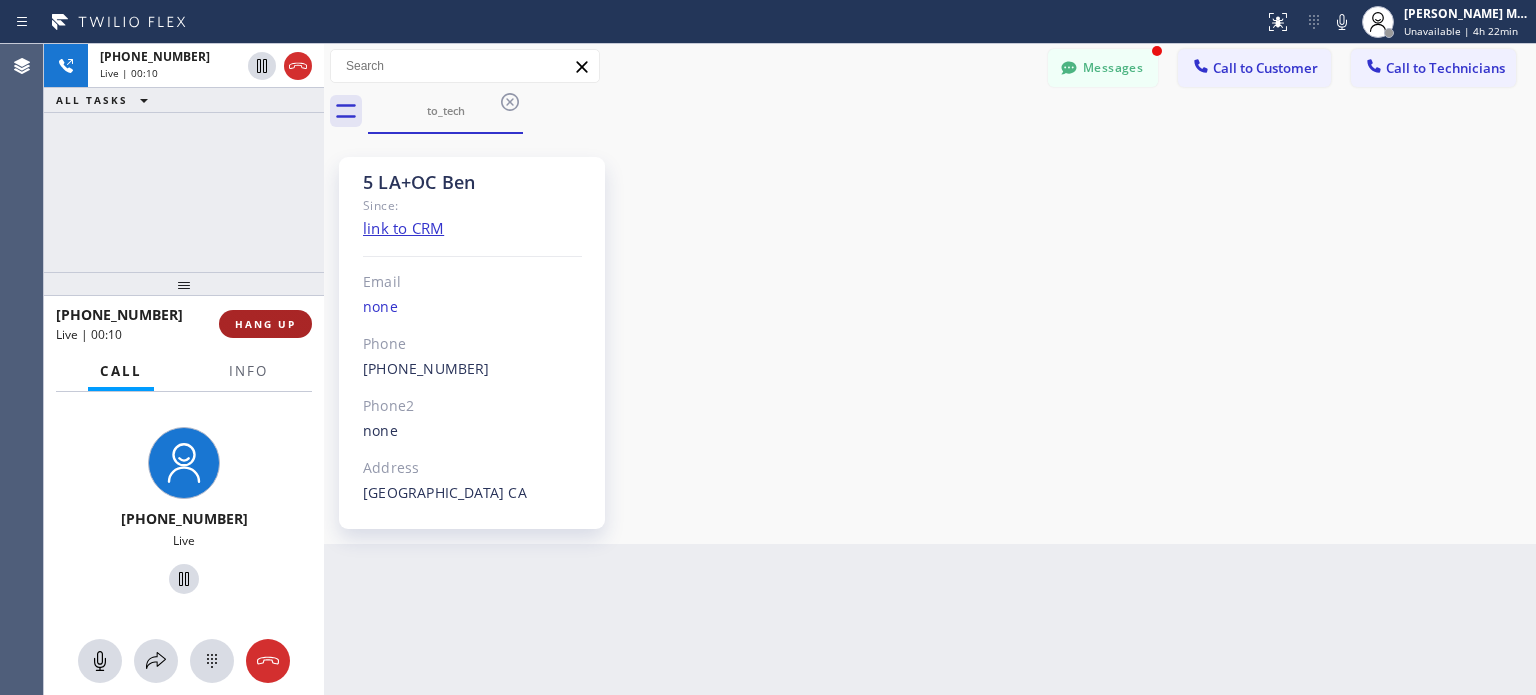 click on "HANG UP" at bounding box center [265, 324] 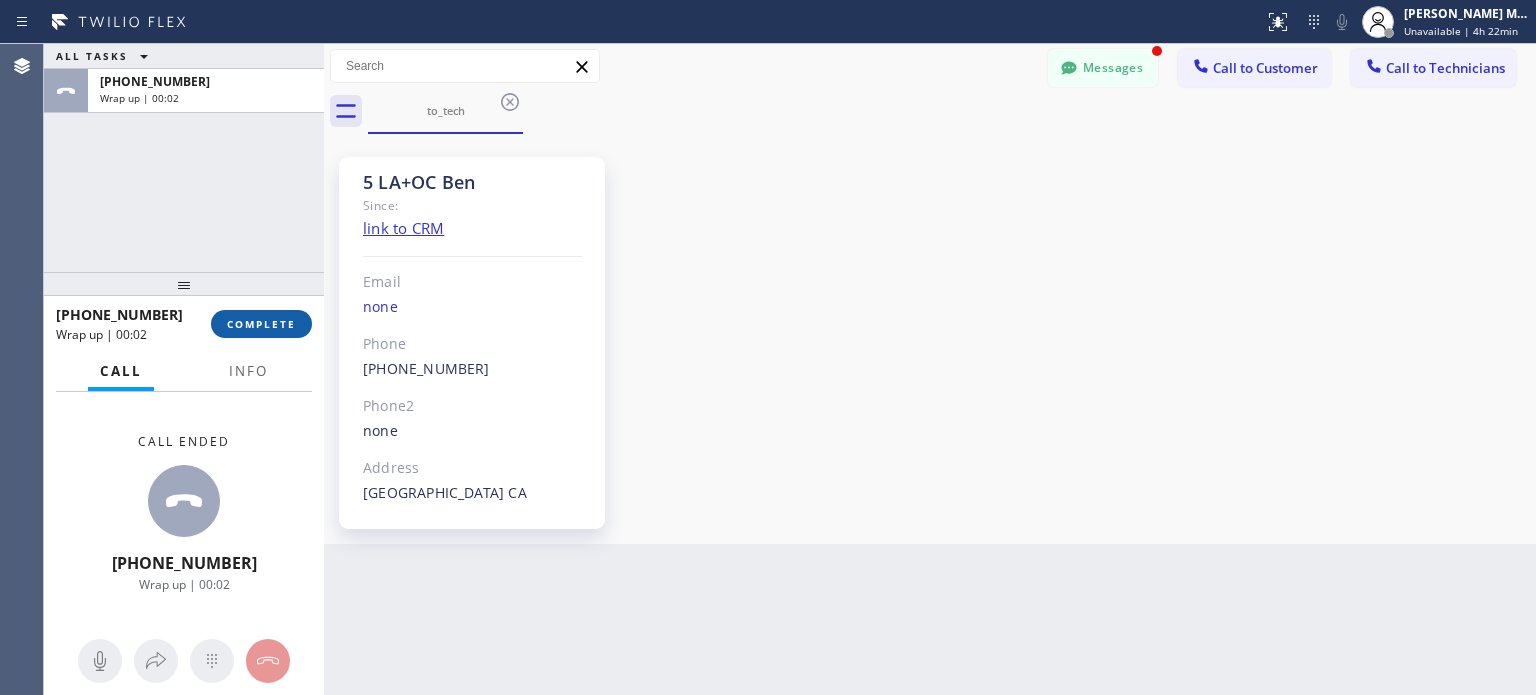 click on "COMPLETE" at bounding box center (261, 324) 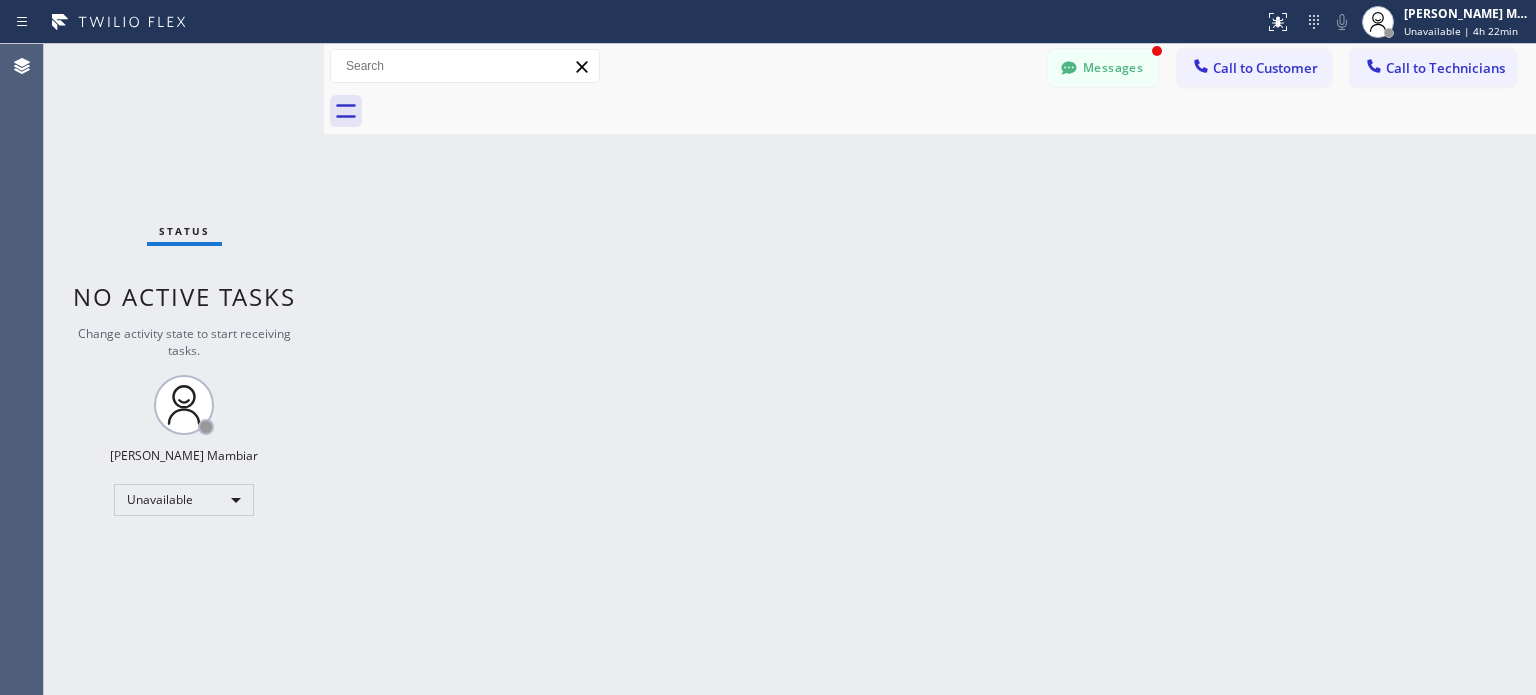 drag, startPoint x: 1400, startPoint y: 67, endPoint x: 1388, endPoint y: 81, distance: 18.439089 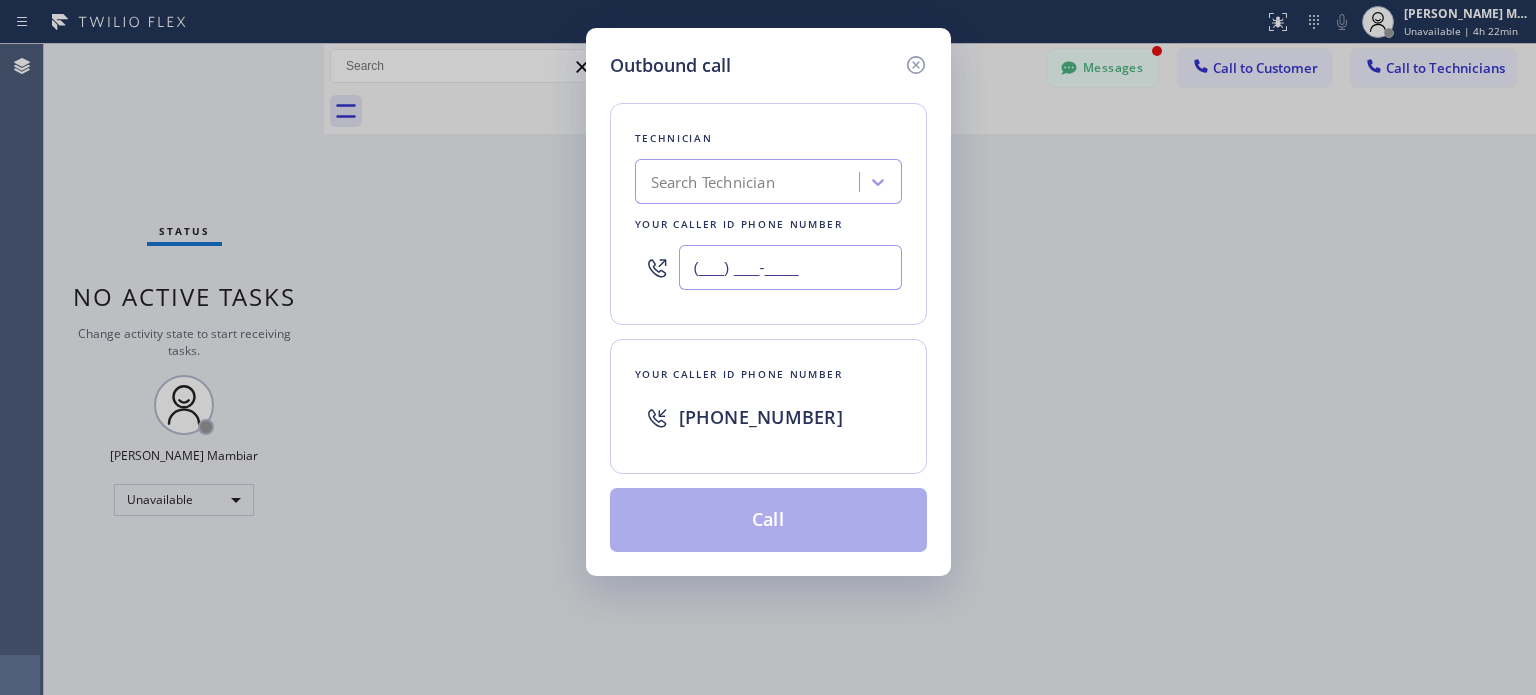 click on "(___) ___-____" at bounding box center (790, 267) 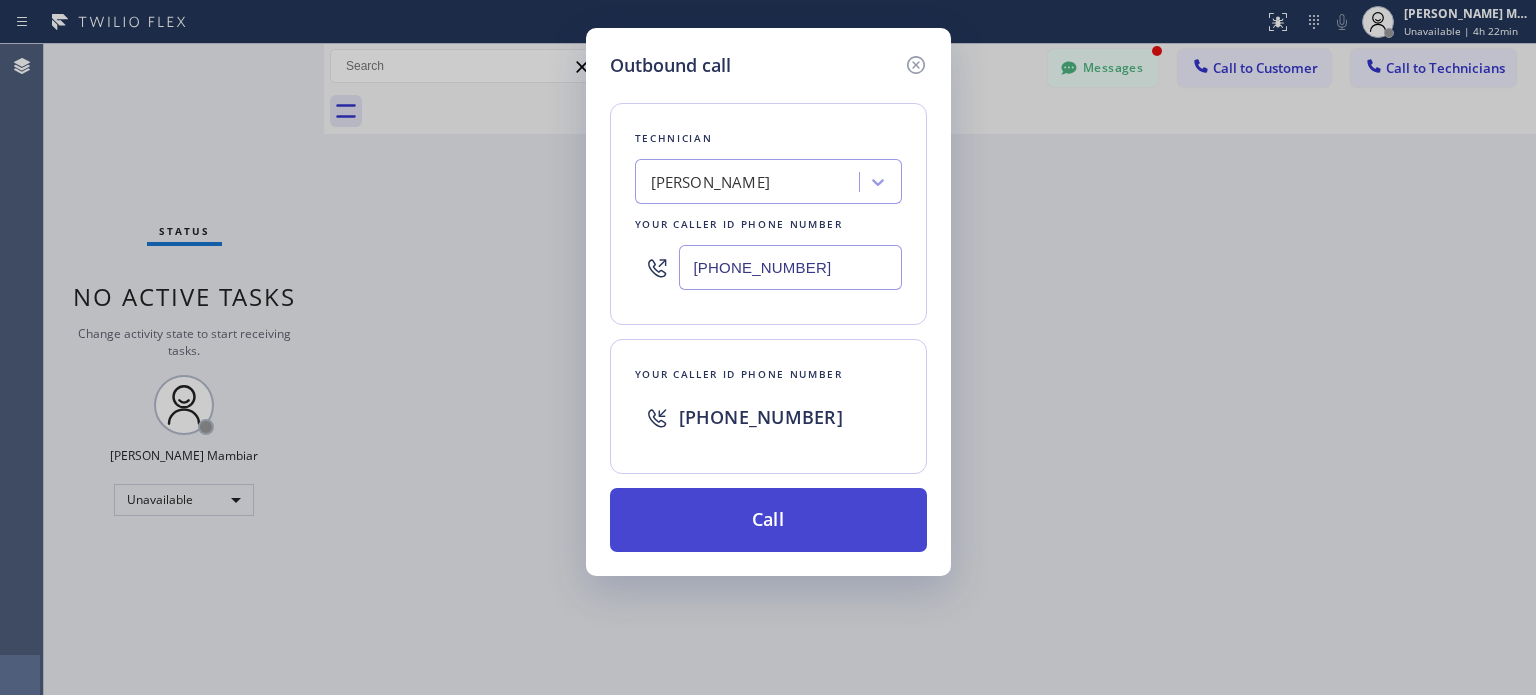 type on "[PHONE_NUMBER]" 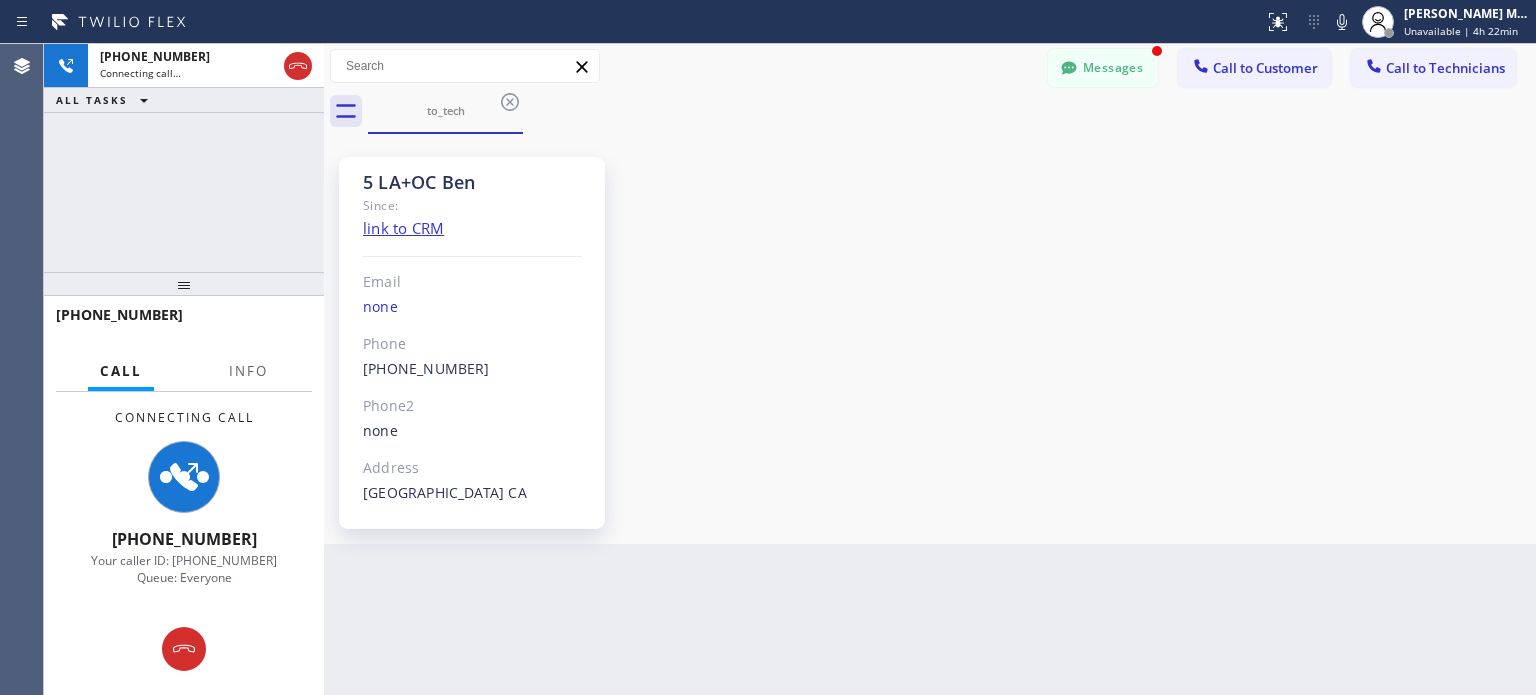 click on "[PHONE_NUMBER] Connecting call… ALL TASKS ALL TASKS ACTIVE TASKS TASKS IN WRAP UP" at bounding box center [184, 158] 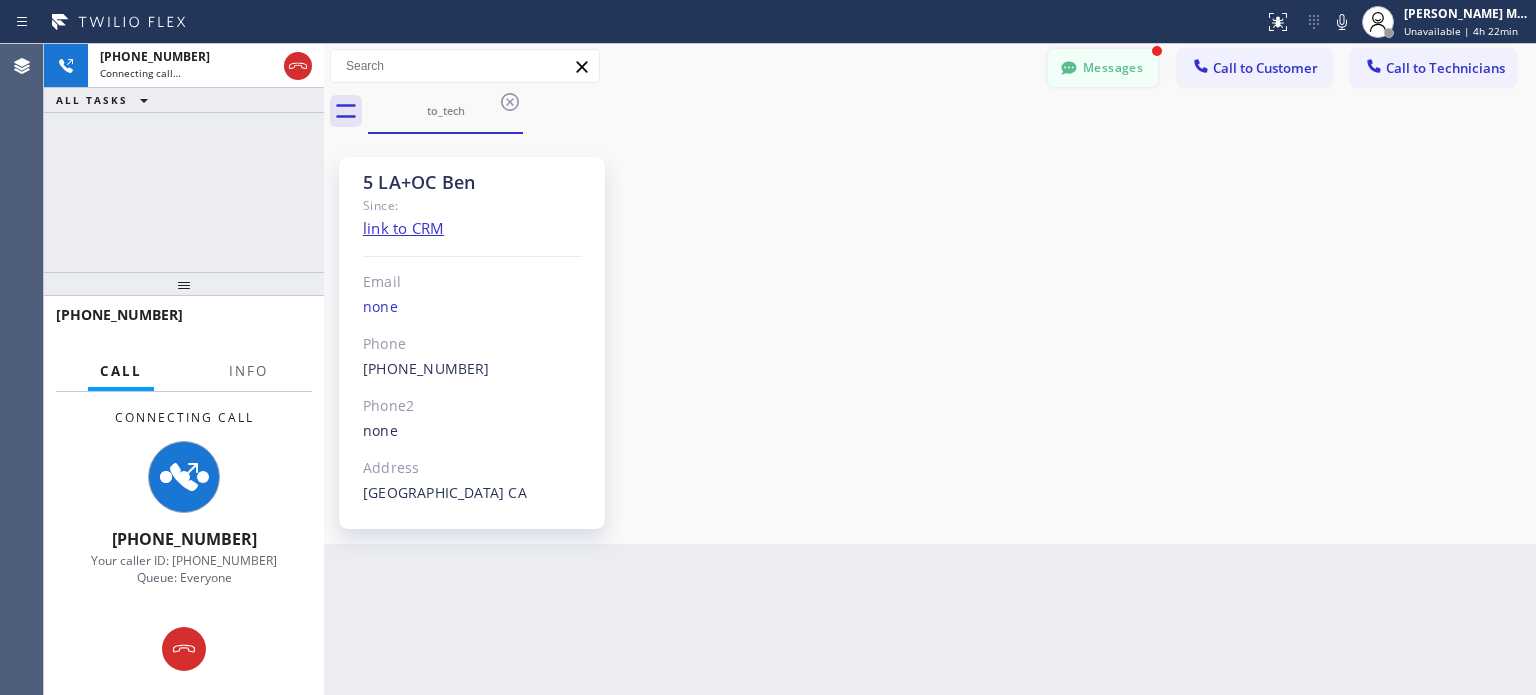 click on "Messages" at bounding box center (1103, 68) 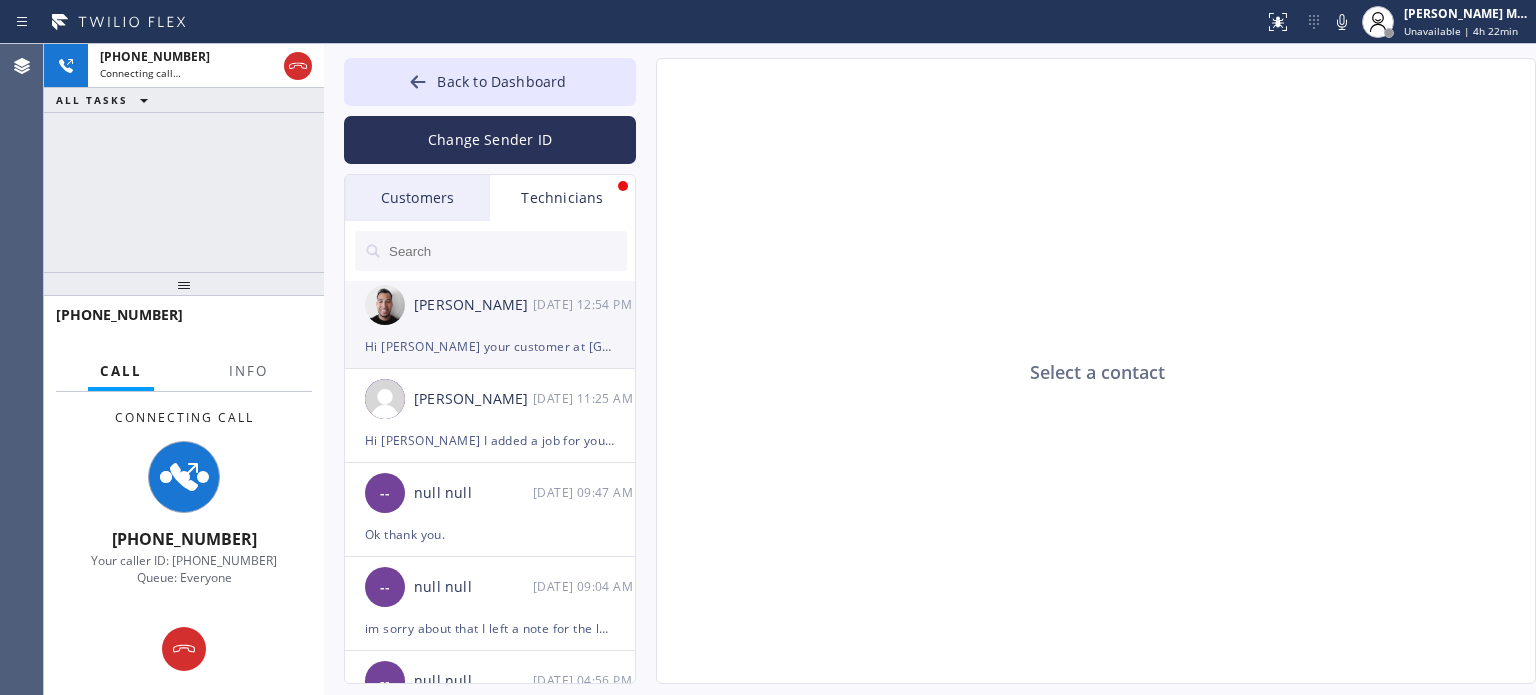 scroll, scrollTop: 0, scrollLeft: 0, axis: both 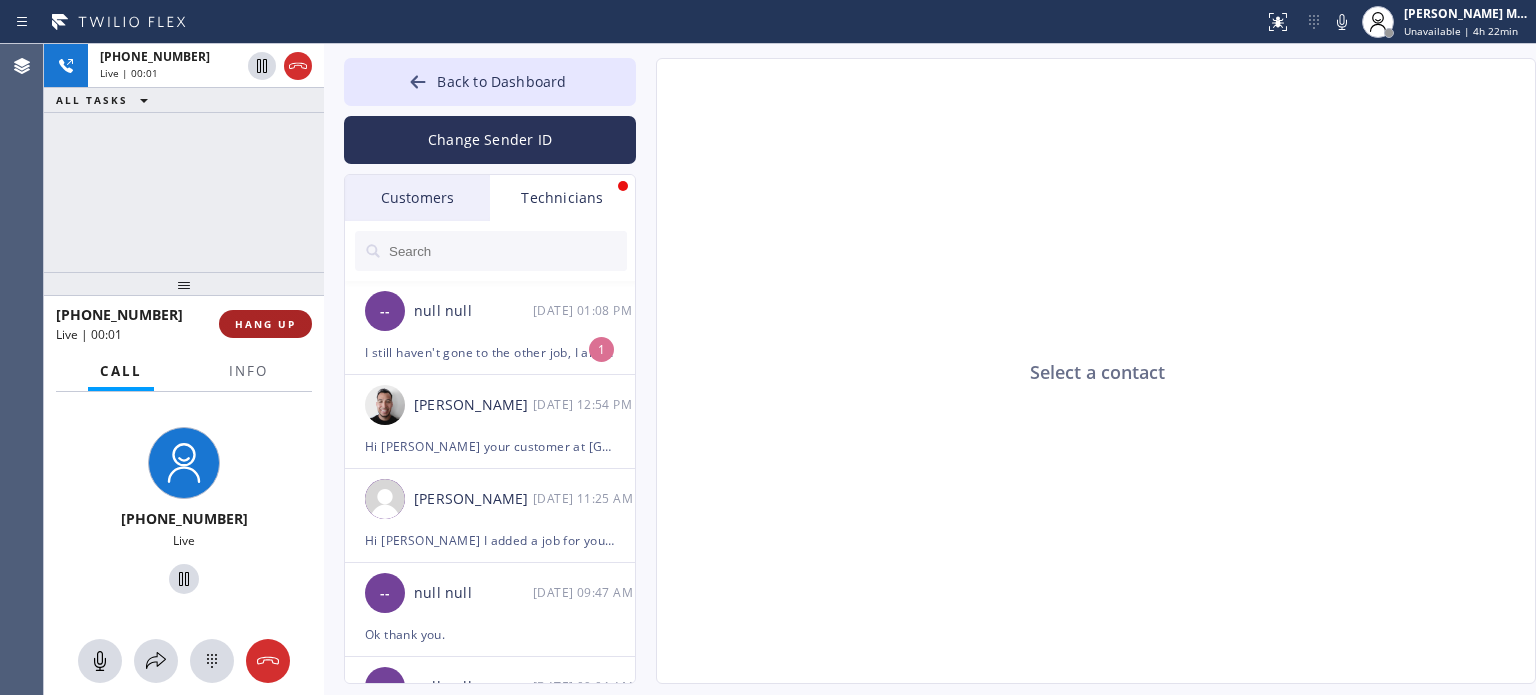 click on "HANG UP" at bounding box center (265, 324) 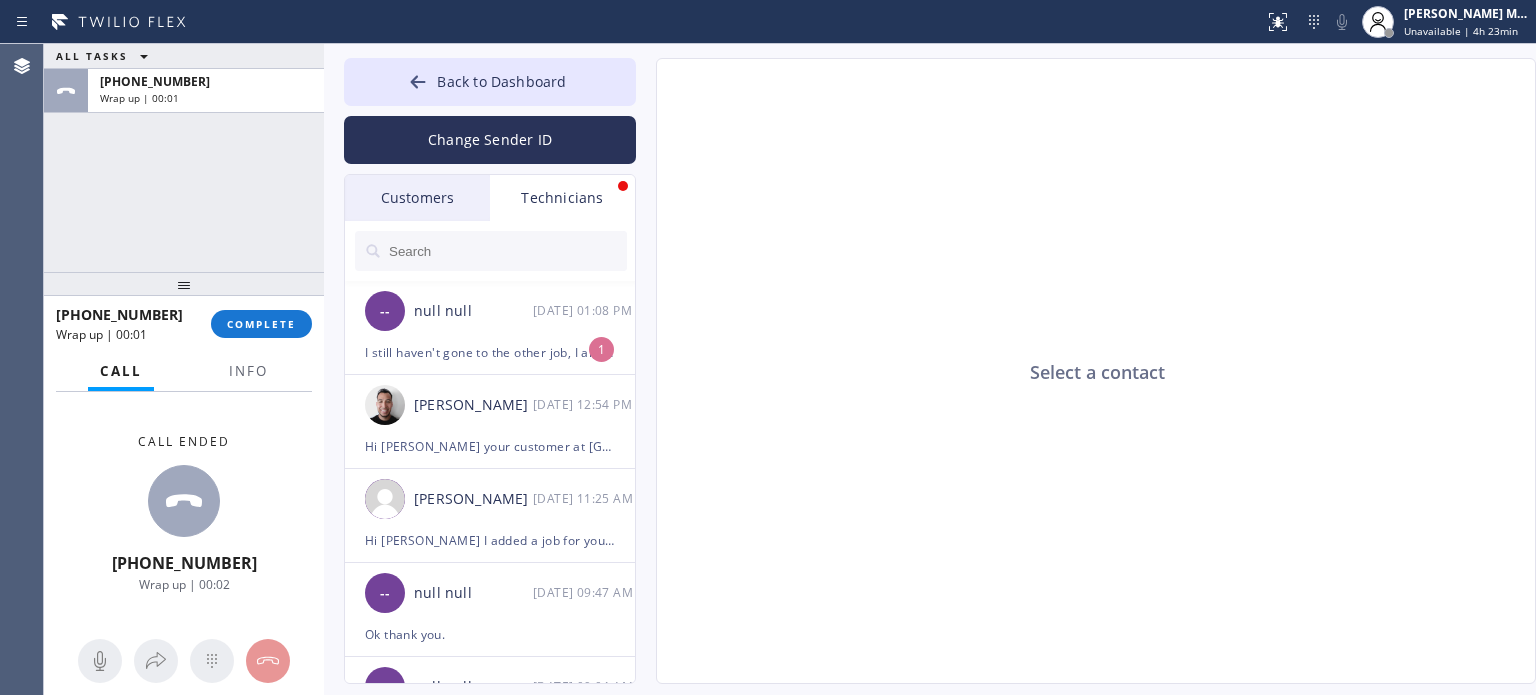 click on "ALL TASKS ALL TASKS ACTIVE TASKS TASKS IN WRAP UP [PHONE_NUMBER] Wrap up | 00:01" at bounding box center (184, 158) 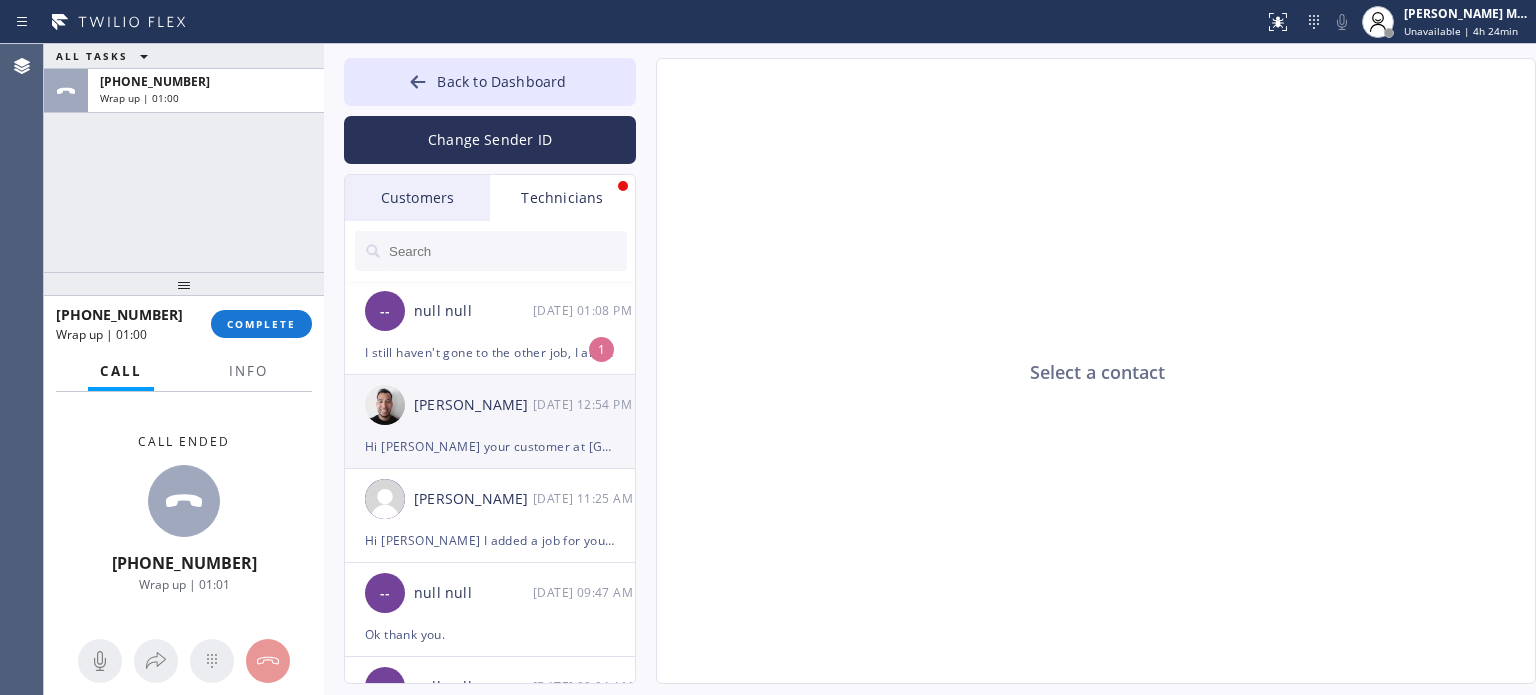 click on "[PERSON_NAME]" at bounding box center [473, 405] 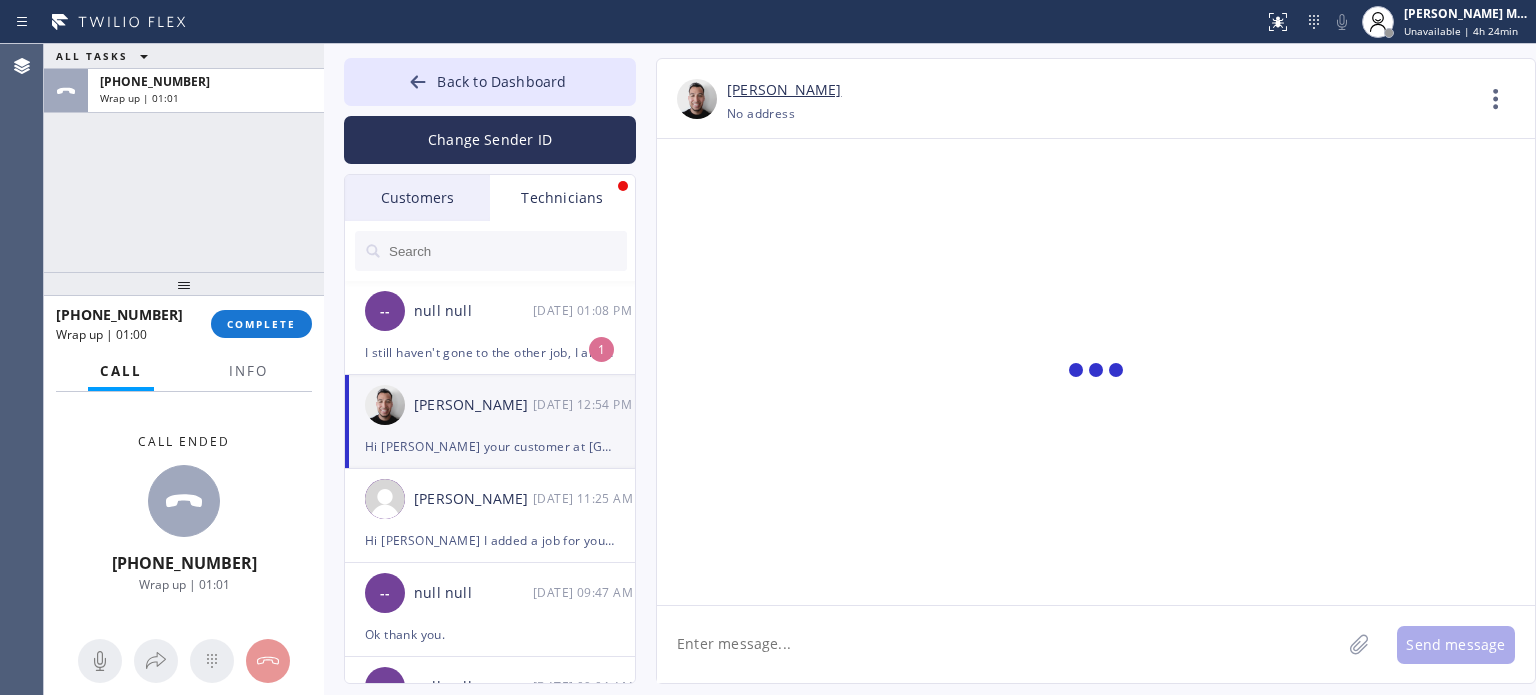 scroll, scrollTop: 3092, scrollLeft: 0, axis: vertical 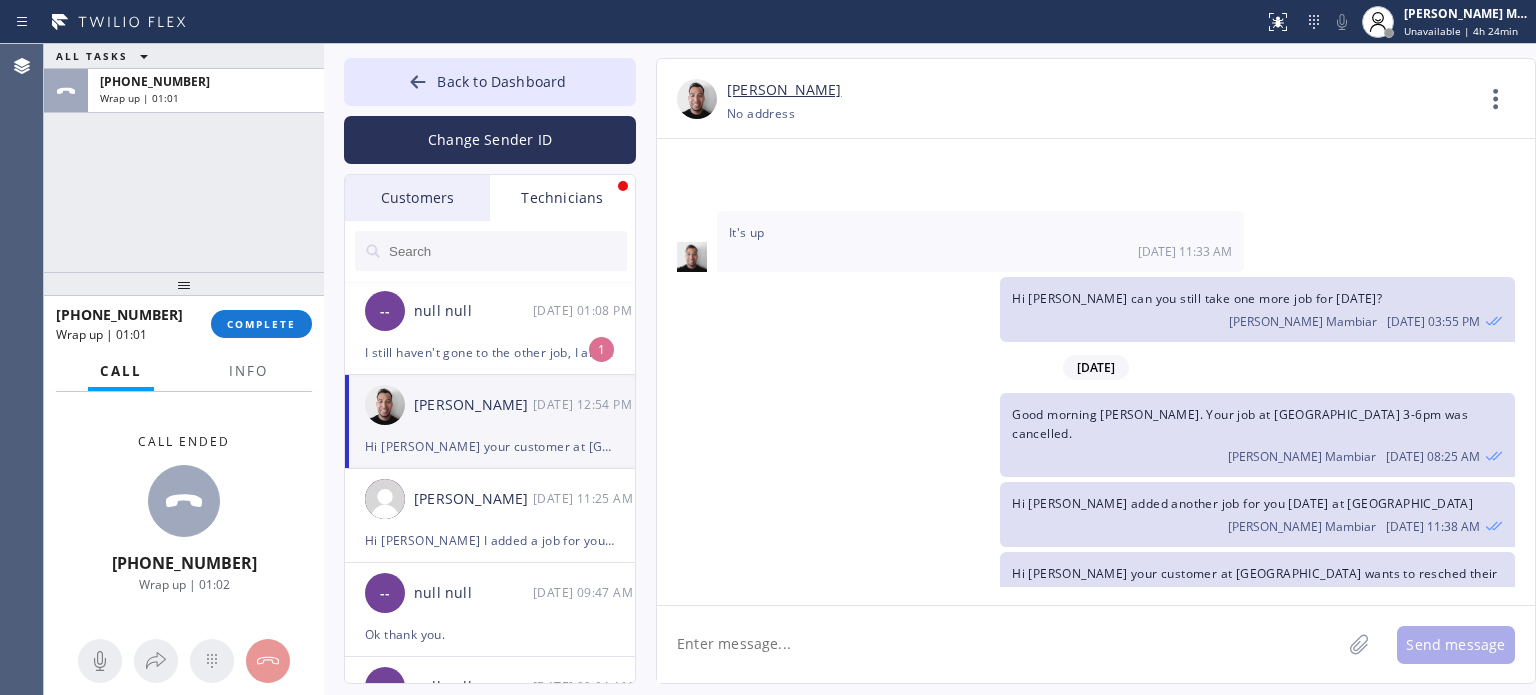 click 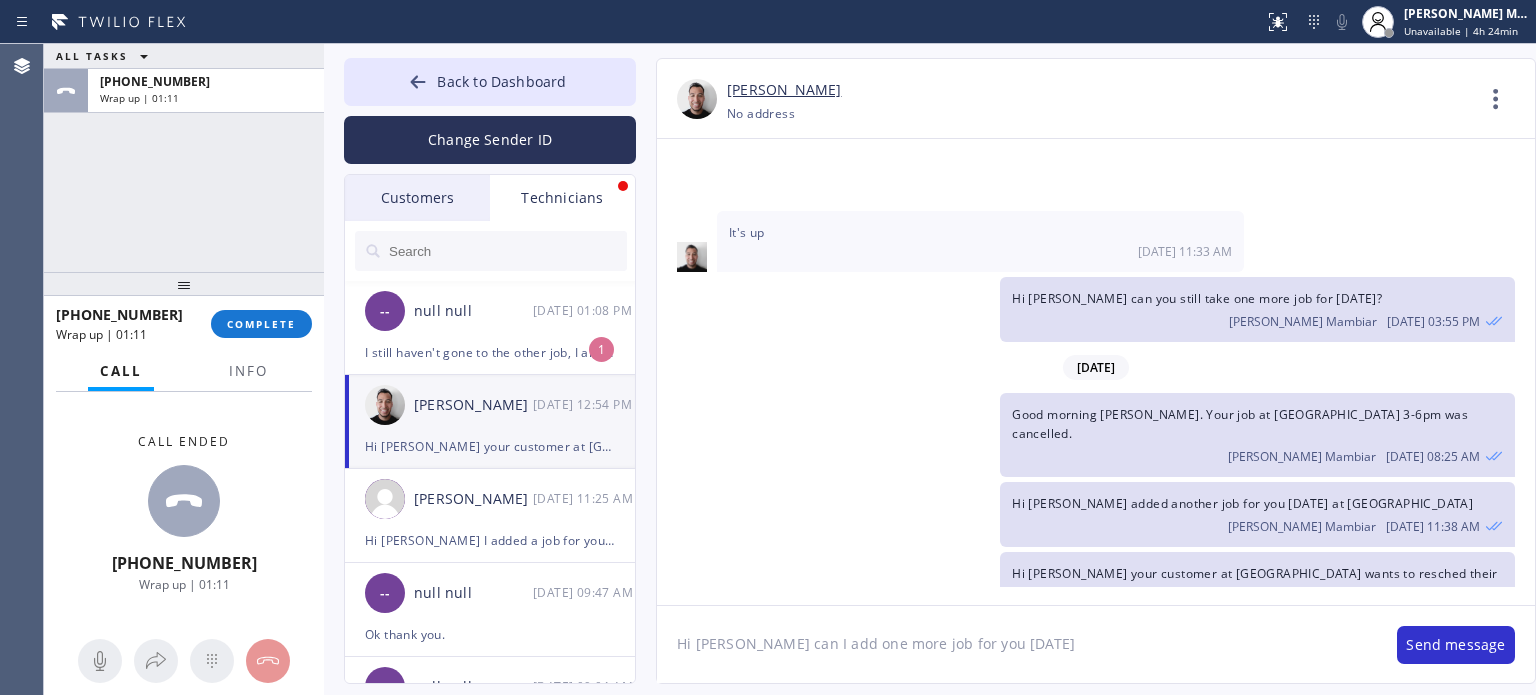 type on "Hi [PERSON_NAME] can I add one more job for you [DATE]?" 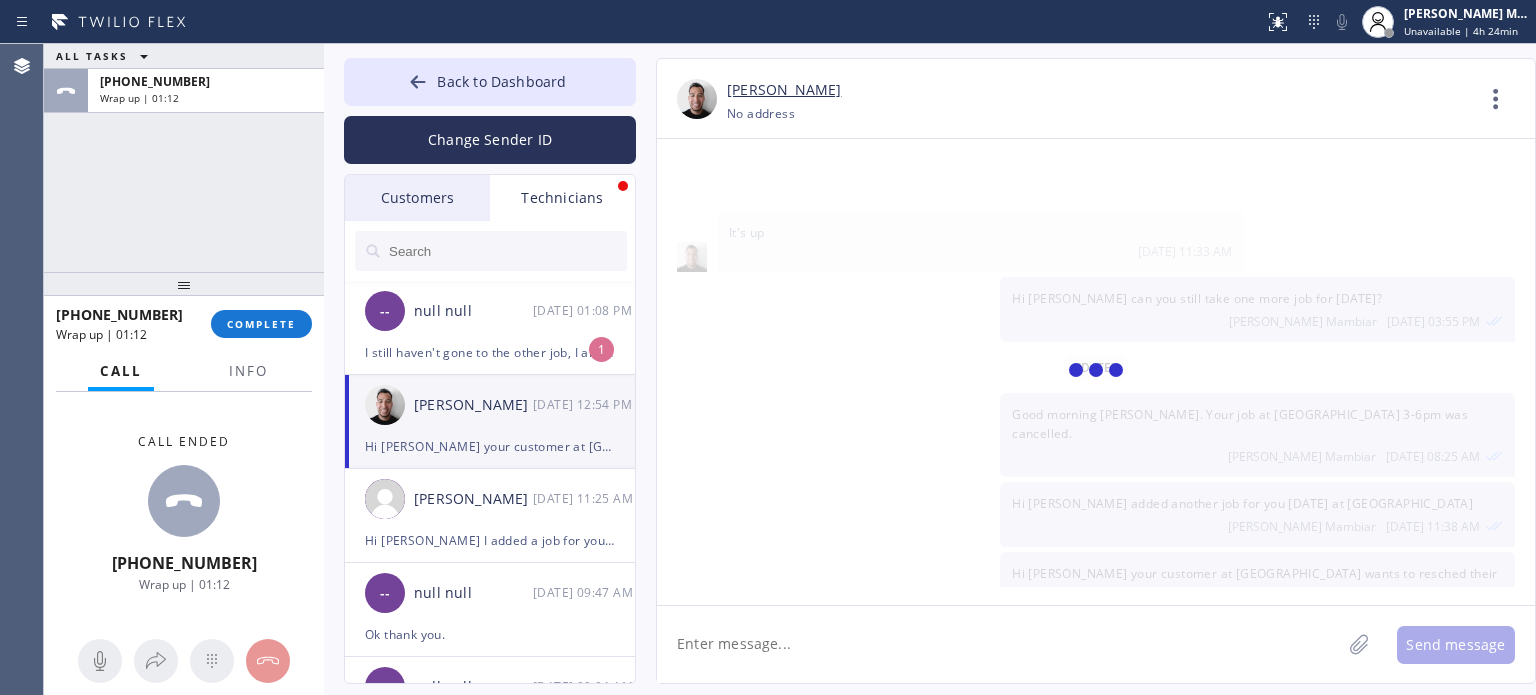 scroll, scrollTop: 3162, scrollLeft: 0, axis: vertical 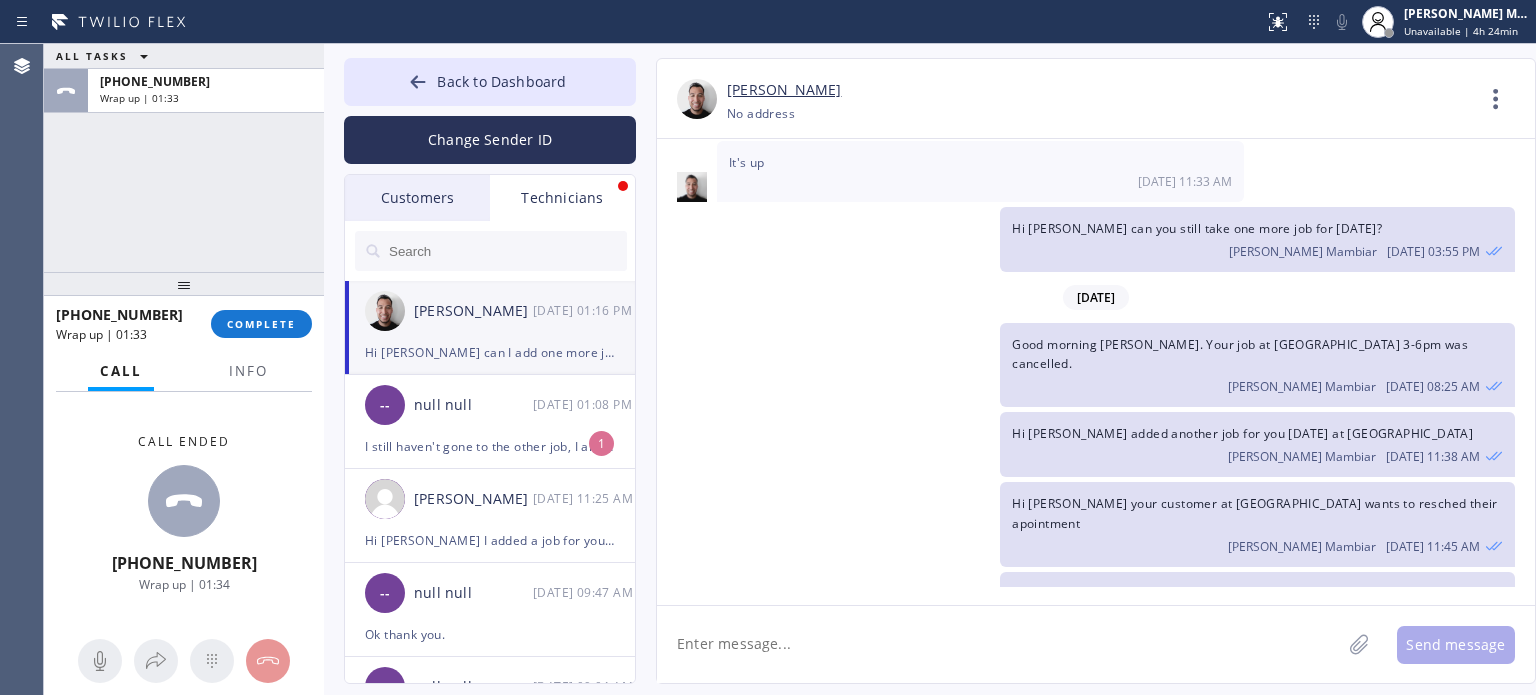 click on "[PERSON_NAME] [PHONE_NUMBER] Choose phone number [PHONE_NUMBER] No address Contact Full Information Call to Technician" at bounding box center (1096, 99) 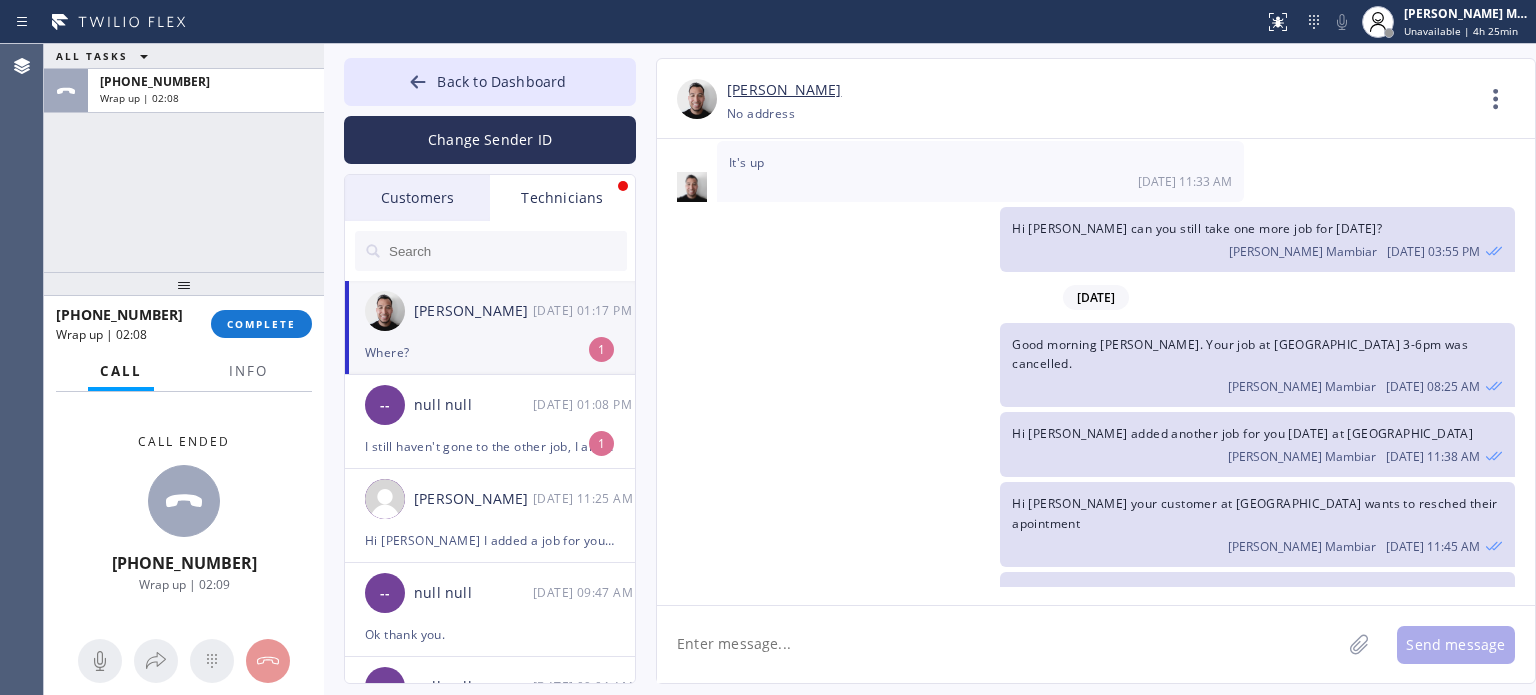 scroll, scrollTop: 3226, scrollLeft: 0, axis: vertical 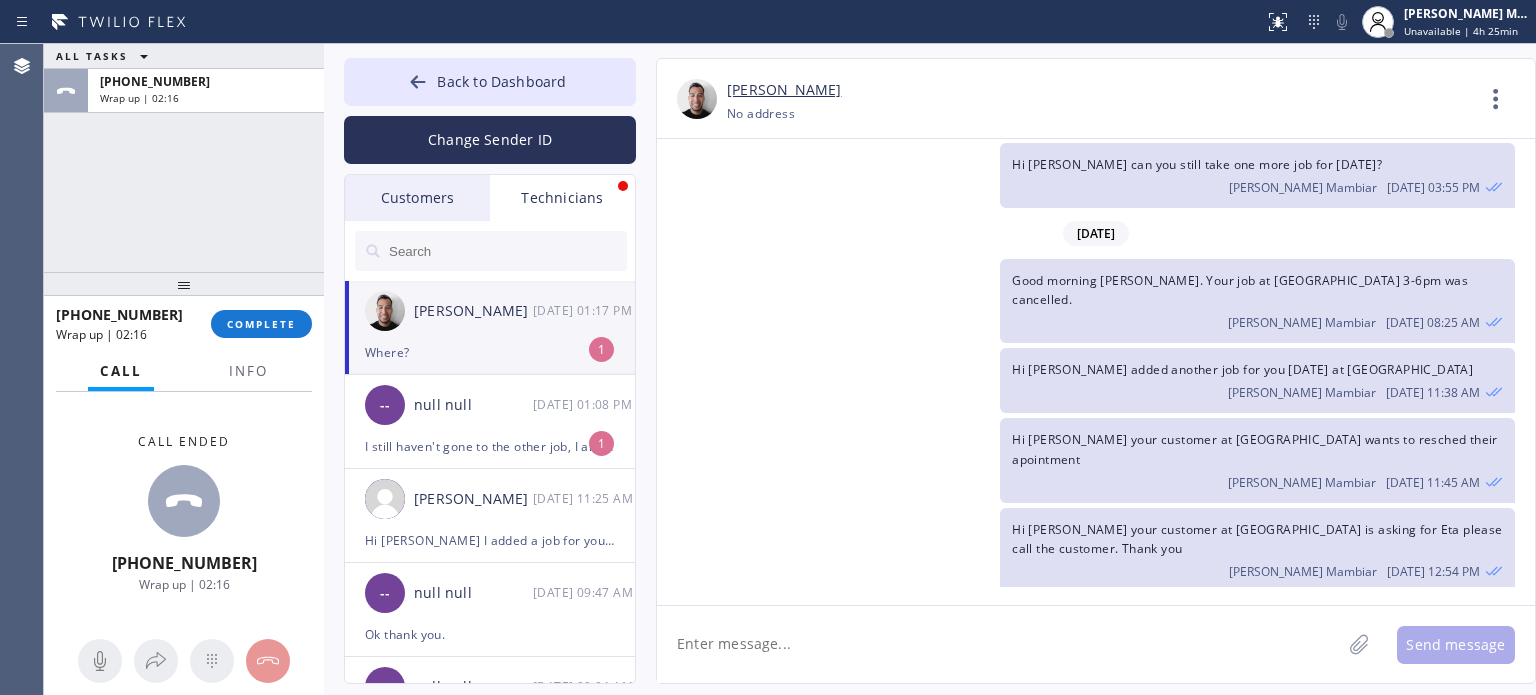 click 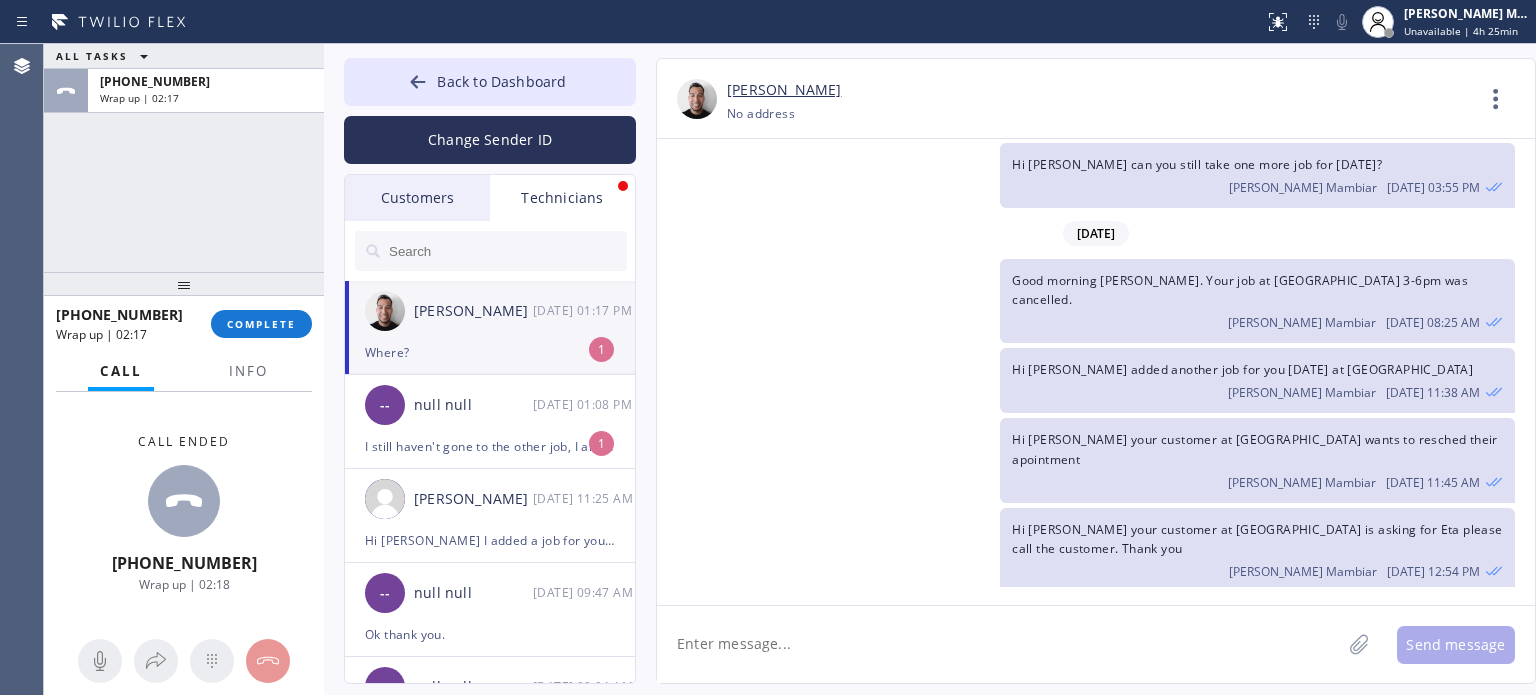 paste on "[GEOGRAPHIC_DATA]" 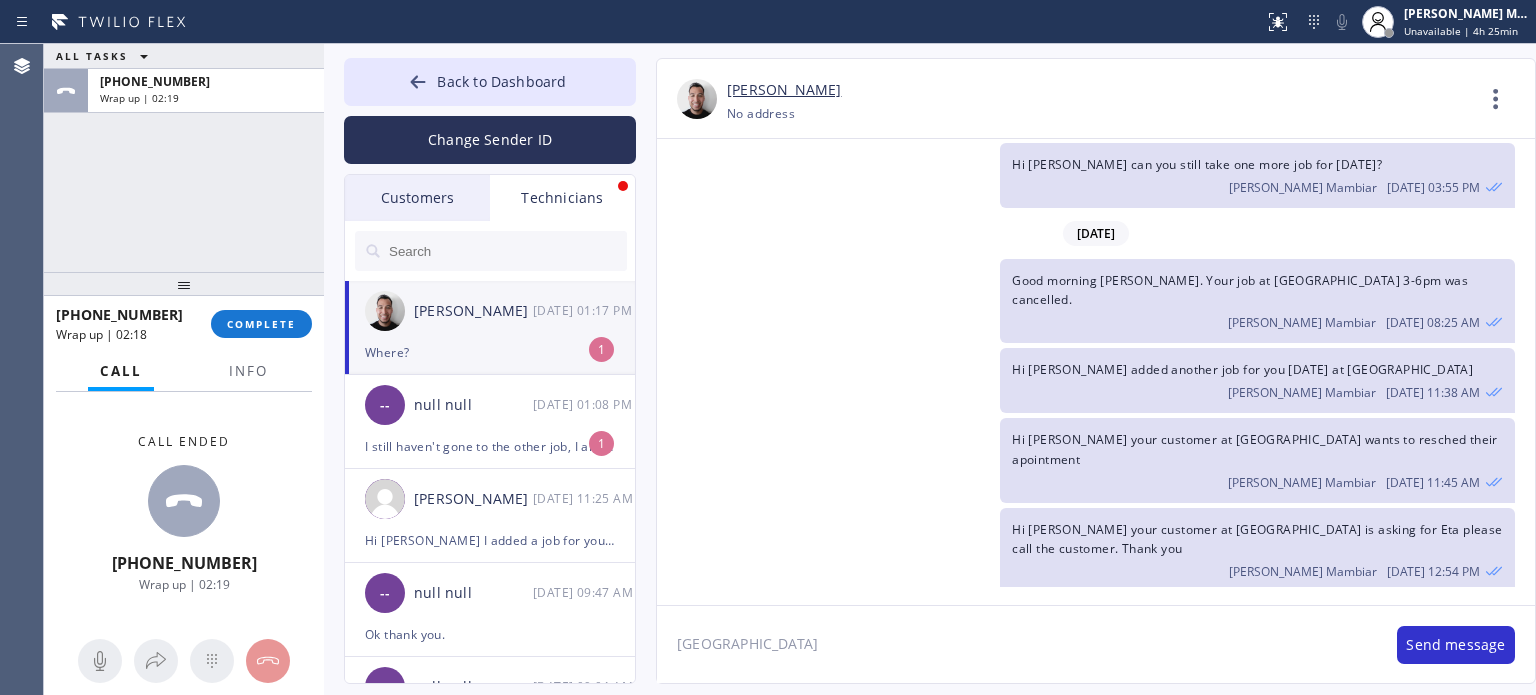 click on "[GEOGRAPHIC_DATA]" 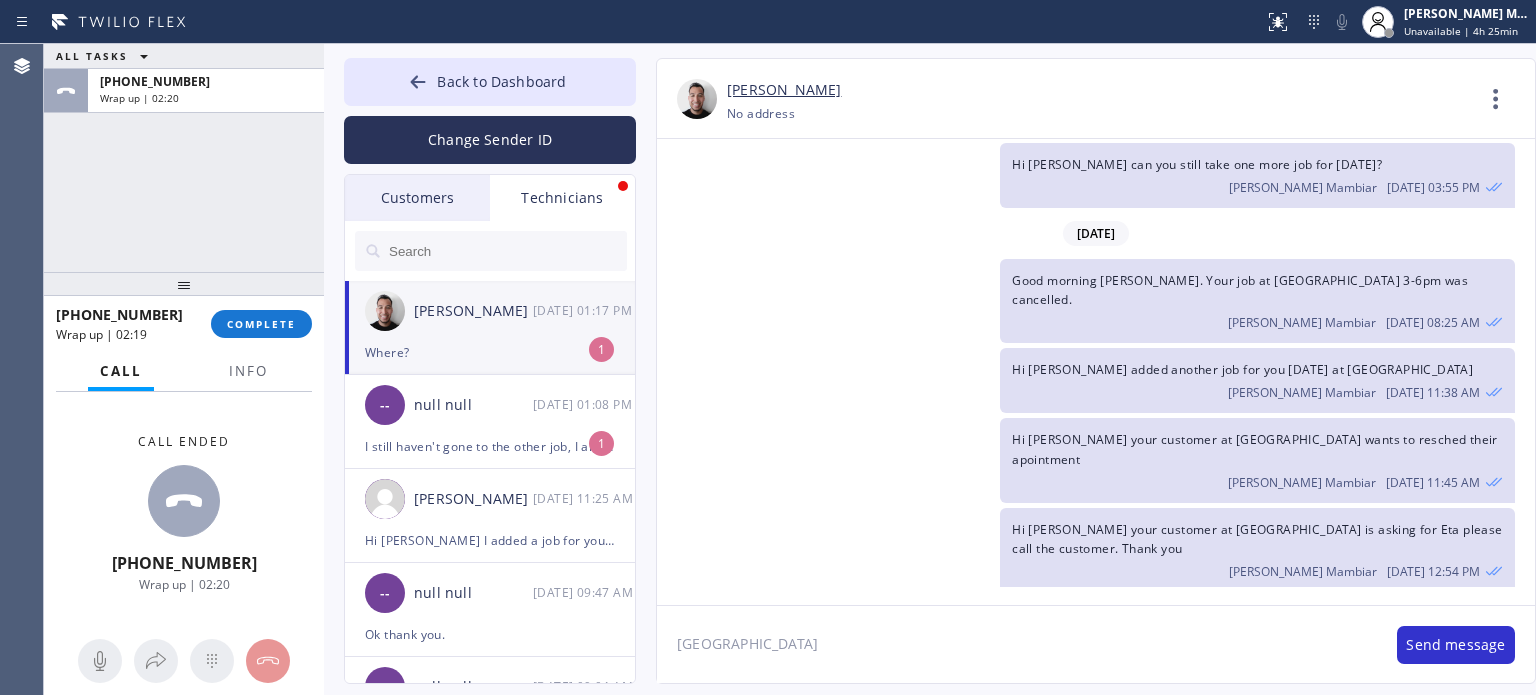 type on "at [GEOGRAPHIC_DATA]" 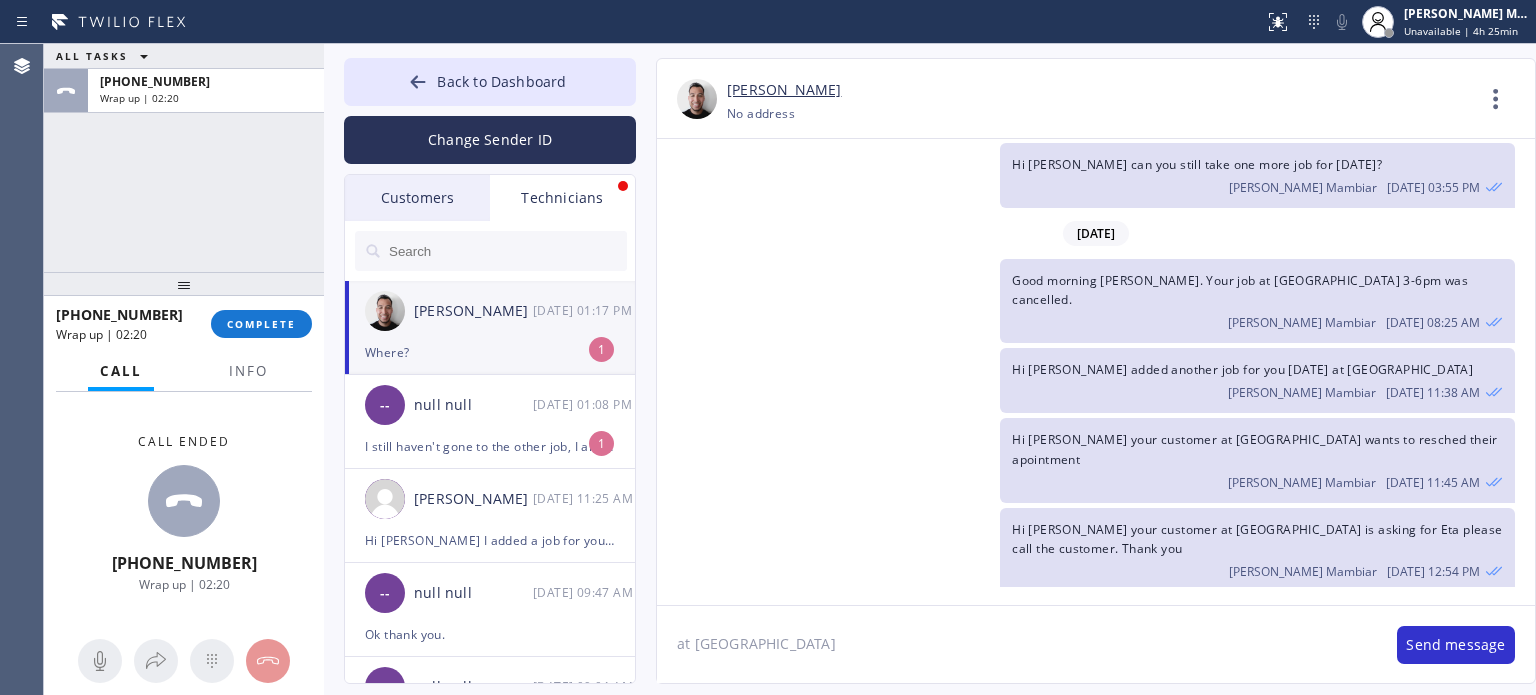 type 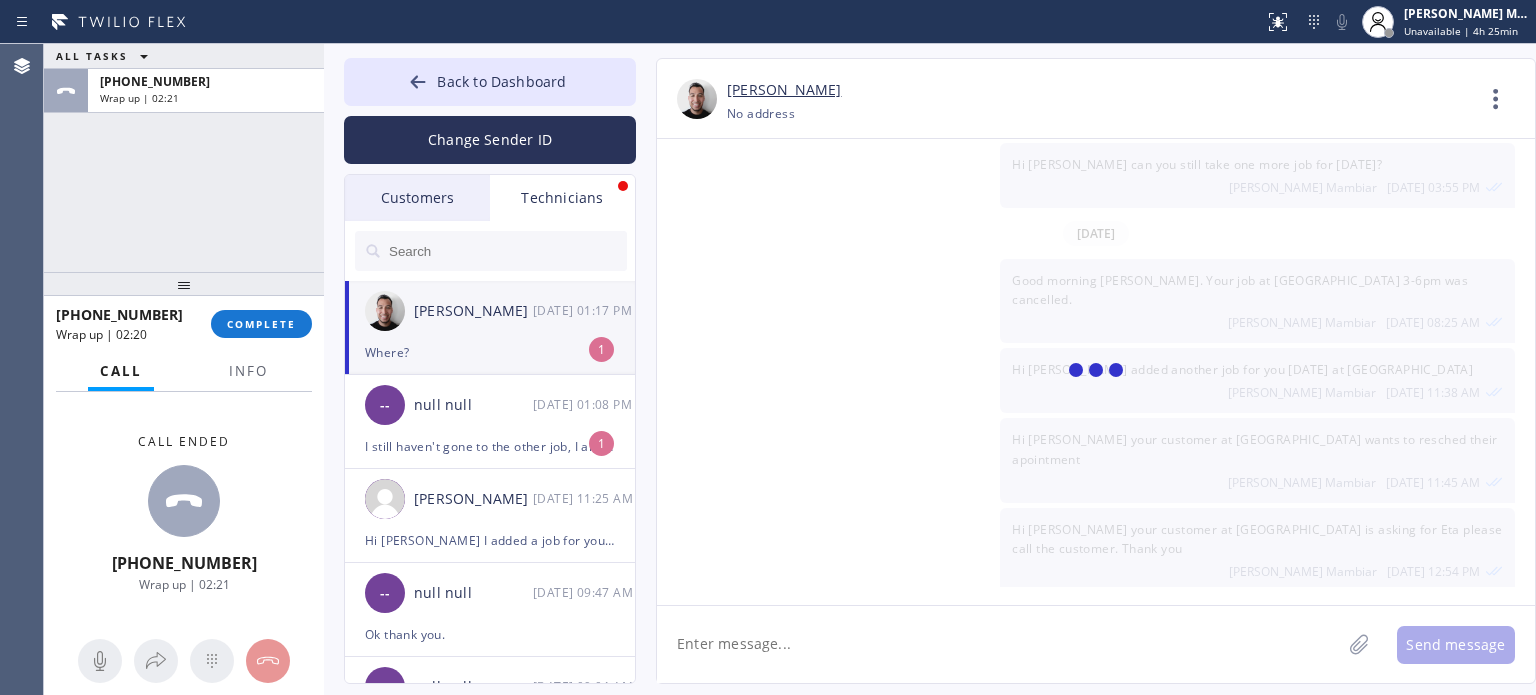 scroll, scrollTop: 3296, scrollLeft: 0, axis: vertical 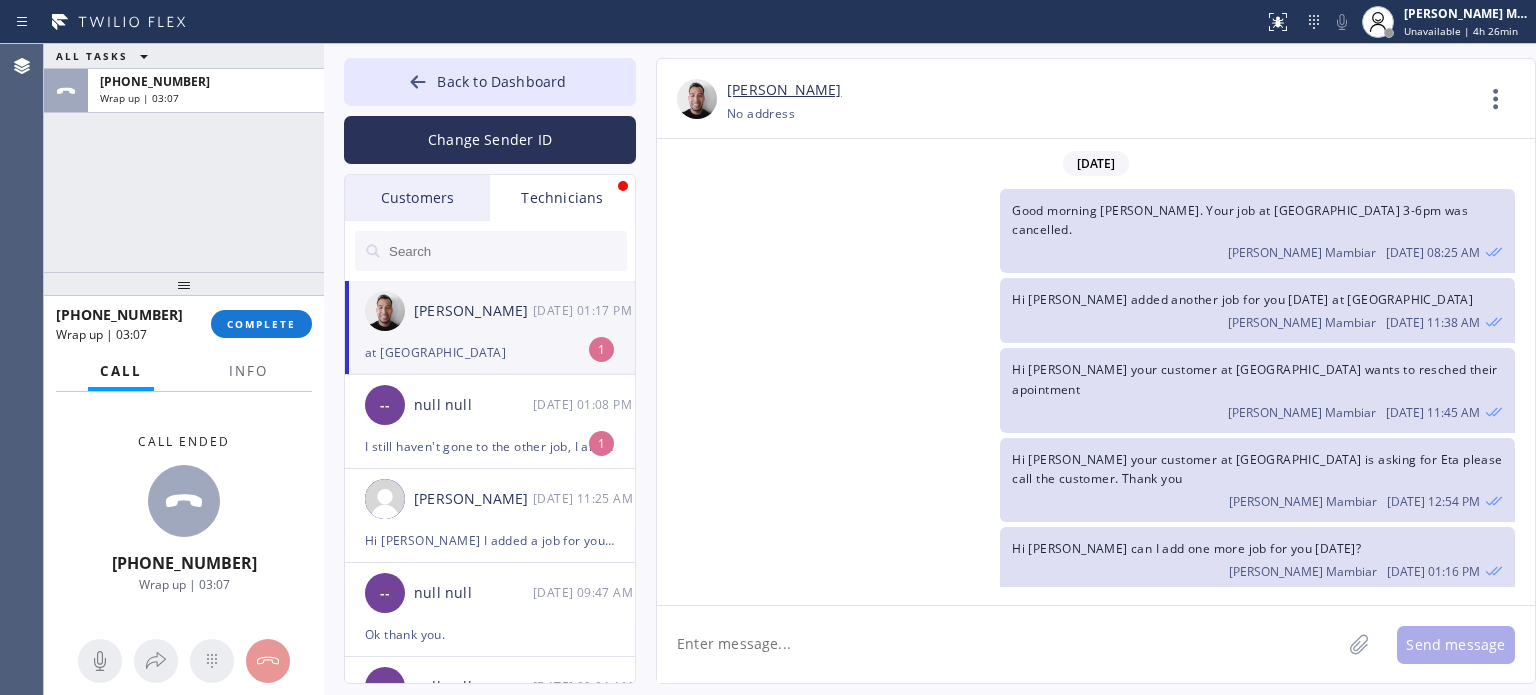 click on "Customers" at bounding box center (417, 198) 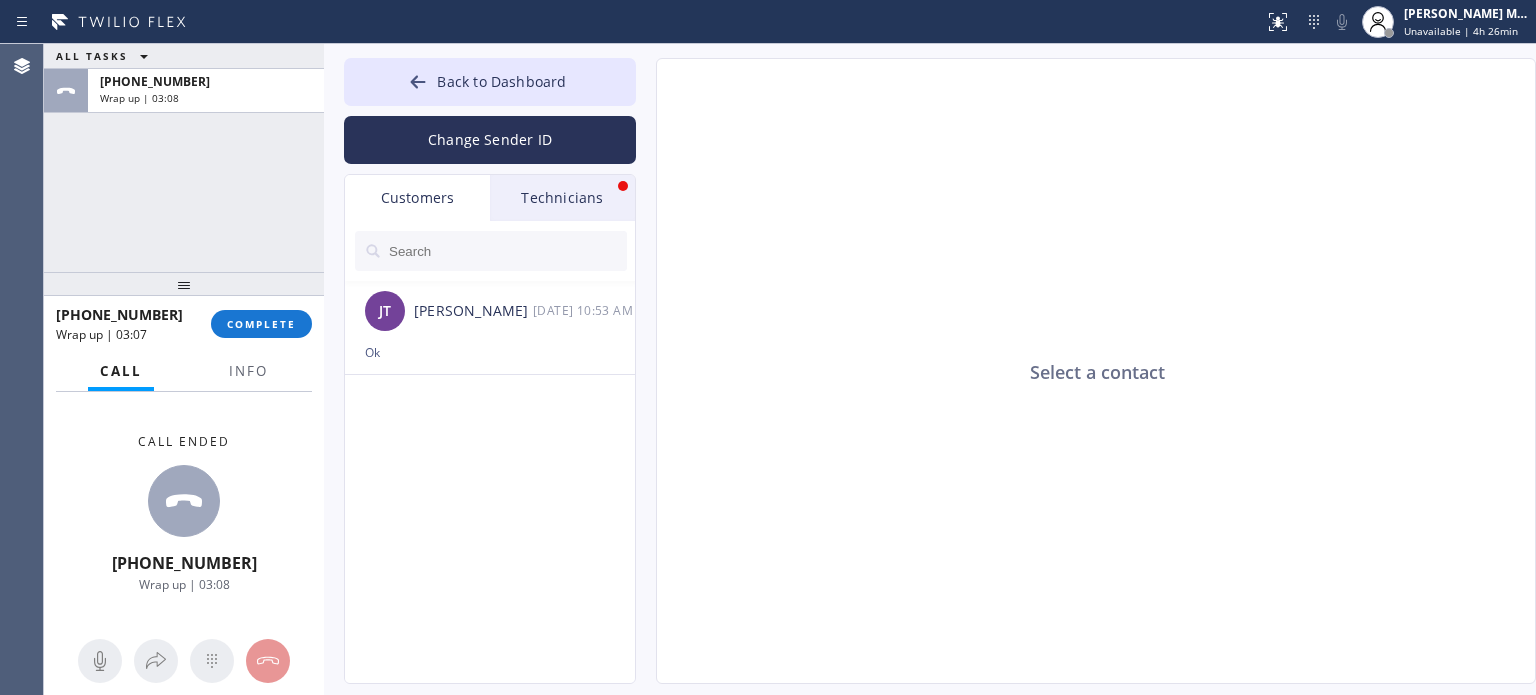 click on "Technicians" at bounding box center (562, 198) 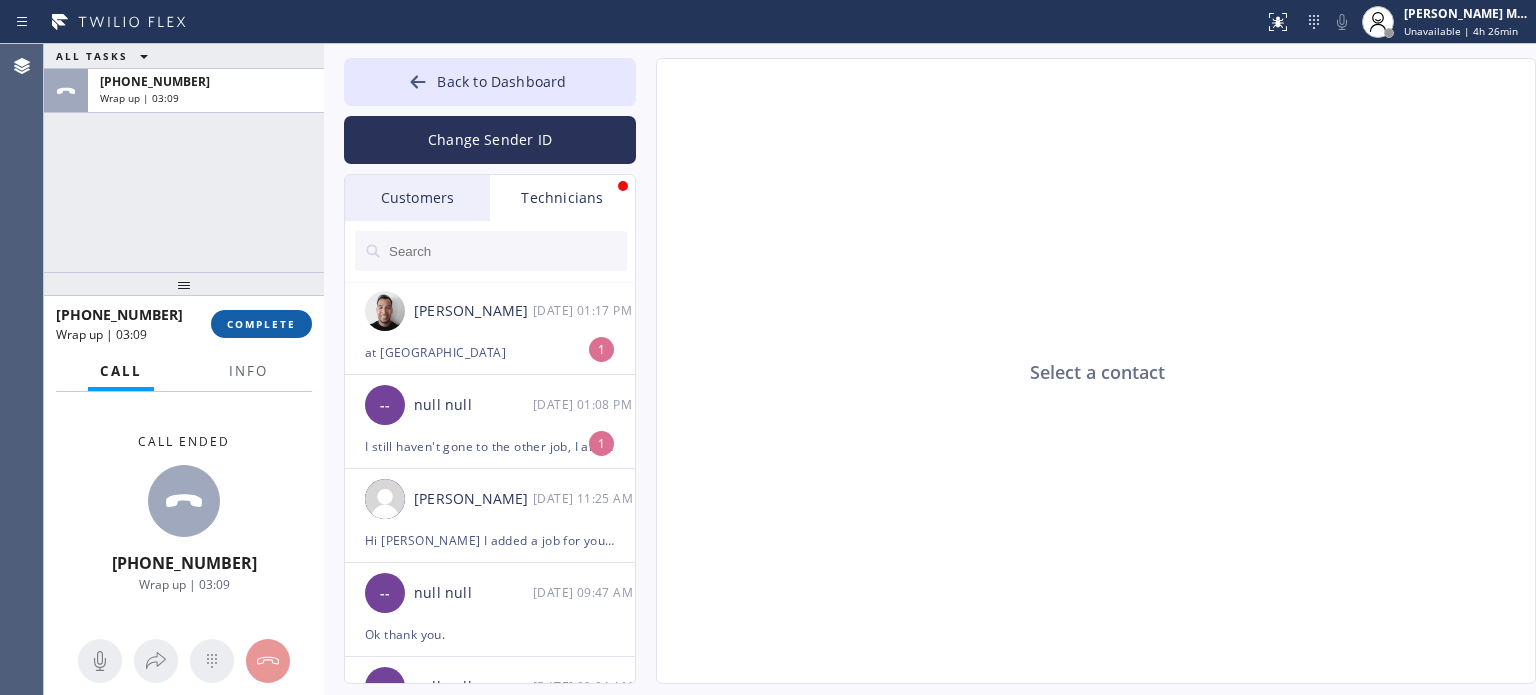 click on "COMPLETE" at bounding box center [261, 324] 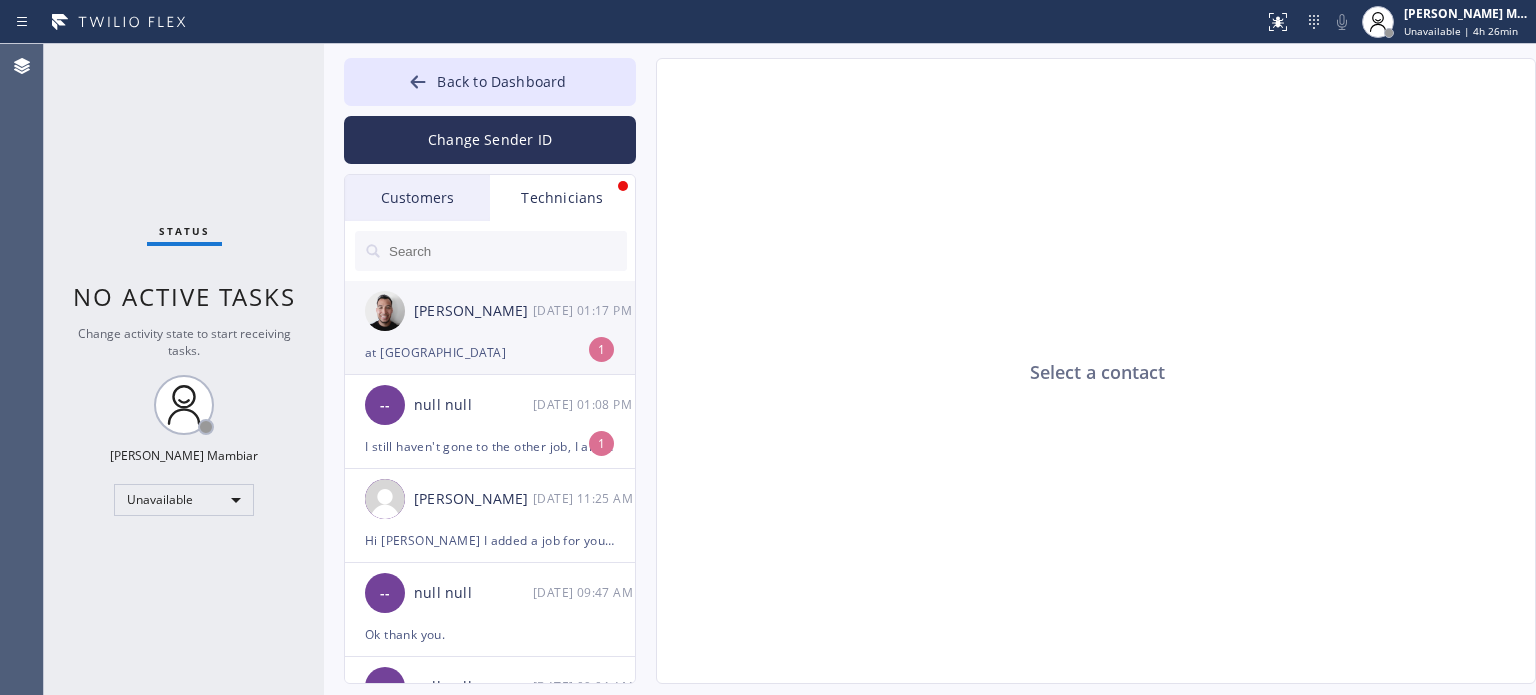 click on "at [GEOGRAPHIC_DATA]" at bounding box center [490, 352] 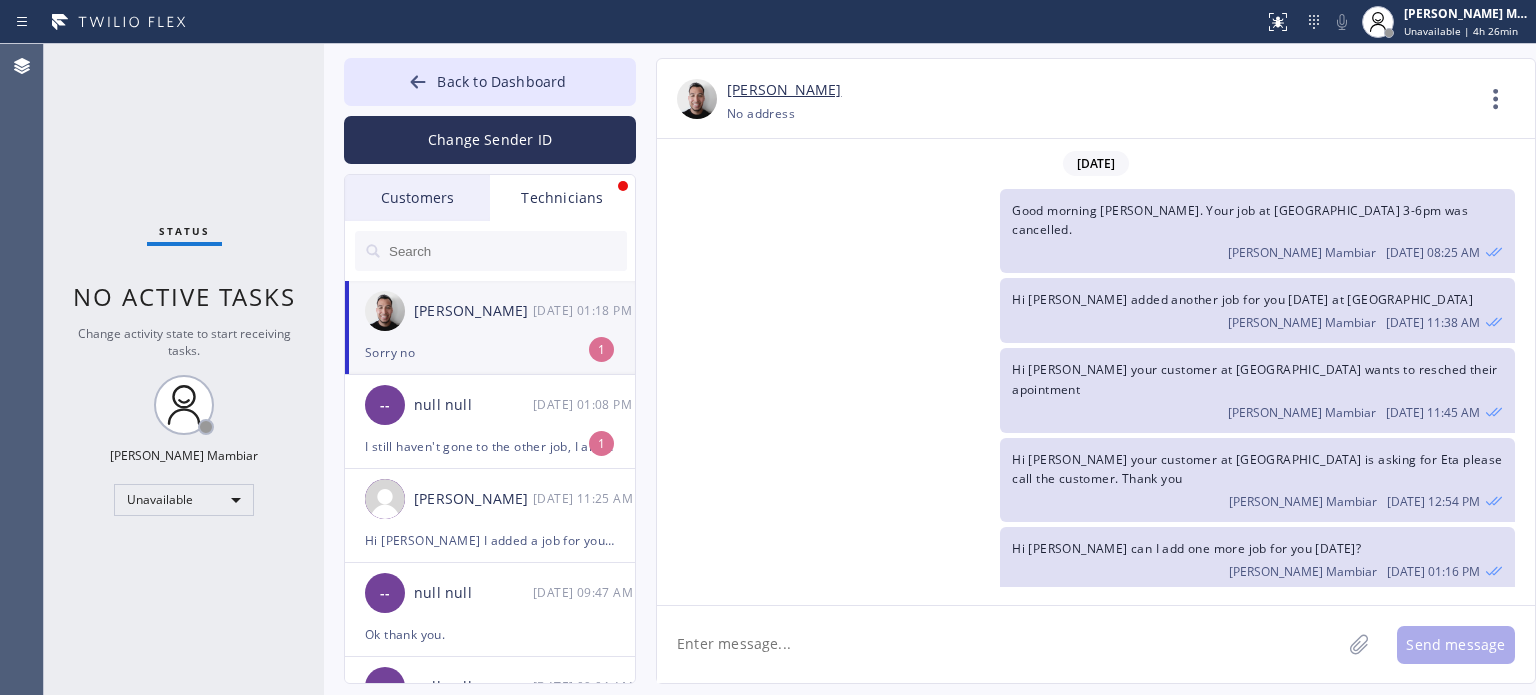 scroll, scrollTop: 3360, scrollLeft: 0, axis: vertical 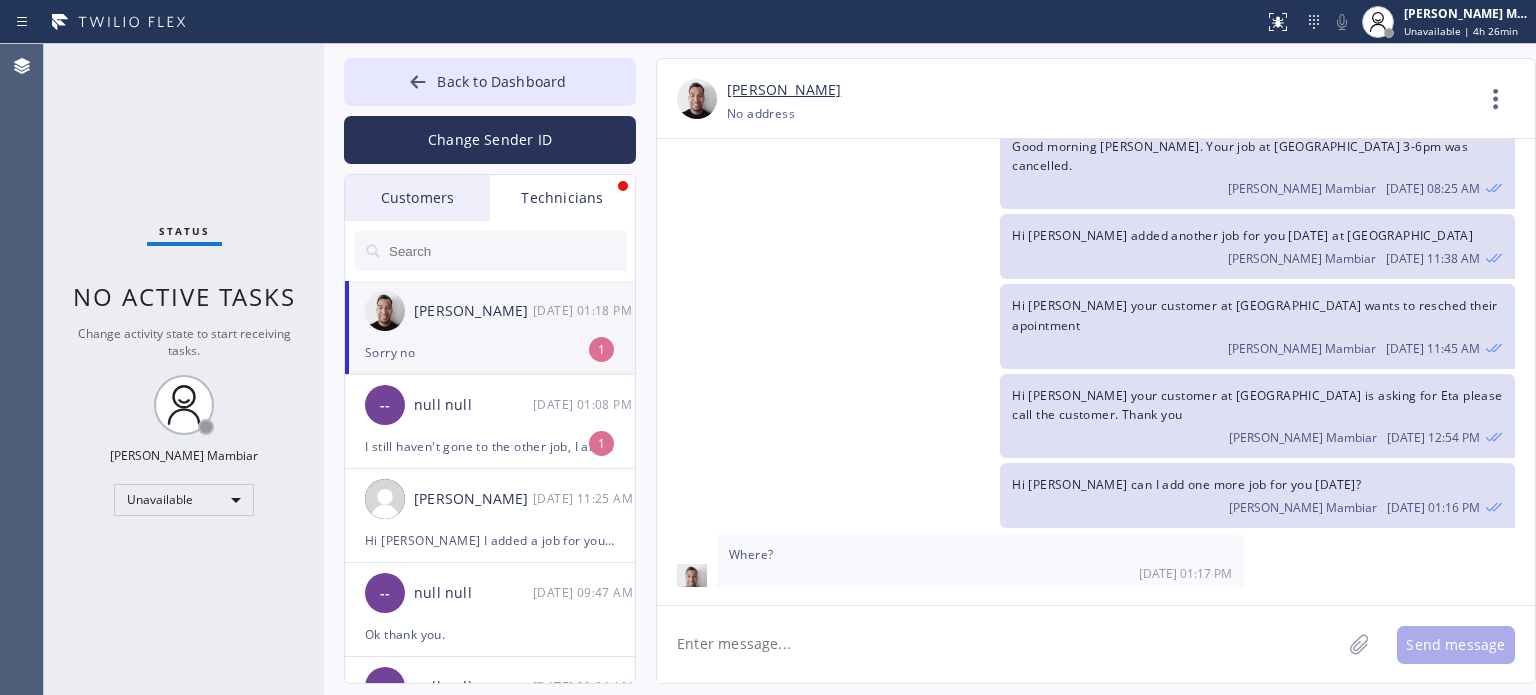 click 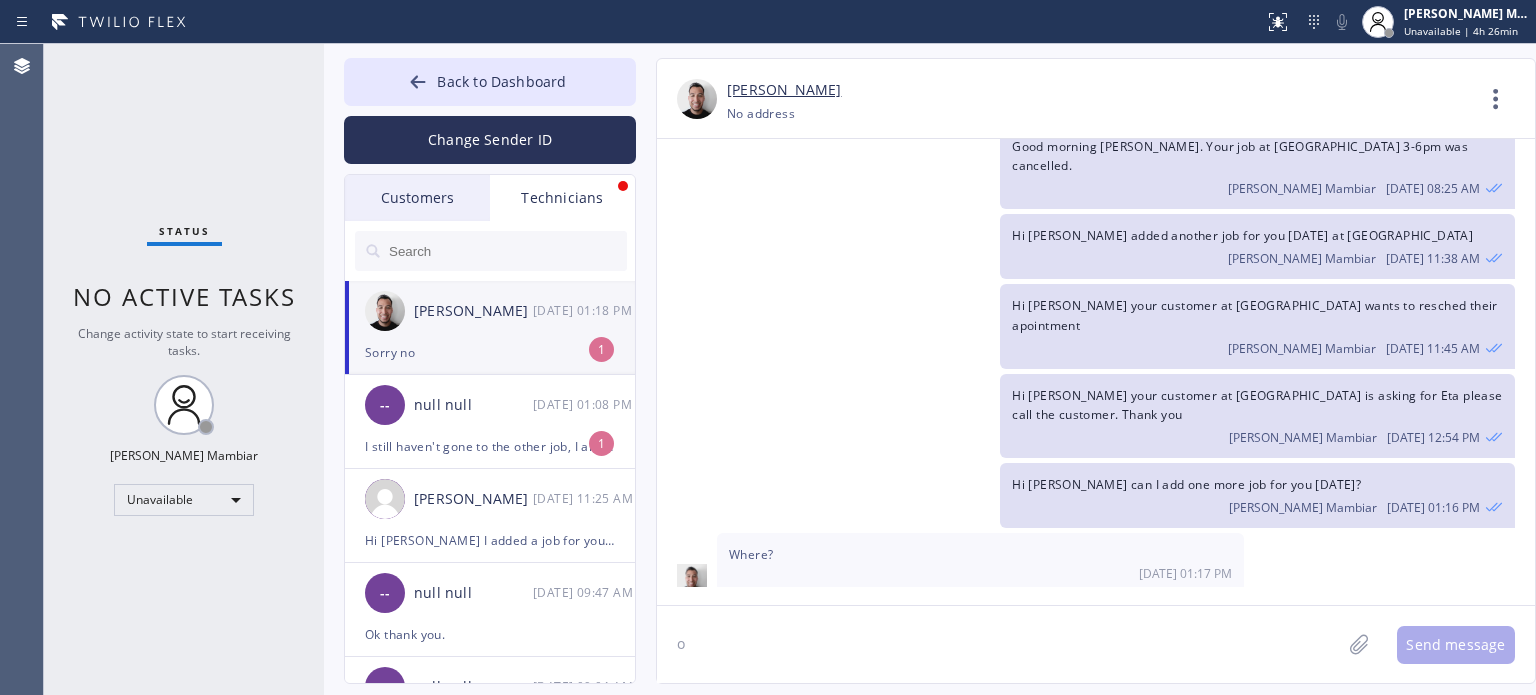 type on "ok" 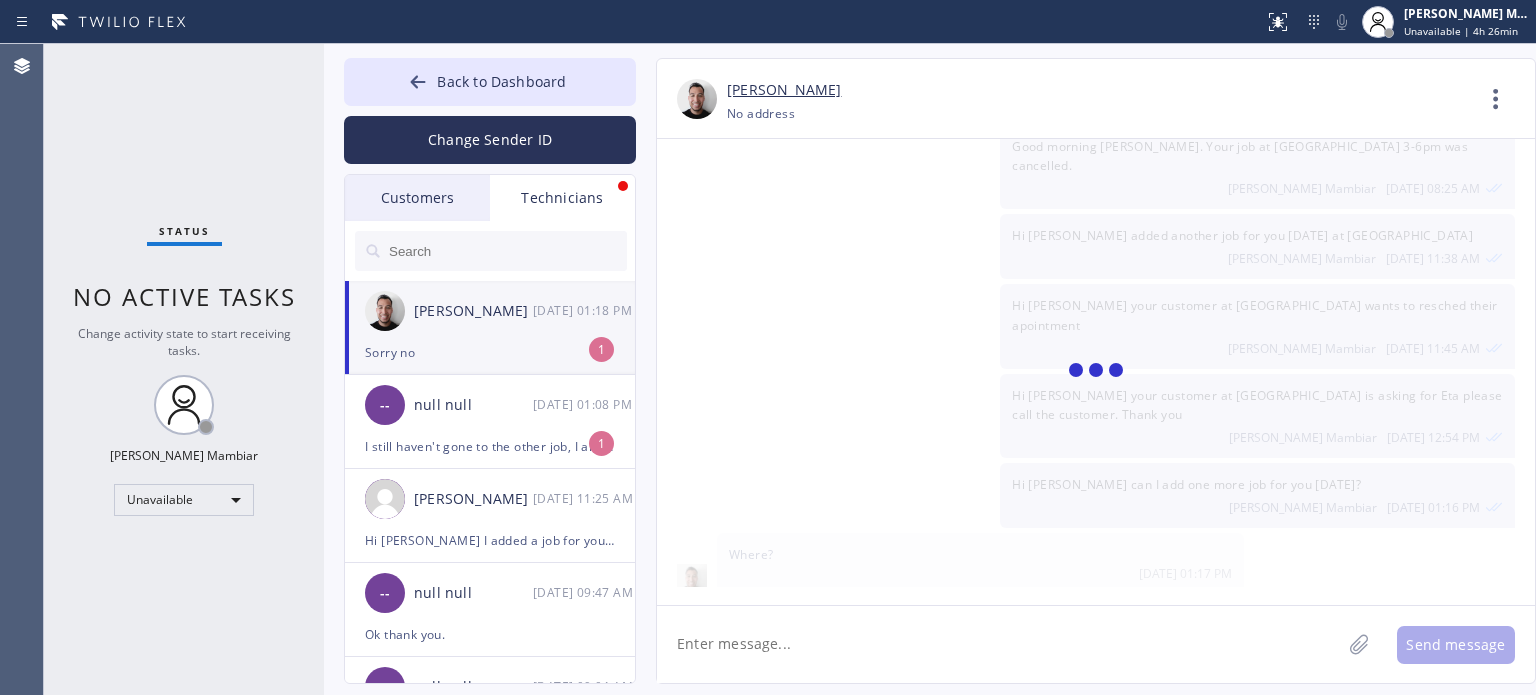 scroll, scrollTop: 3429, scrollLeft: 0, axis: vertical 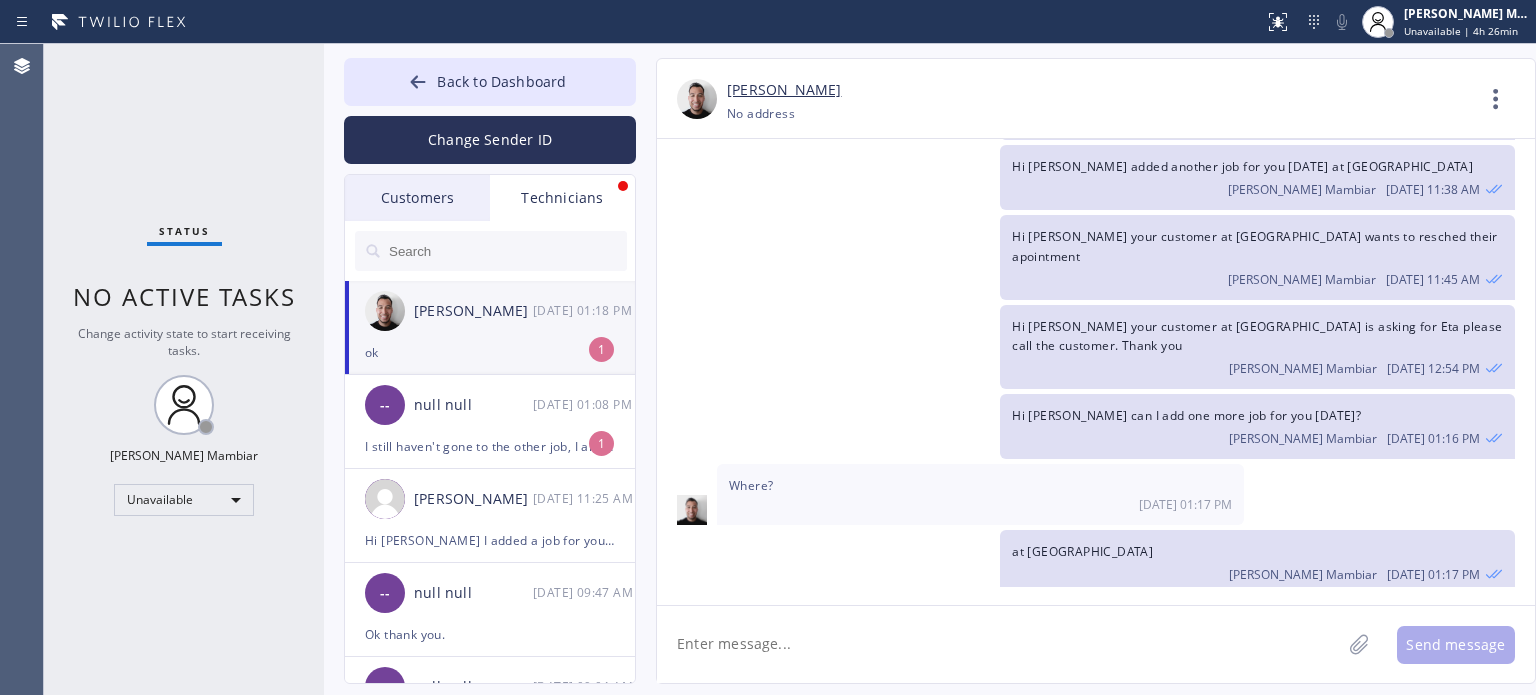 click 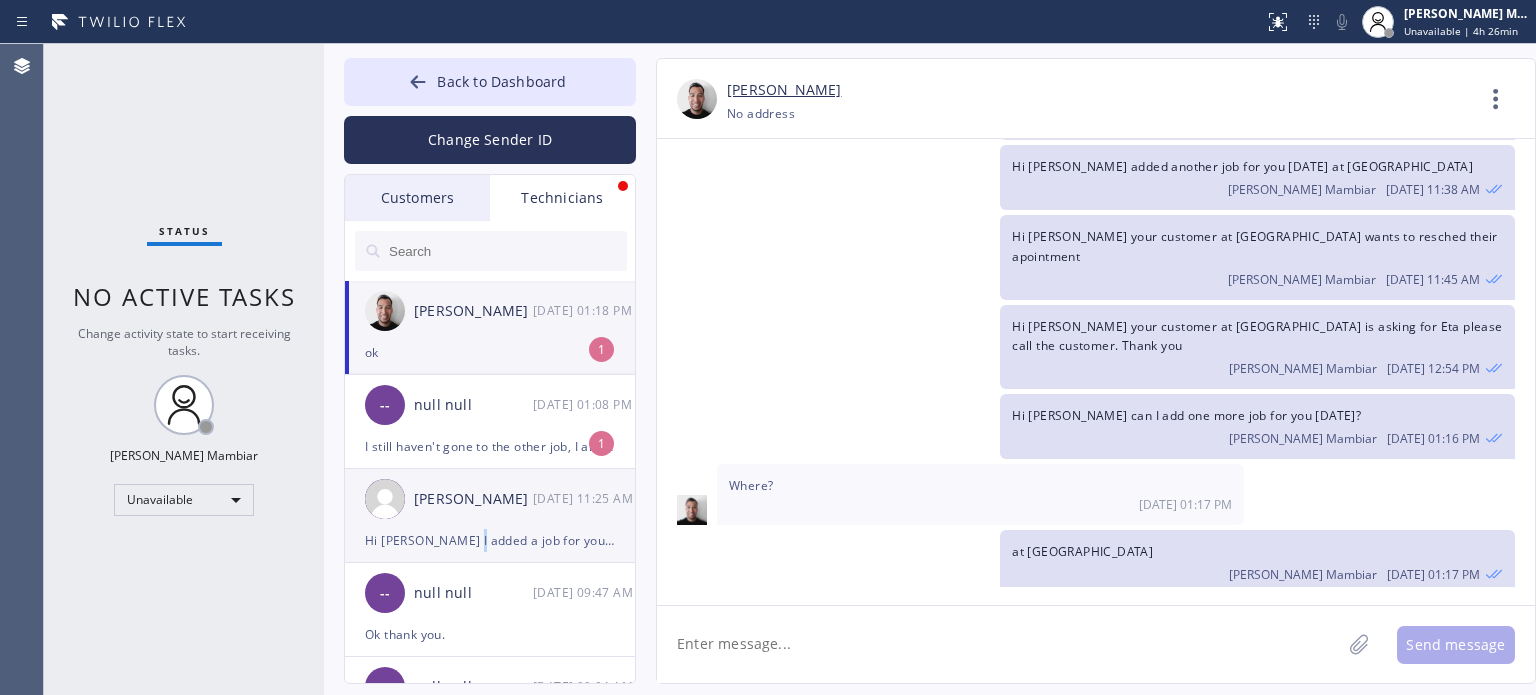 click on "Hi [PERSON_NAME] I added a job for you [DATE] at [GEOGRAPHIC_DATA]" at bounding box center (490, 540) 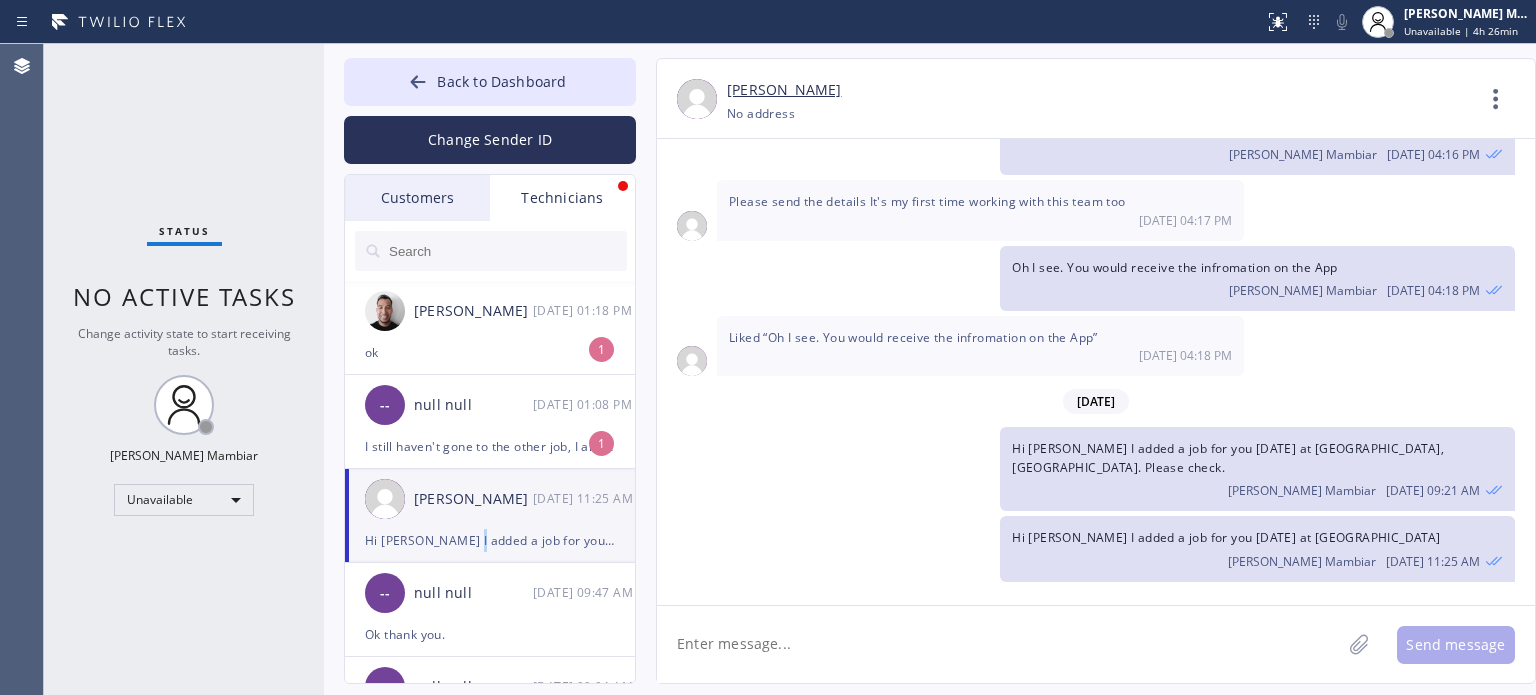 scroll, scrollTop: 302, scrollLeft: 0, axis: vertical 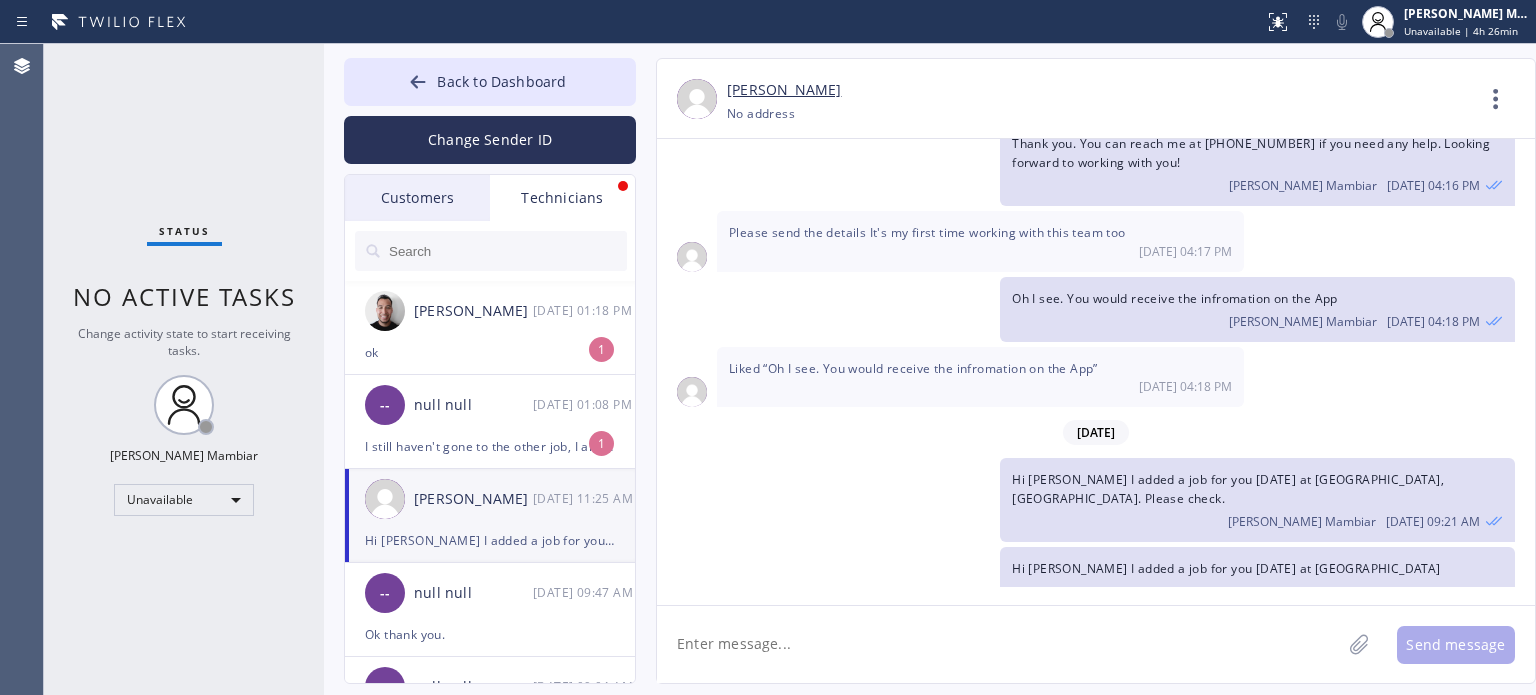 click 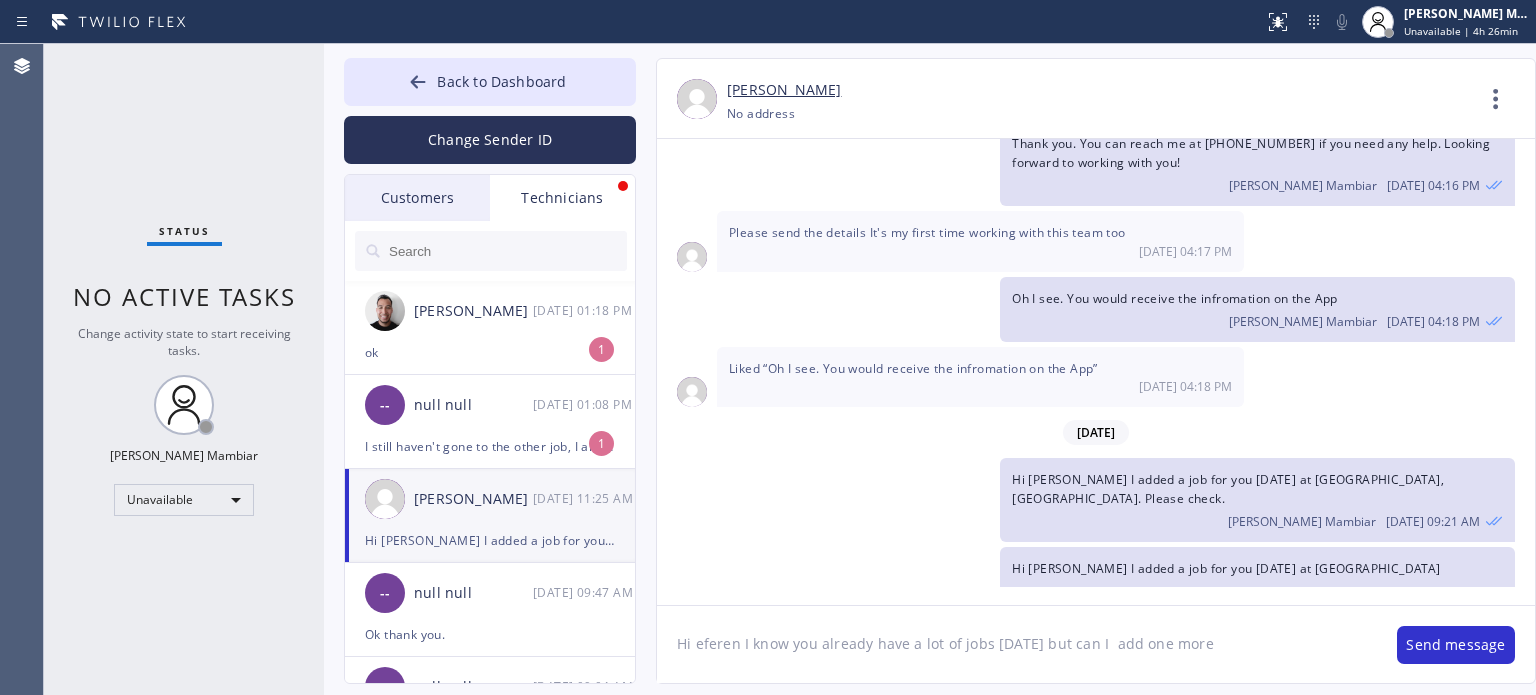 type on "Hi eferen I know you already have a lot of jobs [DATE] but can I  add one more?" 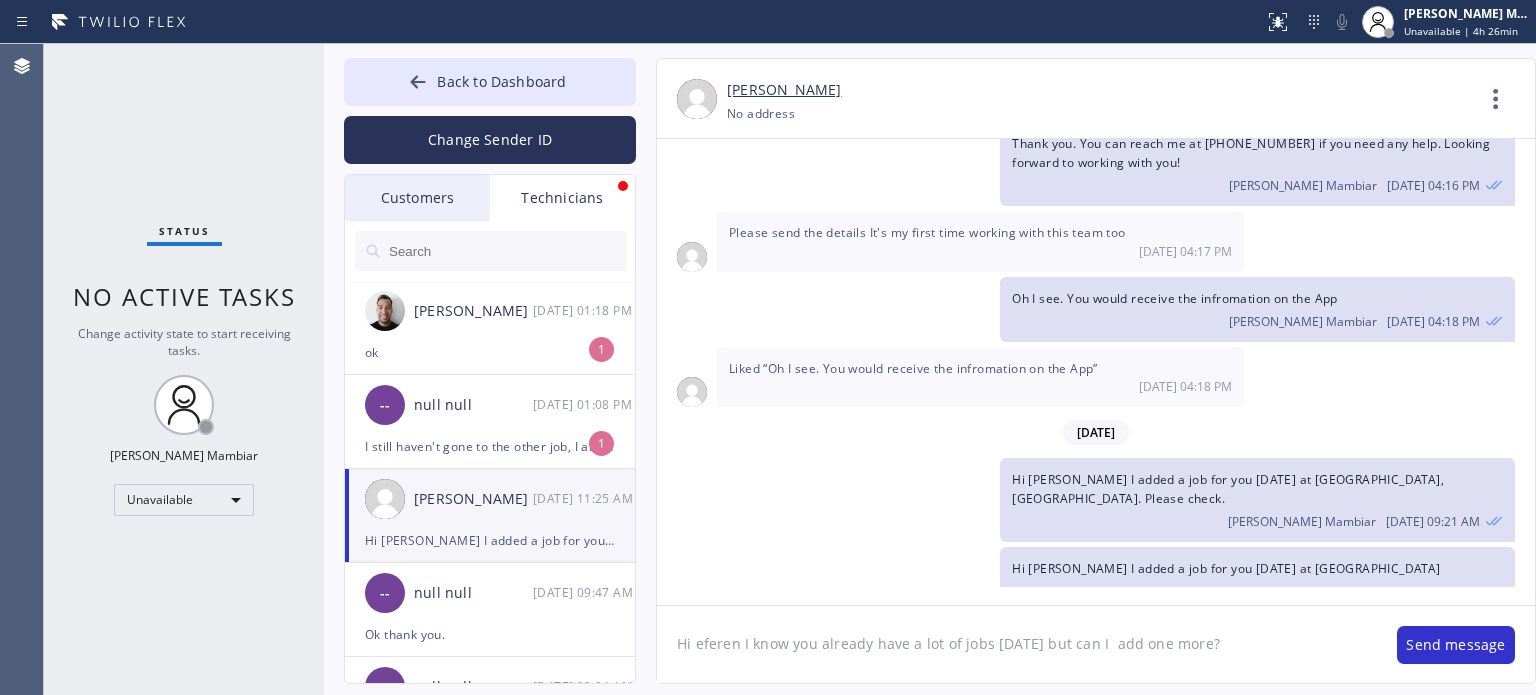 type 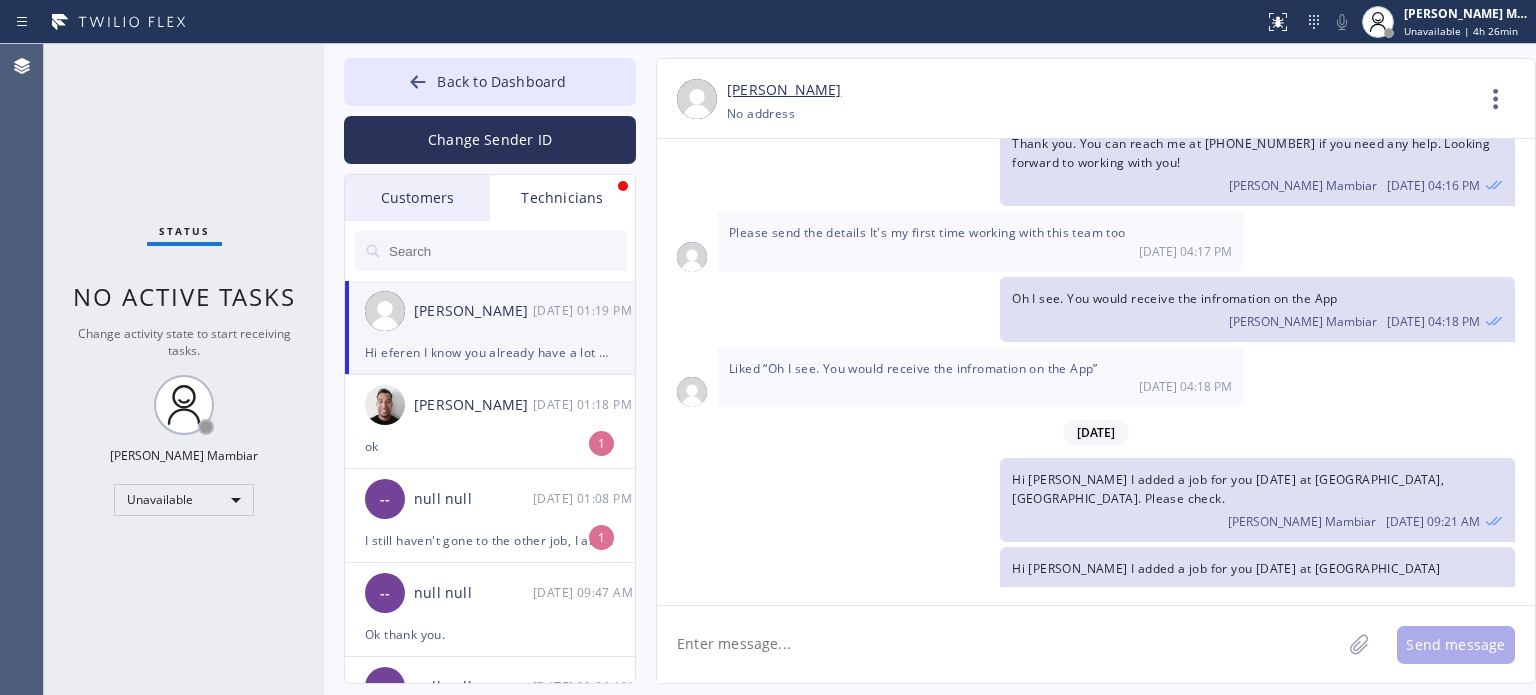 scroll, scrollTop: 372, scrollLeft: 0, axis: vertical 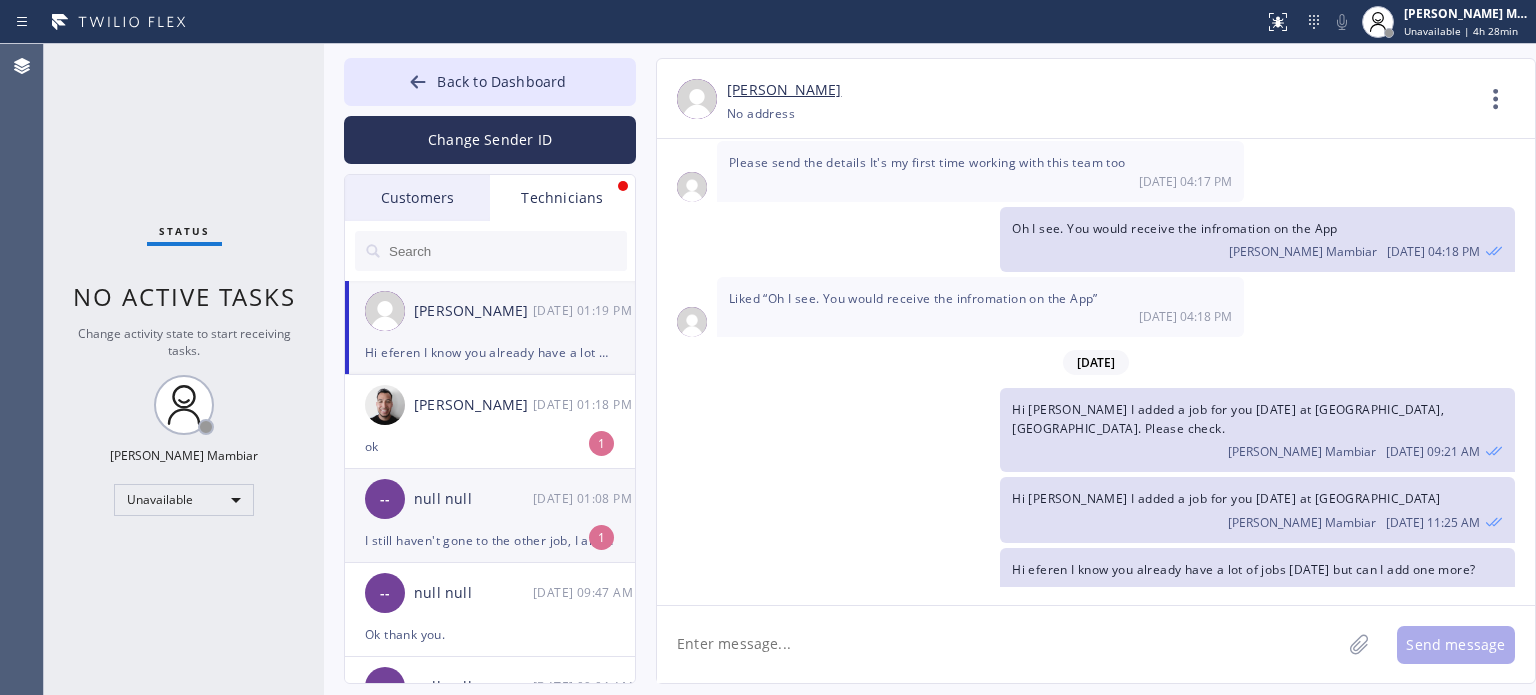 click on "I still haven't gone to the other job, I am having car troubles" at bounding box center (490, 540) 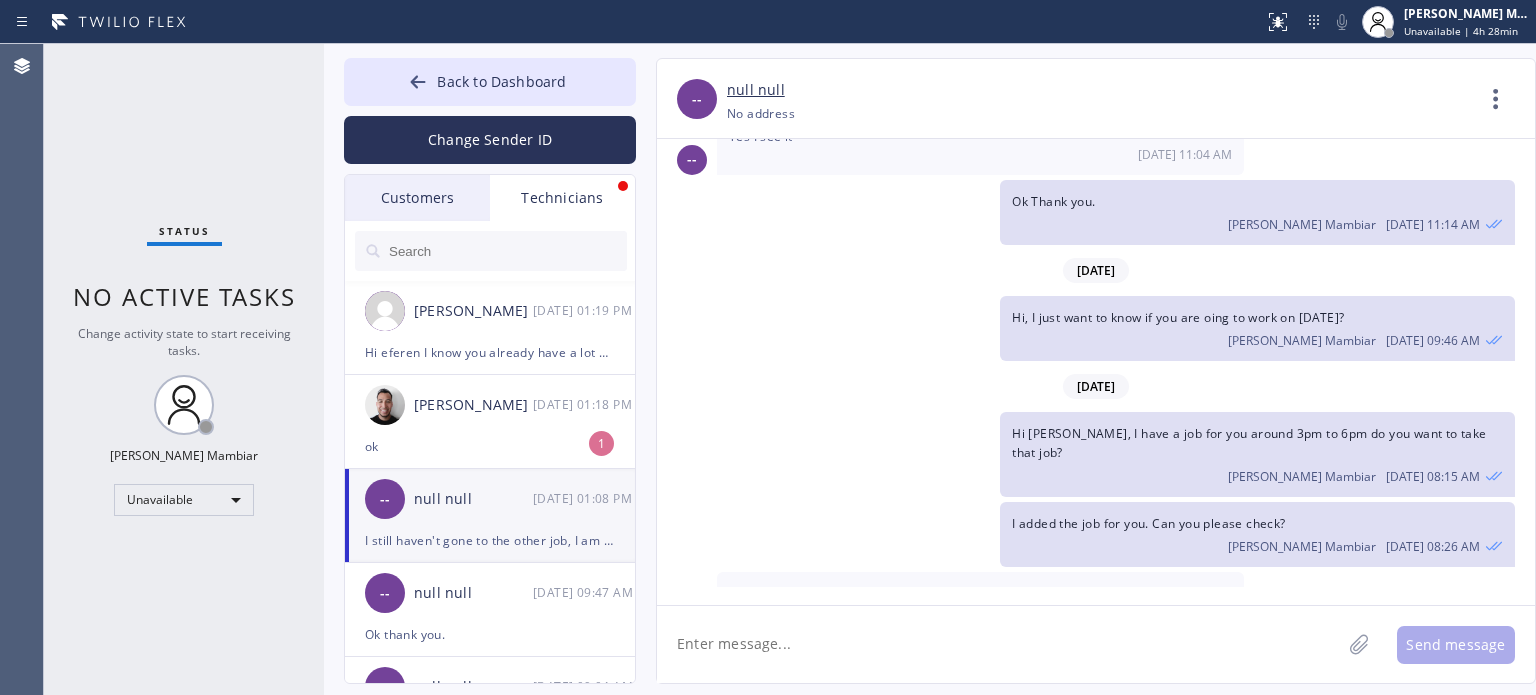 scroll, scrollTop: 3578, scrollLeft: 0, axis: vertical 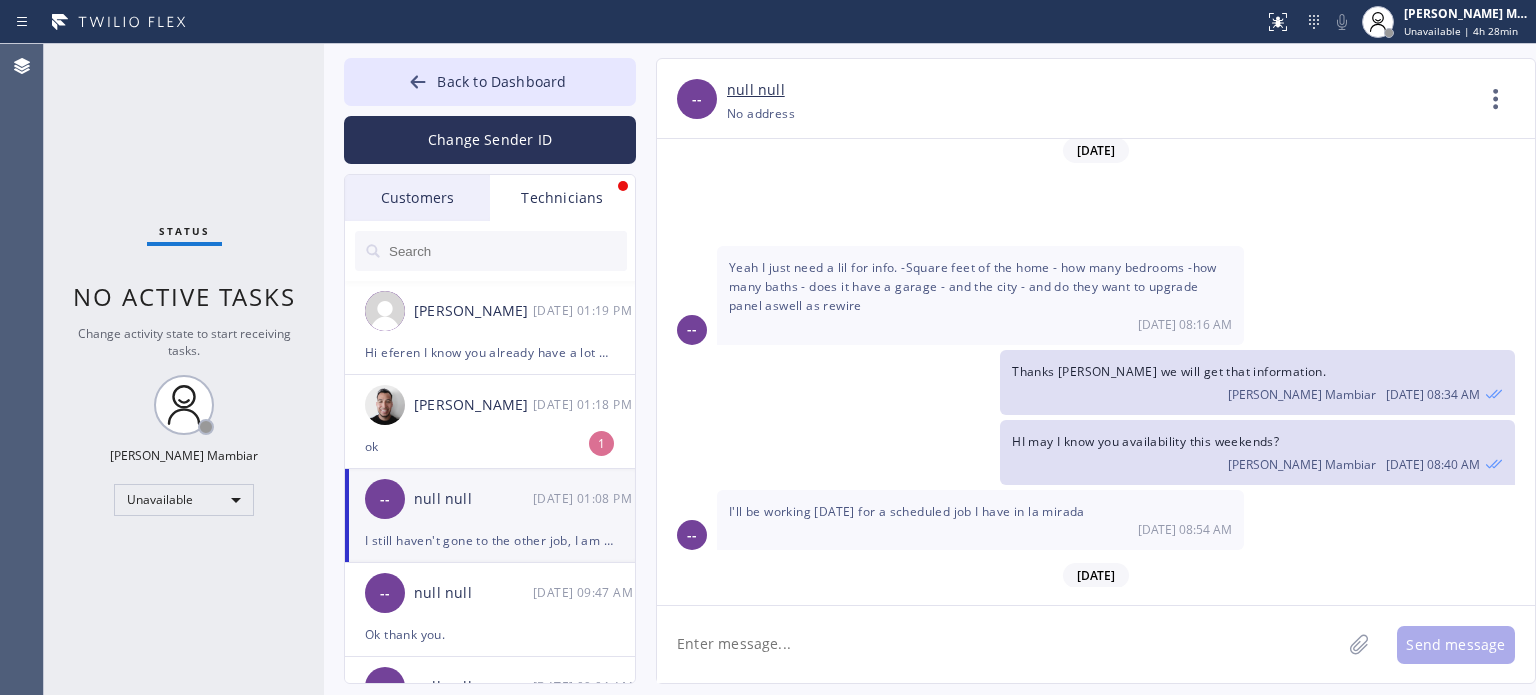 click on "Status   No active tasks     Change activity state to start receiving tasks.   [PERSON_NAME] Mambiar Unavailable" at bounding box center (184, 369) 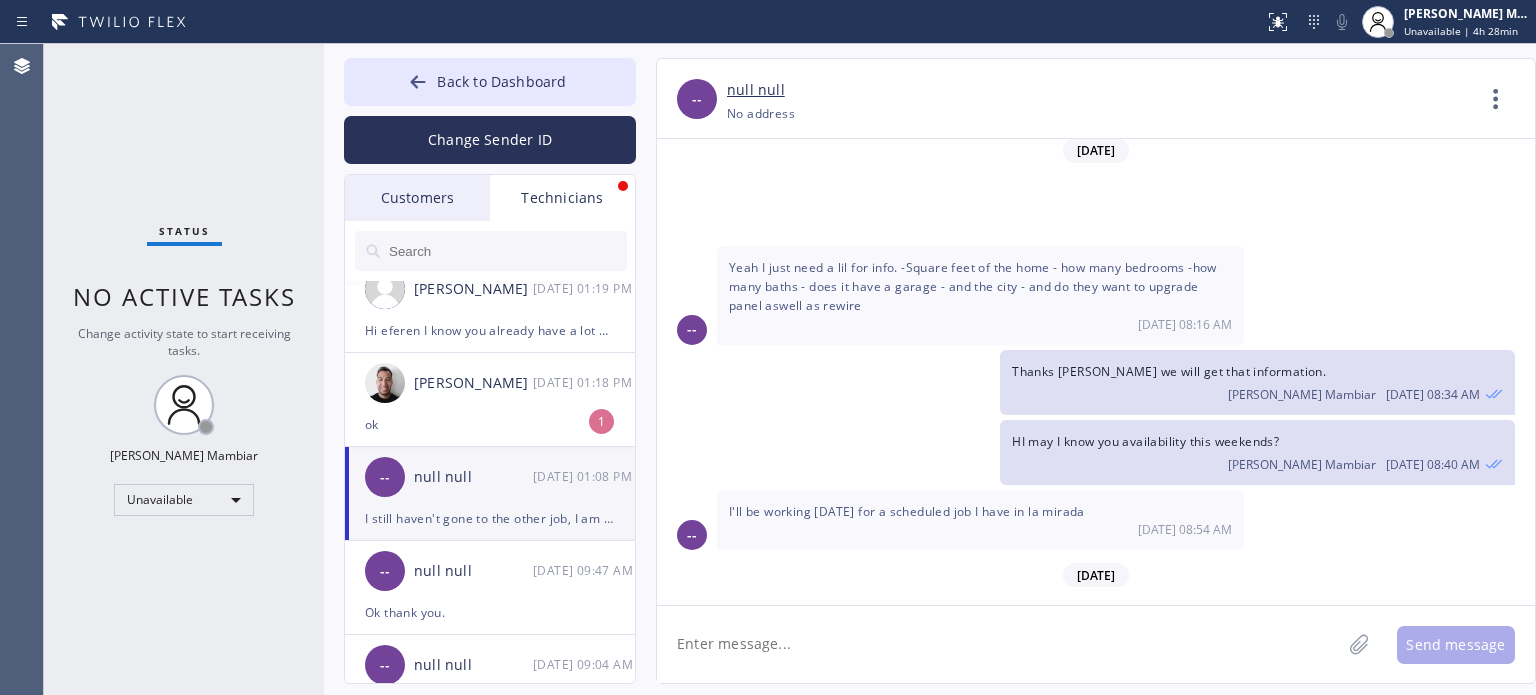 scroll, scrollTop: 0, scrollLeft: 0, axis: both 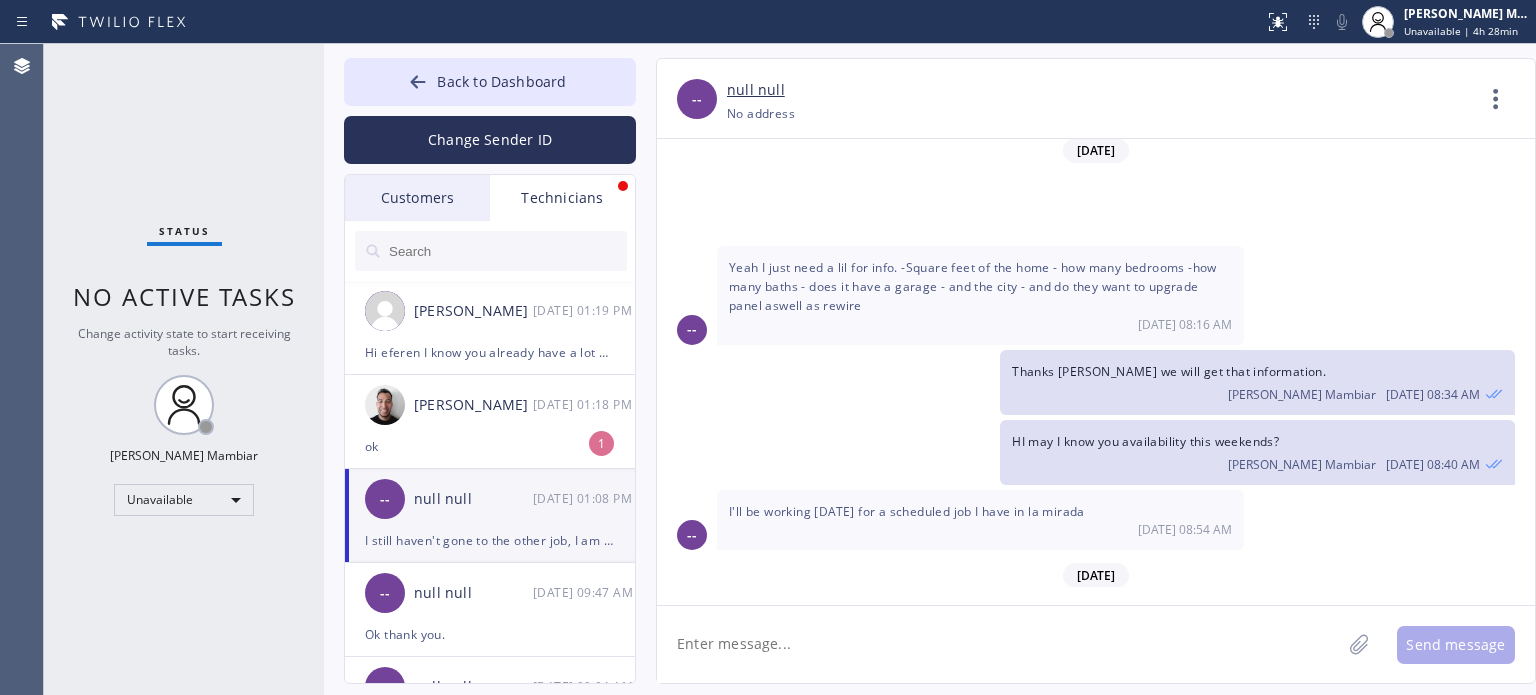 click on "Hi [PERSON_NAME] added a job for you at [GEOGRAPHIC_DATA]. Please check [PERSON_NAME] Mambiar [DATE] 01:07 PM" at bounding box center [1086, 633] 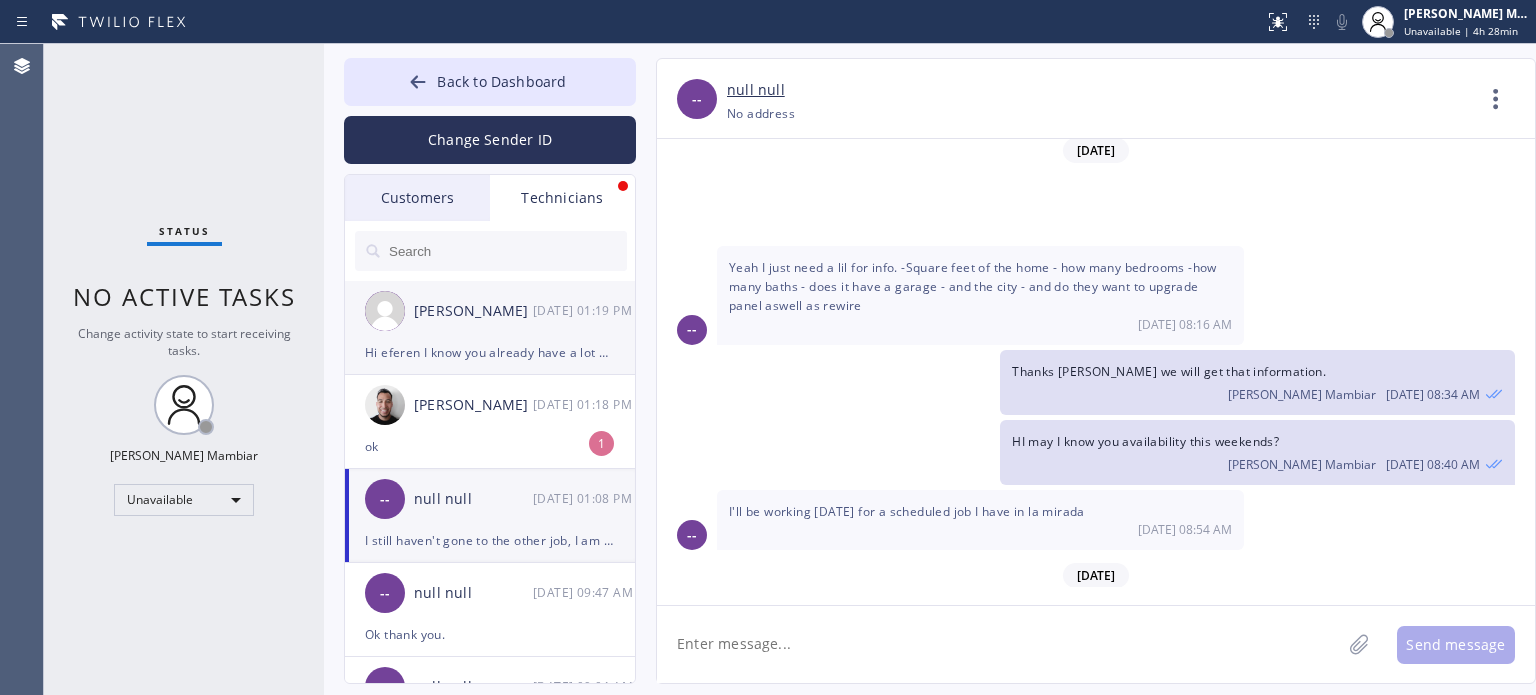click on "Hi eferen I know you already have a lot of jobs [DATE] but can I  add one more?" at bounding box center [490, 352] 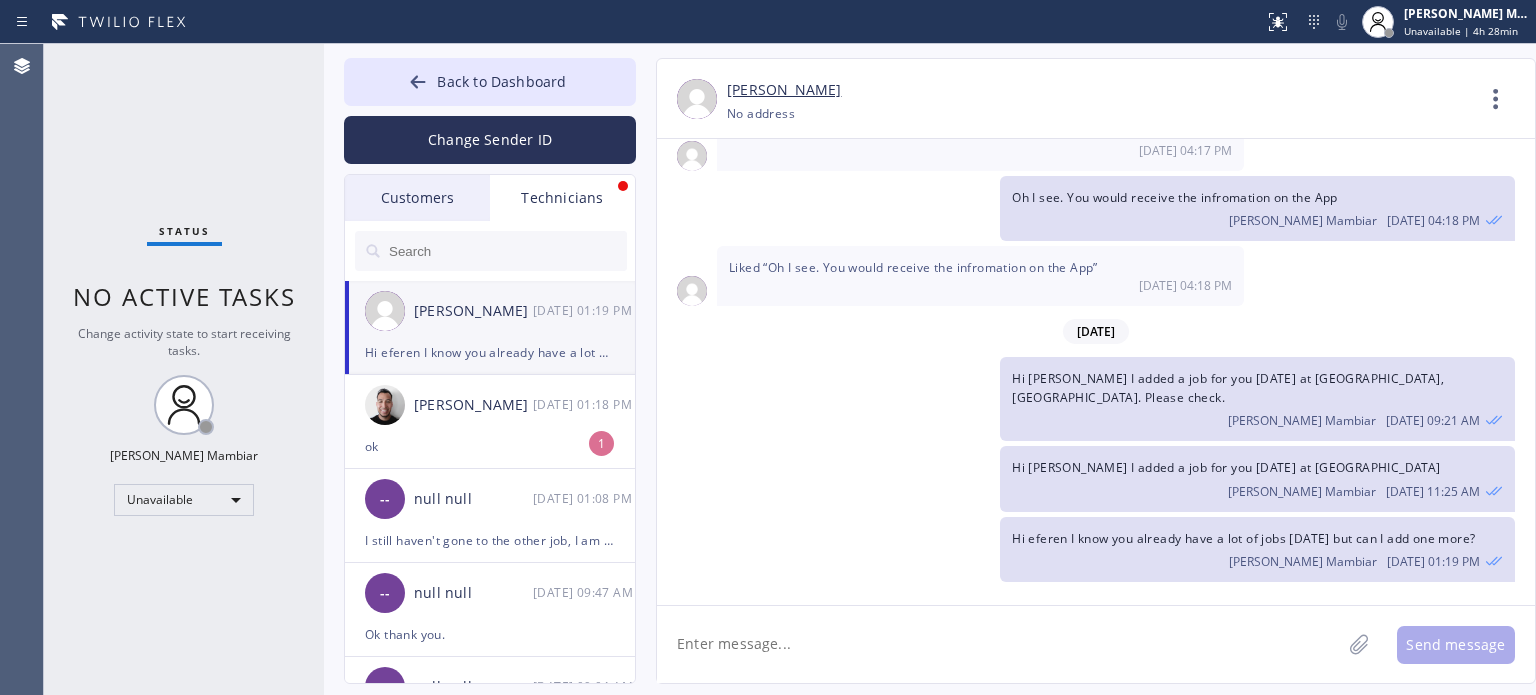 scroll, scrollTop: 372, scrollLeft: 0, axis: vertical 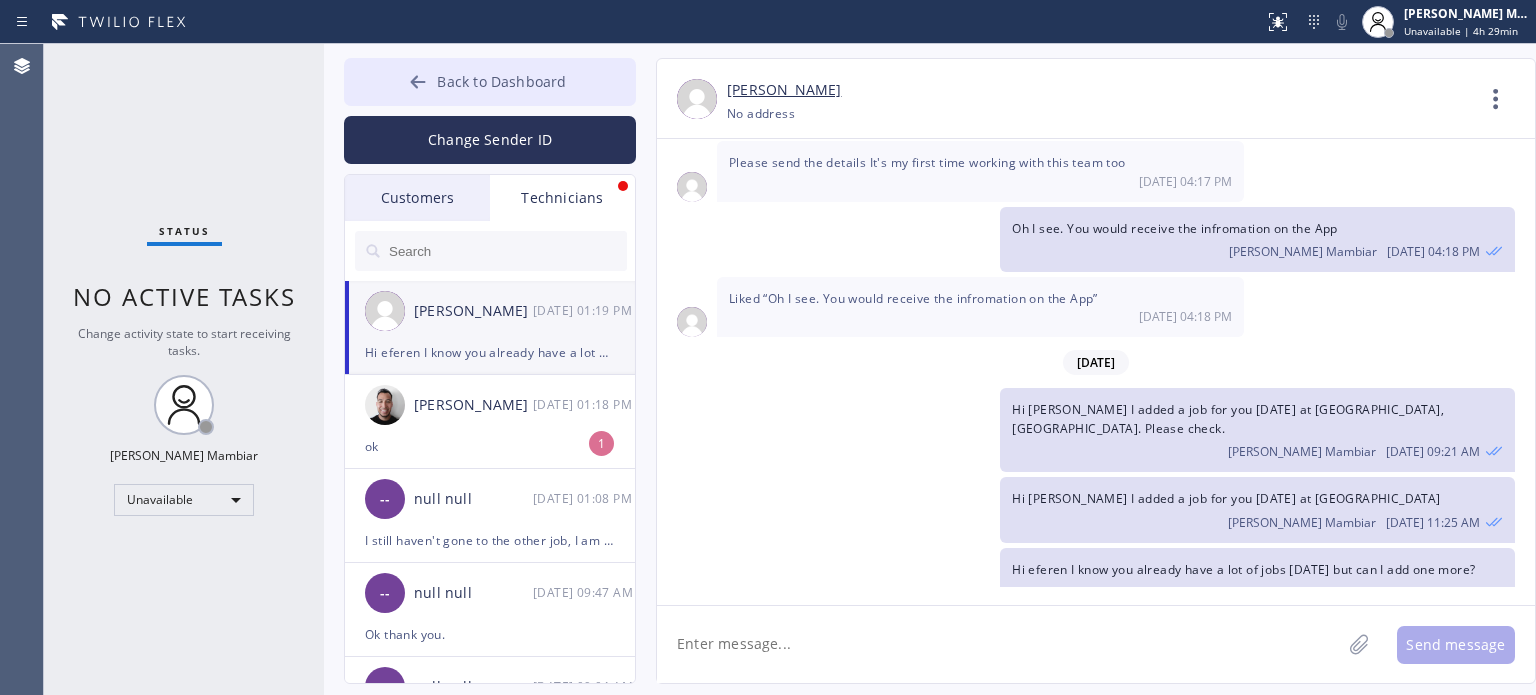click on "Back to Dashboard" at bounding box center [501, 81] 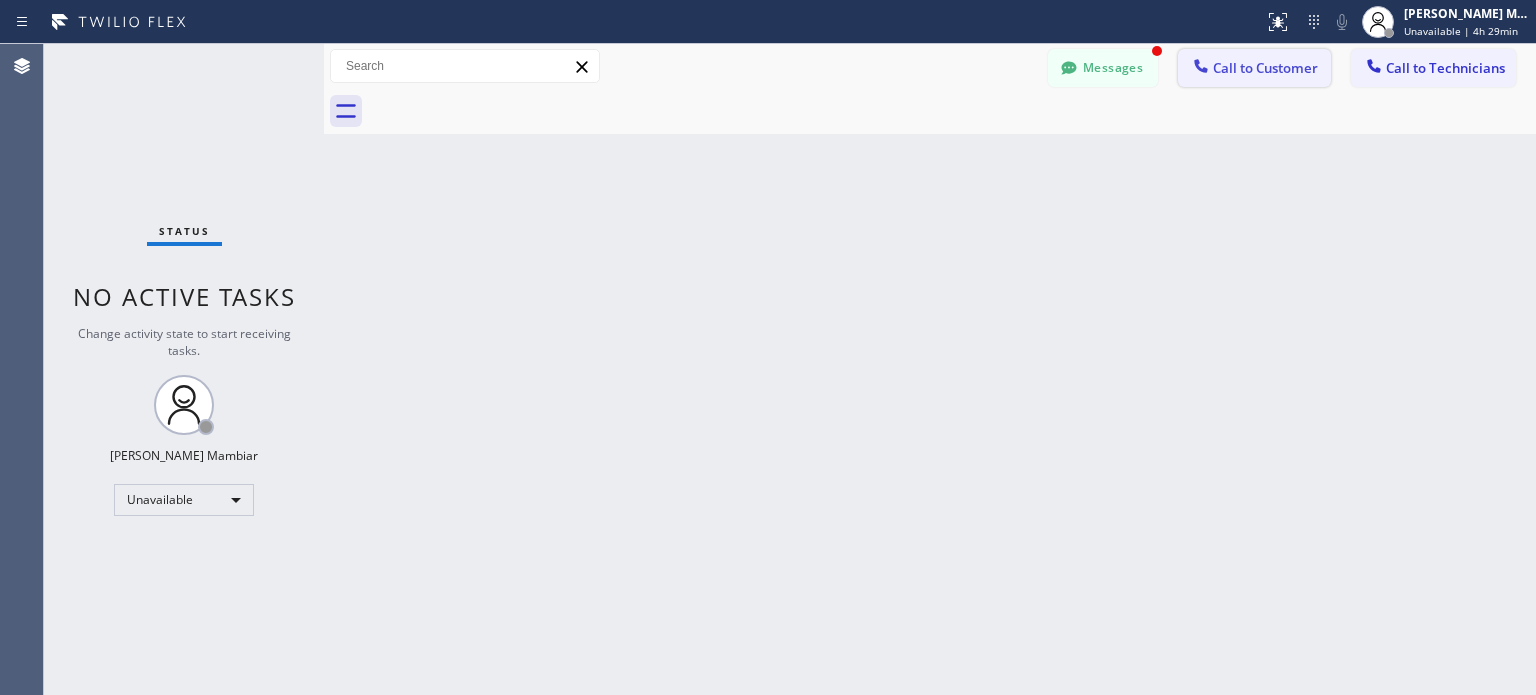 click on "Call to Customer" at bounding box center (1265, 68) 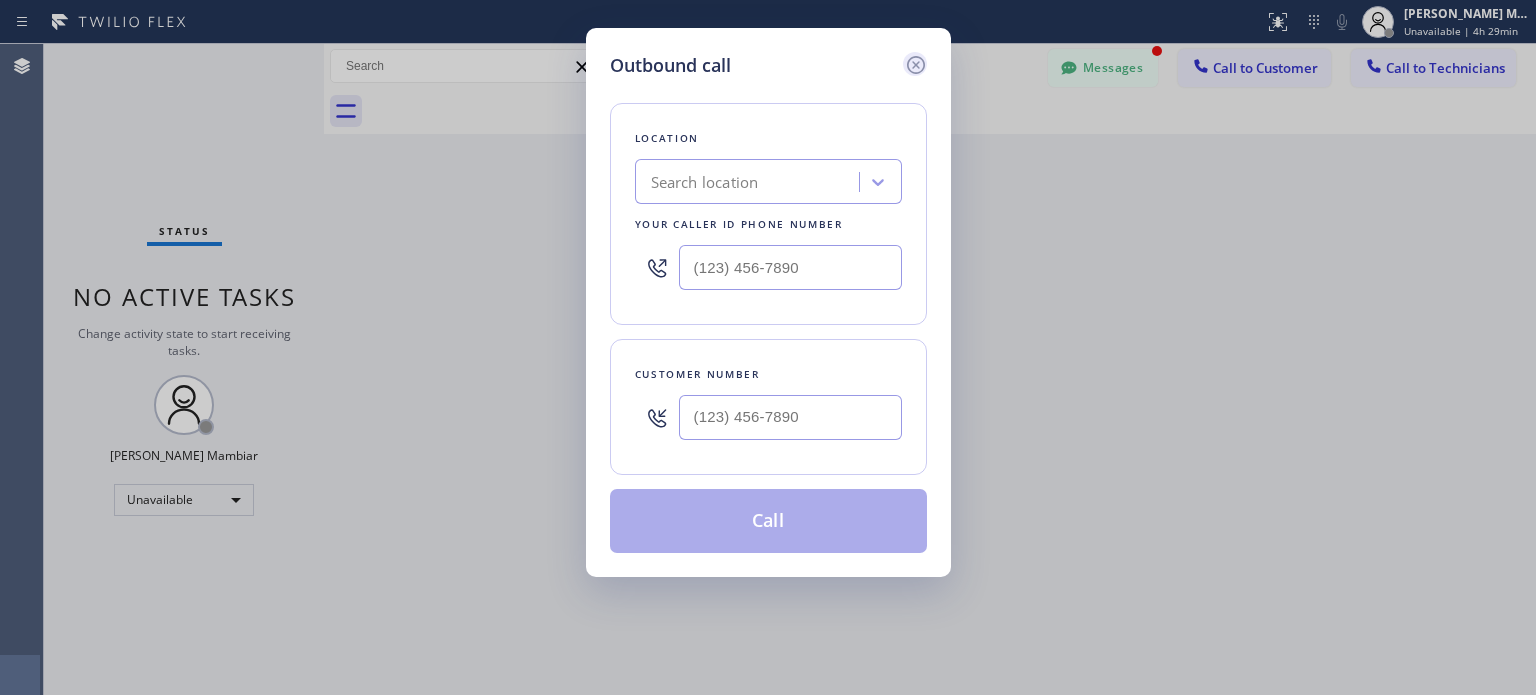 click 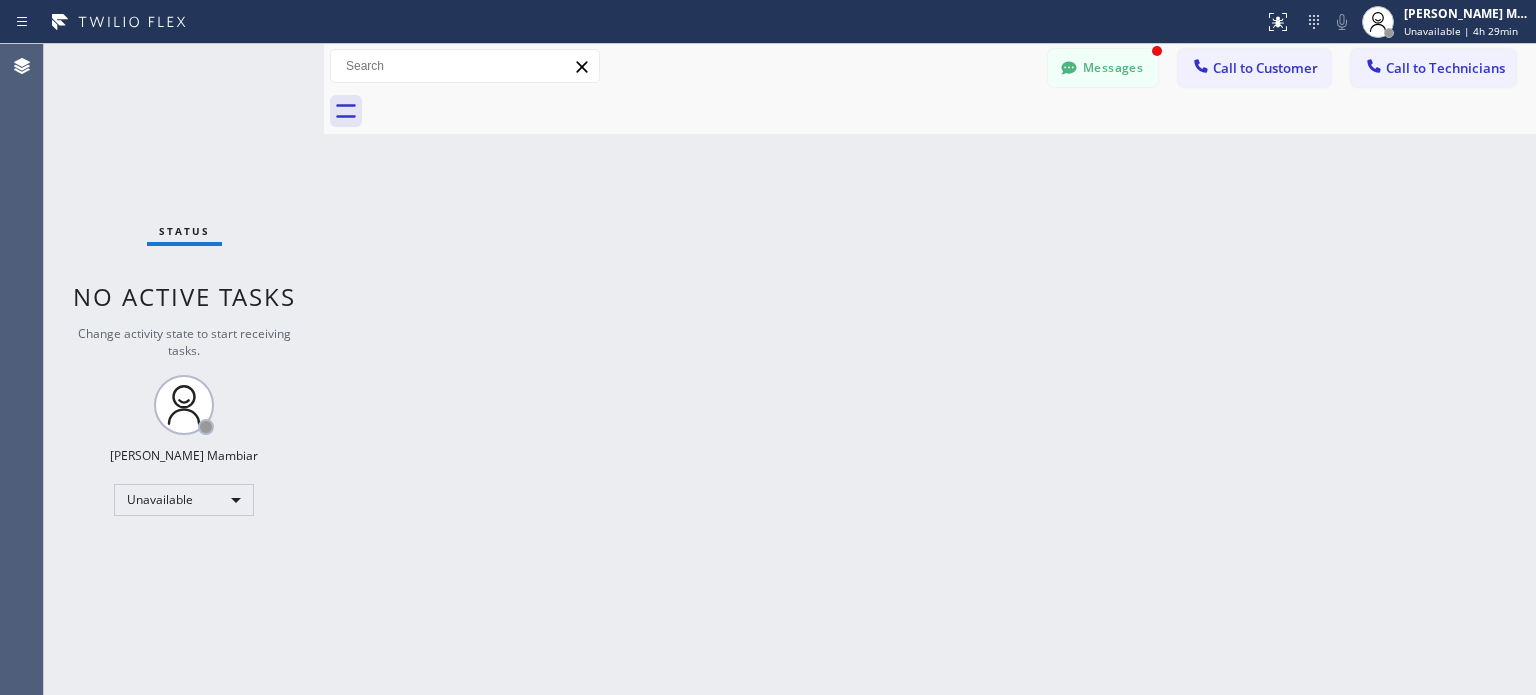 drag, startPoint x: 1445, startPoint y: 59, endPoint x: 1407, endPoint y: 82, distance: 44.418465 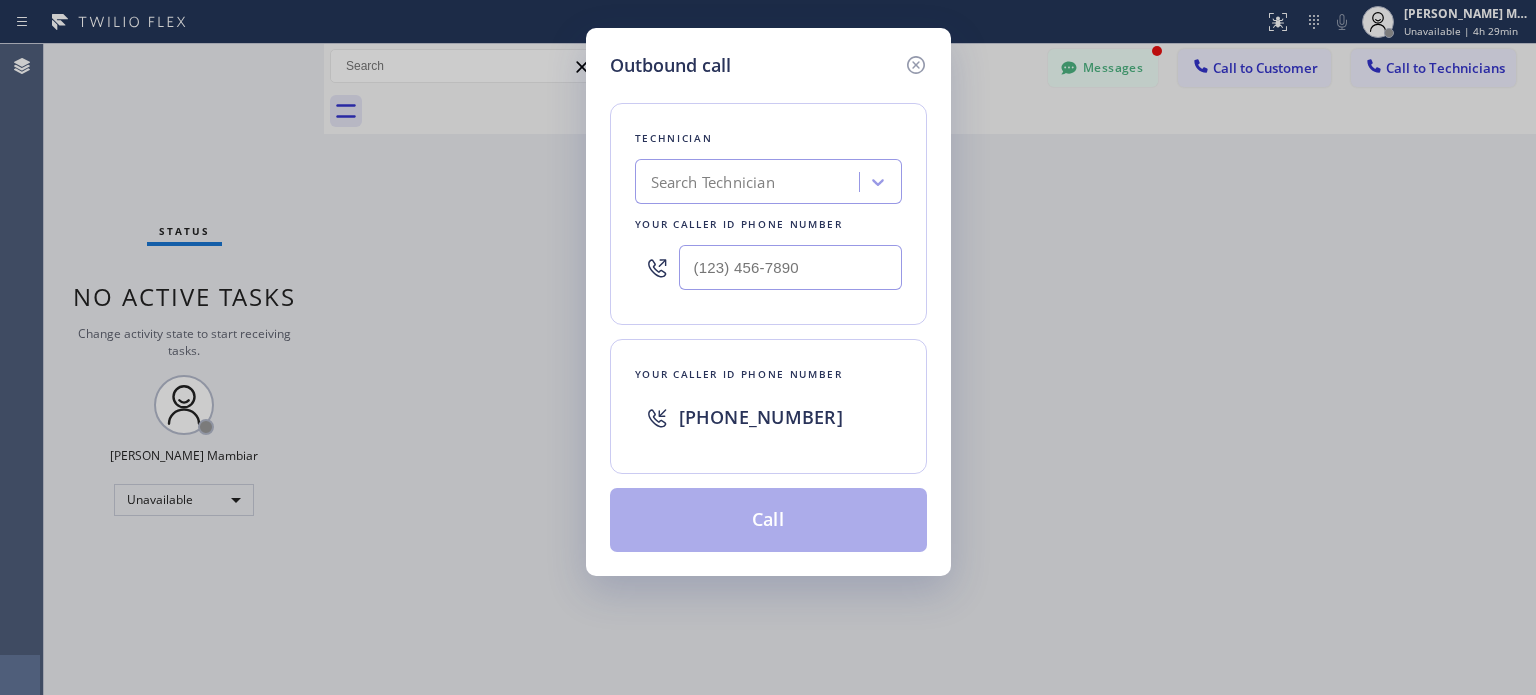 click on "Search Technician" at bounding box center [713, 182] 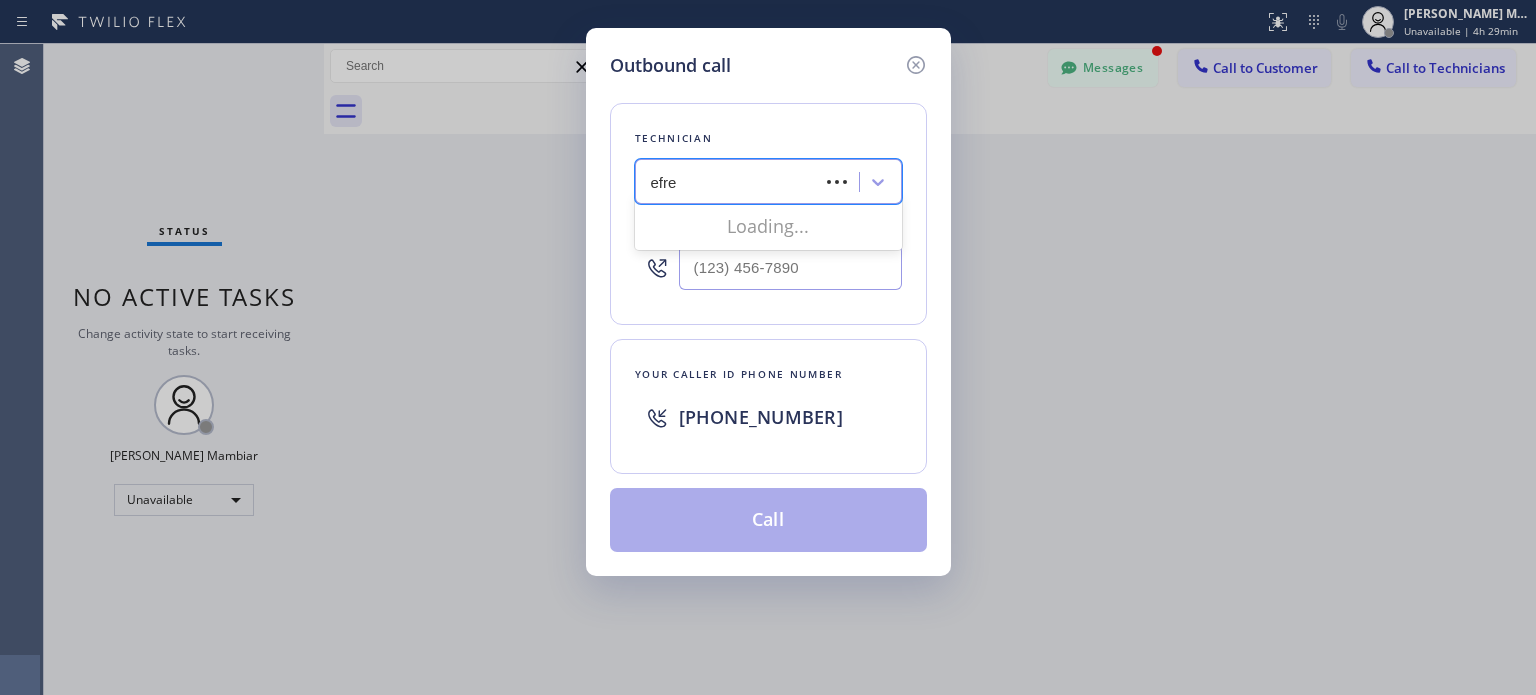 type on "[PERSON_NAME]" 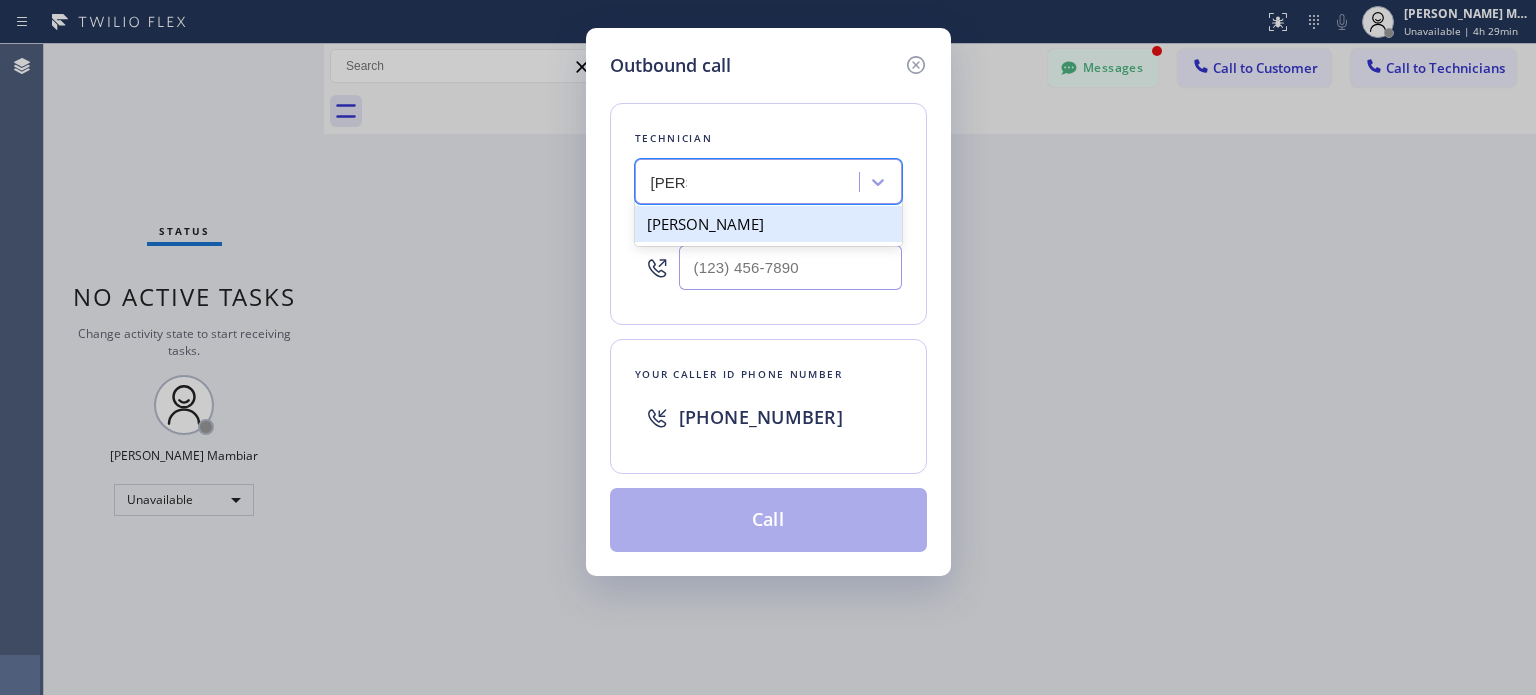 click on "[PERSON_NAME]" at bounding box center [768, 224] 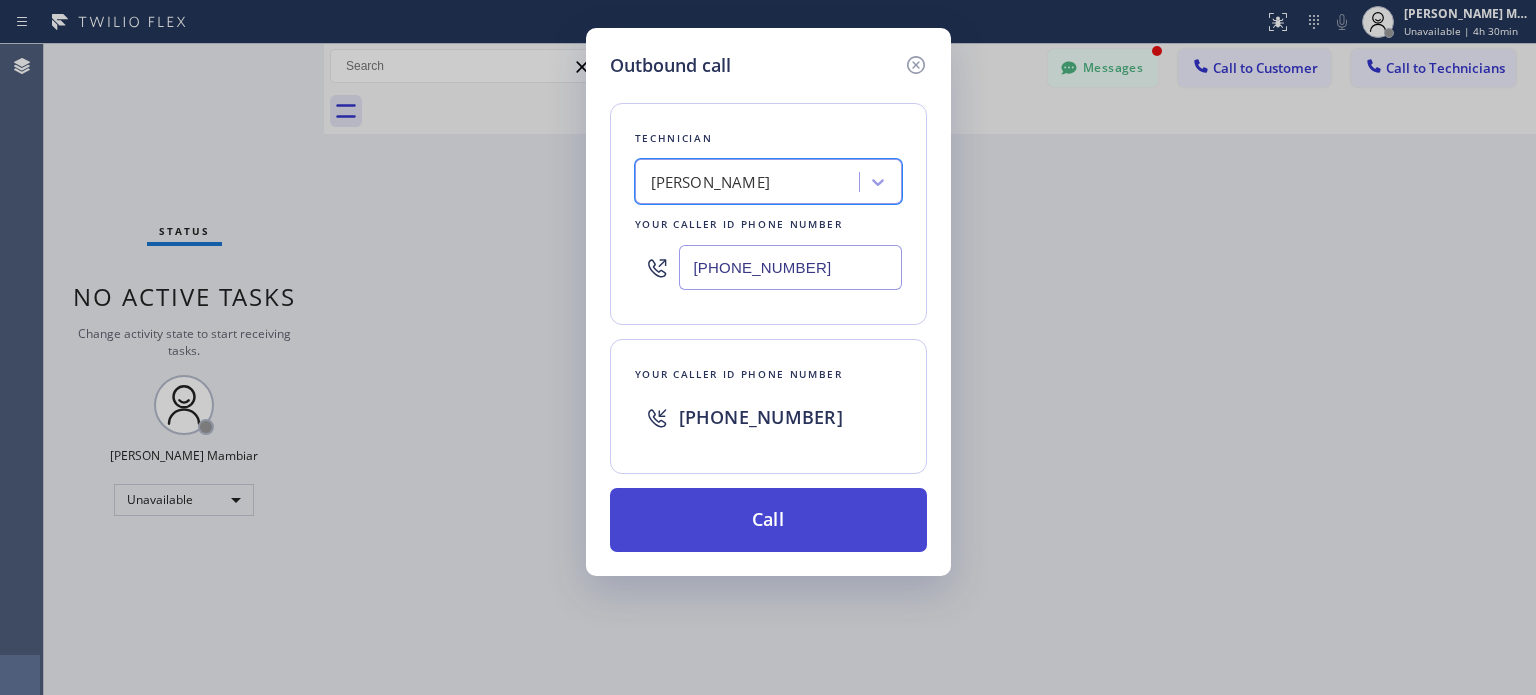 click on "Call" at bounding box center [768, 520] 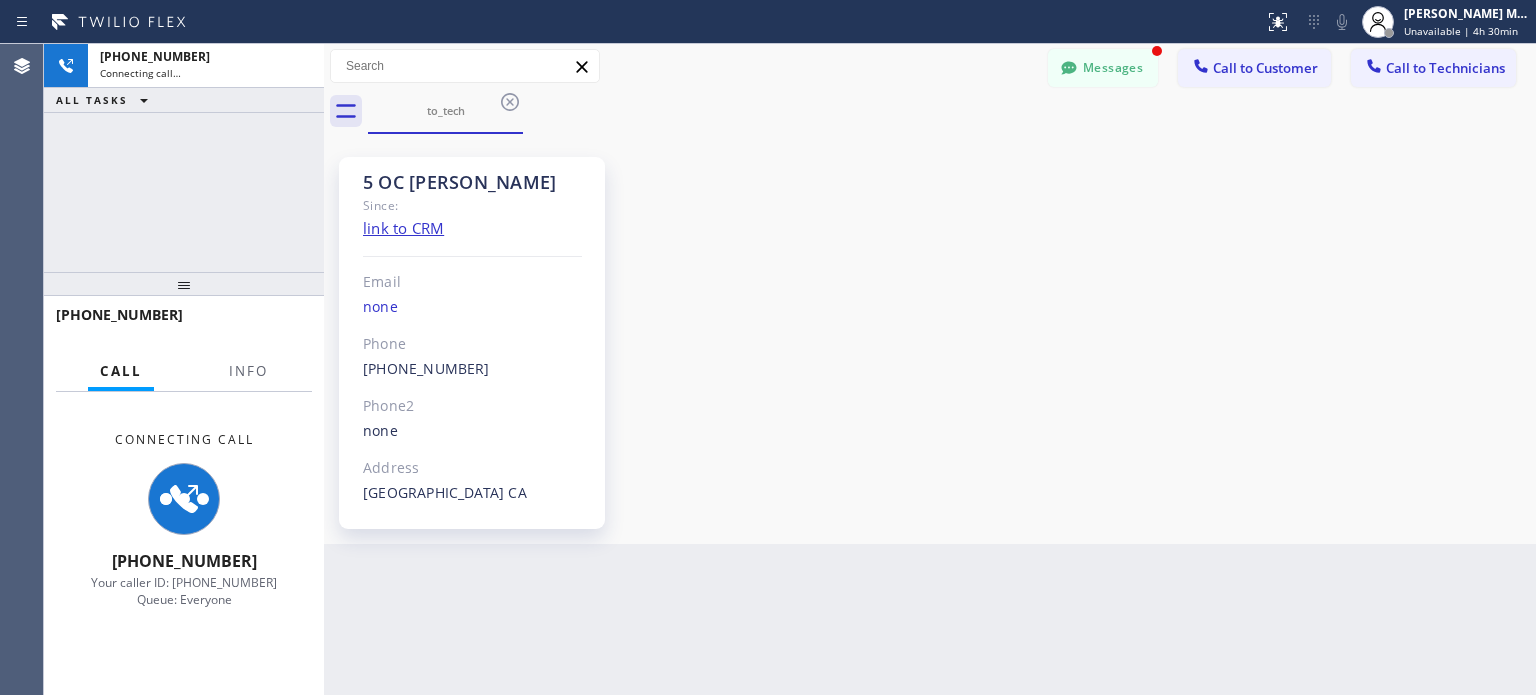 scroll, scrollTop: 372, scrollLeft: 0, axis: vertical 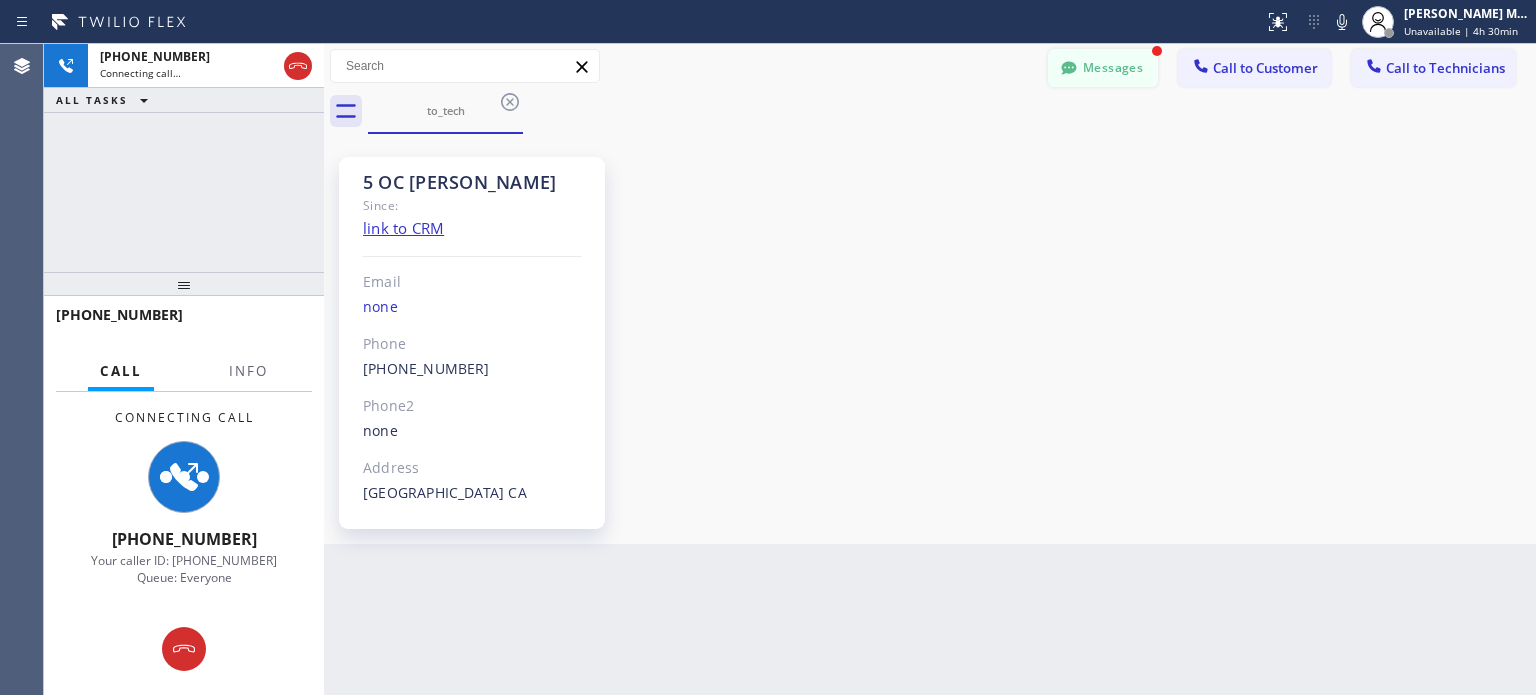 click on "Messages" at bounding box center (1103, 68) 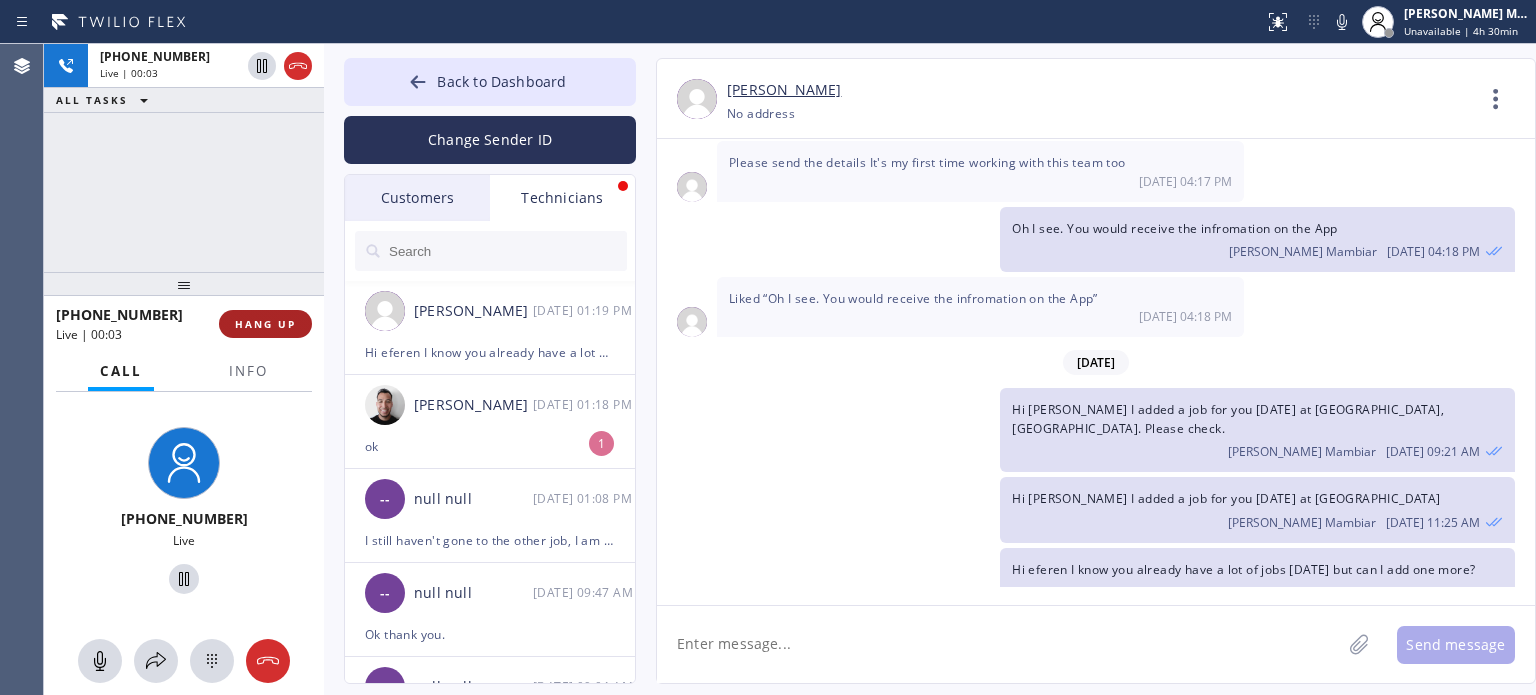 click on "HANG UP" at bounding box center [265, 324] 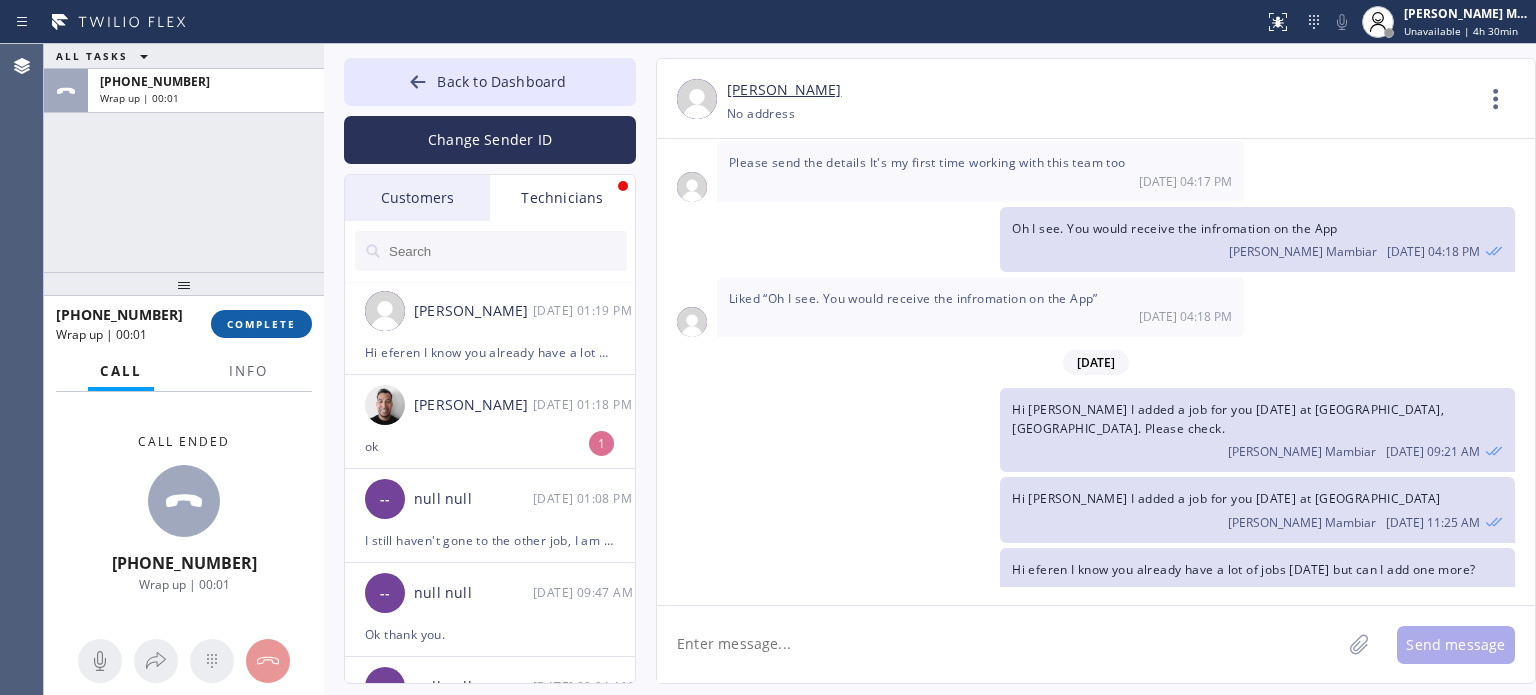 click on "COMPLETE" at bounding box center (261, 324) 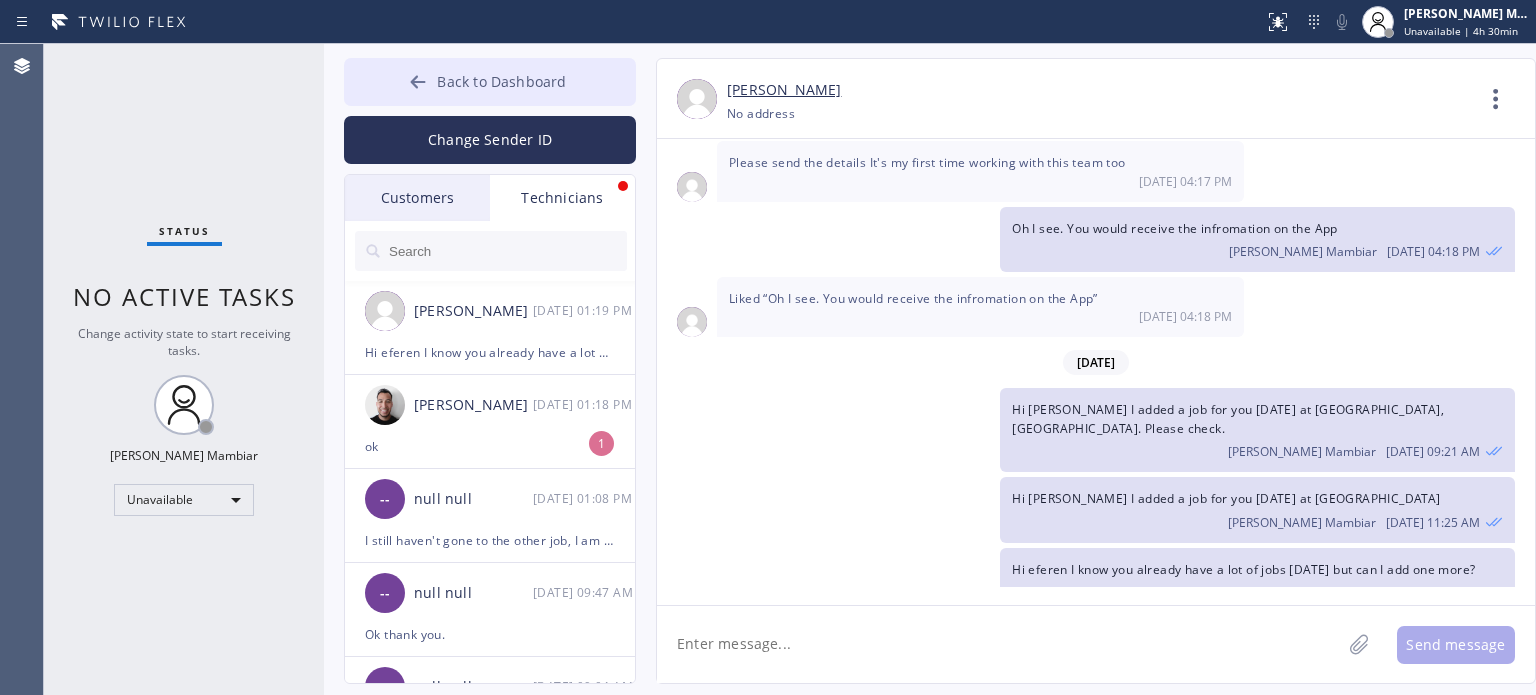 click on "Back to Dashboard" at bounding box center (501, 81) 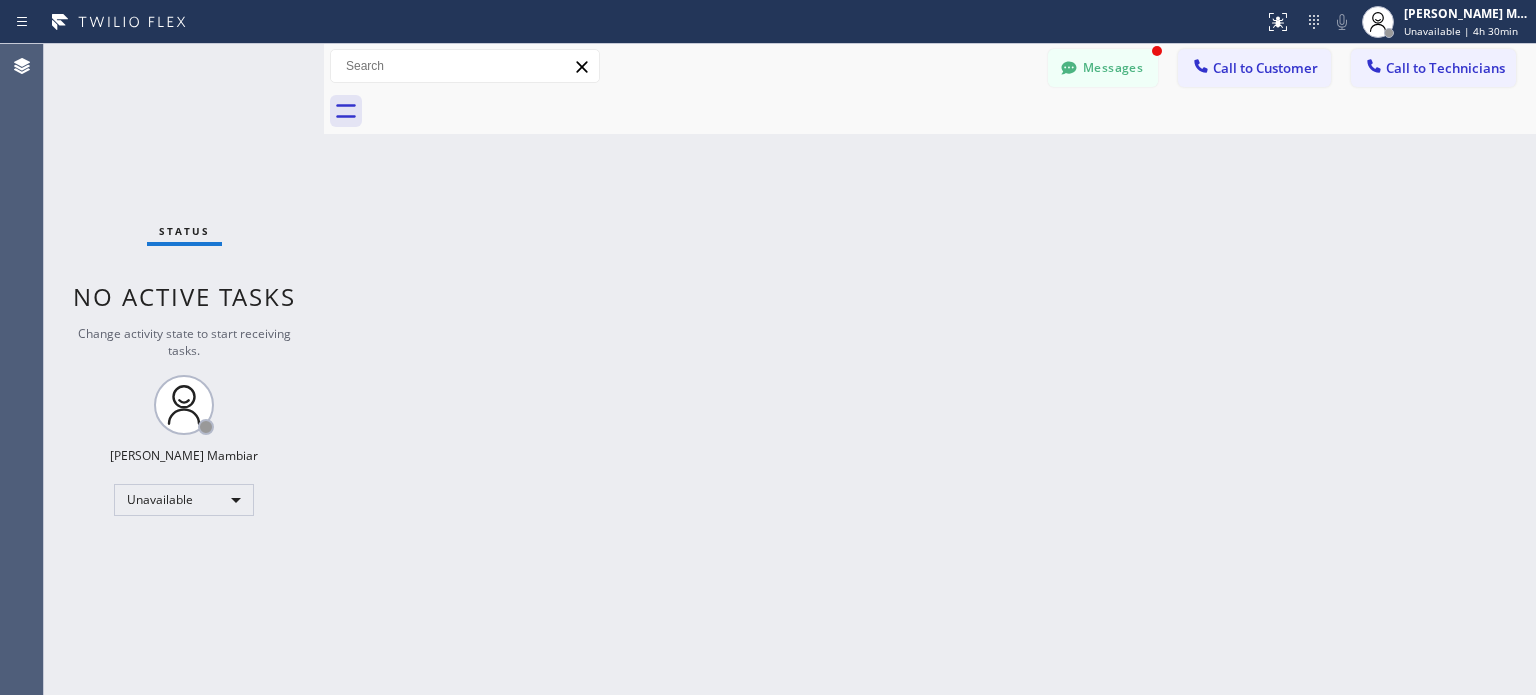 click 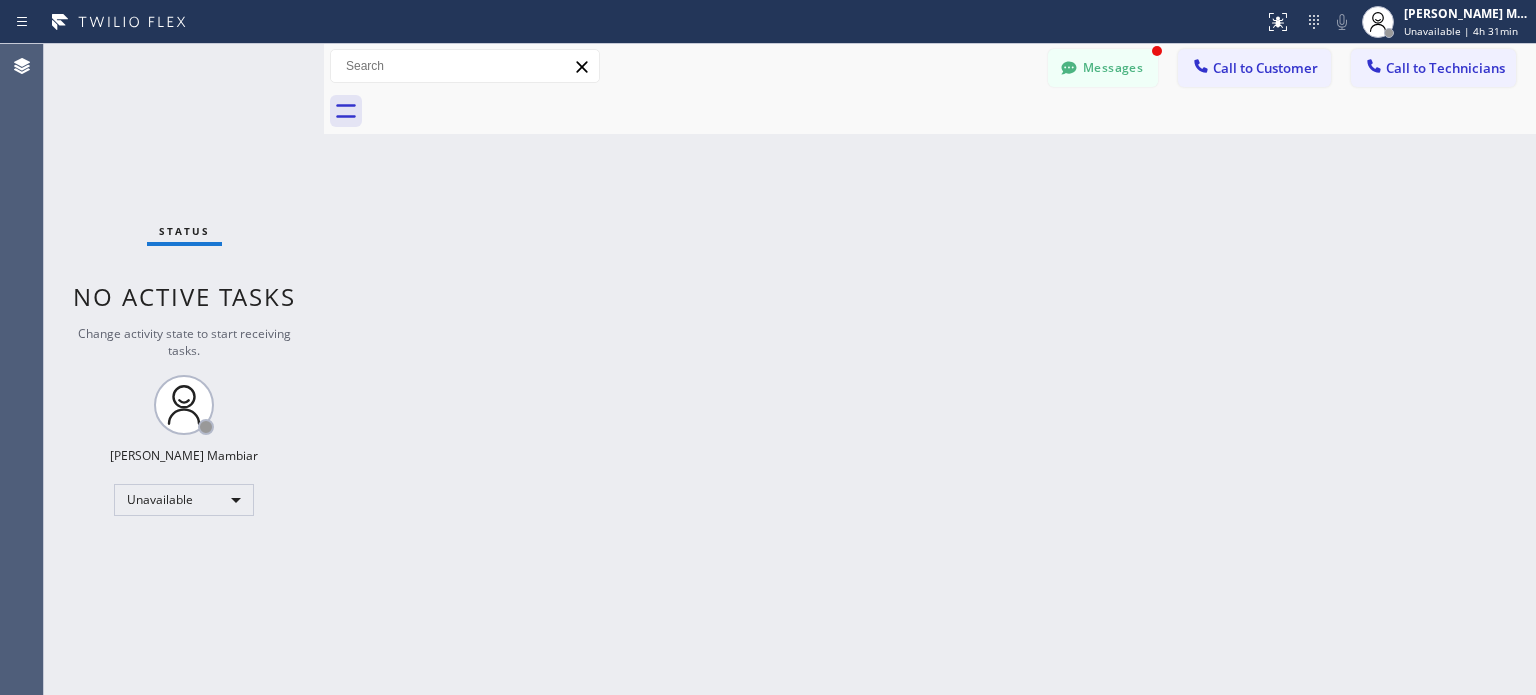 click on "Messages" at bounding box center [1103, 68] 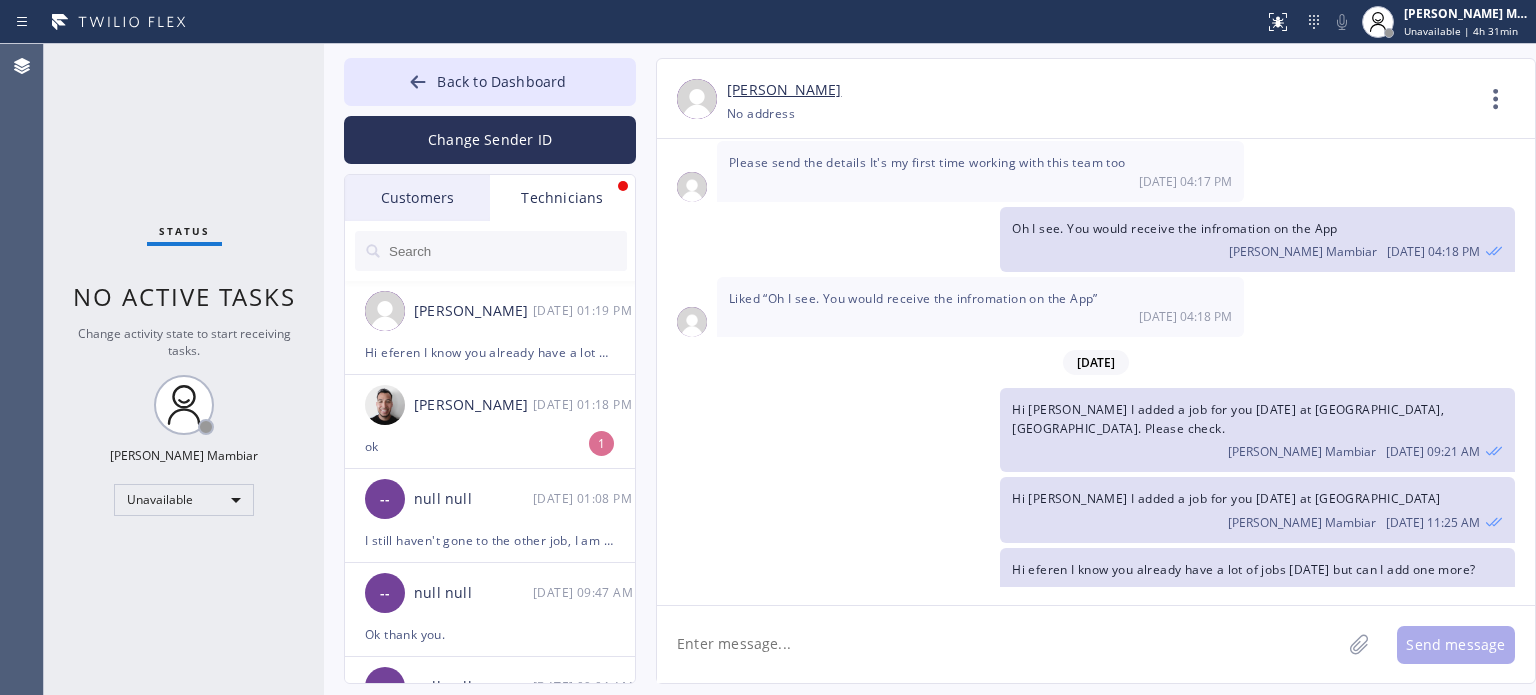 click on "Customers" at bounding box center (417, 198) 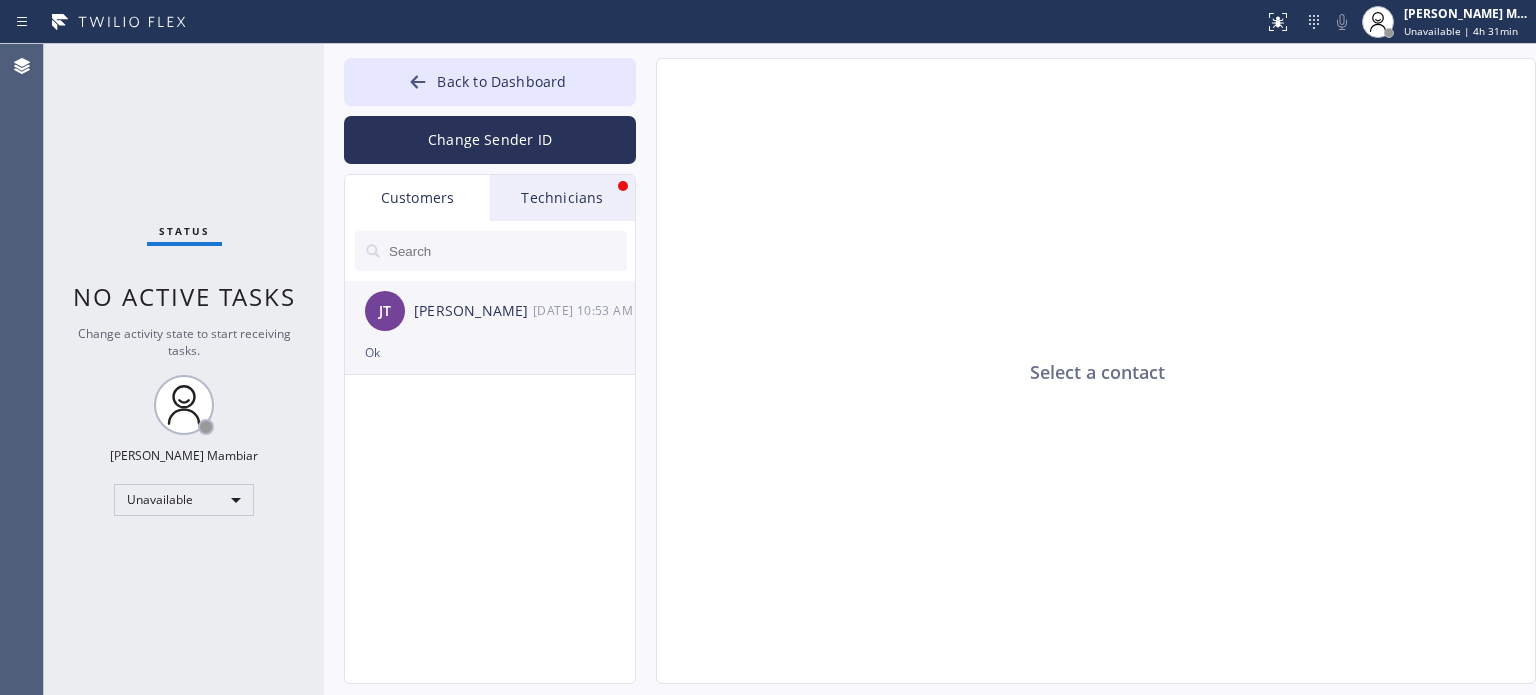 click on "[PERSON_NAME] [DATE] 10:53 AM" at bounding box center [491, 311] 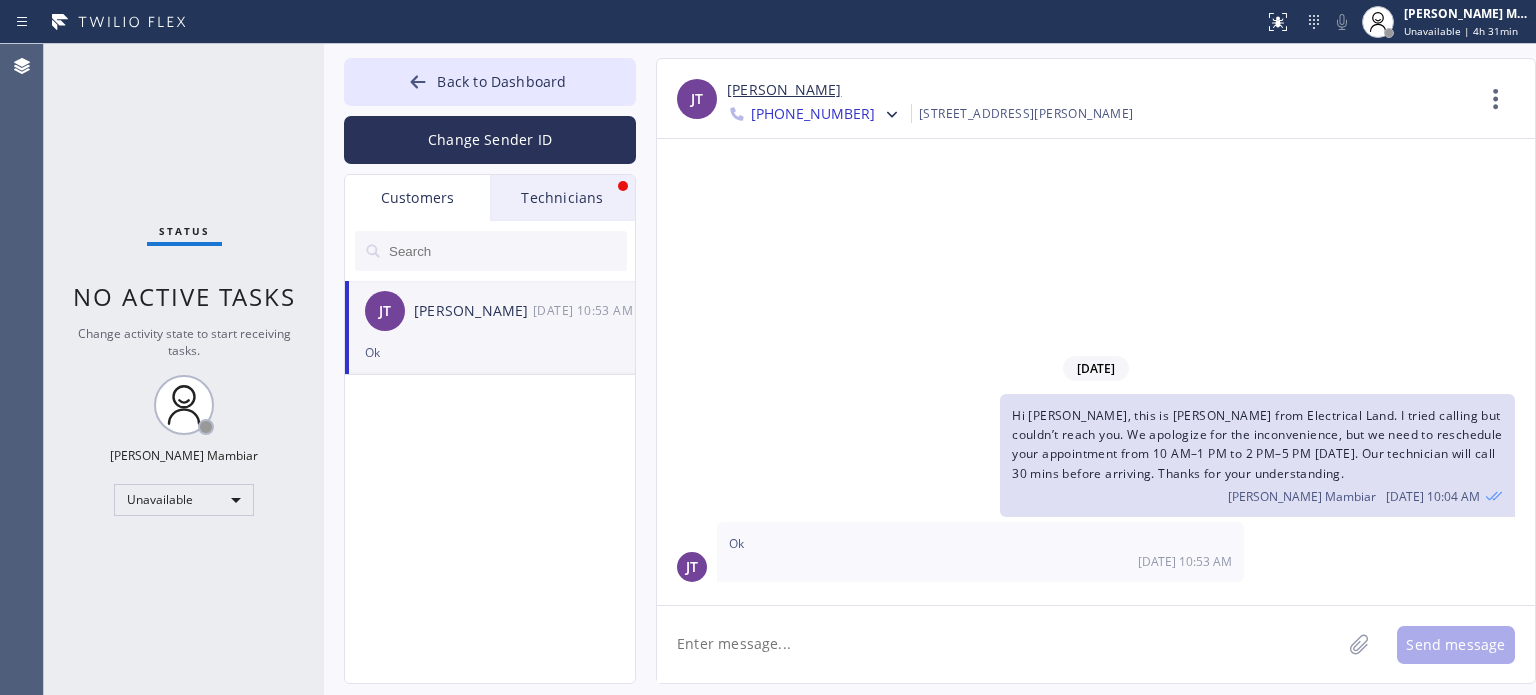 click on "Hi [PERSON_NAME], this is [PERSON_NAME] from Electrical Land. I tried calling but couldn’t reach you. We apologize for the inconvenience, but we need to reschedule your appointment from 10 AM–1 PM to 2 PM–5 PM [DATE]. Our technician will call 30 mins before arriving. Thanks for your understanding." at bounding box center (1257, 444) 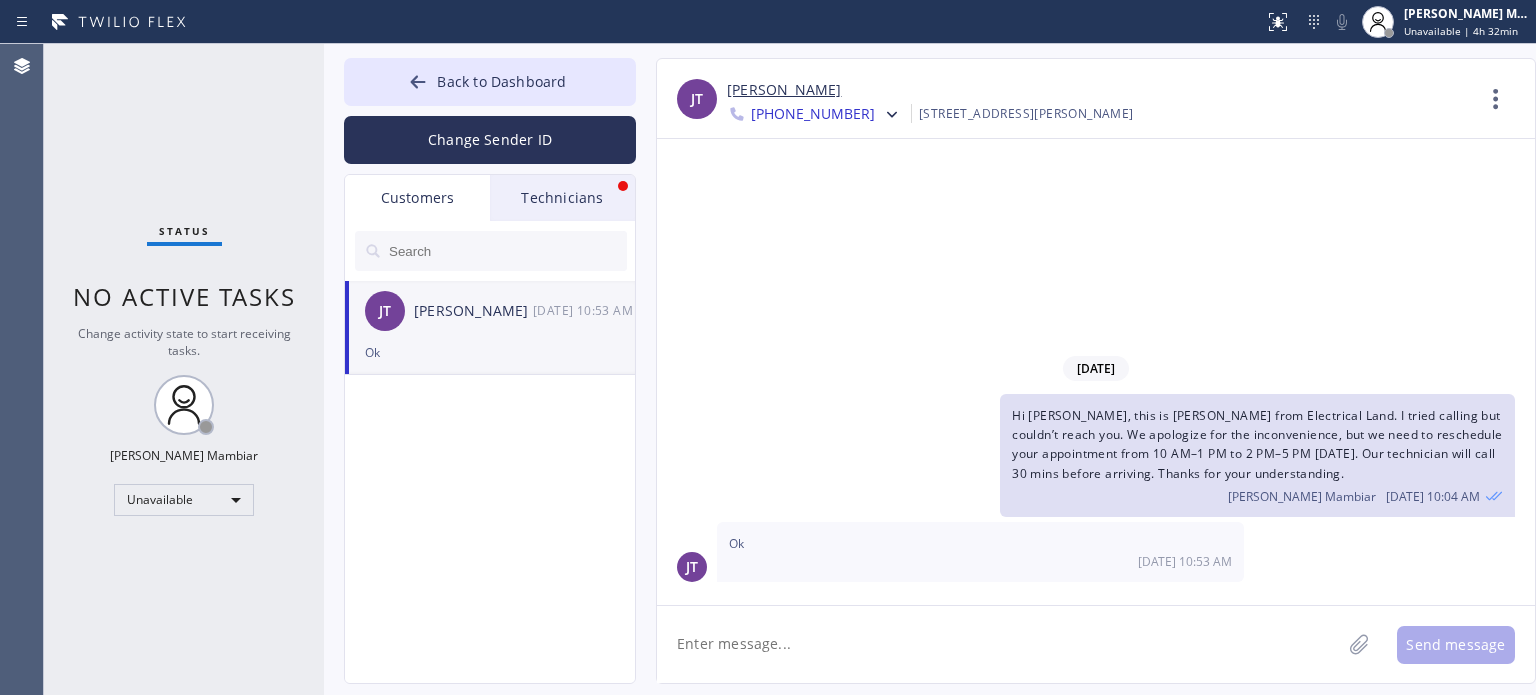 click on "Technicians" at bounding box center (562, 198) 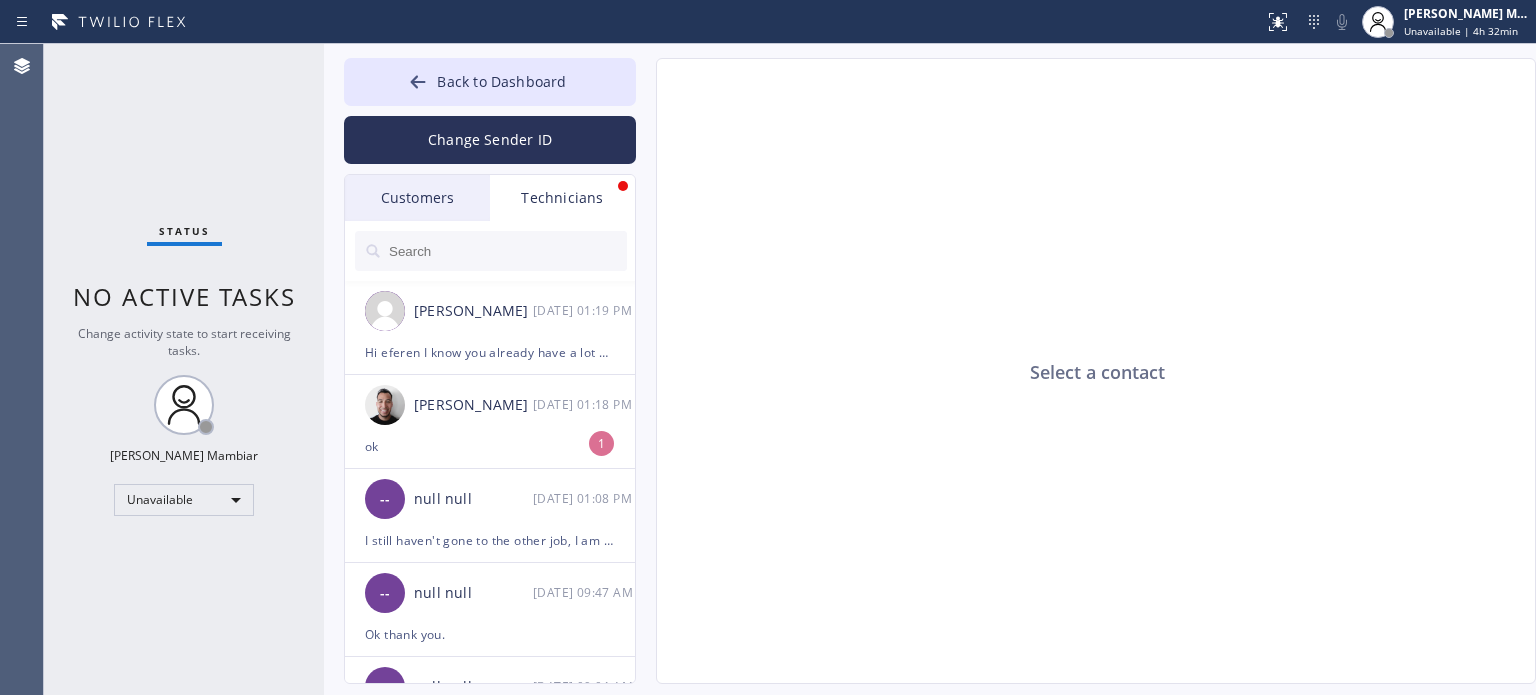 click at bounding box center (507, 251) 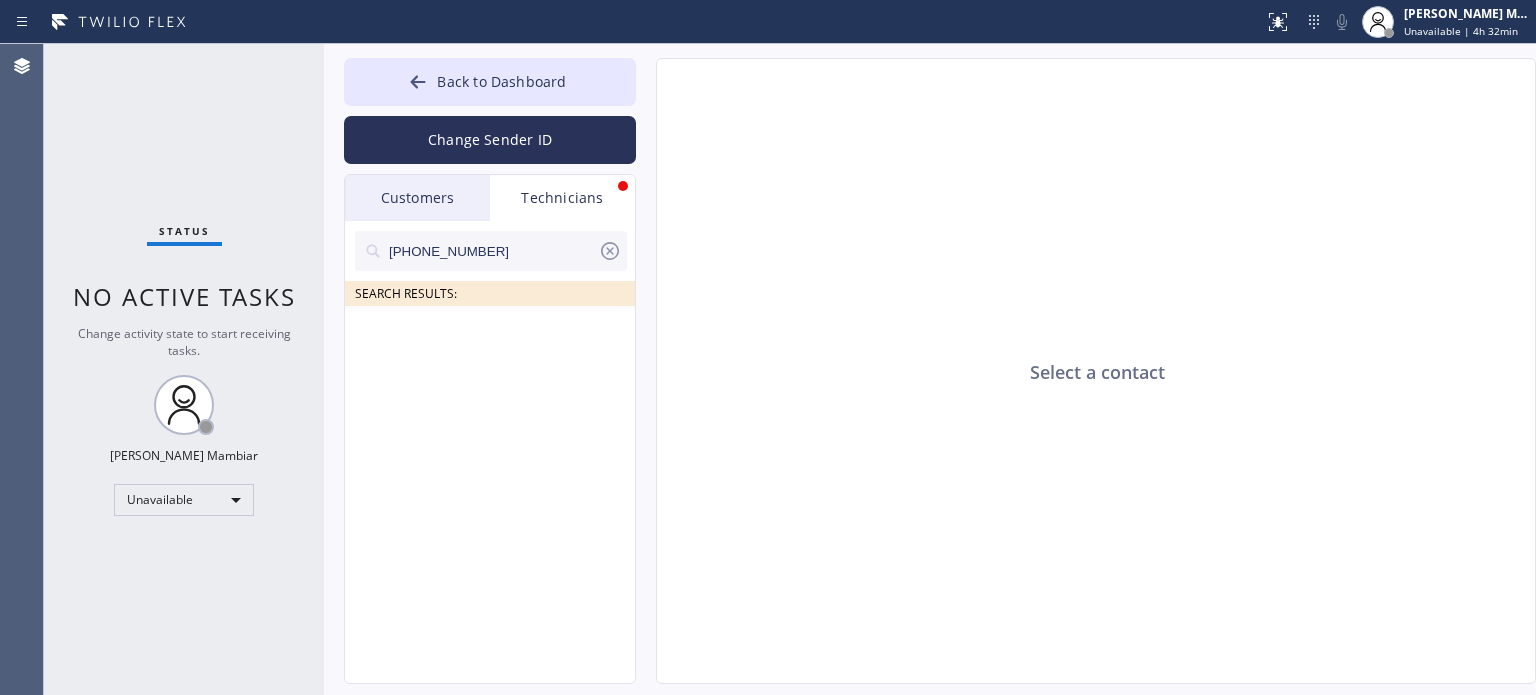 click on "[PHONE_NUMBER]" at bounding box center (492, 251) 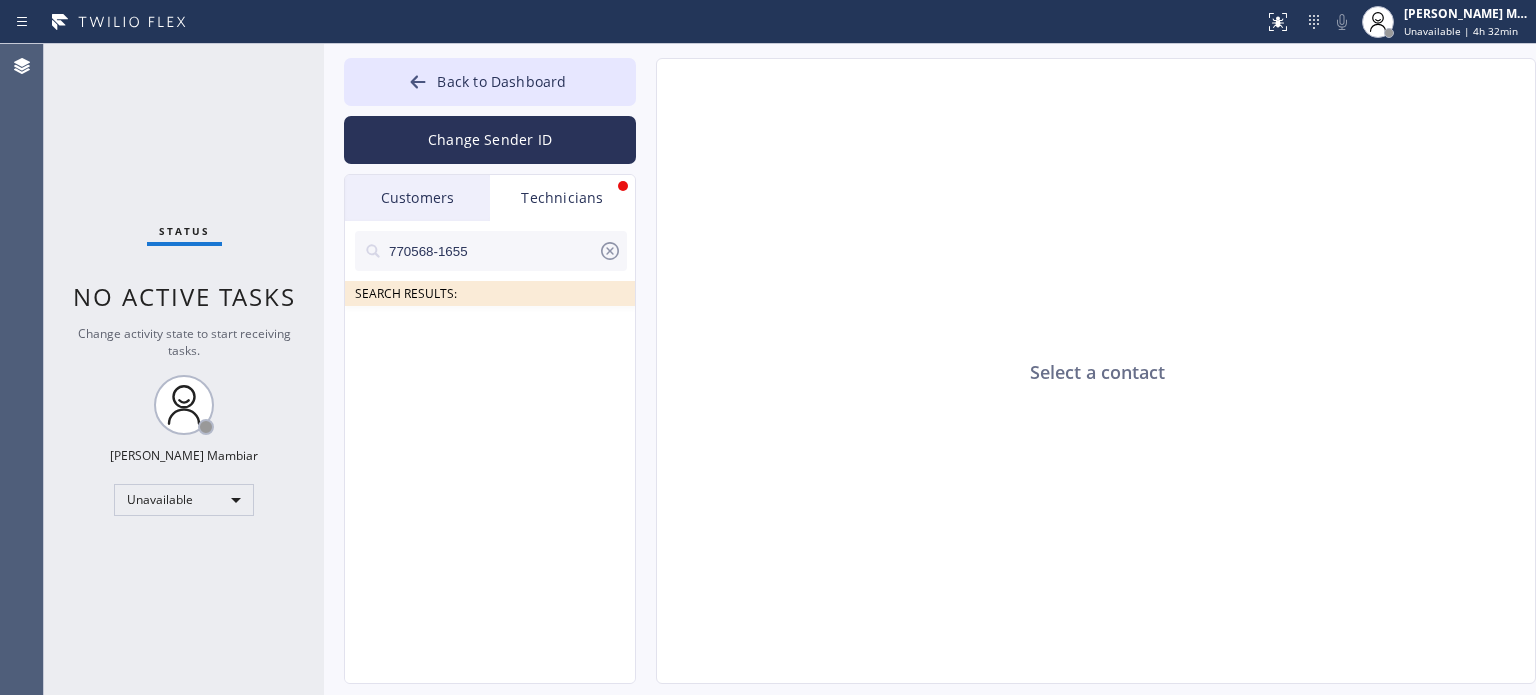 click on "770568-1655" at bounding box center [492, 251] 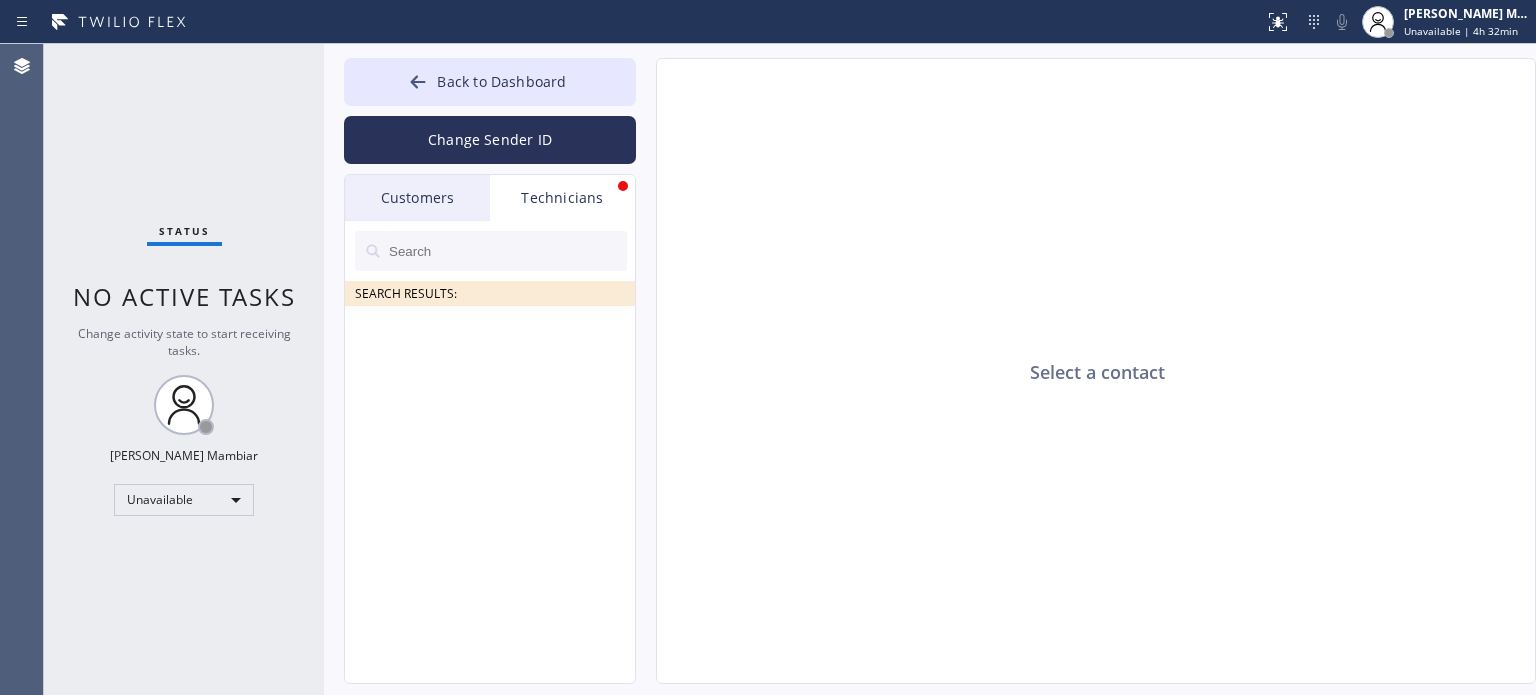 click at bounding box center [507, 251] 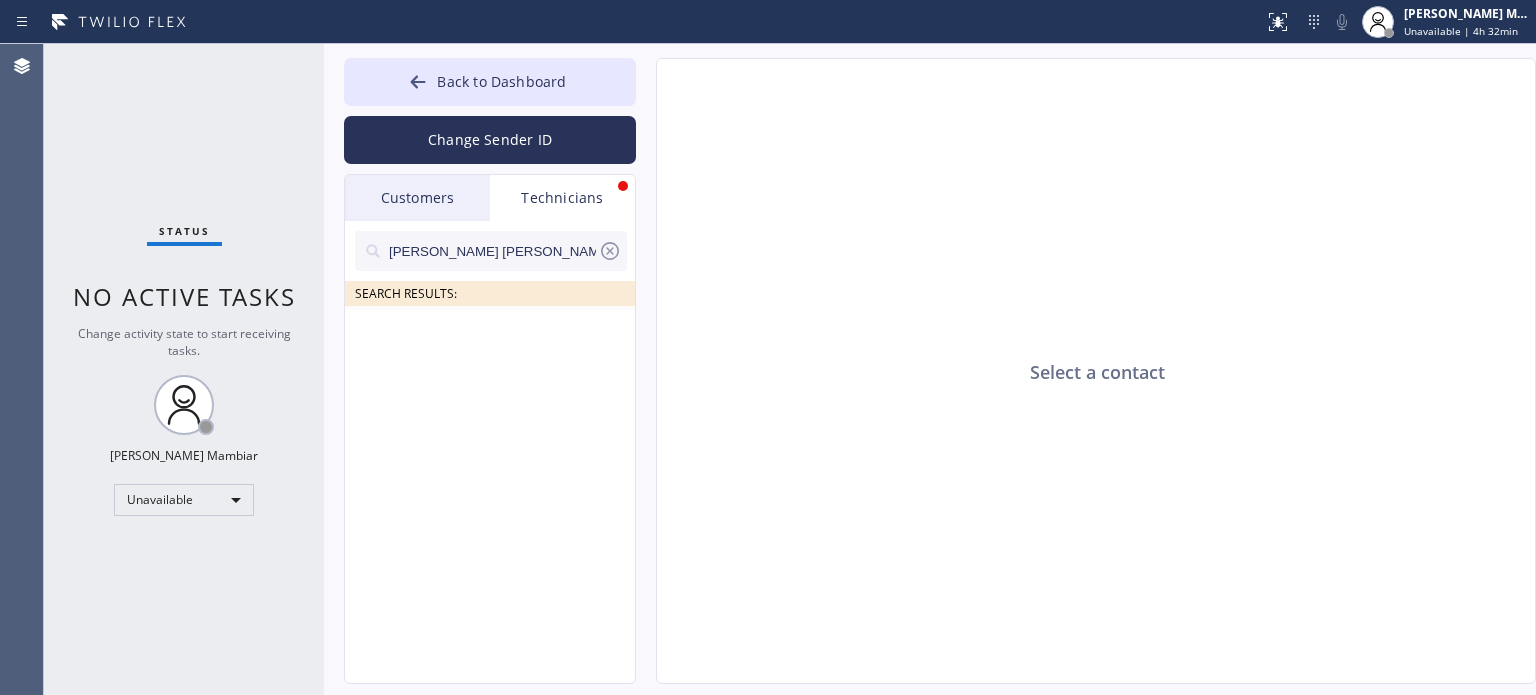 type on "[PERSON_NAME] [PERSON_NAME]" 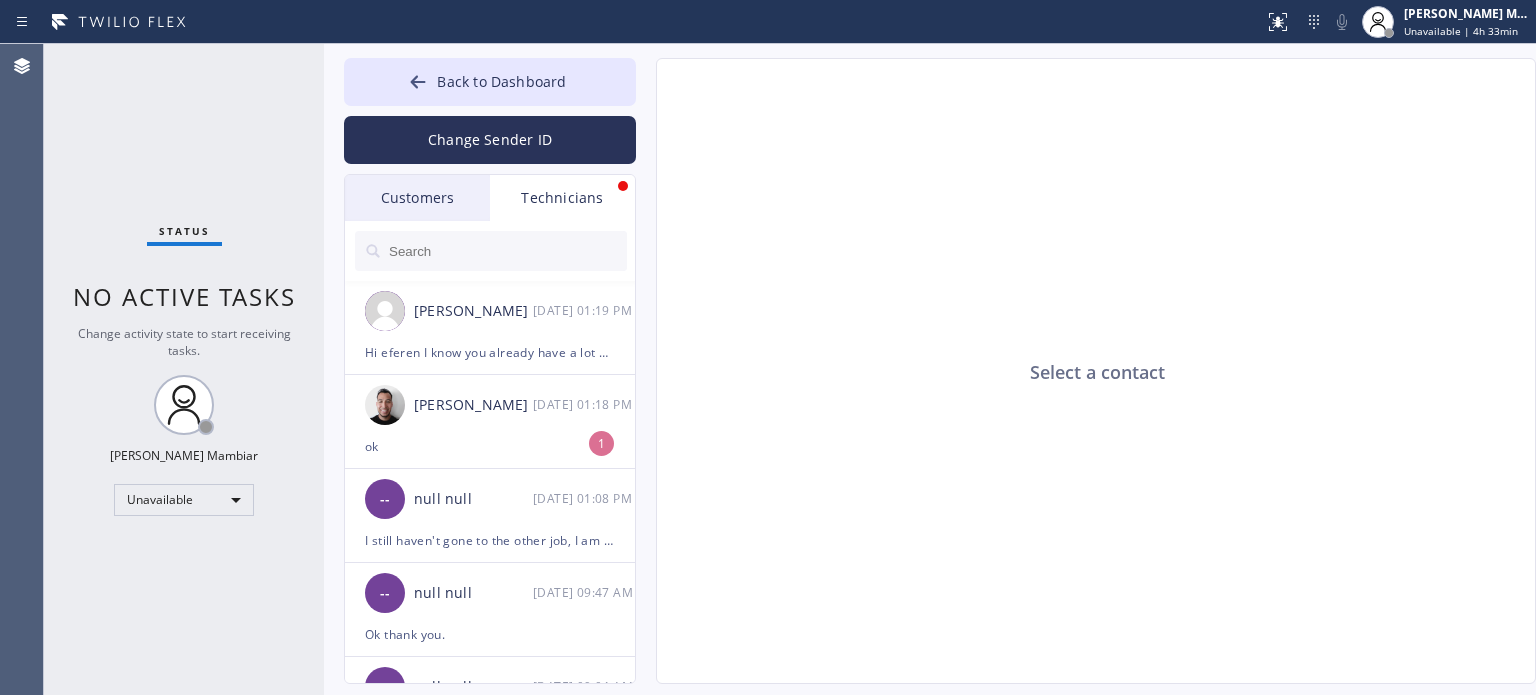 click on "Customers" at bounding box center (417, 198) 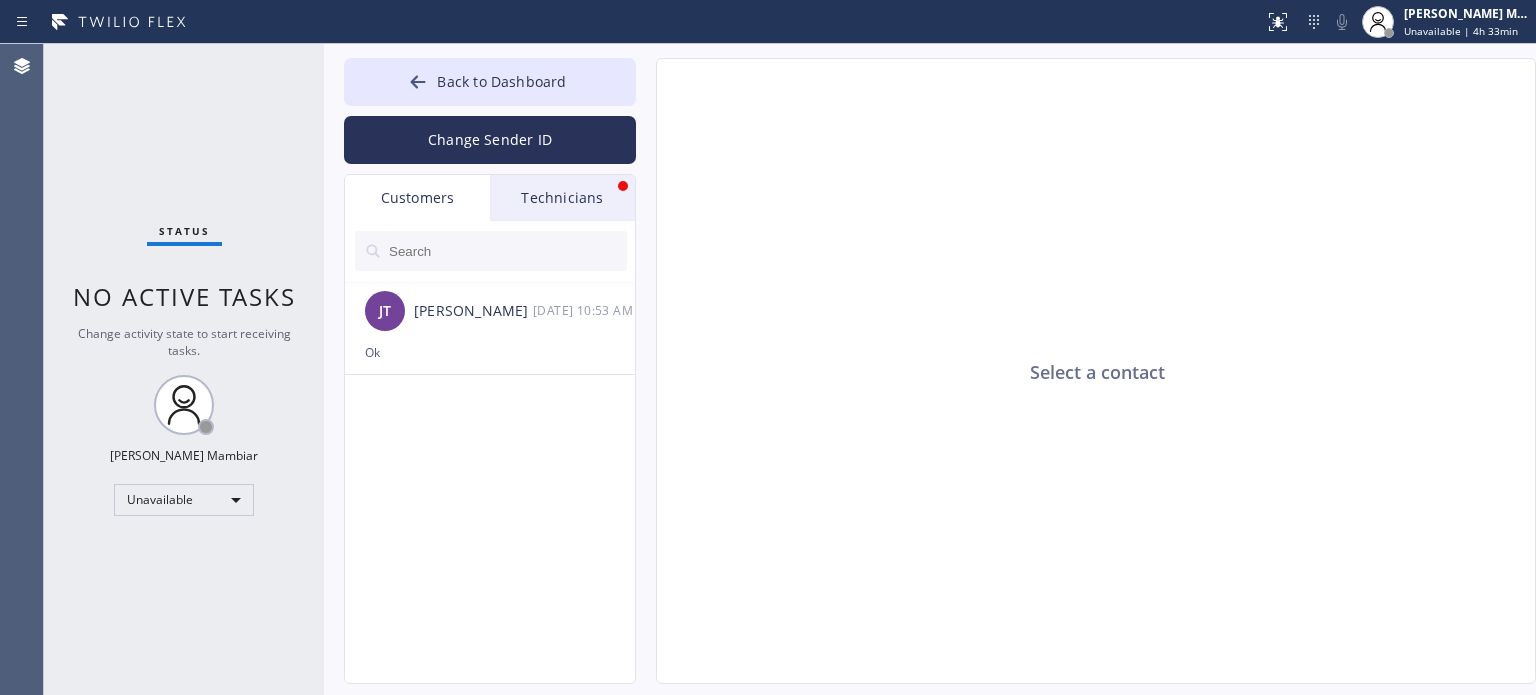 click at bounding box center (507, 251) 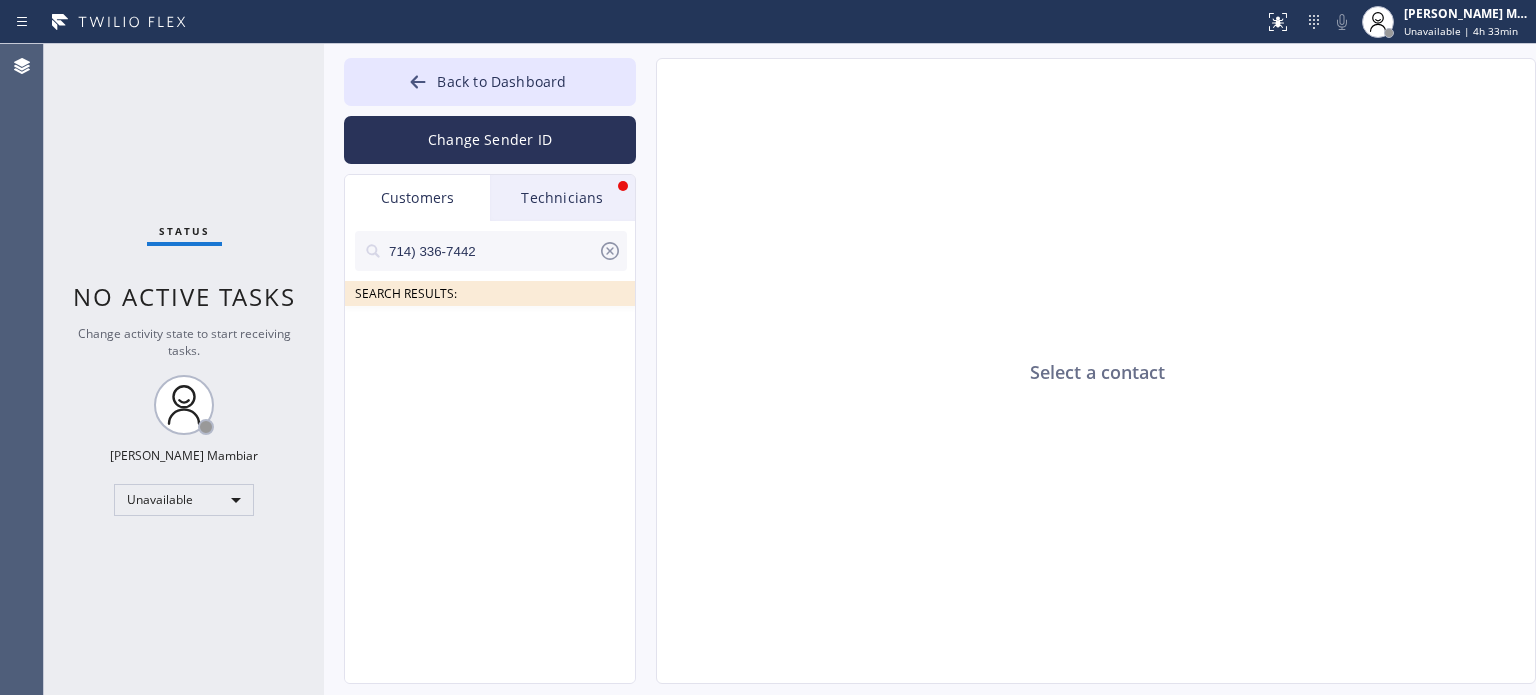 click on "714) 336-7442" at bounding box center [492, 251] 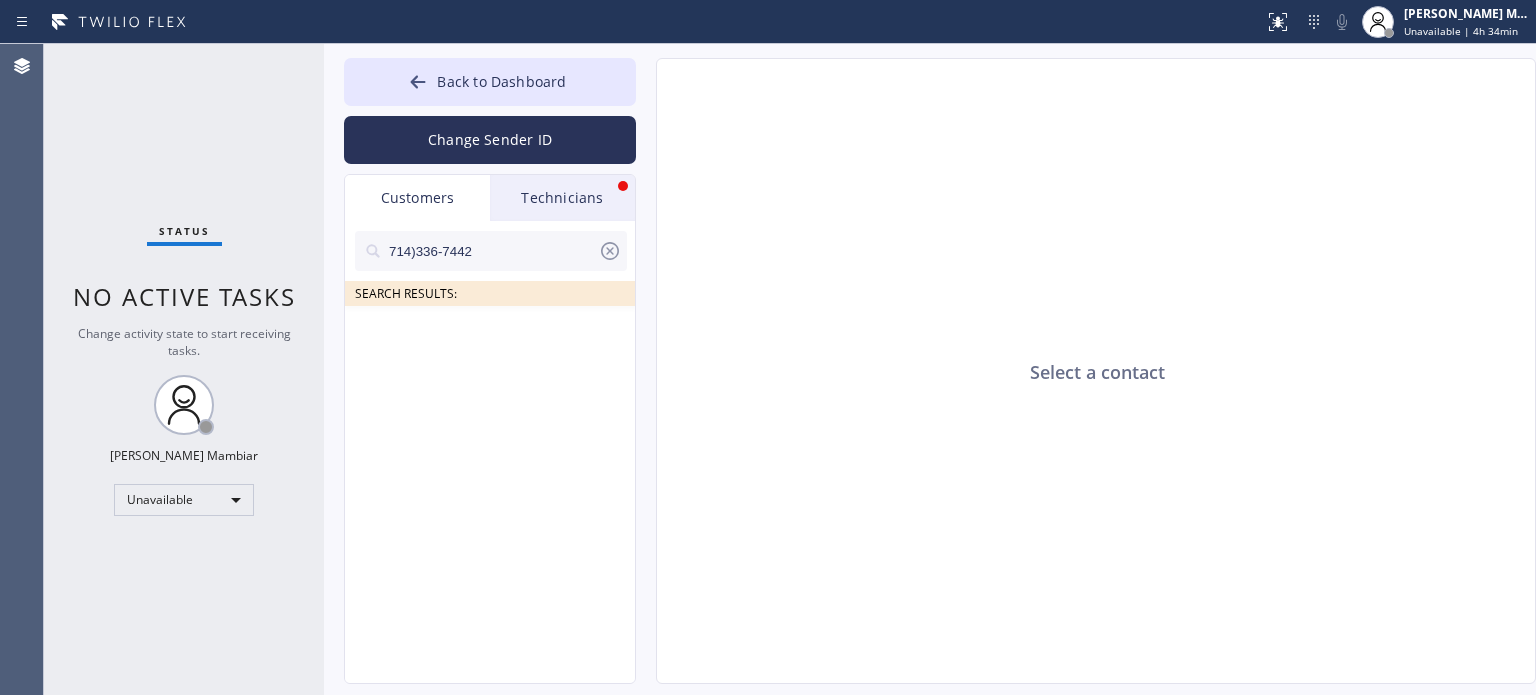type on "714336-7442" 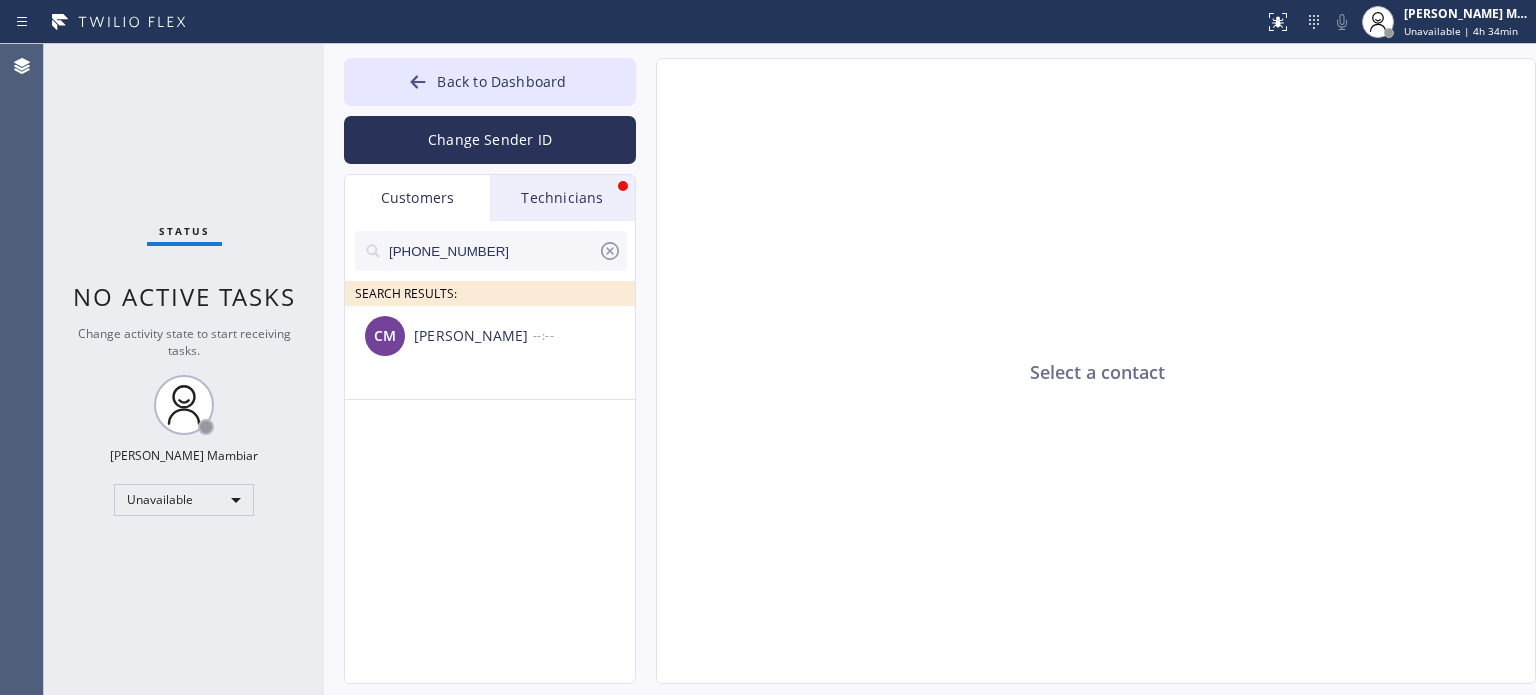 click on "[PERSON_NAME]" at bounding box center [473, 336] 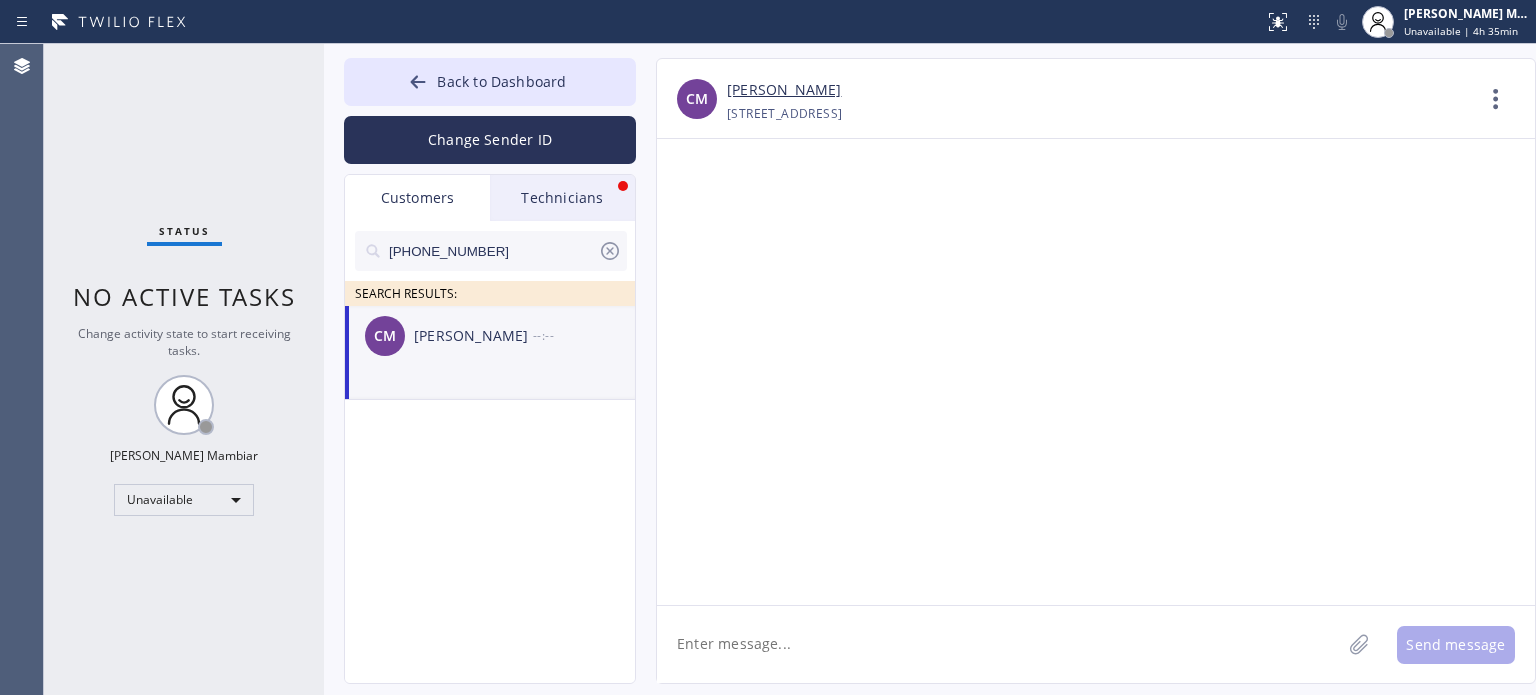 click 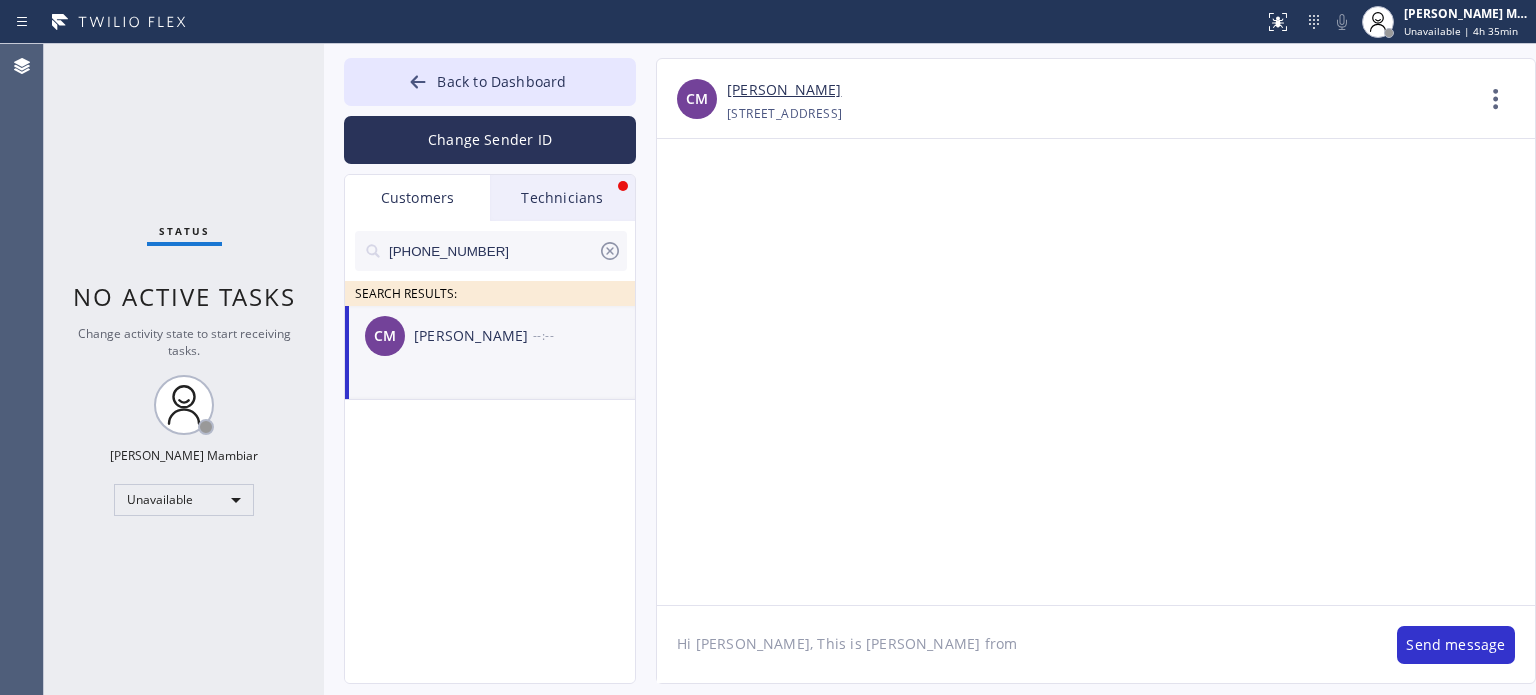 click on "Hi [PERSON_NAME], This is [PERSON_NAME] from" 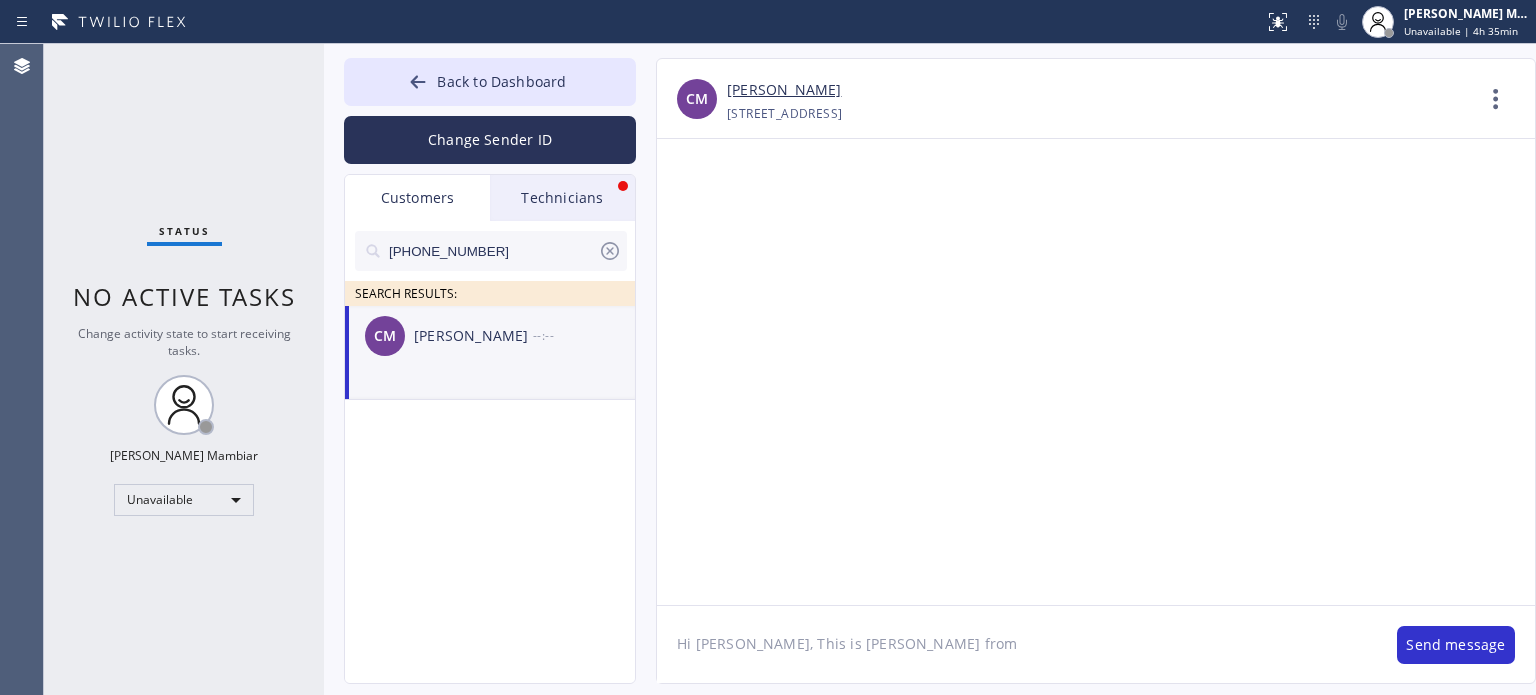 paste on "Blue Moon Electrical" 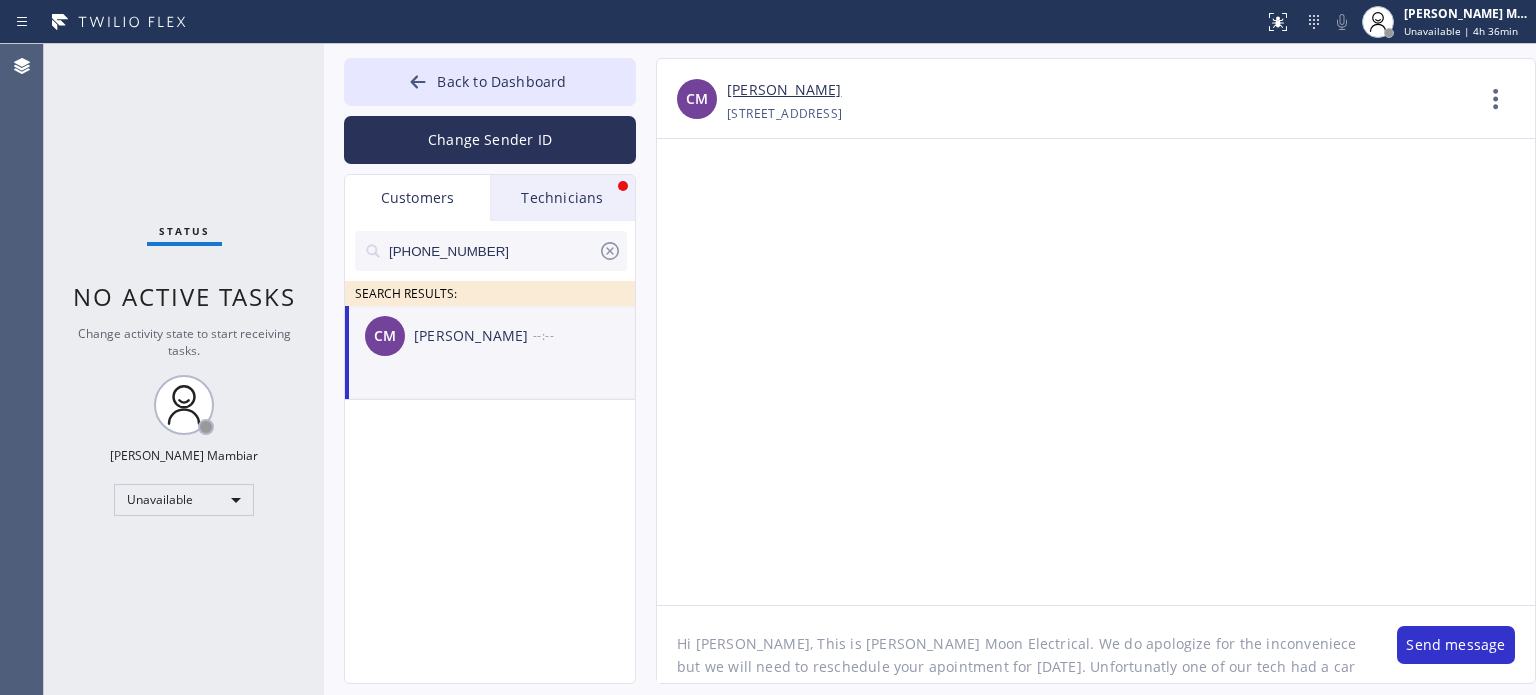 scroll, scrollTop: 16, scrollLeft: 0, axis: vertical 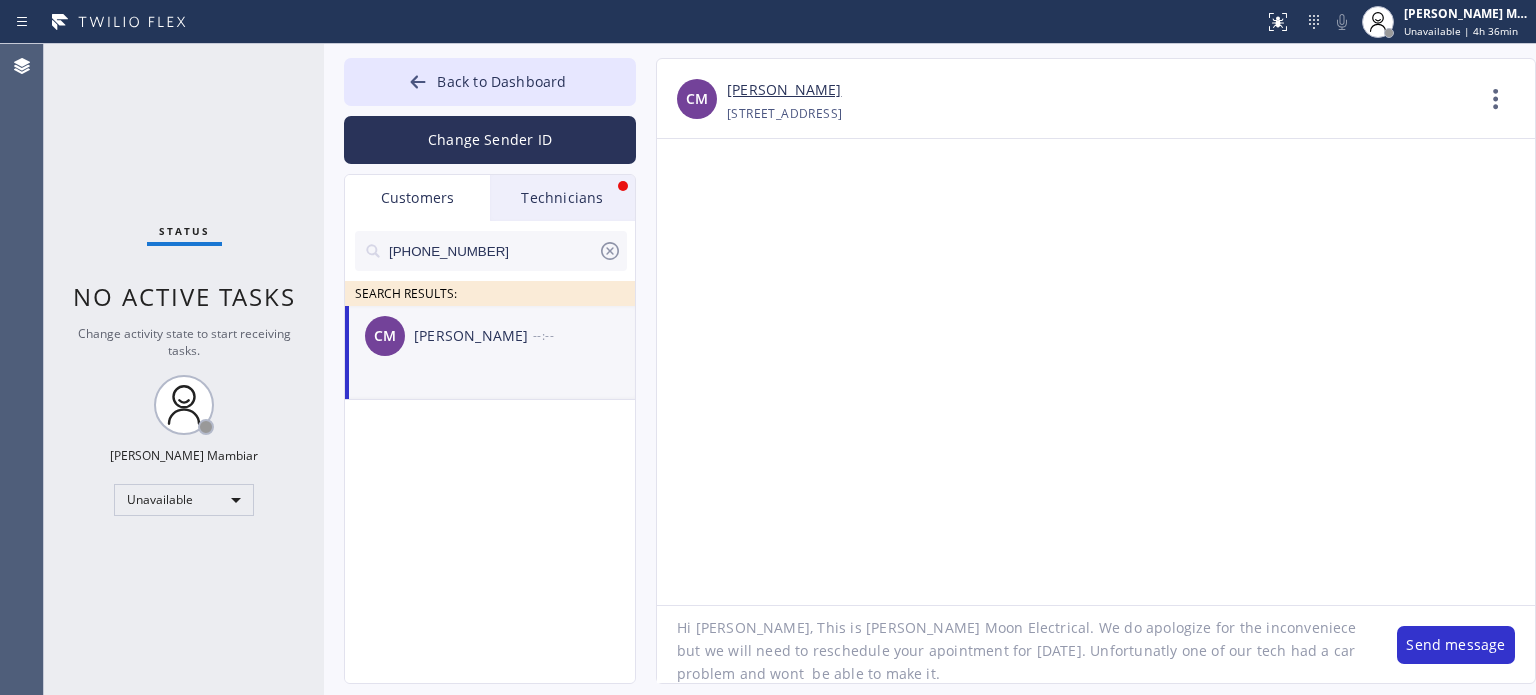 click on "Hi [PERSON_NAME], This is [PERSON_NAME] Moon Electrical. We do apologize for the inconveniece but we will need to reschedule your apointment for [DATE]. Unfortunatly one of our tech had a car problem and wont  be able to make it." 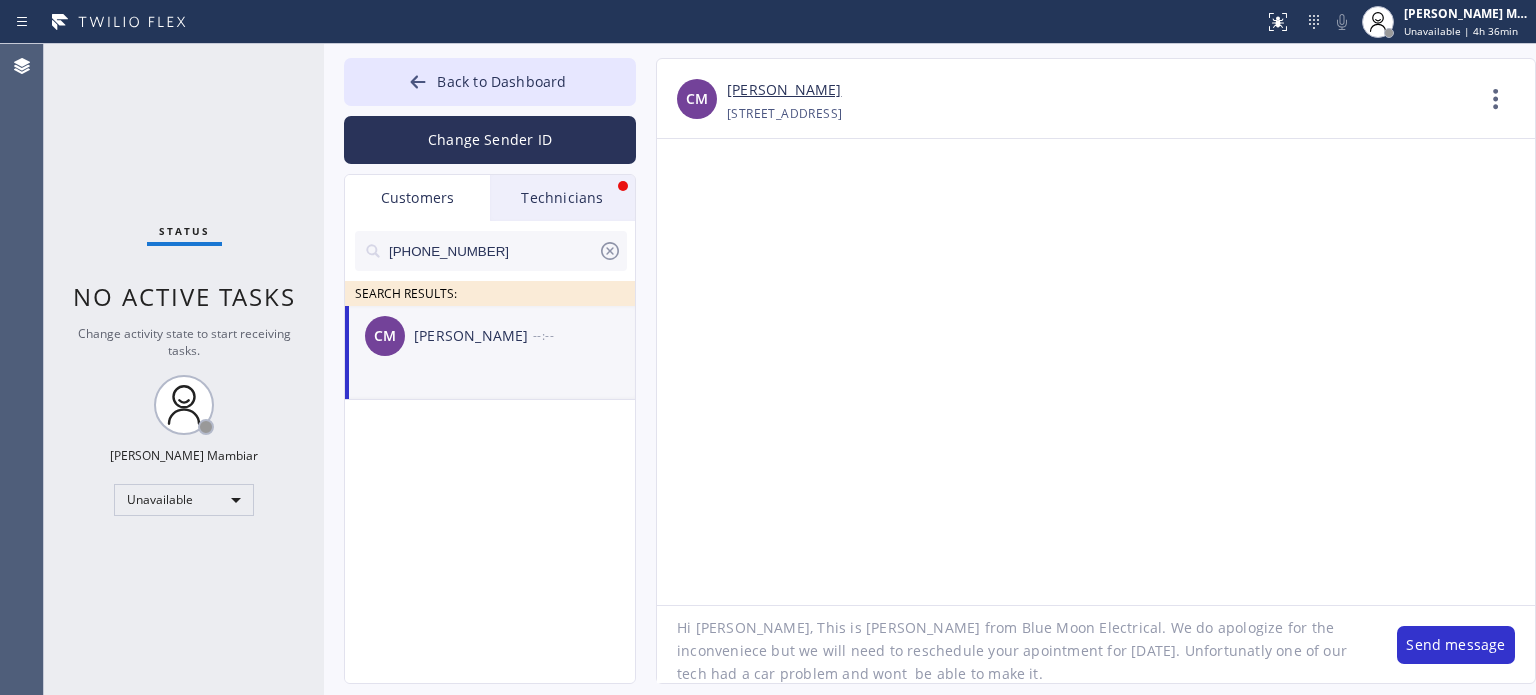 click on "Hi [PERSON_NAME], This is [PERSON_NAME] from Blue Moon Electrical. We do apologize for the inconveniece but we will need to reschedule your apointment for [DATE]. Unfortunatly one of our tech had a car problem and wont  be able to make it." 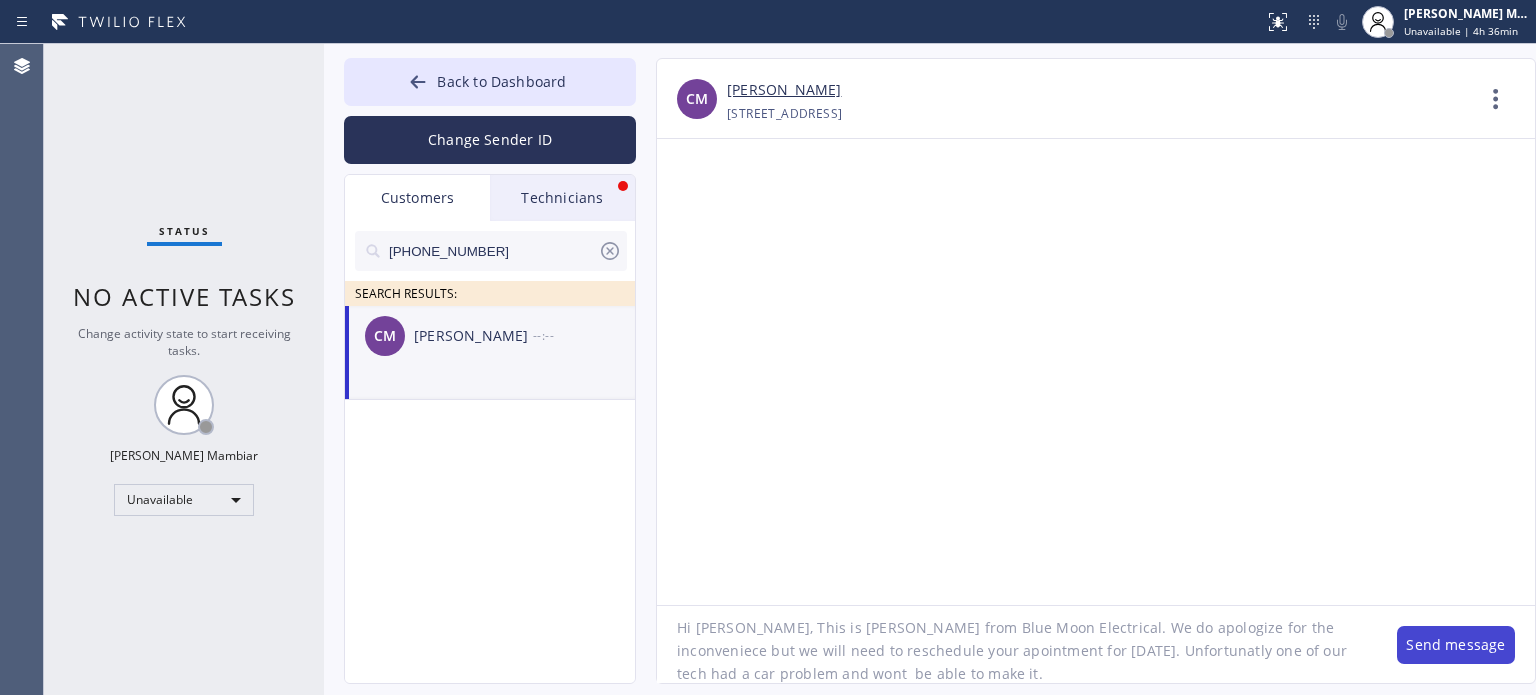type on "Hi [PERSON_NAME], This is [PERSON_NAME] from Blue Moon Electrical. We do apologize for the inconveniece but we will need to reschedule your apointment for [DATE]. Unfortunatly one of our tech had a car problem and wont  be able to make it." 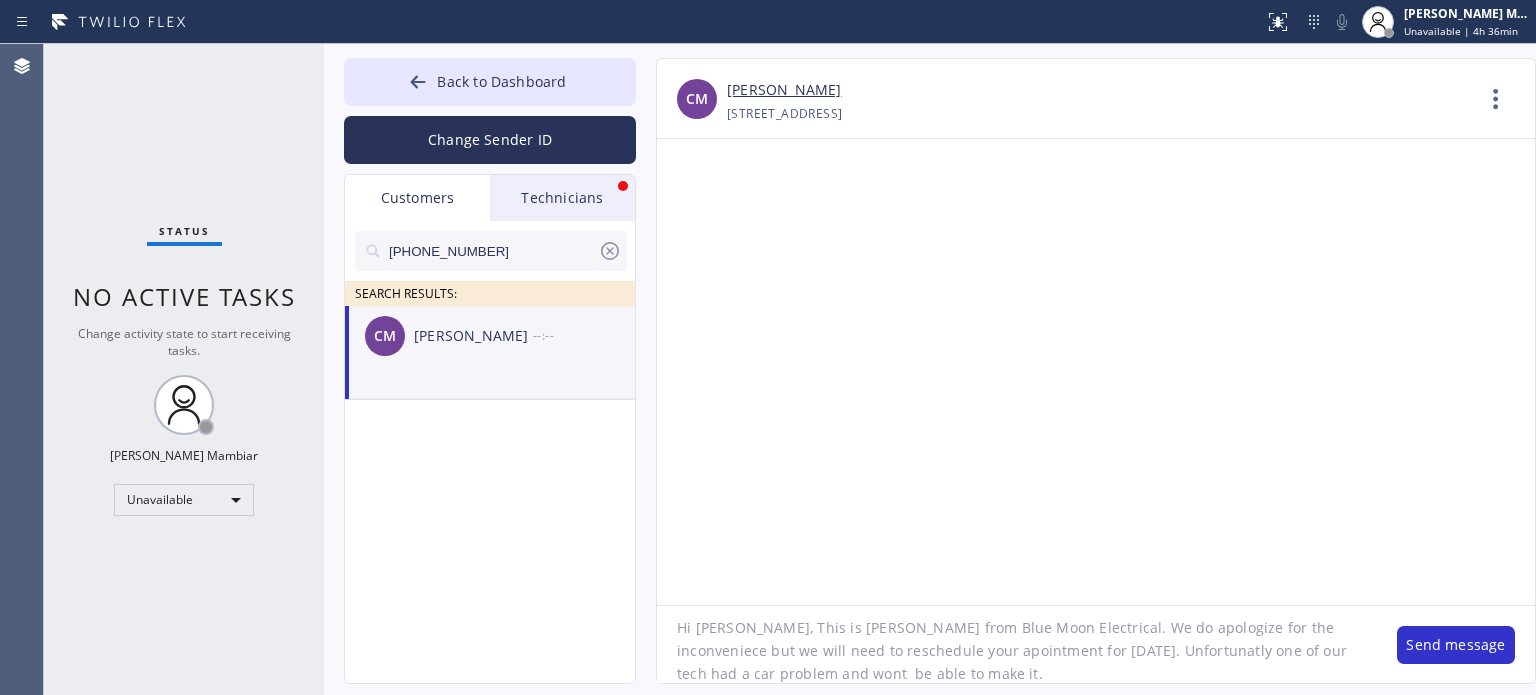 drag, startPoint x: 1476, startPoint y: 642, endPoint x: 1176, endPoint y: 611, distance: 301.5974 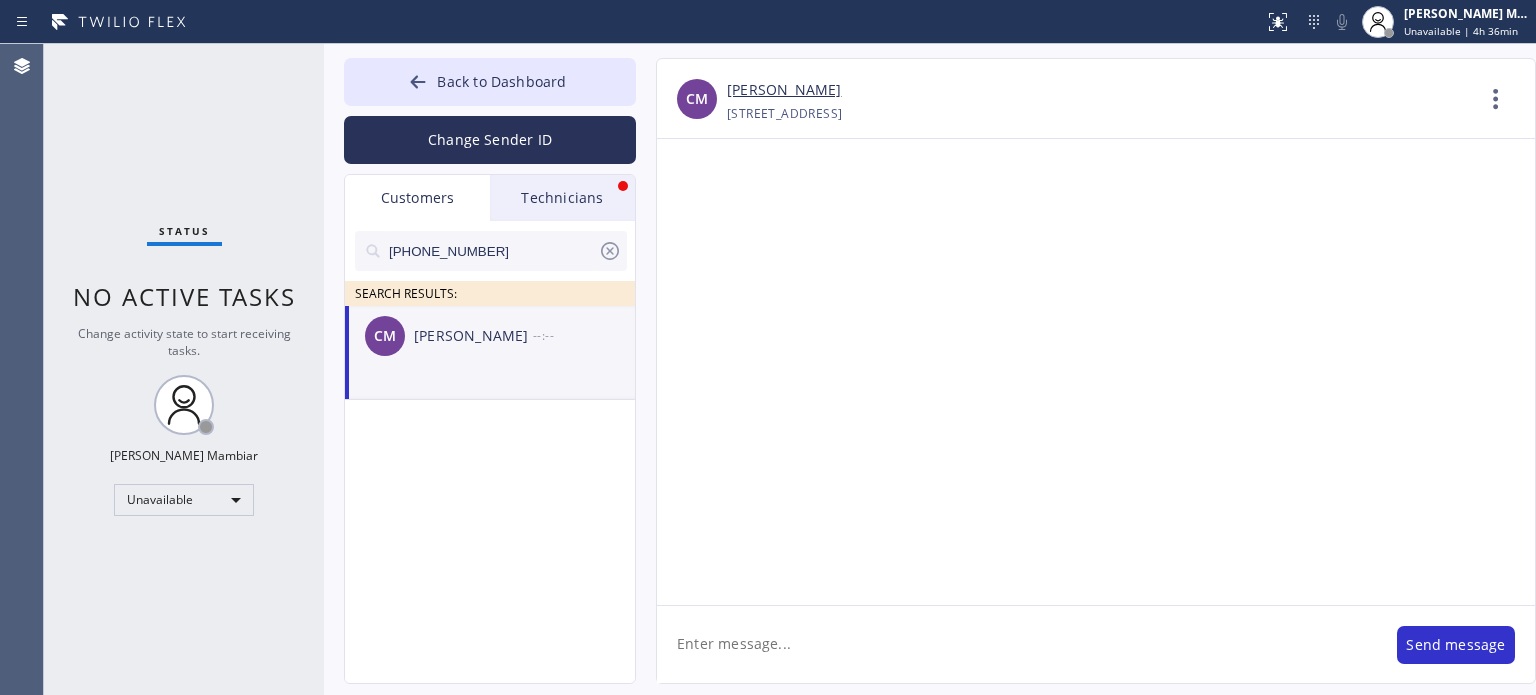 scroll, scrollTop: 0, scrollLeft: 0, axis: both 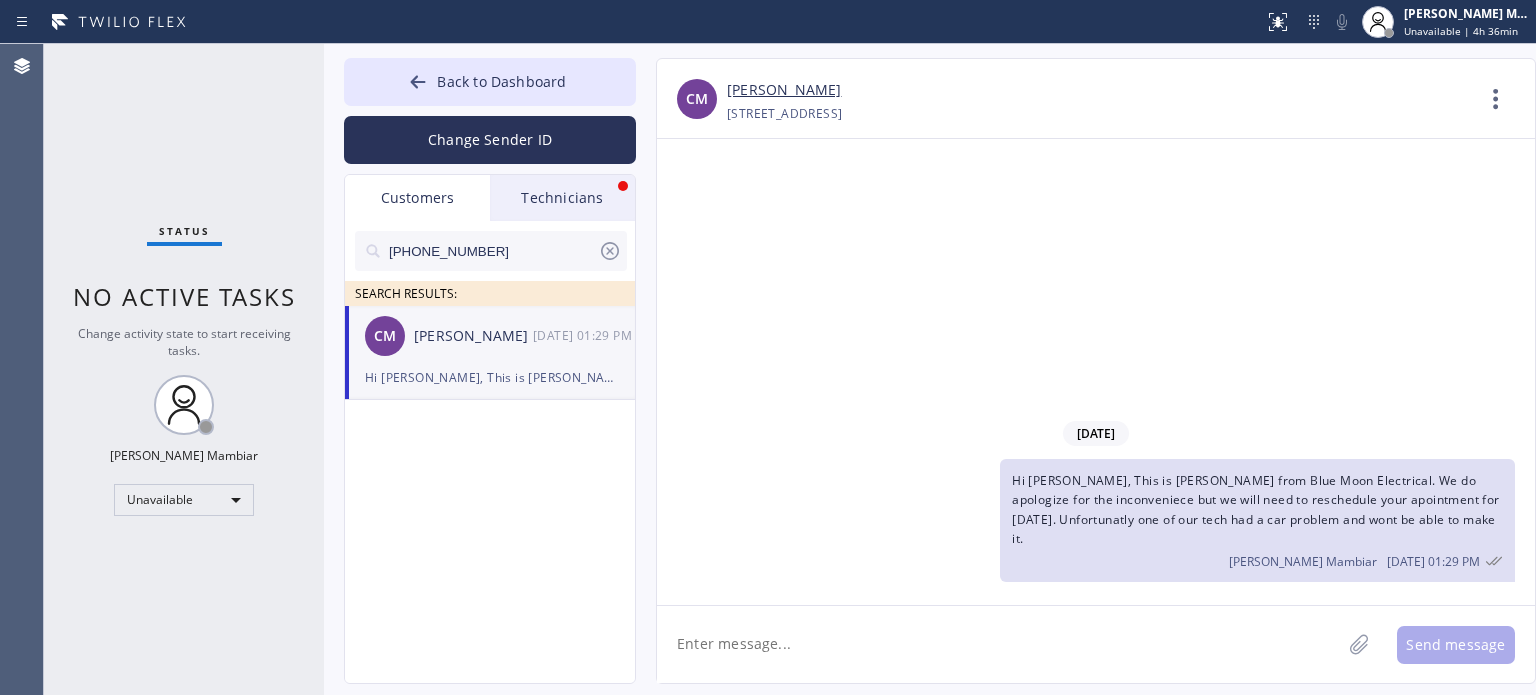 click on "Technicians" at bounding box center (562, 198) 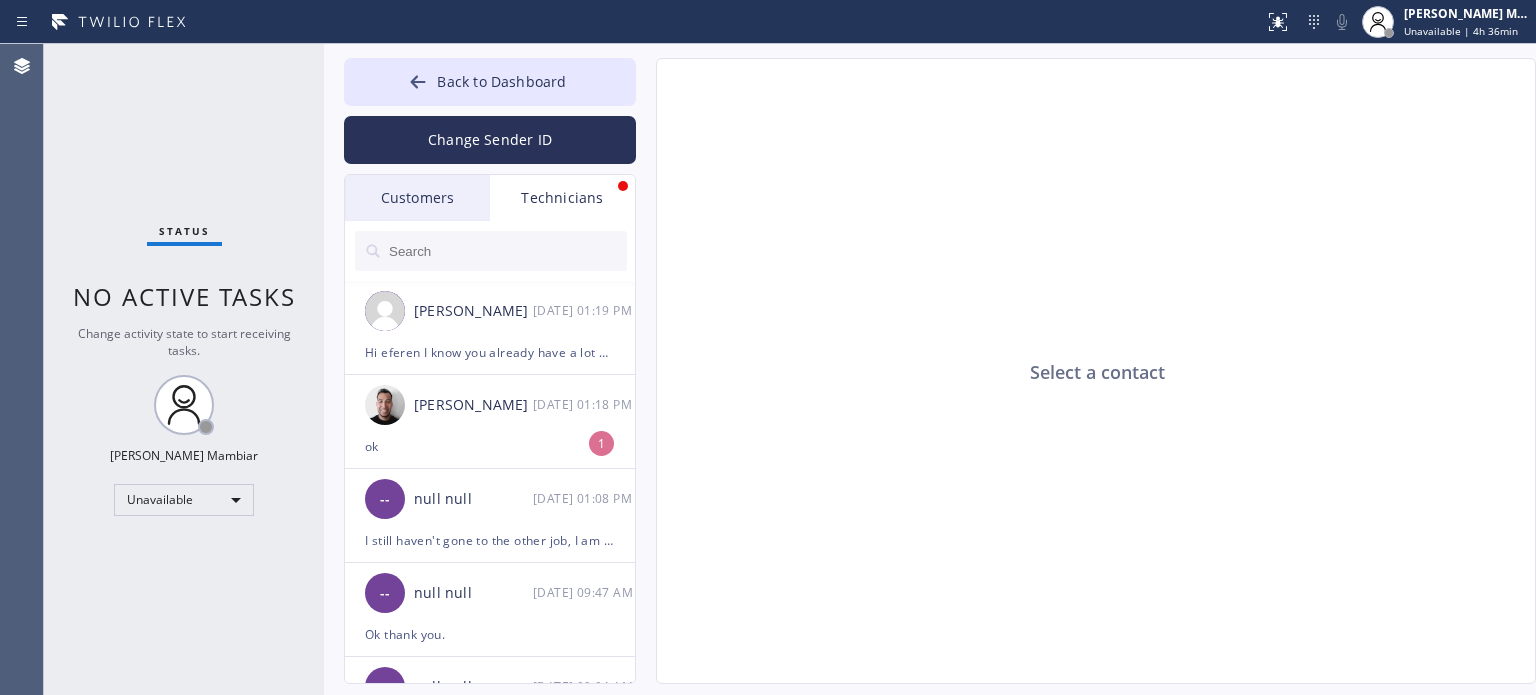 click on "Status   No active tasks     Change activity state to start receiving tasks.   [PERSON_NAME] Mambiar Unavailable" at bounding box center [184, 369] 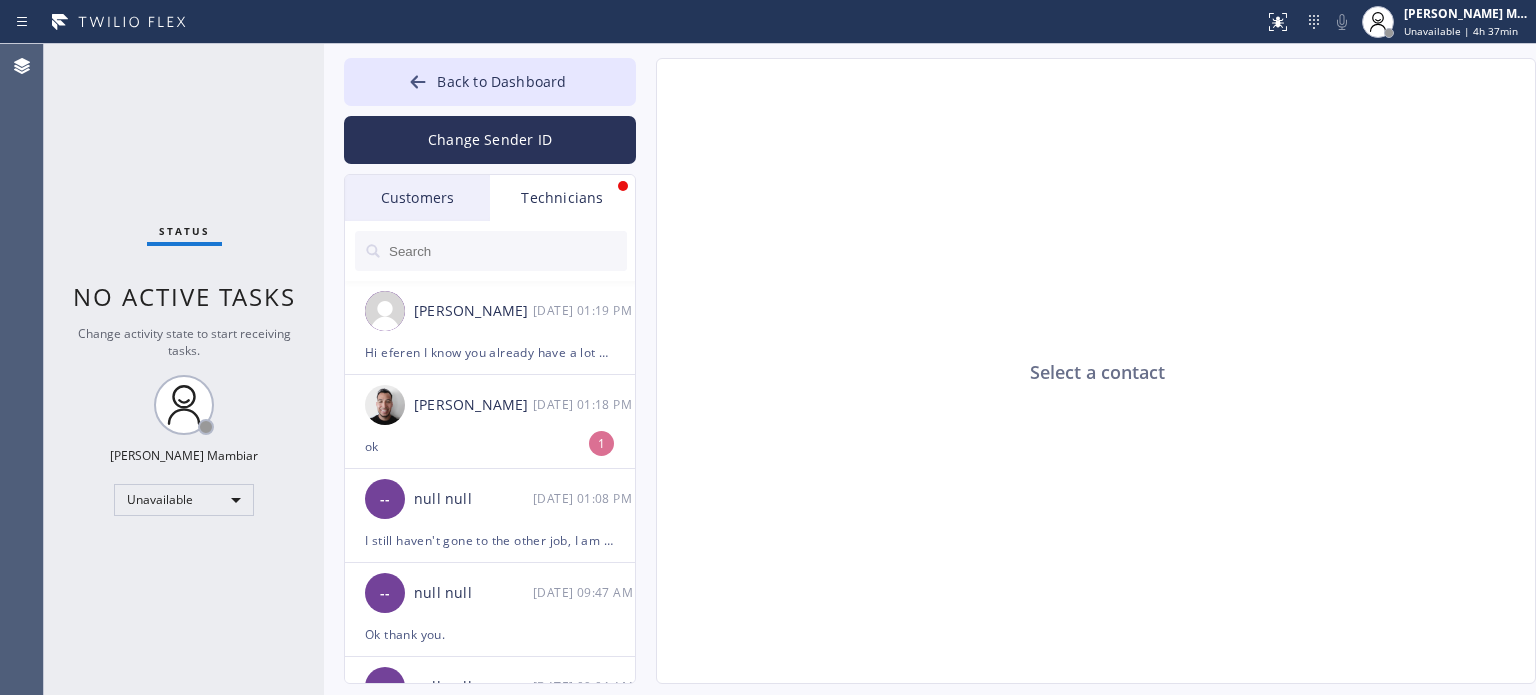 click on "Customers" at bounding box center (417, 198) 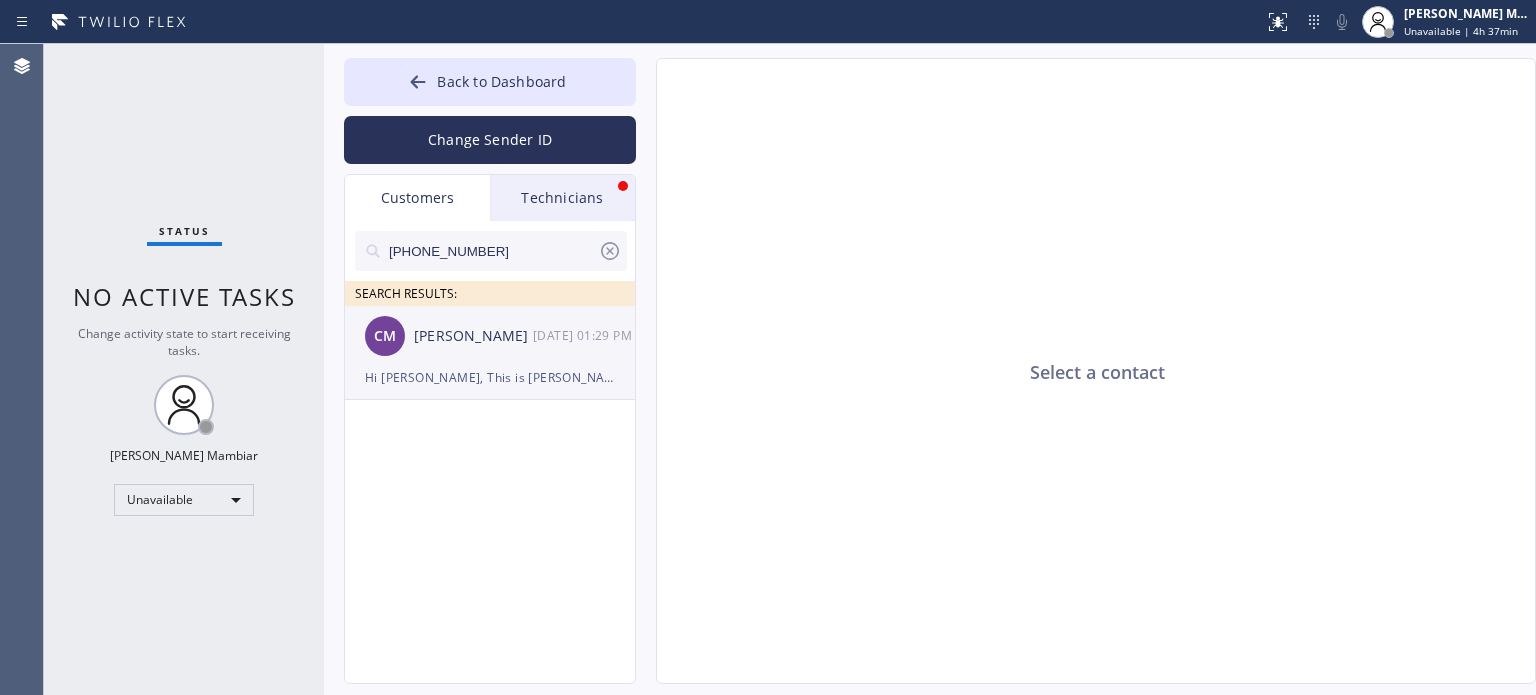 click on "Hi [PERSON_NAME], This is [PERSON_NAME] from Blue Moon Electrical. We do apologize for the inconveniece but we will need to reschedule your apointment for [DATE]. Unfortunatly one of our tech had a car problem and wont  be able to make it." at bounding box center (490, 377) 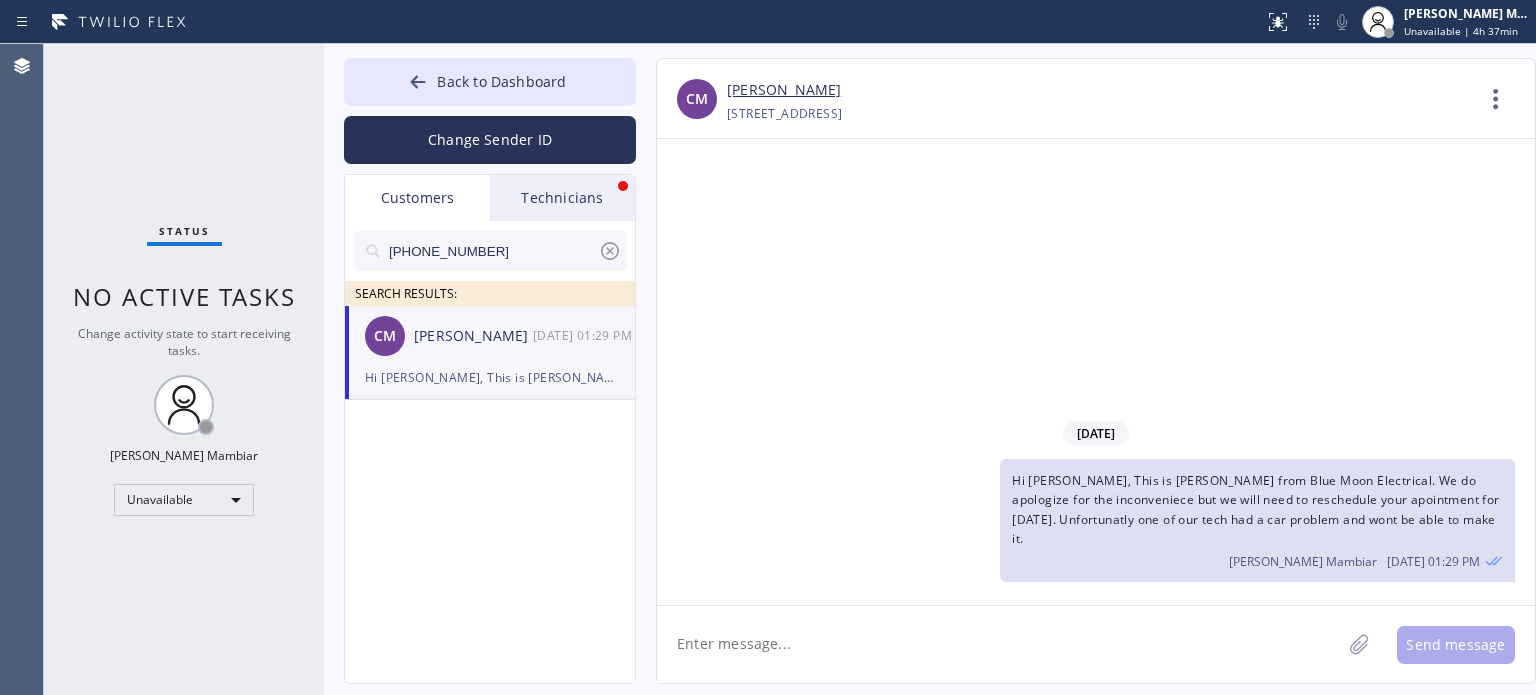 click 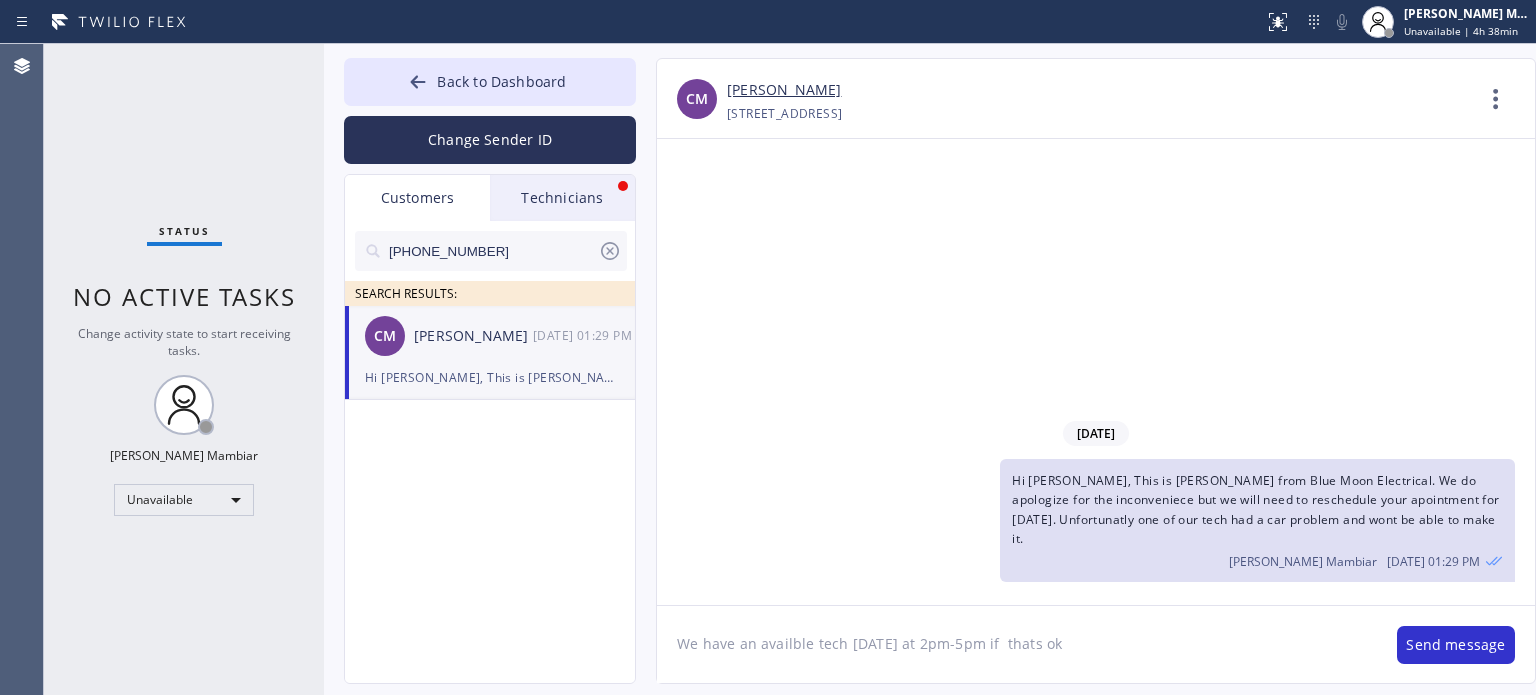 type on "We have an availble tech [DATE] at 2pm-5pm if  thats ok?" 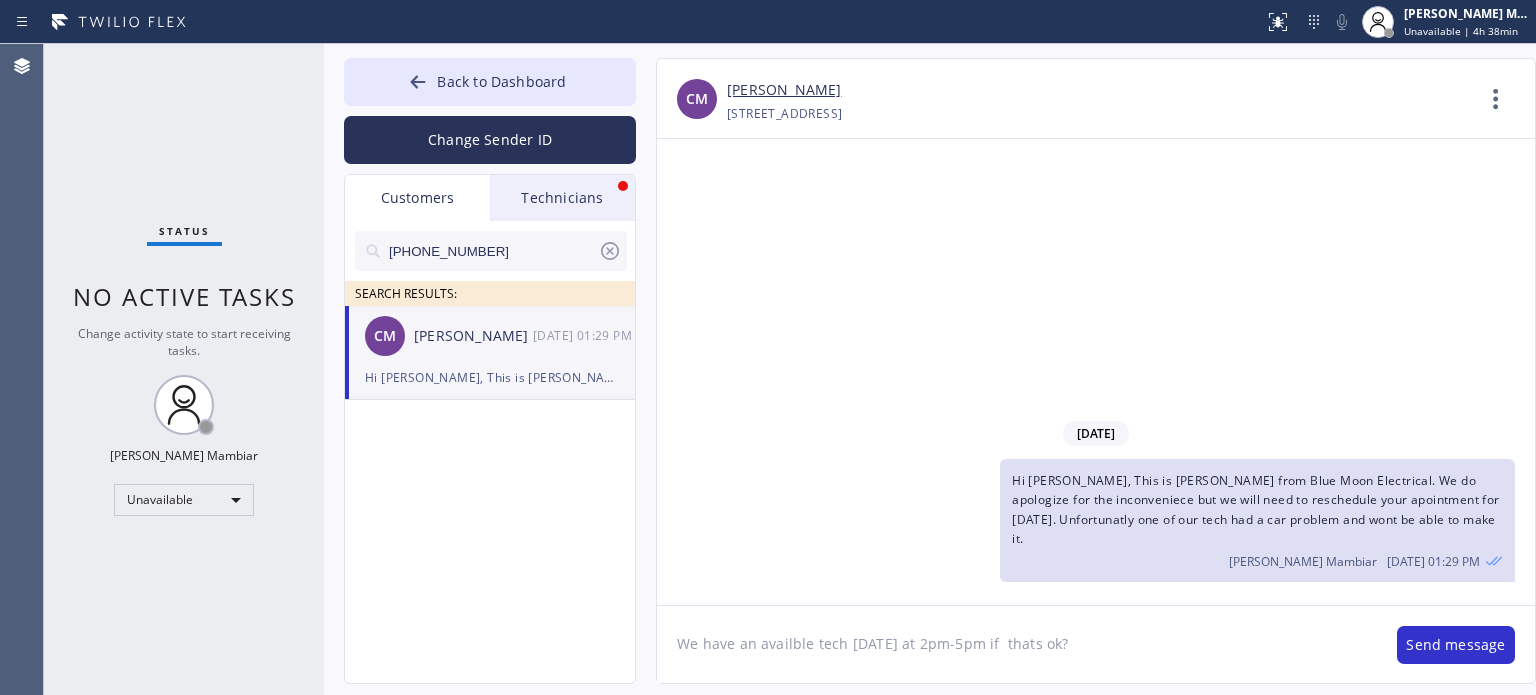 type 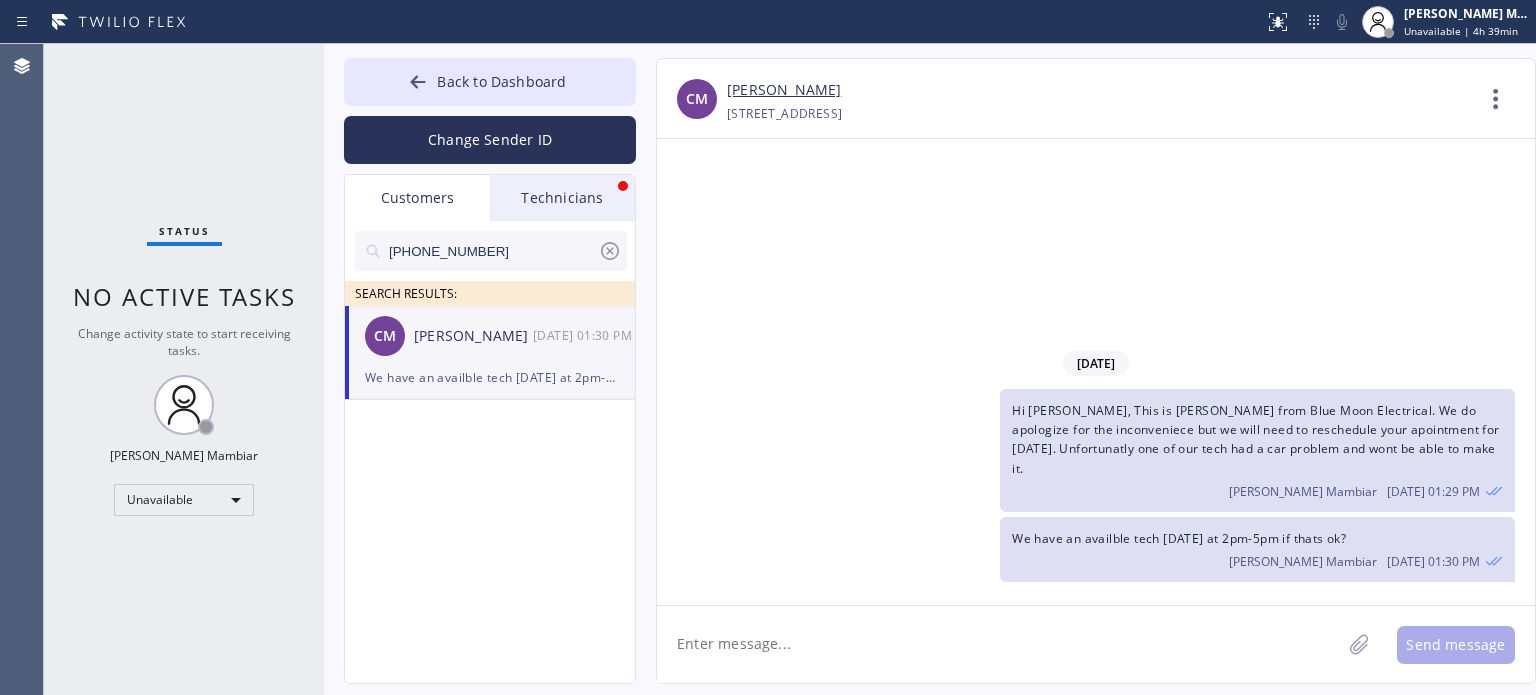 click on "[DATE] Hi [PERSON_NAME], This is [PERSON_NAME] from Blue Moon Electrical. We do apologize for the inconveniece but we will need to reschedule your apointment for [DATE]. Unfortunatly one of our tech had a car problem and wont  be able to make it. [PERSON_NAME] Mambiar [DATE] 01:29 PM We have an availble tech [DATE] at 2pm-5pm if  thats ok? [PERSON_NAME] Mambiar [DATE] 01:30 PM" at bounding box center (1096, 372) 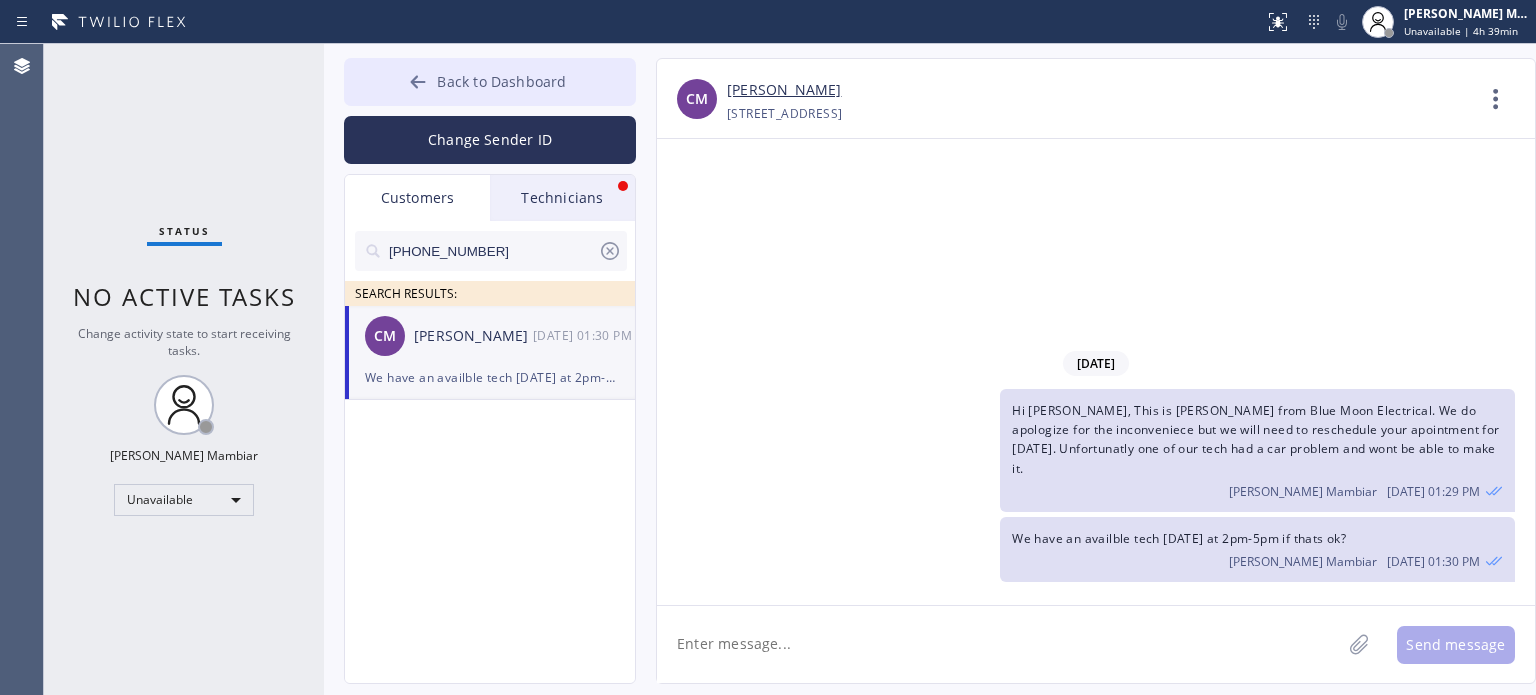 click on "Back to Dashboard" at bounding box center (490, 82) 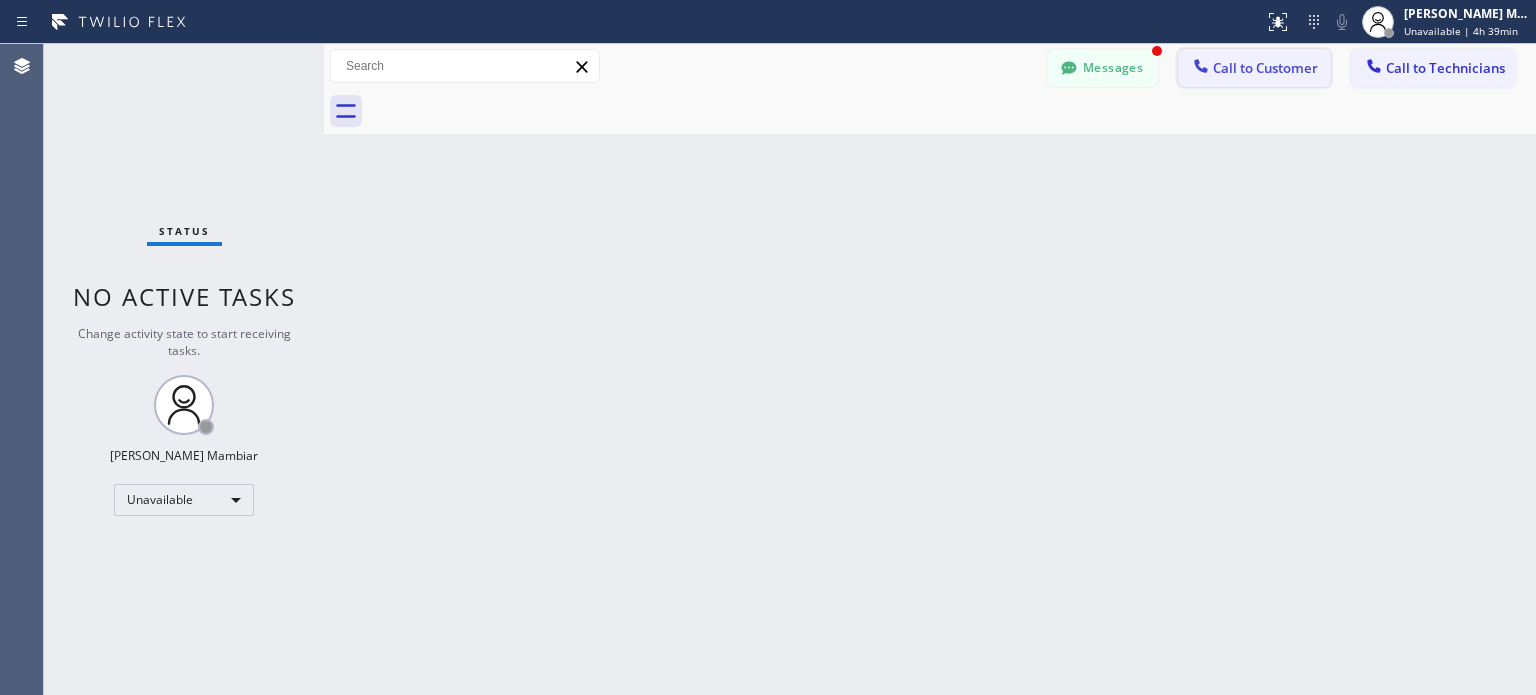 click on "Call to Customer" at bounding box center [1265, 68] 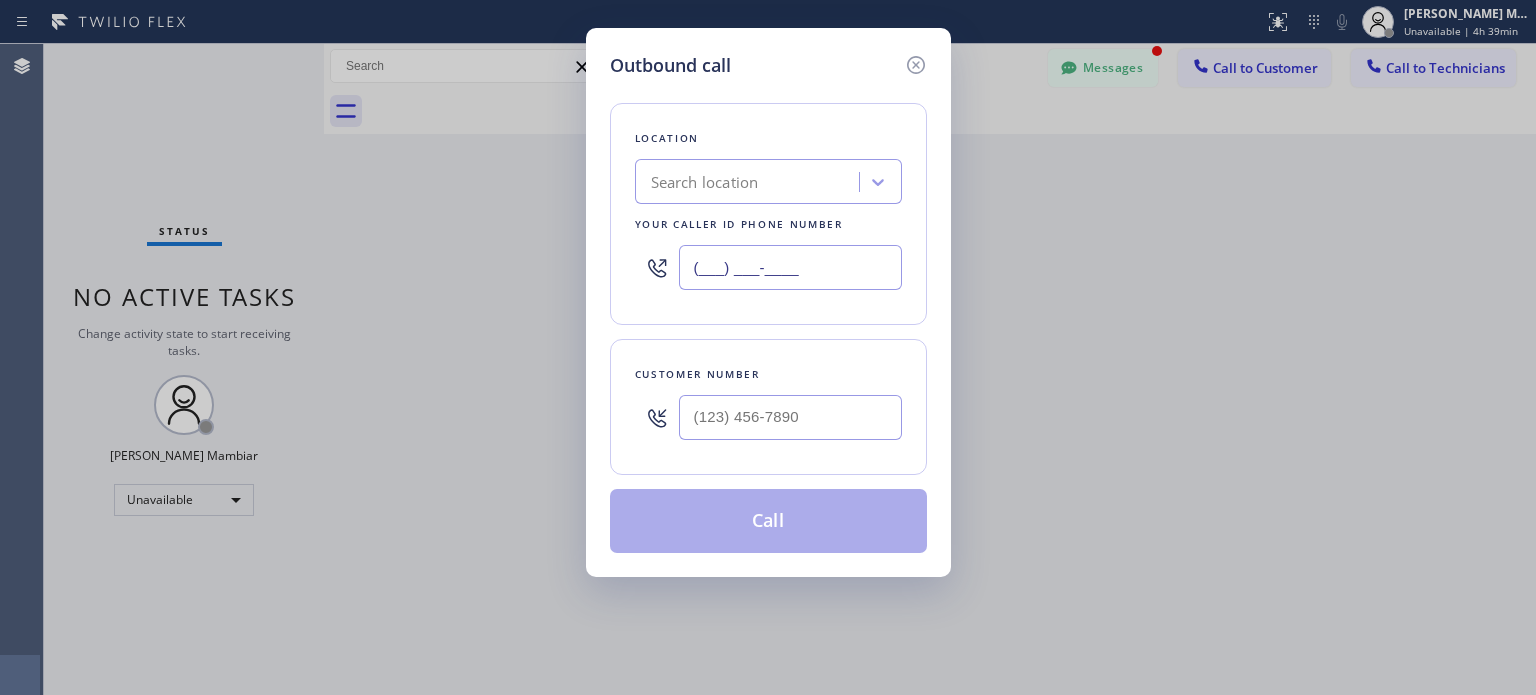 click on "(___) ___-____" at bounding box center [790, 267] 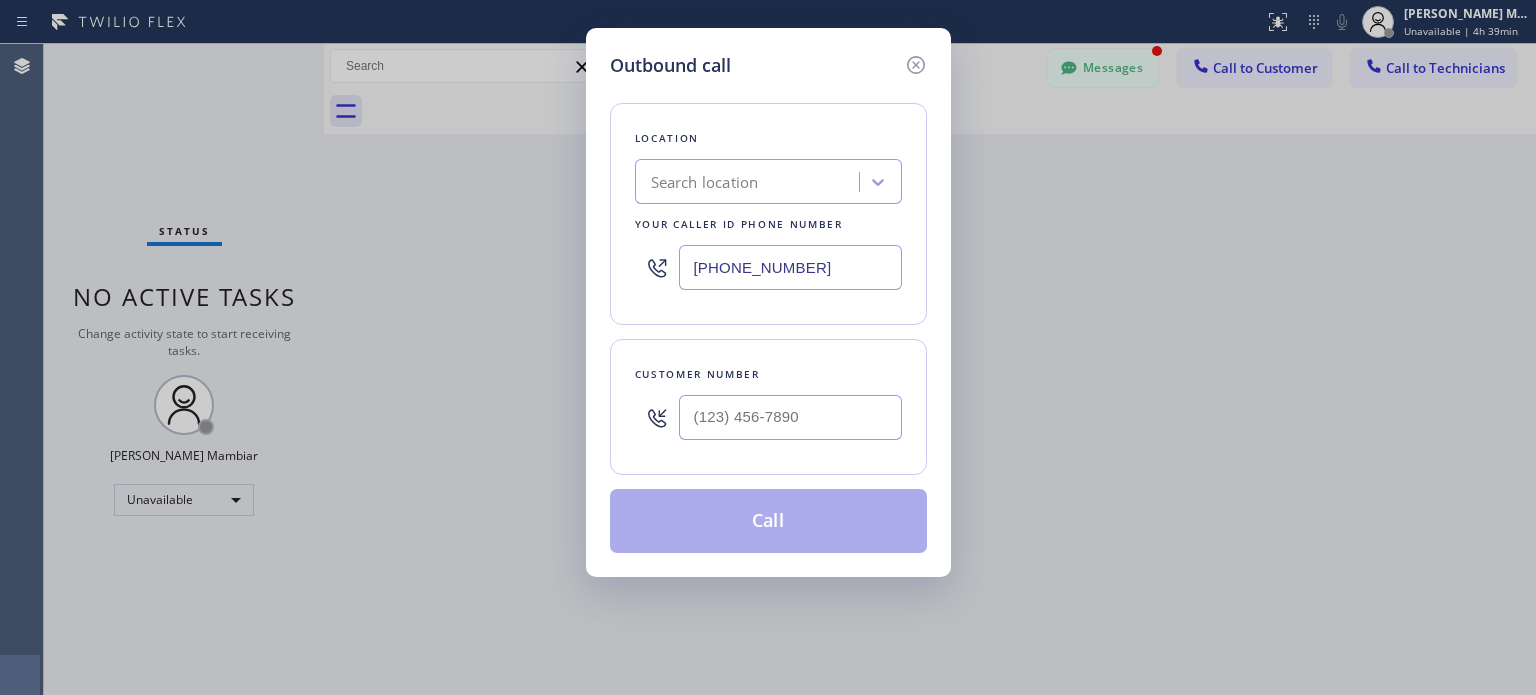 click on "[PHONE_NUMBER]" at bounding box center (790, 267) 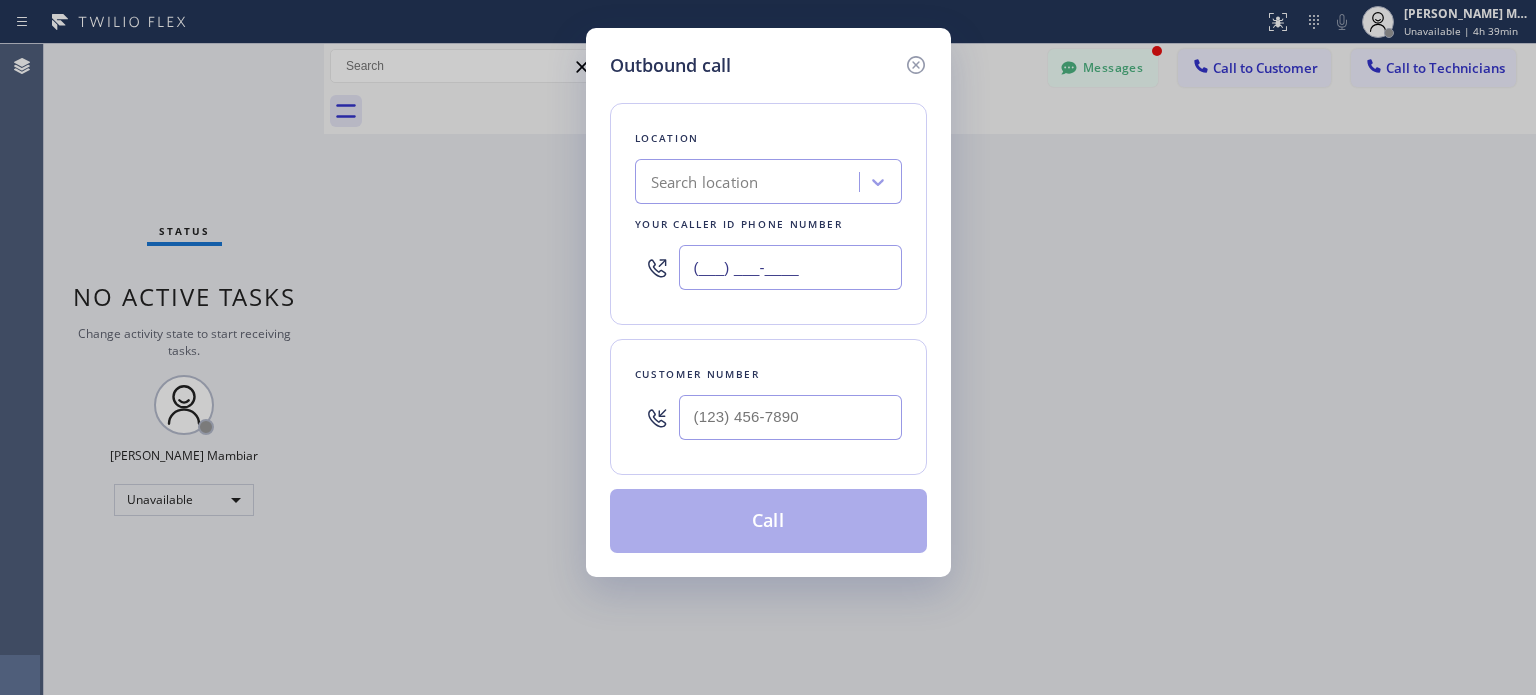 type on "(___) ___-____" 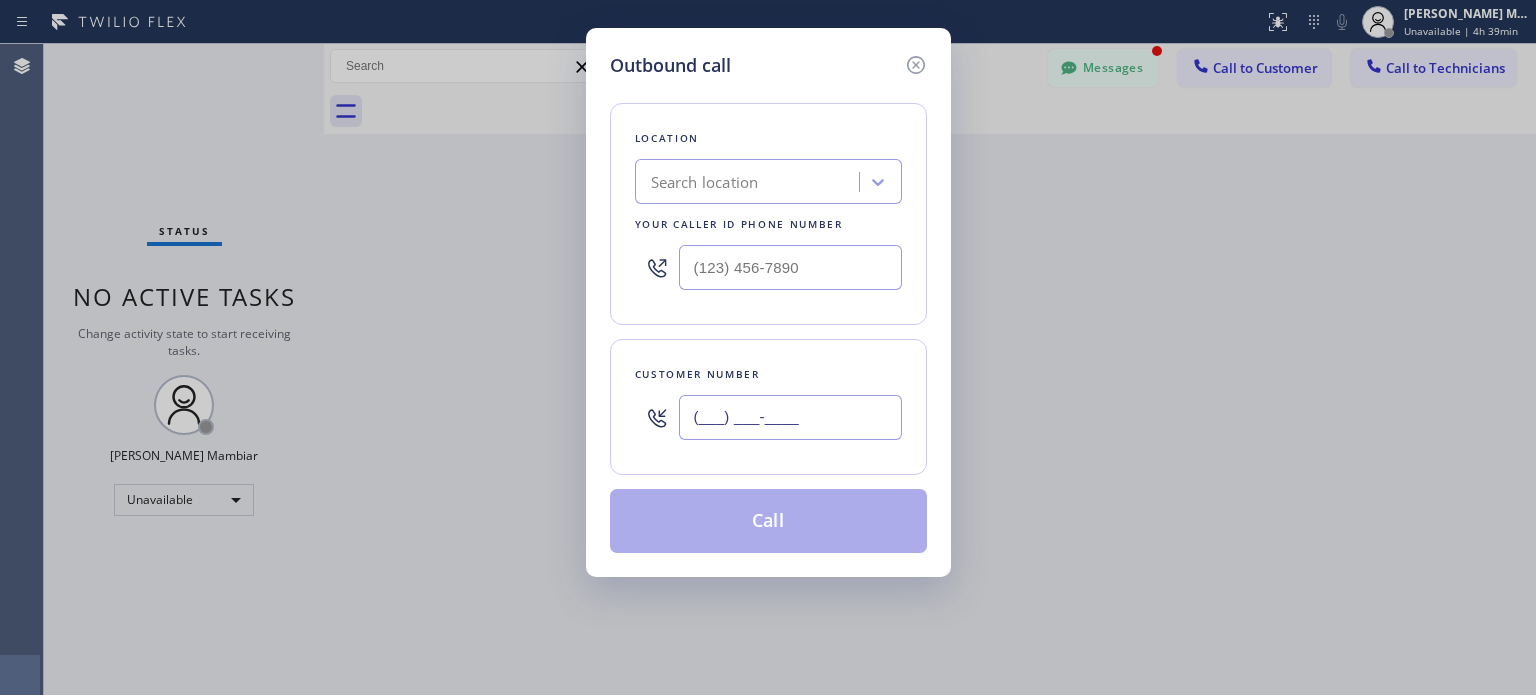 click on "(___) ___-____" at bounding box center [790, 417] 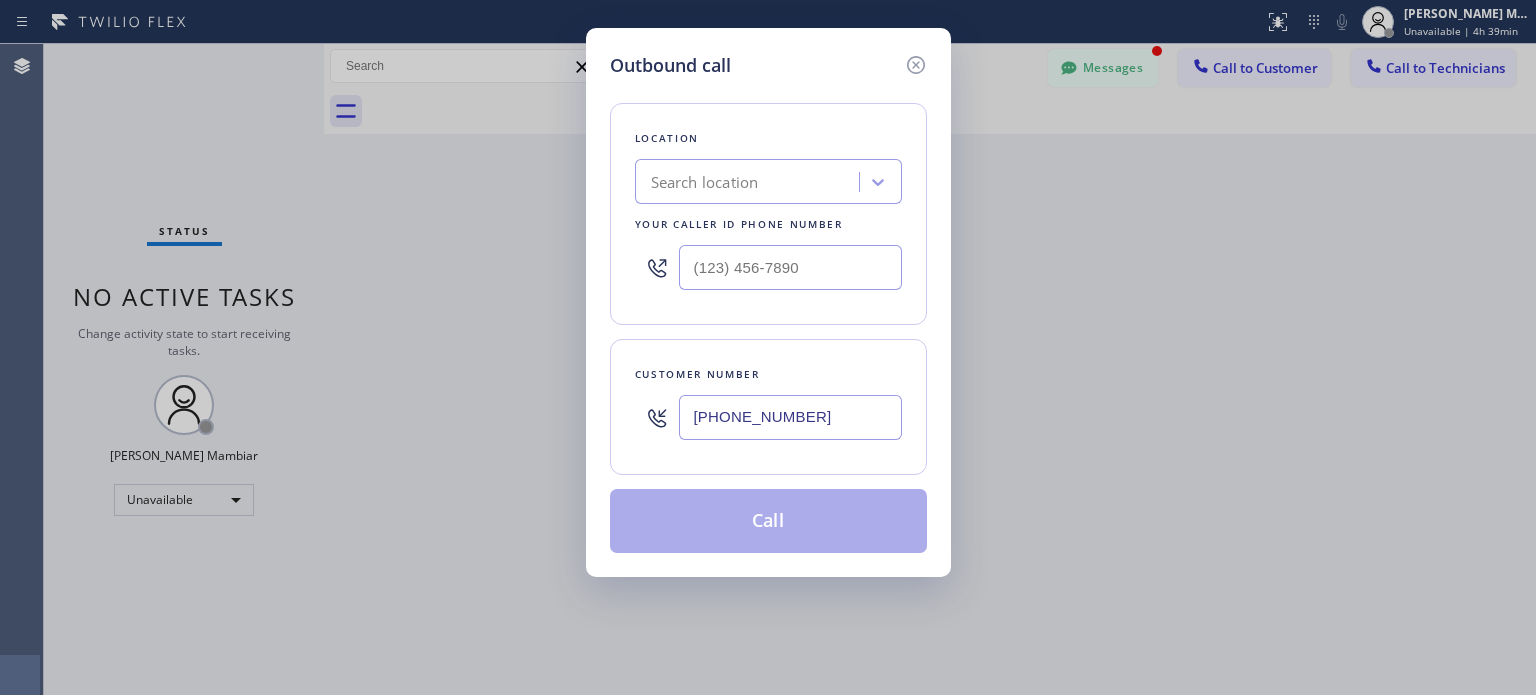 type on "[PHONE_NUMBER]" 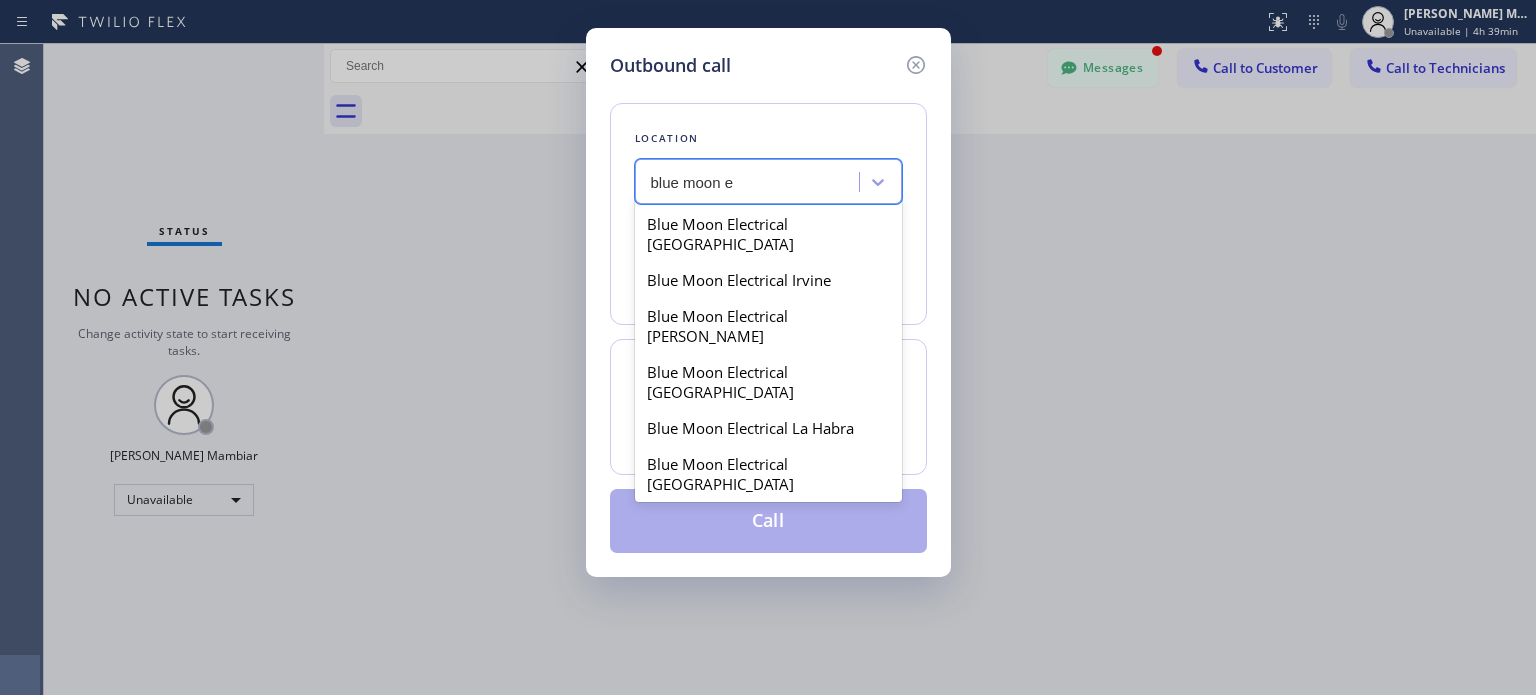 scroll, scrollTop: 800, scrollLeft: 0, axis: vertical 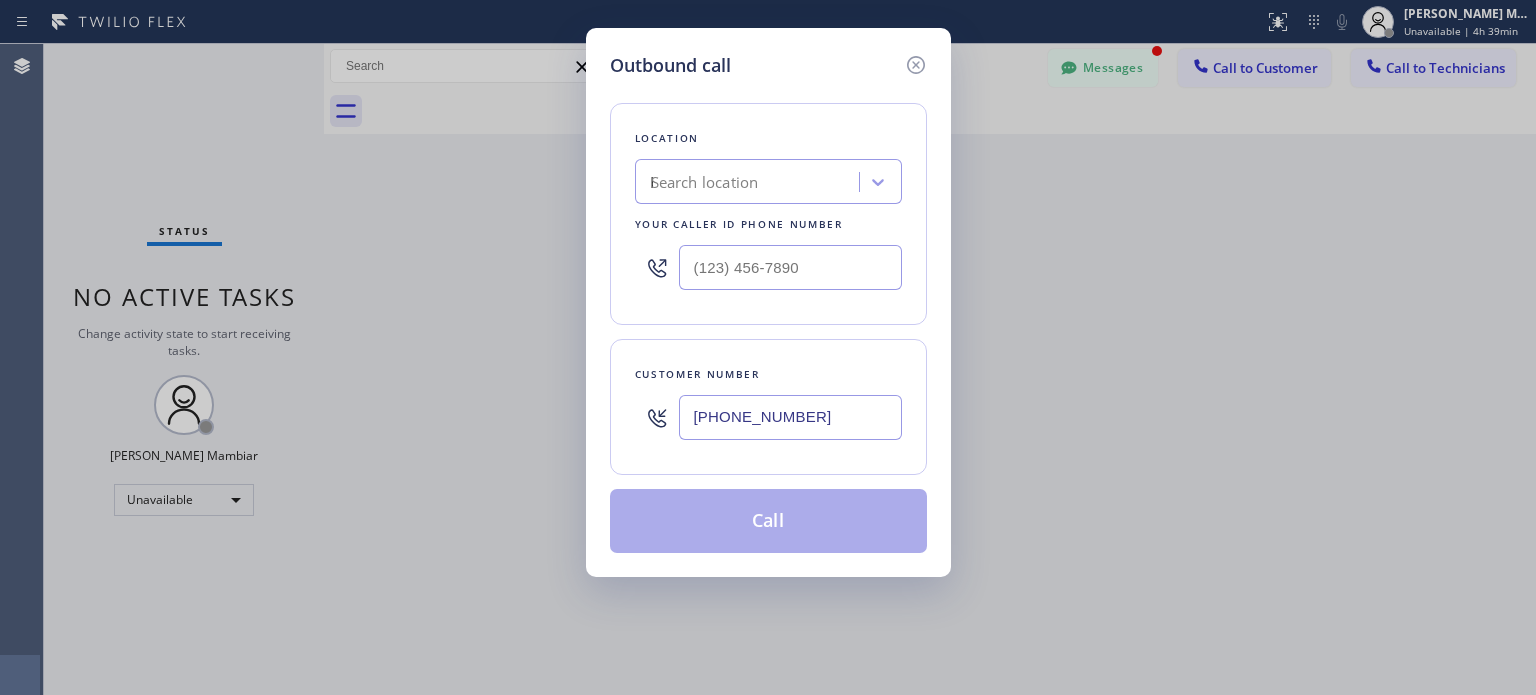 type 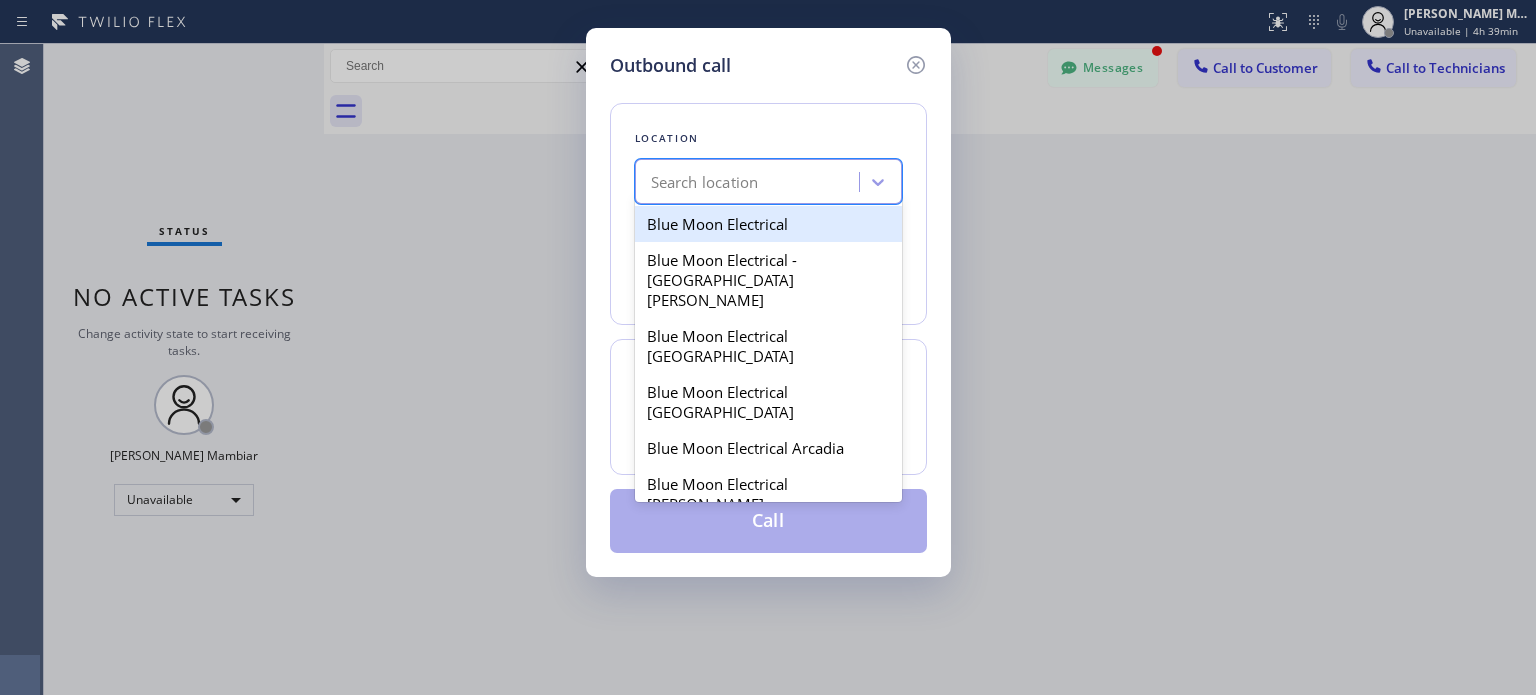 click on "Search location" at bounding box center (750, 182) 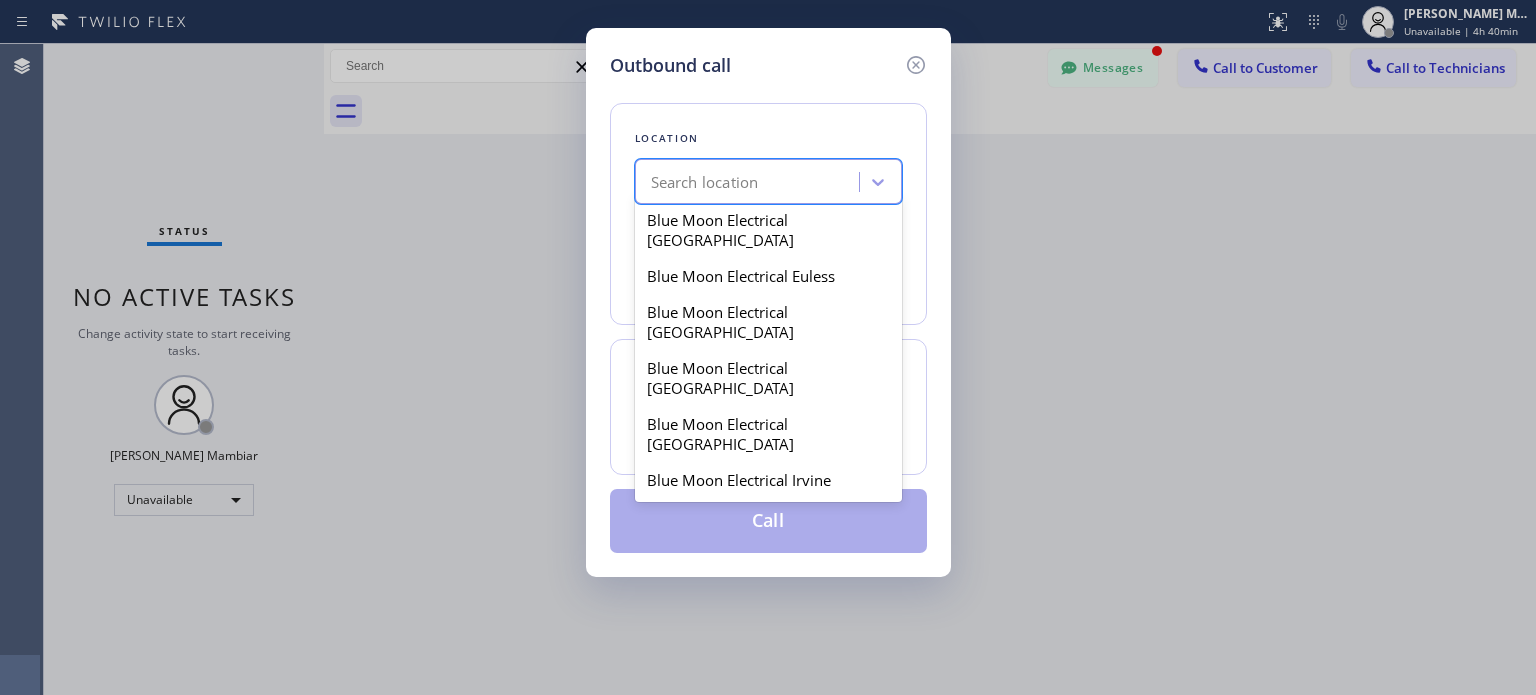 scroll, scrollTop: 700, scrollLeft: 0, axis: vertical 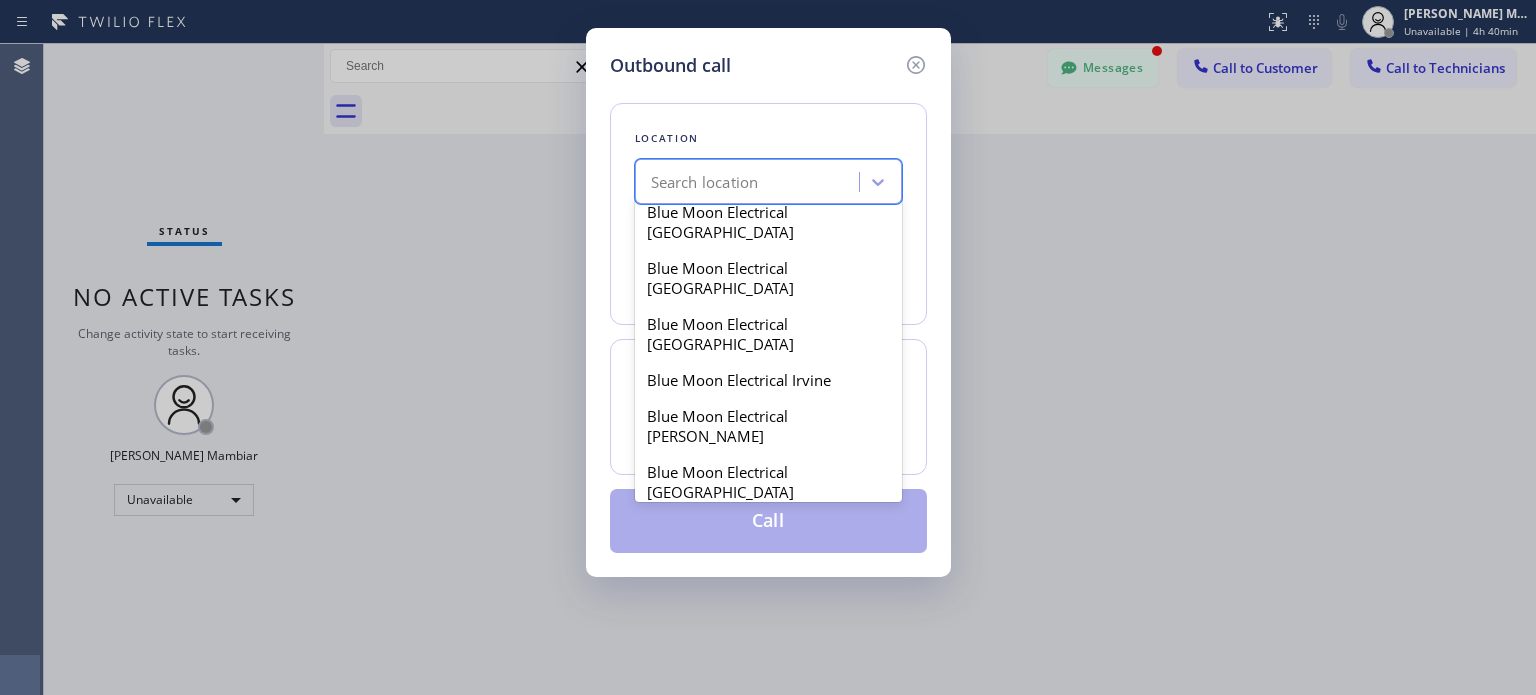 click on "Blue Moon Electrical [GEOGRAPHIC_DATA]" at bounding box center (768, 686) 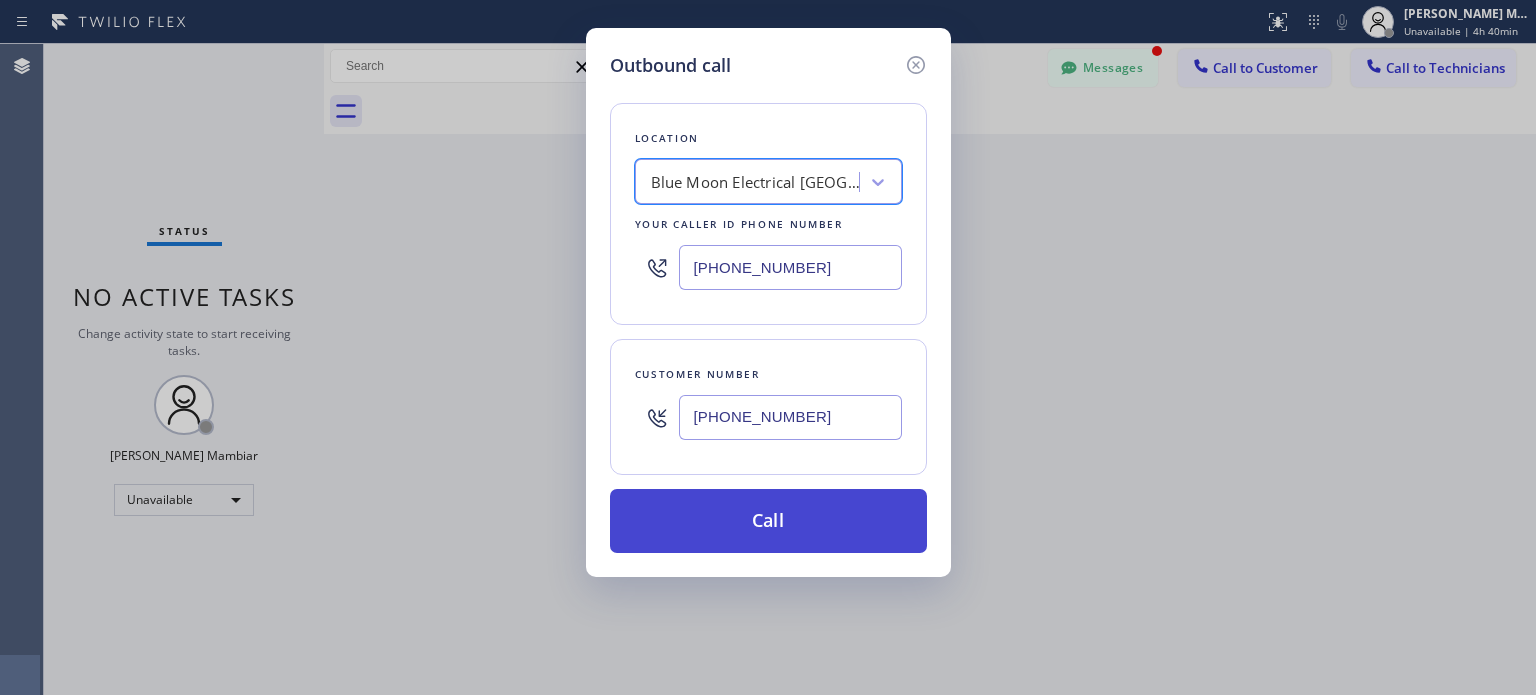 click on "Call" at bounding box center (768, 521) 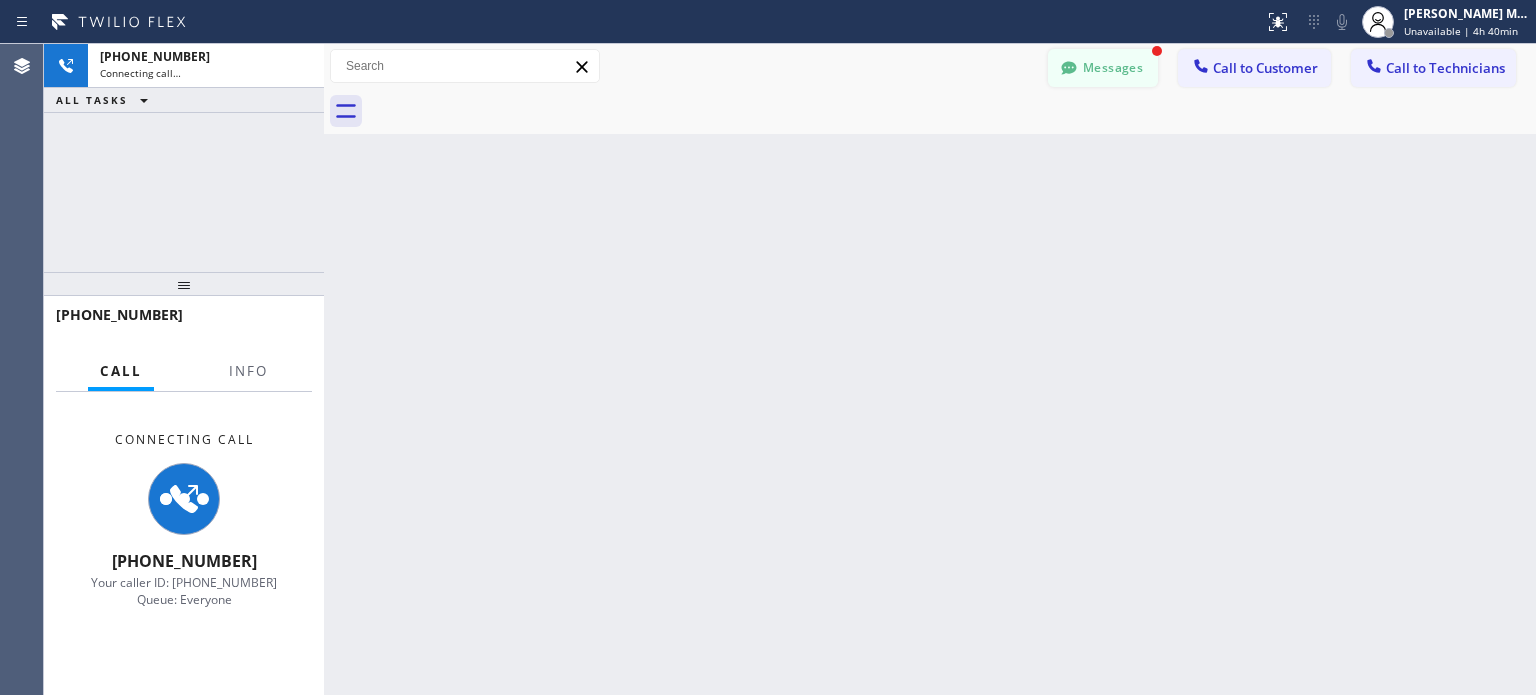 click on "Messages" at bounding box center (1103, 68) 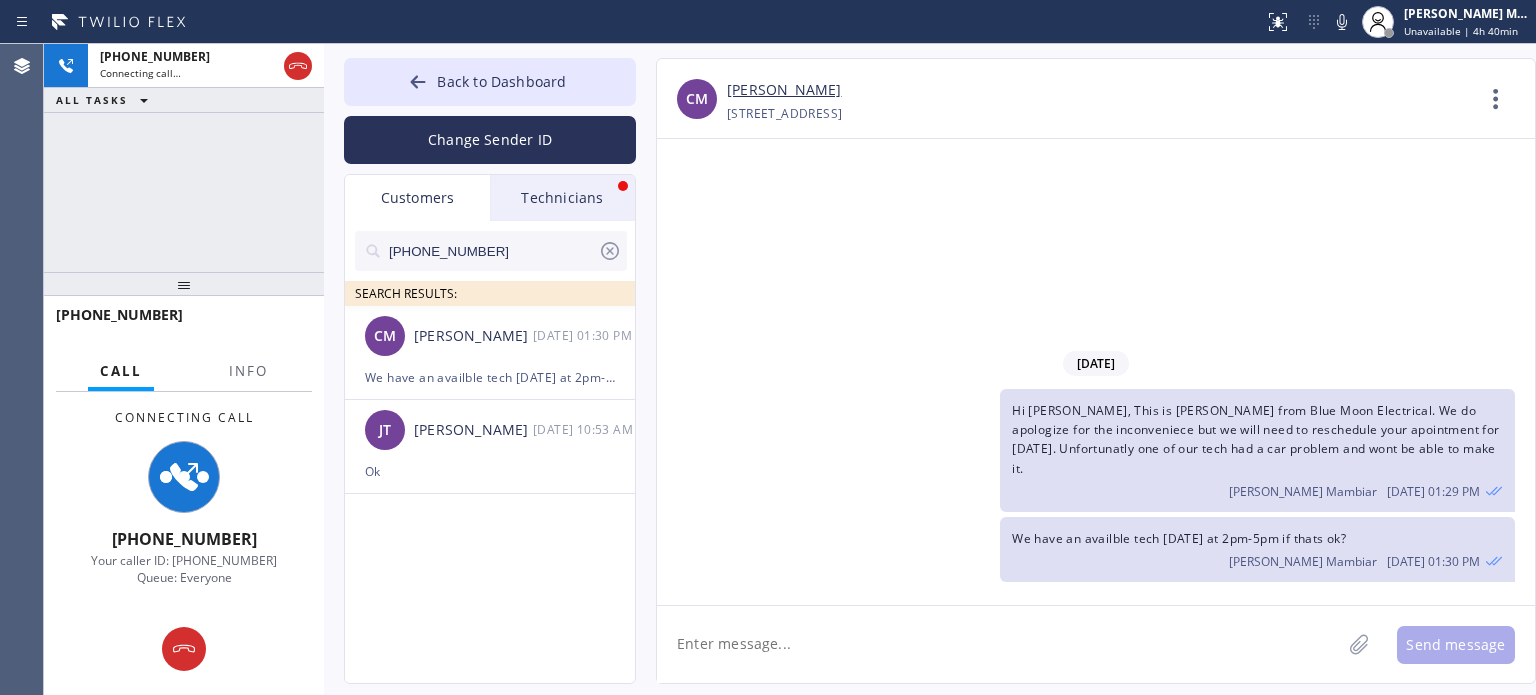 type on "[PHONE_NUMBER]" 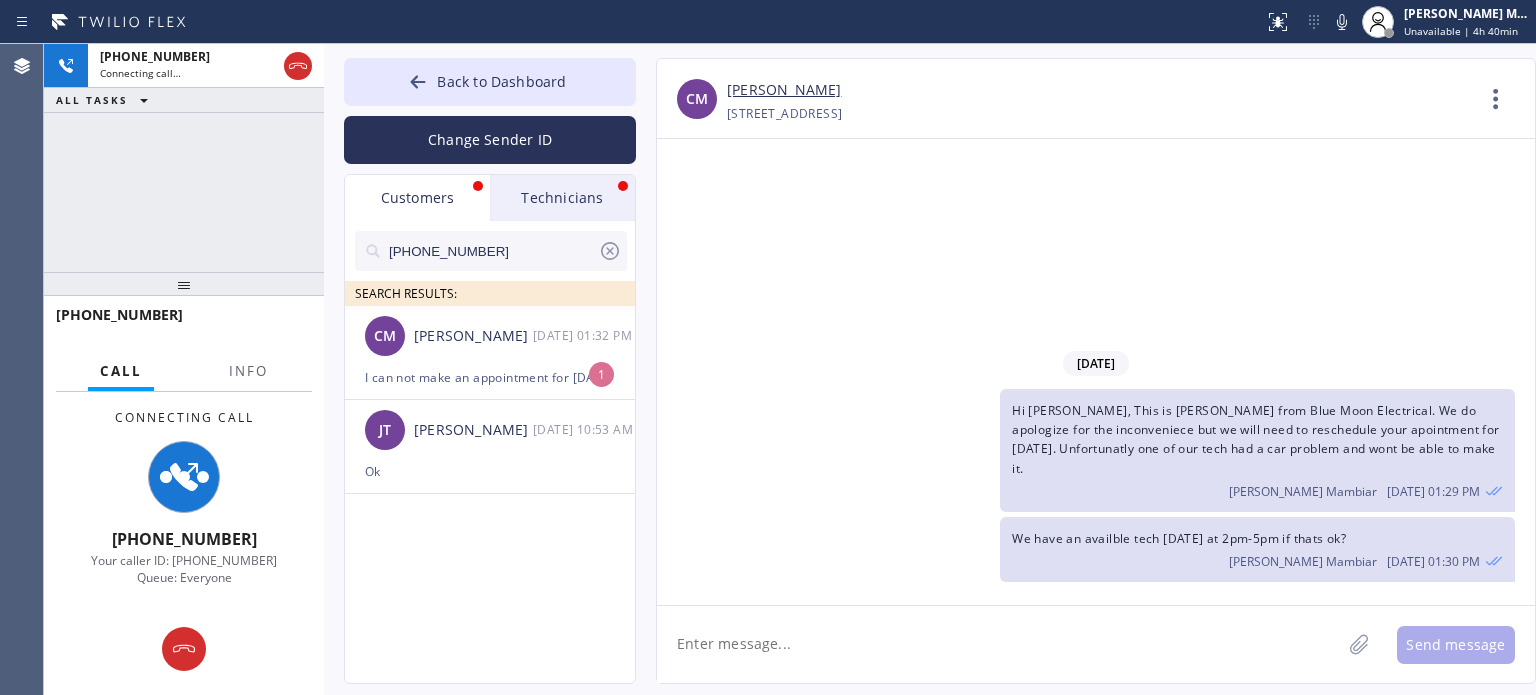 click on "[PHONE_NUMBER] Connecting call… ALL TASKS ALL TASKS ACTIVE TASKS TASKS IN WRAP UP" at bounding box center (184, 158) 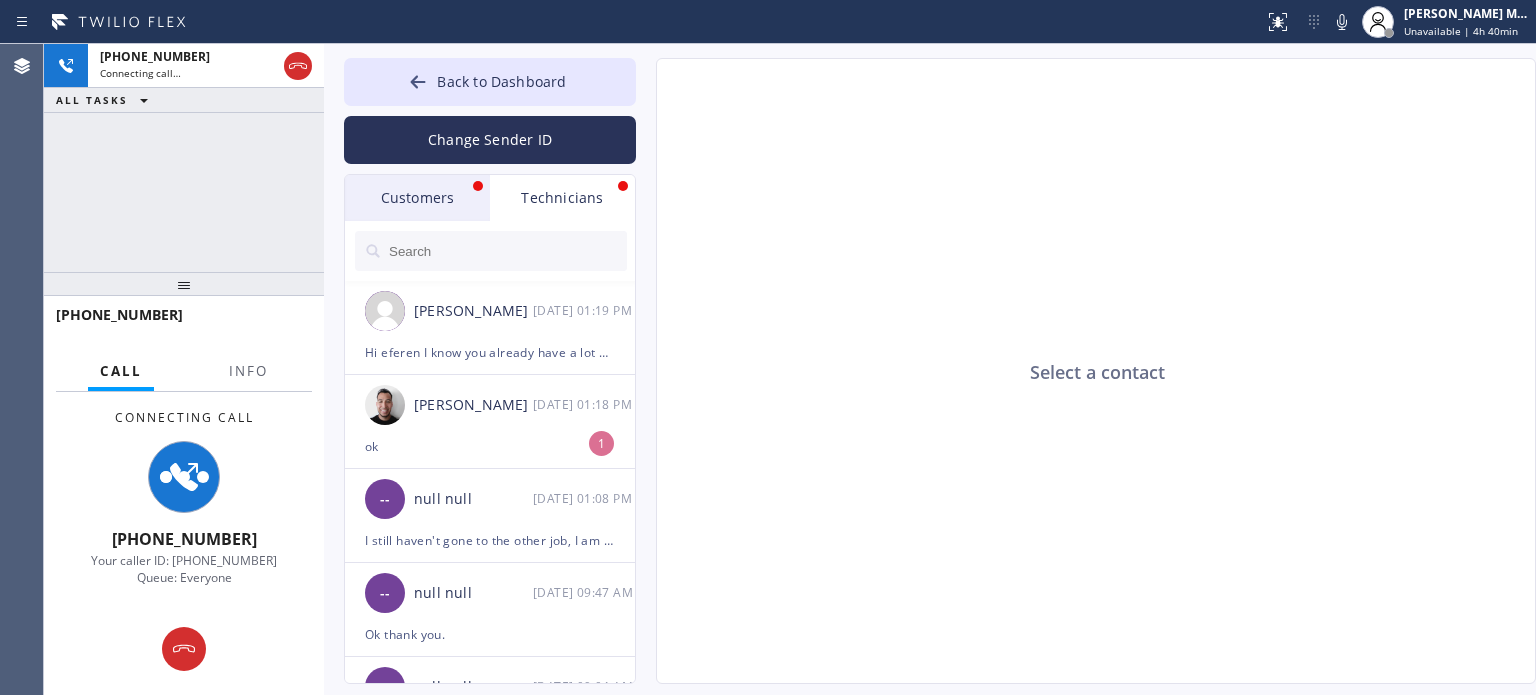 click on "Customers" at bounding box center [417, 198] 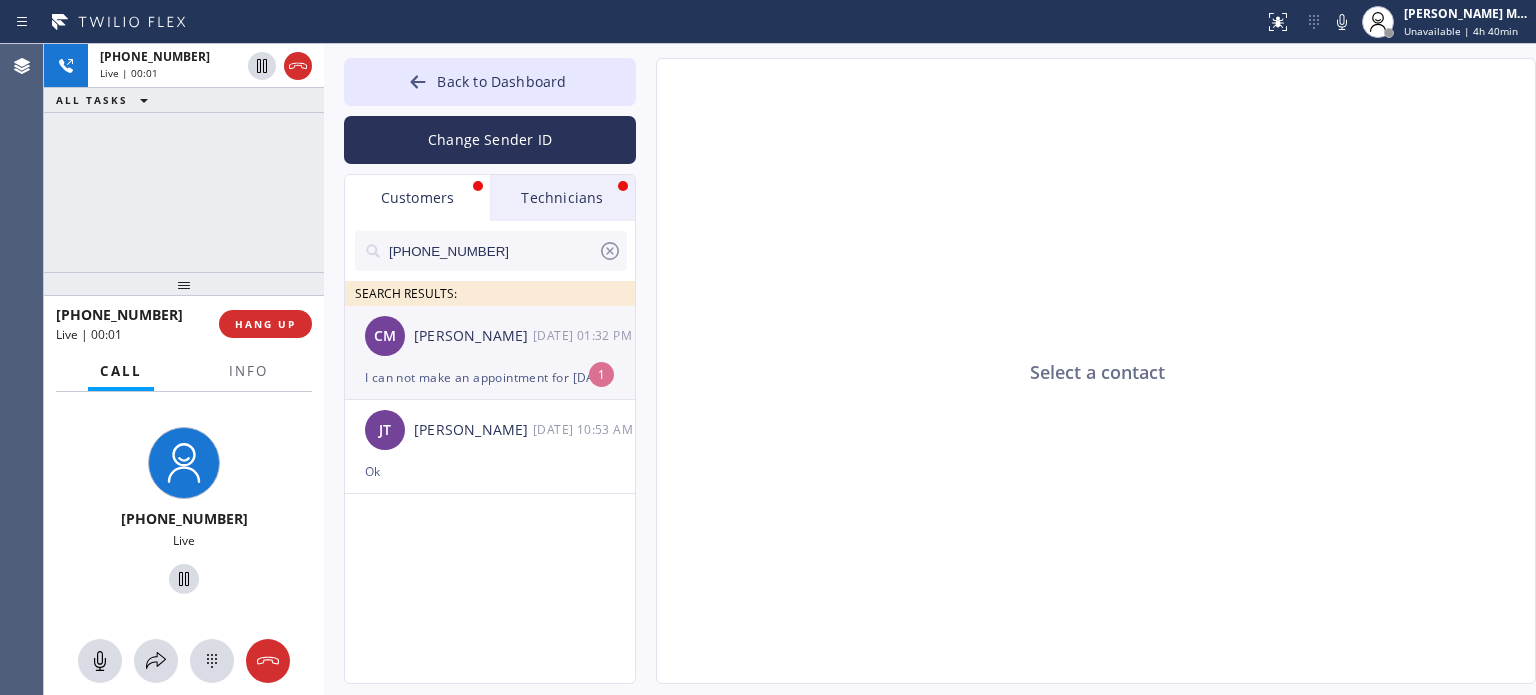 click on "I can not make an appointment for [DATE].  What other options are available?" at bounding box center (490, 377) 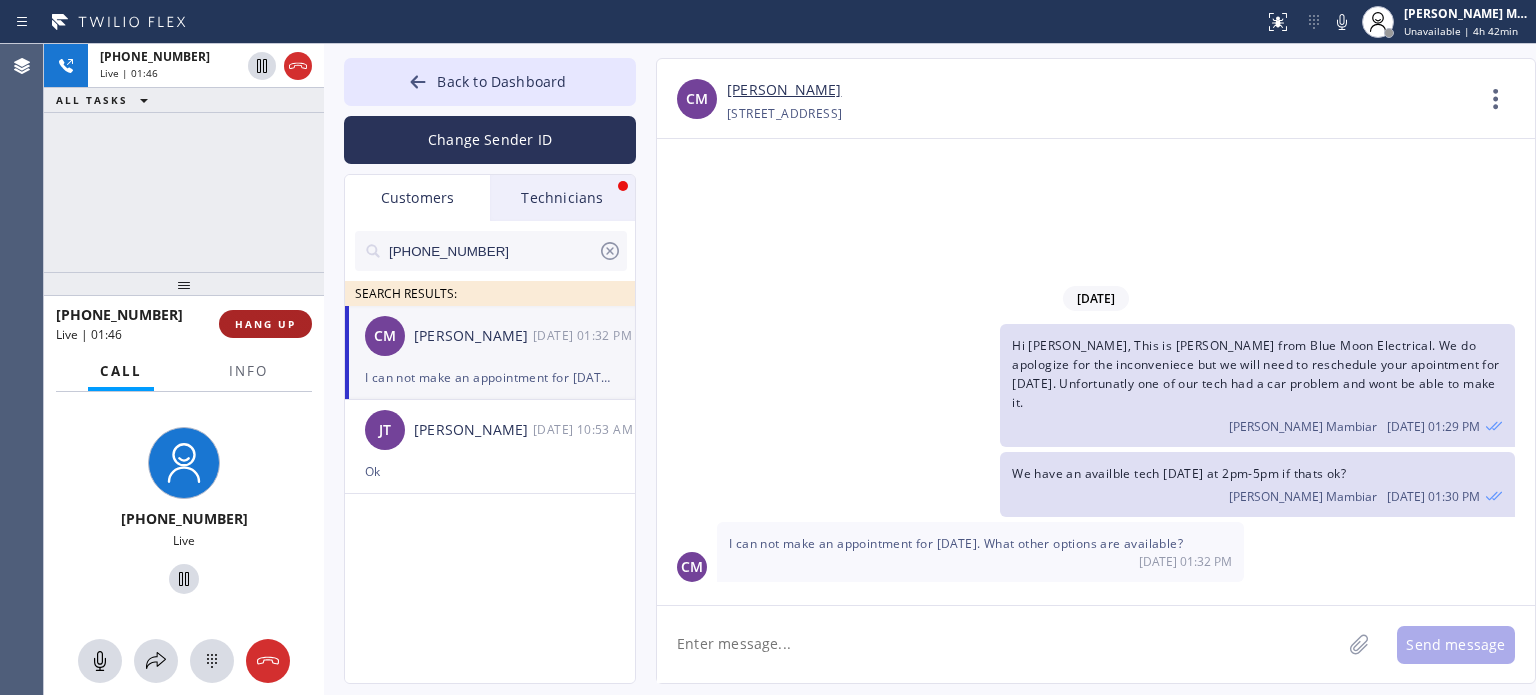 click on "HANG UP" at bounding box center [265, 324] 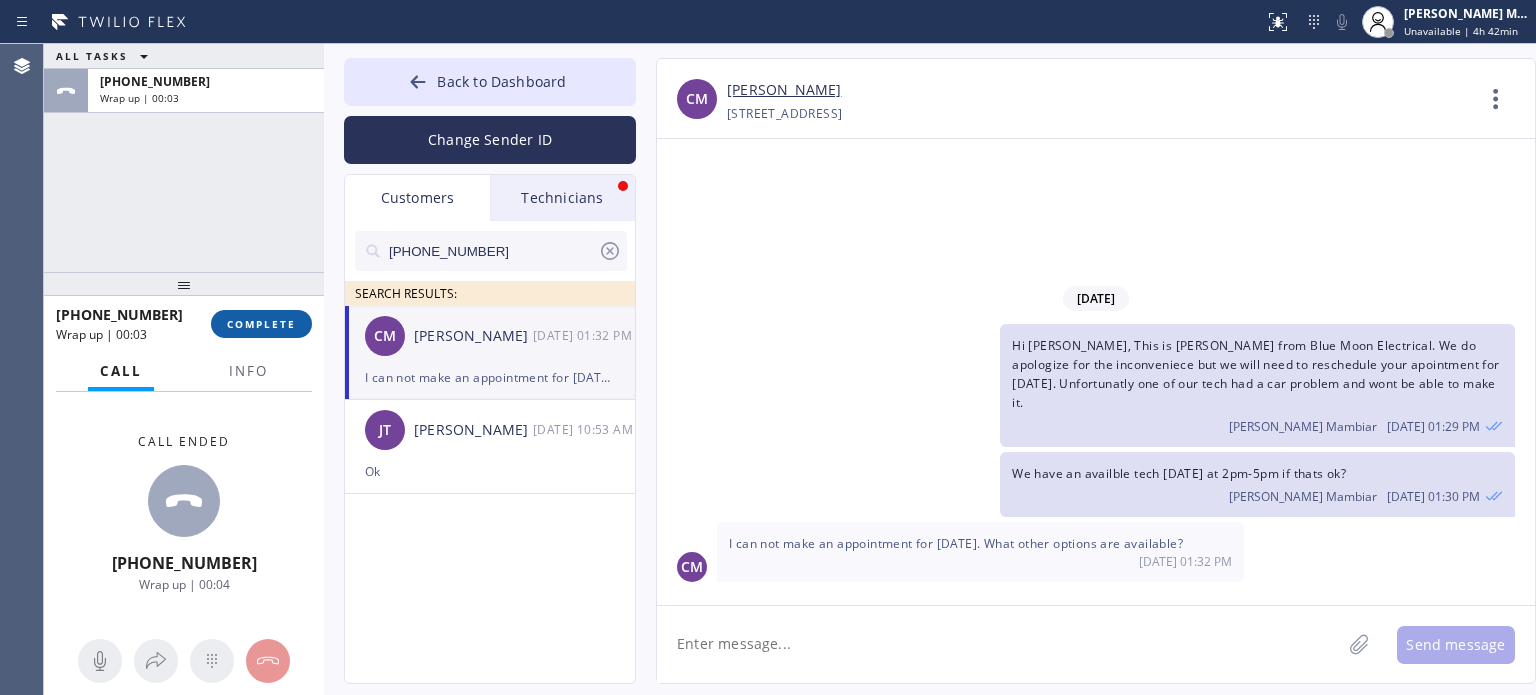 click on "COMPLETE" at bounding box center [261, 324] 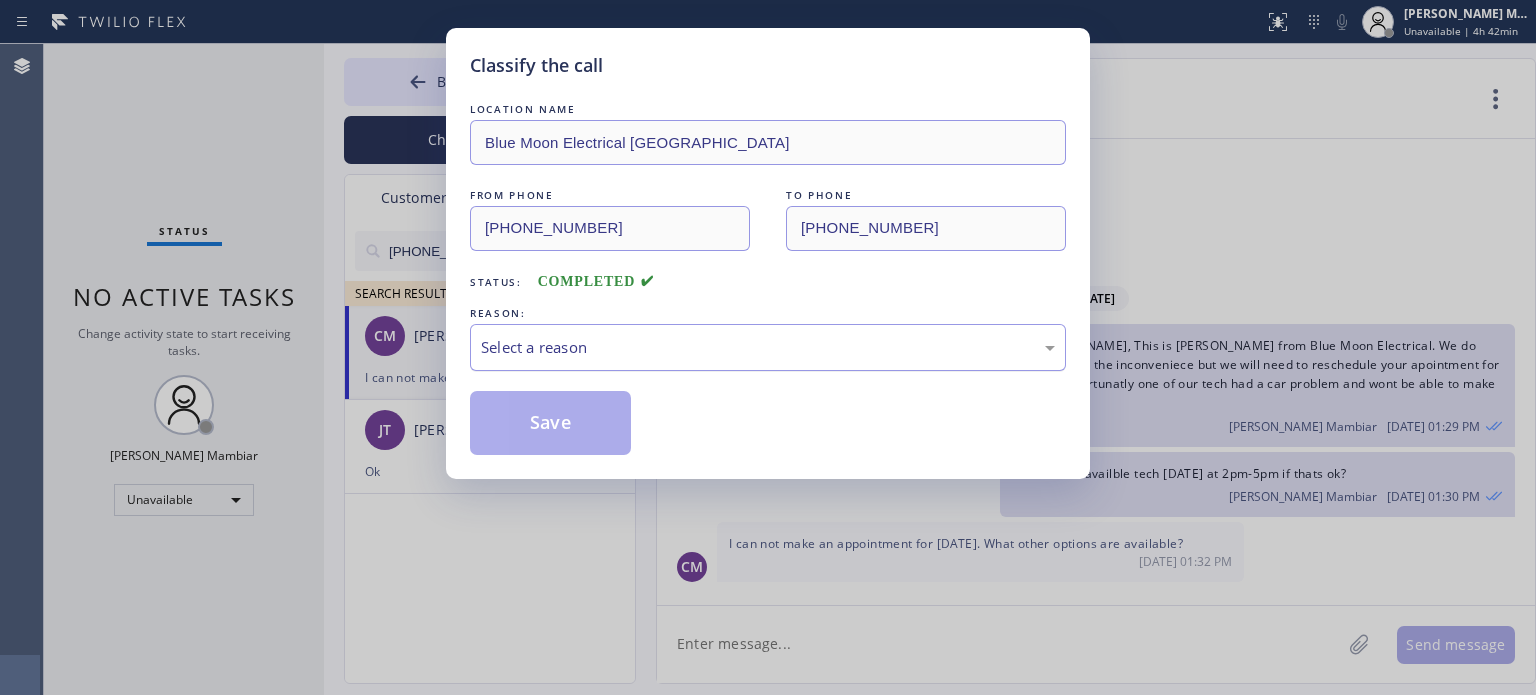 click on "Select a reason" at bounding box center (768, 347) 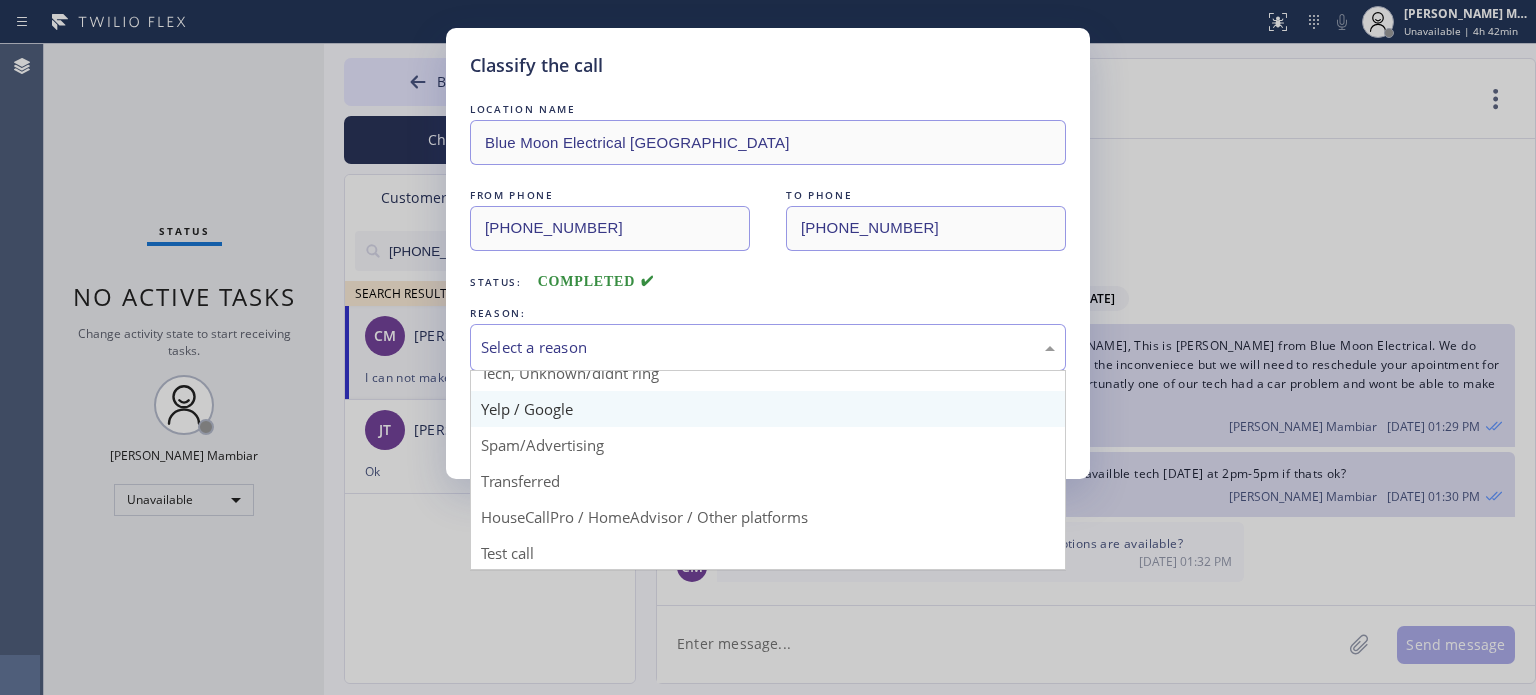 scroll, scrollTop: 125, scrollLeft: 0, axis: vertical 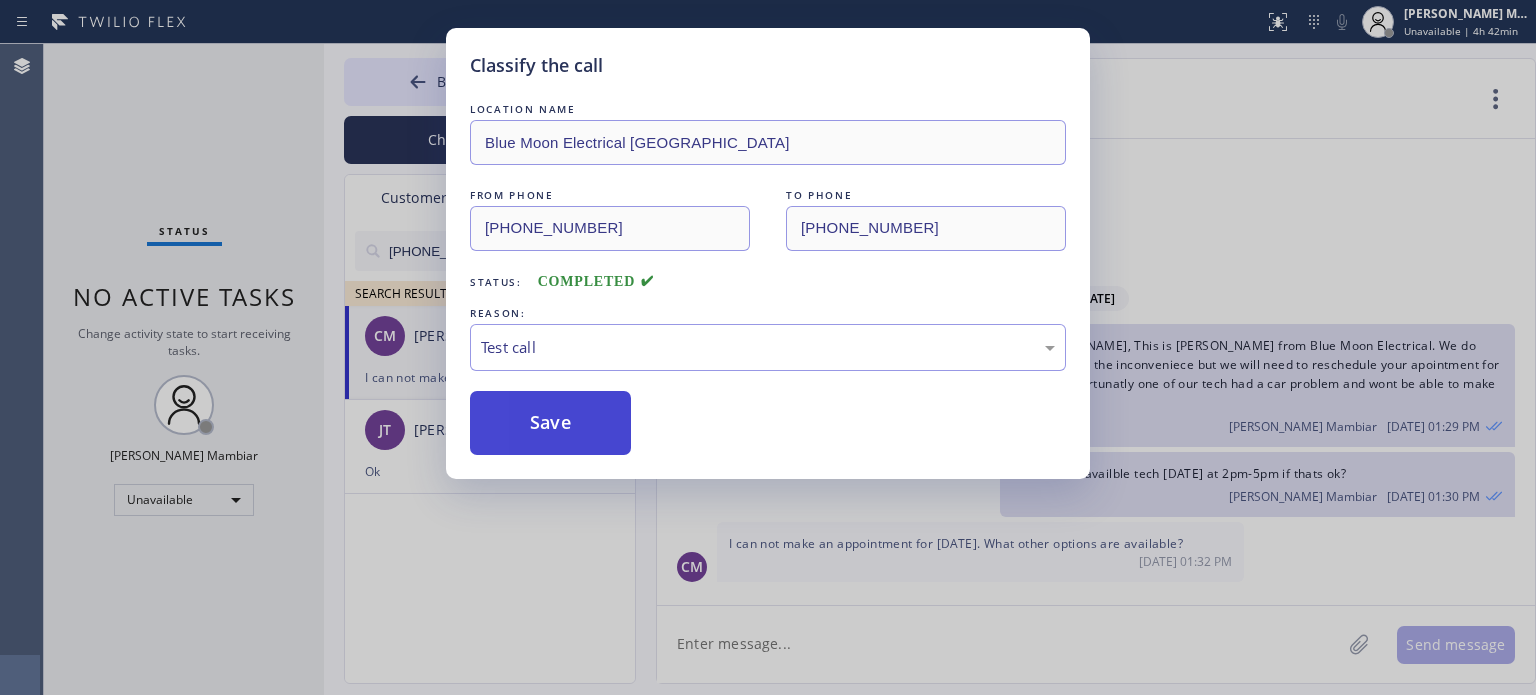 click on "Save" at bounding box center (550, 423) 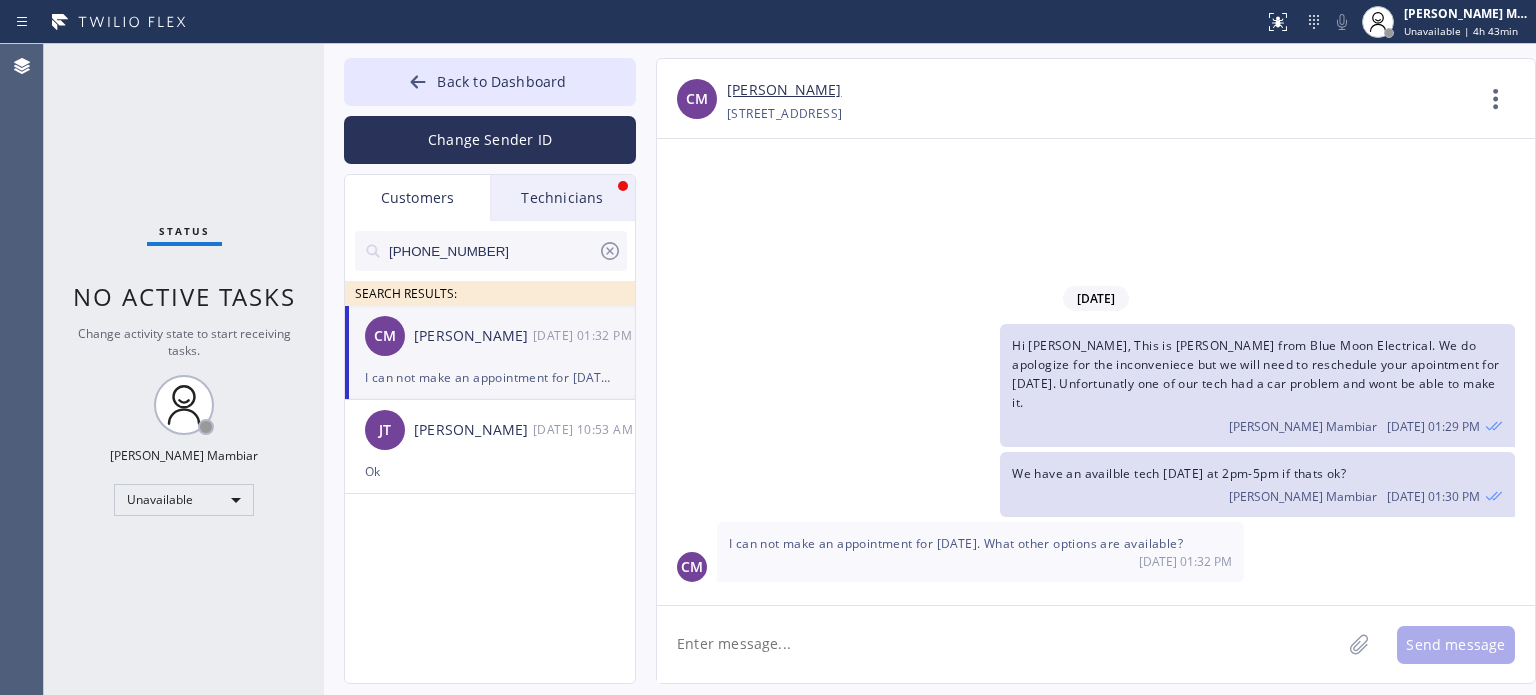 click on "Status   No active tasks     Change activity state to start receiving tasks.   [PERSON_NAME] Mambiar Unavailable" at bounding box center (184, 369) 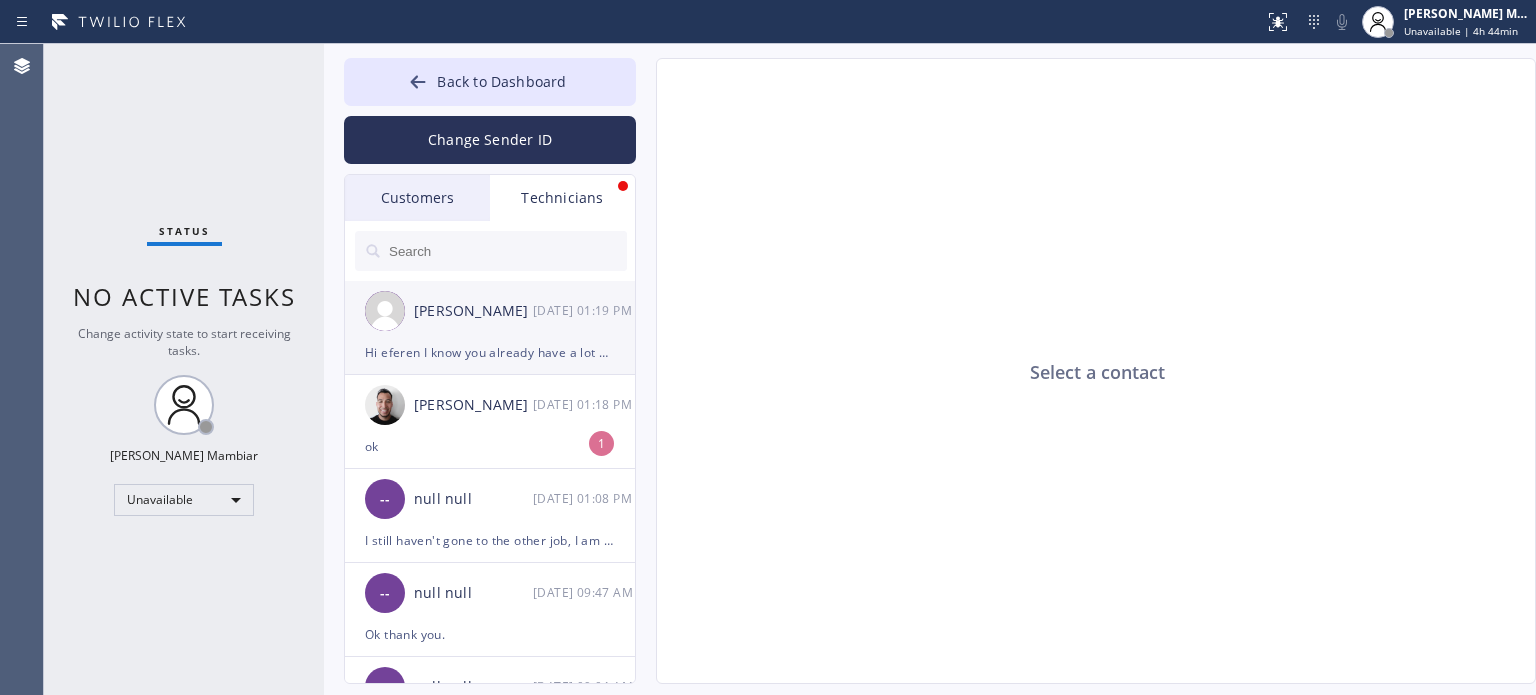 click on "[PERSON_NAME] [DATE] 01:19 PM" at bounding box center [491, 311] 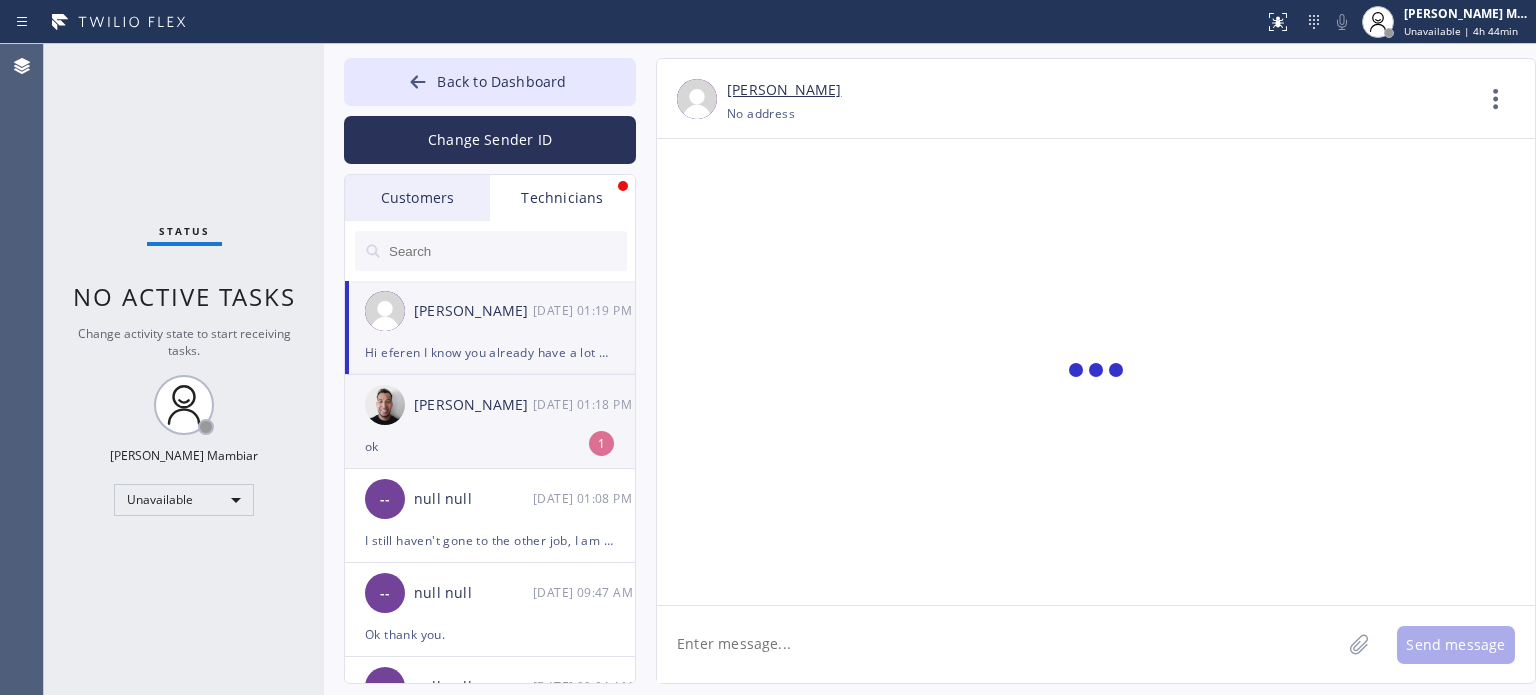 scroll, scrollTop: 372, scrollLeft: 0, axis: vertical 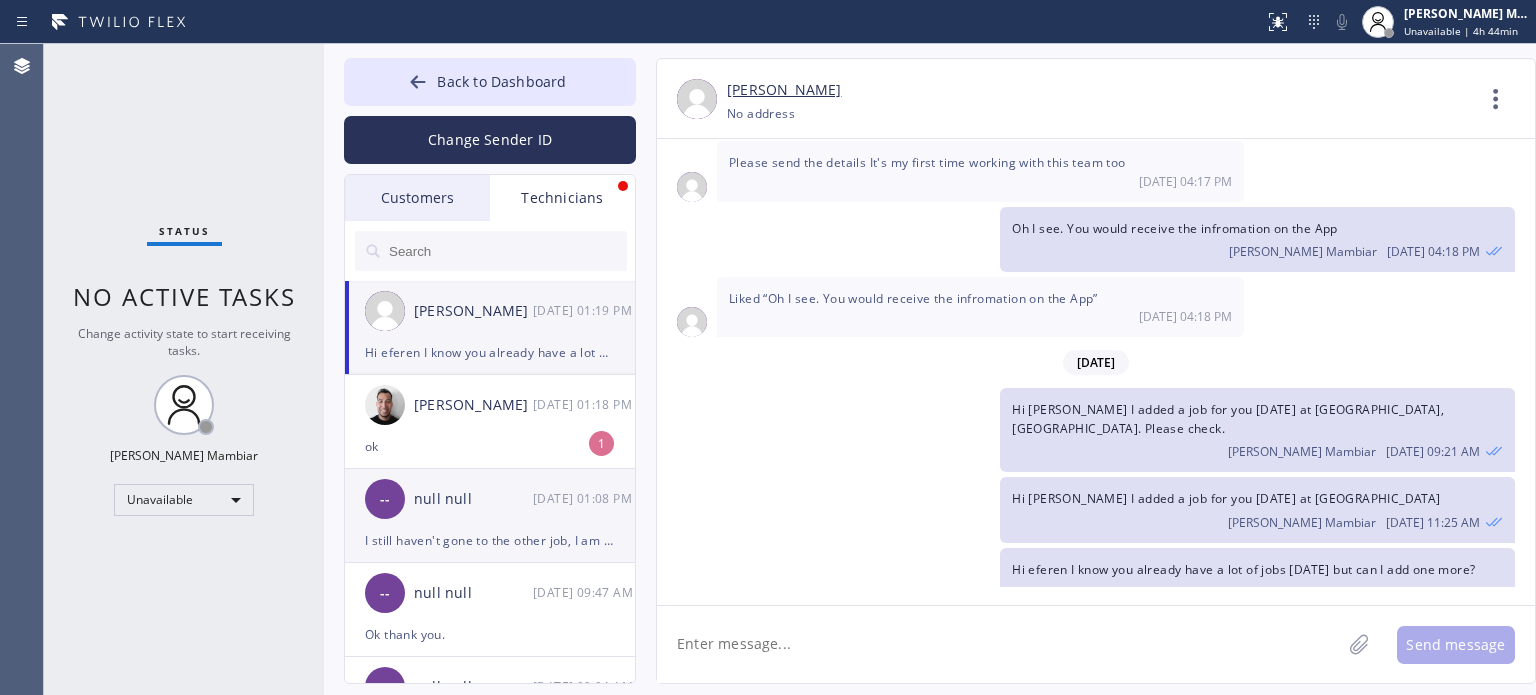 click on "null null" at bounding box center (473, 499) 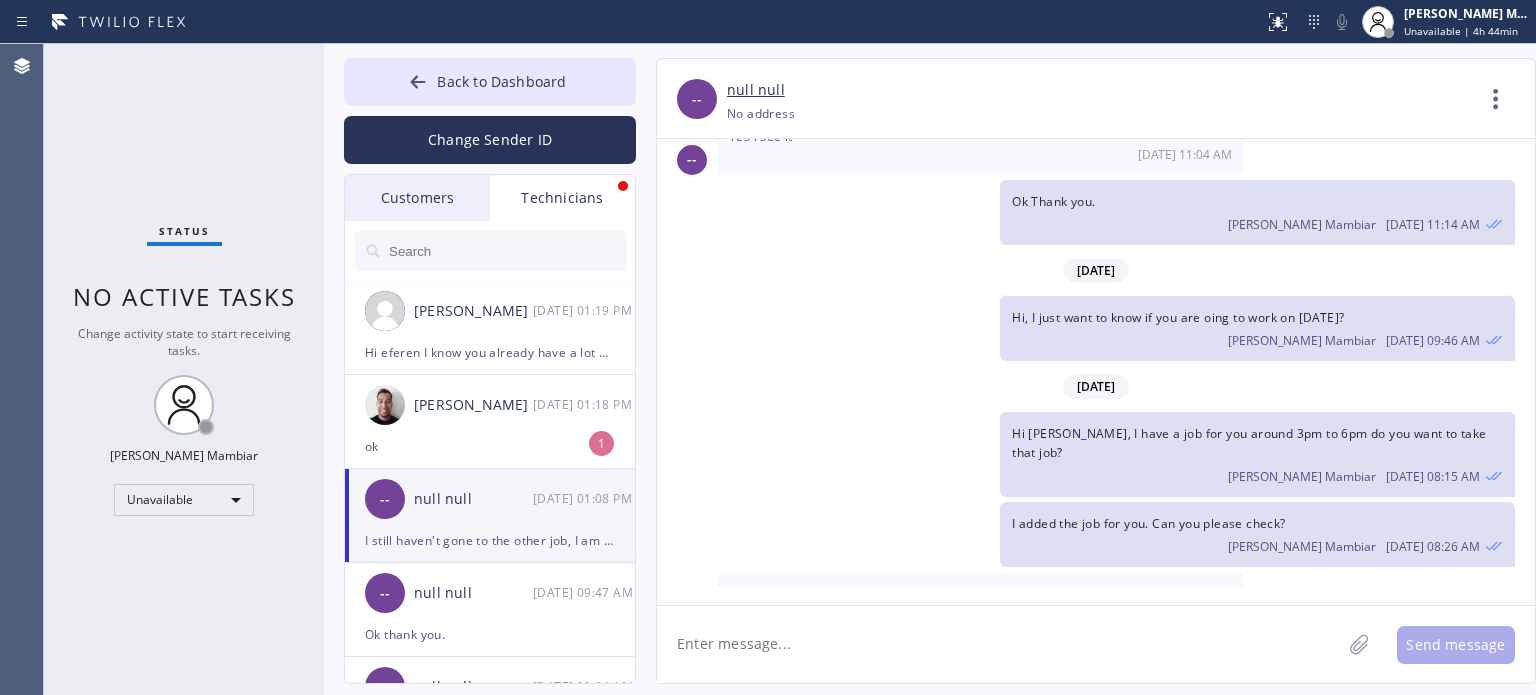scroll, scrollTop: 3578, scrollLeft: 0, axis: vertical 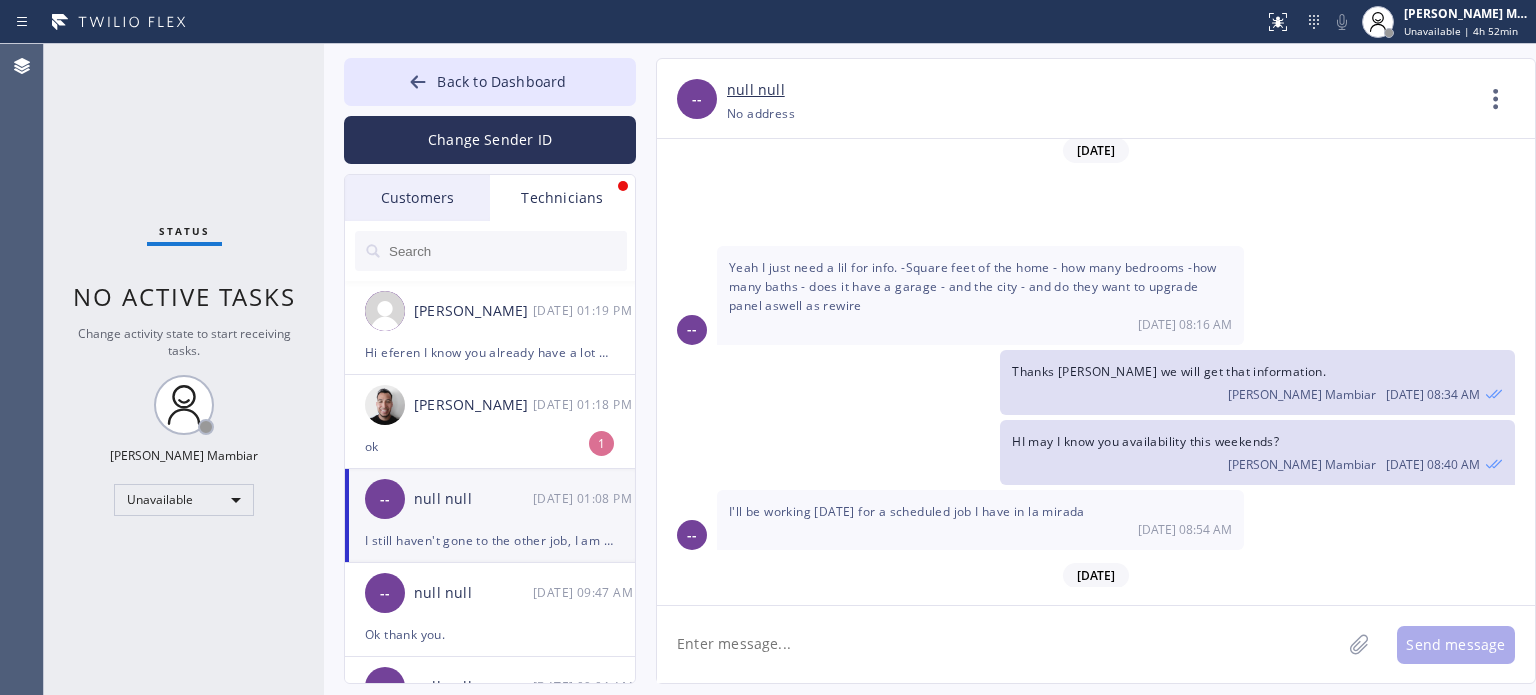 click on "Technicians" at bounding box center (562, 198) 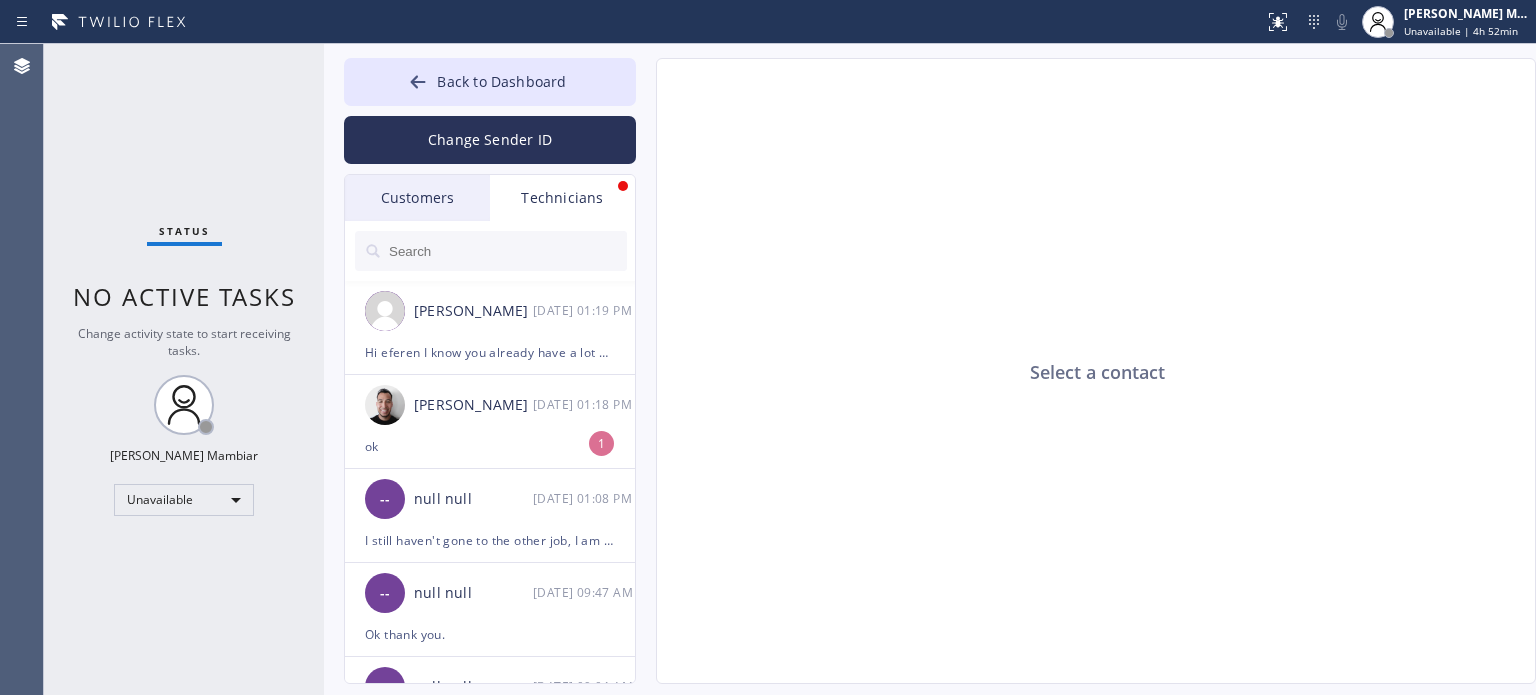 click on "Customers" at bounding box center (417, 198) 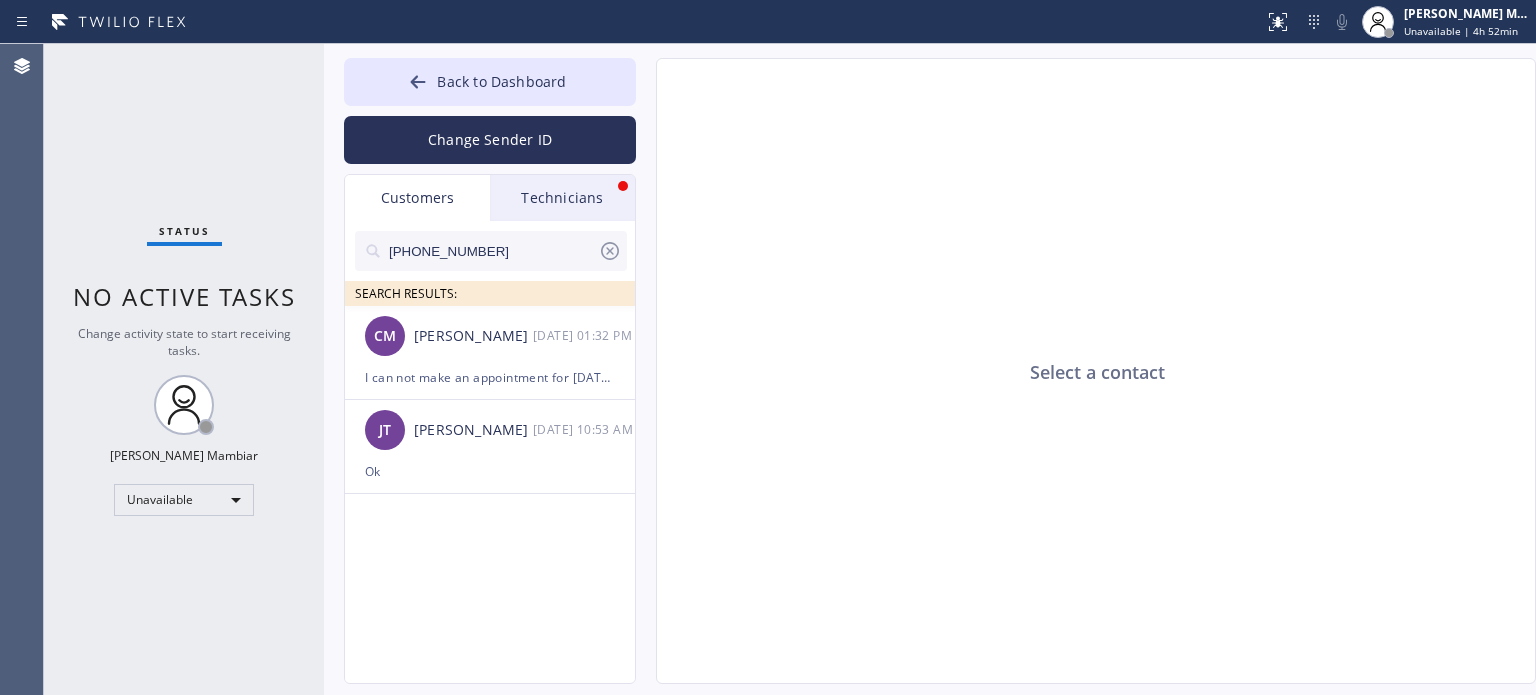 click on "Technicians" at bounding box center [562, 198] 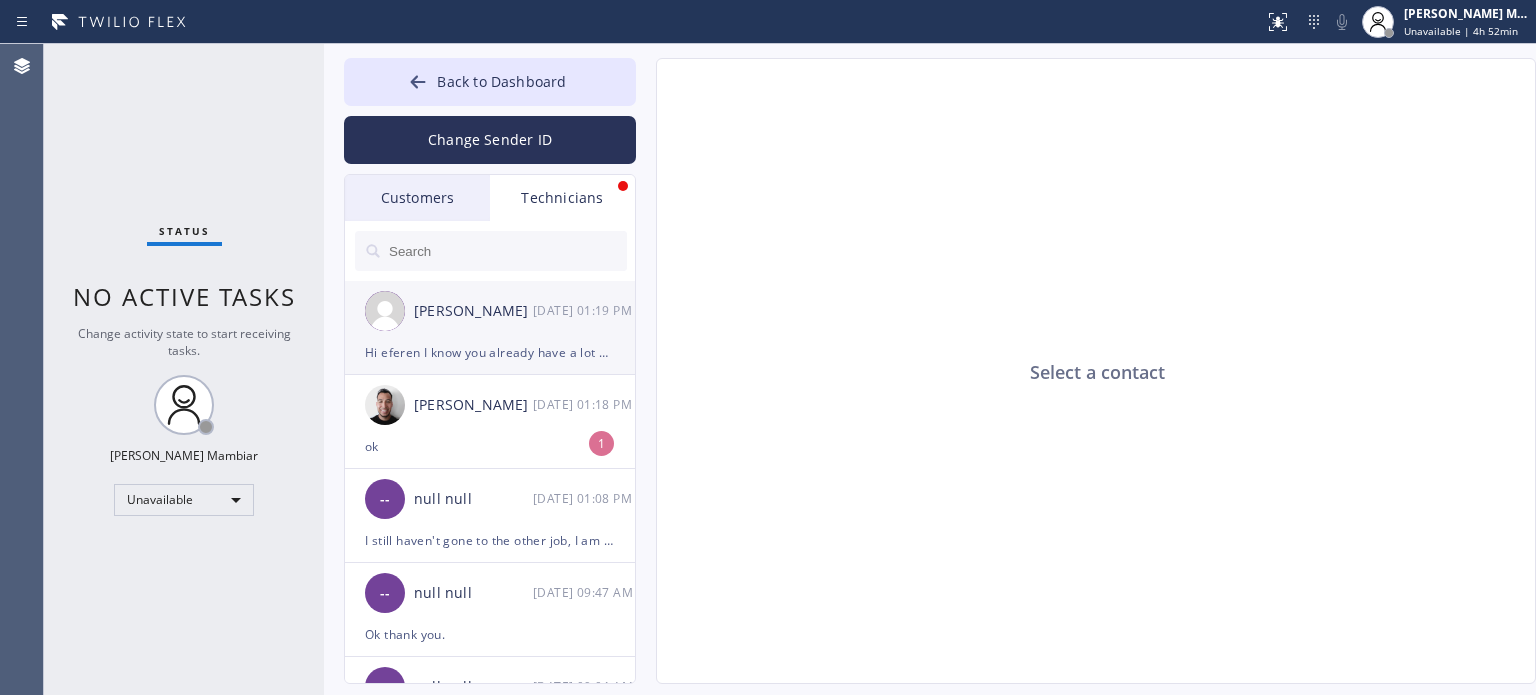 click on "[PERSON_NAME] [DATE] 01:19 PM" at bounding box center [491, 311] 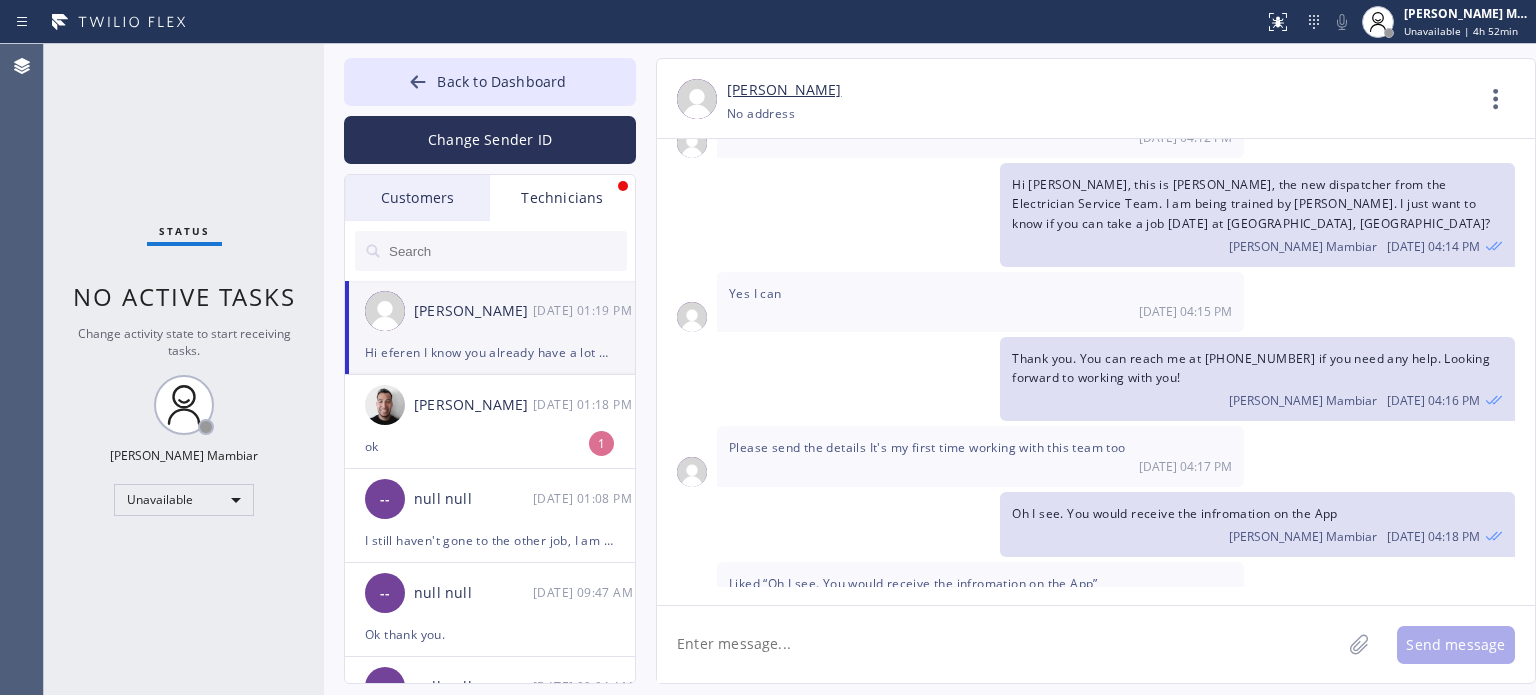 scroll, scrollTop: 72, scrollLeft: 0, axis: vertical 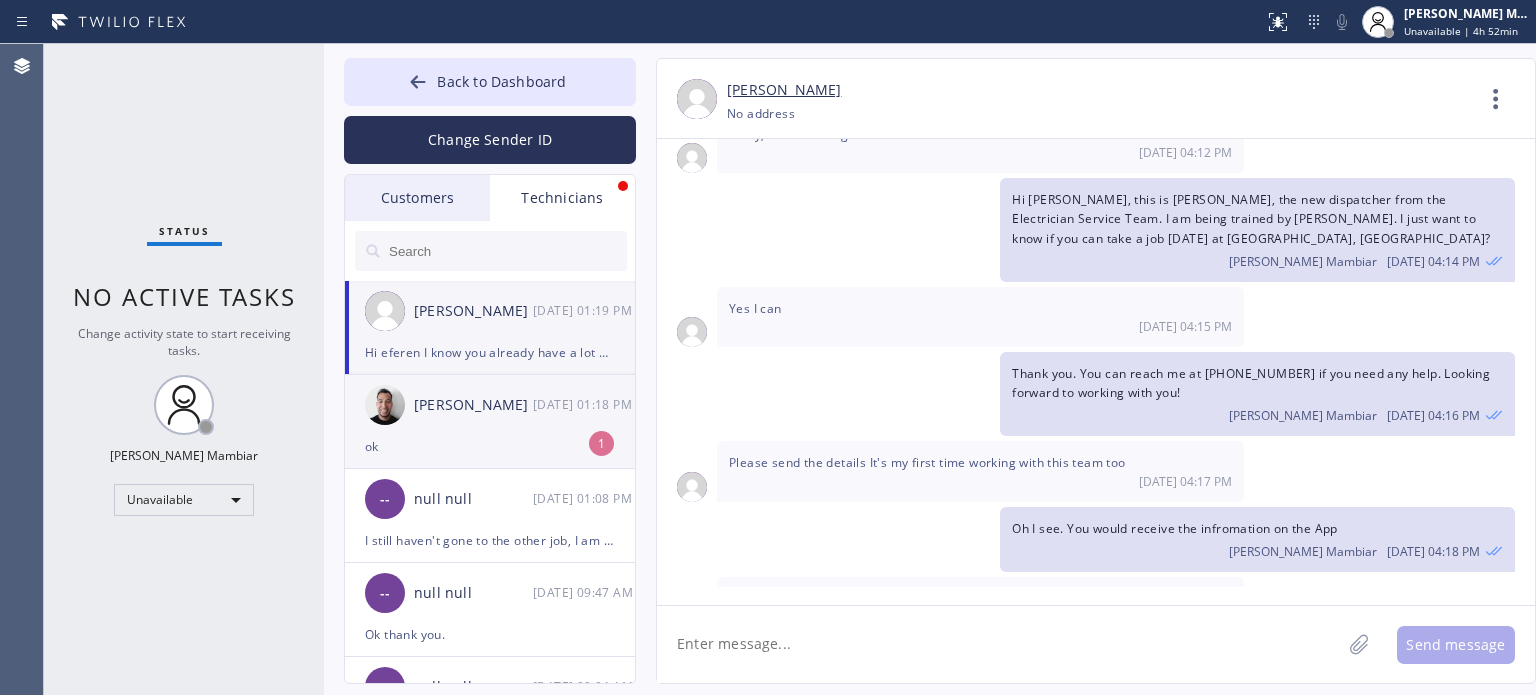 click on "[PERSON_NAME] [DATE] 01:18 PM" at bounding box center [491, 405] 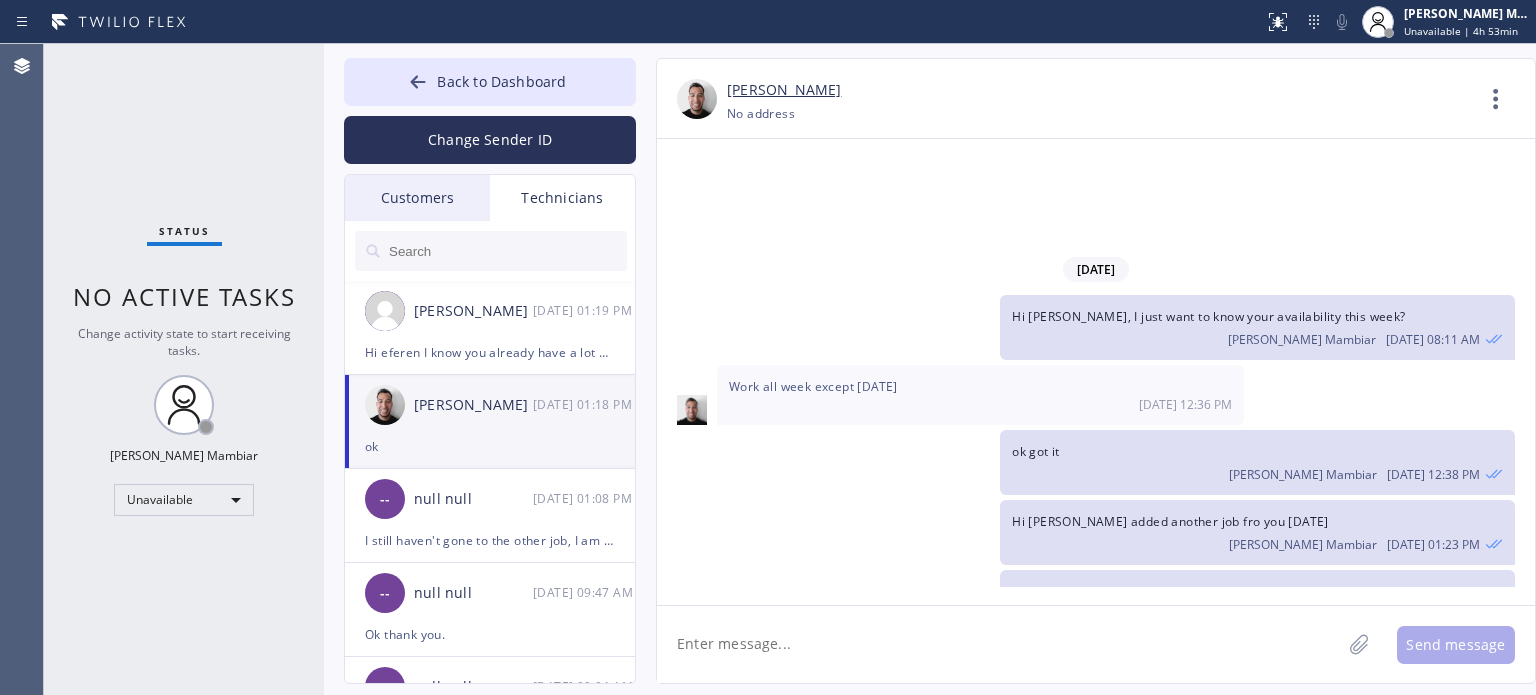scroll, scrollTop: 1629, scrollLeft: 0, axis: vertical 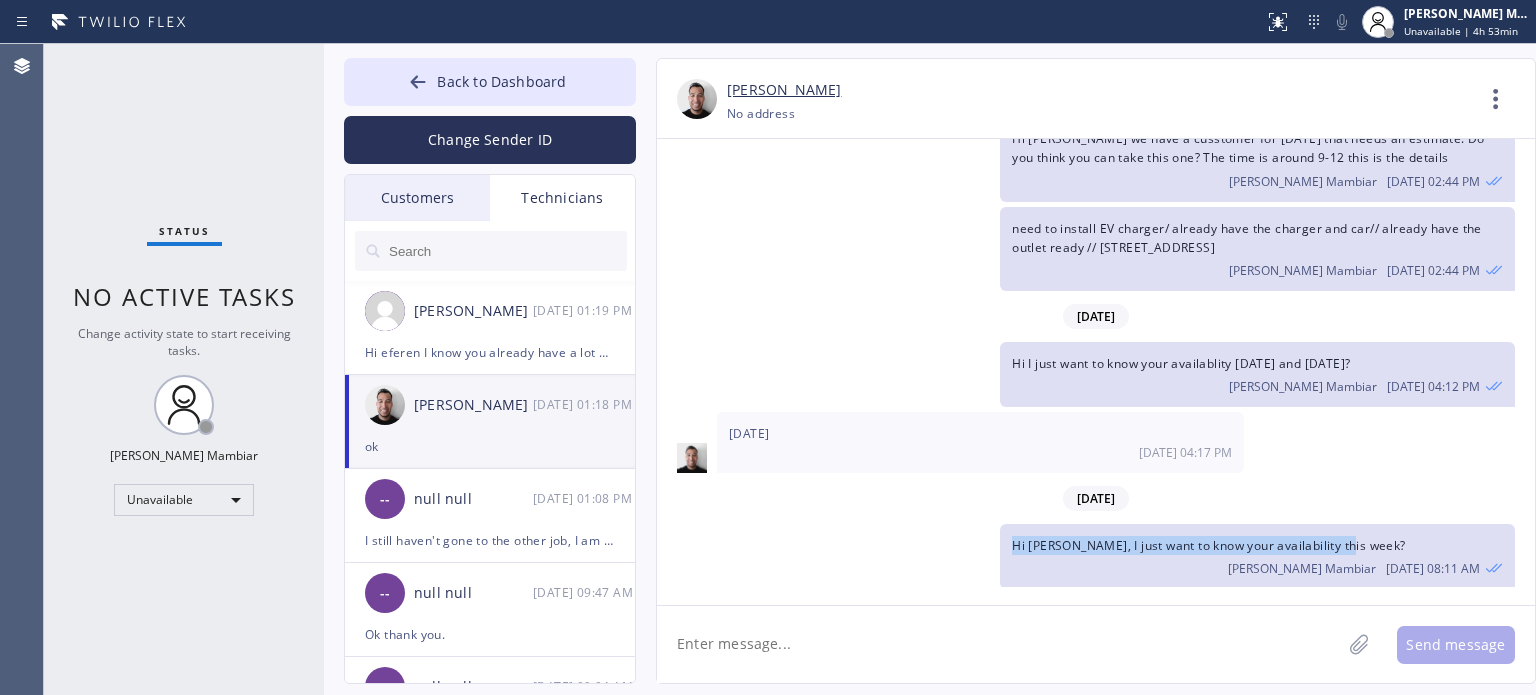 drag, startPoint x: 1347, startPoint y: 478, endPoint x: 962, endPoint y: 468, distance: 385.12985 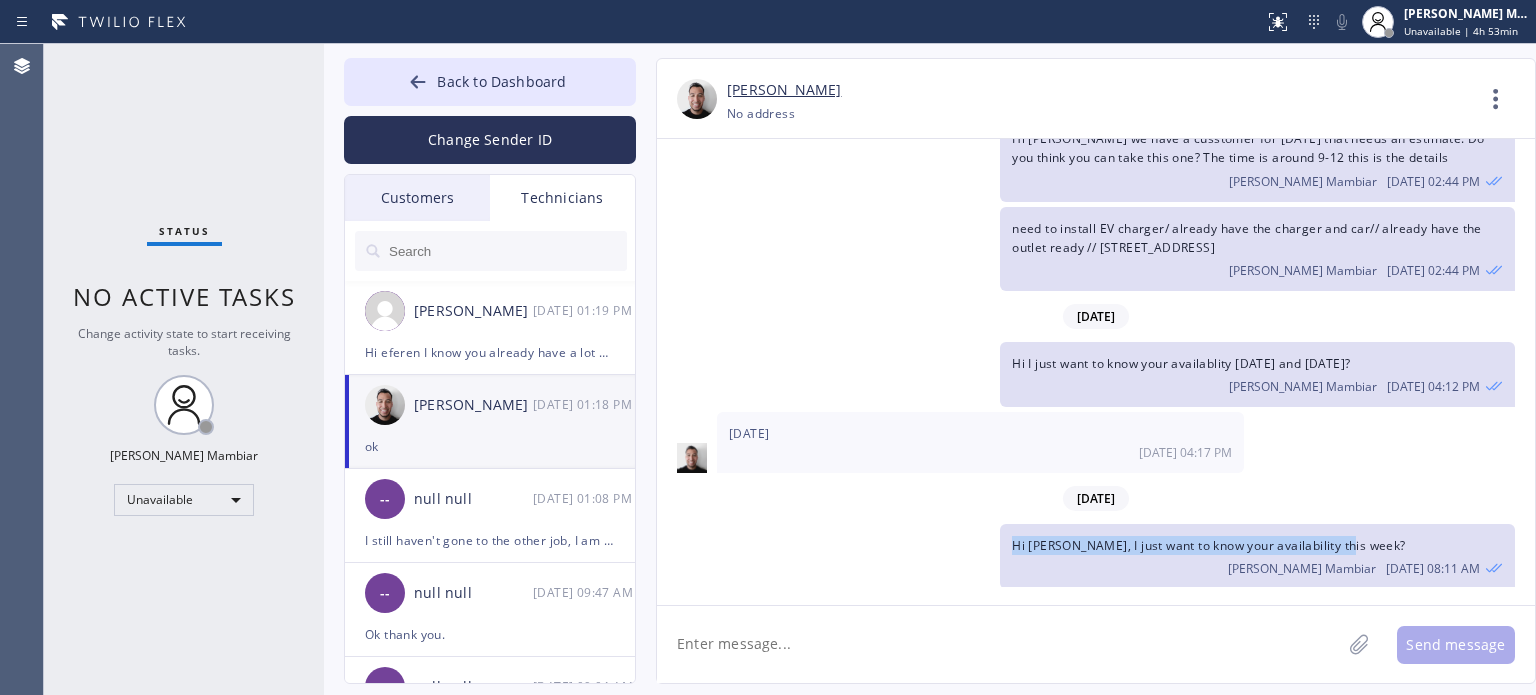 click on "Hi [PERSON_NAME], I just want to know your availability this week? [PERSON_NAME] Mambiar [DATE] 08:11 AM" at bounding box center (1086, 556) 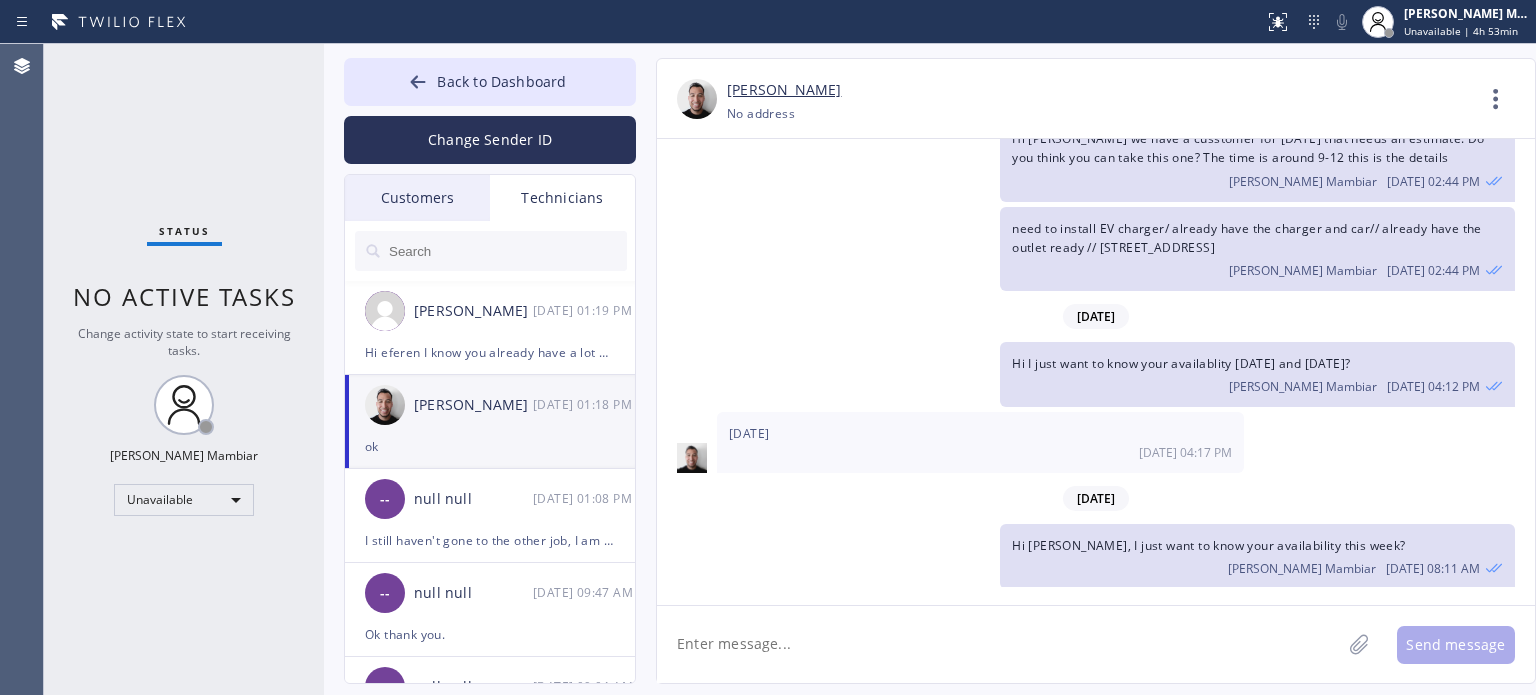 click on "Hi I just want to know your availablity [DATE] and [DATE]? [PERSON_NAME] Mambiar [DATE] 04:12 PM" 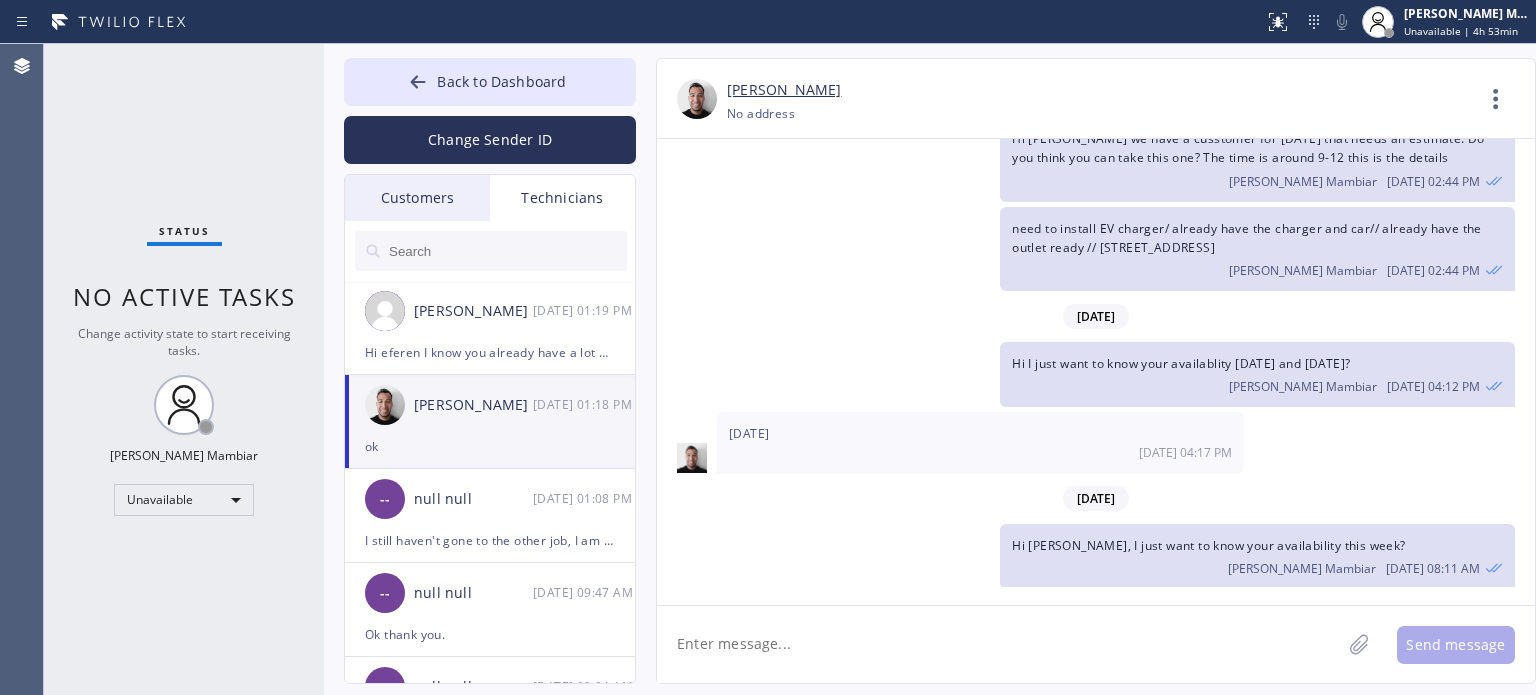 drag, startPoint x: 1395, startPoint y: 300, endPoint x: 1011, endPoint y: 291, distance: 384.10547 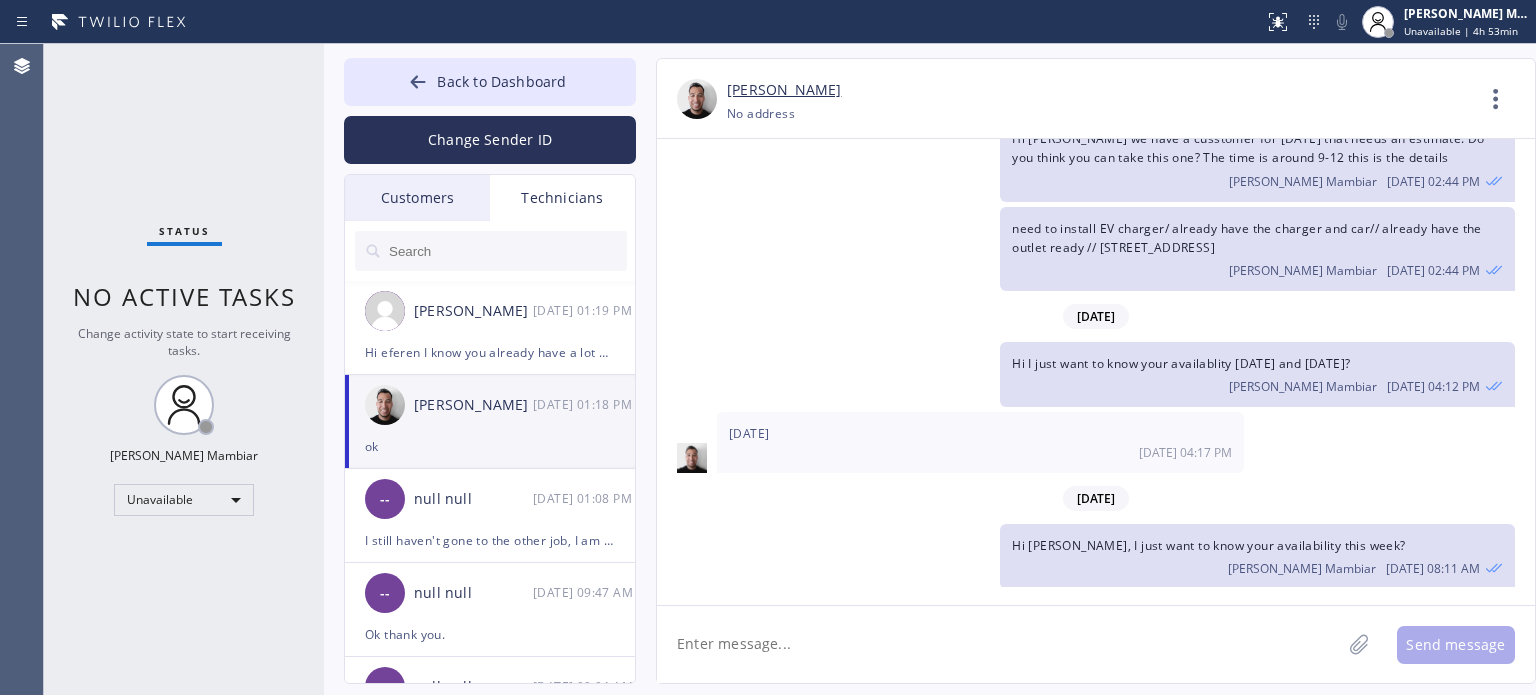 click on "Hi I just want to know your availablity [DATE] and [DATE]? [PERSON_NAME] Mambiar [DATE] 04:12 PM" 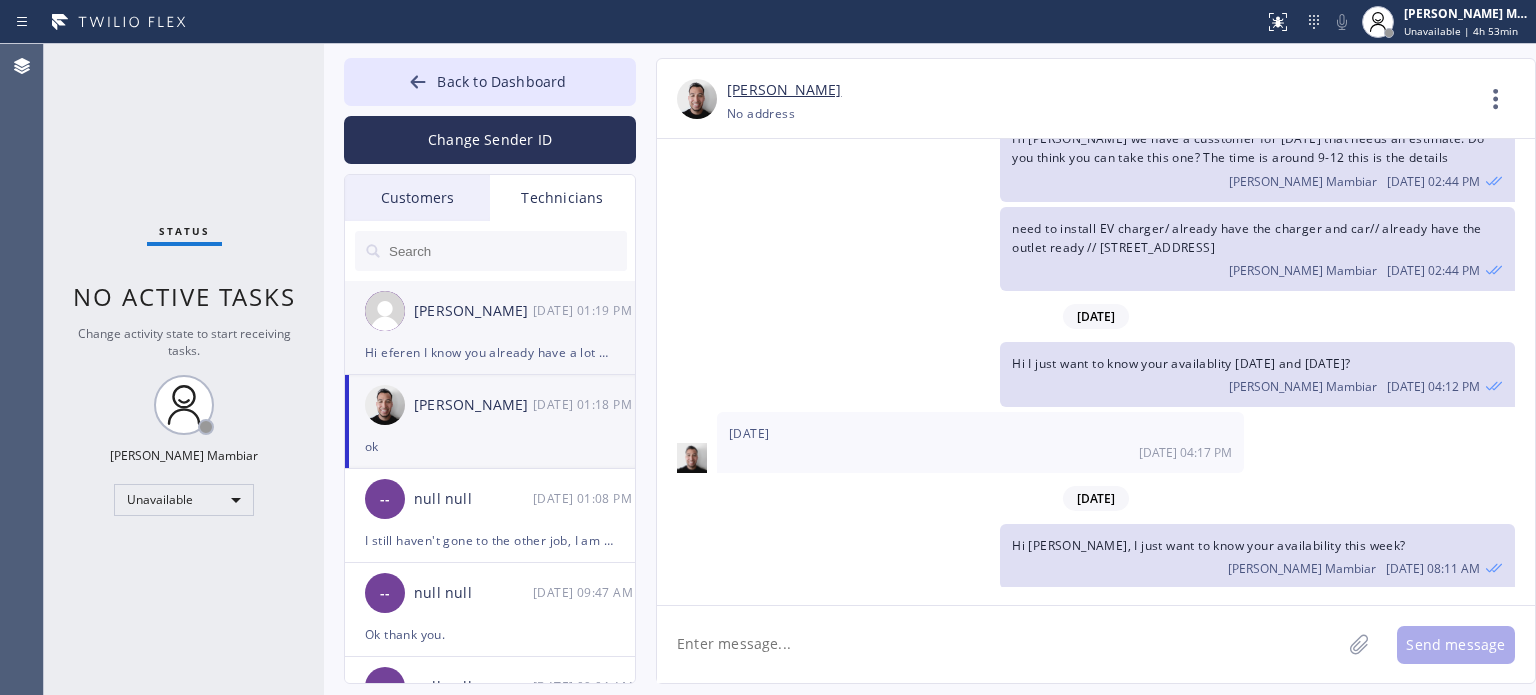 click on "Hi eferen I know you already have a lot of jobs [DATE] but can I  add one more?" at bounding box center [490, 352] 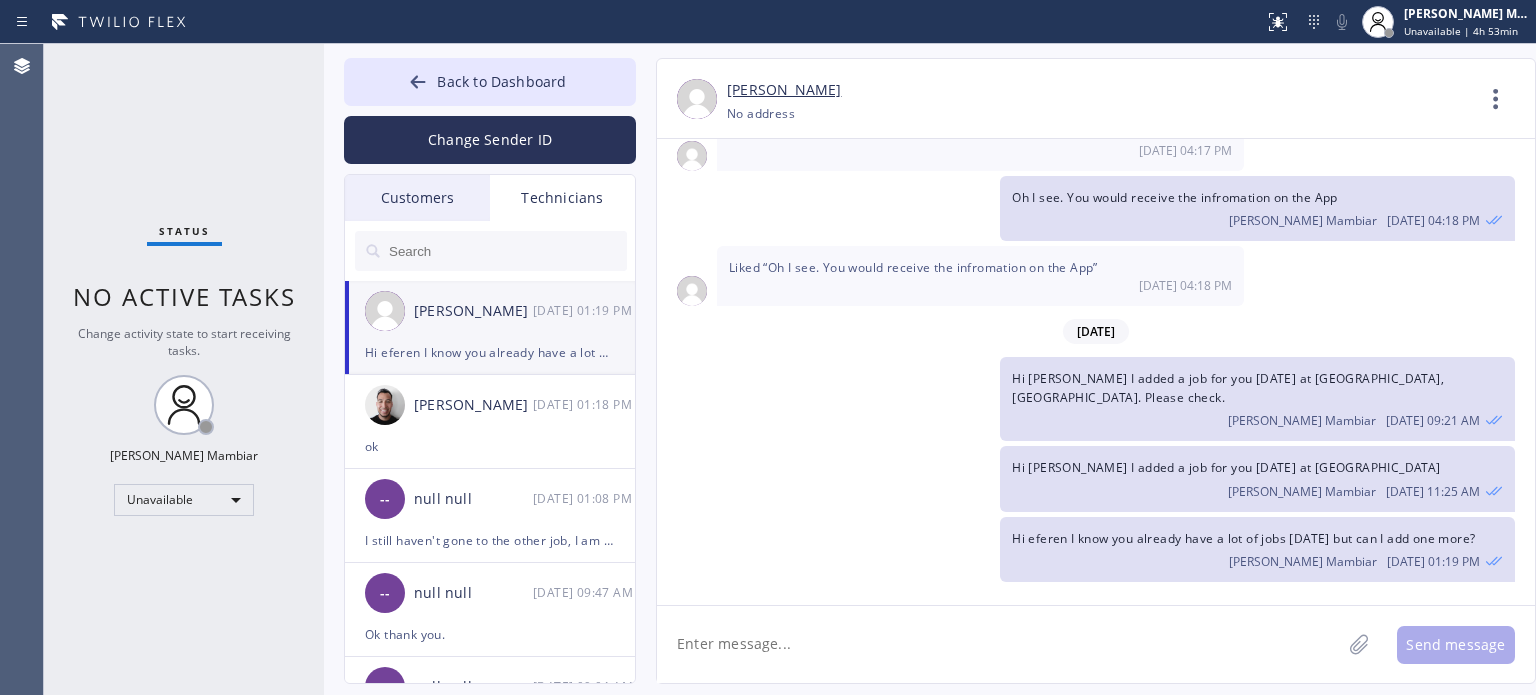 scroll, scrollTop: 372, scrollLeft: 0, axis: vertical 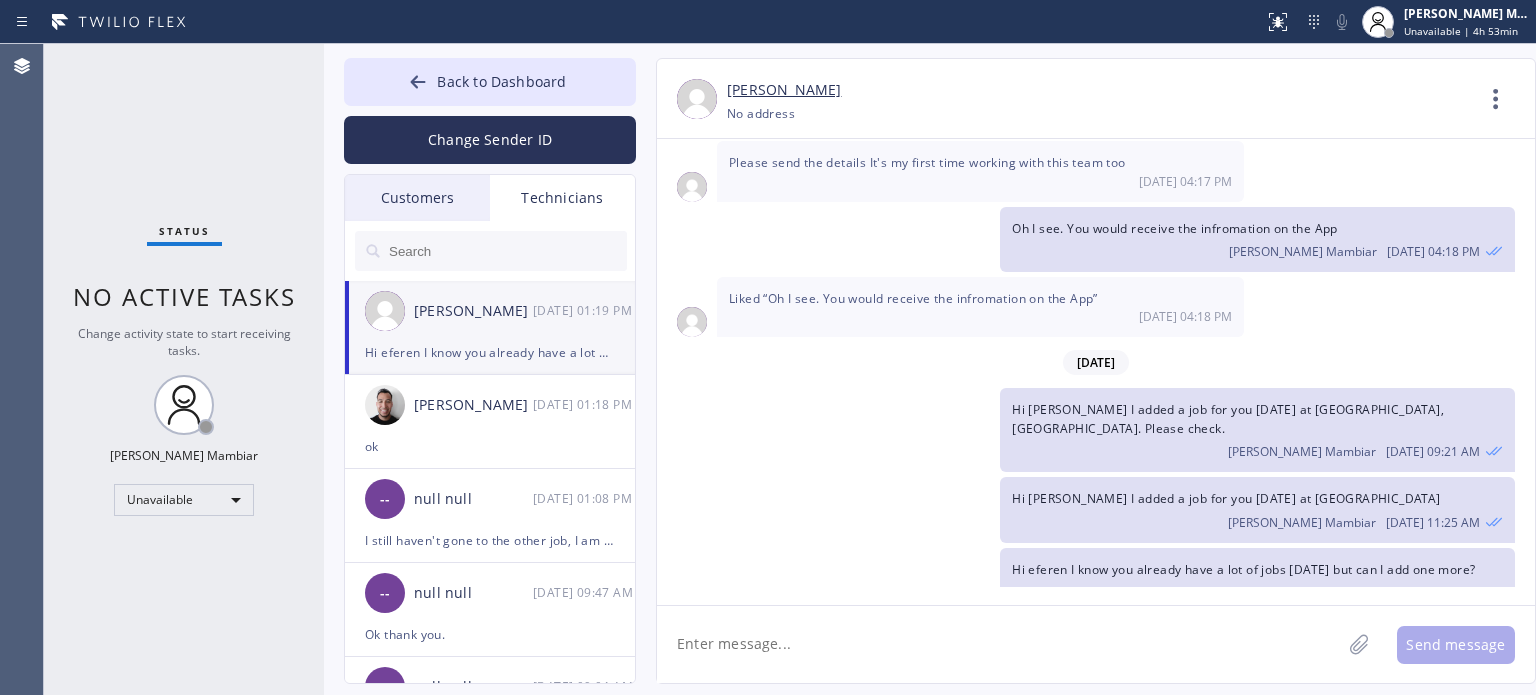 click 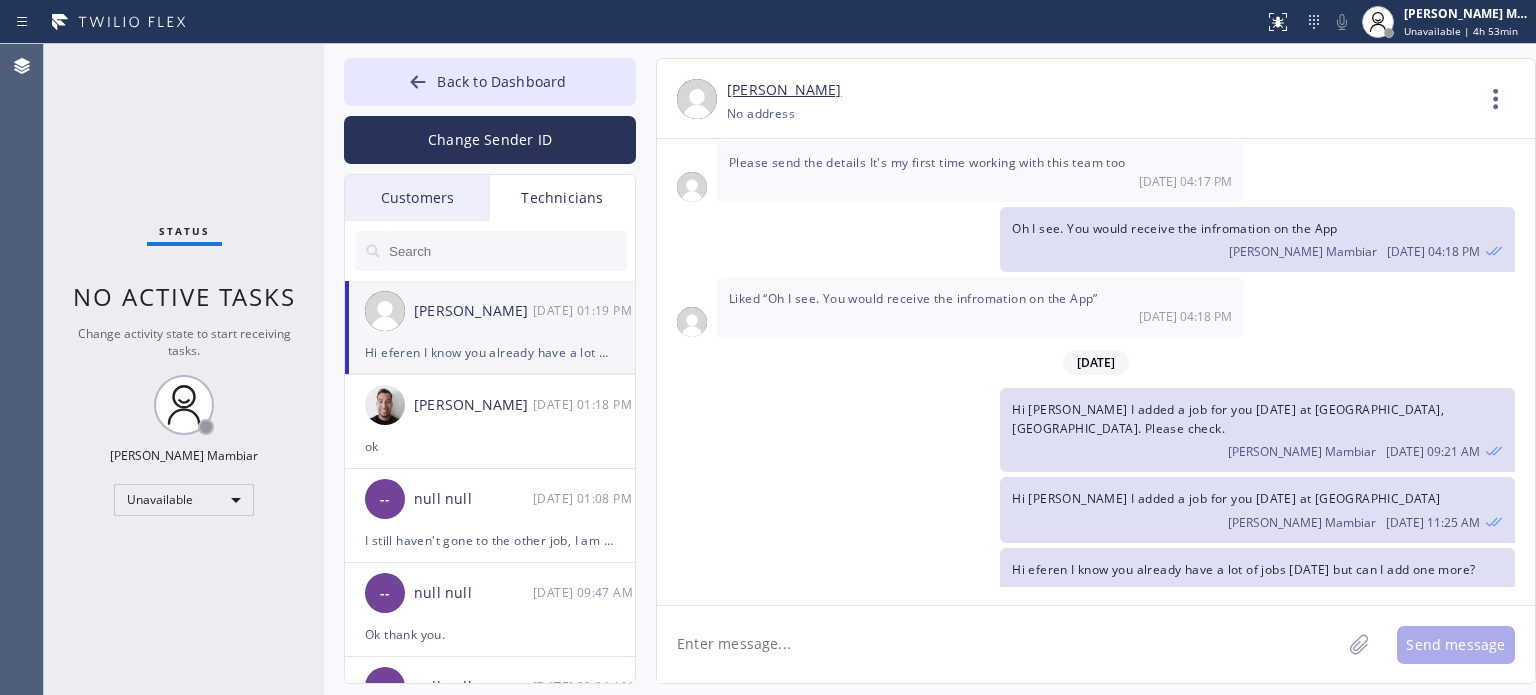 paste on "Hi I just want to know your availablity [DATE] and [DATE]?" 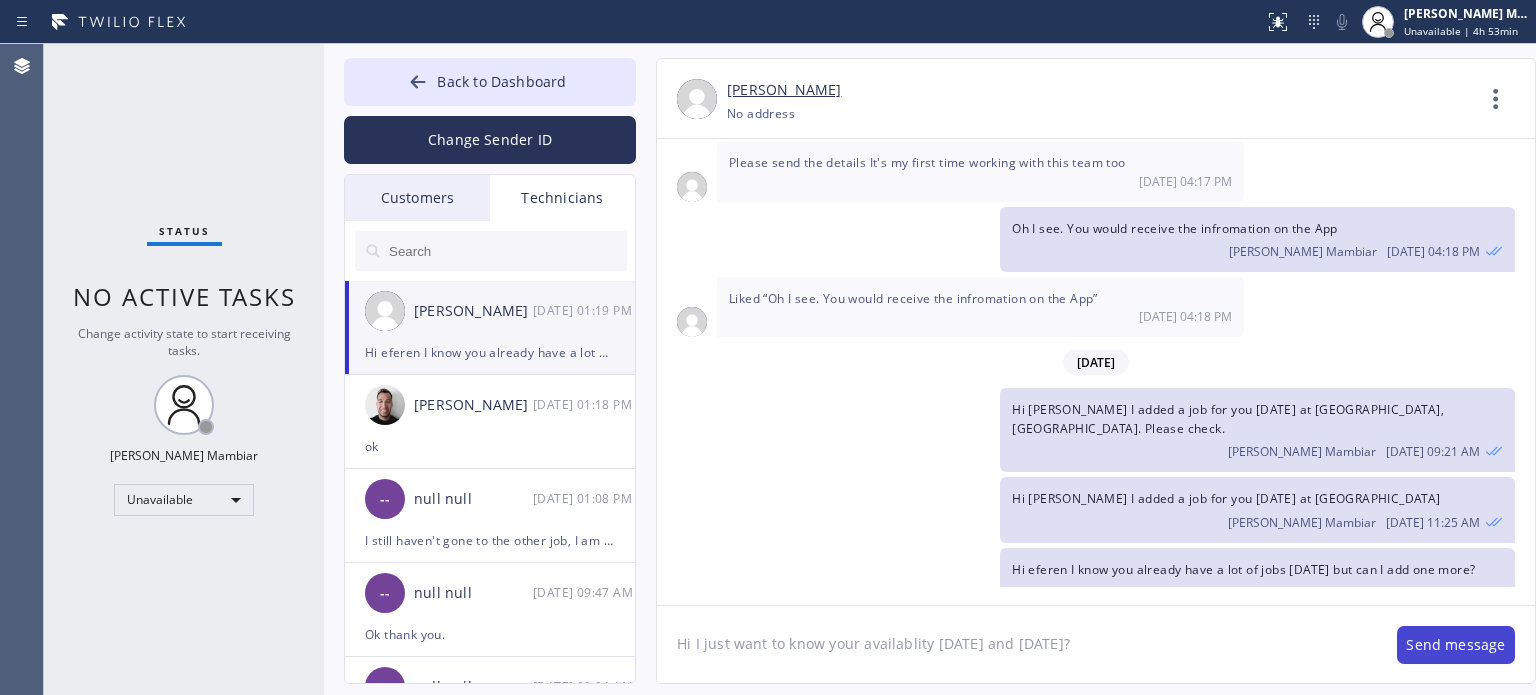 type on "Hi I just want to know your availablity [DATE] and [DATE]?" 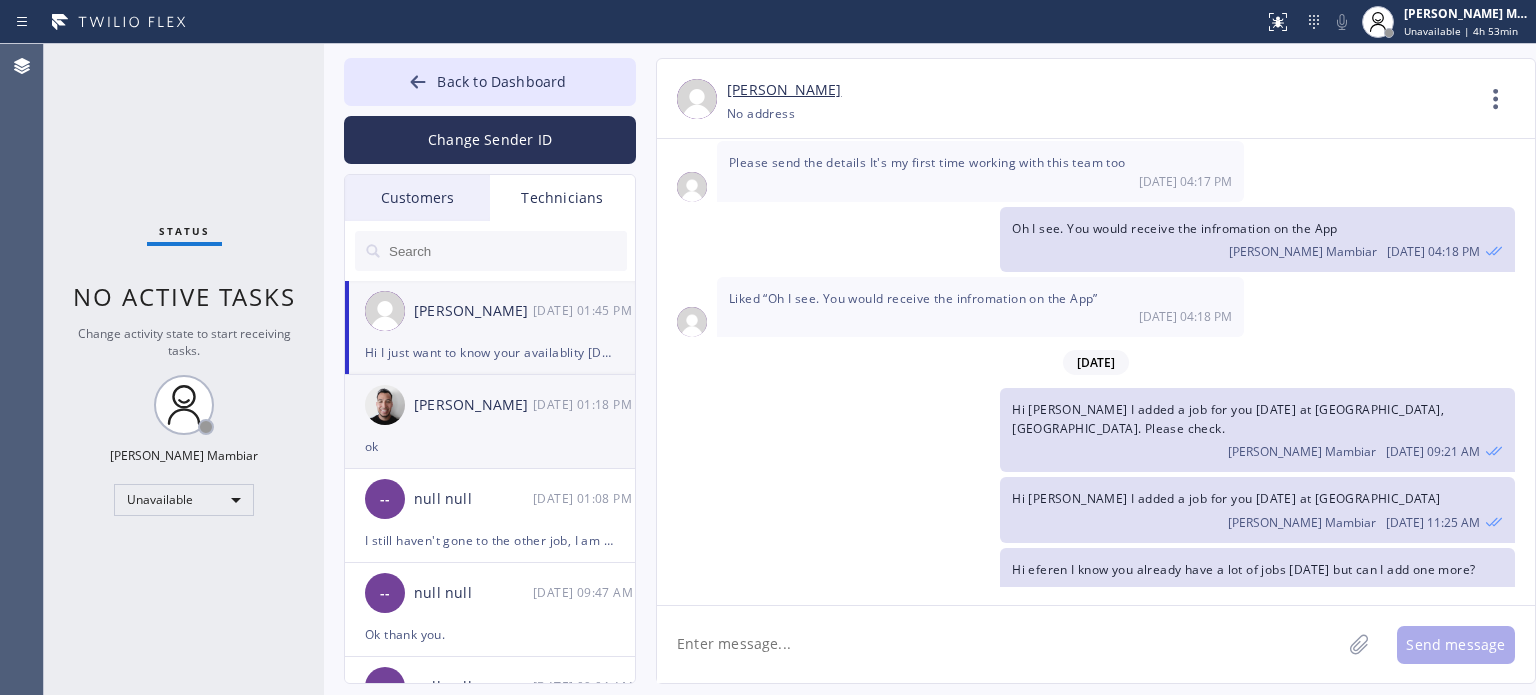 scroll, scrollTop: 441, scrollLeft: 0, axis: vertical 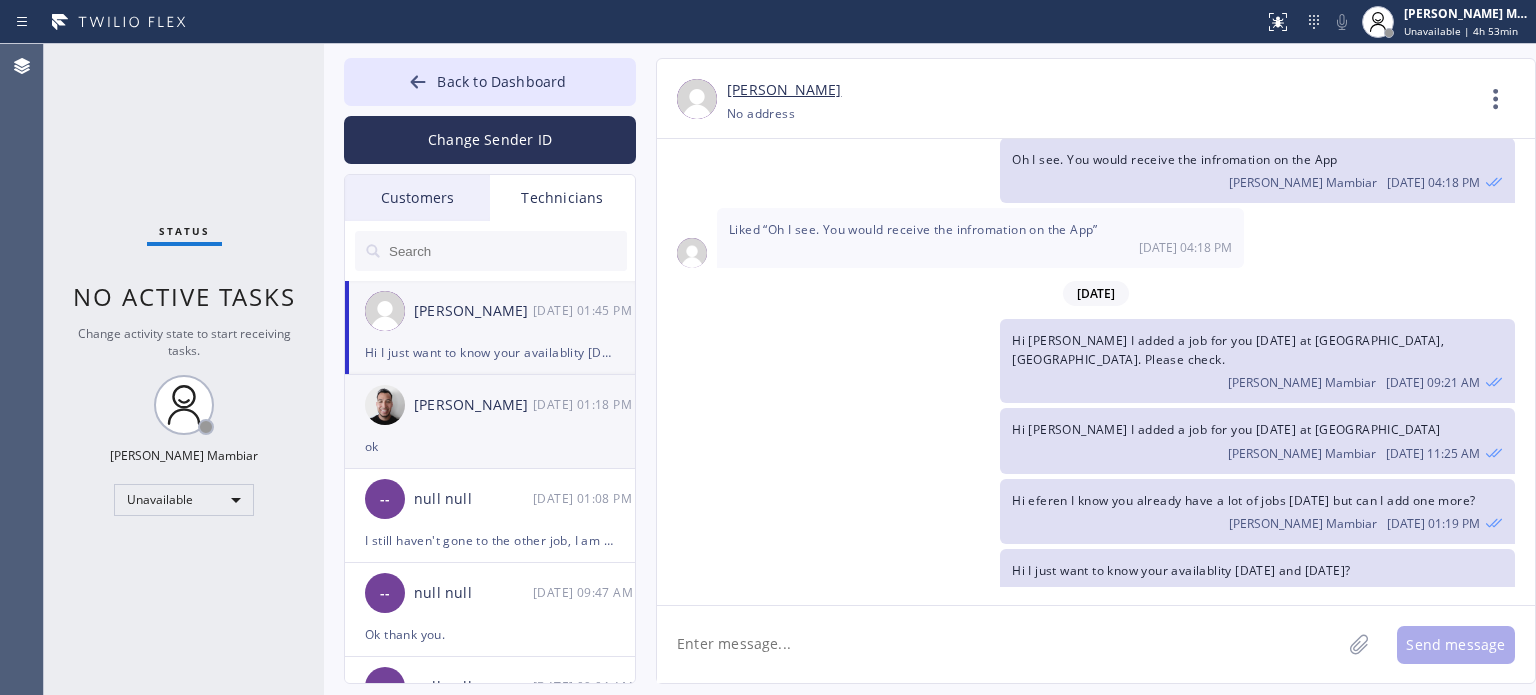 click on "[PERSON_NAME]" at bounding box center (473, 405) 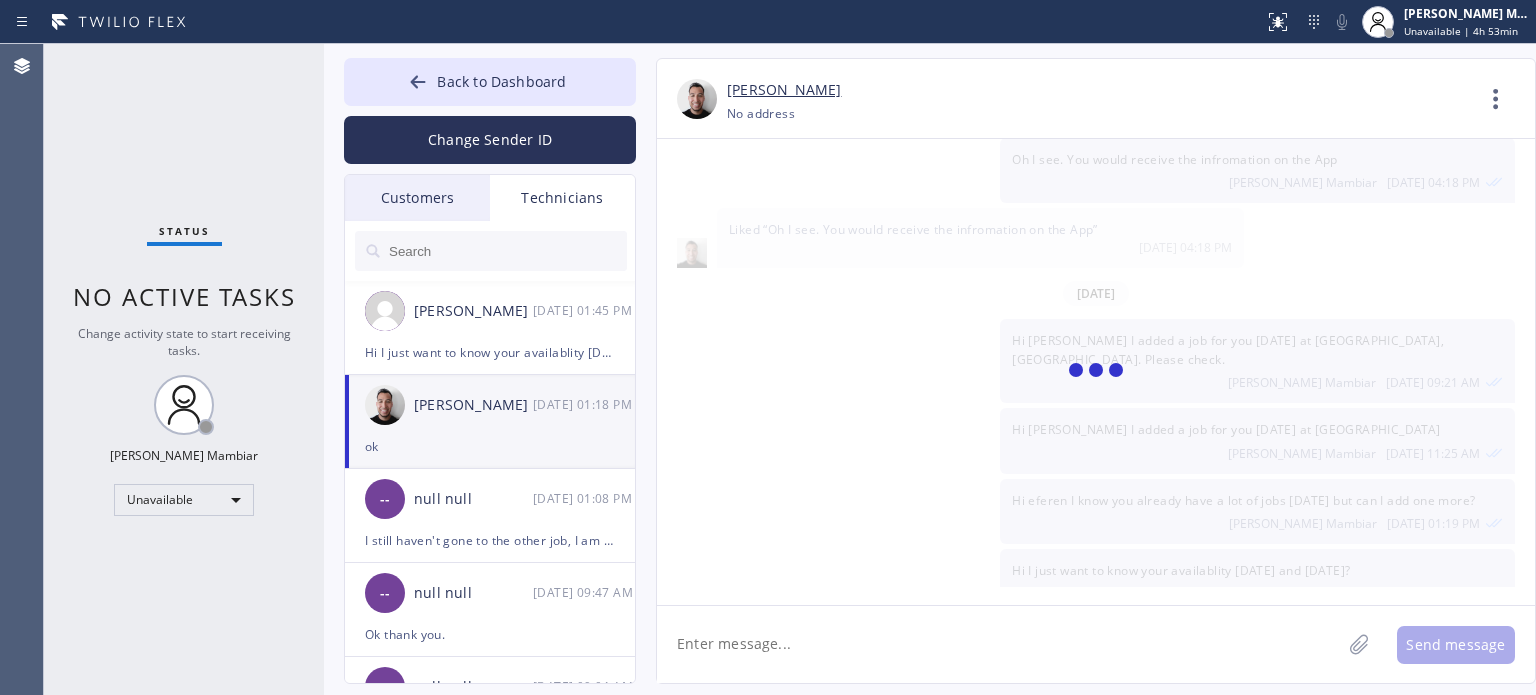 scroll, scrollTop: 3429, scrollLeft: 0, axis: vertical 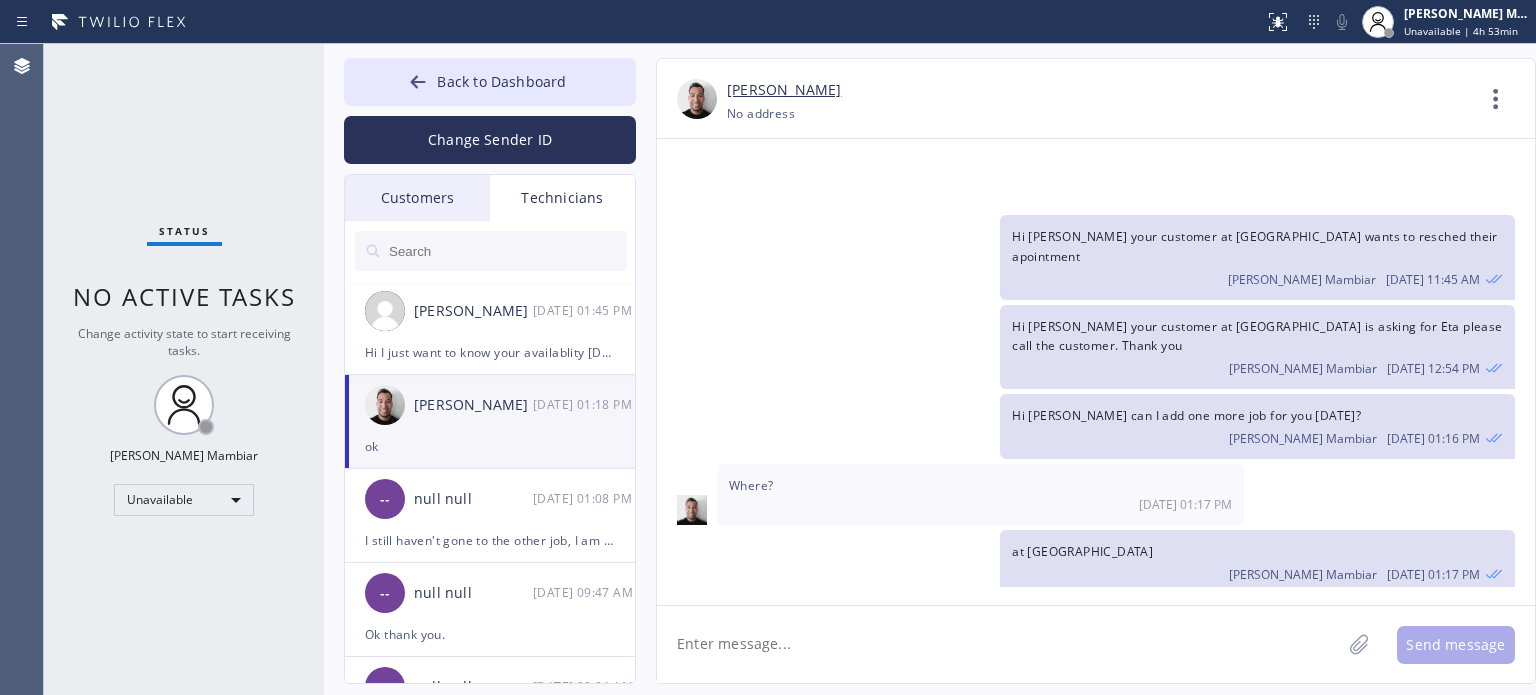 click 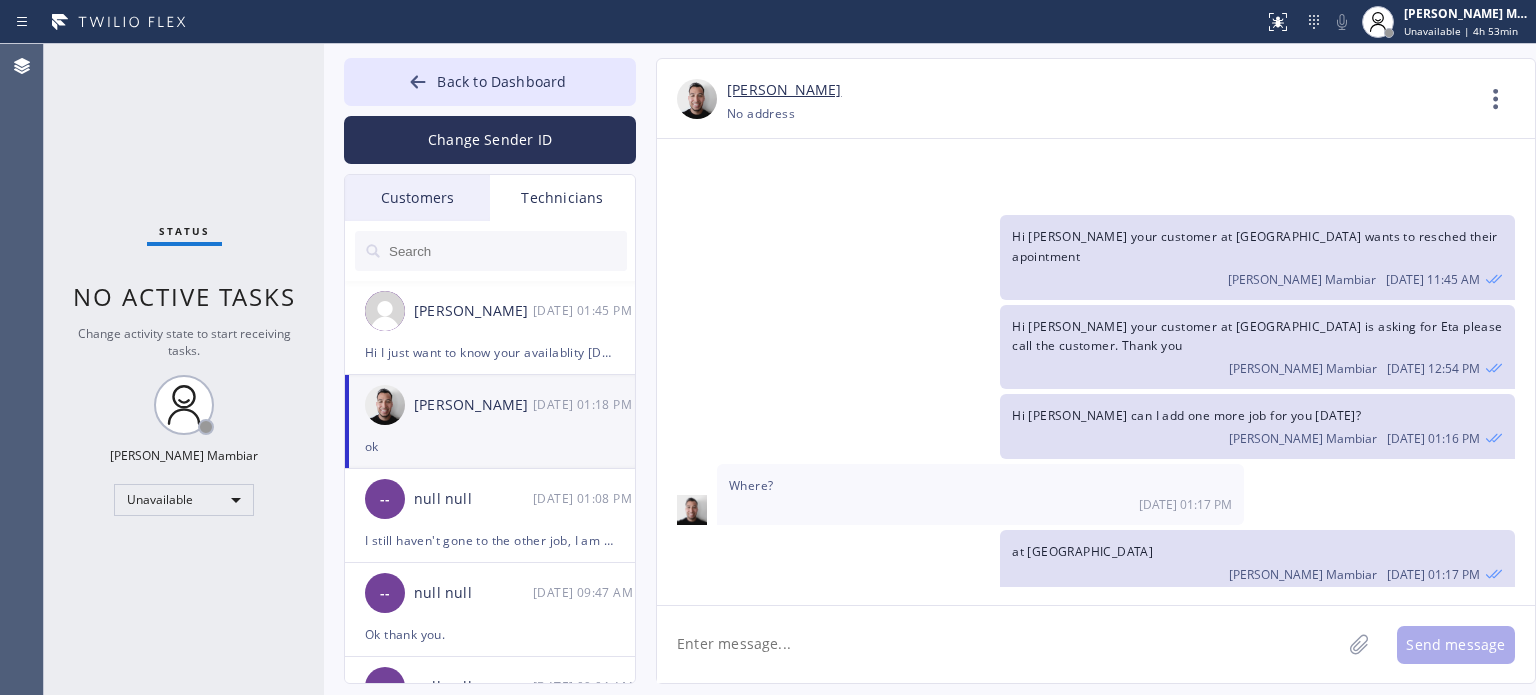 paste on "Hi I just want to know your availablity [DATE] and [DATE]?" 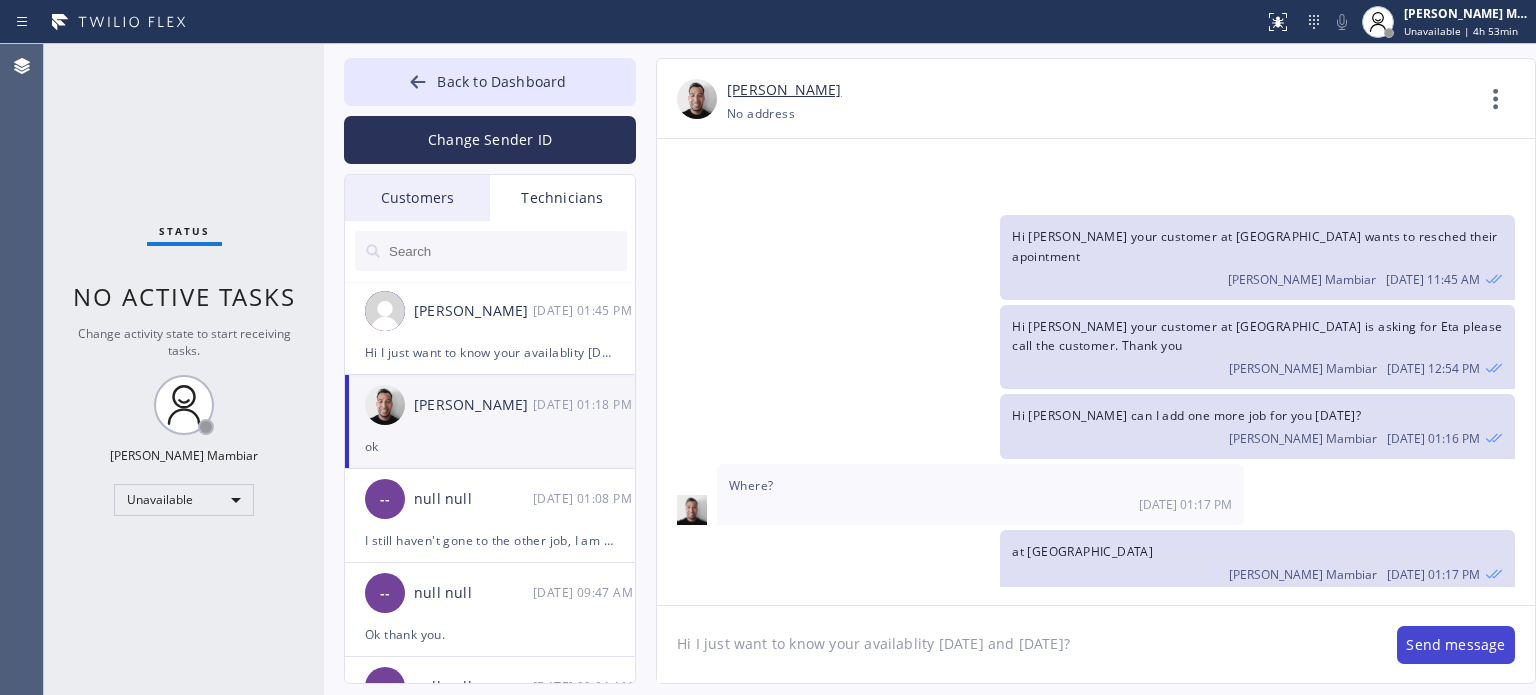 type on "Hi I just want to know your availablity [DATE] and [DATE]?" 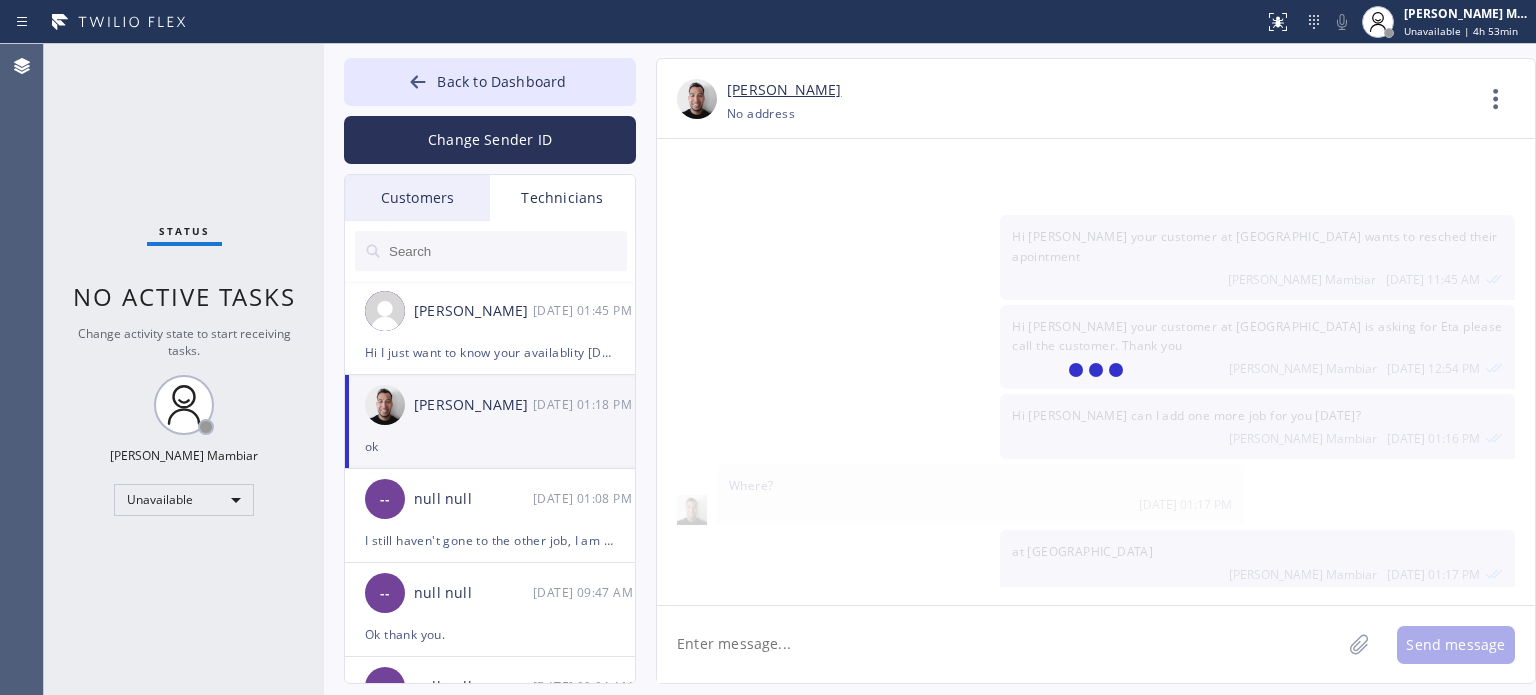 scroll, scrollTop: 3499, scrollLeft: 0, axis: vertical 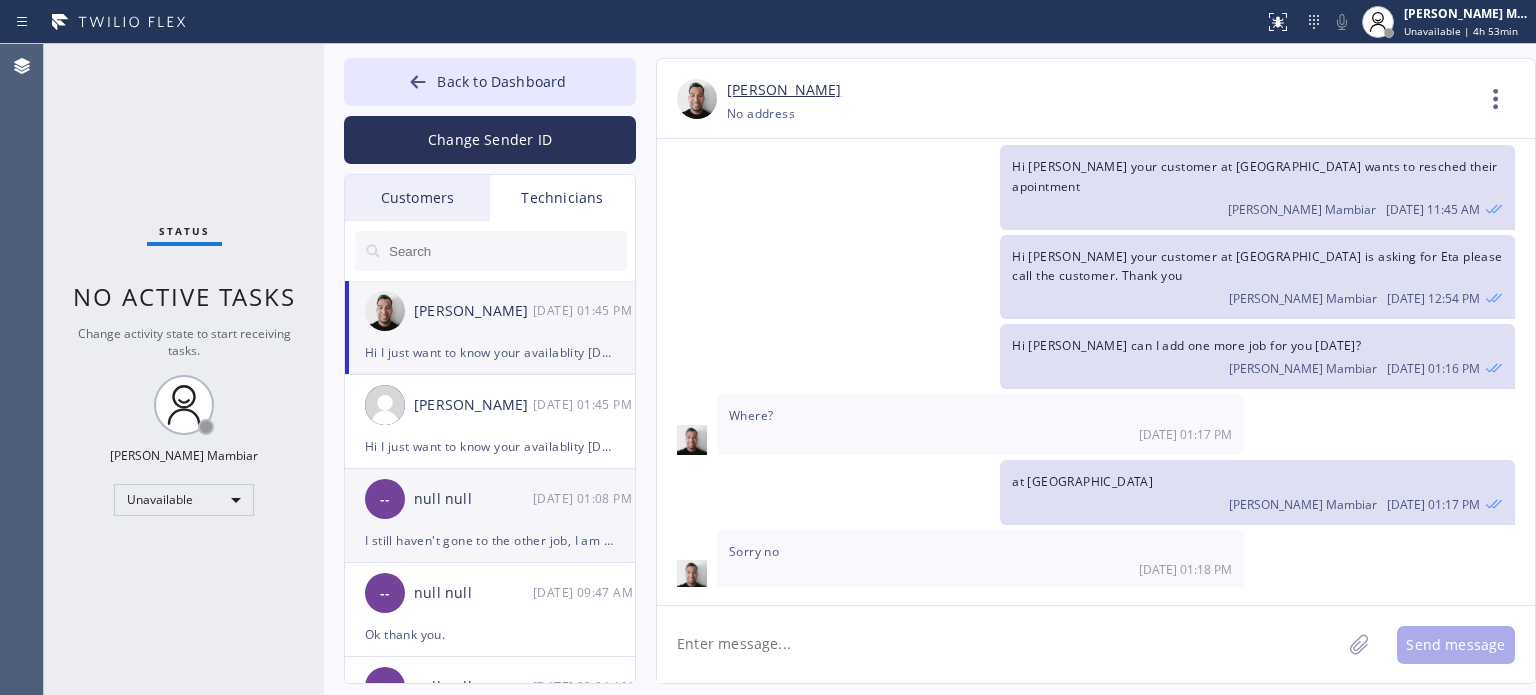 click on "-- null null [DATE] 01:08 PM" at bounding box center (491, 499) 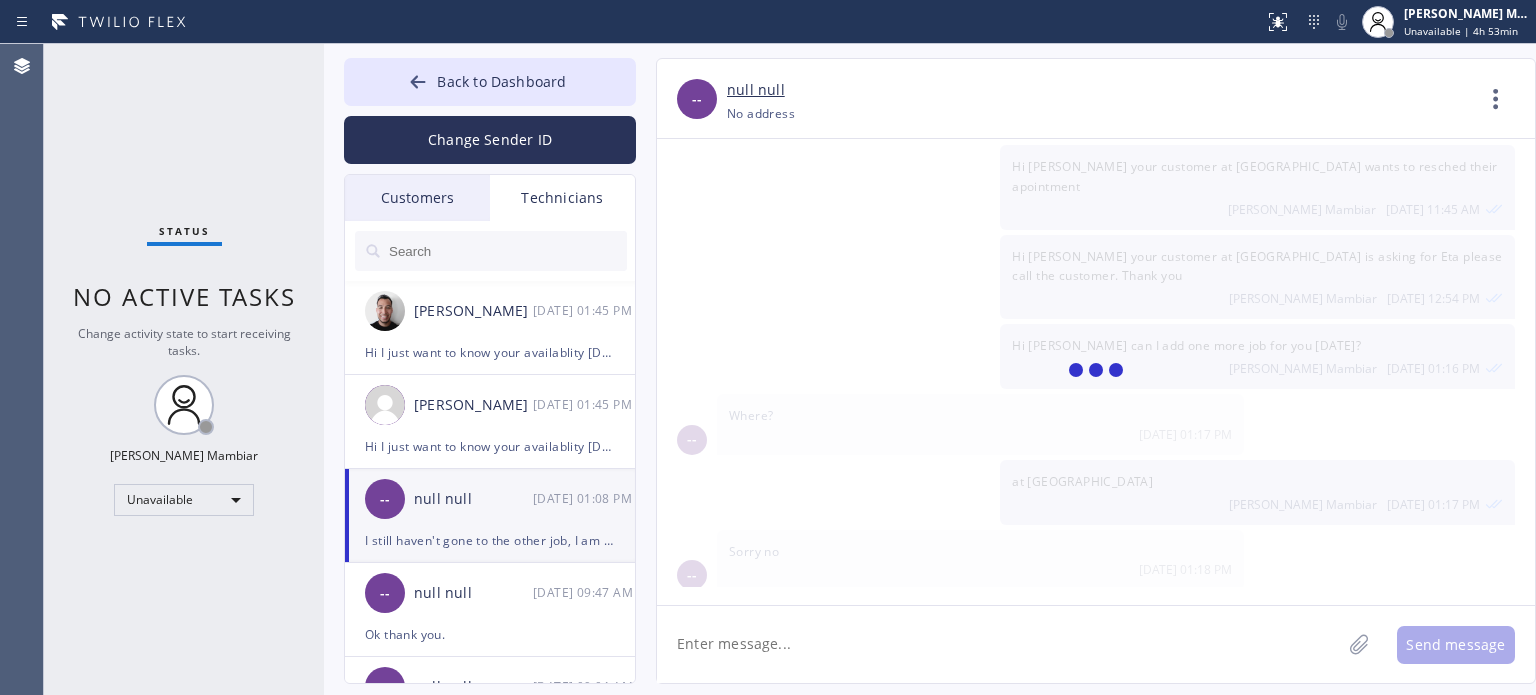 scroll, scrollTop: 3520, scrollLeft: 0, axis: vertical 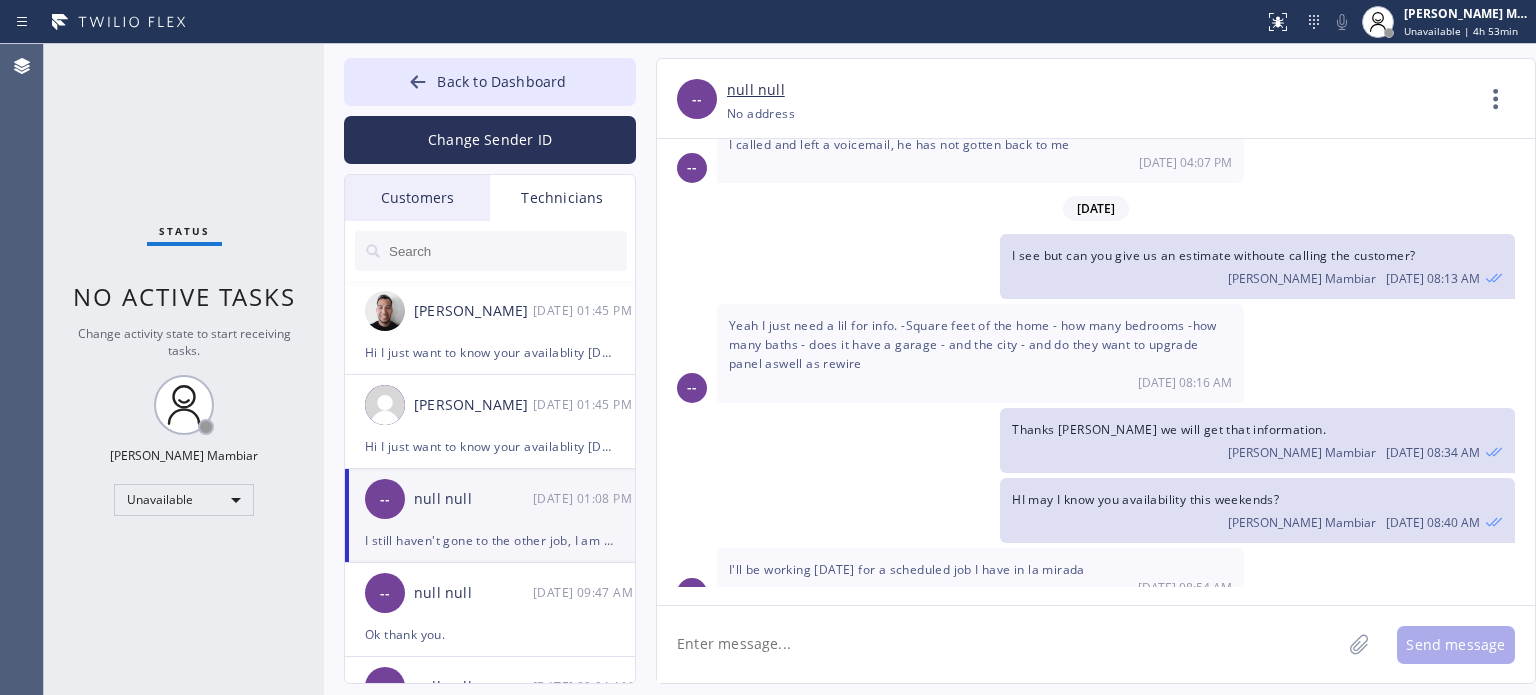 click 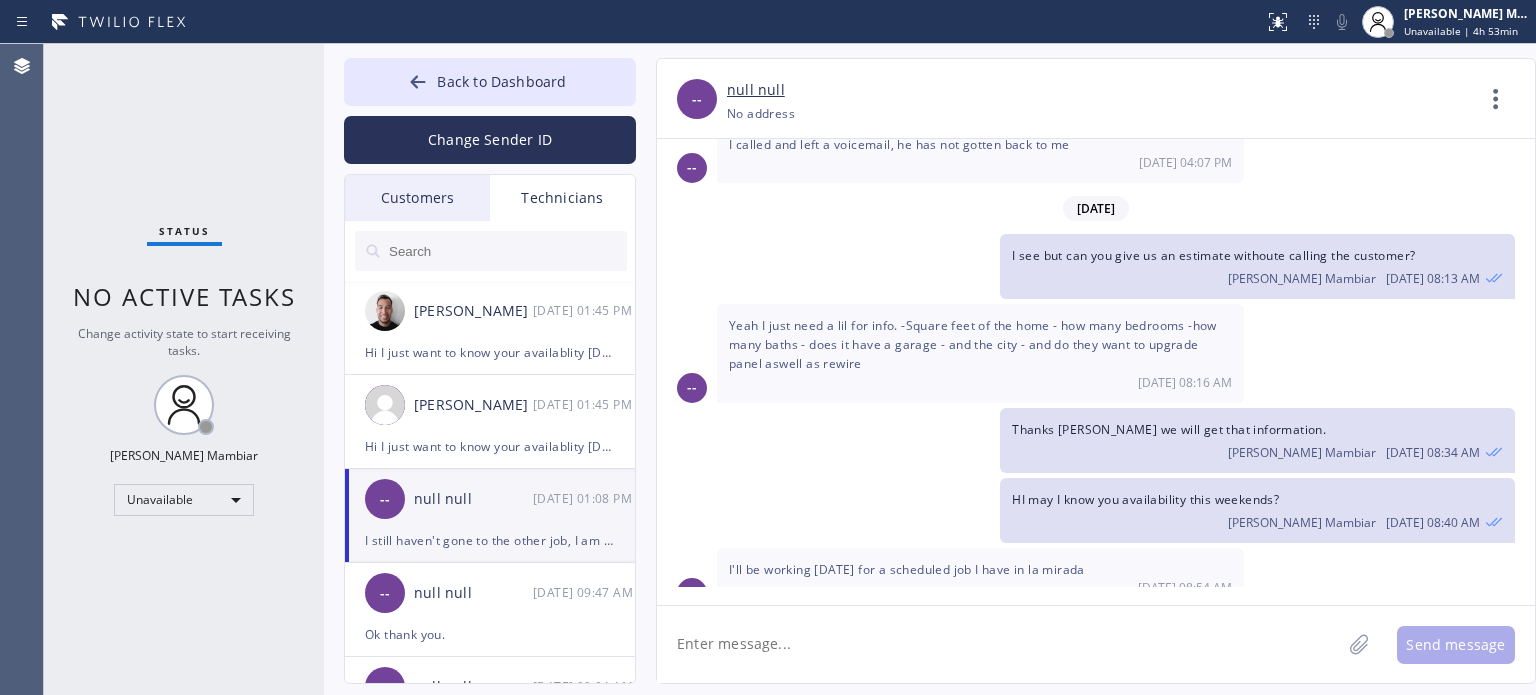 paste on "Hi I just want to know your availablity [DATE] and [DATE]?" 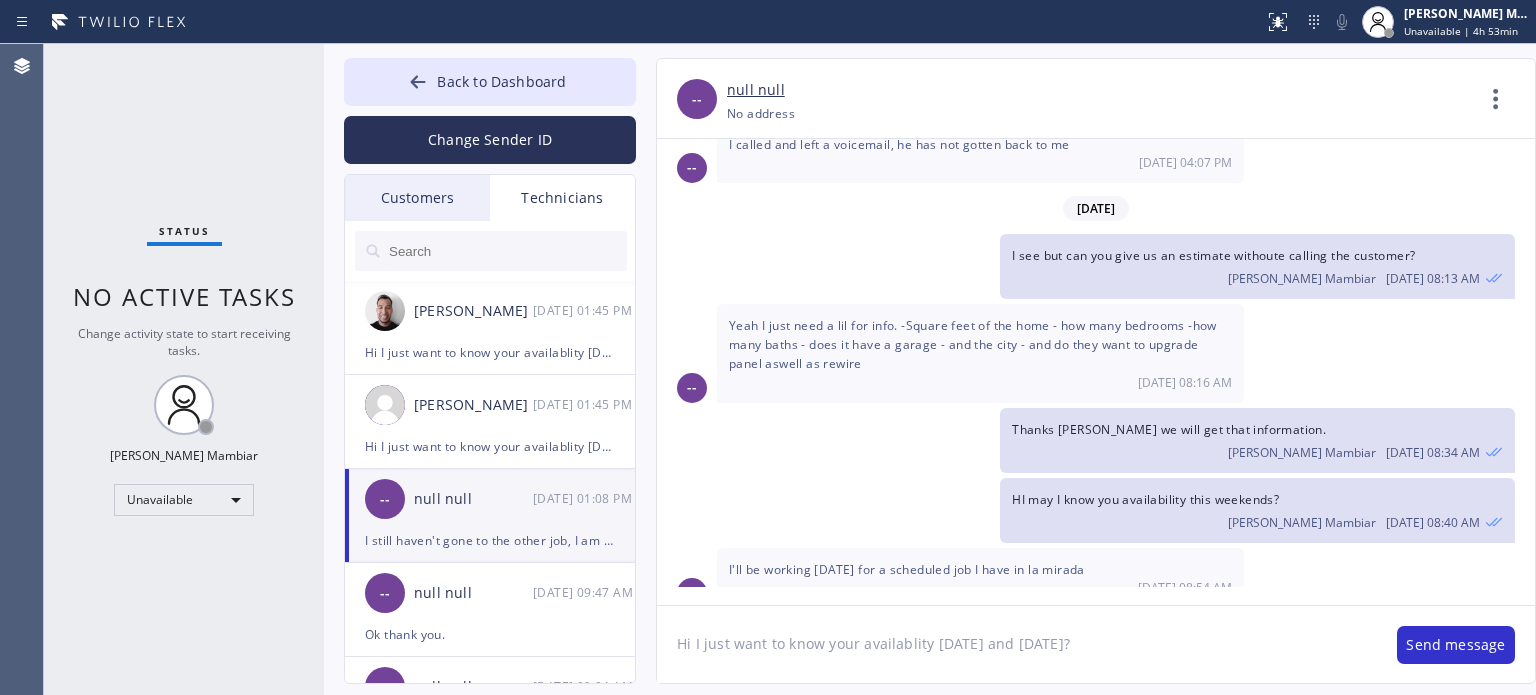 scroll, scrollTop: 3578, scrollLeft: 0, axis: vertical 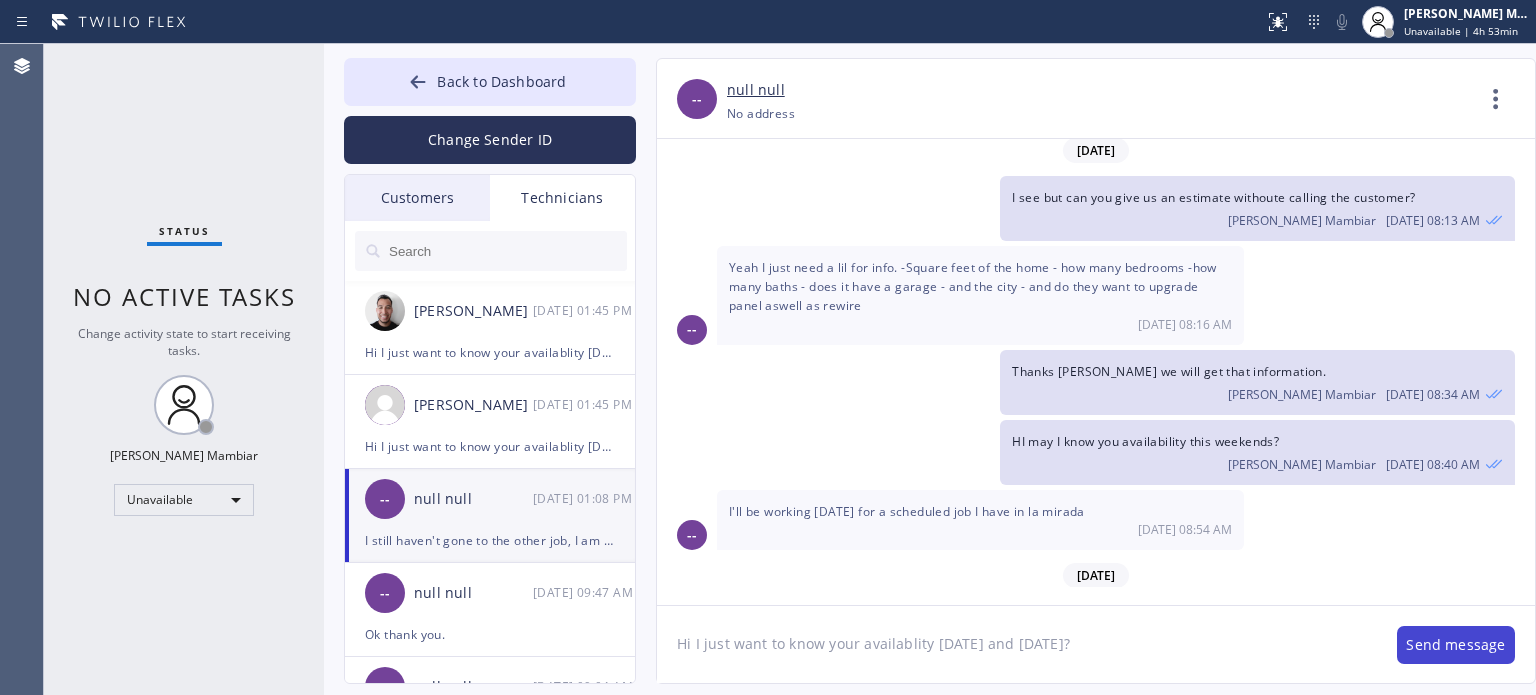 type on "Hi I just want to know your availablity [DATE] and [DATE]?" 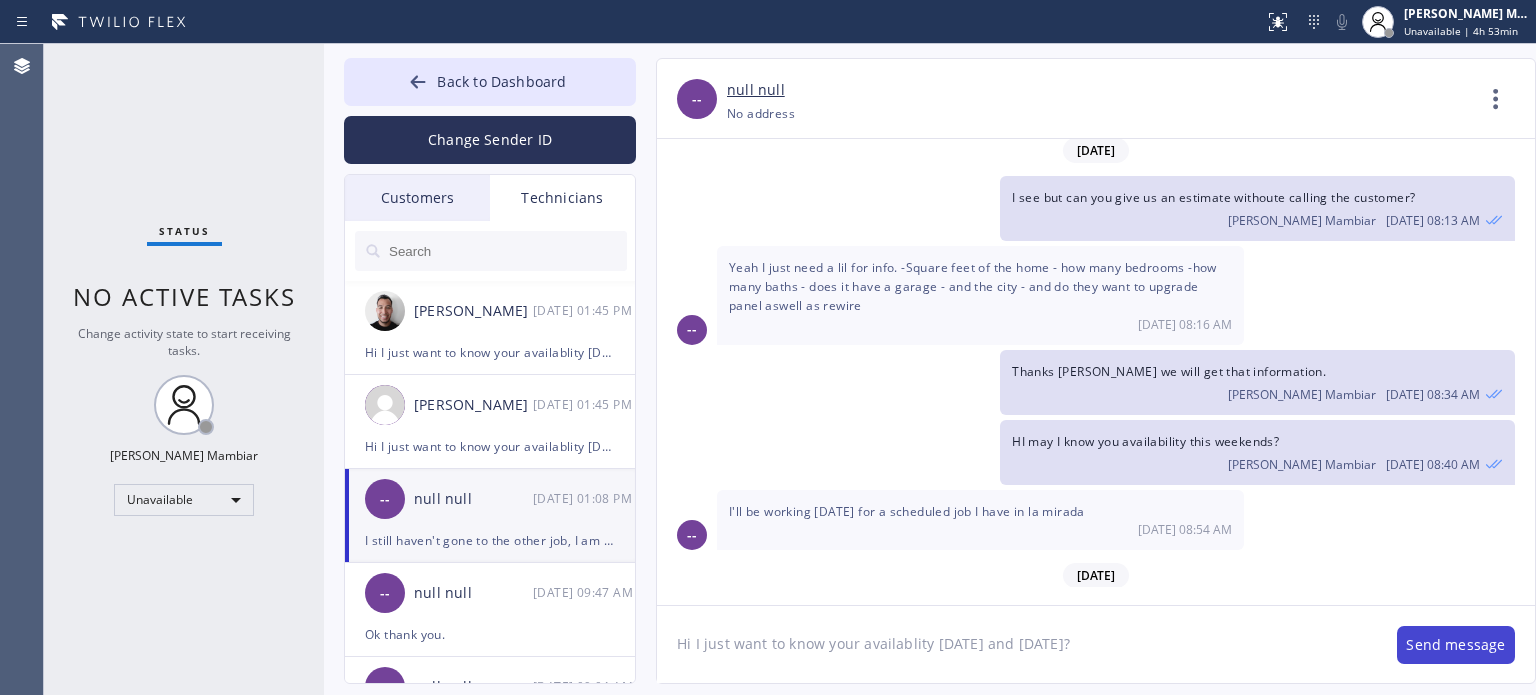 click on "Send message" at bounding box center [1456, 645] 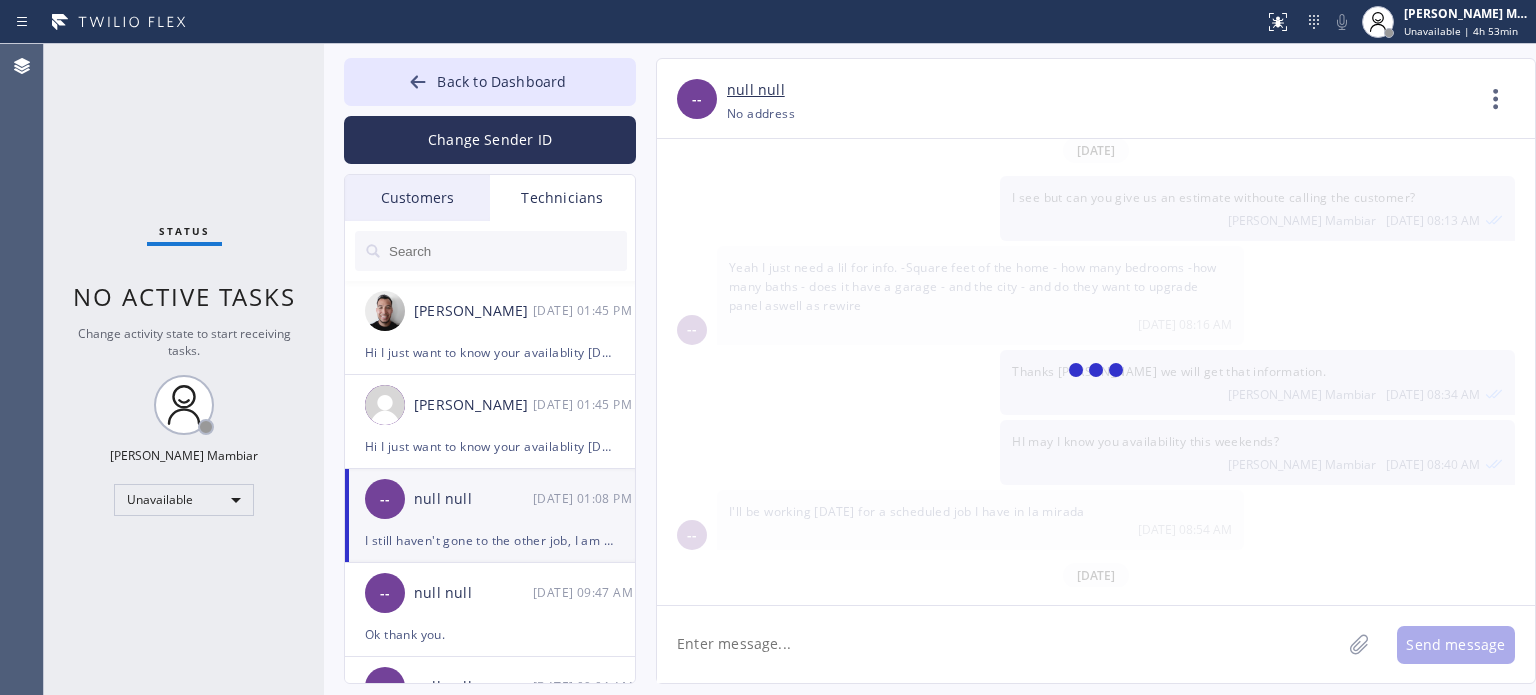 scroll, scrollTop: 3648, scrollLeft: 0, axis: vertical 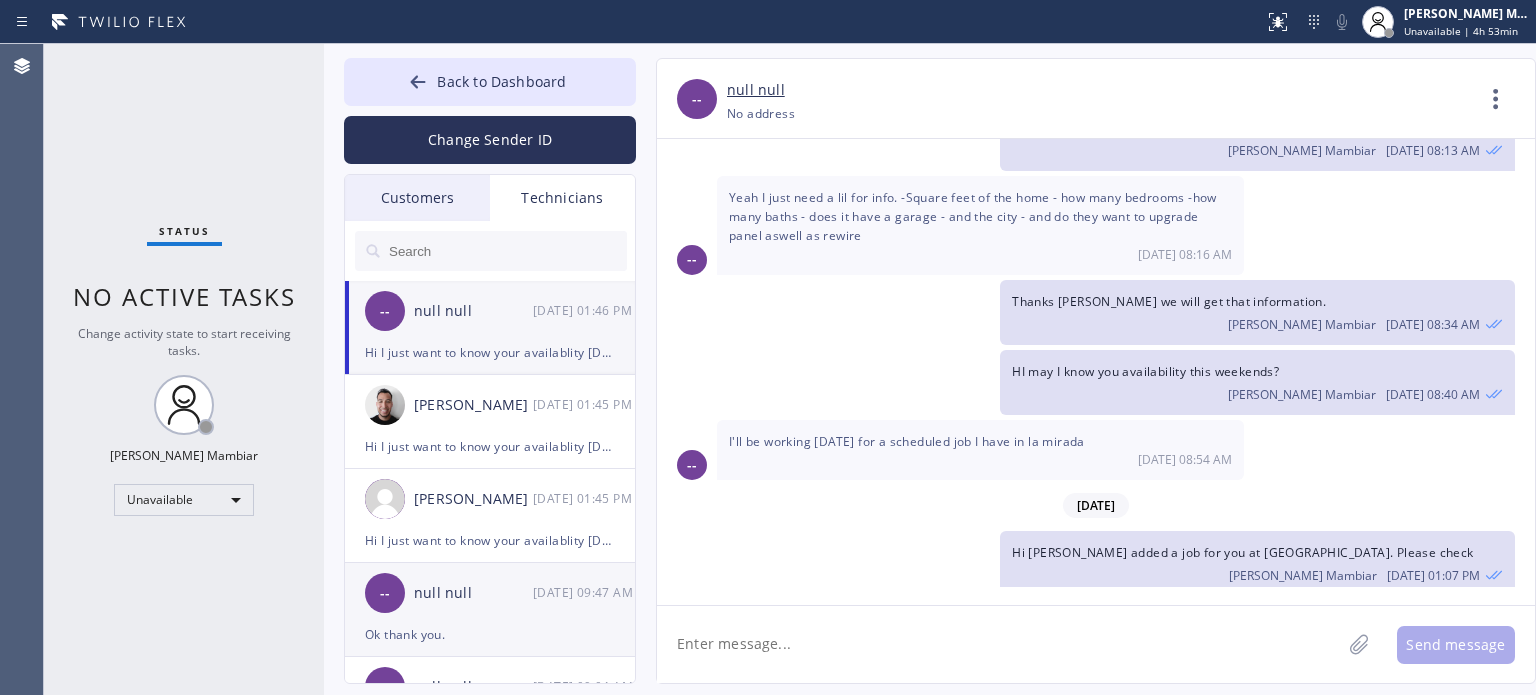 click on "null null" at bounding box center (473, 593) 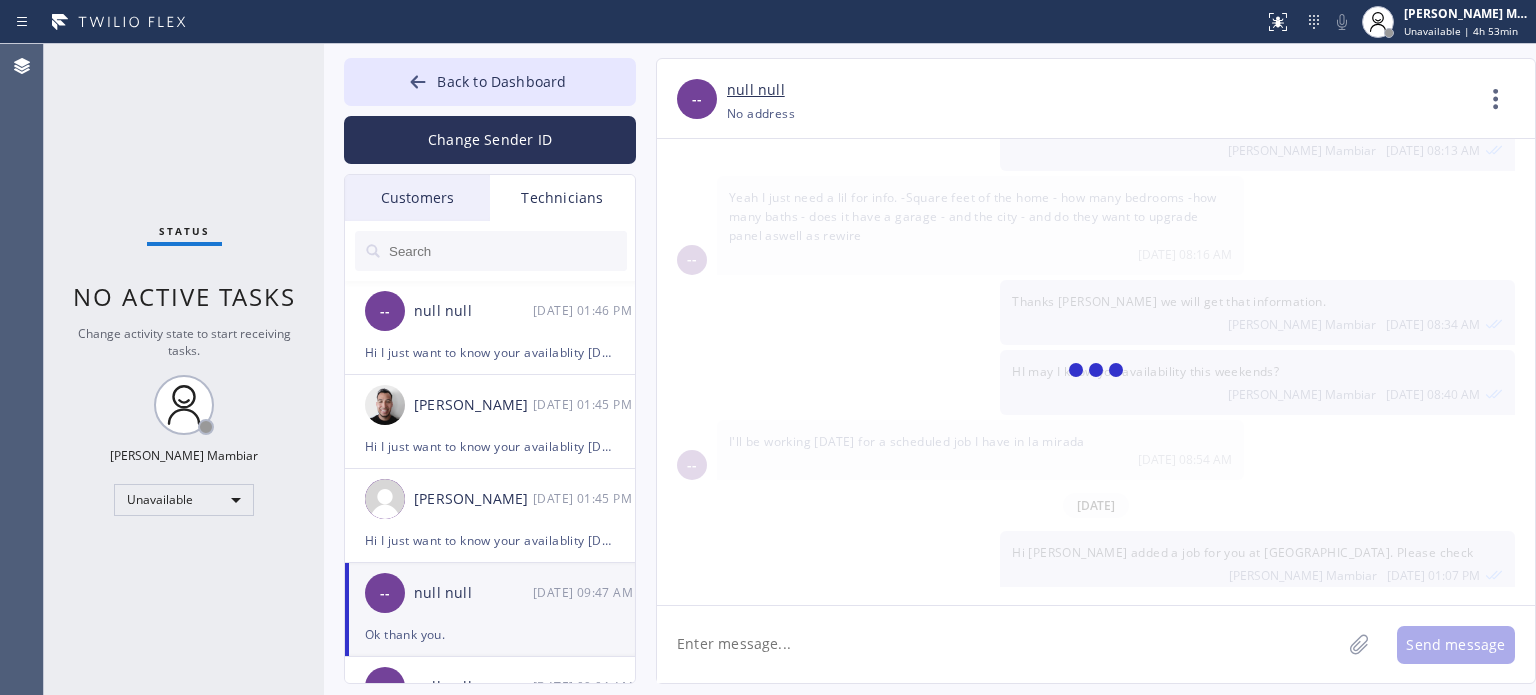 scroll, scrollTop: 792, scrollLeft: 0, axis: vertical 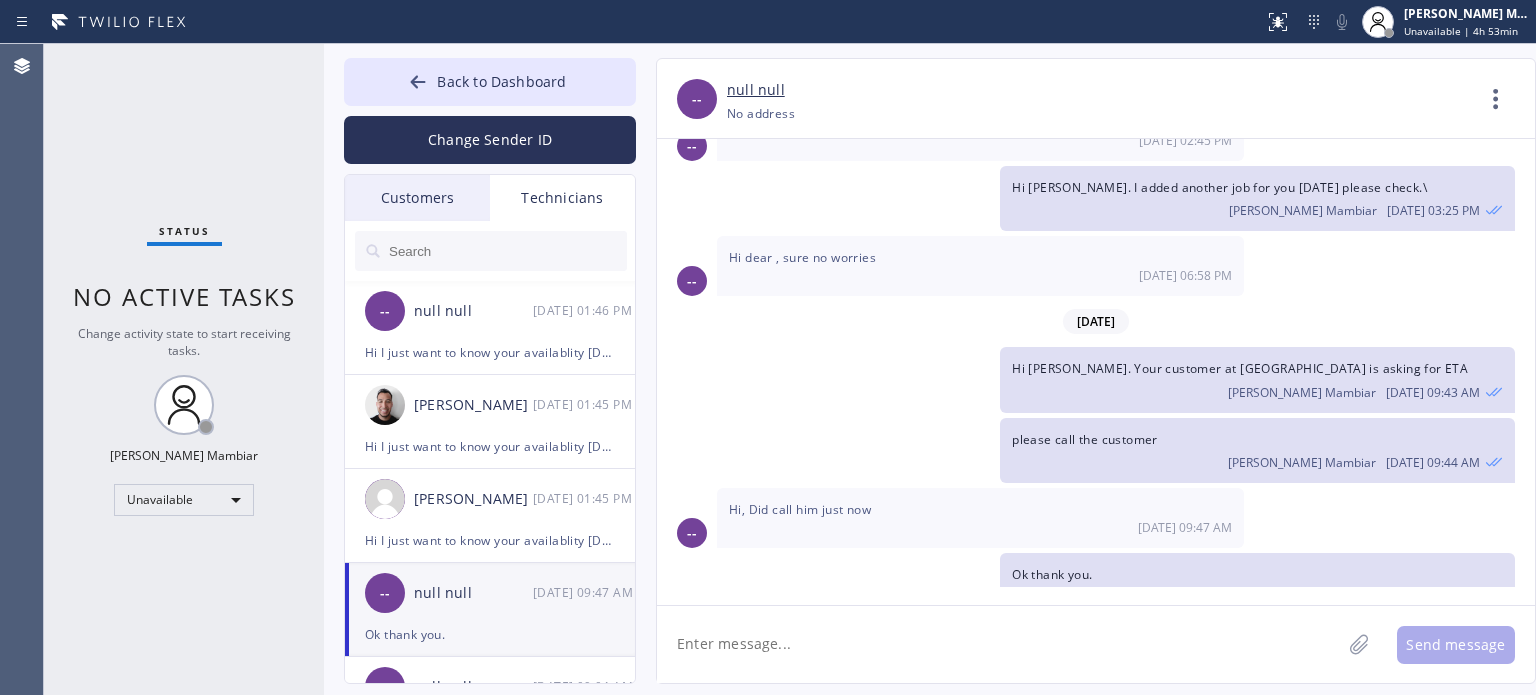 click 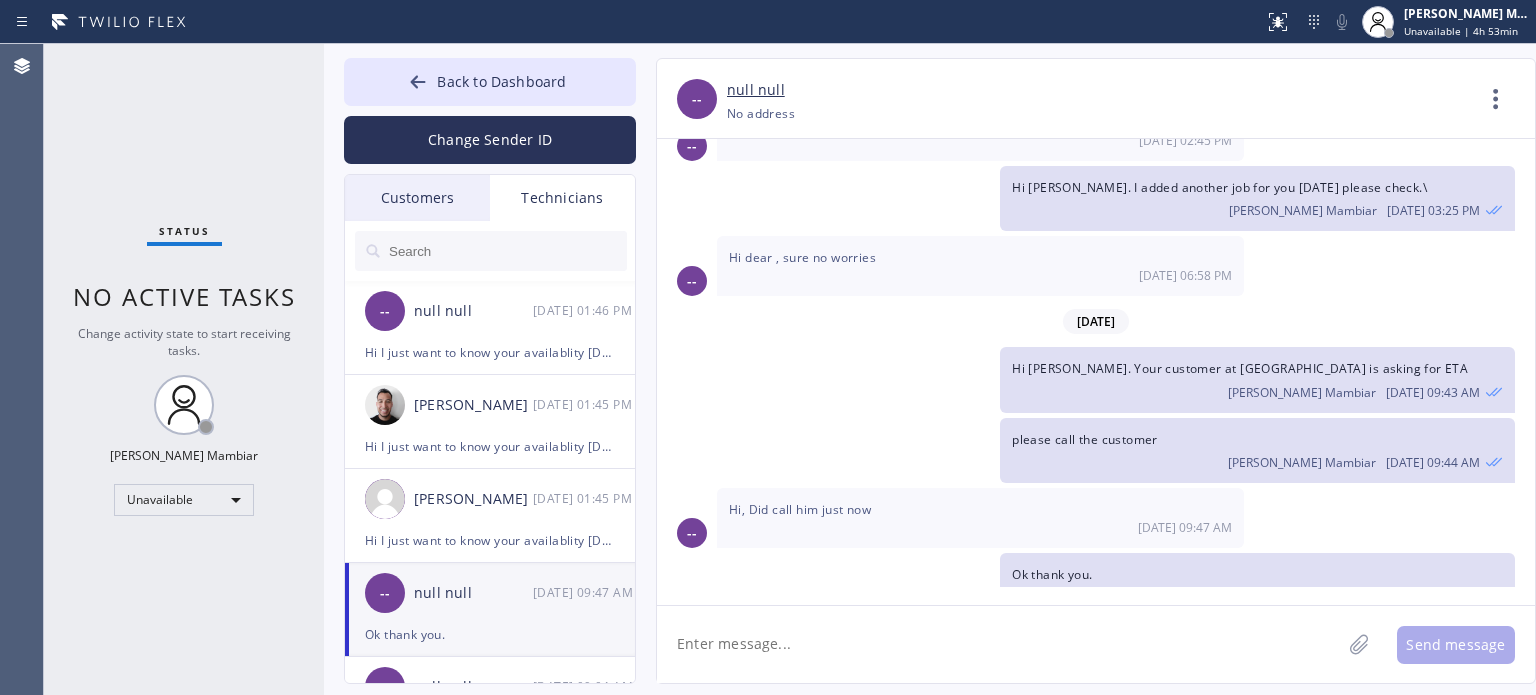 paste on "Hi I just want to know your availablity [DATE] and [DATE]?" 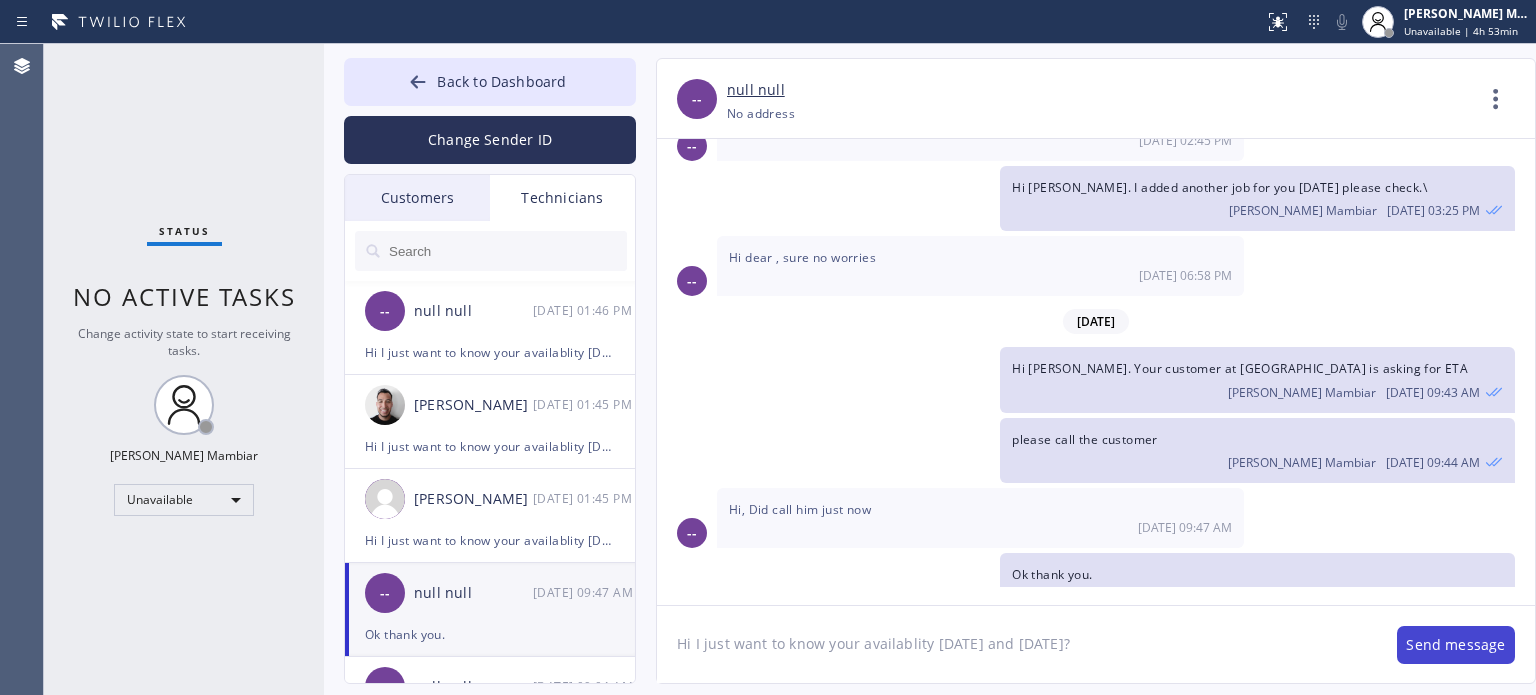 type on "Hi I just want to know your availablity [DATE] and [DATE]?" 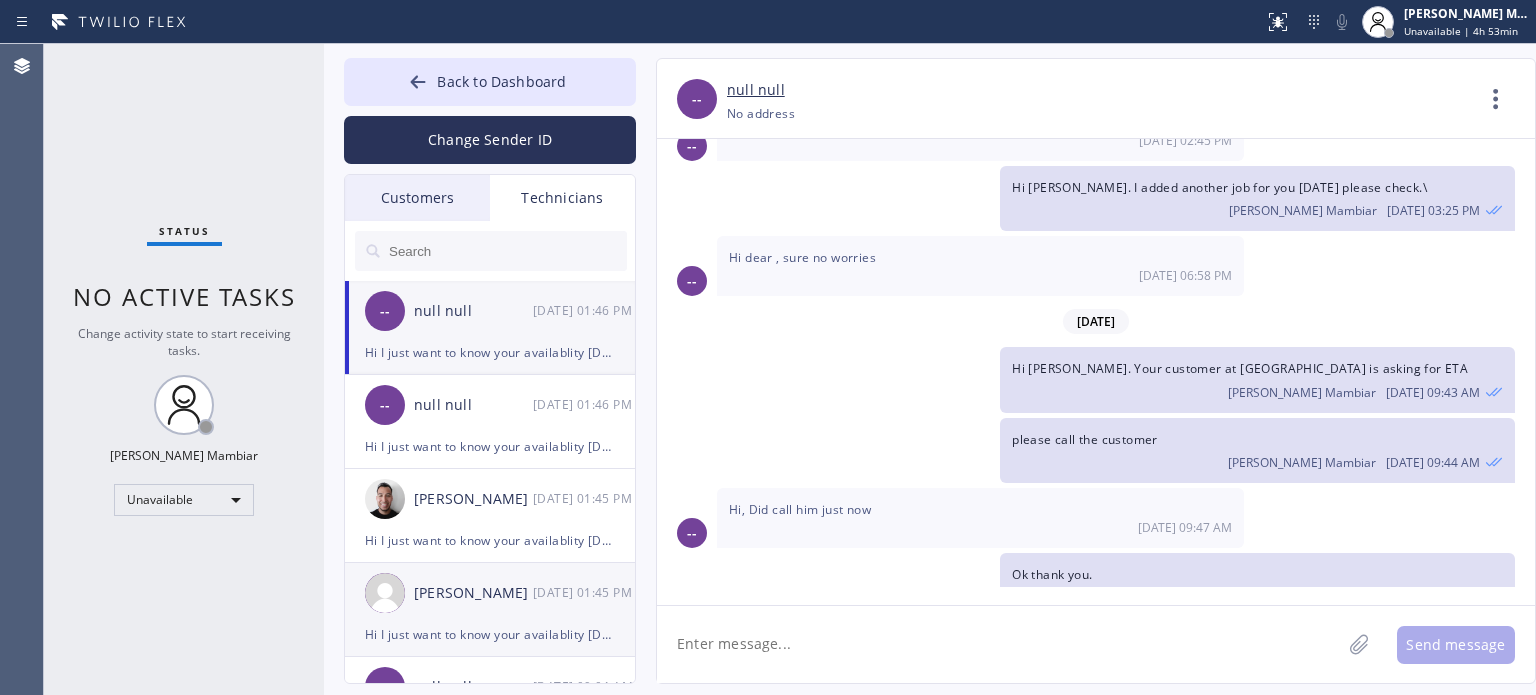 scroll, scrollTop: 861, scrollLeft: 0, axis: vertical 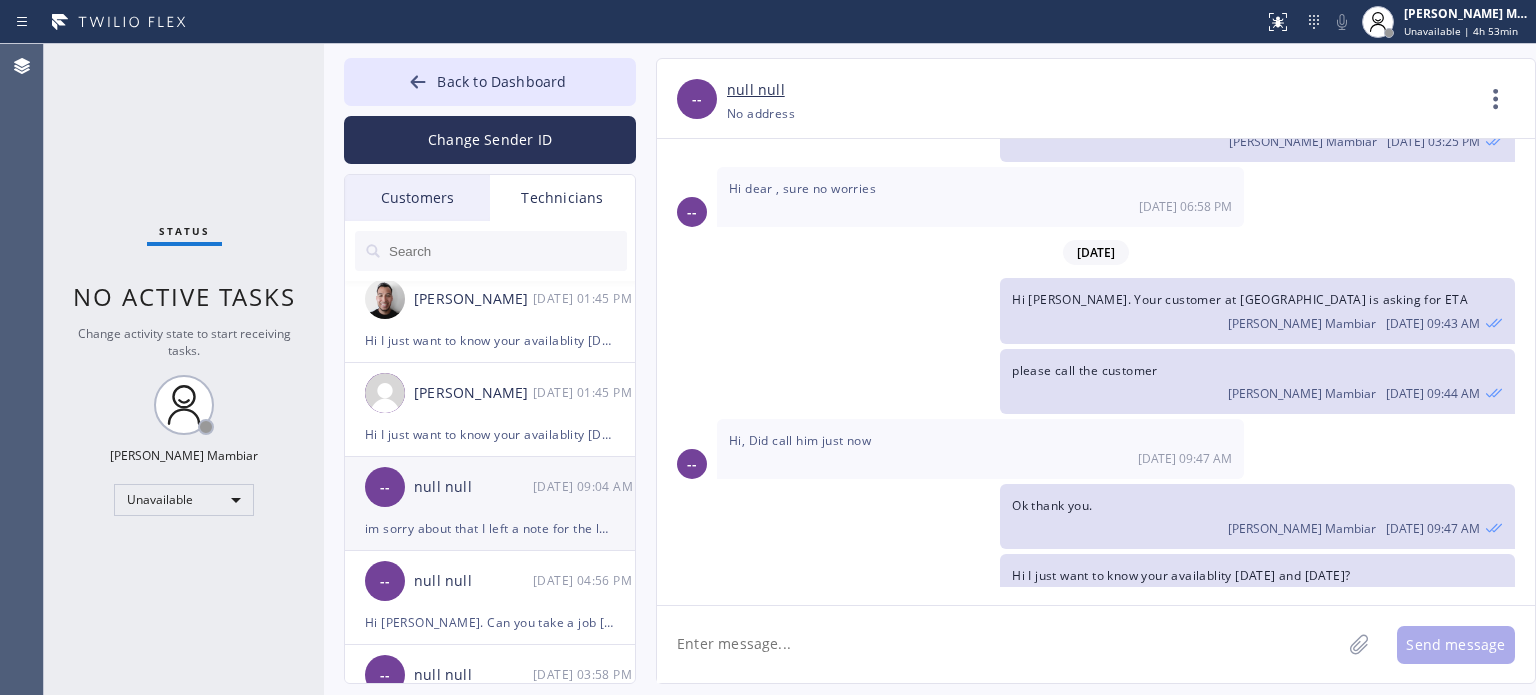 click on "null null" at bounding box center (473, 487) 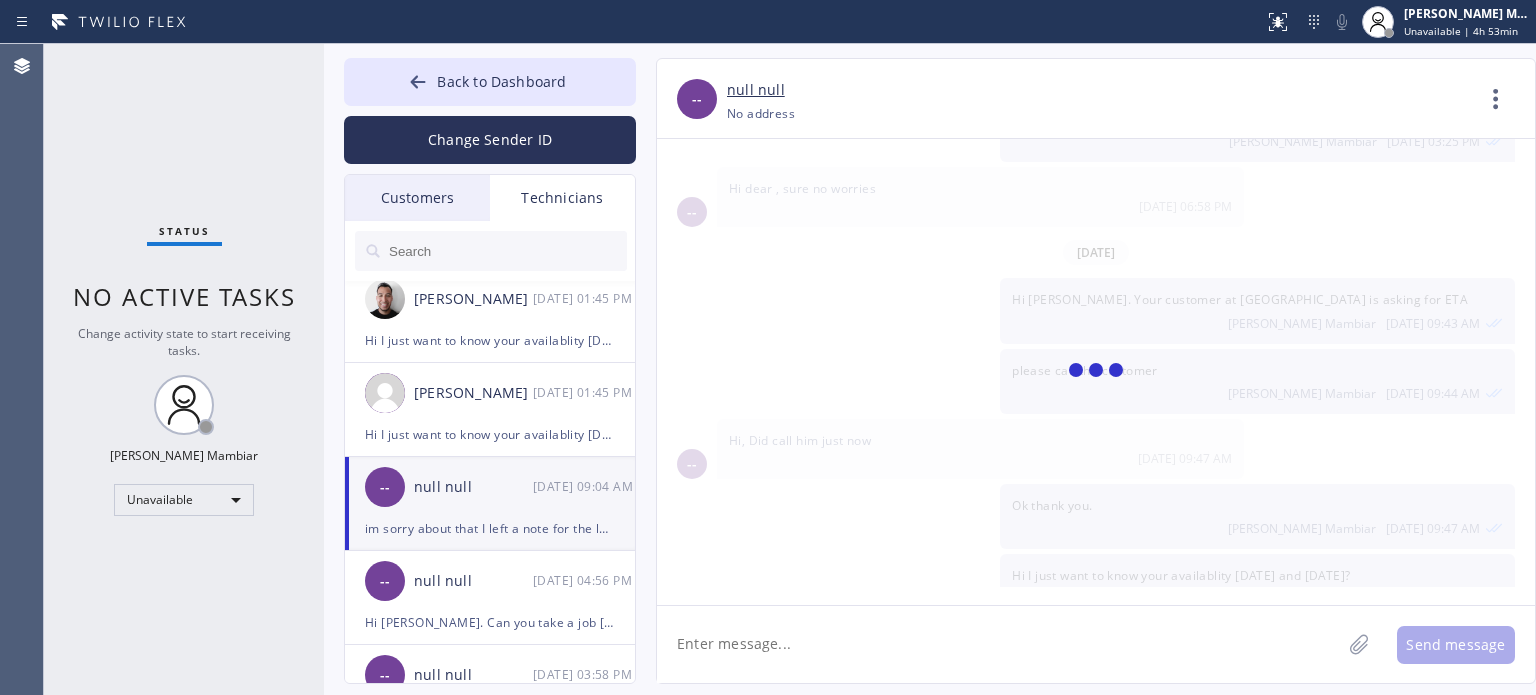 scroll, scrollTop: 1783, scrollLeft: 0, axis: vertical 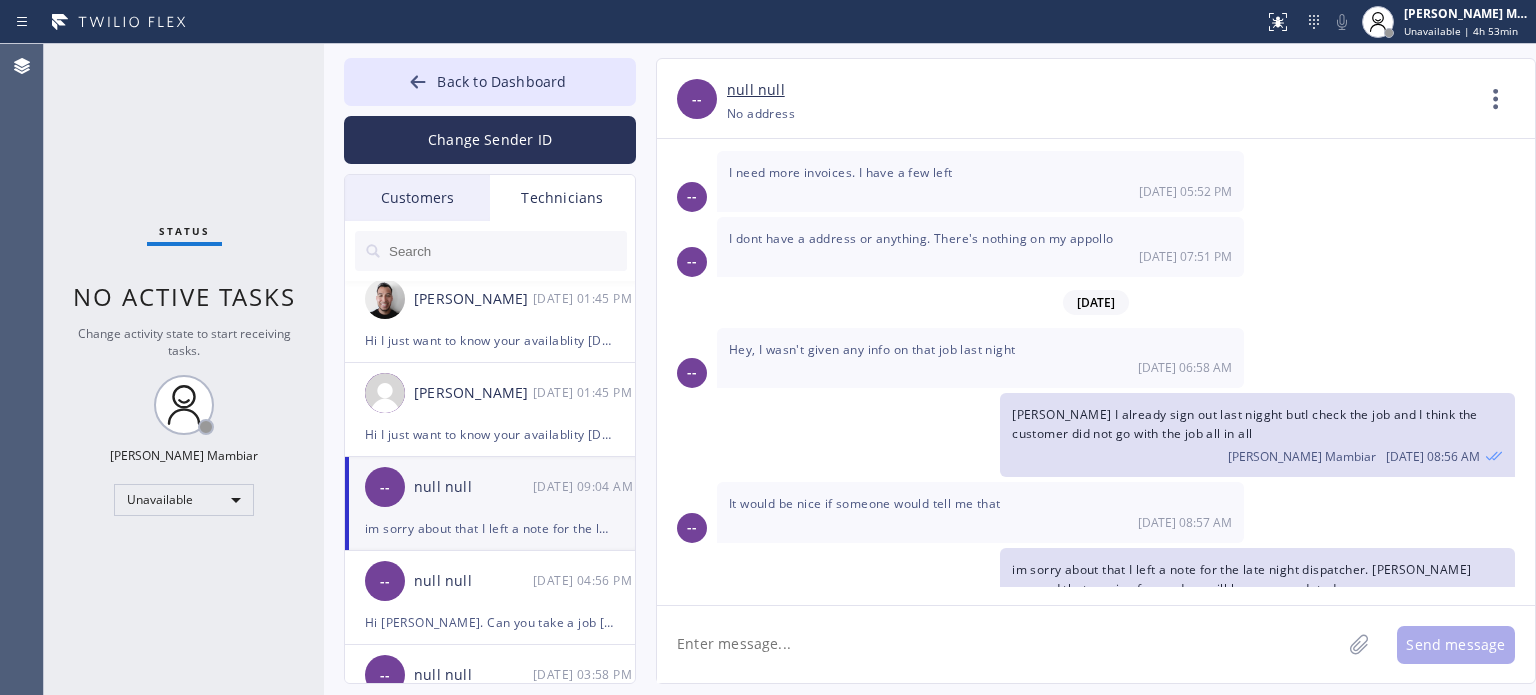 click 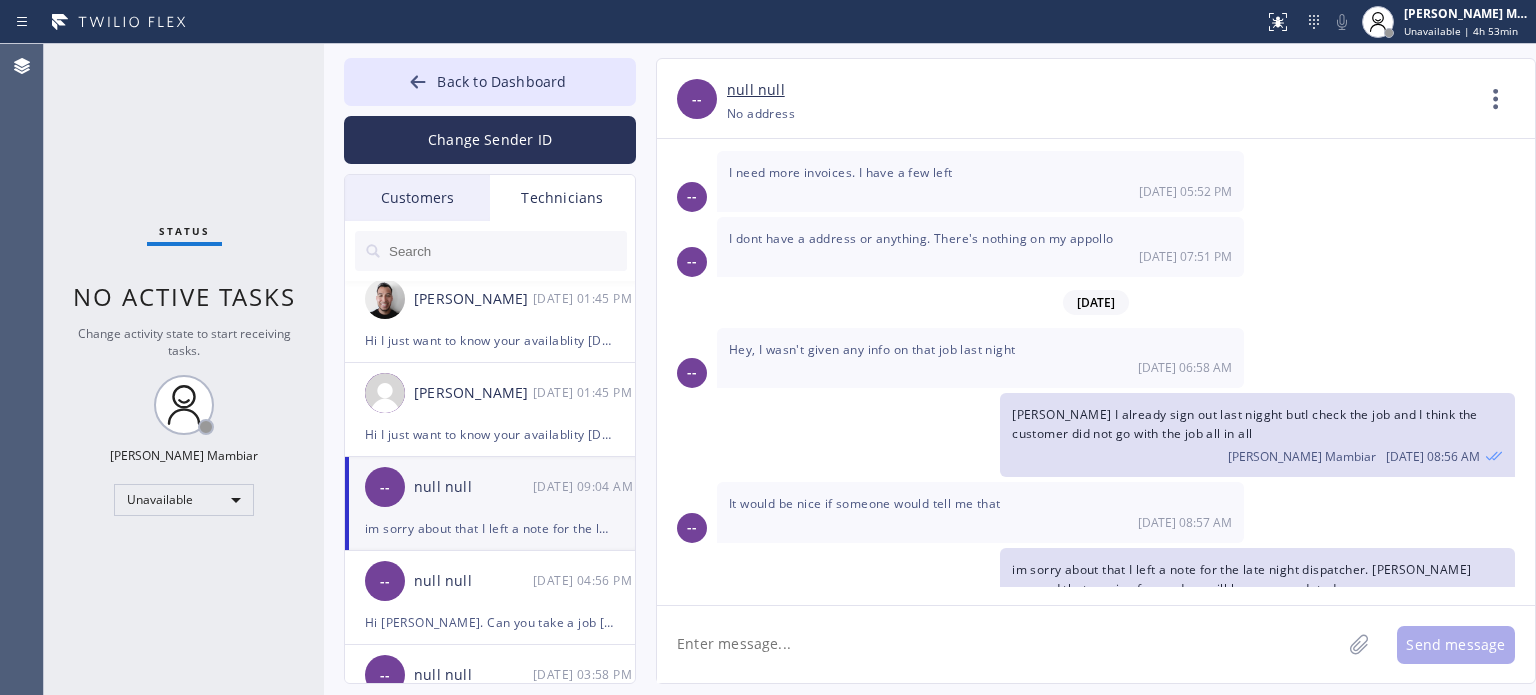 paste on "Hi I just want to know your availablity [DATE] and [DATE]?" 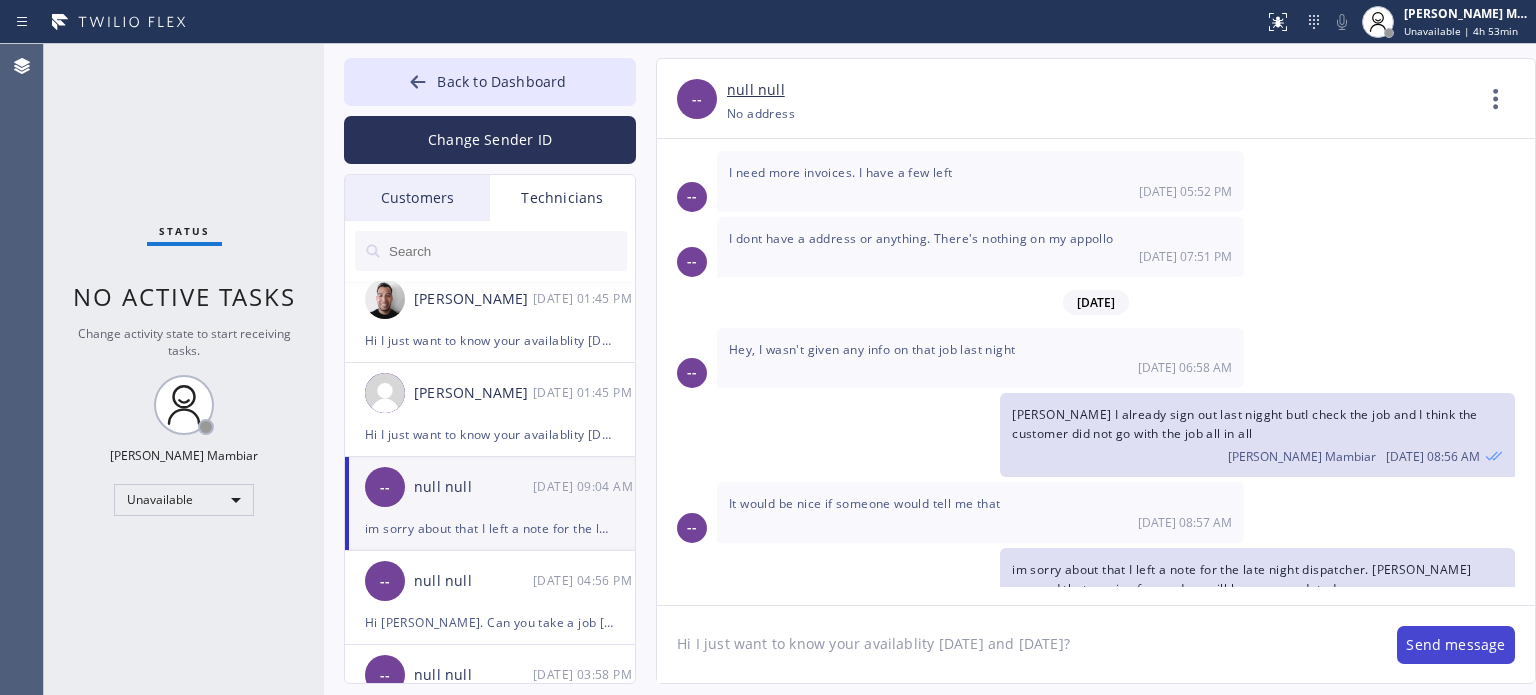 type on "Hi I just want to know your availablity [DATE] and [DATE]?" 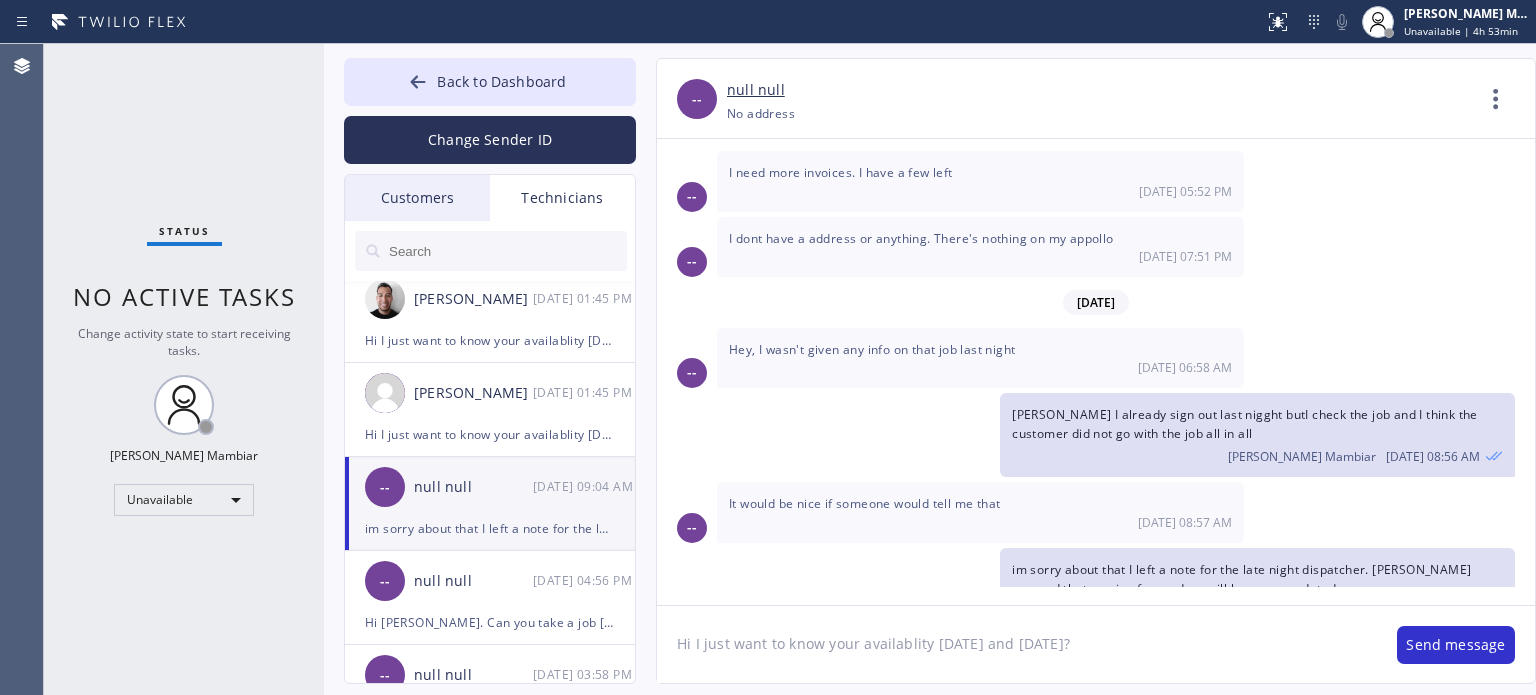 drag, startPoint x: 1452, startPoint y: 648, endPoint x: 1140, endPoint y: 610, distance: 314.30557 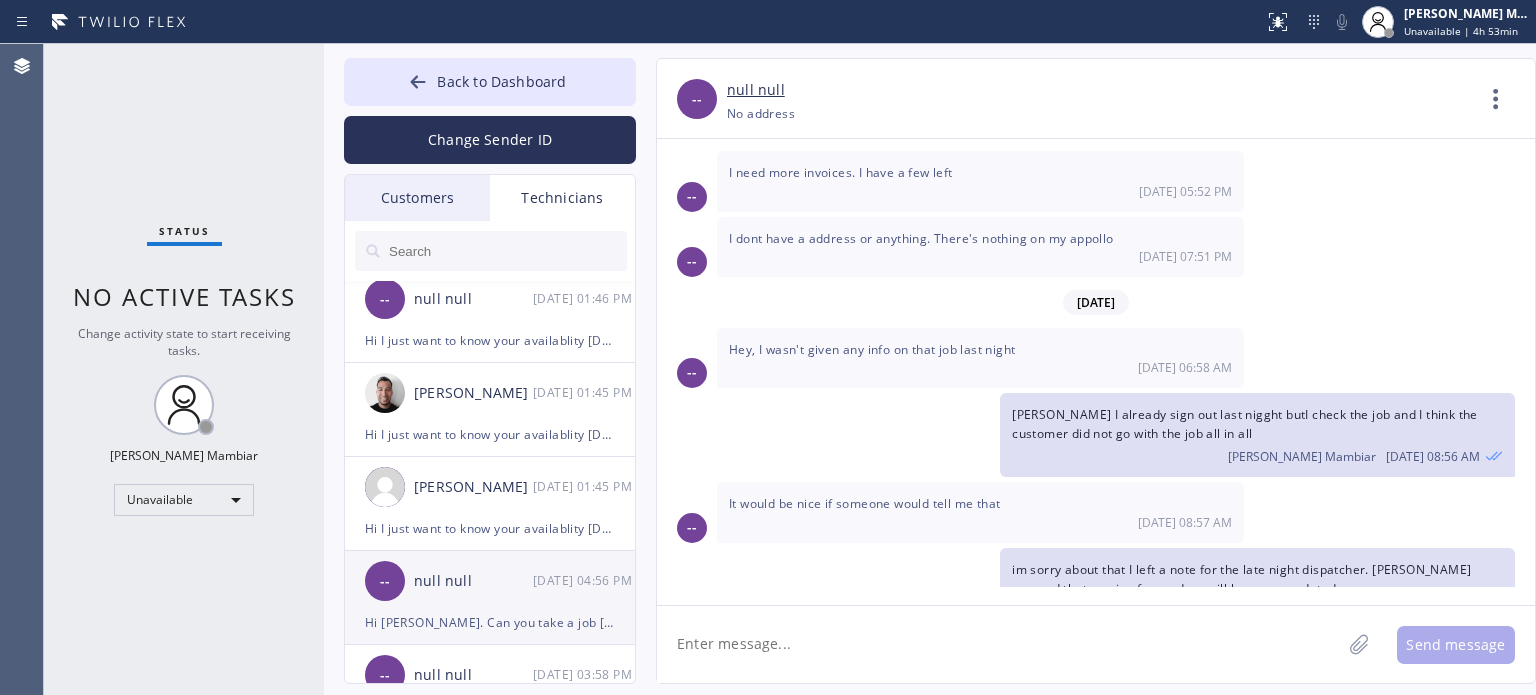 scroll, scrollTop: 1852, scrollLeft: 0, axis: vertical 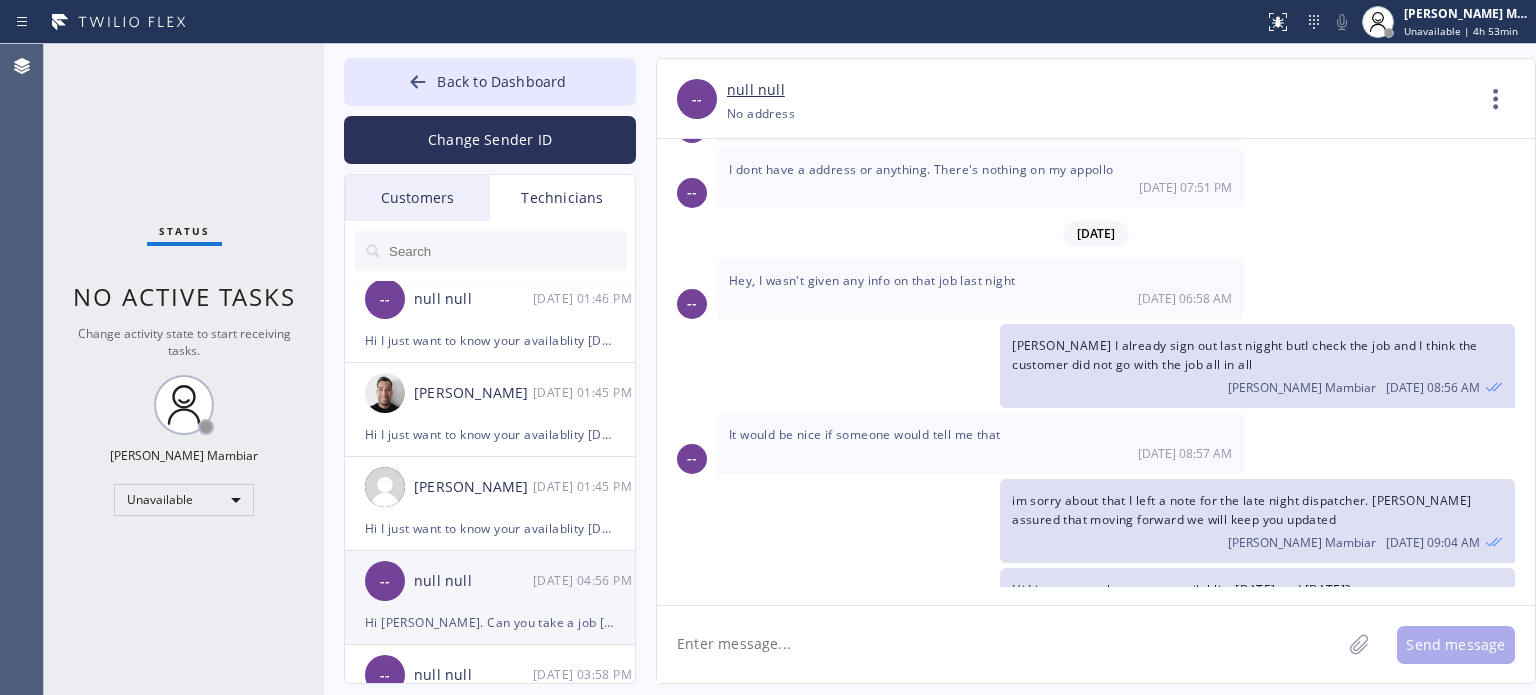 click on "-- null null [DATE] 04:56 PM" at bounding box center (491, 581) 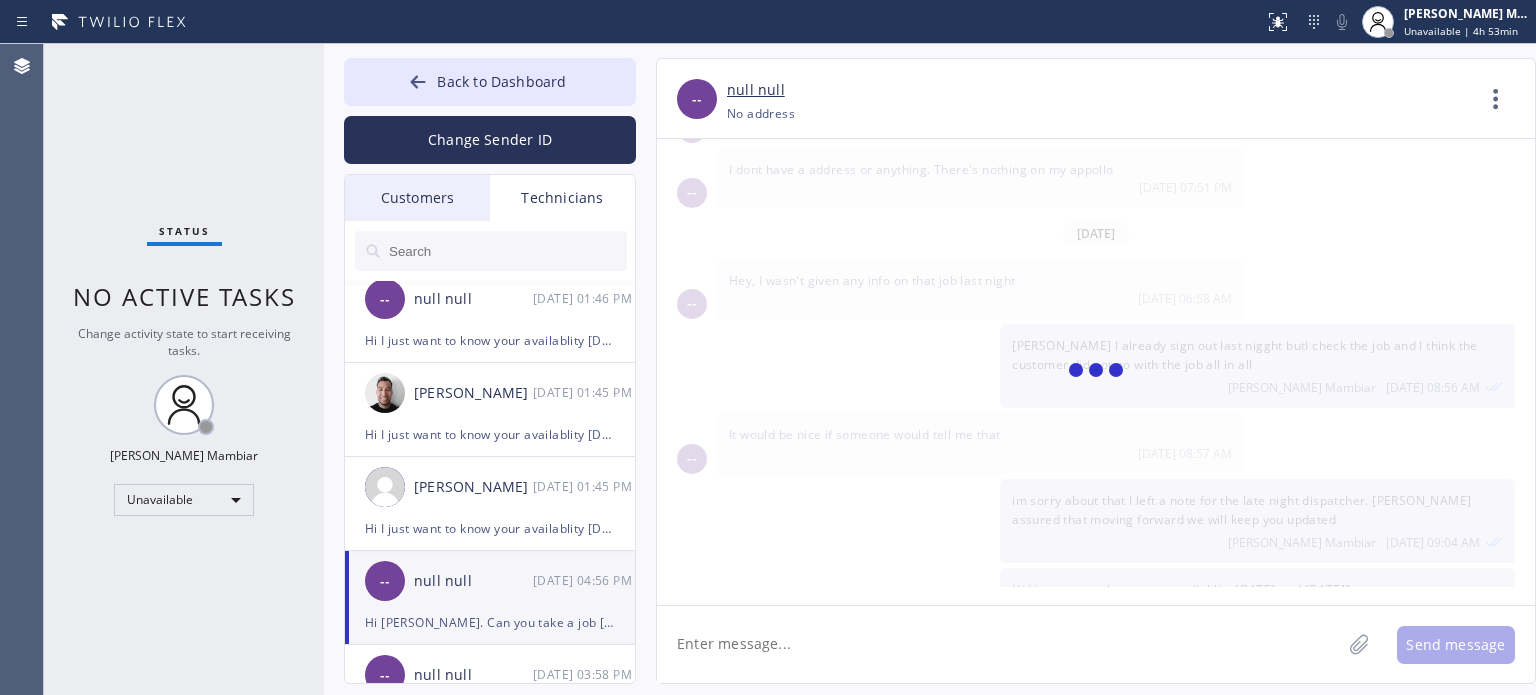 scroll, scrollTop: 0, scrollLeft: 0, axis: both 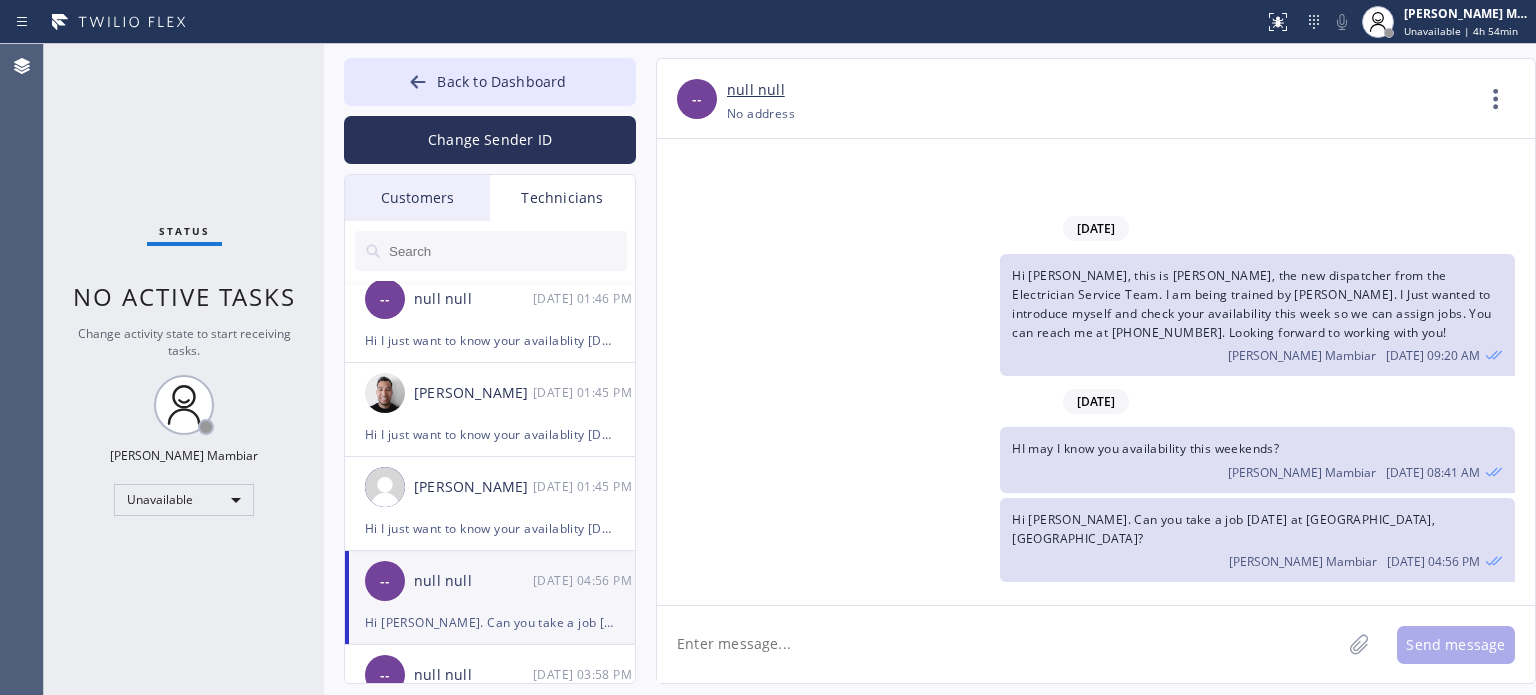 click 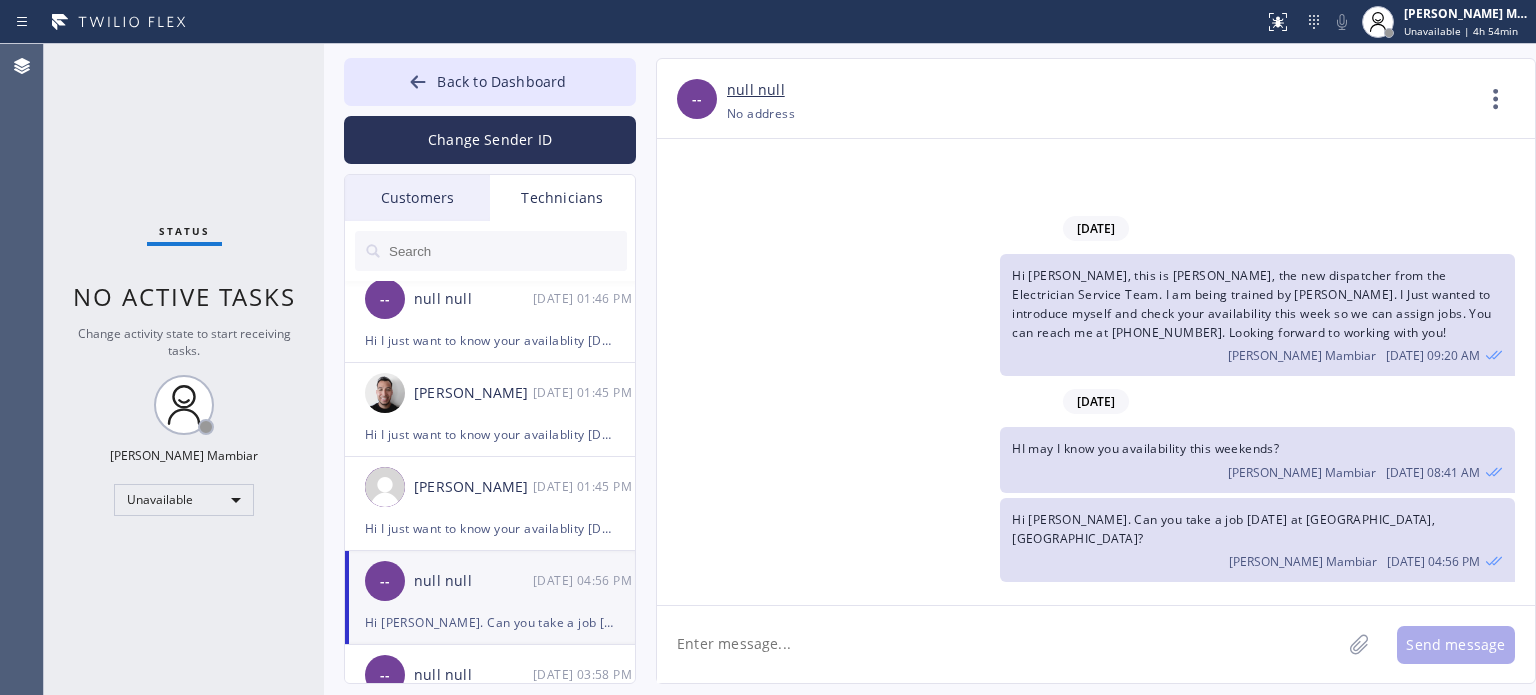 paste on "Hi I just want to know your availablity [DATE] and [DATE]?" 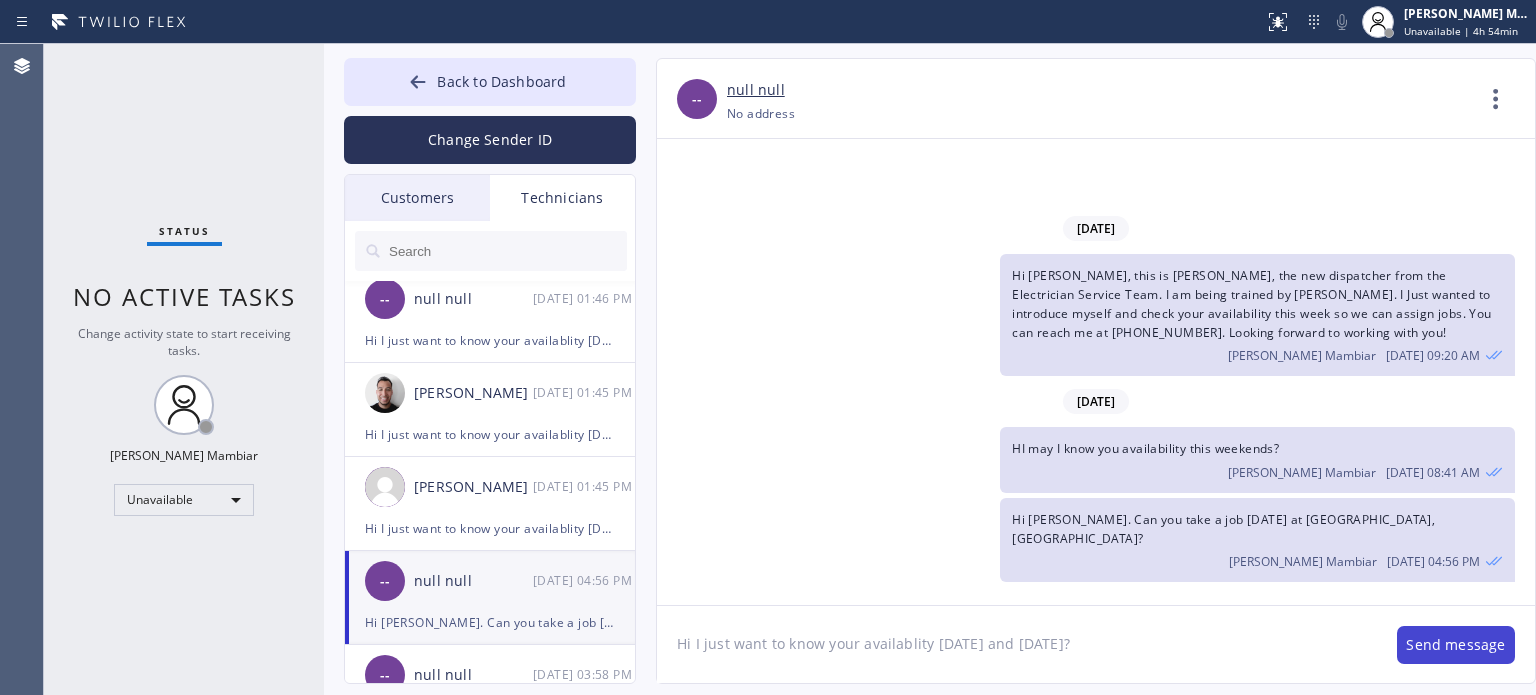 type on "Hi I just want to know your availablity [DATE] and [DATE]?" 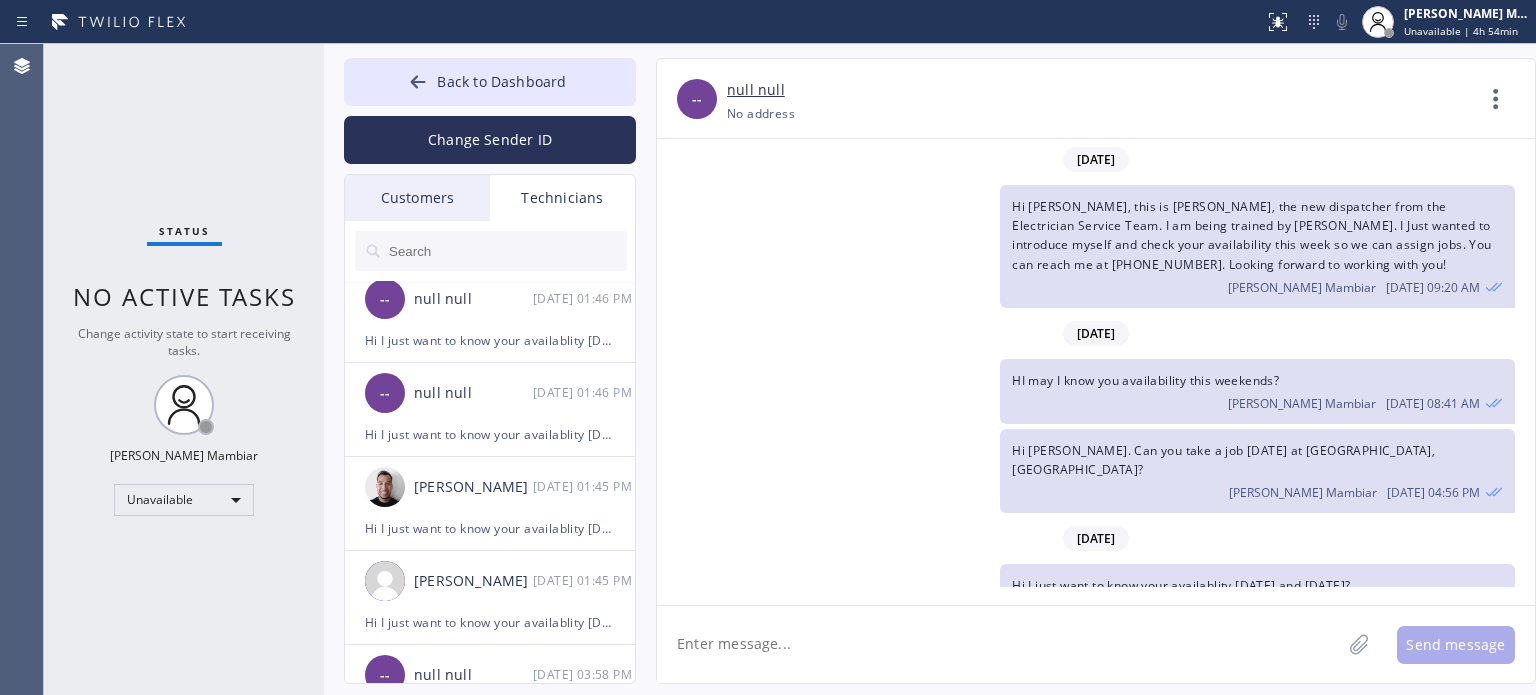 scroll, scrollTop: 21, scrollLeft: 0, axis: vertical 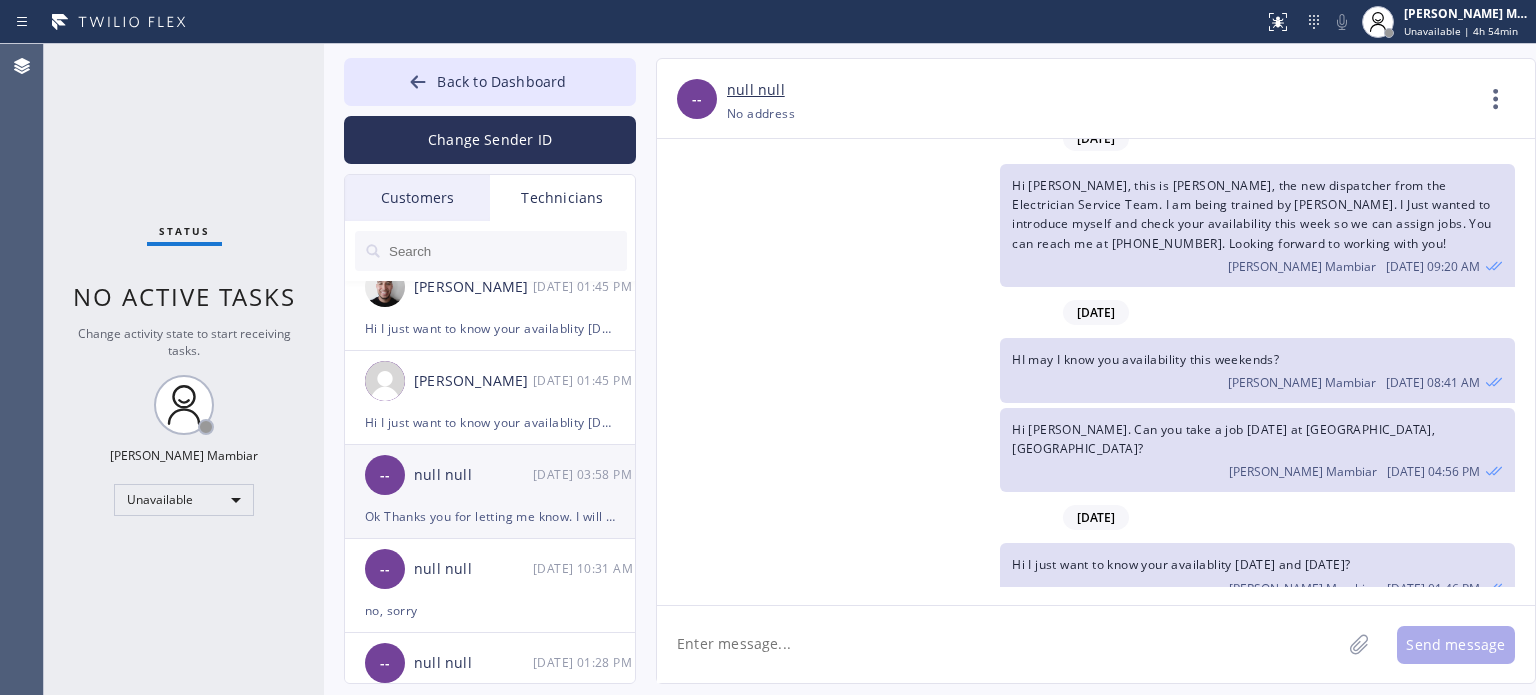 click on "-- null null [DATE] 03:58 PM" at bounding box center [491, 475] 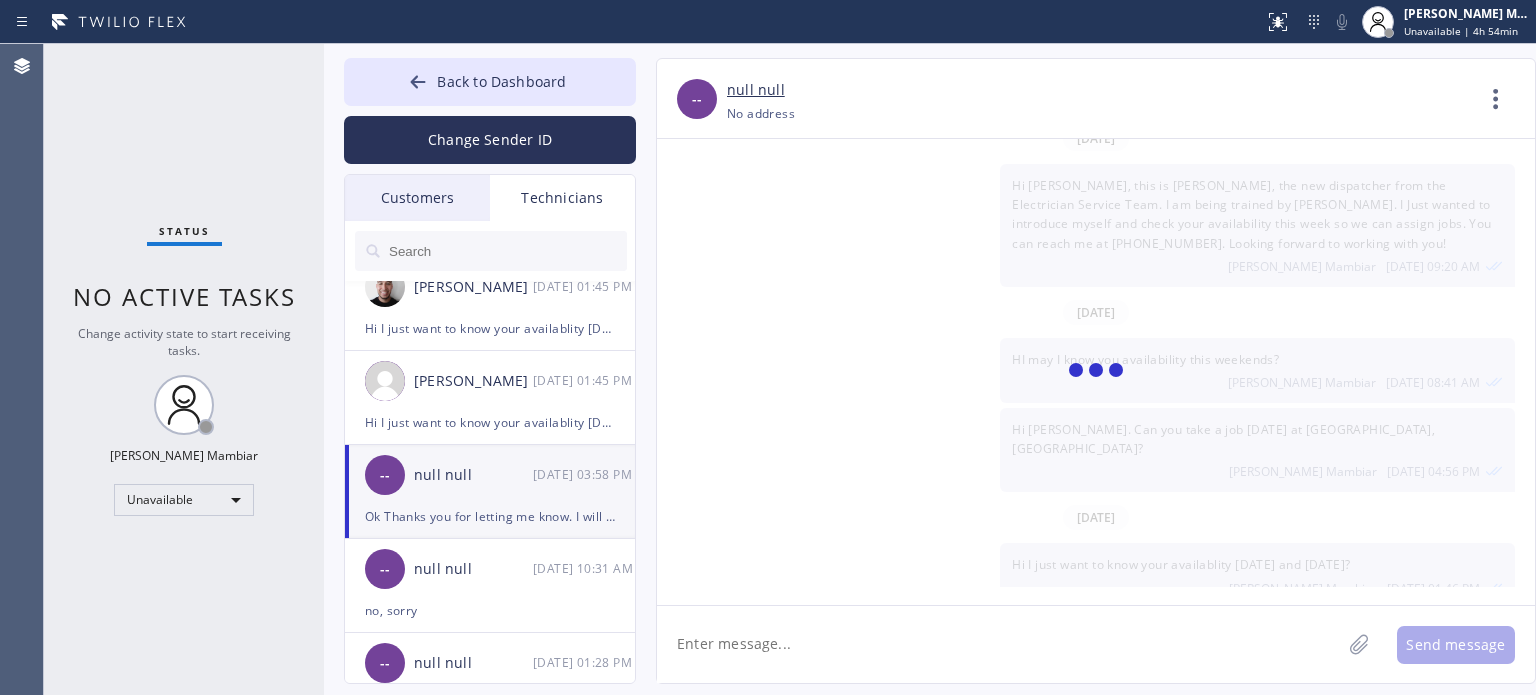 scroll, scrollTop: 257, scrollLeft: 0, axis: vertical 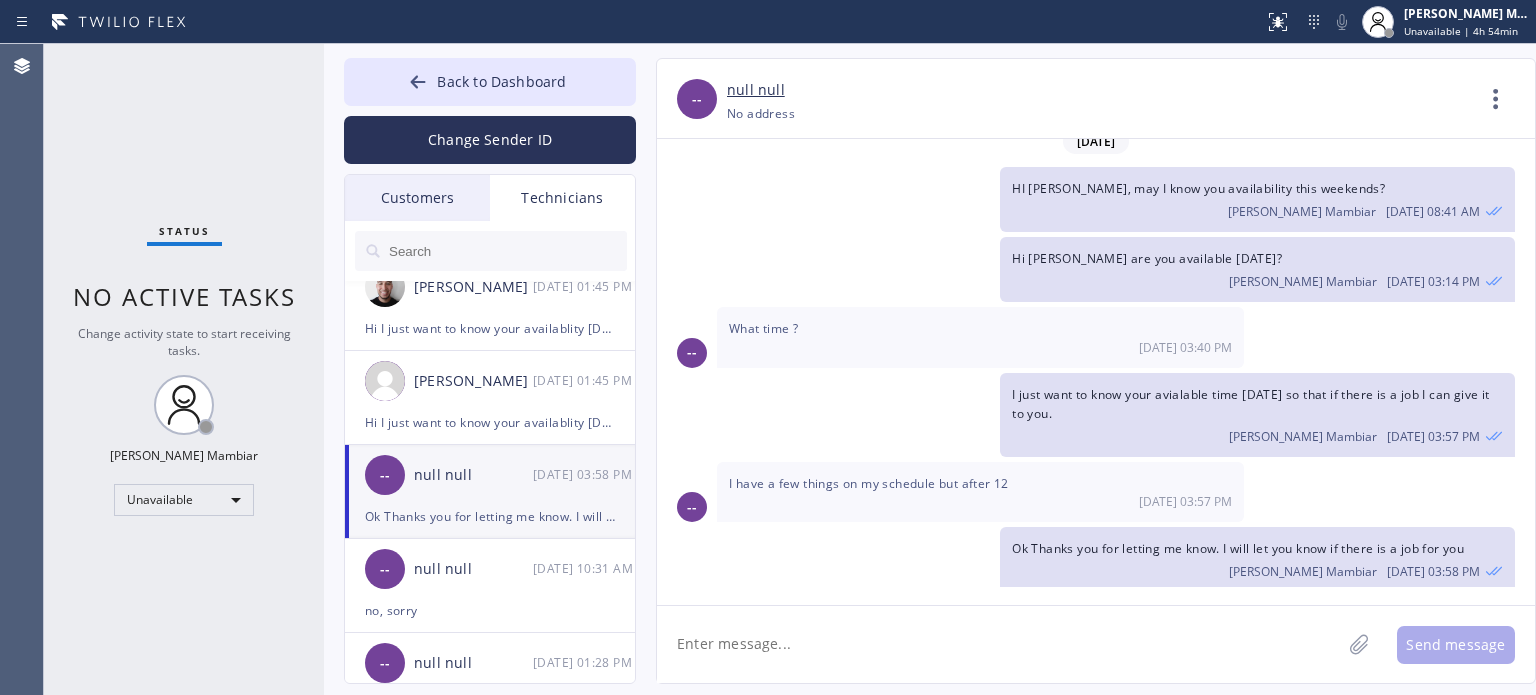 click 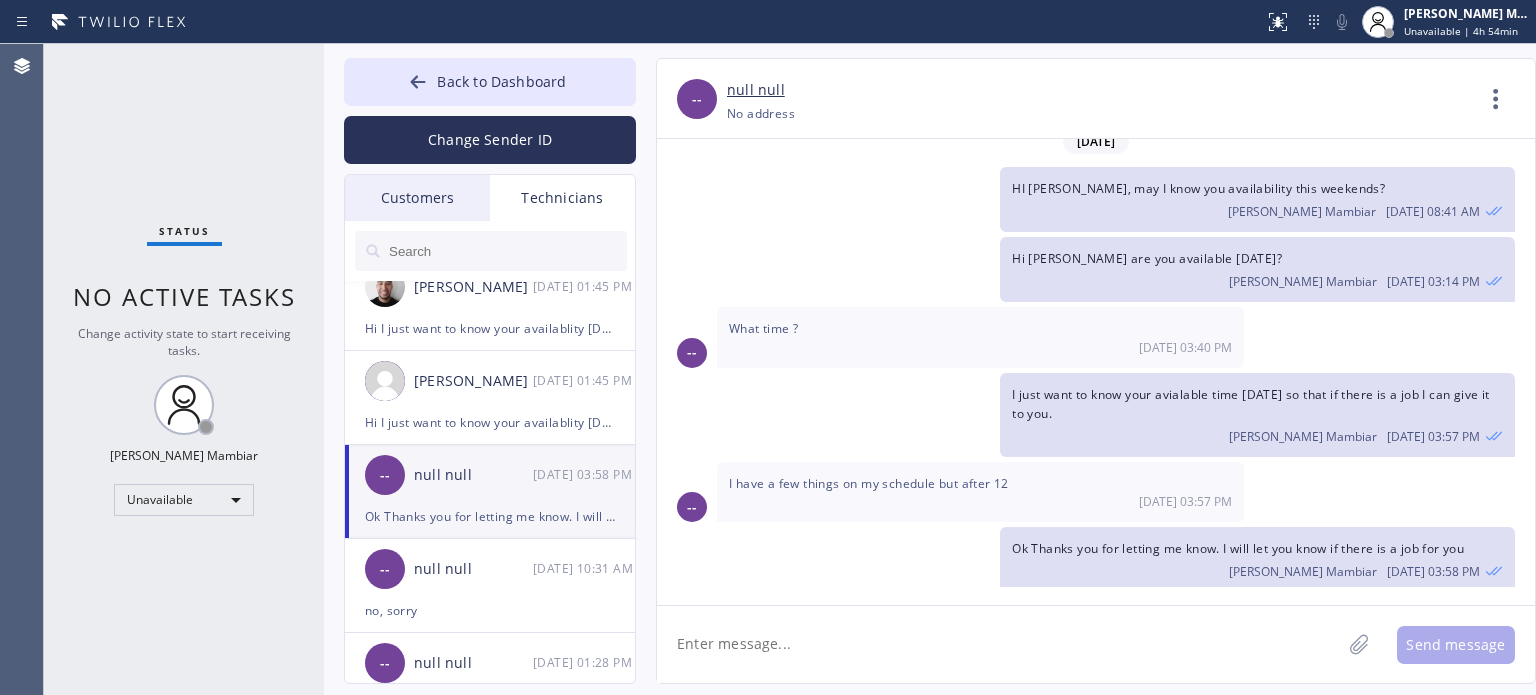 click 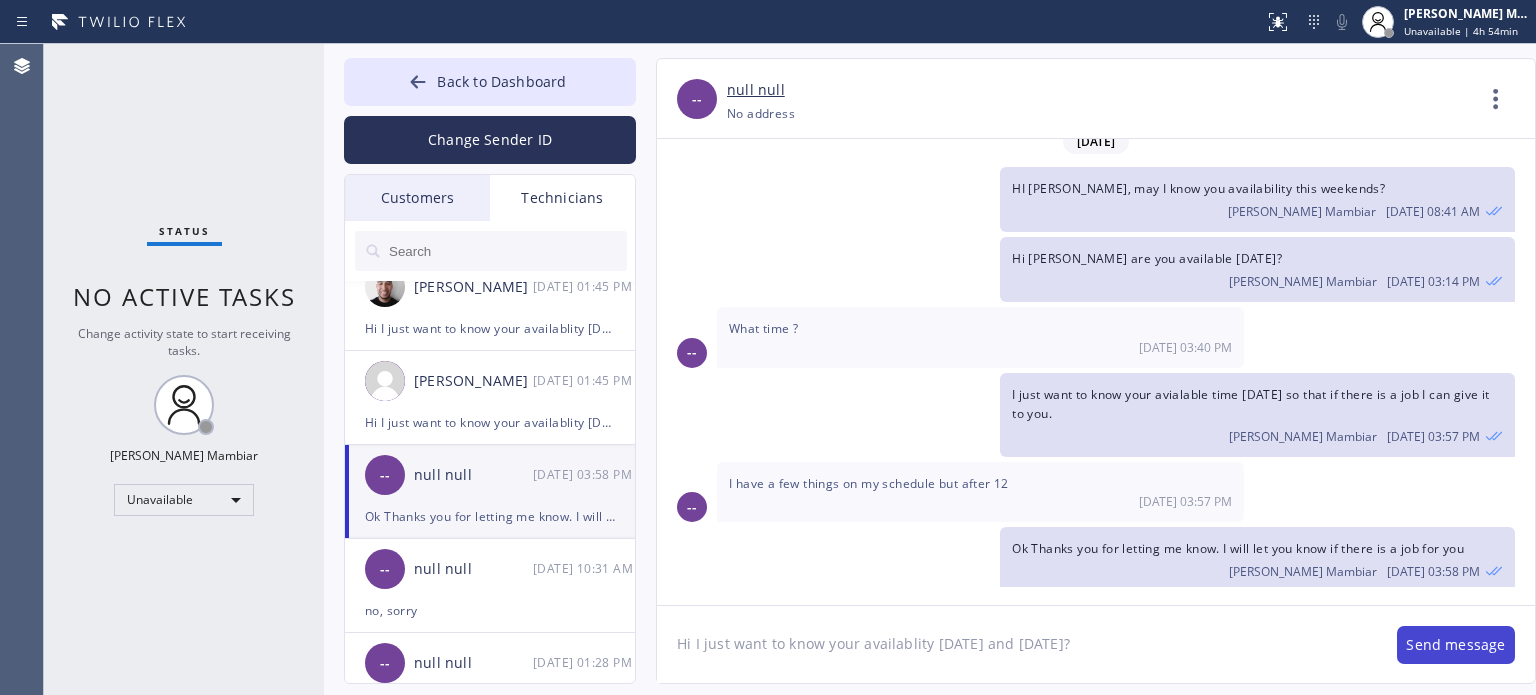 type on "Hi I just want to know your availablity [DATE] and [DATE]?" 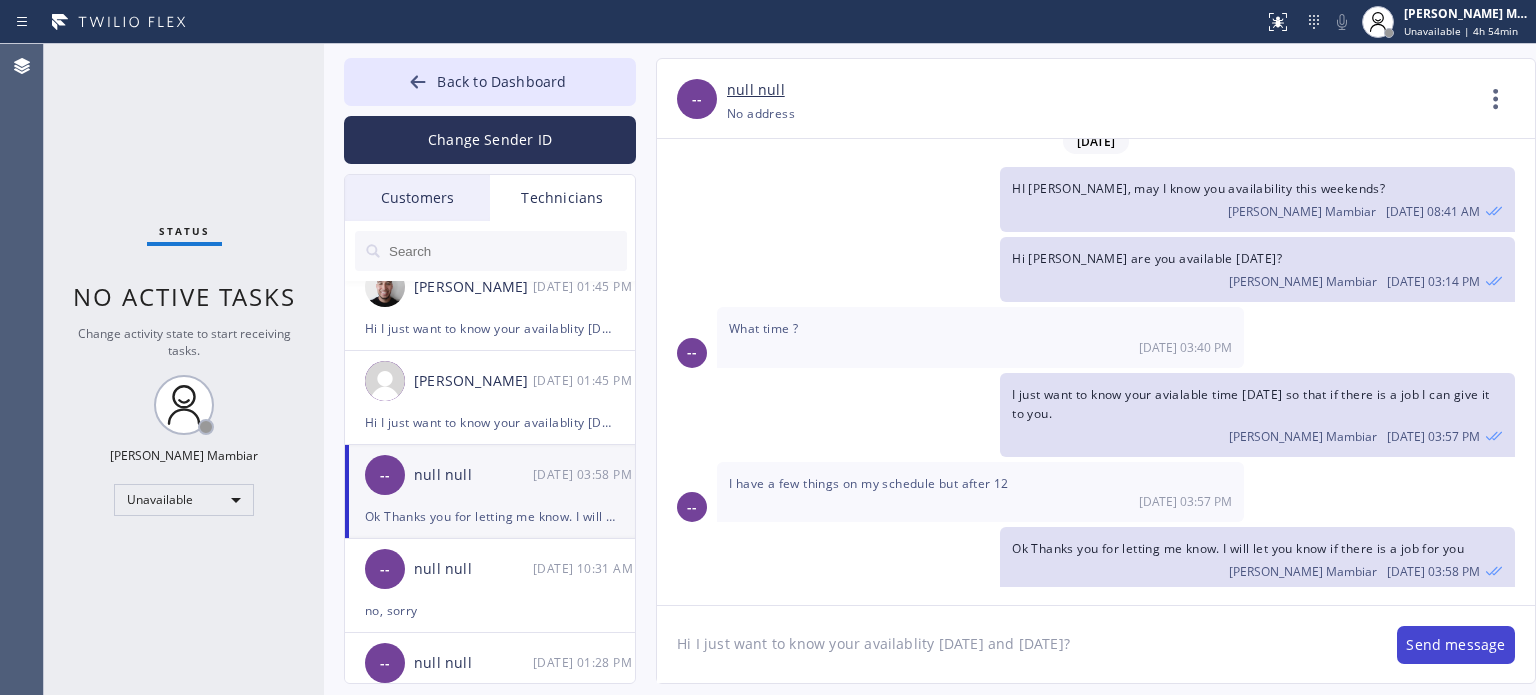 click on "Send message" at bounding box center (1456, 645) 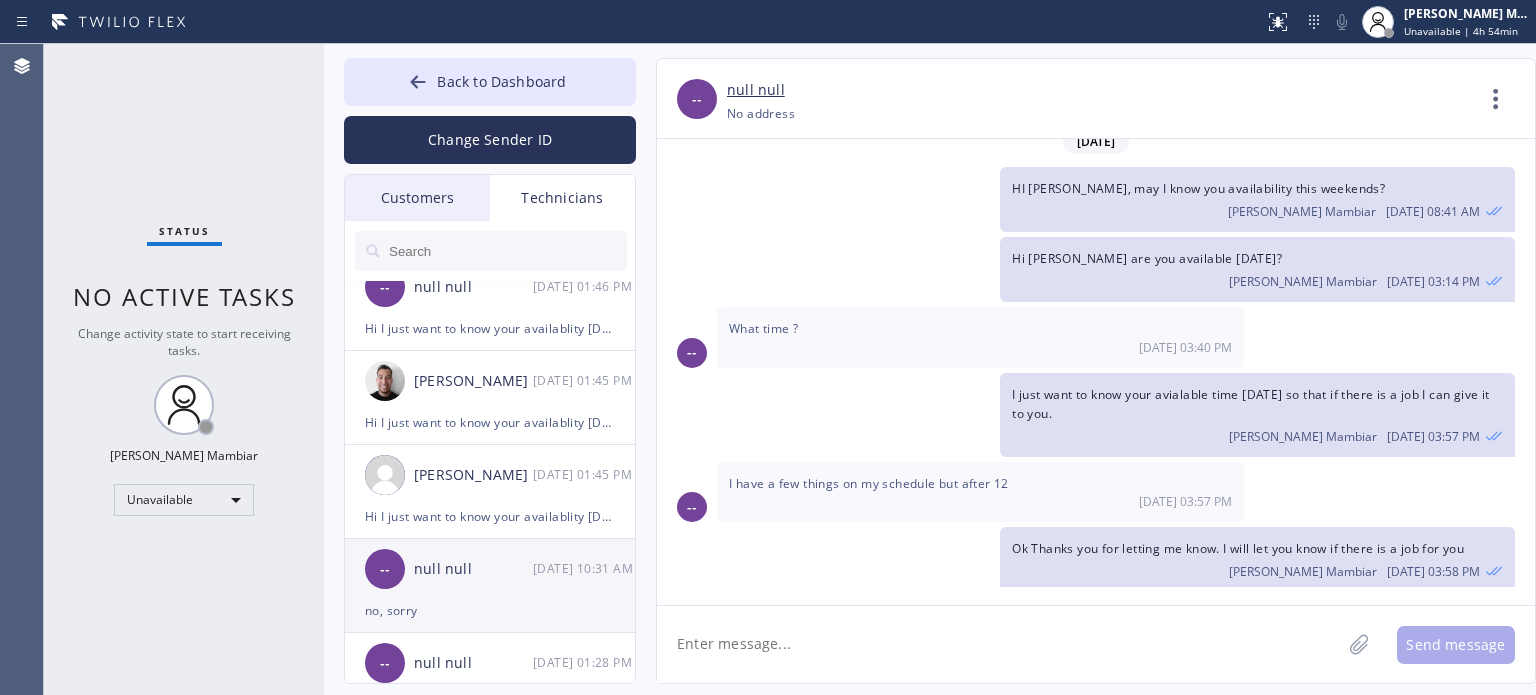 scroll, scrollTop: 372, scrollLeft: 0, axis: vertical 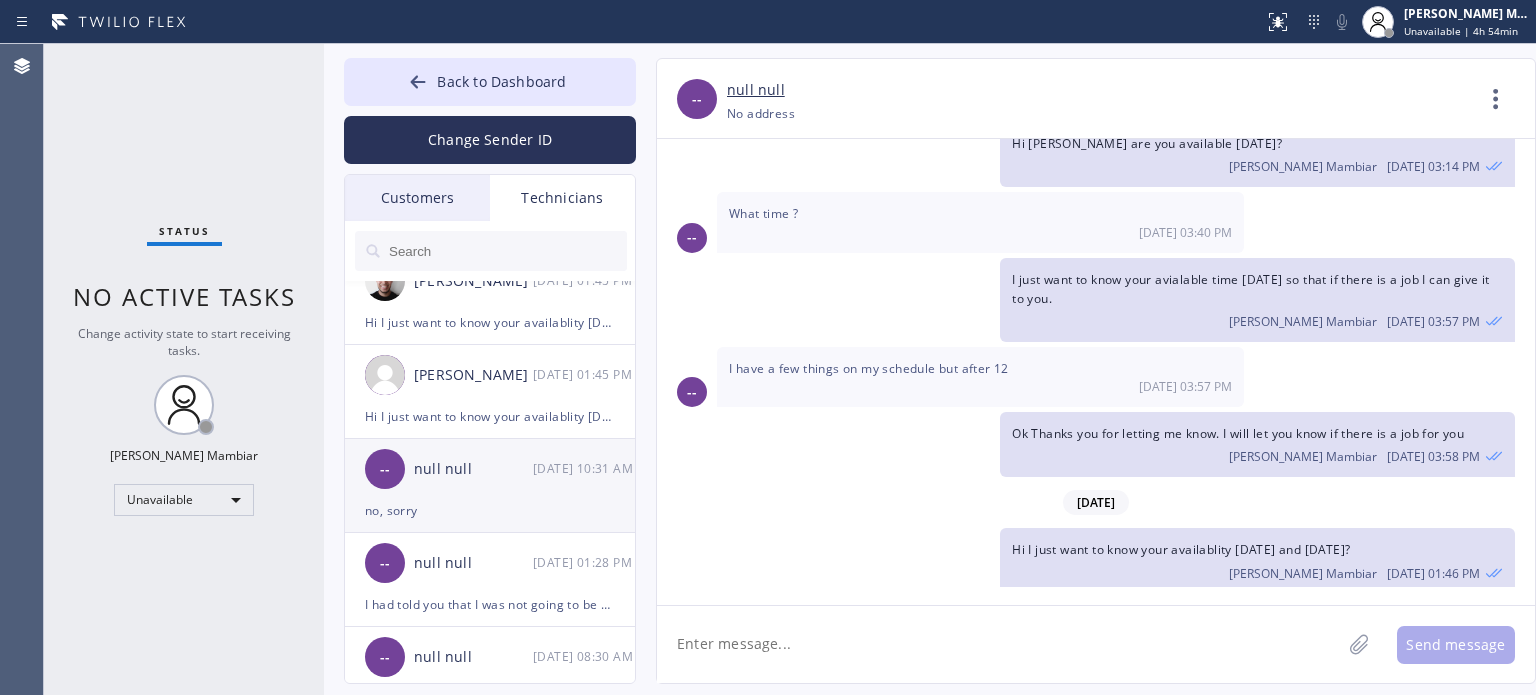 click on "null null" at bounding box center [473, 469] 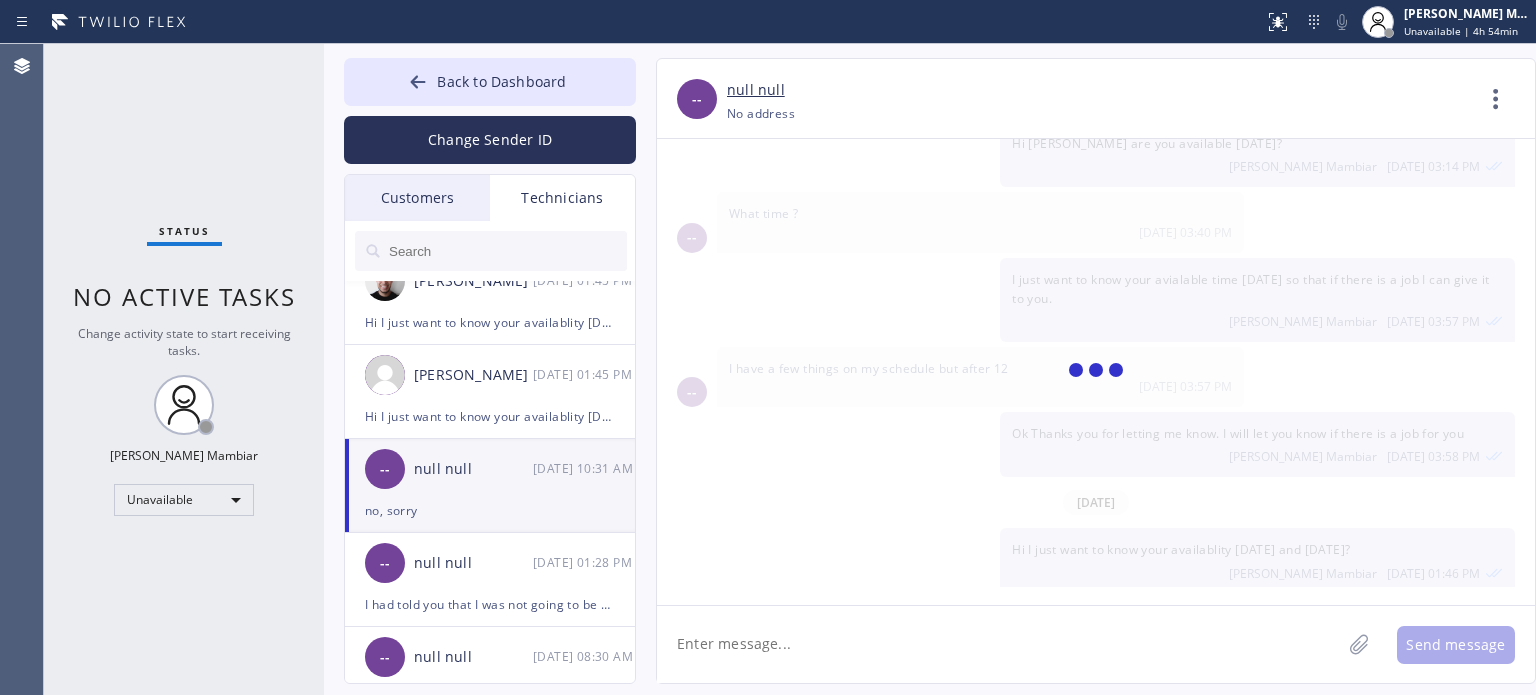 scroll, scrollTop: 340, scrollLeft: 0, axis: vertical 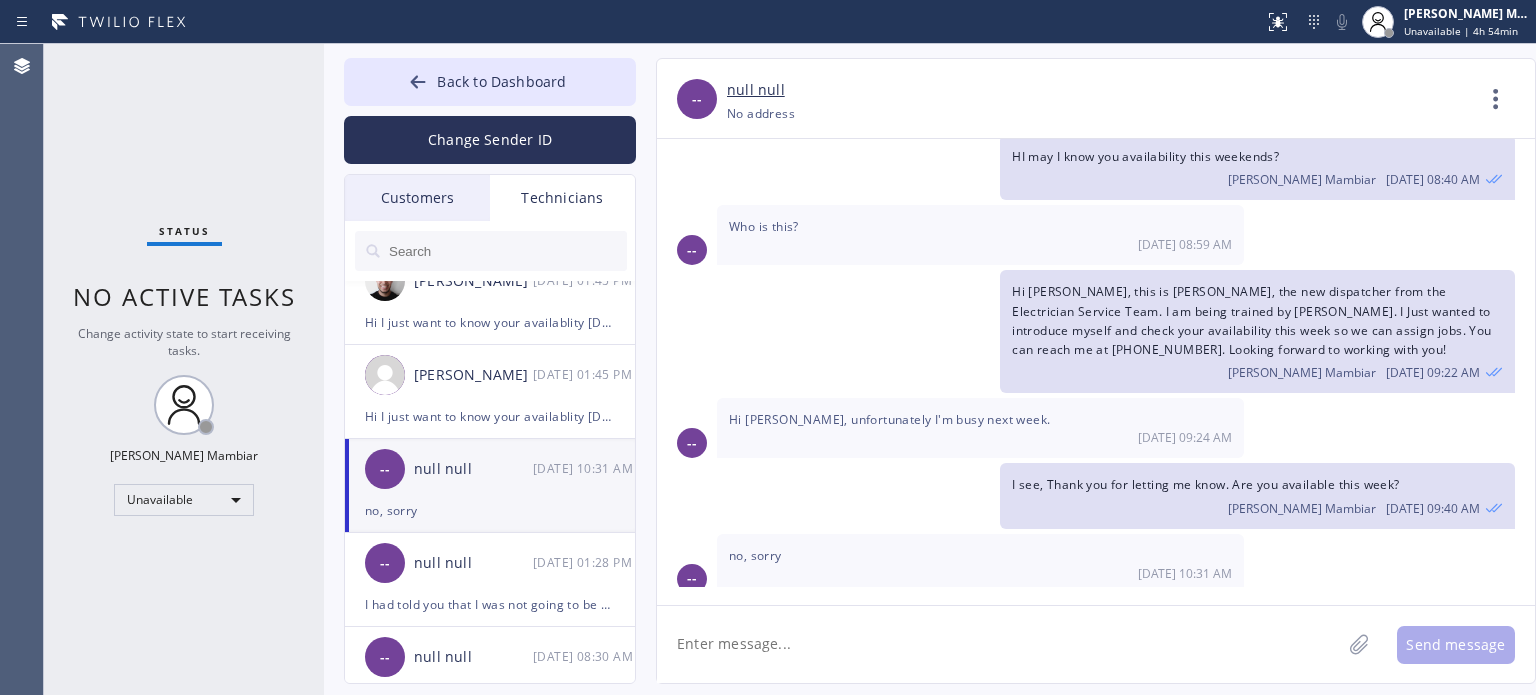 click 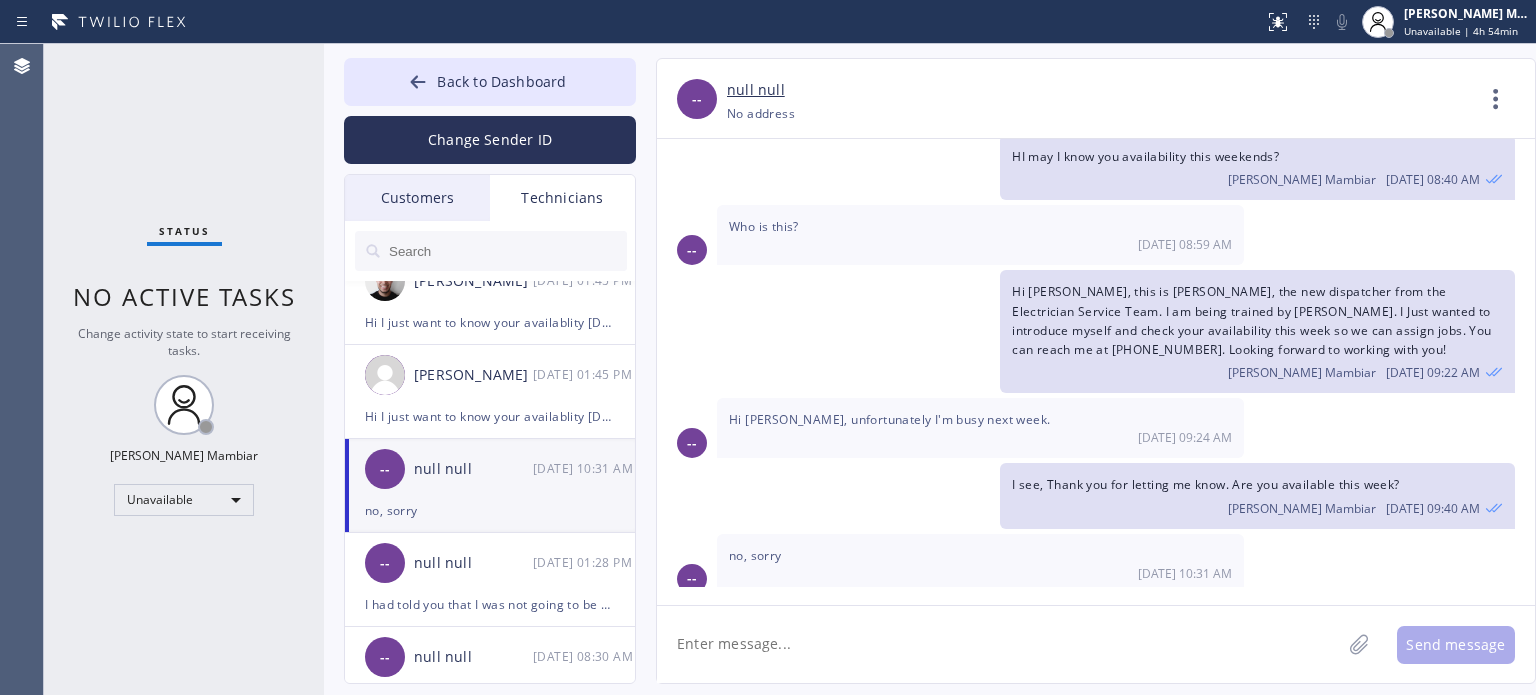 paste on "Hi I just want to know your availablity [DATE] and [DATE]?" 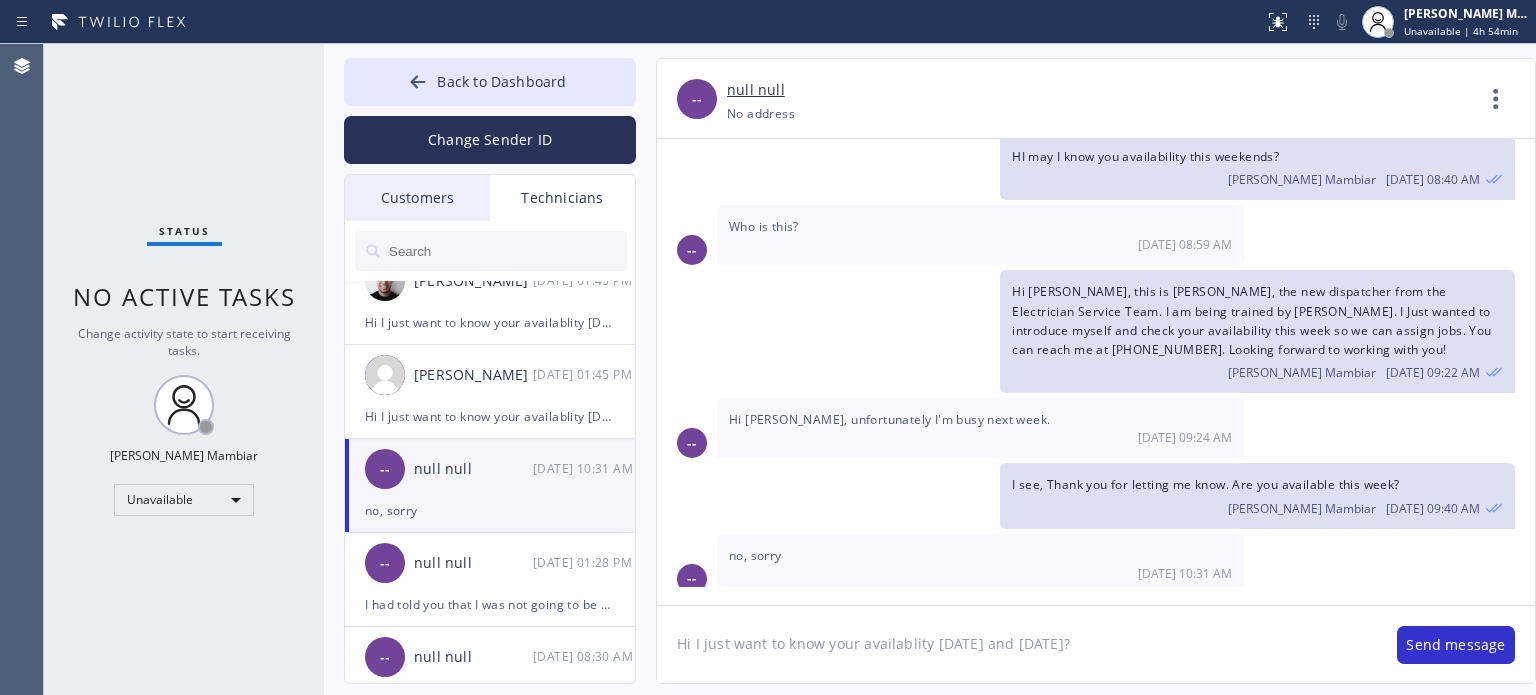 type on "Hi I just want to know your availablity [DATE] and [DATE]?" 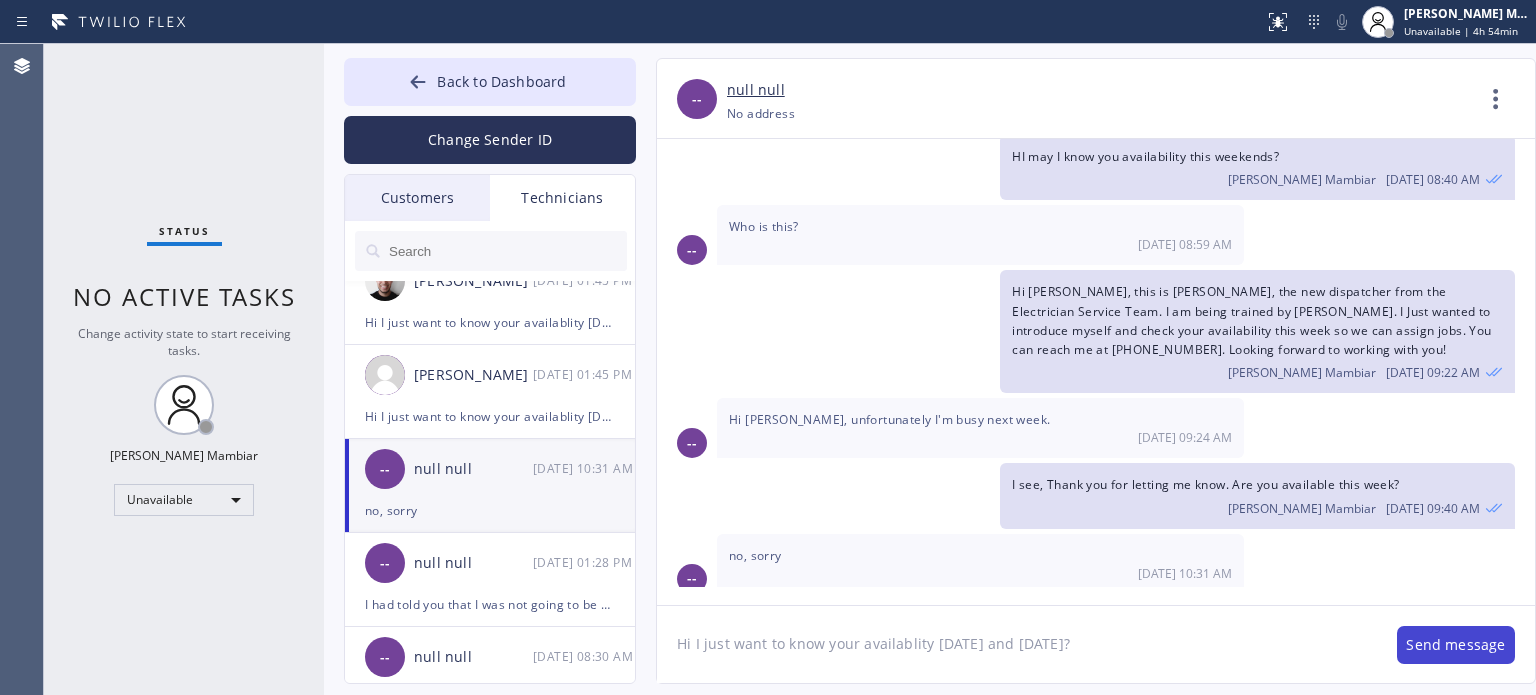 click on "Send message" at bounding box center [1456, 645] 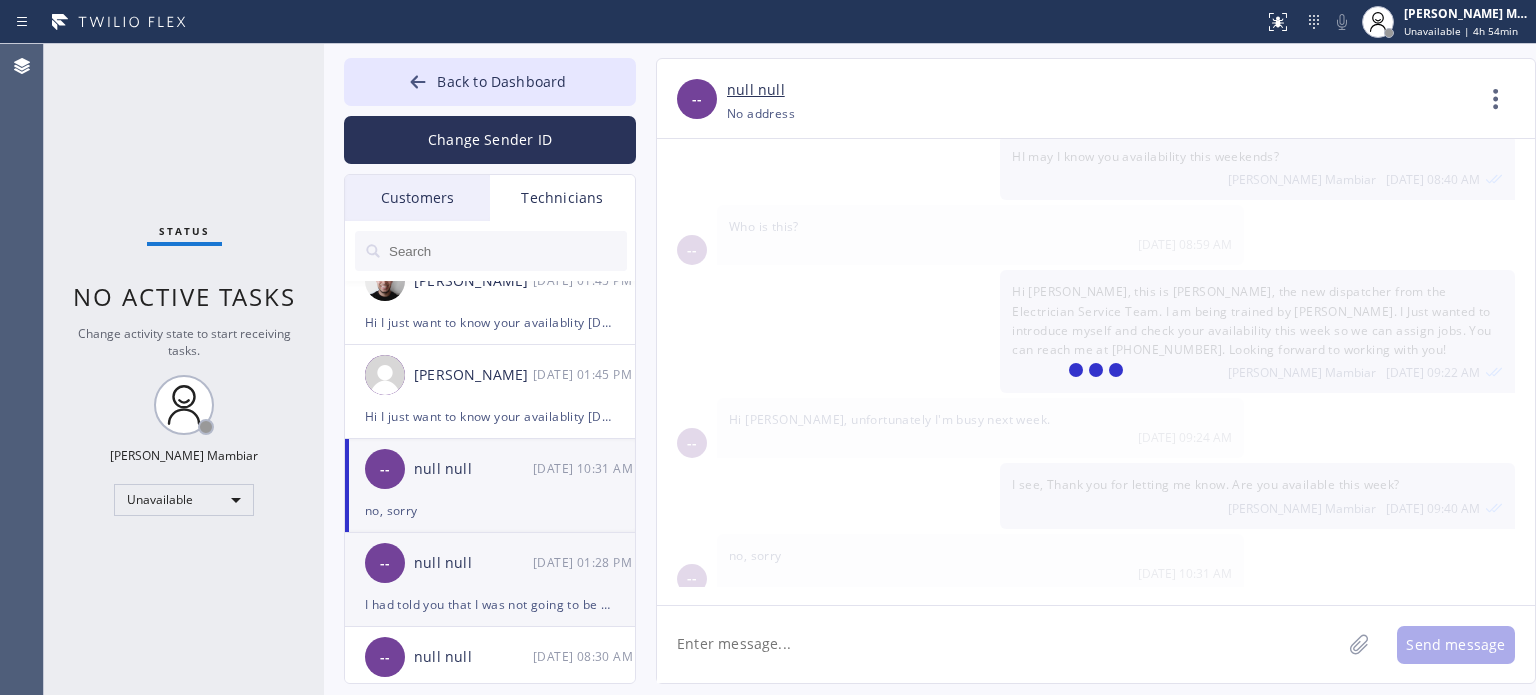 scroll, scrollTop: 455, scrollLeft: 0, axis: vertical 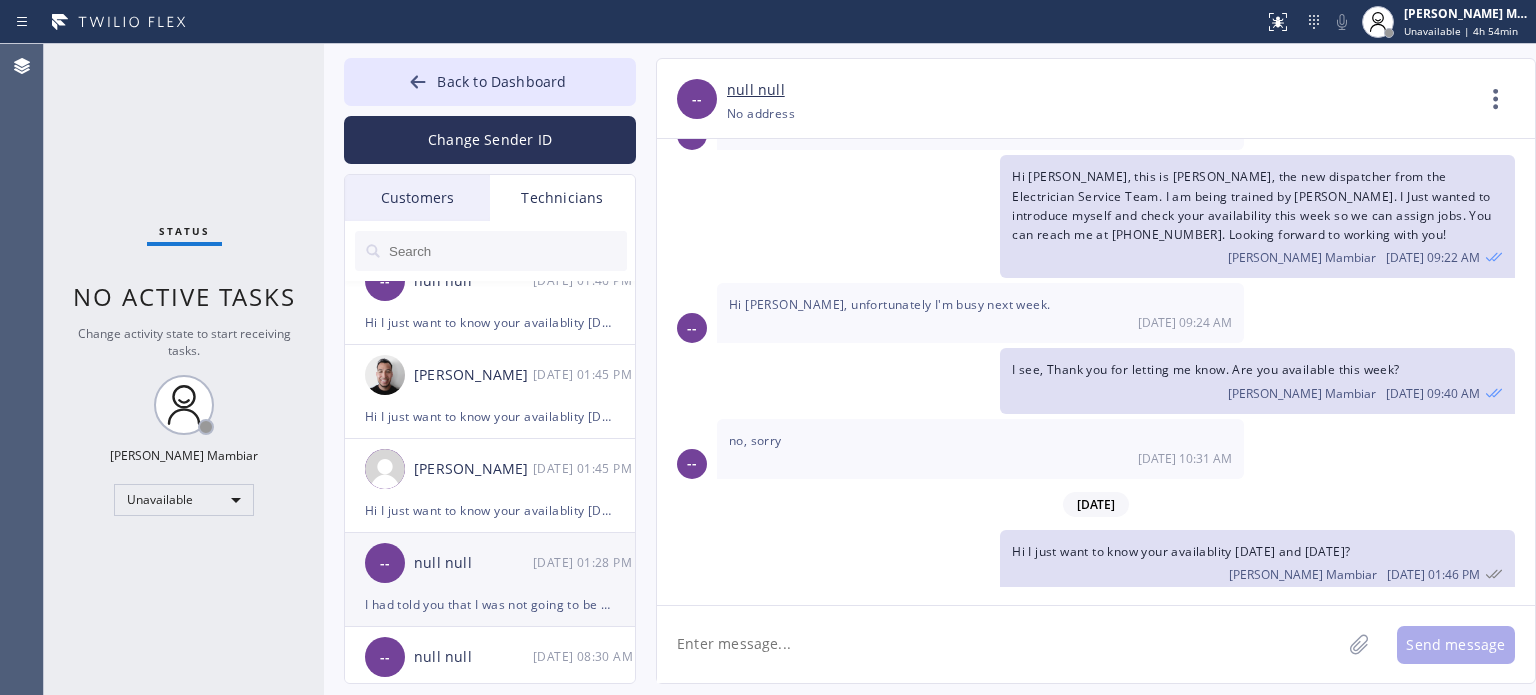 click on "-- null null [DATE] 01:28 PM" at bounding box center [491, 563] 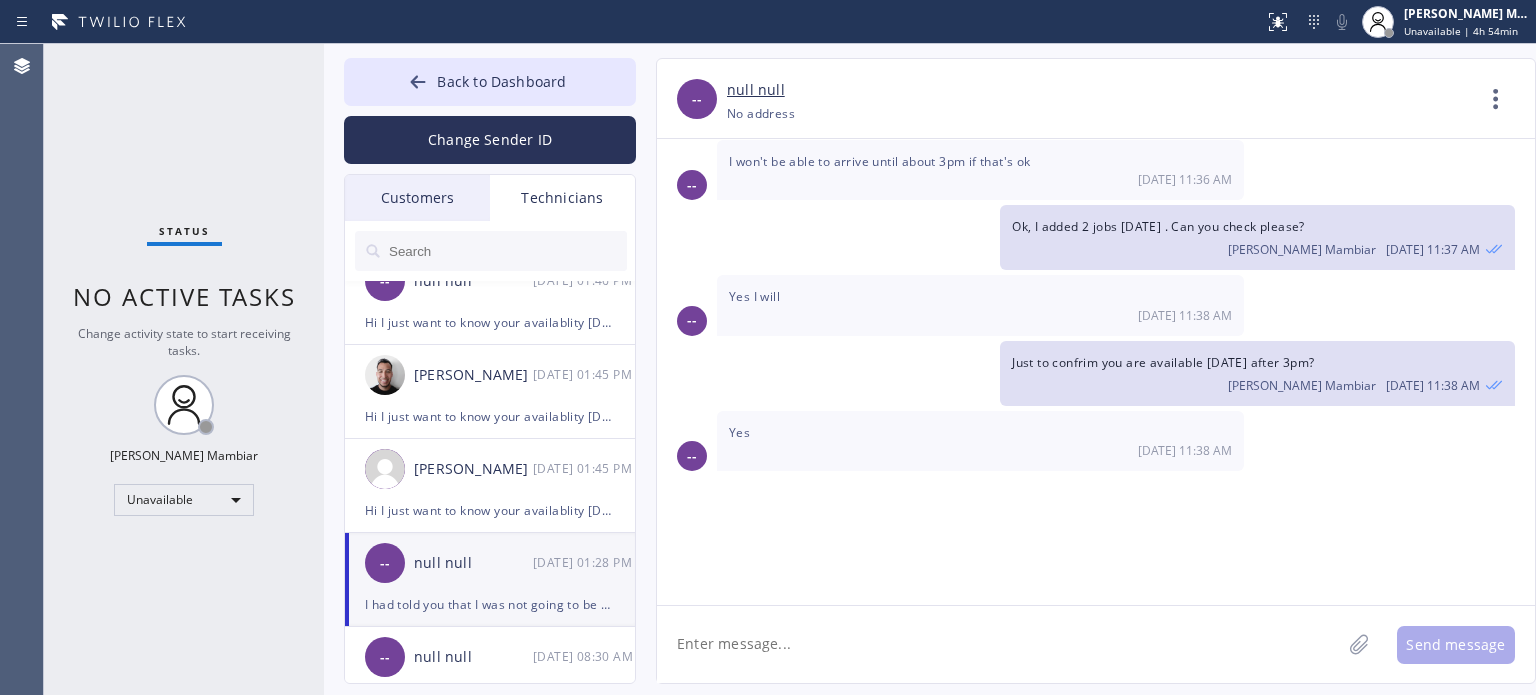 scroll, scrollTop: 4984, scrollLeft: 0, axis: vertical 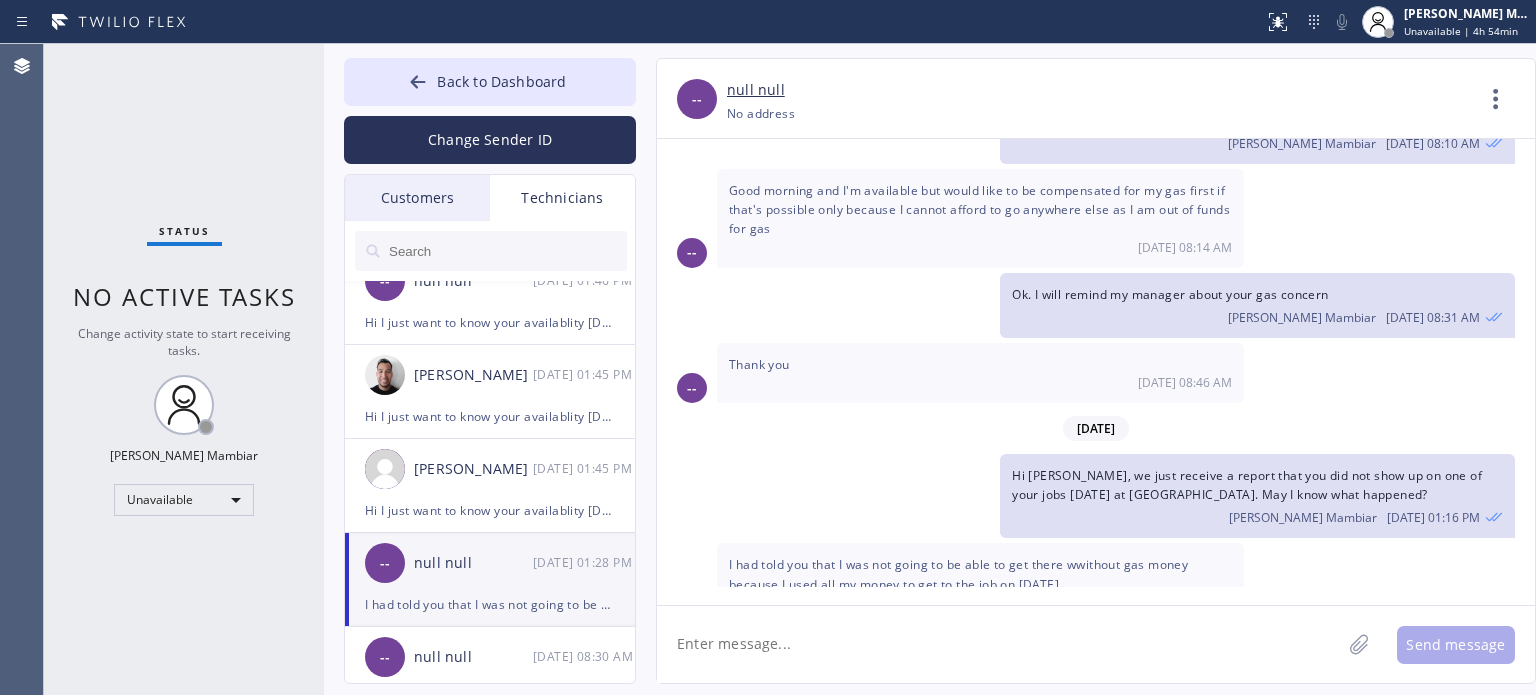 click 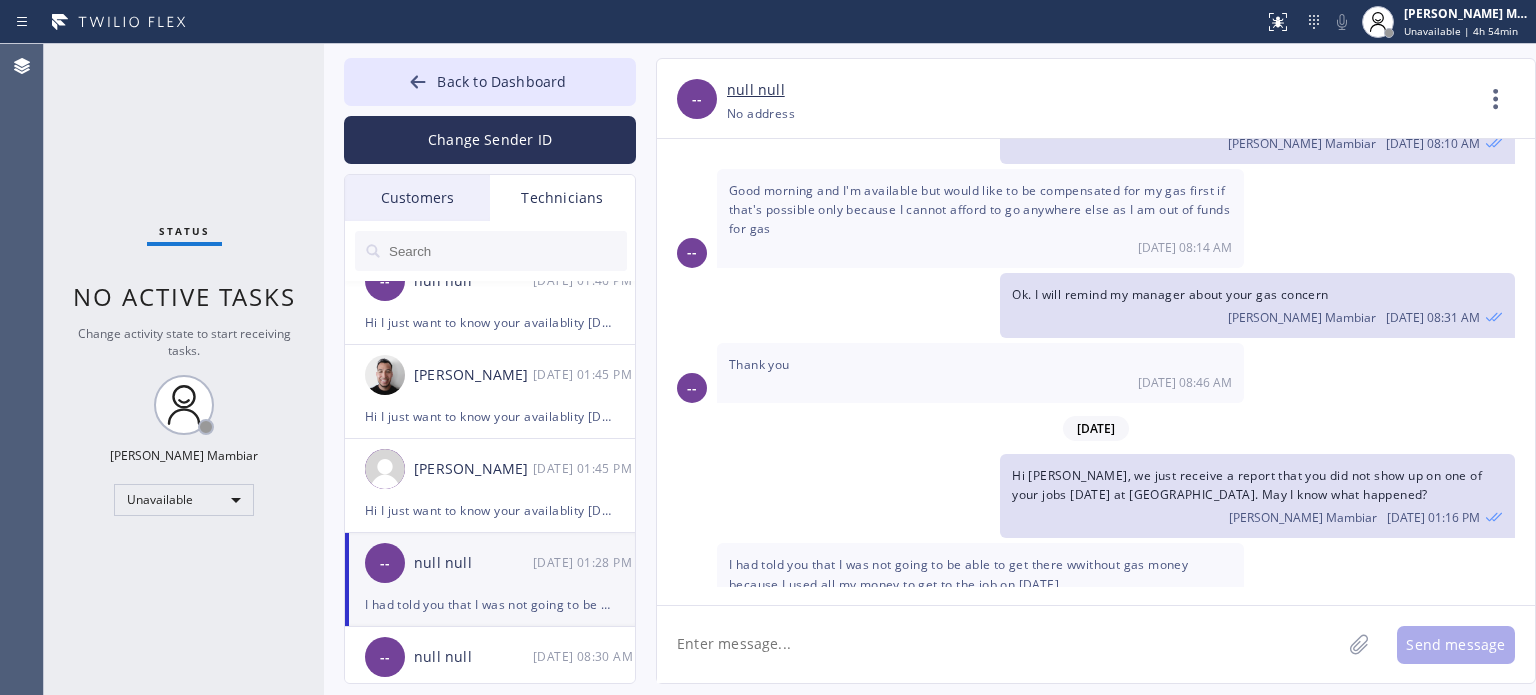 paste on "Hi I just want to know your availablity [DATE] and [DATE]?" 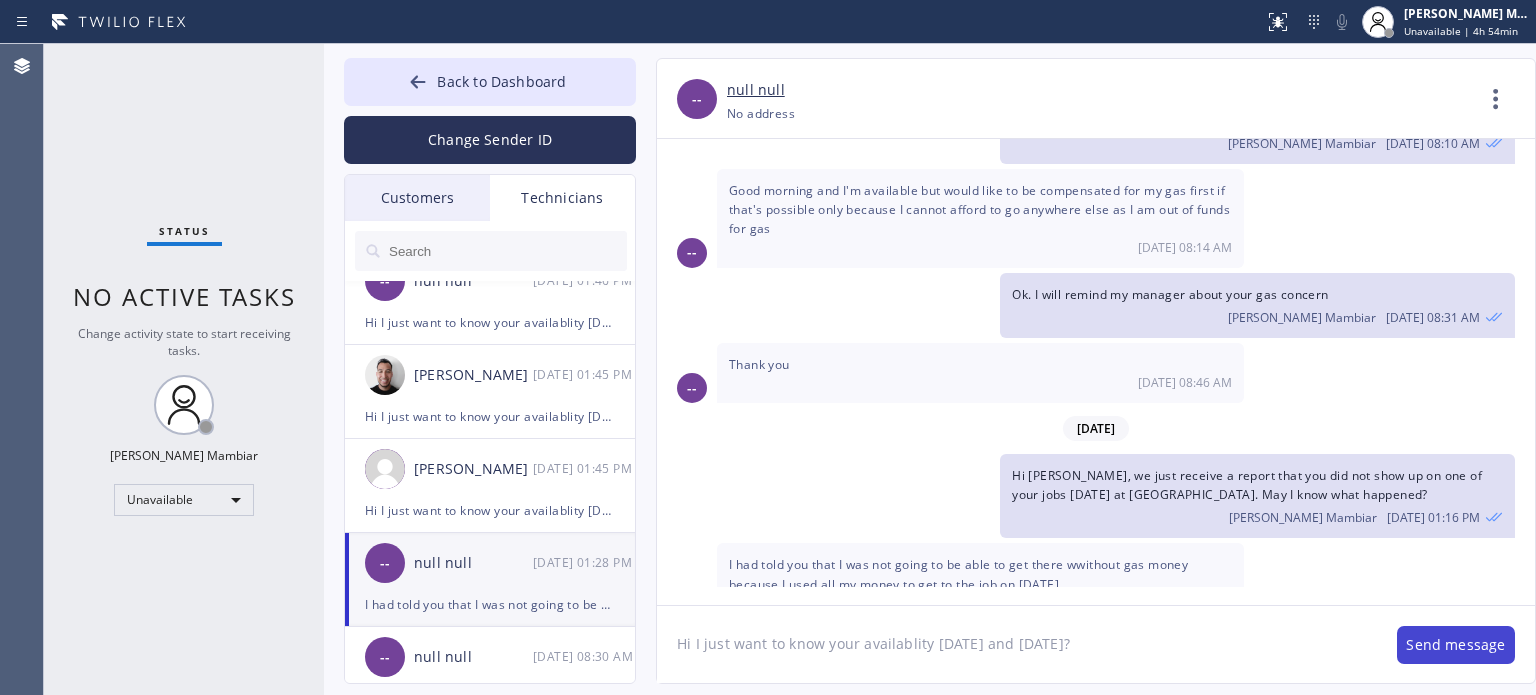 type on "Hi I just want to know your availablity [DATE] and [DATE]?" 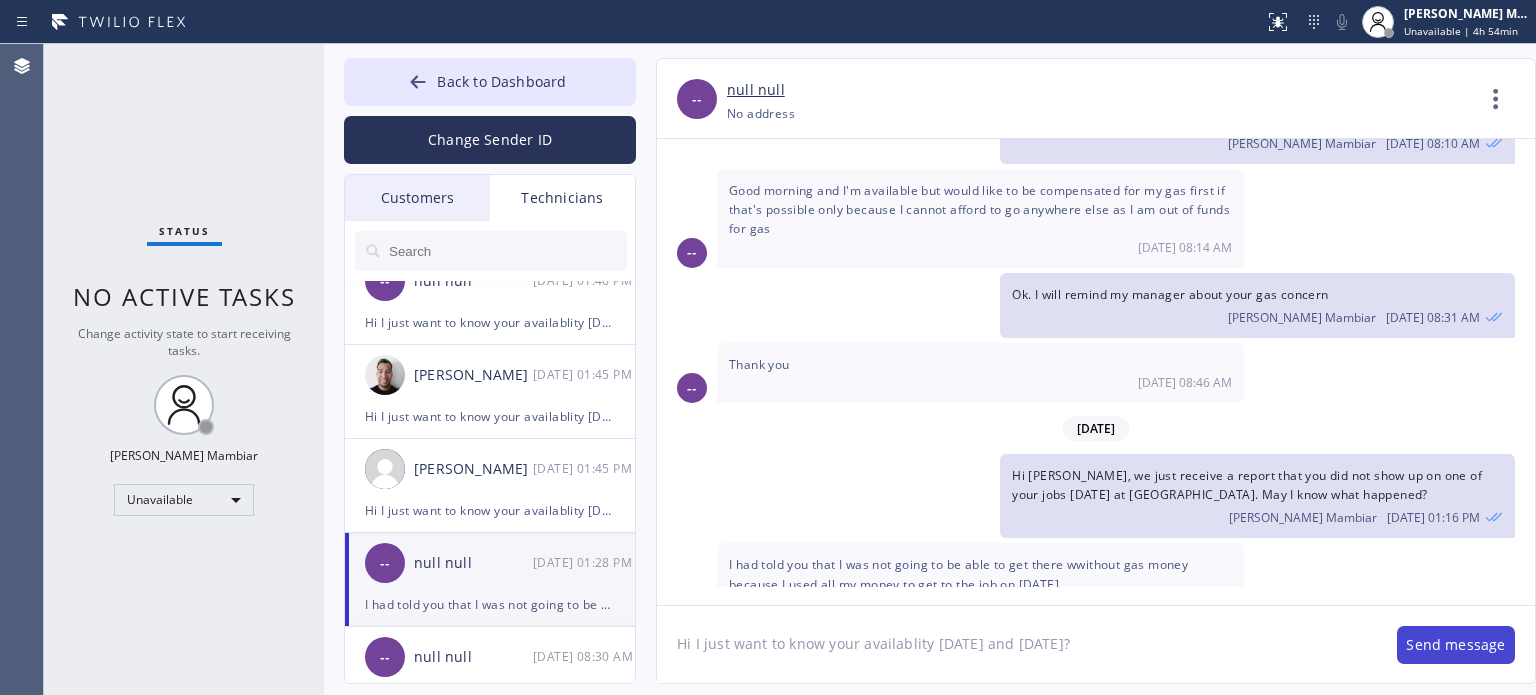 click on "Send message" at bounding box center [1456, 645] 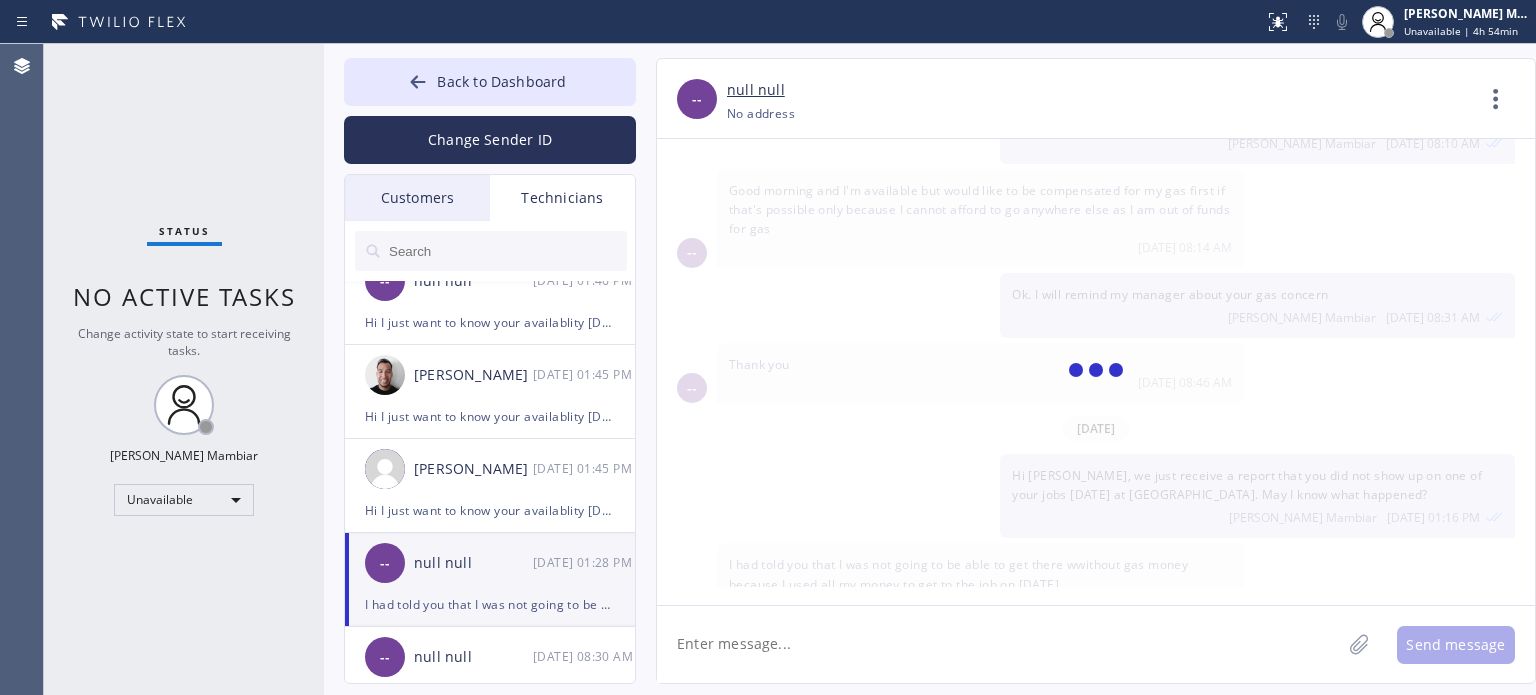 scroll, scrollTop: 5098, scrollLeft: 0, axis: vertical 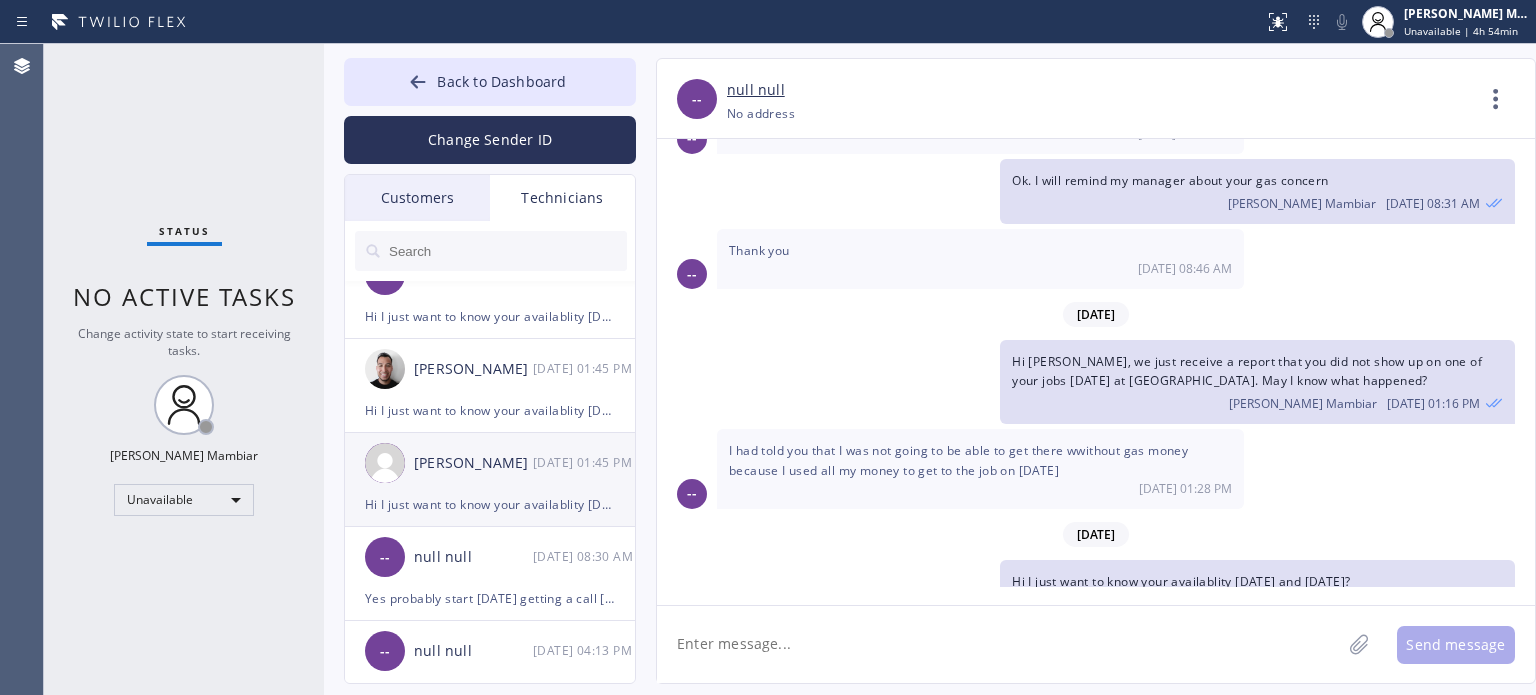 click on "Yes probably start [DATE] getting a call [DATE] to go over billing for the jobs" at bounding box center (490, 598) 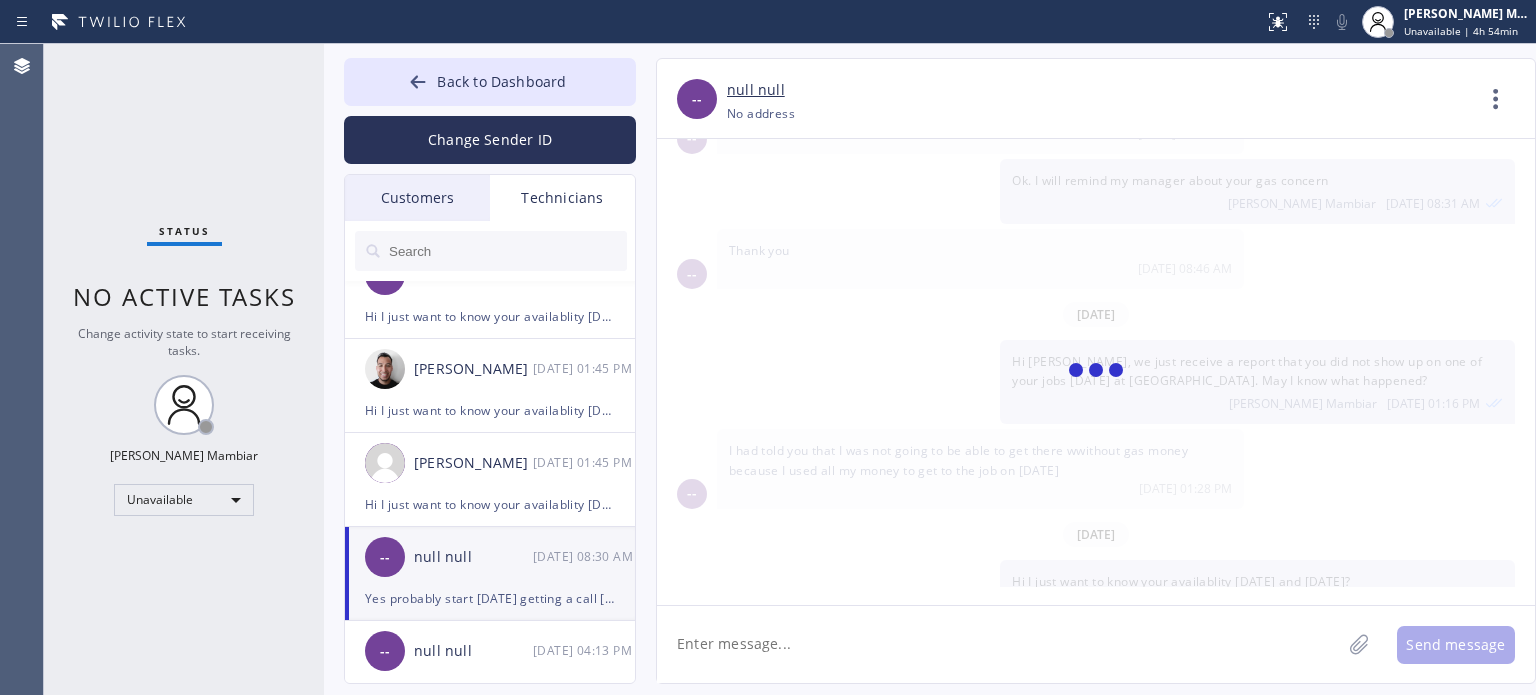 scroll, scrollTop: 1249, scrollLeft: 0, axis: vertical 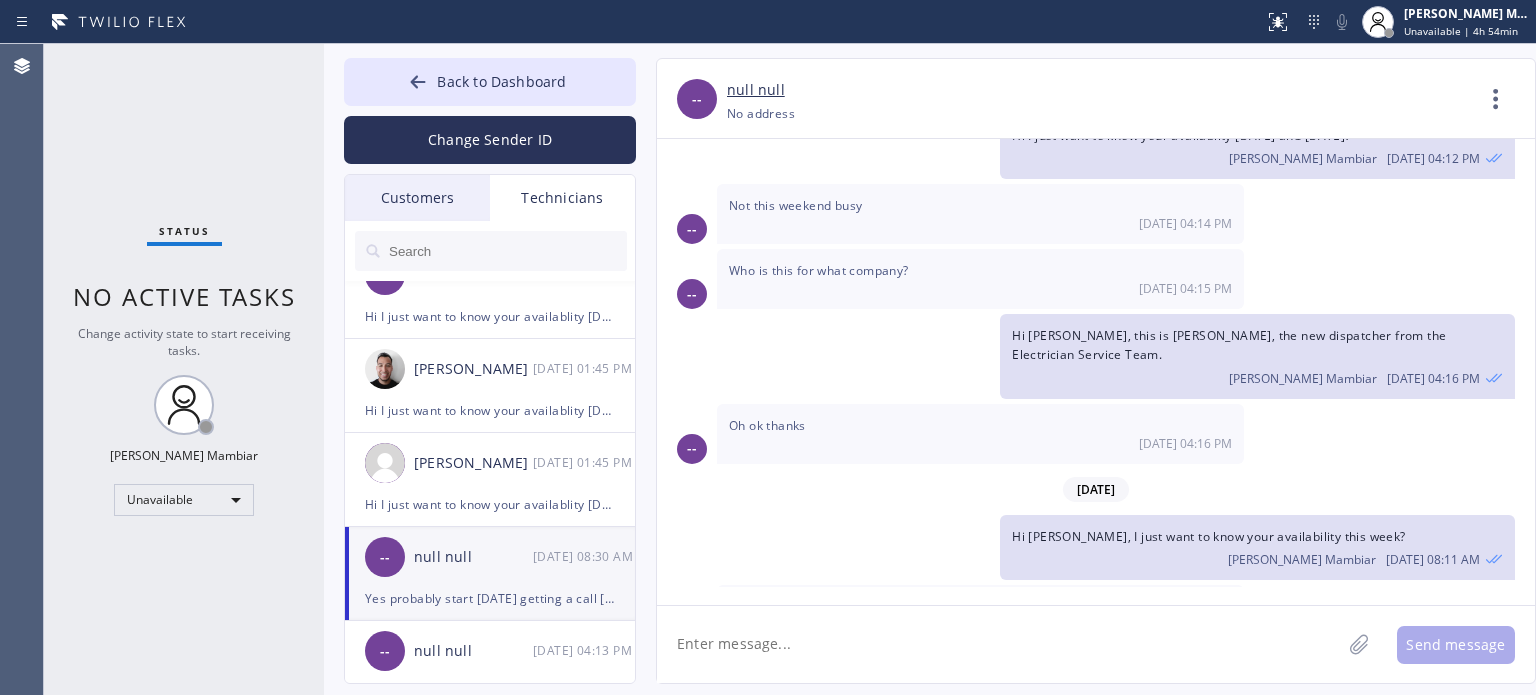 click 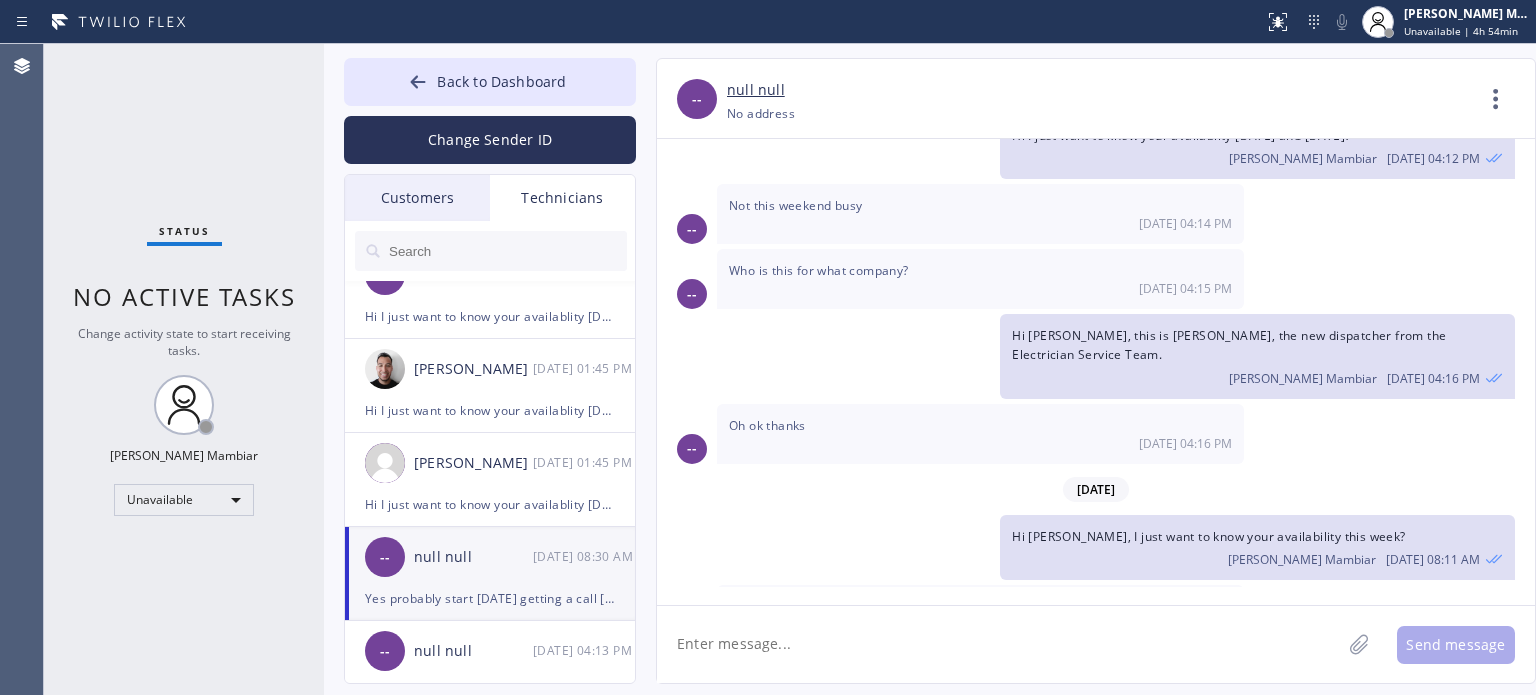 paste on "Hi I just want to know your availablity [DATE] and [DATE]?" 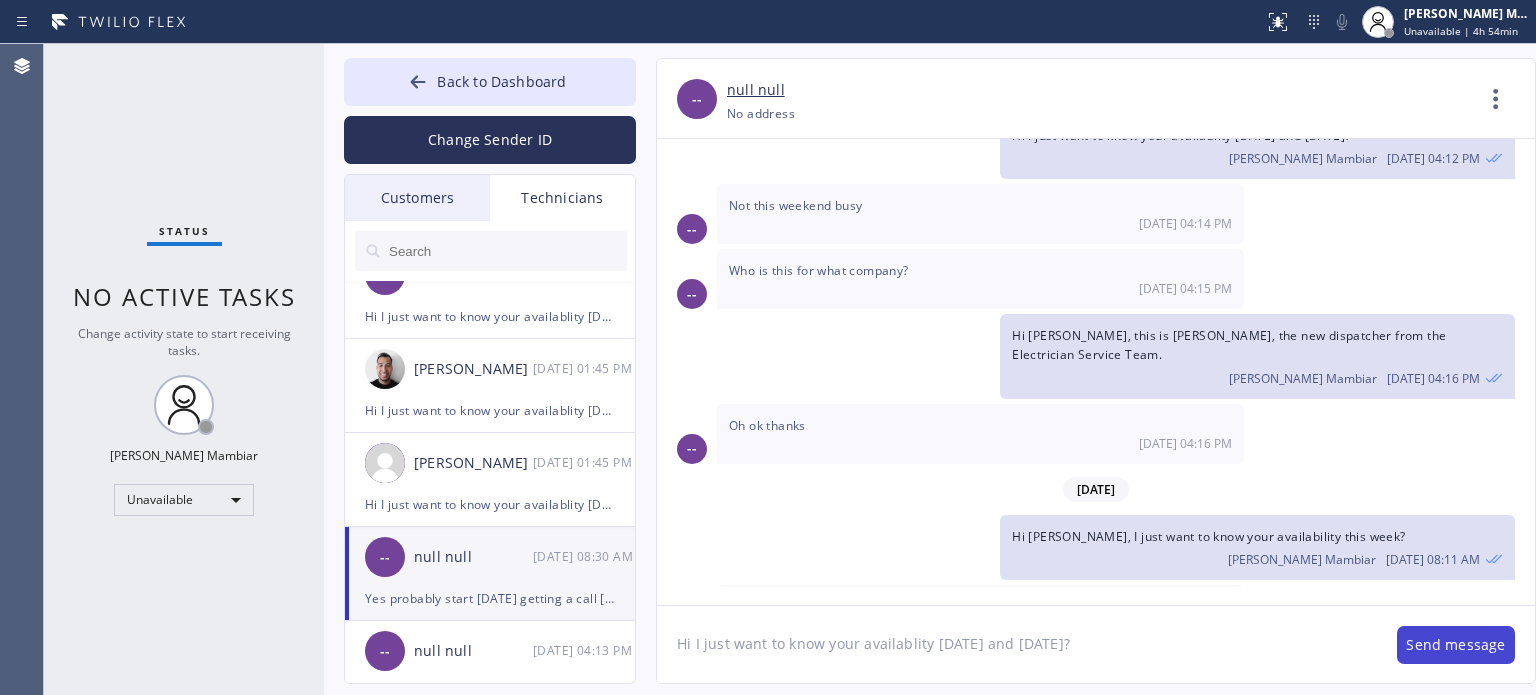 type on "Hi I just want to know your availablity [DATE] and [DATE]?" 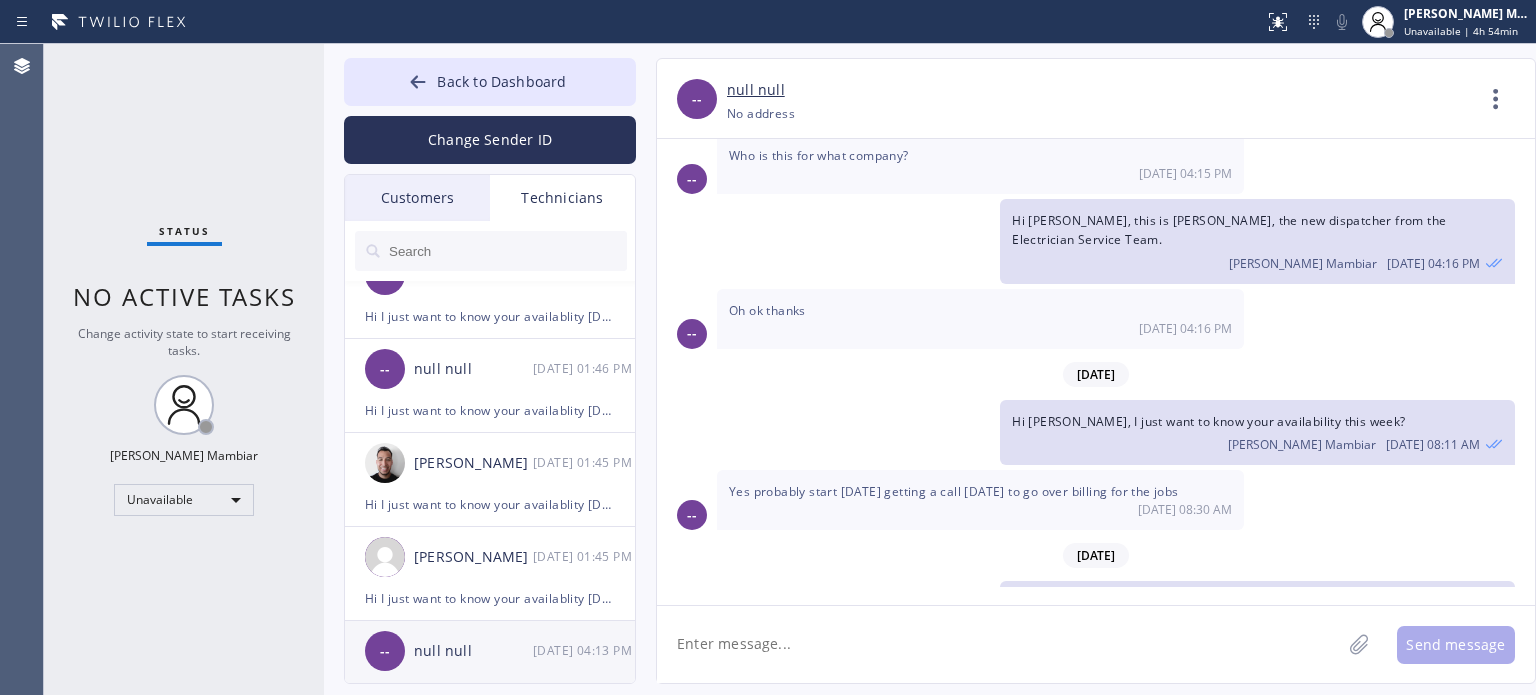 click on "null null" at bounding box center [473, 651] 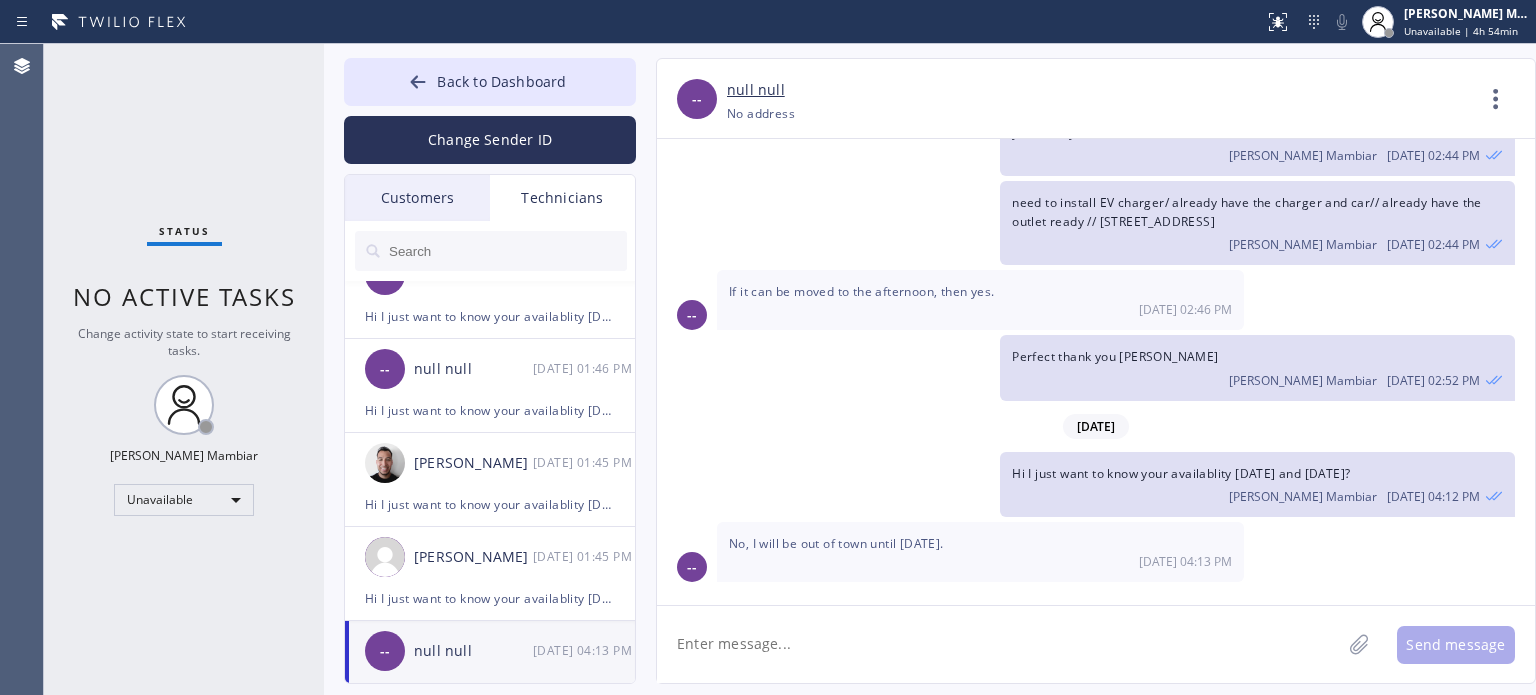 scroll, scrollTop: 1054, scrollLeft: 0, axis: vertical 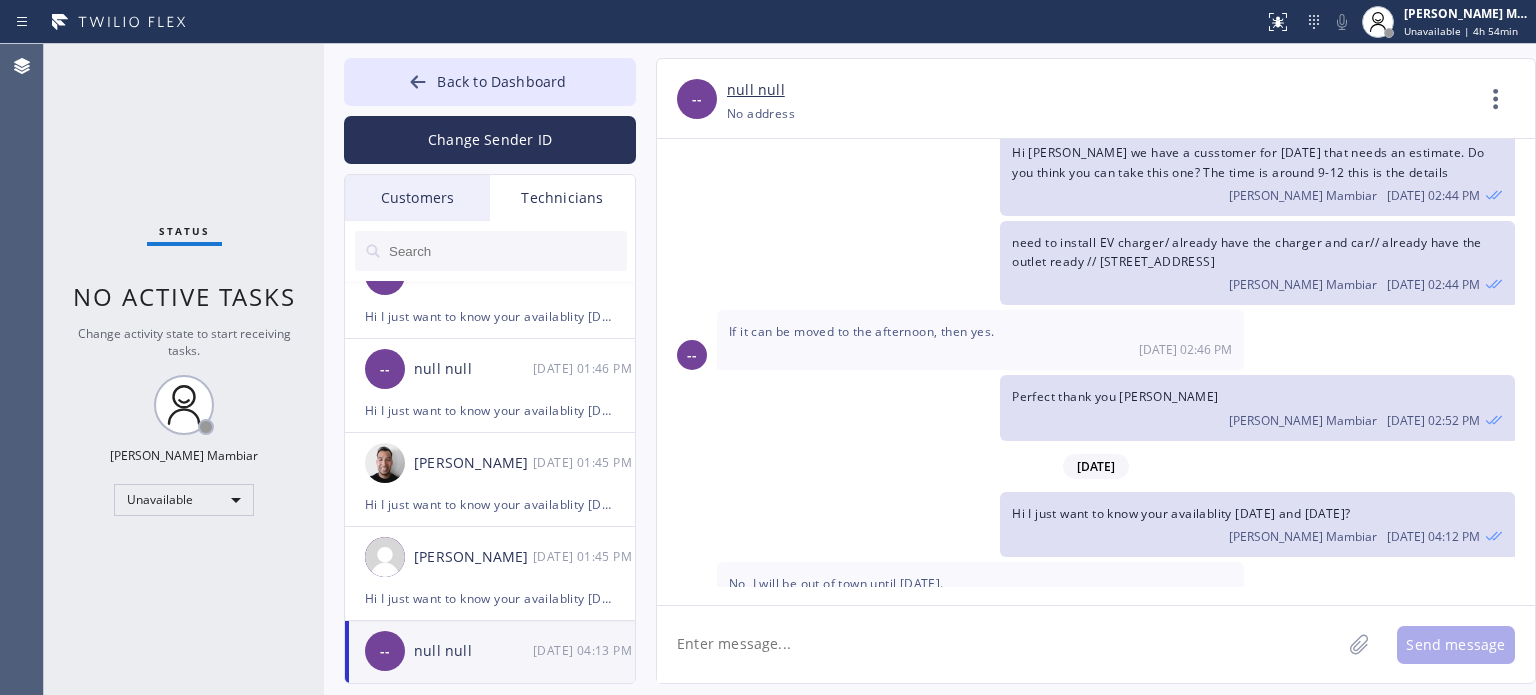 click 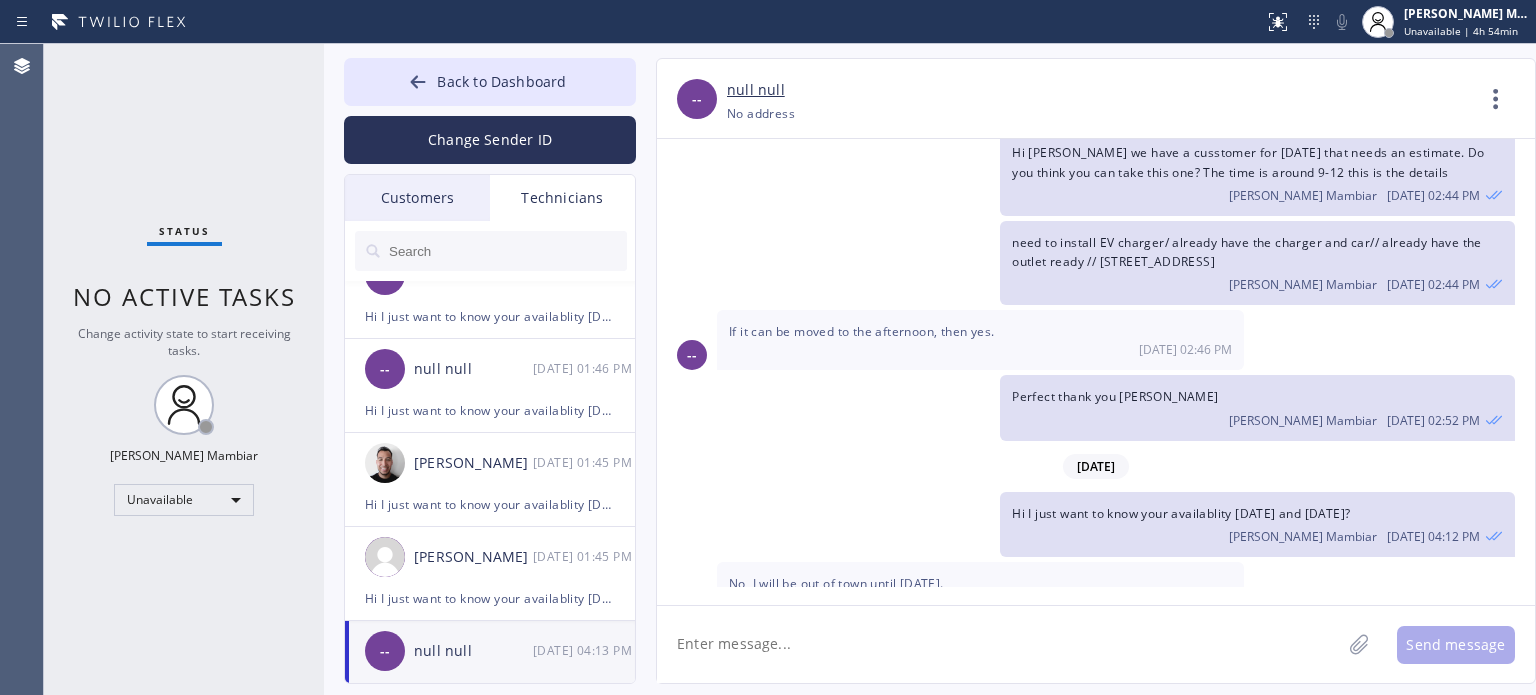 paste on "Hi I just want to know your availablity [DATE] and [DATE]?" 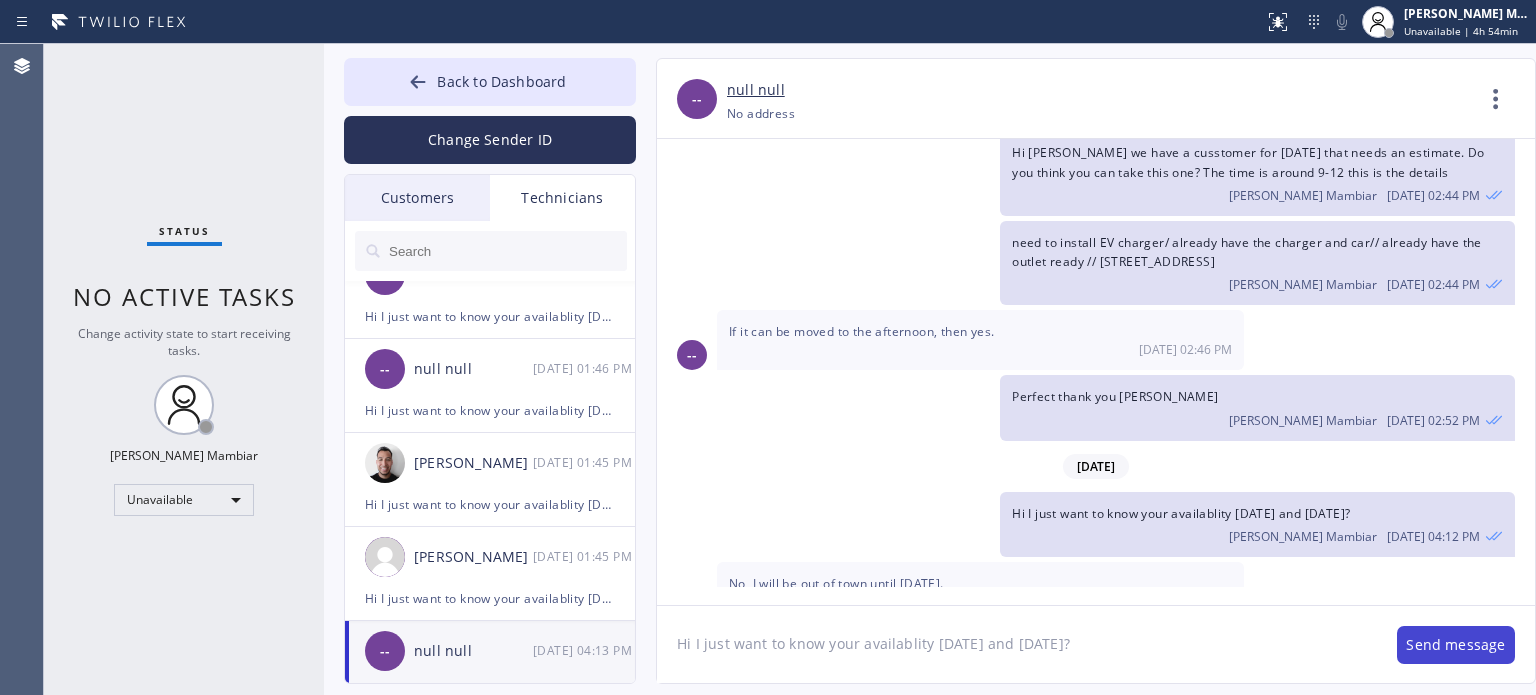 type on "Hi I just want to know your availablity [DATE] and [DATE]?" 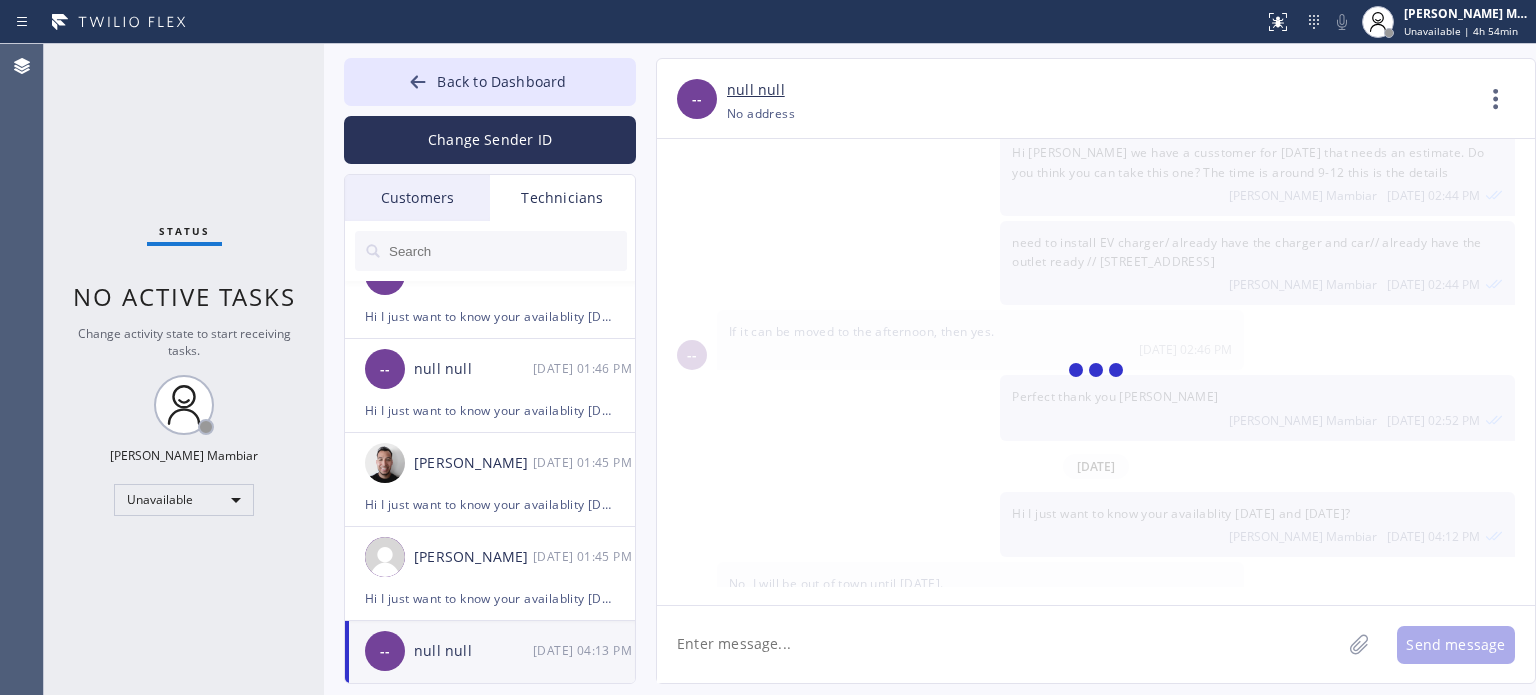 scroll, scrollTop: 1168, scrollLeft: 0, axis: vertical 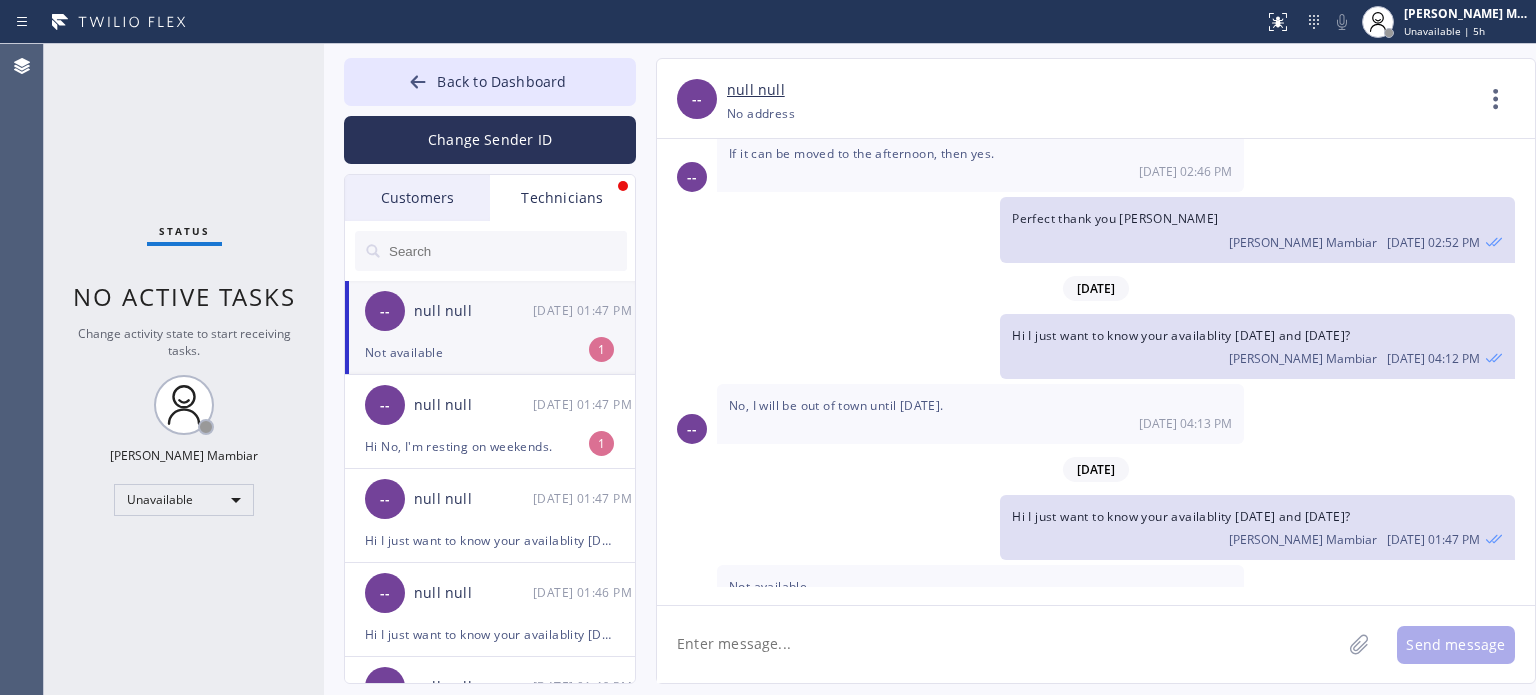 click at bounding box center (507, 251) 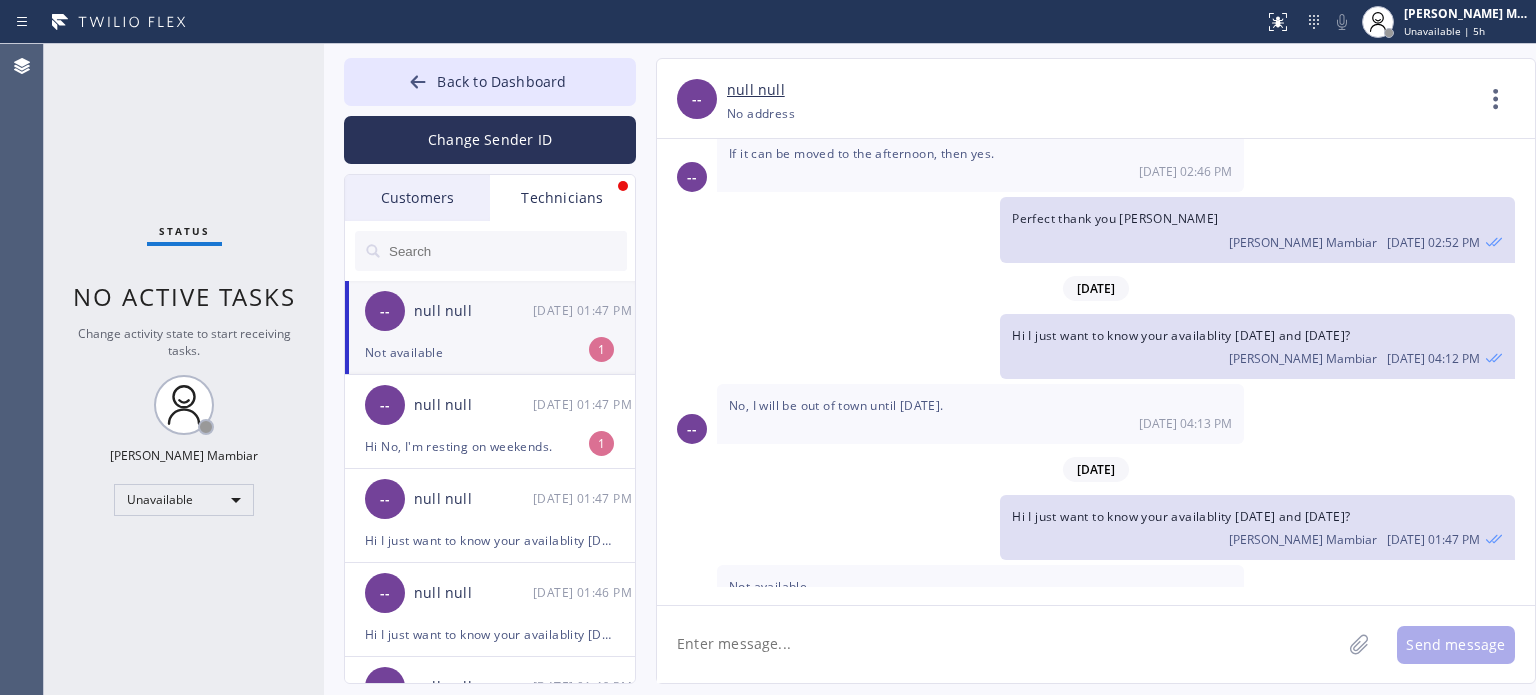 paste on "770) 568-1655" 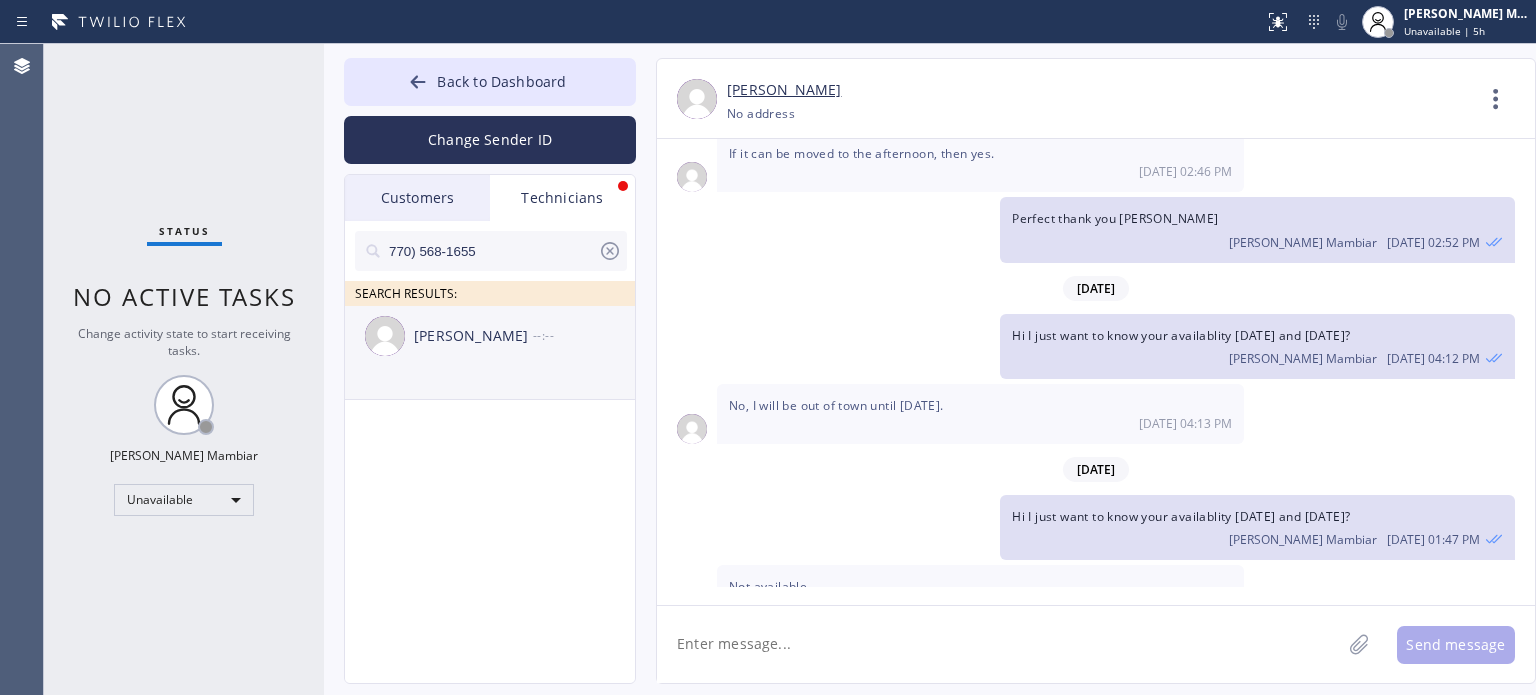 type on "770) 568-1655" 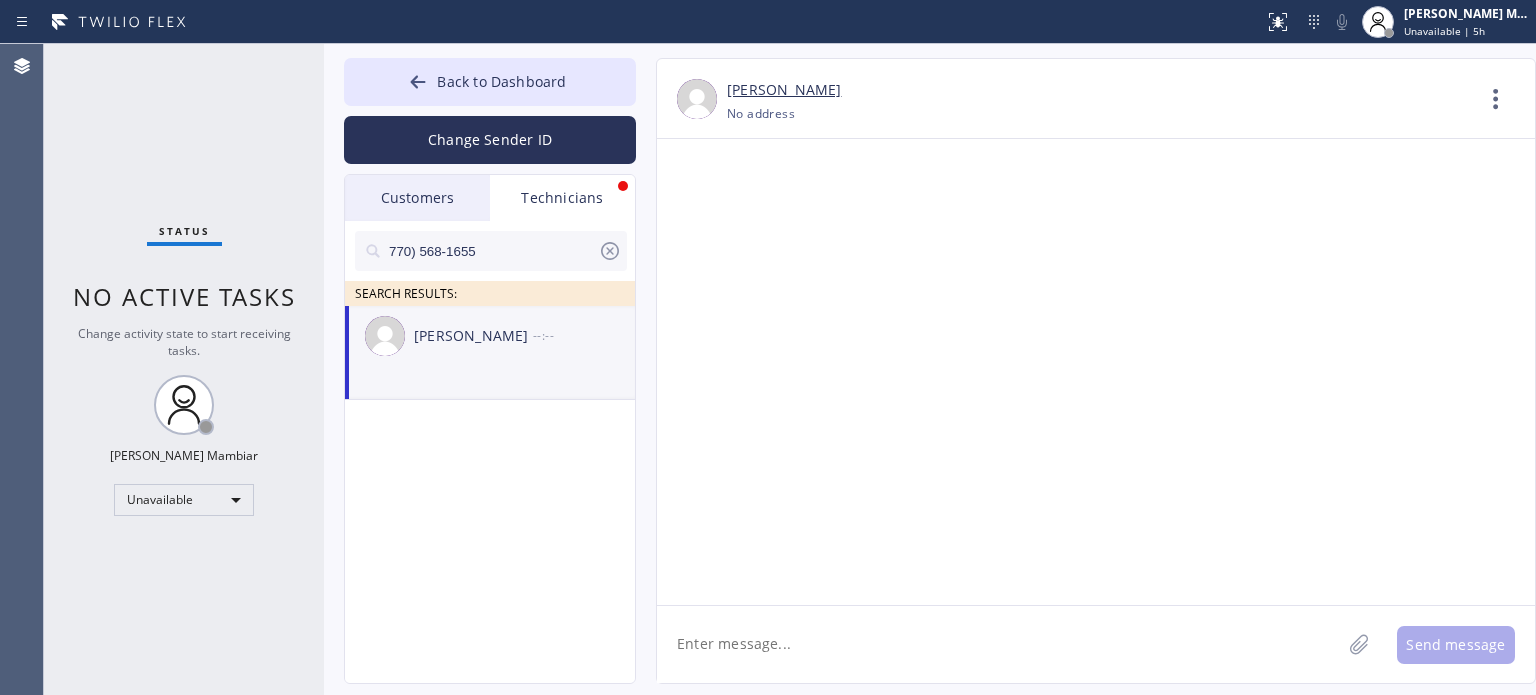 scroll, scrollTop: 0, scrollLeft: 0, axis: both 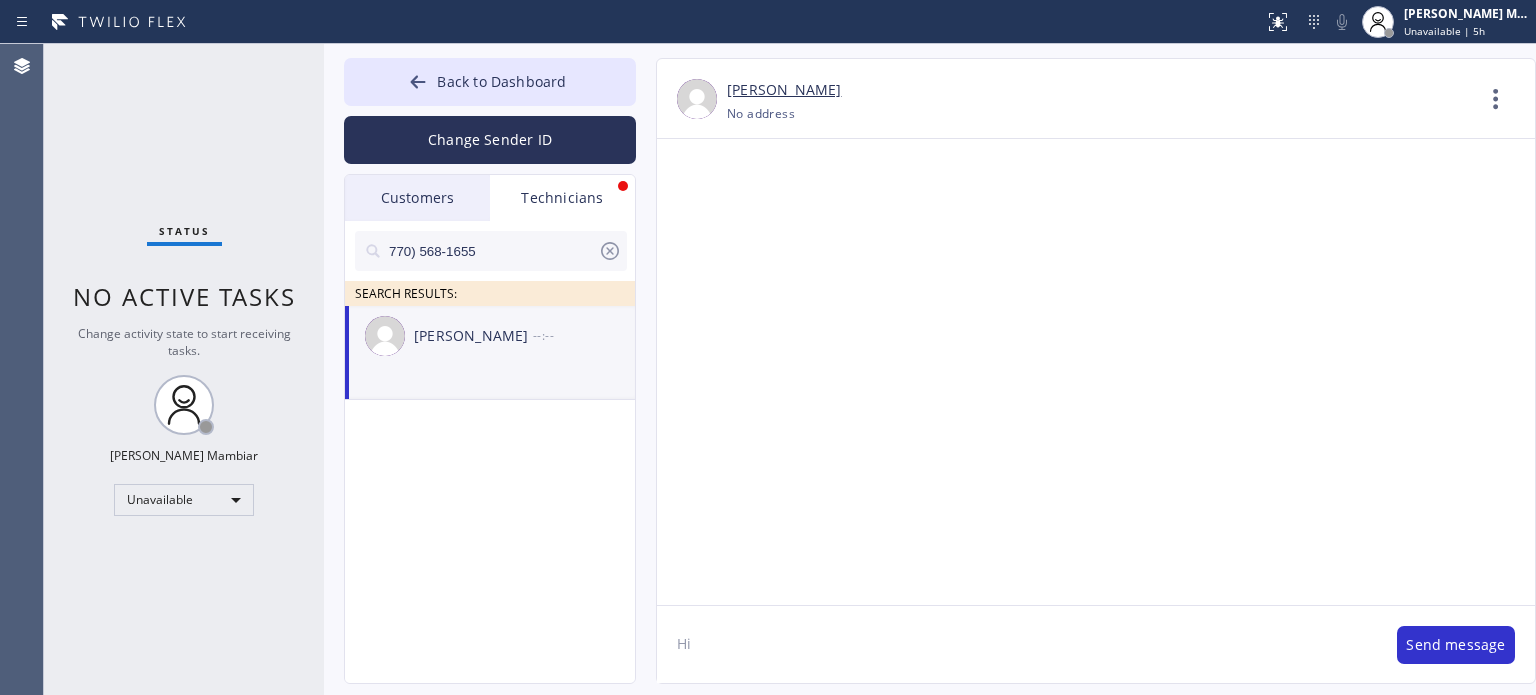 type on "H" 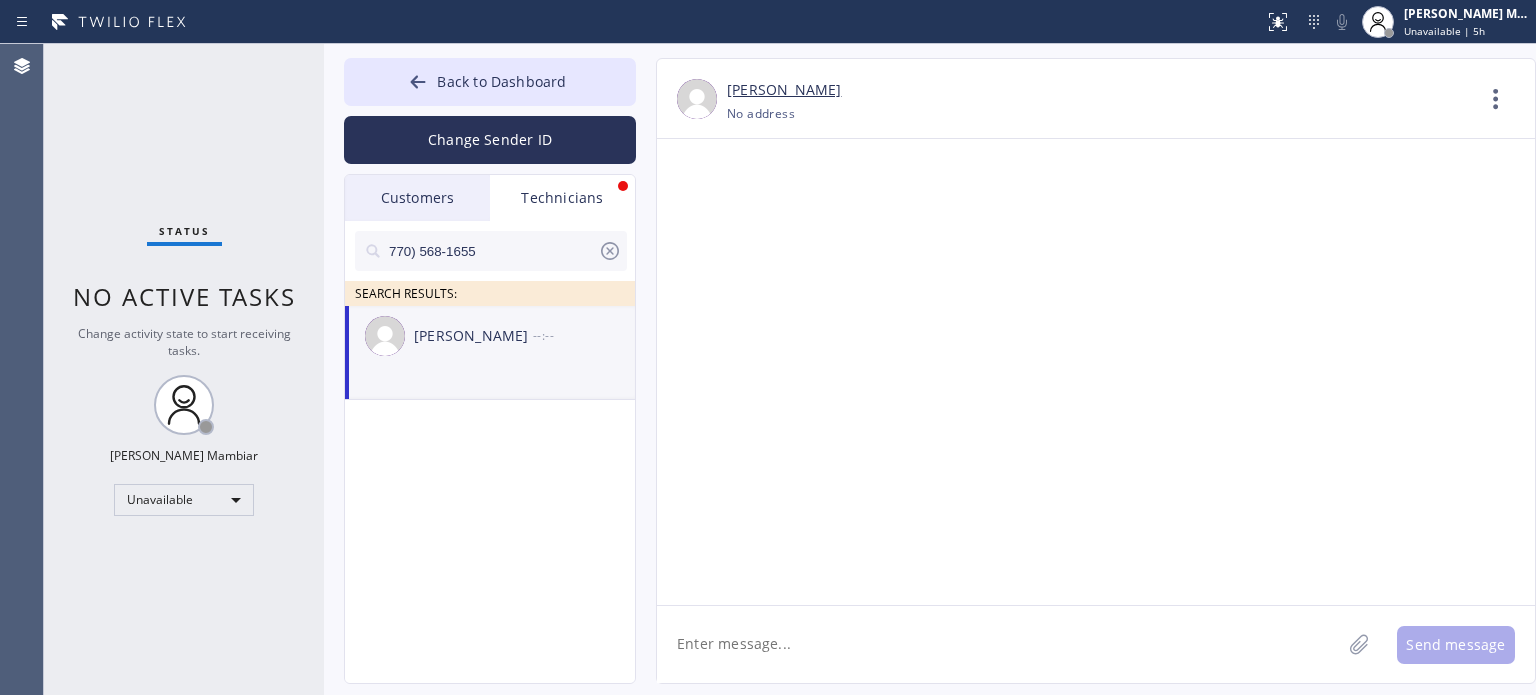 type on "." 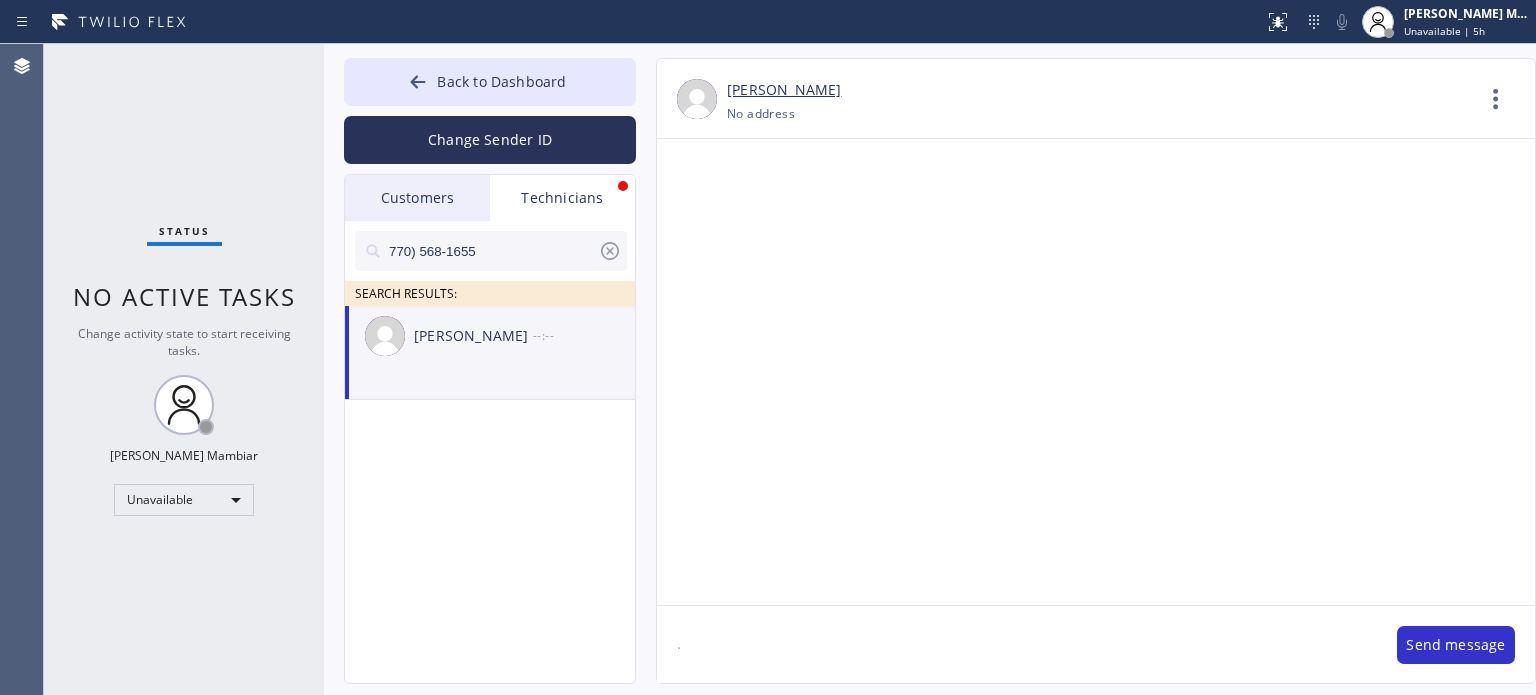 type 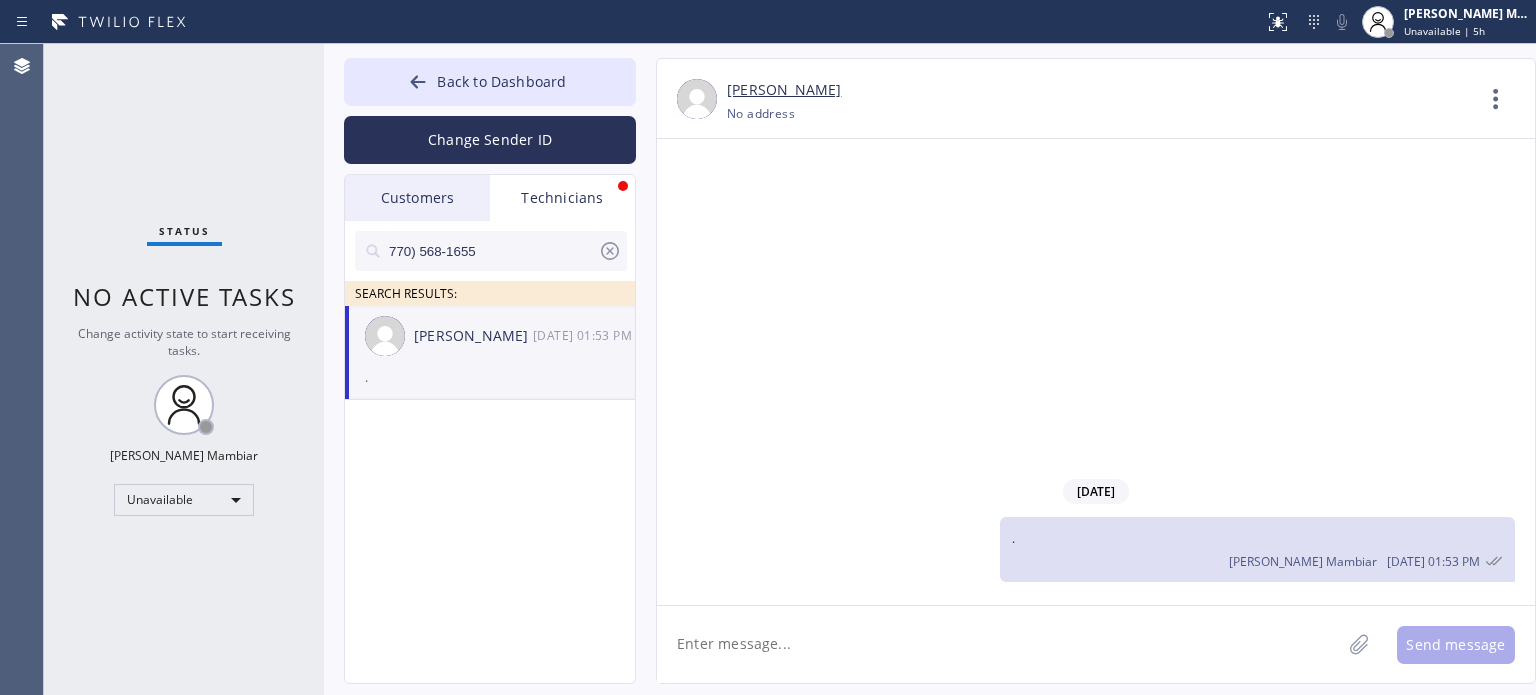 click on "770) 568-1655 SEARCH RESULTS: [PERSON_NAME] [DATE] 01:53 PM ." at bounding box center [491, 475] 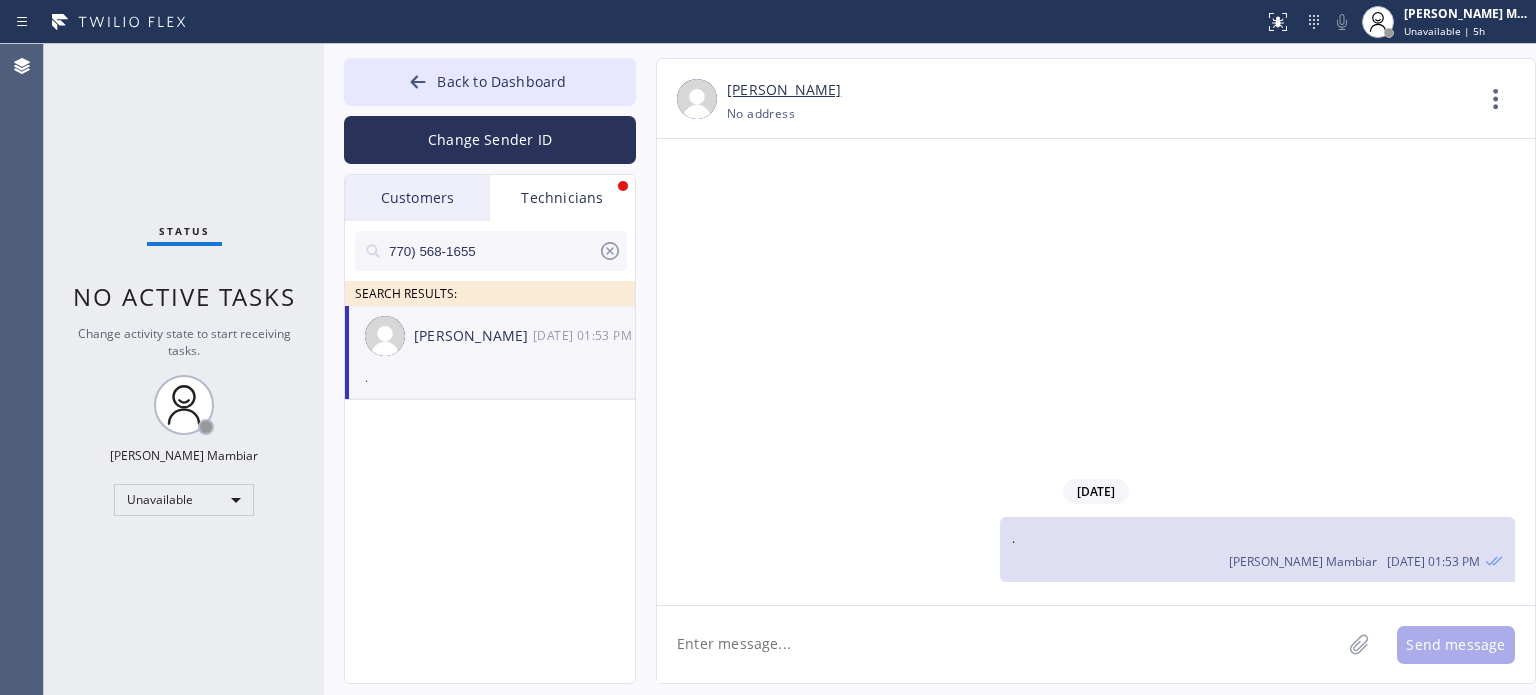 click 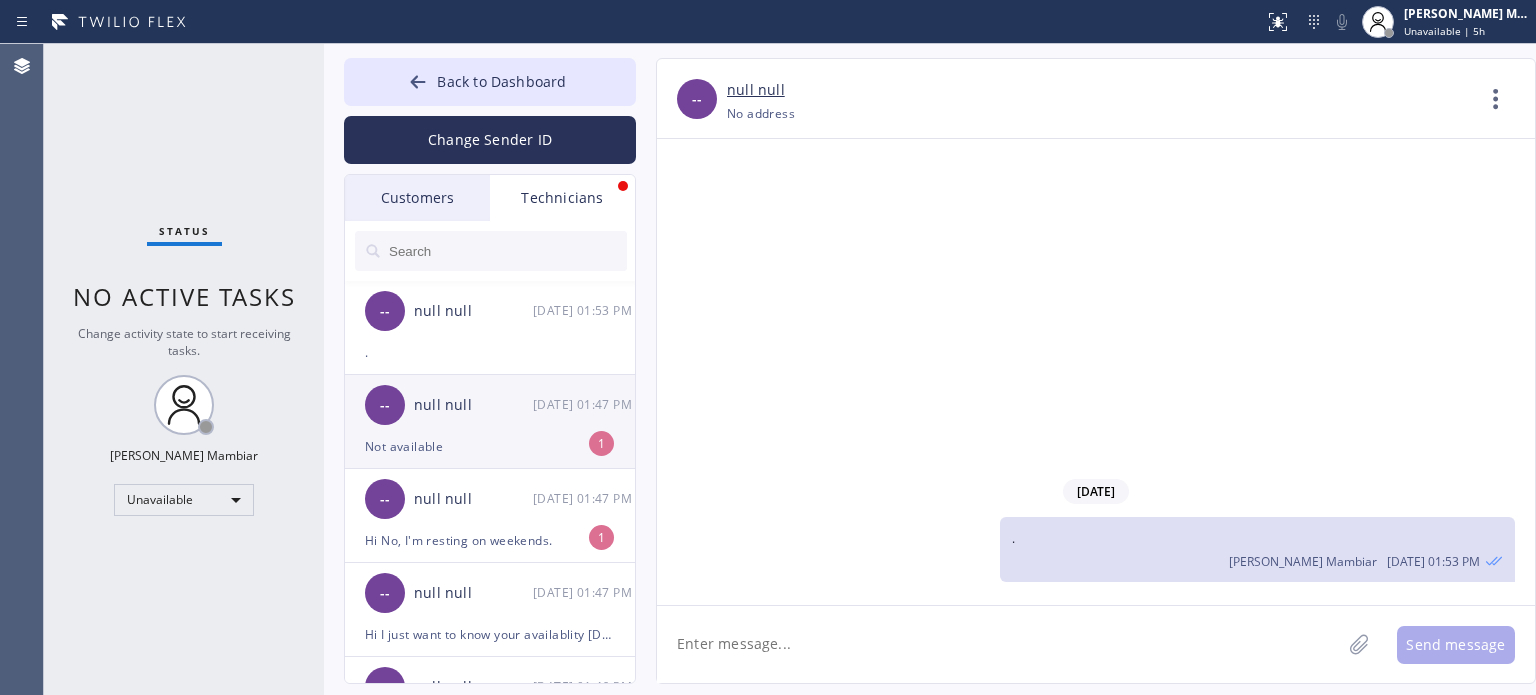 click on "-- null null [DATE] 01:47 PM" at bounding box center [491, 405] 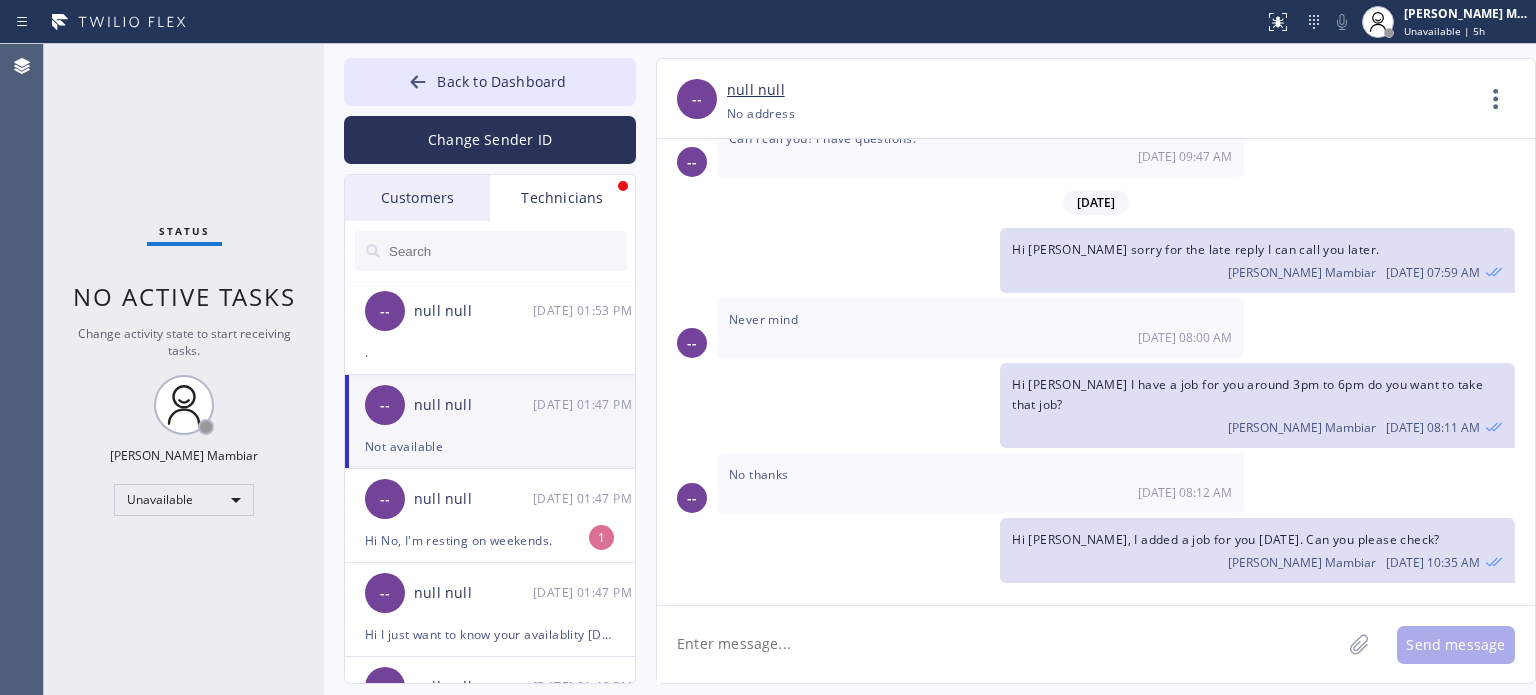 scroll, scrollTop: 0, scrollLeft: 0, axis: both 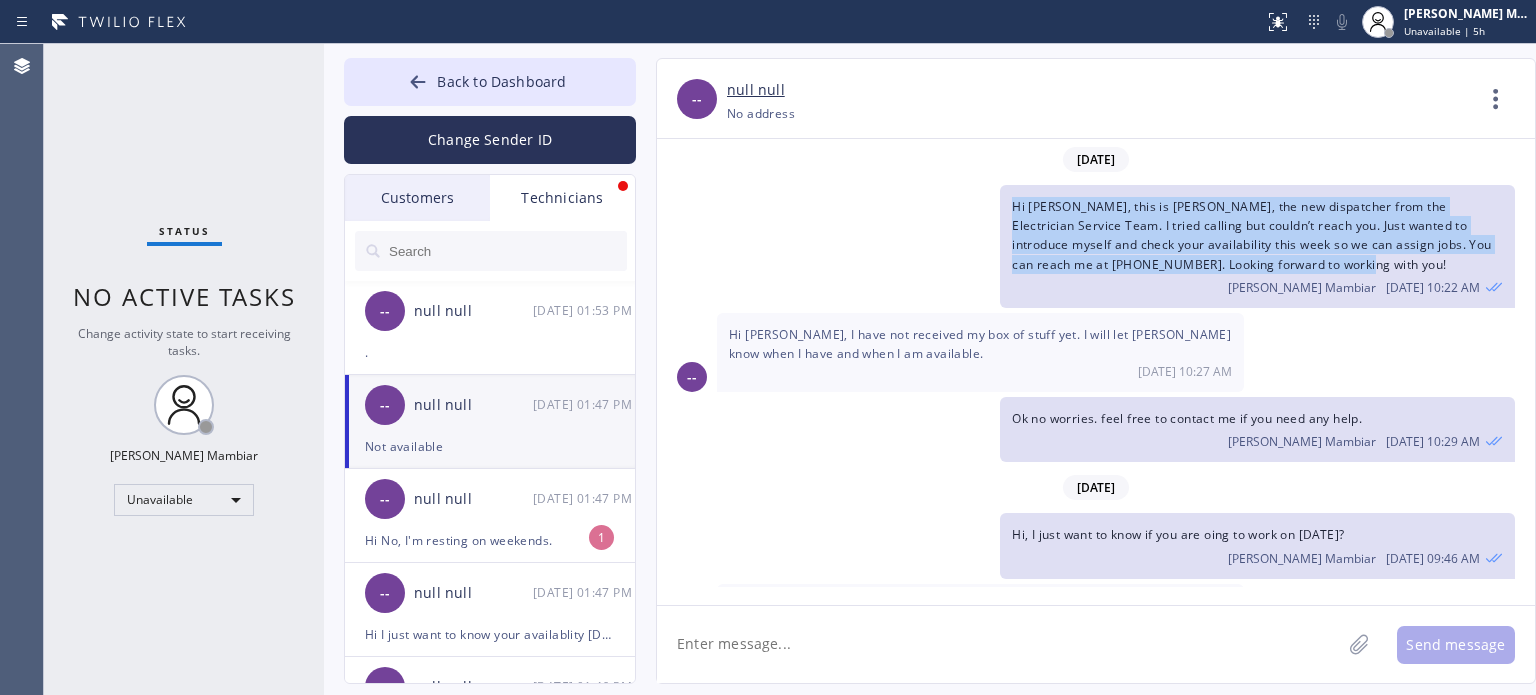 drag, startPoint x: 1013, startPoint y: 201, endPoint x: 1322, endPoint y: 271, distance: 316.82962 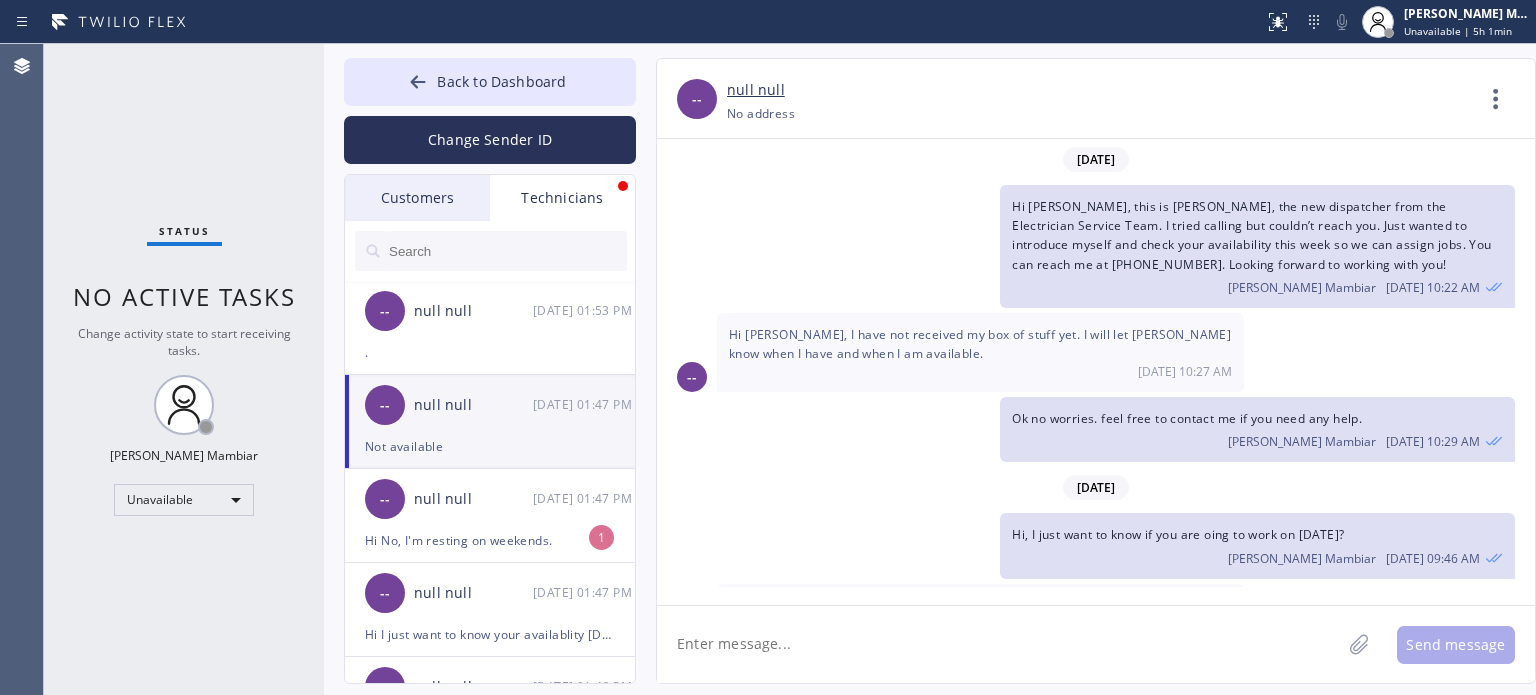 click on "[DATE] Hi [PERSON_NAME], this is [PERSON_NAME], the new dispatcher from the Electrician Service Team. I tried calling but couldn’t reach you. Just wanted to introduce myself and check your availability this week so we can assign jobs. You can reach me at [PHONE_NUMBER]. Looking forward to working with you! [PERSON_NAME] Mambiar [DATE] 10:22 AM -- Hi [PERSON_NAME], I have not received my box of stuff yet. I will let [PERSON_NAME] know when I have and when I am available.  [DATE] 10:27 AM Ok no worries. feel free to contact me if you need any help. [PERSON_NAME] Mambiar 06/30 10:29 AM [DATE] Hi, I just want to know if you are oing to work on [DATE]? [PERSON_NAME] Mambiar [DATE] 09:46 AM -- No [DATE] 09:47 AM -- Can I  call you? I have questions.  07/01 09:47 AM [DATE] Hi [PERSON_NAME] sorry for the late reply I can call you later. [PERSON_NAME] Mambiar [DATE] 07:59 AM -- Never mind  [DATE] 08:00 AM Hi [PERSON_NAME] I have a job for you around 3pm to 6pm do you want to take that job? [PERSON_NAME] Mambiar [DATE] 08:11 AM -- No thanks  -- --" at bounding box center (1096, 372) 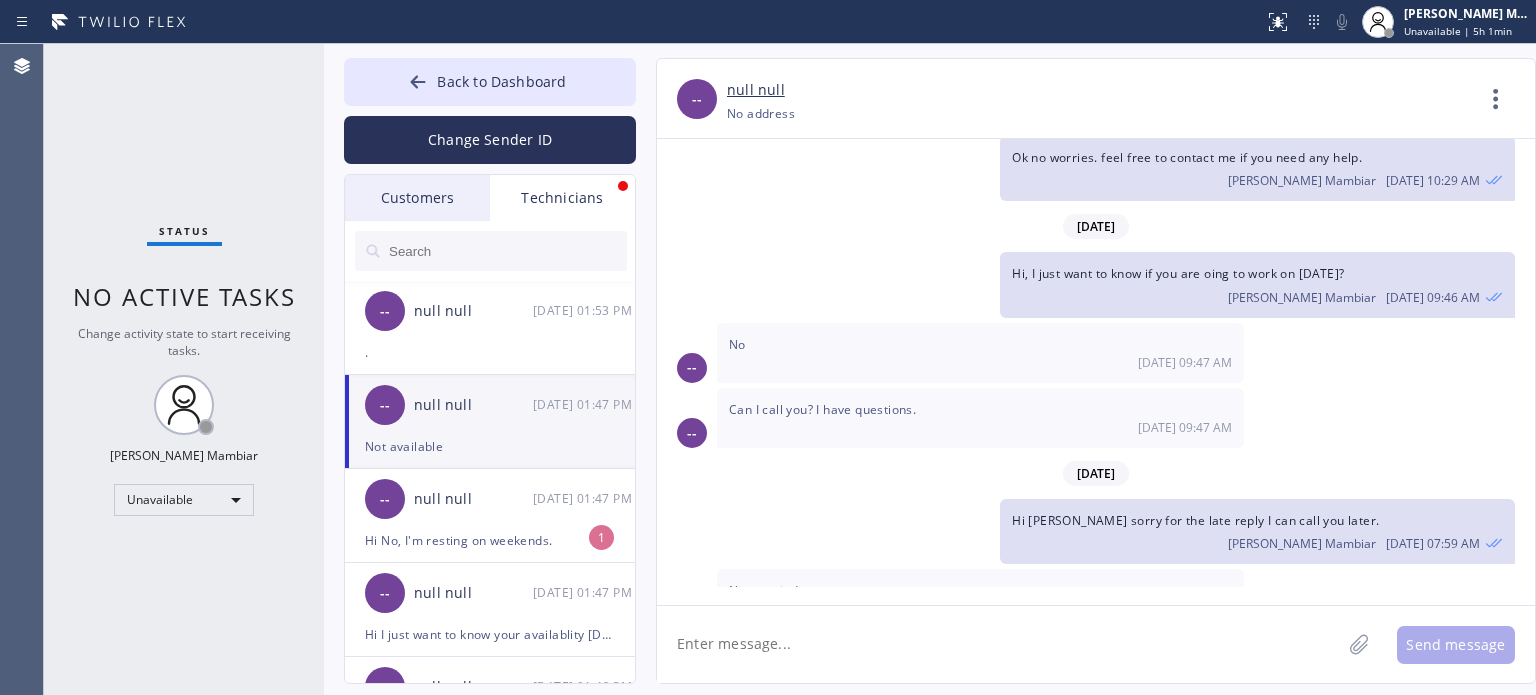 scroll, scrollTop: 400, scrollLeft: 0, axis: vertical 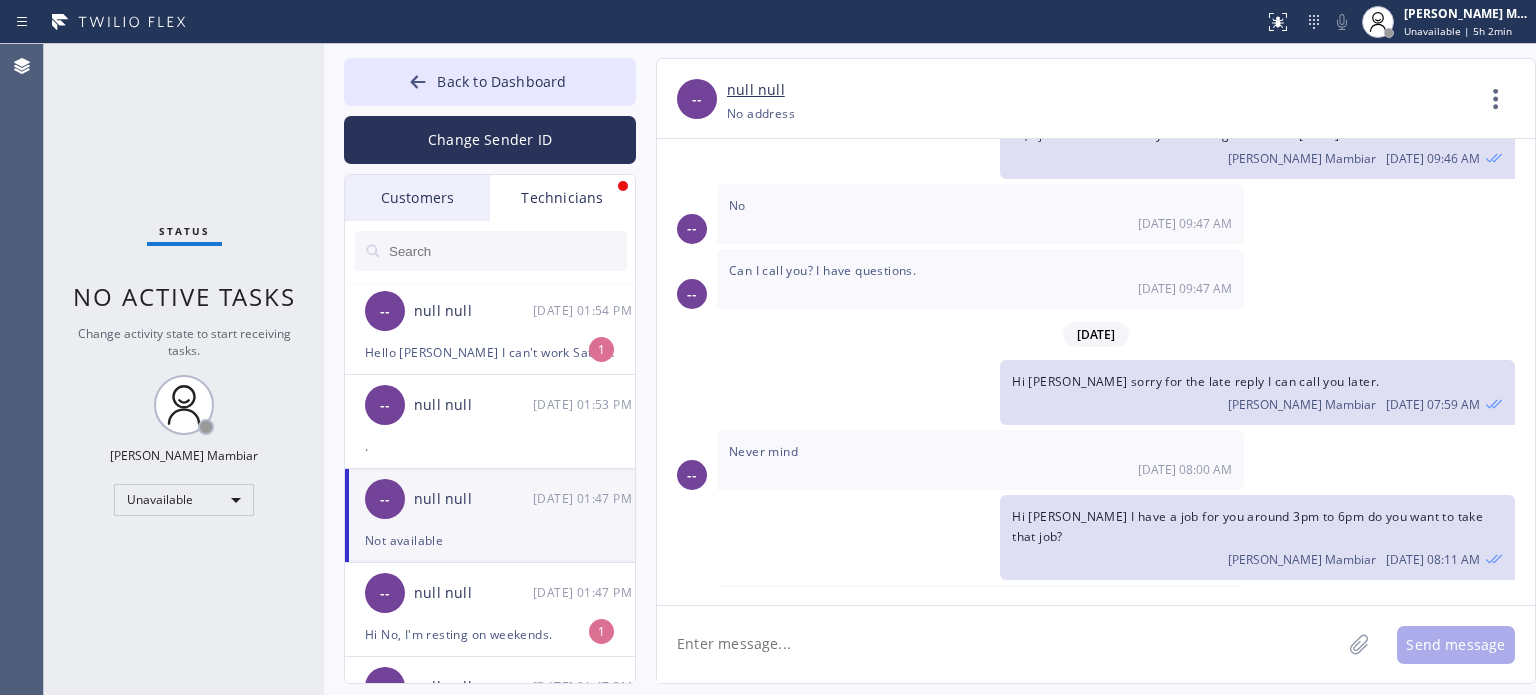 click on "Status   No active tasks     Change activity state to start receiving tasks.   [PERSON_NAME] Mambiar Unavailable" at bounding box center (184, 369) 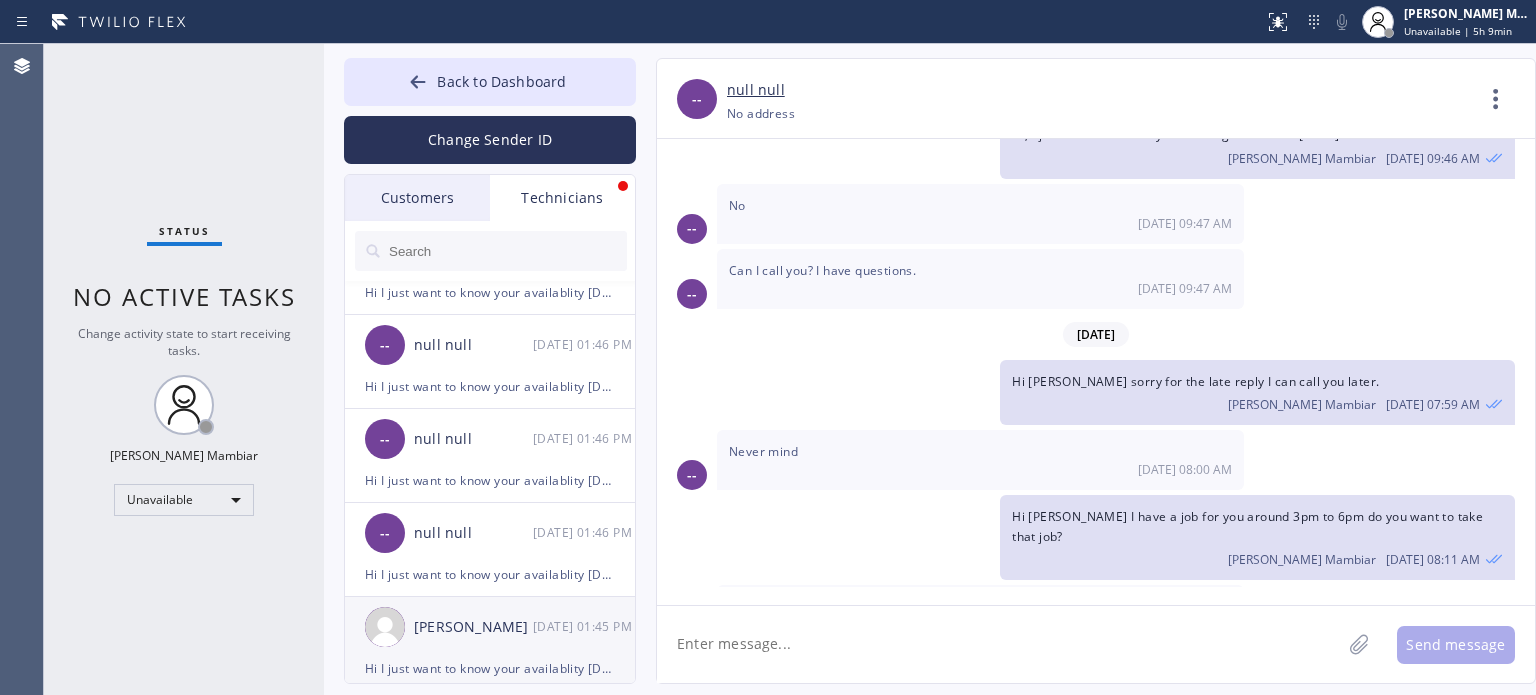 scroll, scrollTop: 724, scrollLeft: 0, axis: vertical 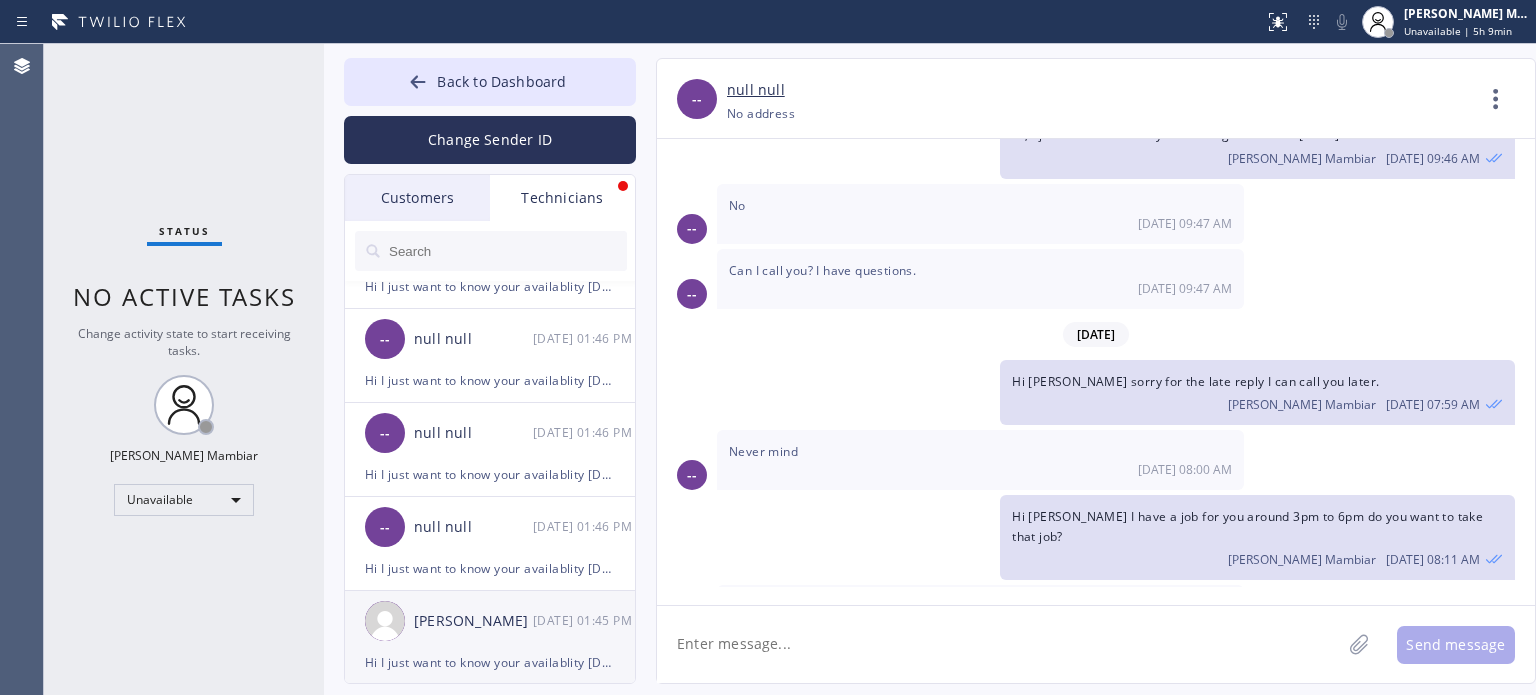 click on "[PERSON_NAME] [DATE] 01:45 PM" at bounding box center [491, 621] 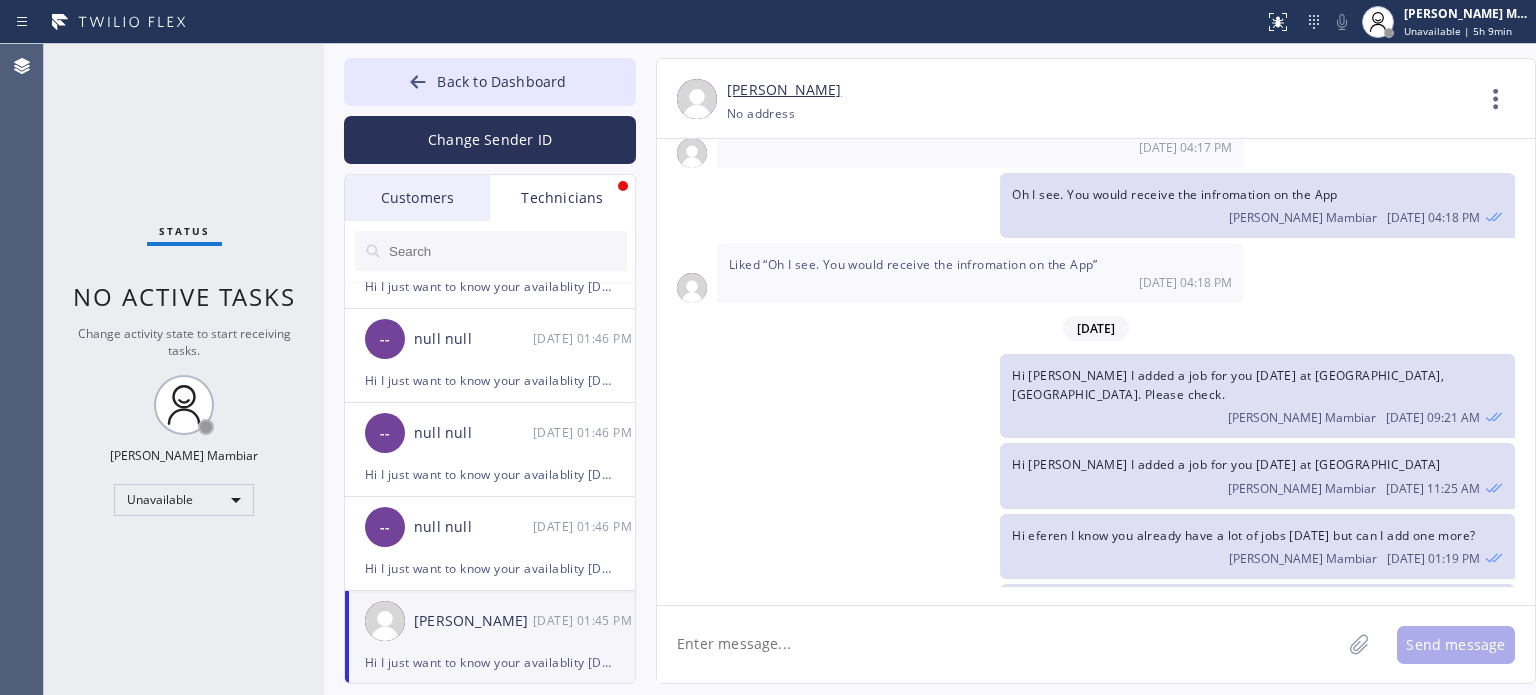 scroll, scrollTop: 441, scrollLeft: 0, axis: vertical 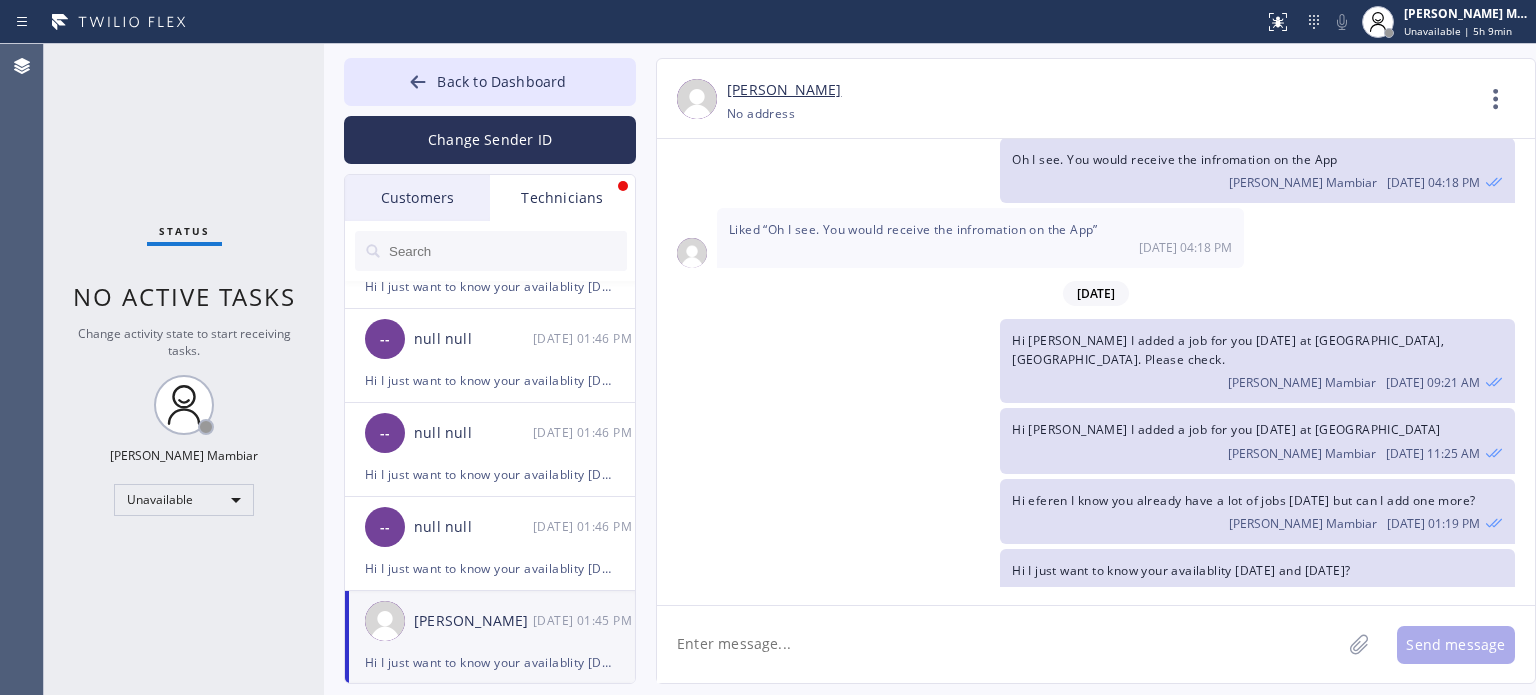 click 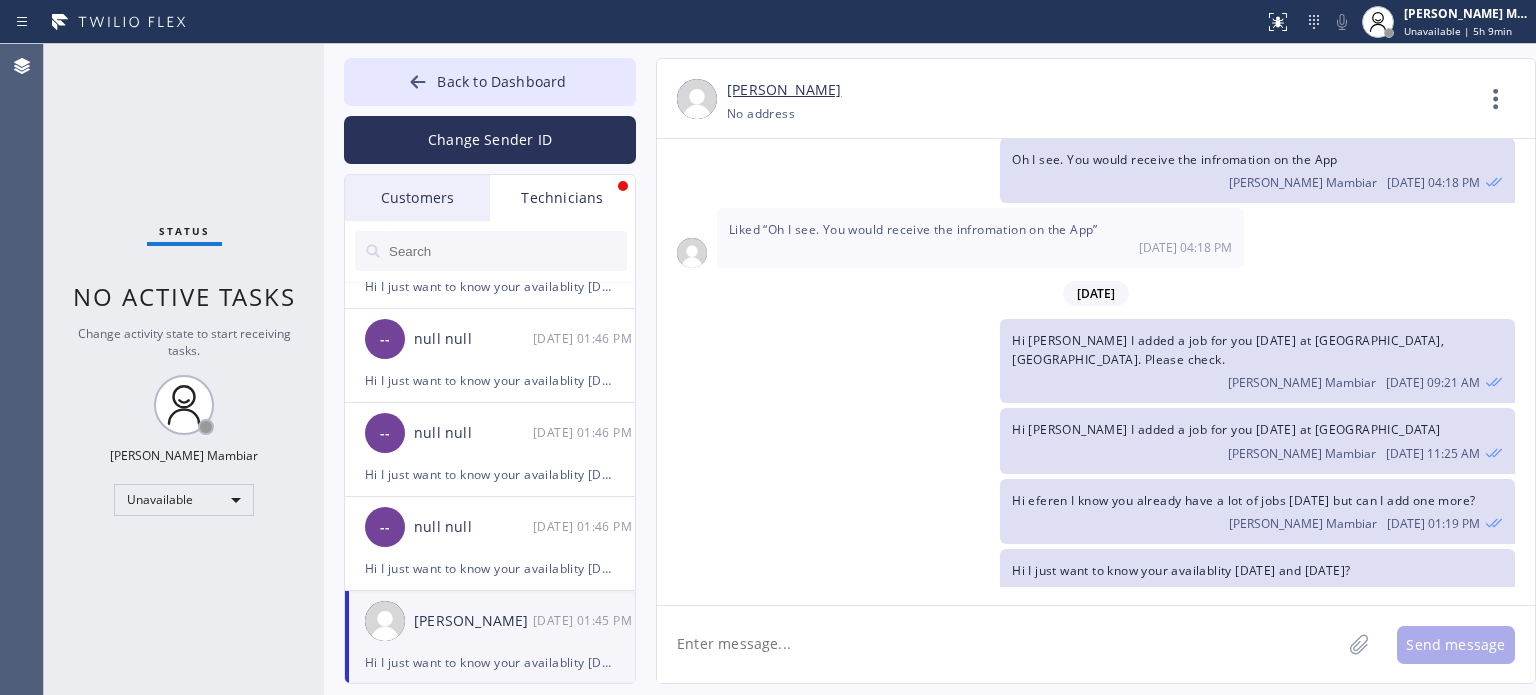 paste on "JHEJKM-PI" 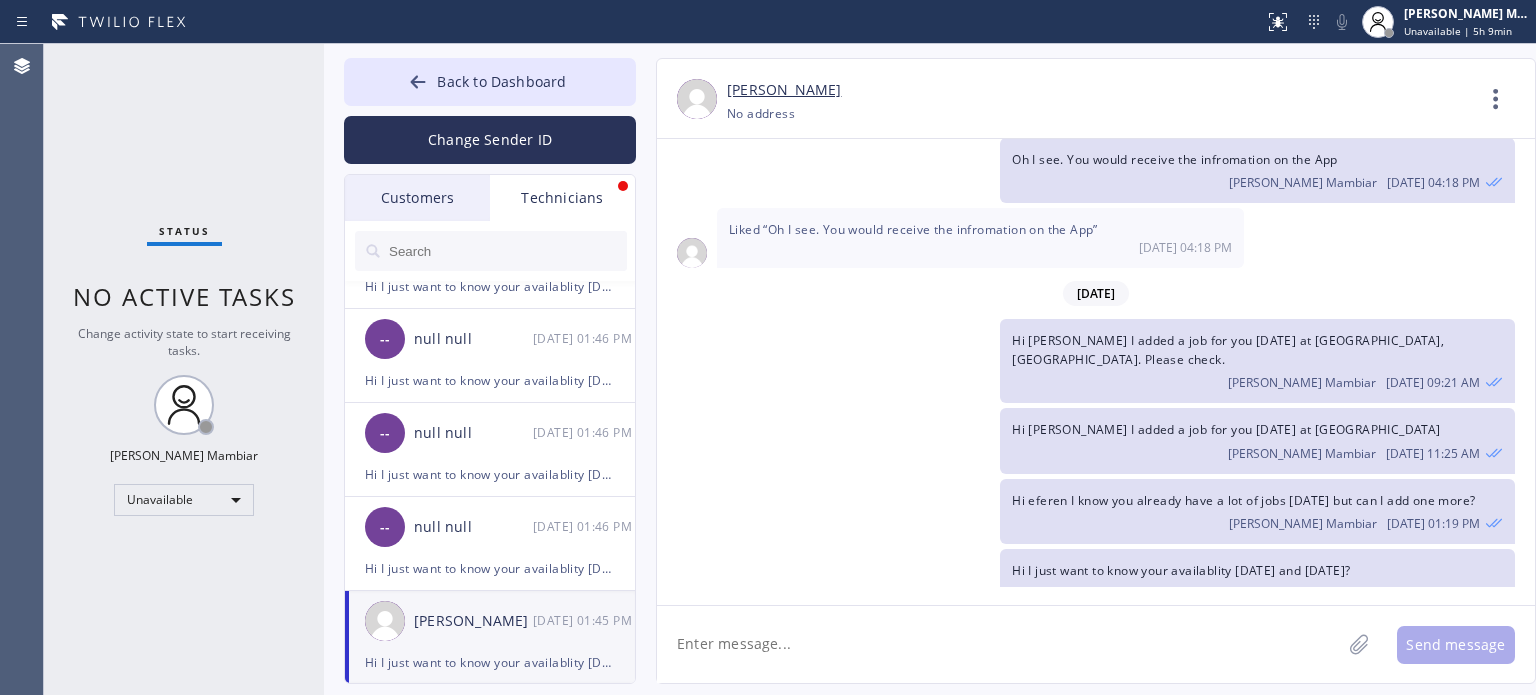 type on "JHEJKM-PI" 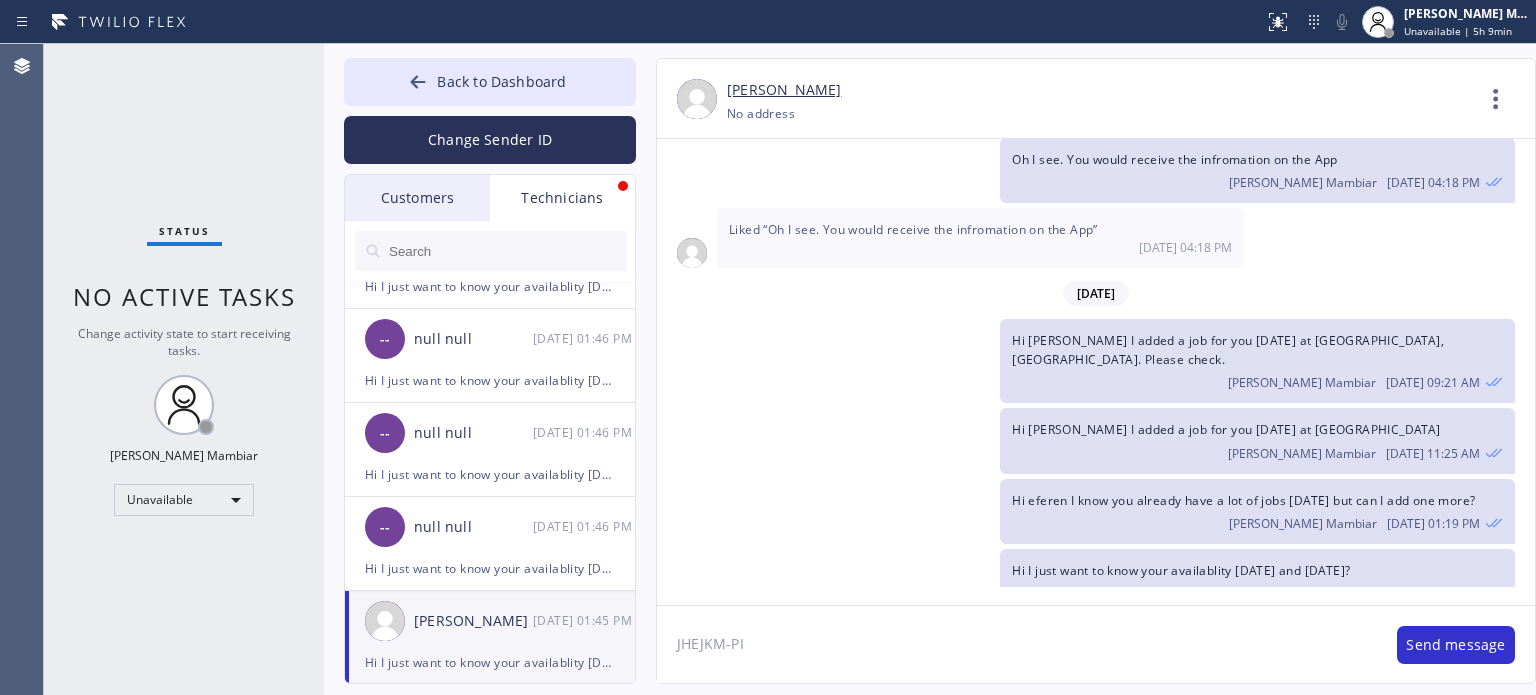 drag, startPoint x: 751, startPoint y: 646, endPoint x: 601, endPoint y: 626, distance: 151.32745 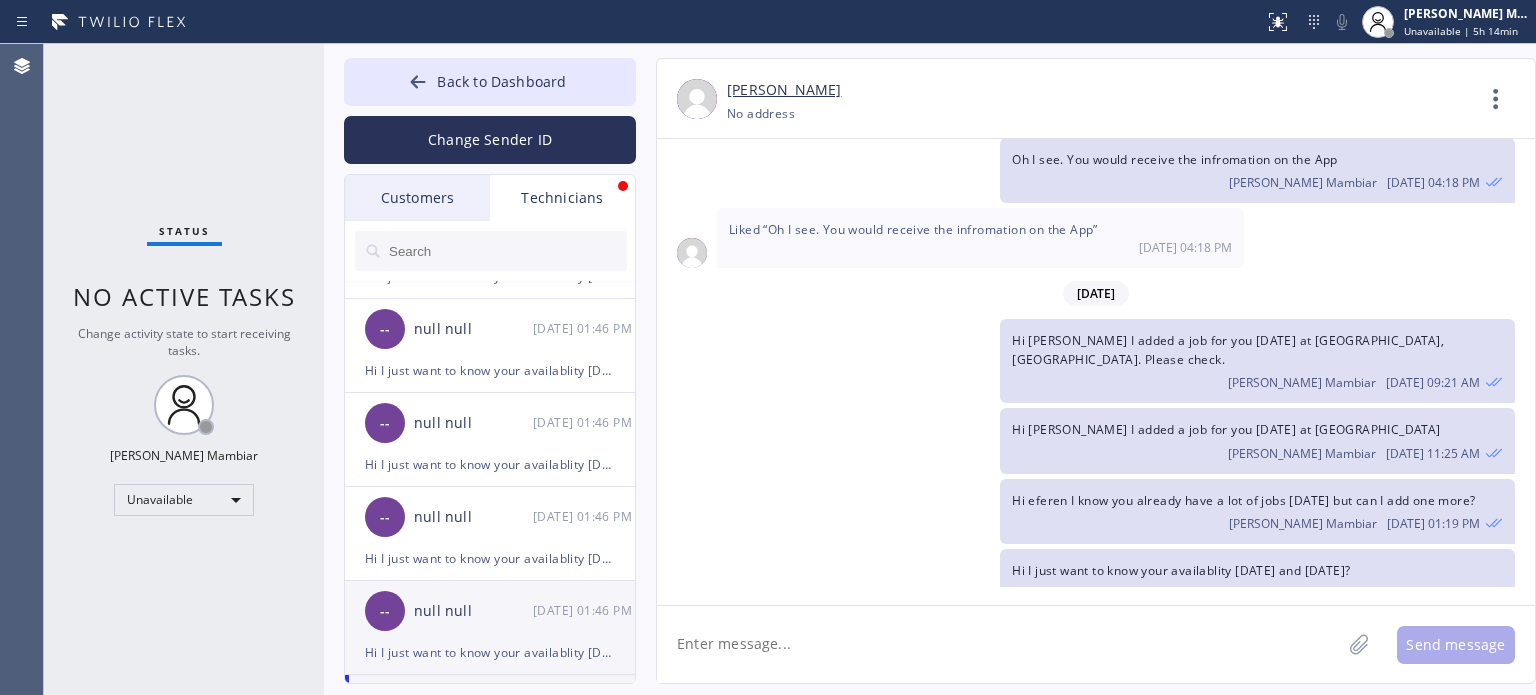 scroll, scrollTop: 724, scrollLeft: 0, axis: vertical 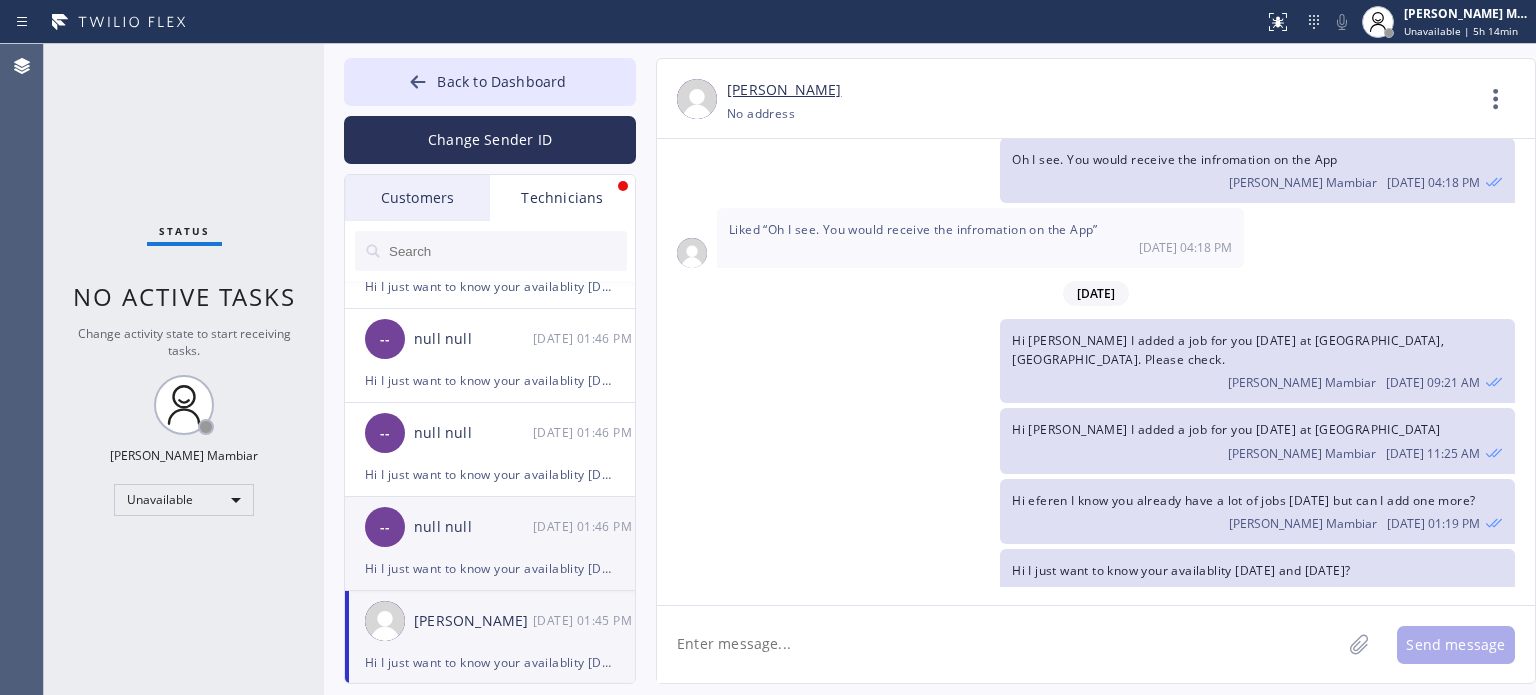click on "Hi I just want to know your availablity [DATE] and [DATE]?" at bounding box center (490, 568) 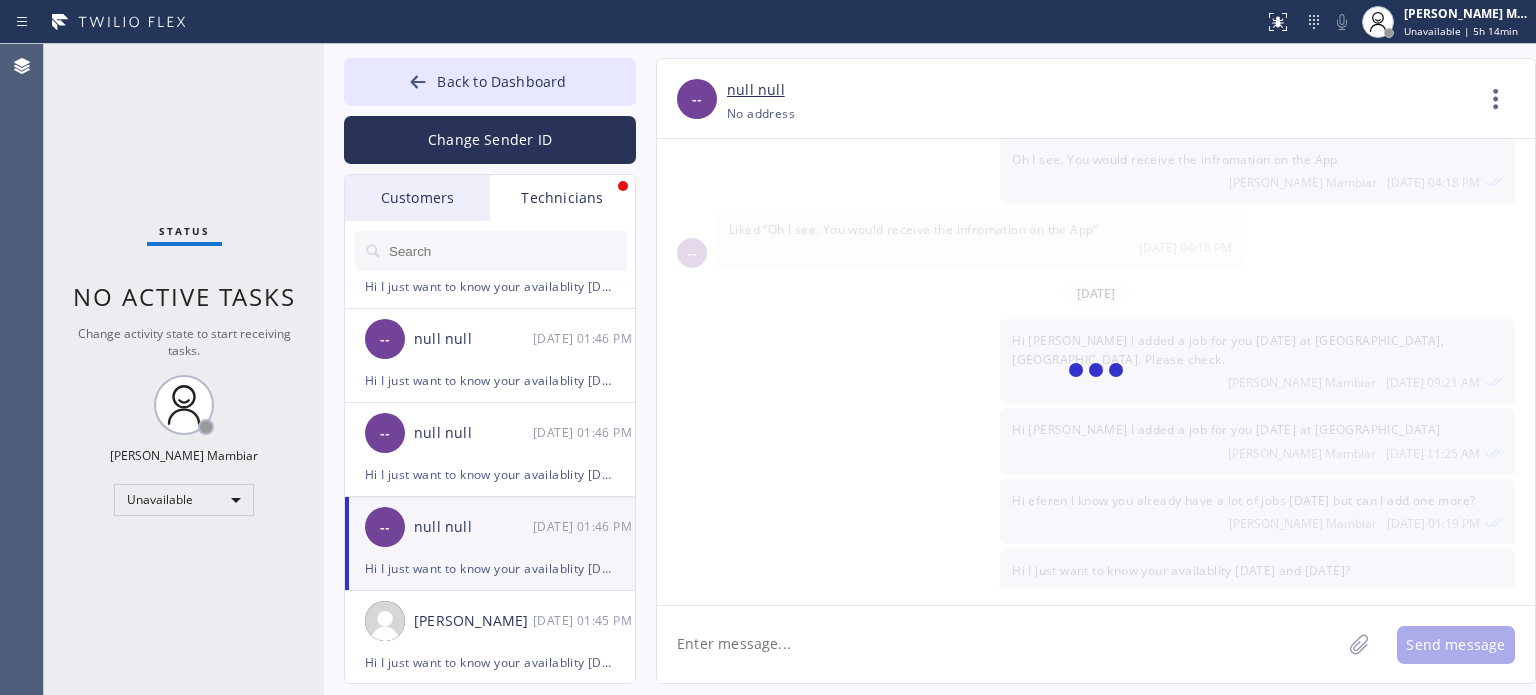scroll, scrollTop: 3648, scrollLeft: 0, axis: vertical 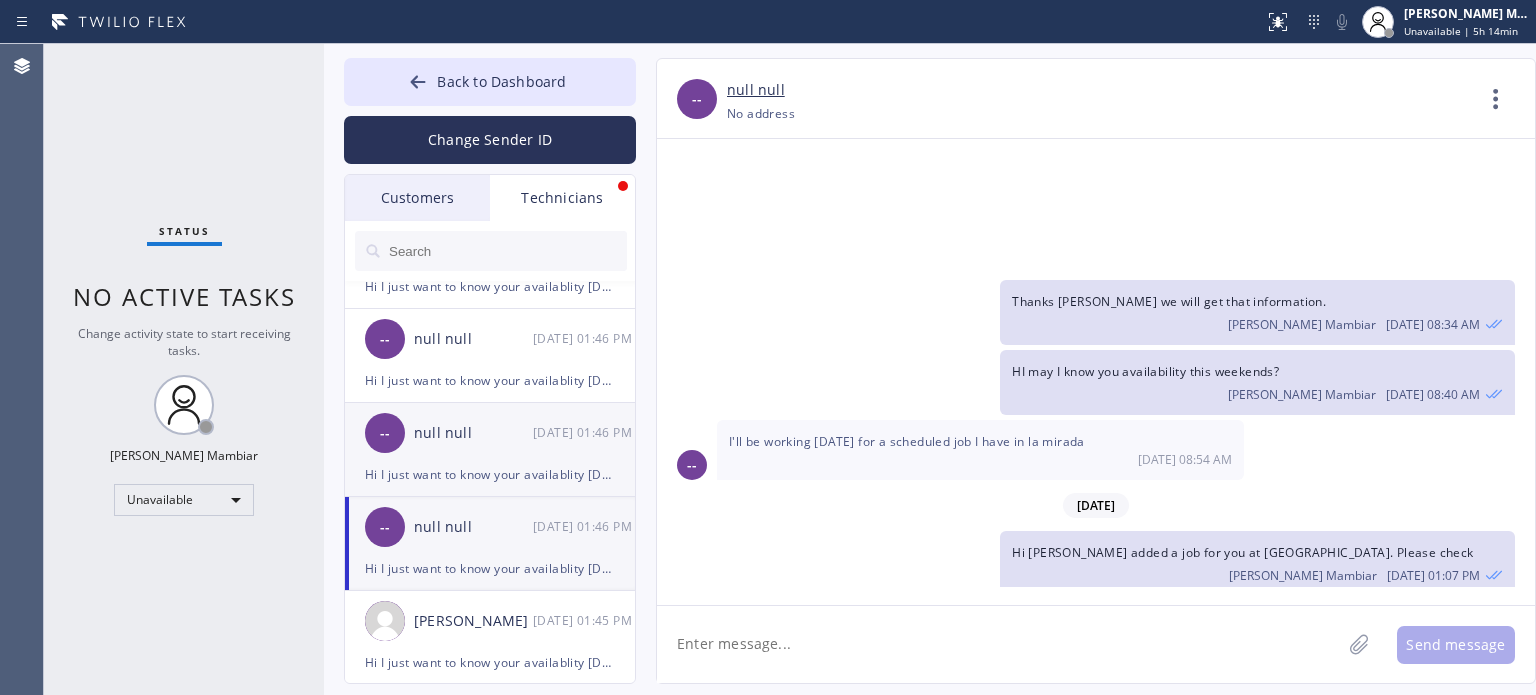 click on "Hi I just want to know your availablity [DATE] and [DATE]?" at bounding box center [490, 474] 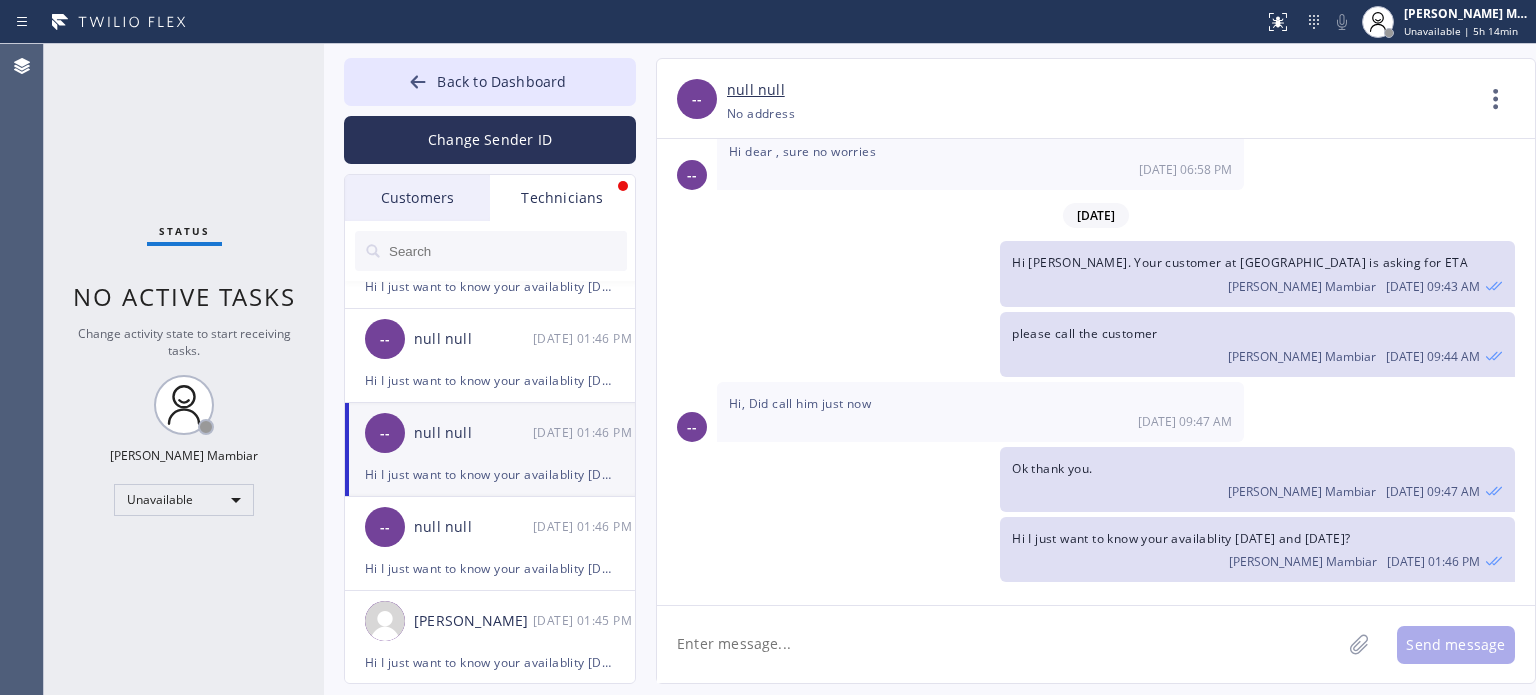scroll, scrollTop: 861, scrollLeft: 0, axis: vertical 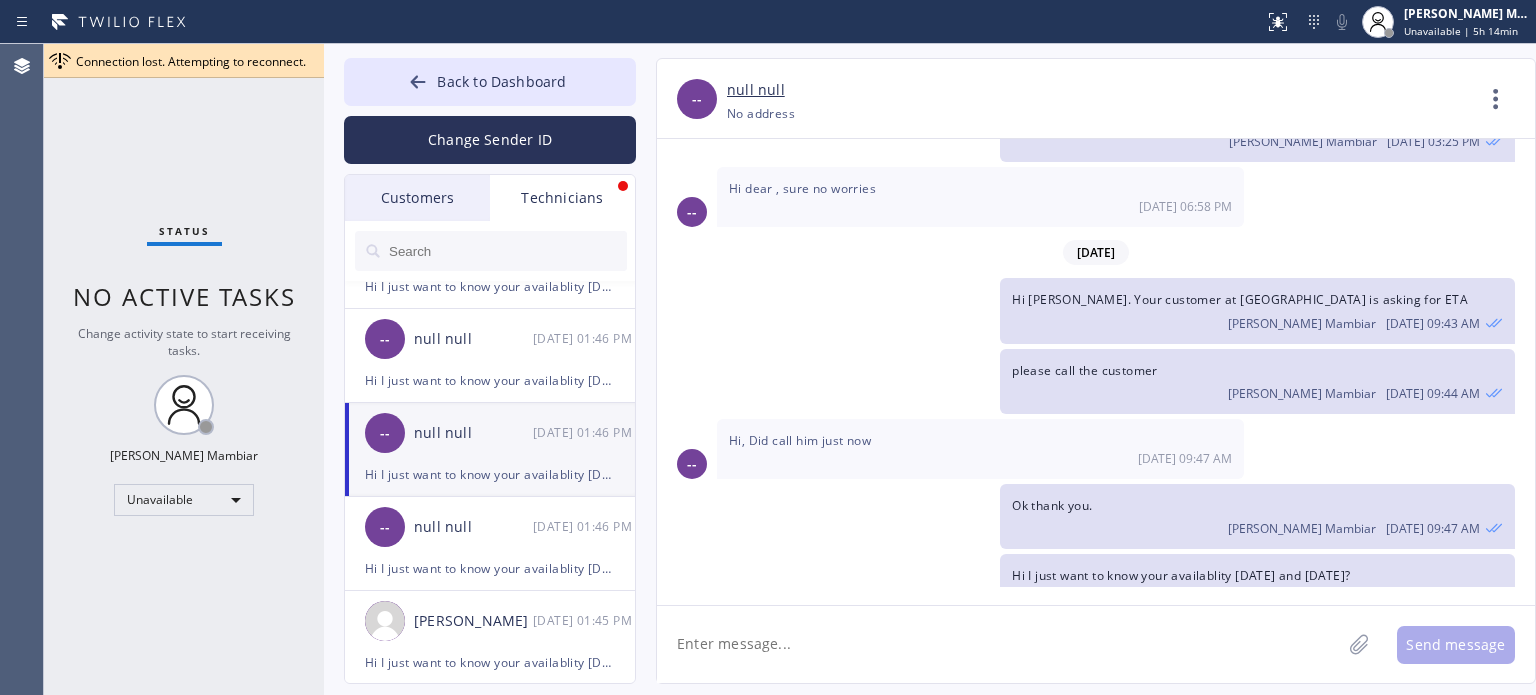 click 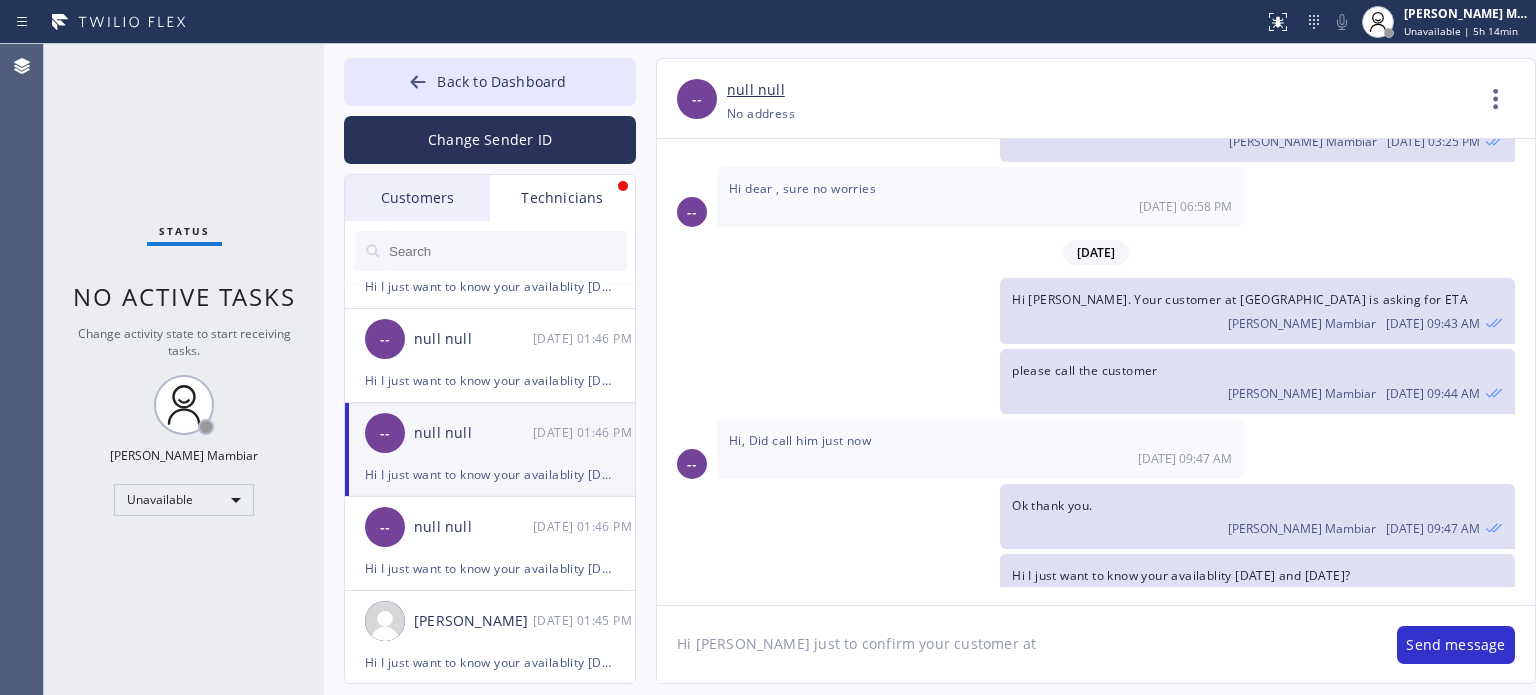 click on "Hi [PERSON_NAME] just to confirm your customer at" 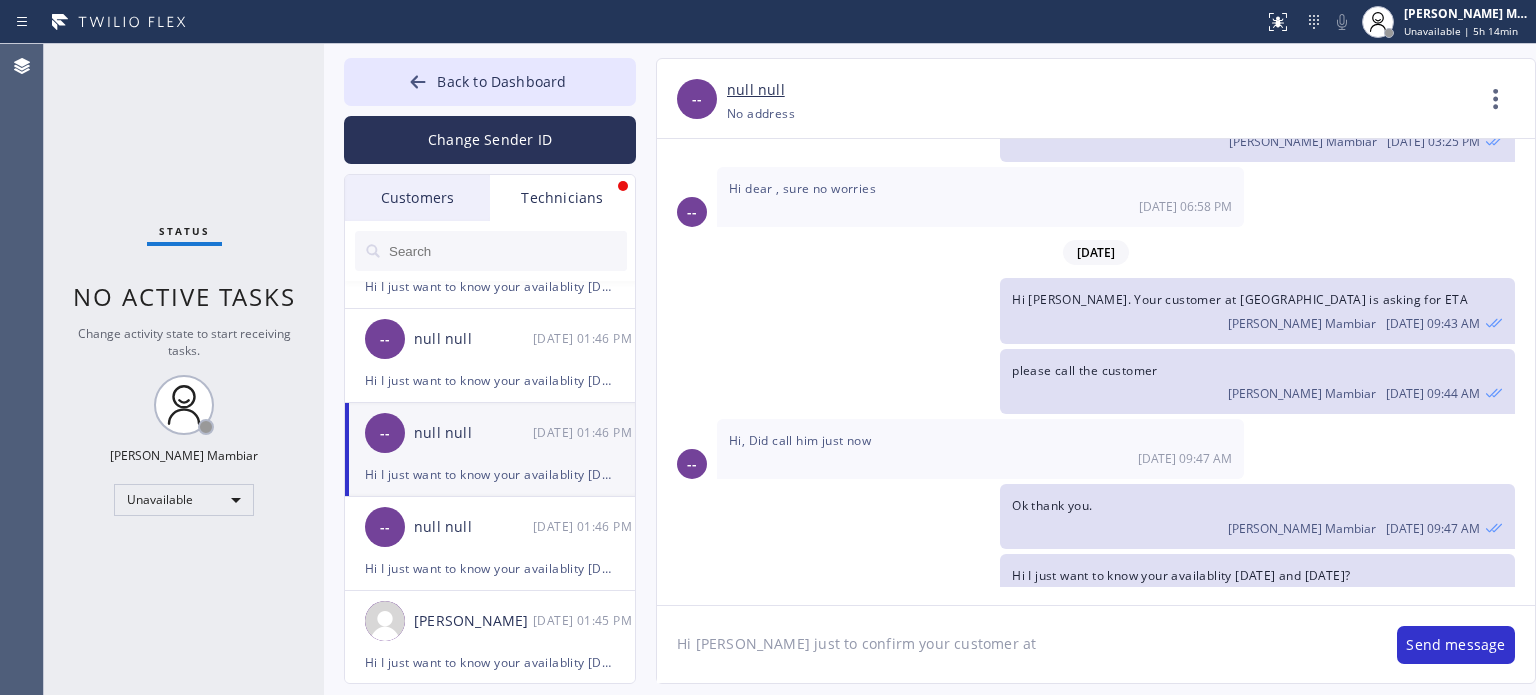 paste on "[PERSON_NAME][GEOGRAPHIC_DATA]" 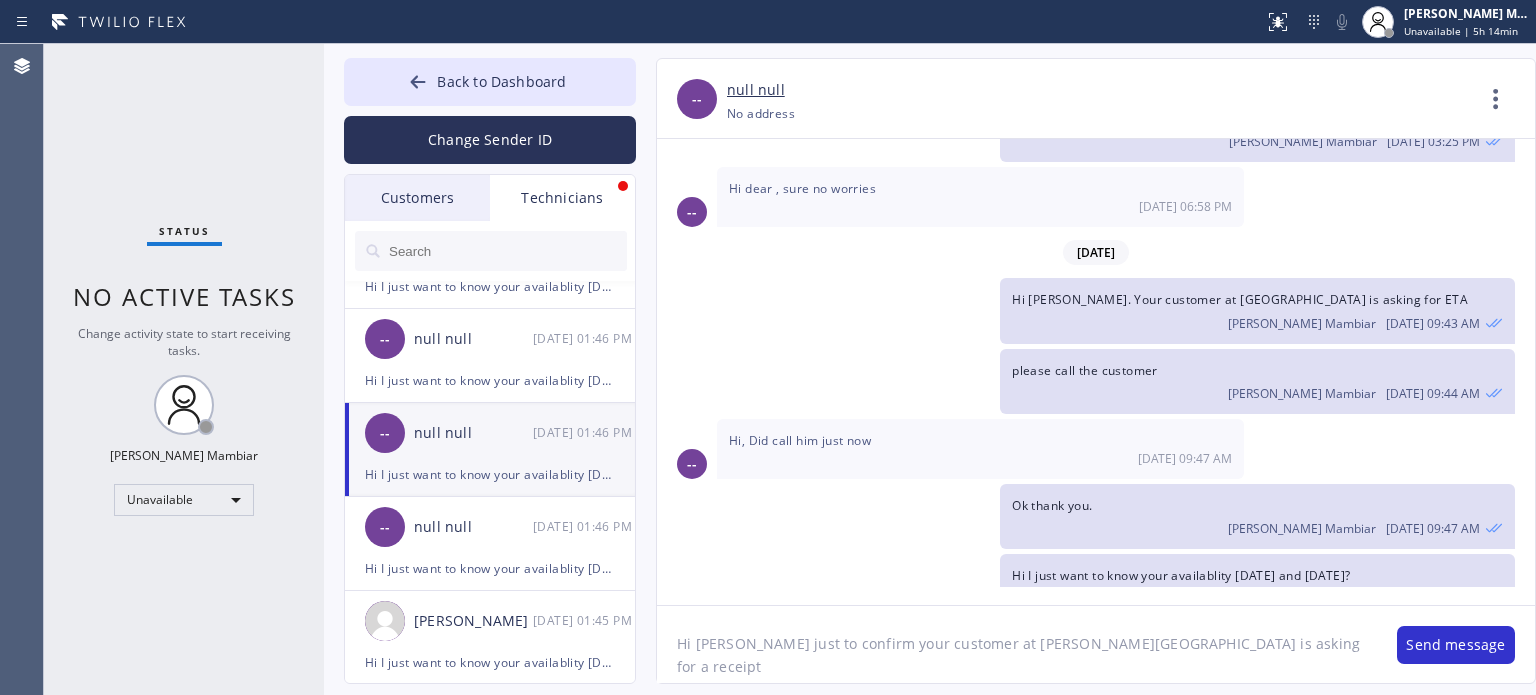 type on "Hi [PERSON_NAME] just to confirm your customer at [PERSON_NAME][GEOGRAPHIC_DATA] is asking for a receipt?" 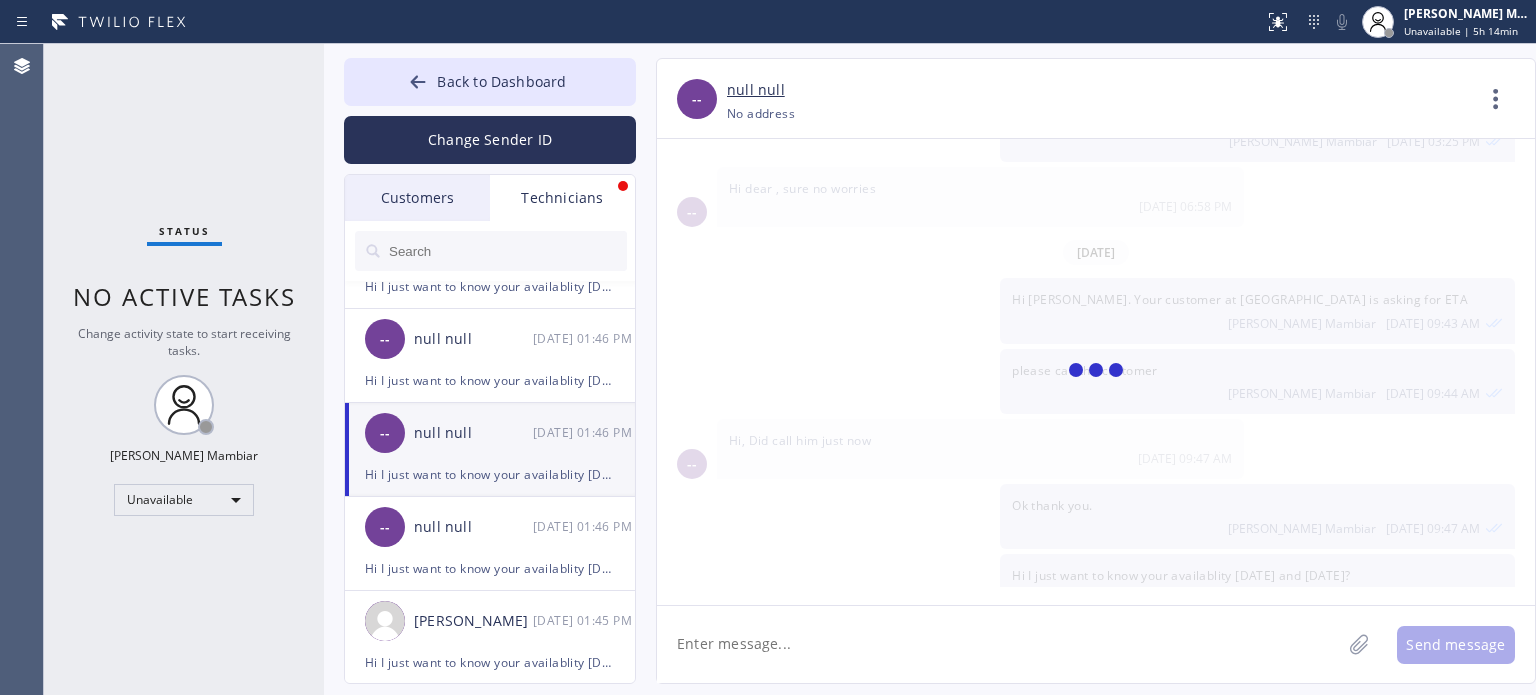 scroll, scrollTop: 950, scrollLeft: 0, axis: vertical 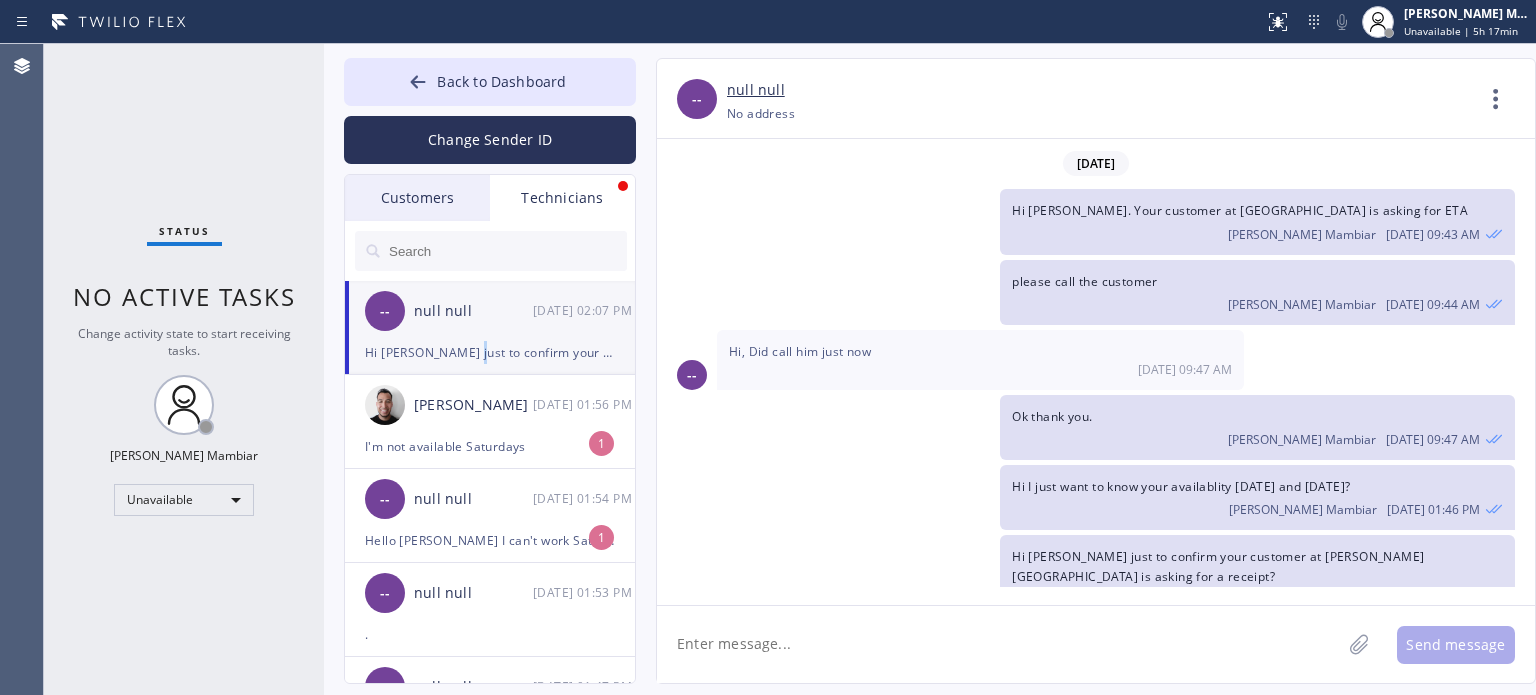 click on "Hi [PERSON_NAME] just to confirm your customer at [PERSON_NAME][GEOGRAPHIC_DATA] is asking for a receipt?" at bounding box center [490, 352] 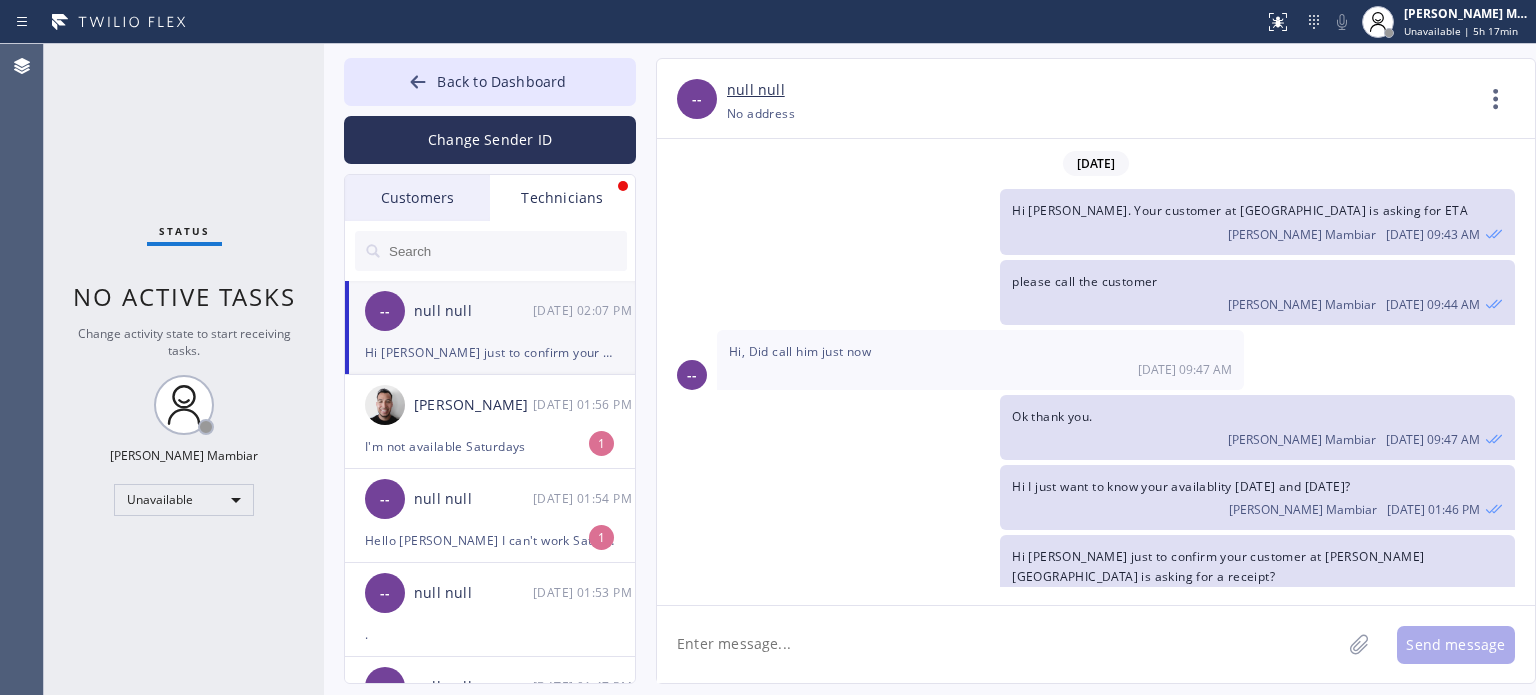 click on "Hi [PERSON_NAME] just to confirm your customer at [PERSON_NAME][GEOGRAPHIC_DATA] is asking for a receipt? [PERSON_NAME] Mambiar [DATE] 02:07 PM" 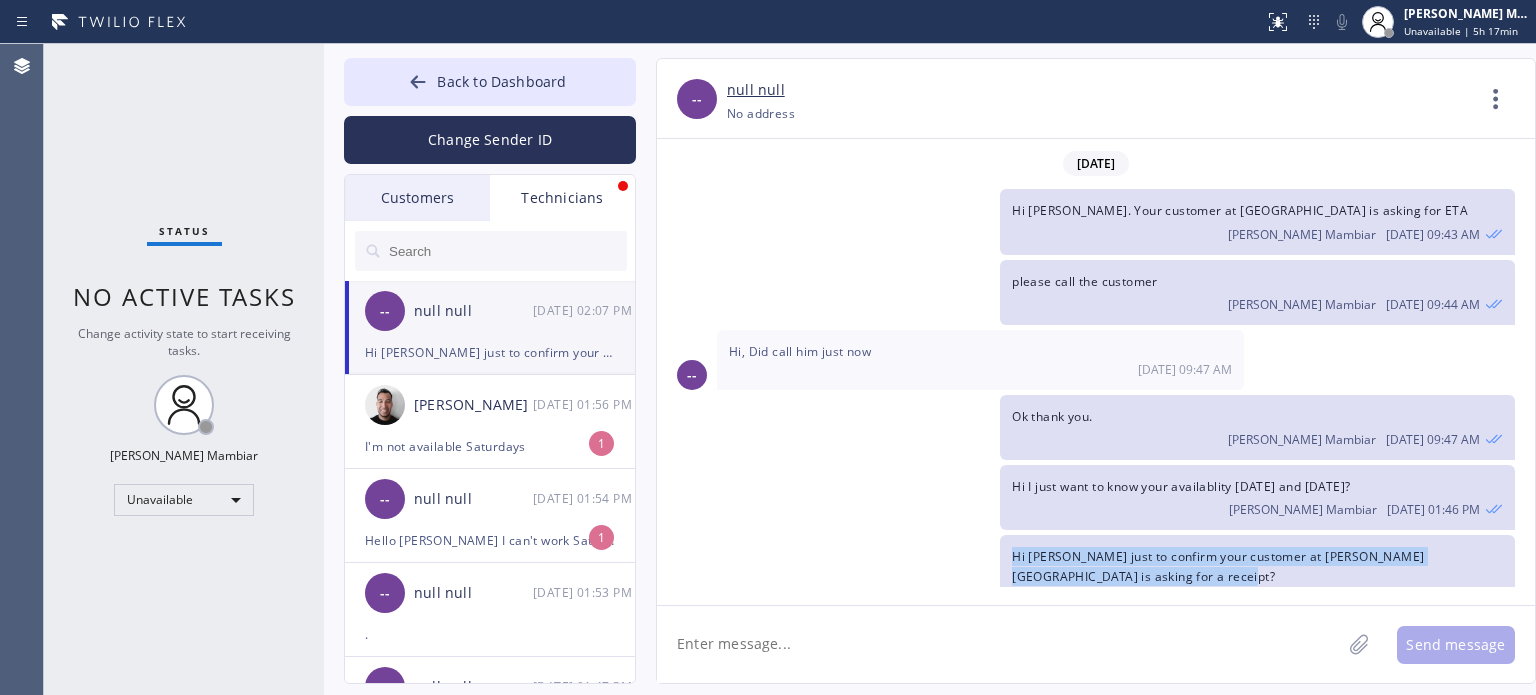 drag, startPoint x: 1132, startPoint y: 535, endPoint x: 1012, endPoint y: 506, distance: 123.454445 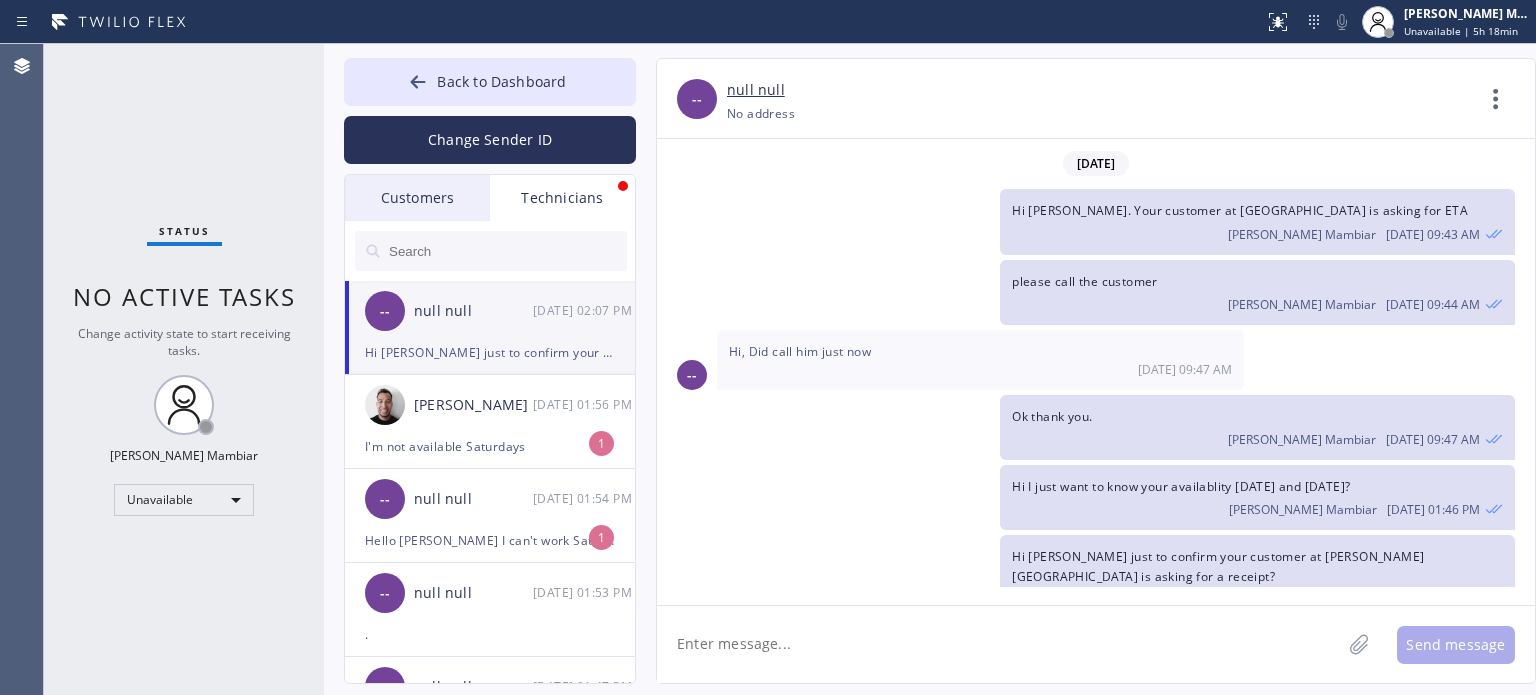 drag, startPoint x: 159, startPoint y: 553, endPoint x: 176, endPoint y: 521, distance: 36.23534 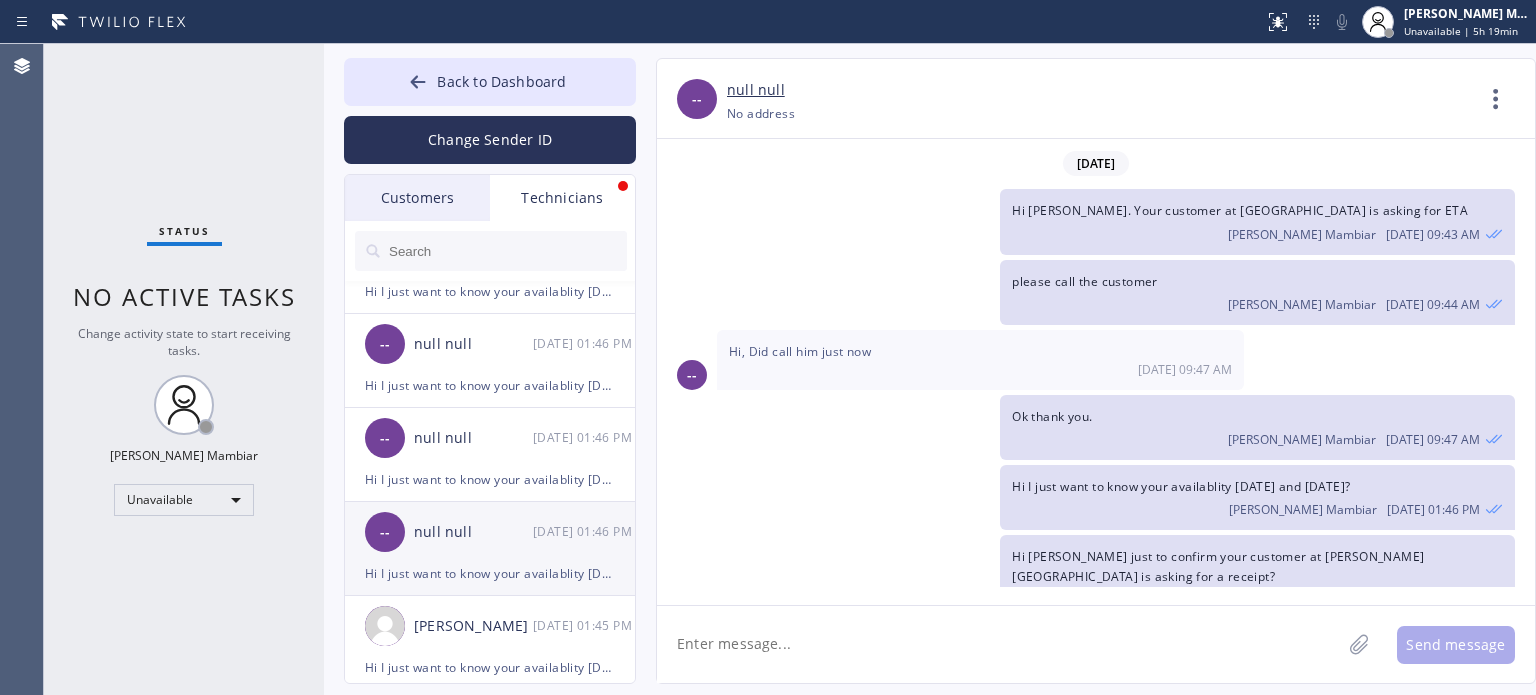 scroll, scrollTop: 724, scrollLeft: 0, axis: vertical 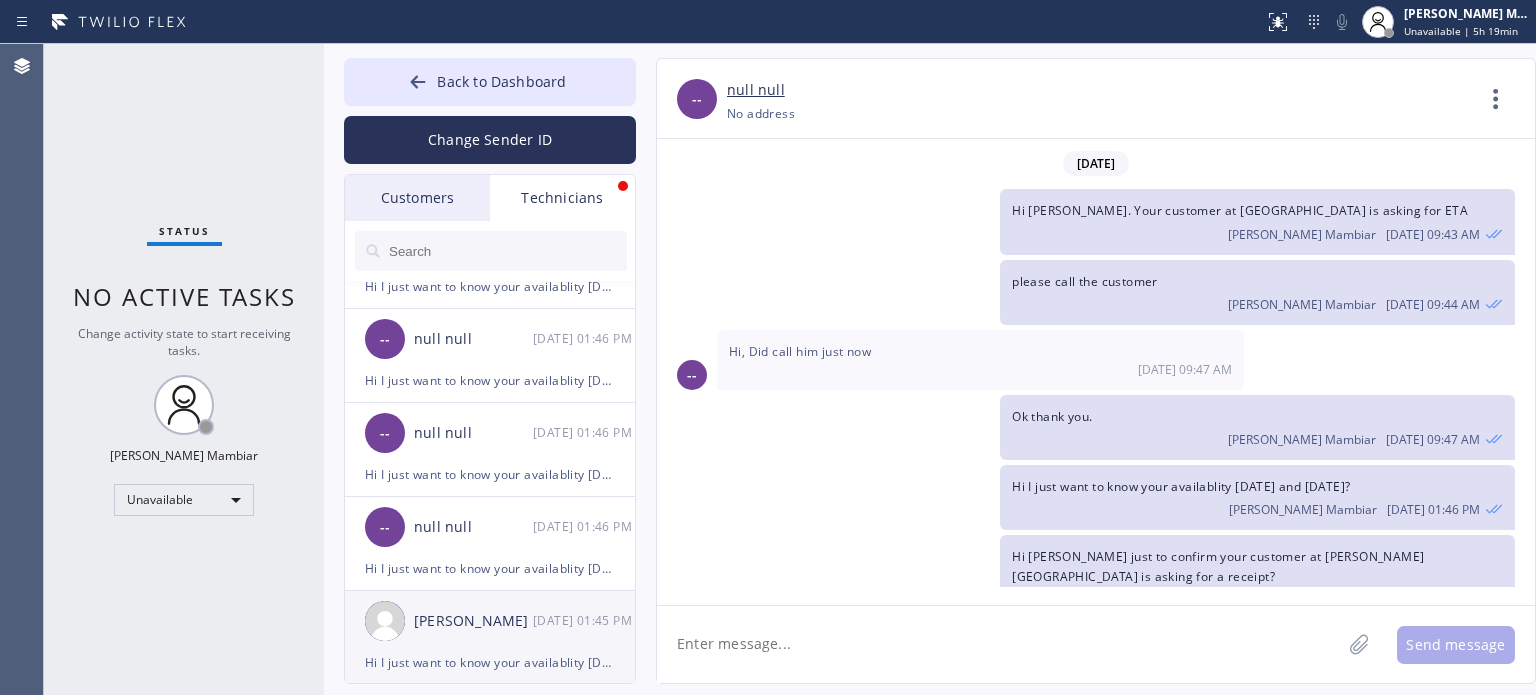 click on "Hi I just want to know your availablity [DATE] and [DATE]?" at bounding box center (490, 662) 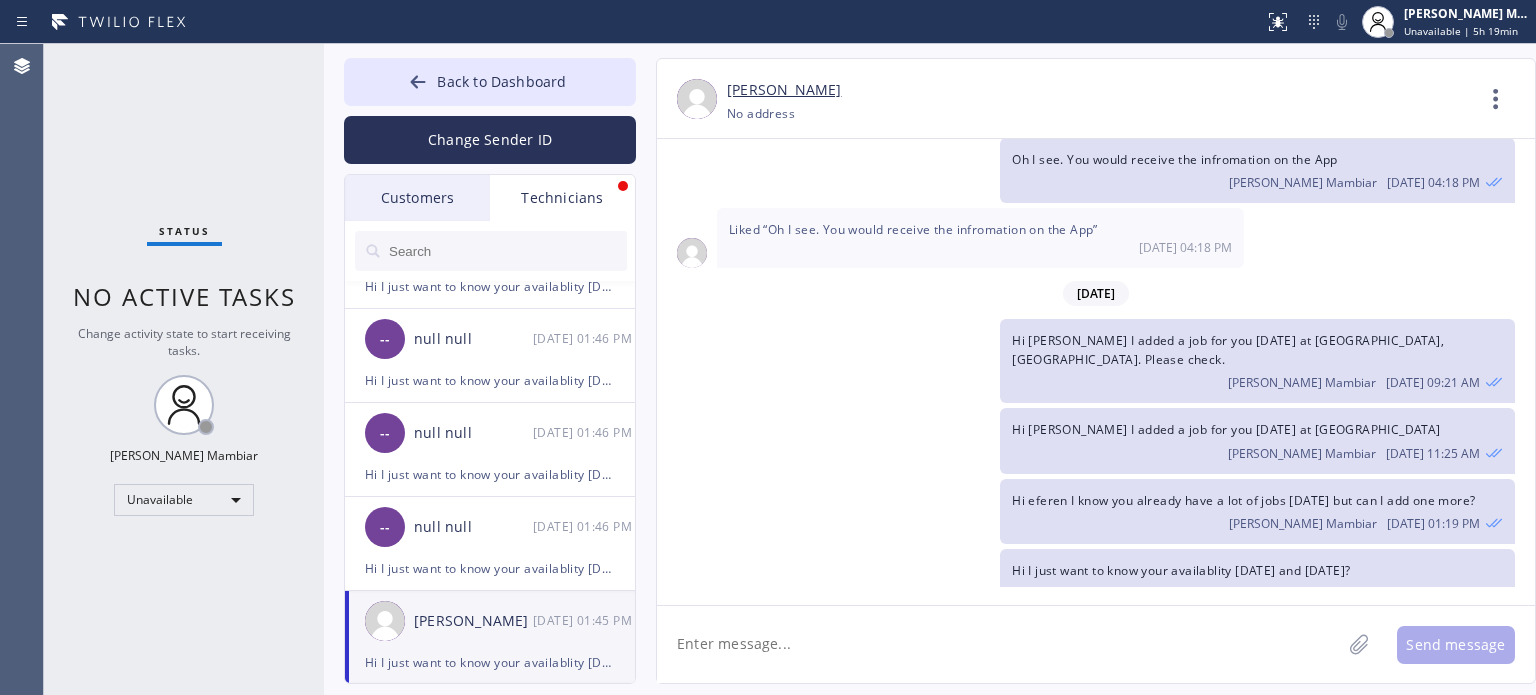 scroll, scrollTop: 0, scrollLeft: 0, axis: both 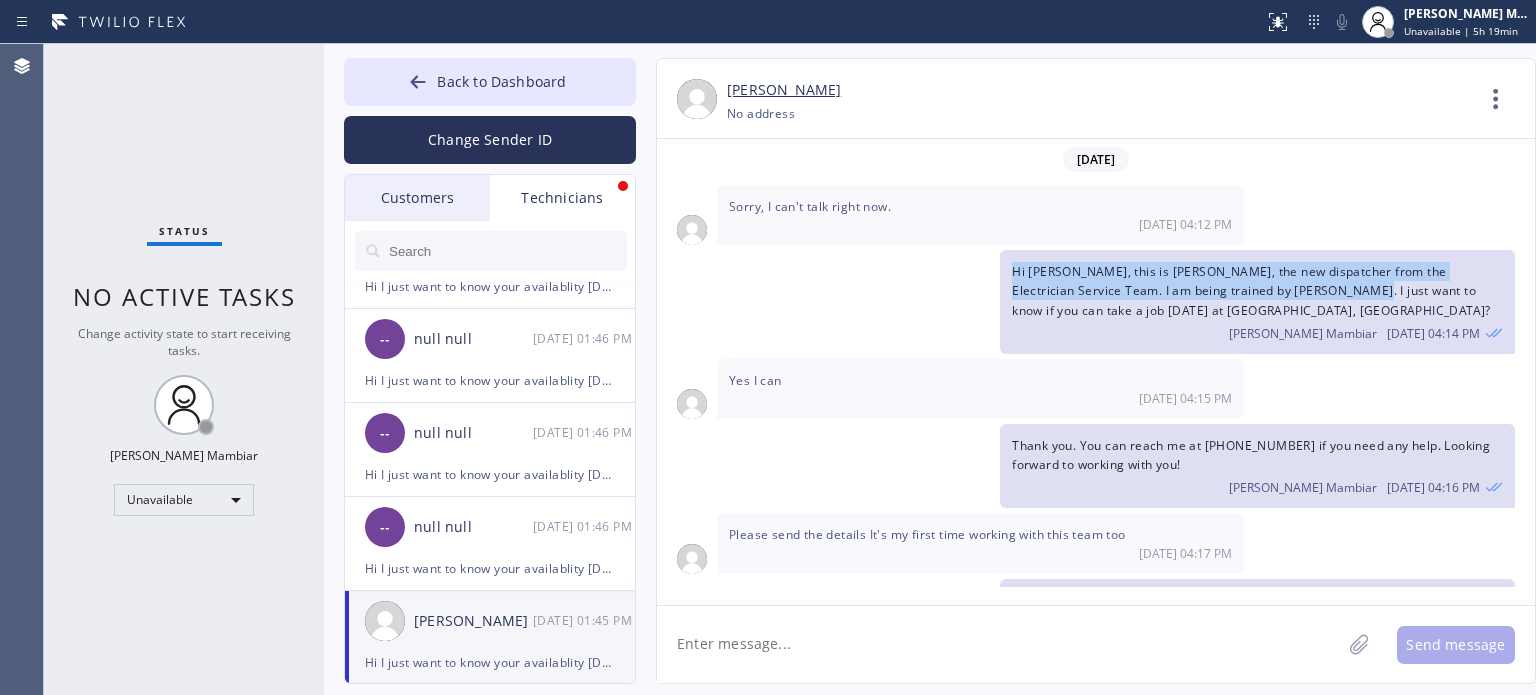 drag, startPoint x: 1016, startPoint y: 271, endPoint x: 1267, endPoint y: 298, distance: 252.44801 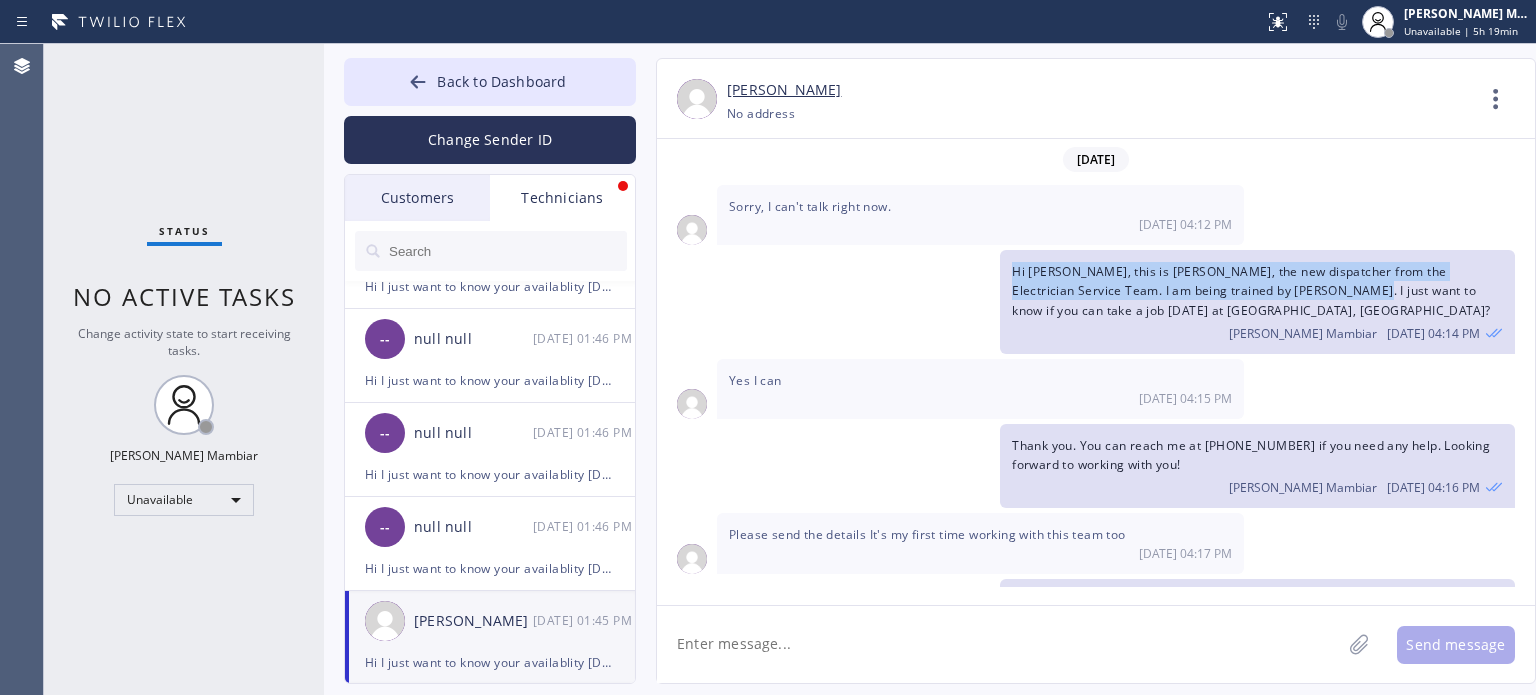 click on "Hi [PERSON_NAME], this is [PERSON_NAME], the new dispatcher from the Electrician Service Team. I am being trained by [PERSON_NAME]. I just want to know if you can take a job [DATE] at [GEOGRAPHIC_DATA], [GEOGRAPHIC_DATA]? [PERSON_NAME] Mambiar [DATE] 04:14 PM" 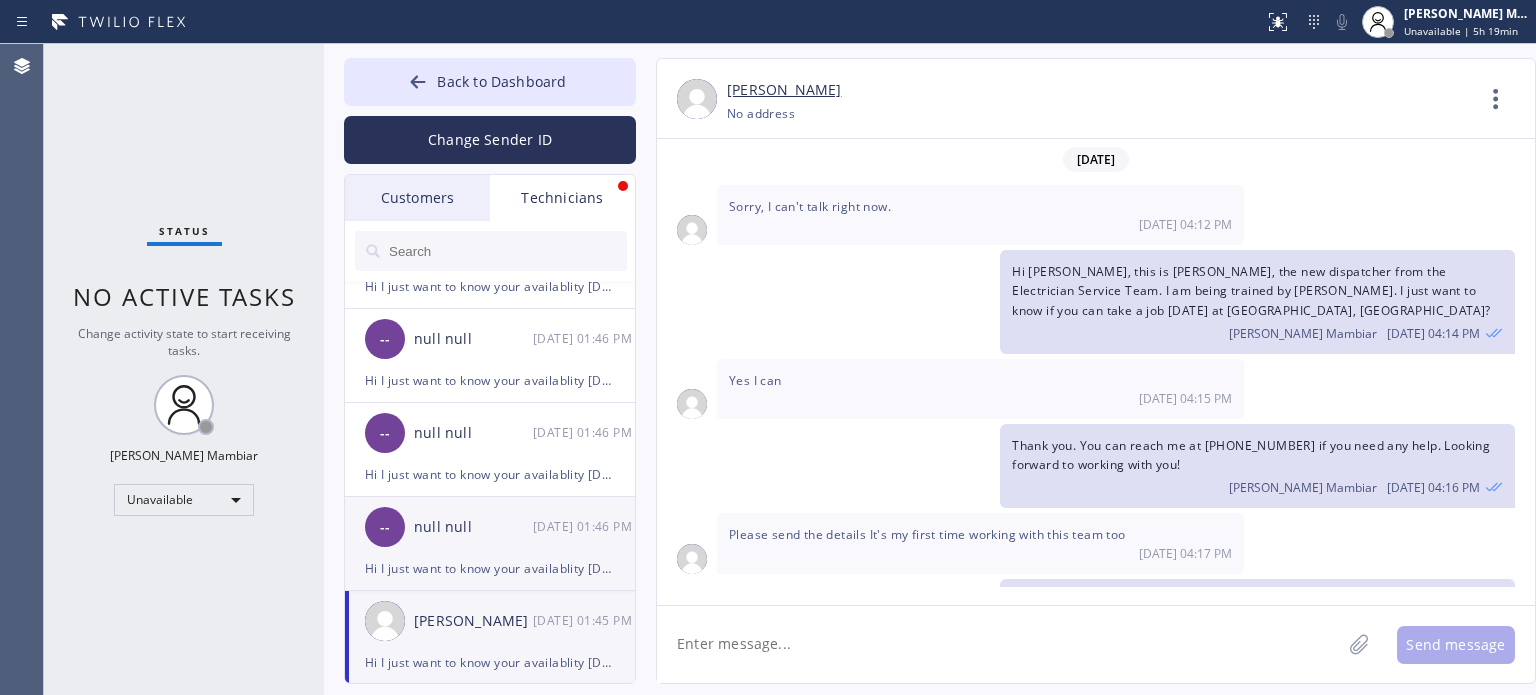 click on "Hi I just want to know your availablity [DATE] and [DATE]?" at bounding box center (490, 568) 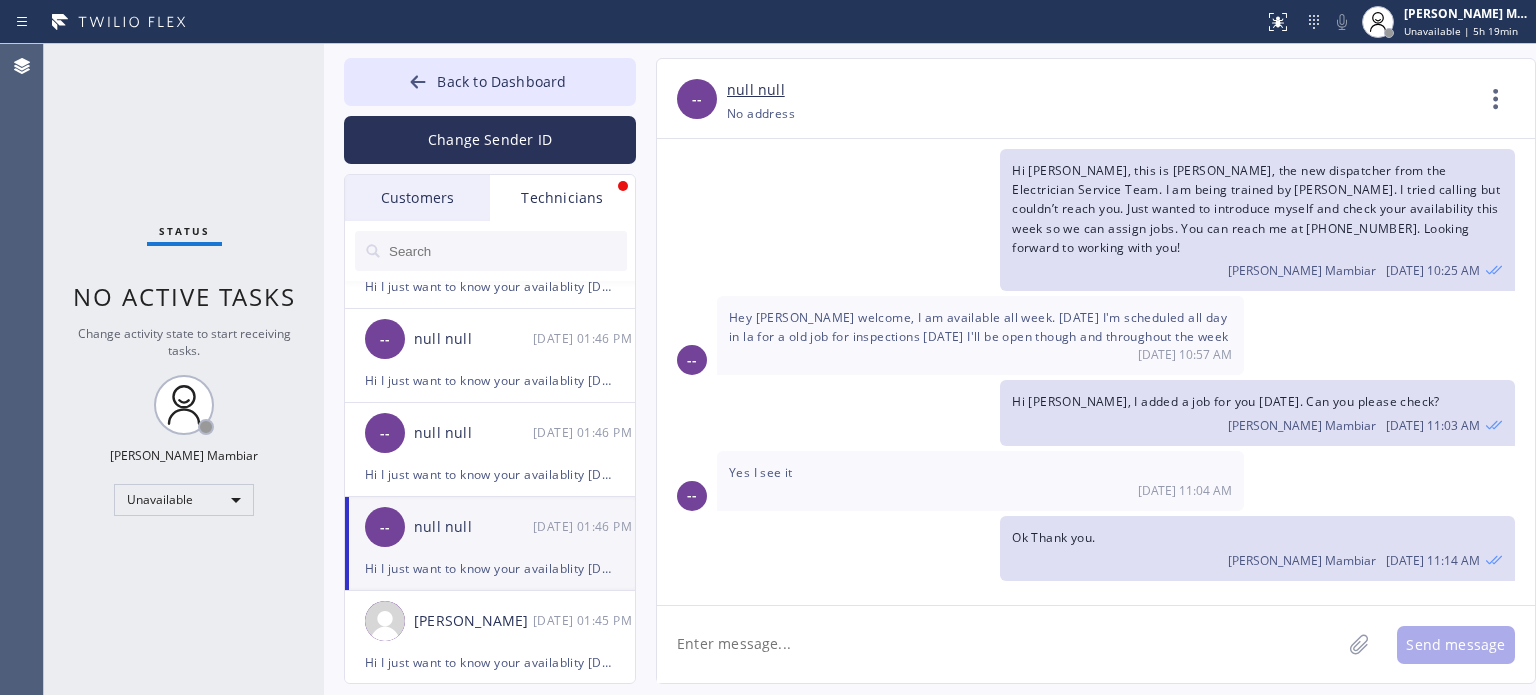 scroll, scrollTop: 0, scrollLeft: 0, axis: both 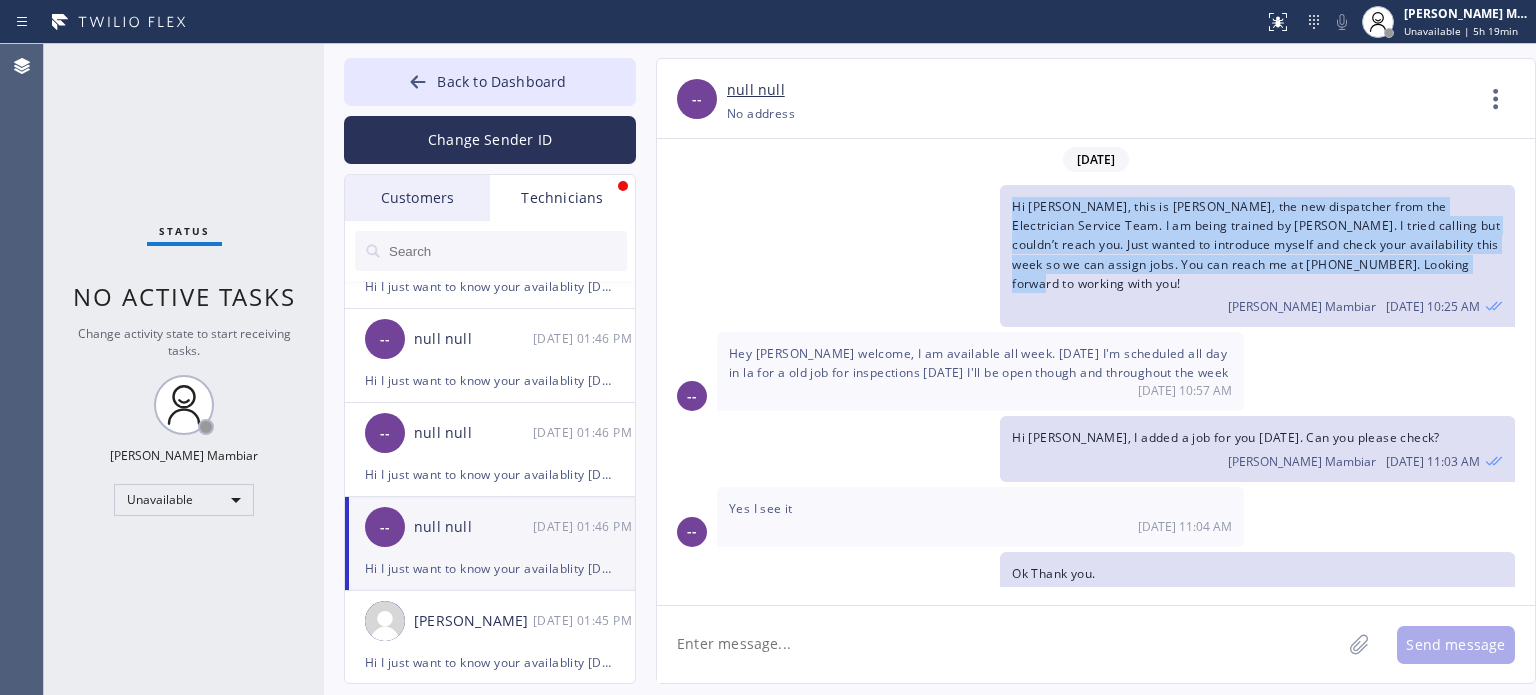 drag, startPoint x: 1012, startPoint y: 200, endPoint x: 1463, endPoint y: 257, distance: 454.58774 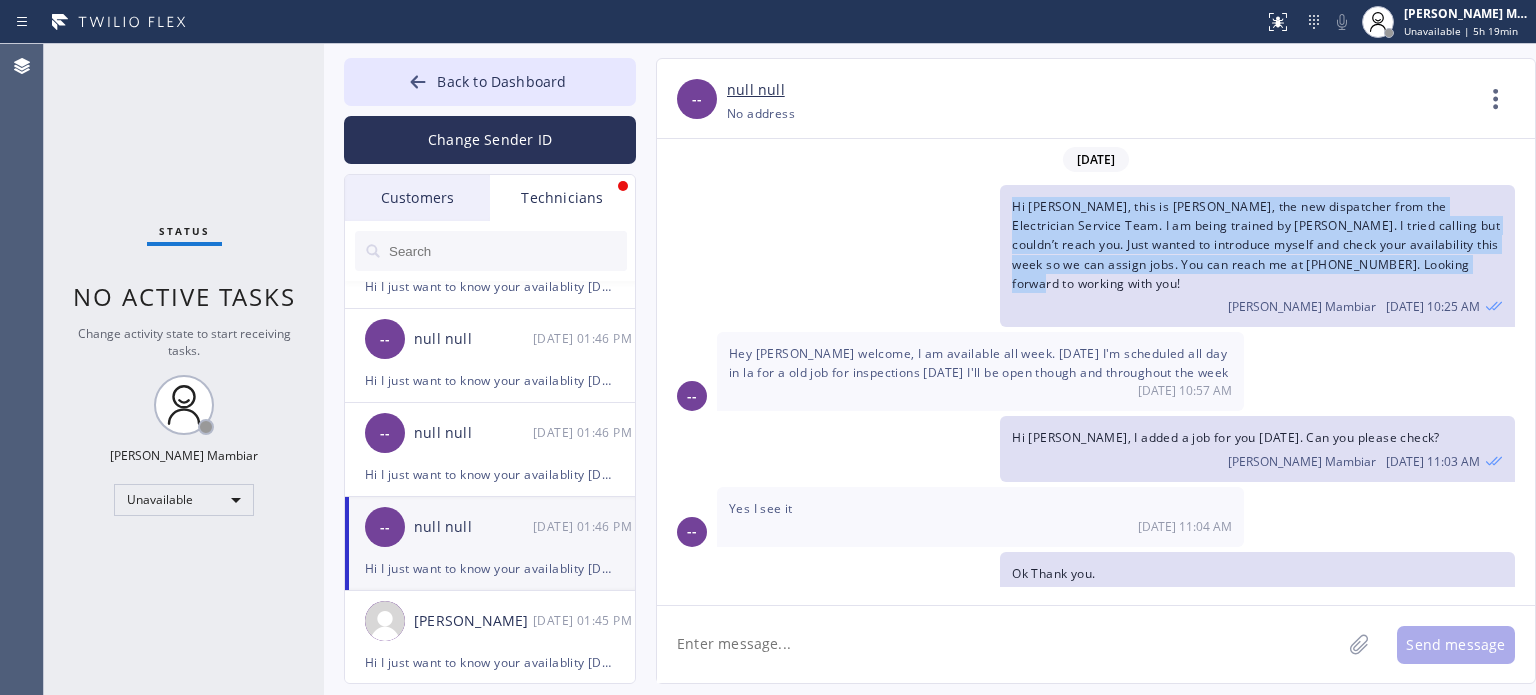 click on "Hi [PERSON_NAME], this is [PERSON_NAME], the new dispatcher from the Electrician Service Team. I am being trained by [PERSON_NAME]. I tried calling but couldn’t reach you. Just wanted to introduce myself and check your availability this week so we can assign jobs. You can reach me at [PHONE_NUMBER]. Looking forward to working with you! [PERSON_NAME] Mambiar [DATE] 10:25 AM" 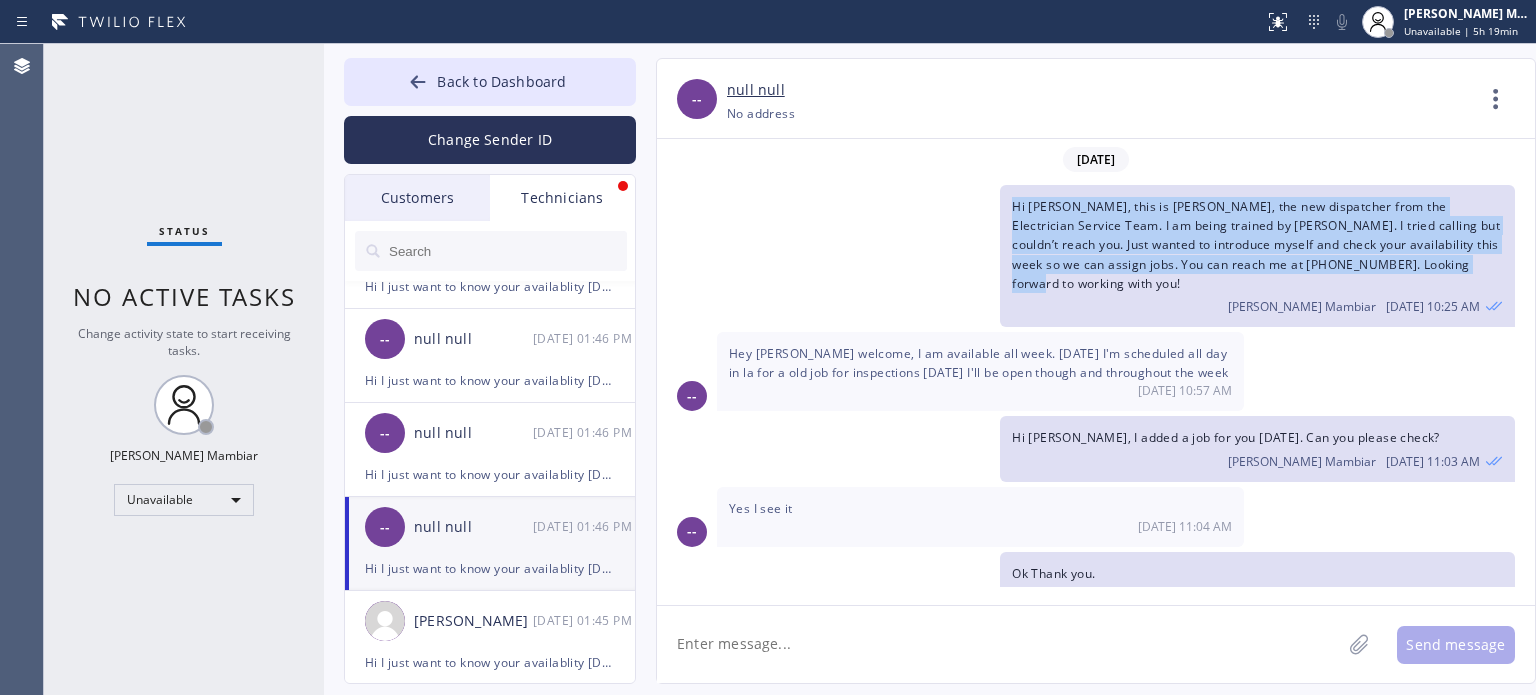 copy on "Hi [PERSON_NAME], this is [PERSON_NAME], the new dispatcher from the Electrician Service Team. I am being trained by [PERSON_NAME]. I tried calling but couldn’t reach you. Just wanted to introduce myself and check your availability this week so we can assign jobs. You can reach me at [PHONE_NUMBER]. Looking forward to working with you!" 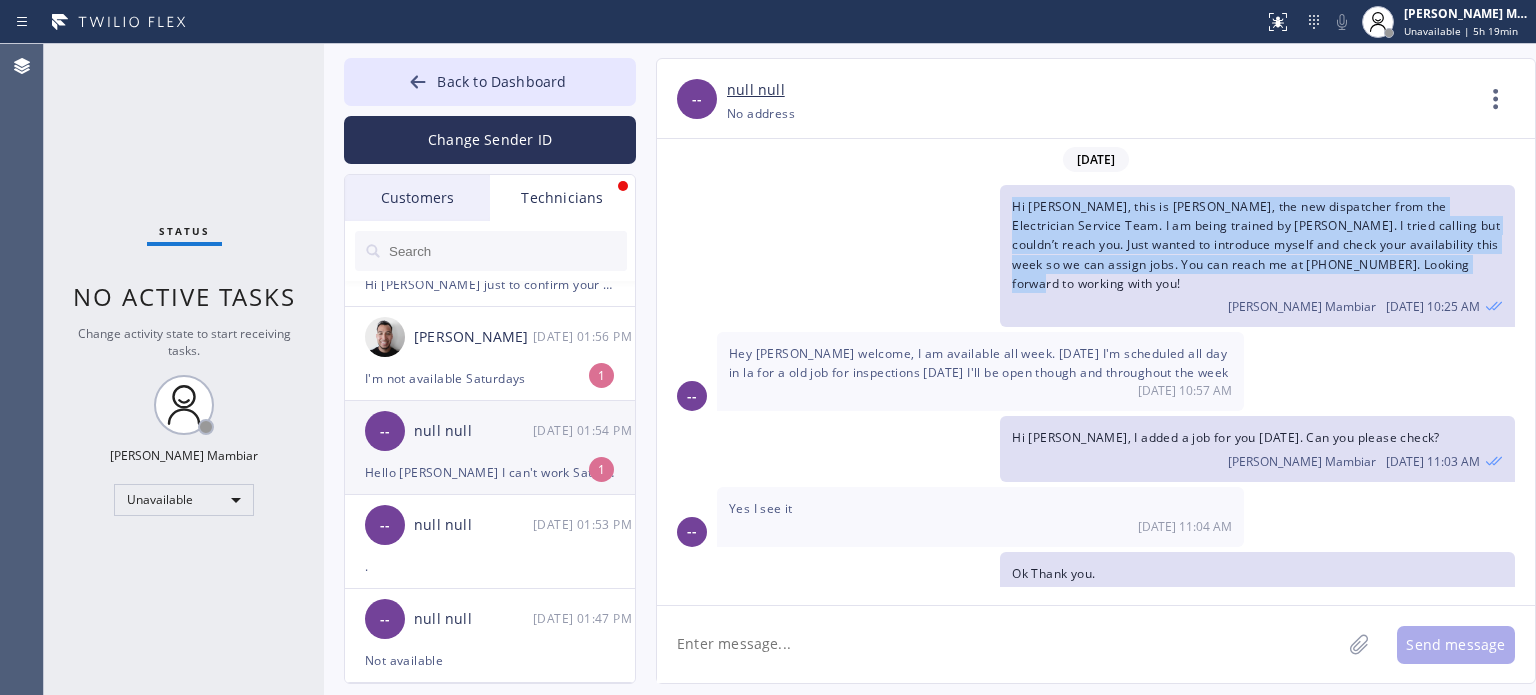 scroll, scrollTop: 100, scrollLeft: 0, axis: vertical 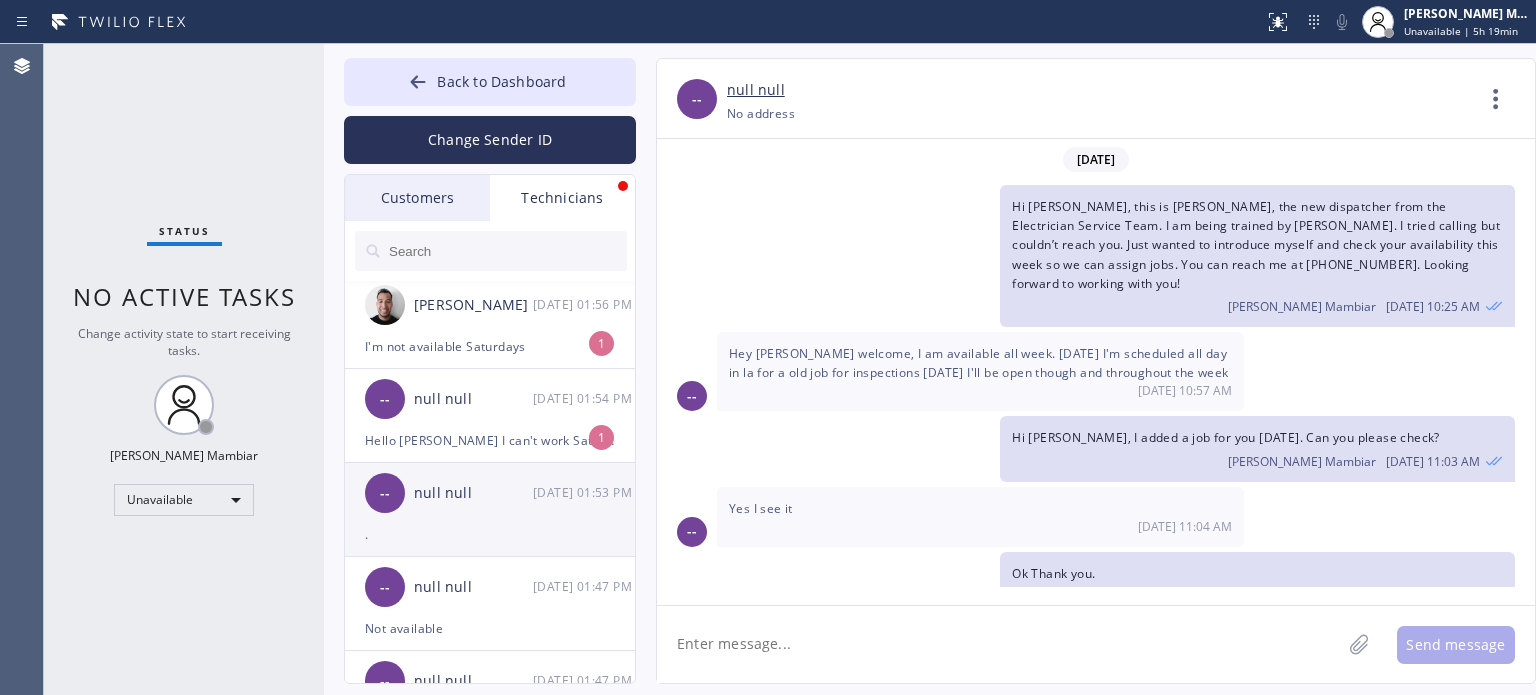 click on "-- null null [DATE] 01:53 PM" at bounding box center (491, 493) 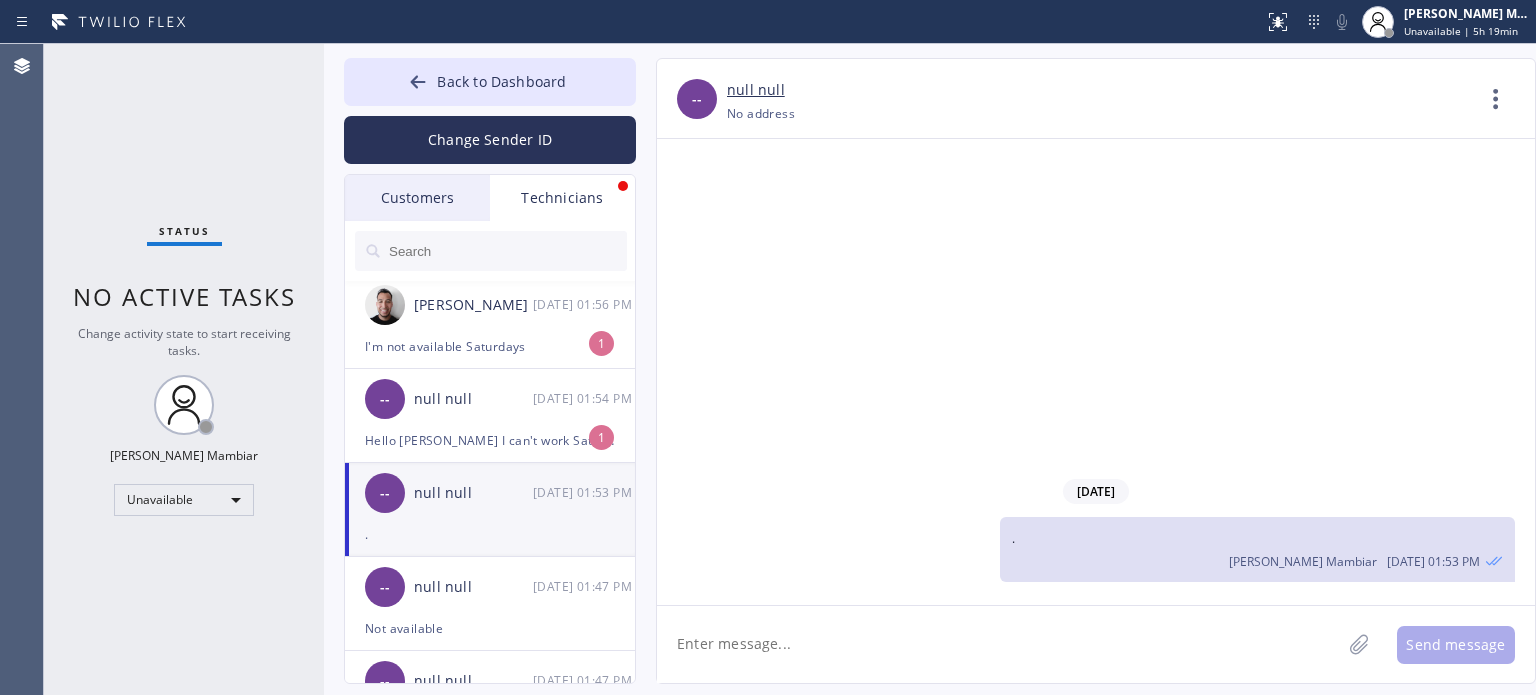 click 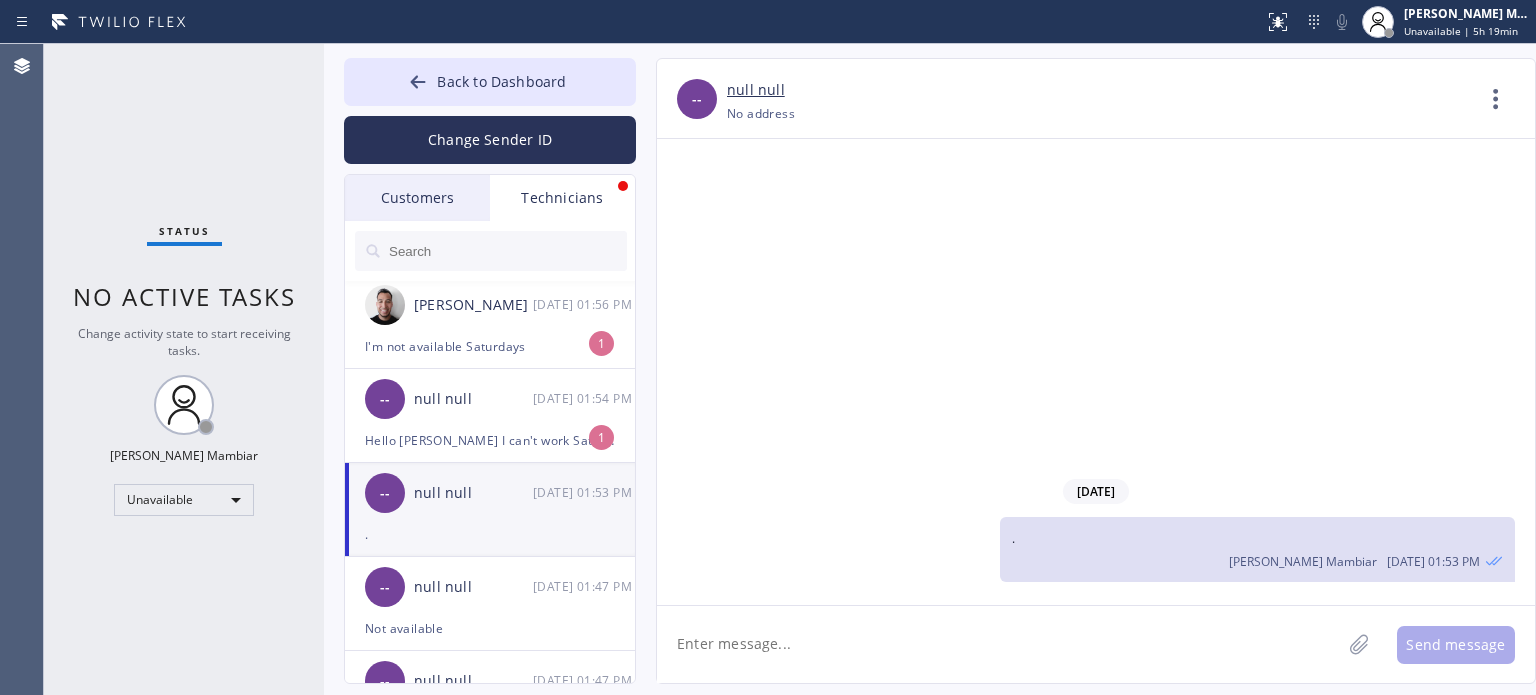 paste on "Hi [PERSON_NAME], this is [PERSON_NAME], the new dispatcher from the Electrician Service Team. I am being trained by [PERSON_NAME]. I tried calling but couldn’t reach you. Just wanted to introduce myself and check your availability this week so we can assign jobs. You can reach me at [PHONE_NUMBER]. Looking forward to working with you!" 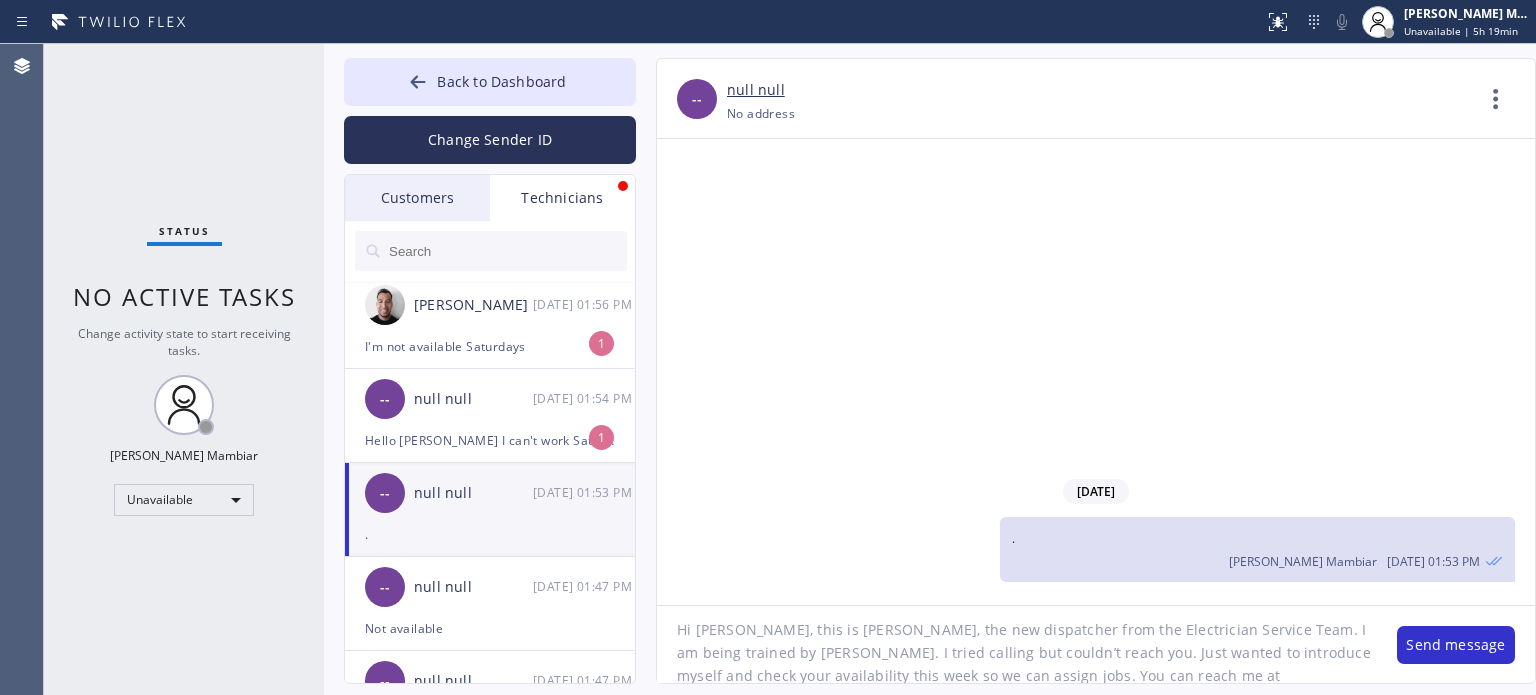 scroll, scrollTop: 0, scrollLeft: 0, axis: both 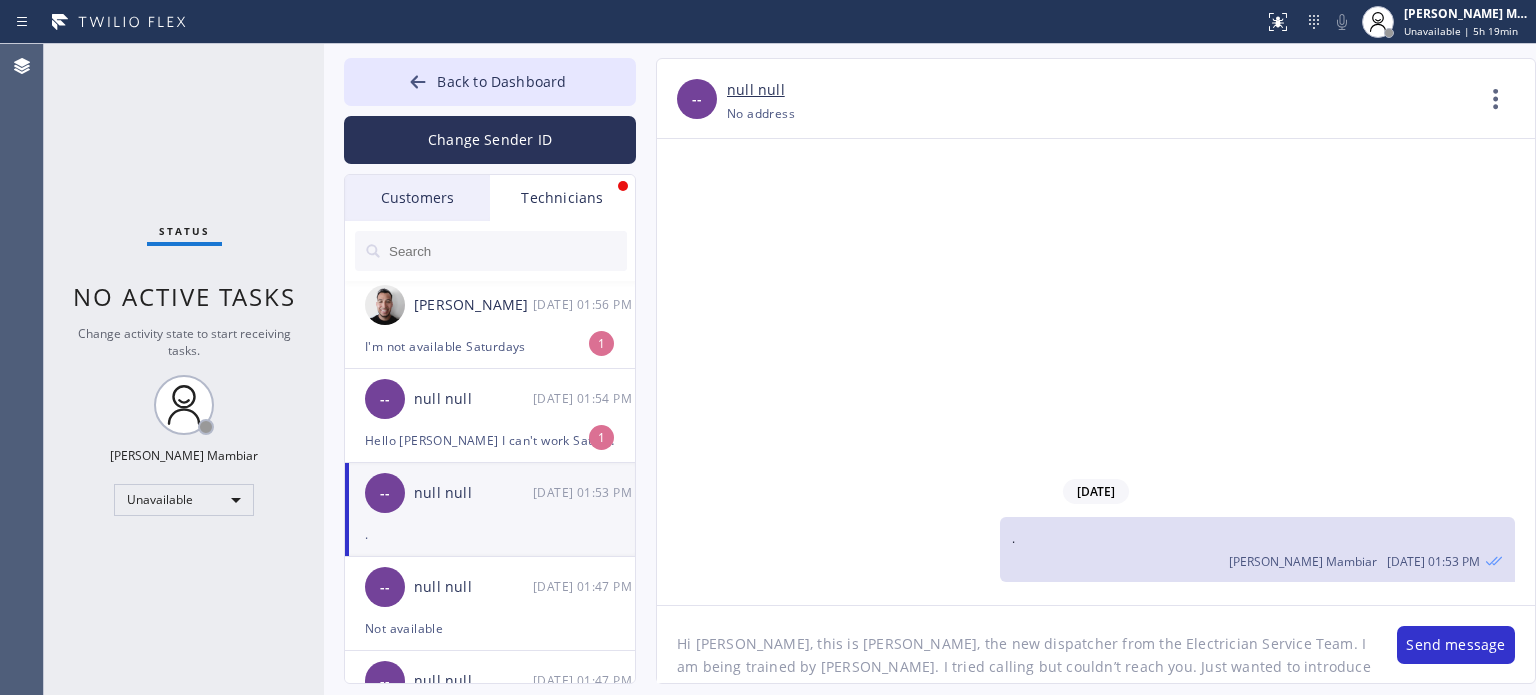 click on "Hi [PERSON_NAME], this is [PERSON_NAME], the new dispatcher from the Electrician Service Team. I am being trained by [PERSON_NAME]. I tried calling but couldn’t reach you. Just wanted to introduce myself and check your availability this week so we can assign jobs. You can reach me at [PHONE_NUMBER]. Looking forward to working with you!" 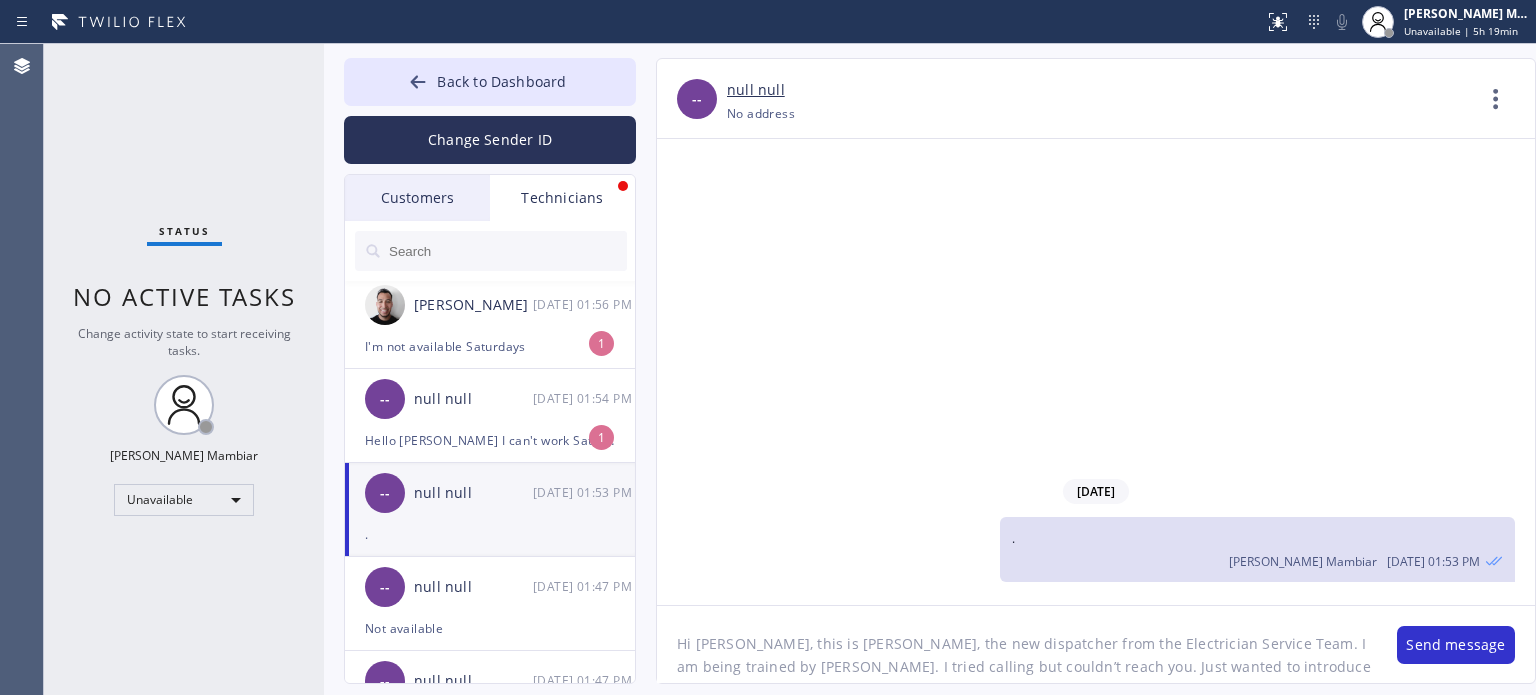 scroll, scrollTop: 41, scrollLeft: 0, axis: vertical 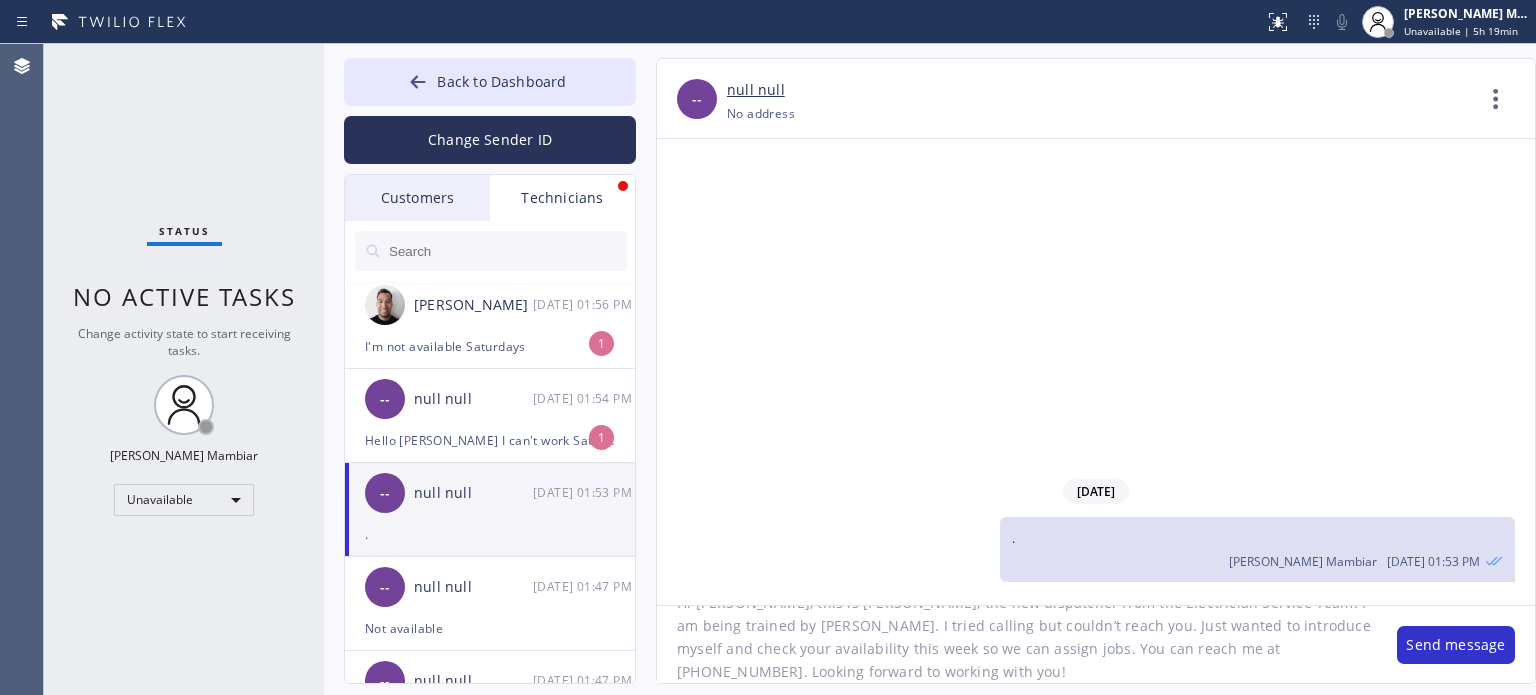 drag, startPoint x: 1184, startPoint y: 645, endPoint x: 918, endPoint y: 627, distance: 266.60834 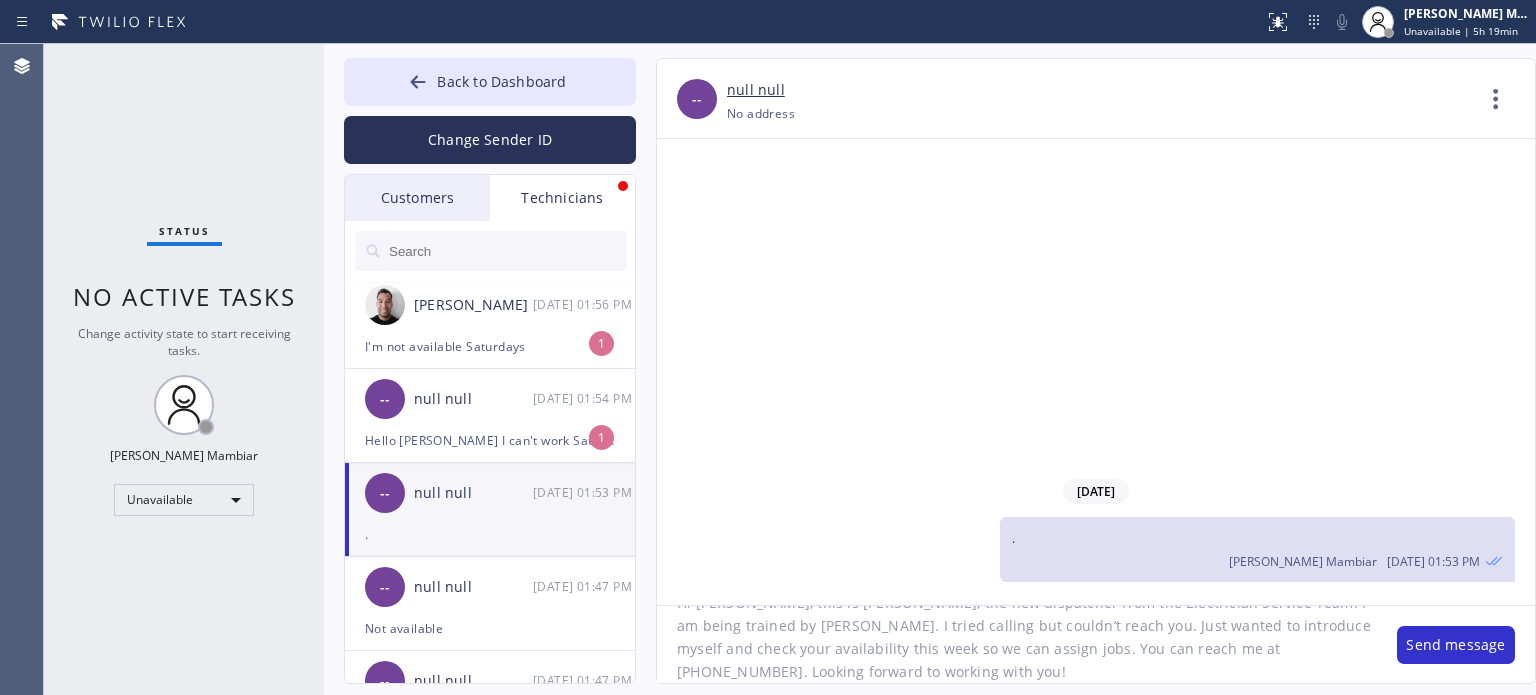 click on "Hi [PERSON_NAME], this is [PERSON_NAME], the new dispatcher from the Electrician Service Team. I am being trained by [PERSON_NAME]. I tried calling but couldn’t reach you. Just wanted to introduce myself and check your availability this week so we can assign jobs. You can reach me at [PHONE_NUMBER]. Looking forward to working with you!" 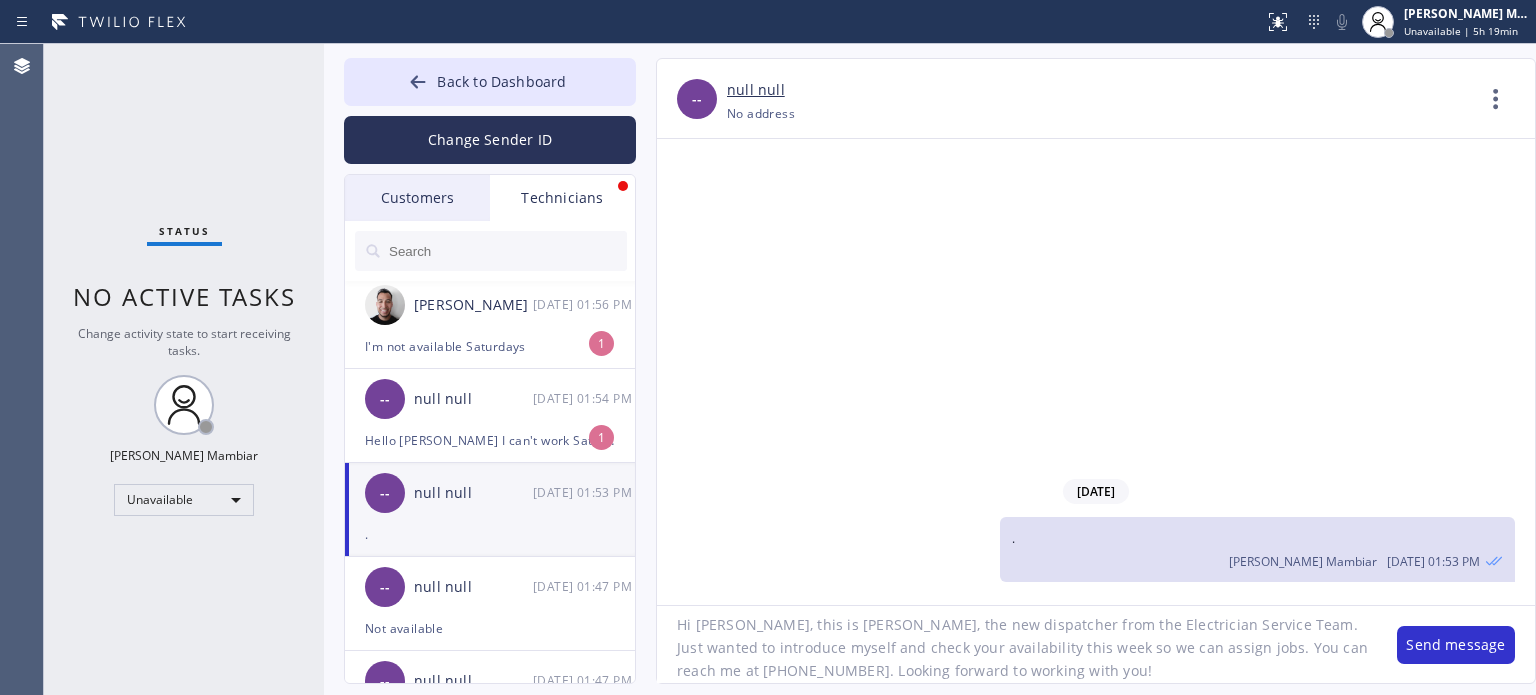 scroll, scrollTop: 18, scrollLeft: 0, axis: vertical 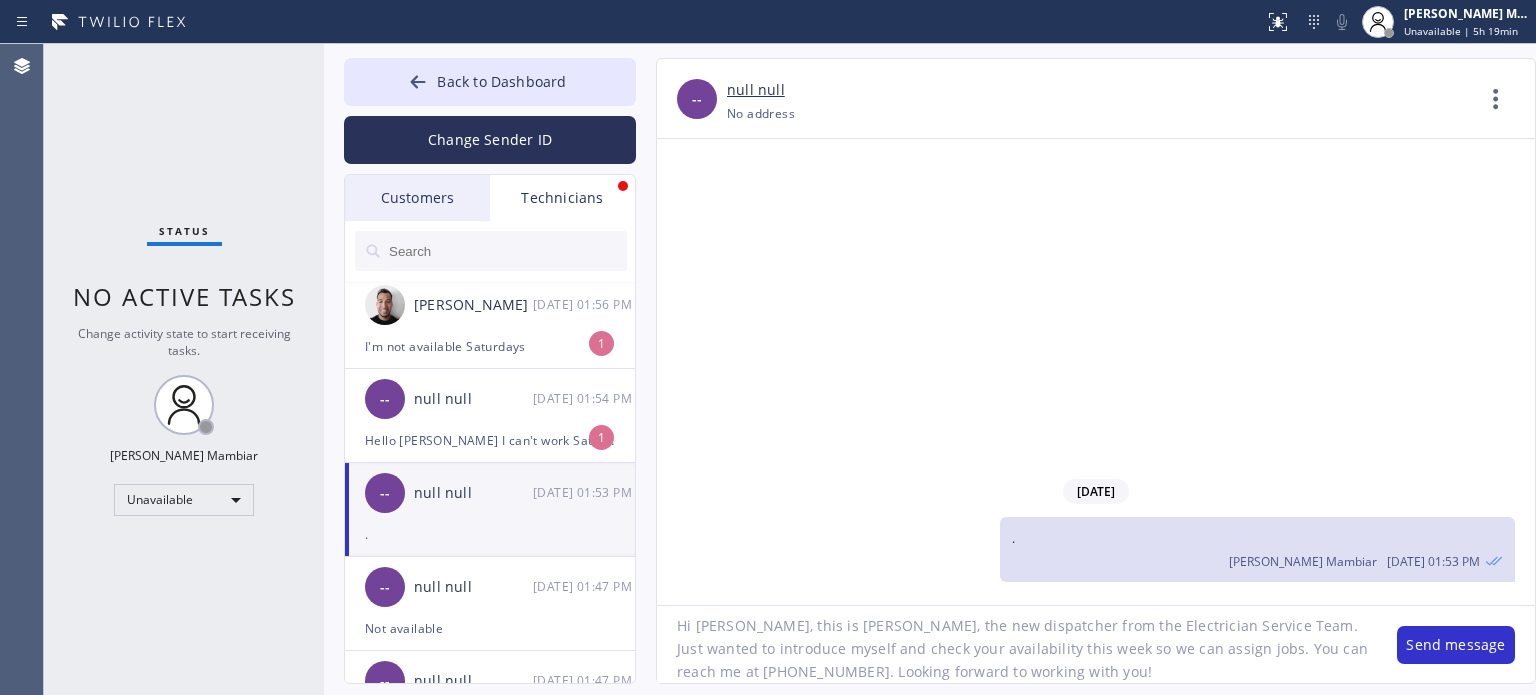 click on "Hi [PERSON_NAME], this is [PERSON_NAME], the new dispatcher from the Electrician Service Team. Just wanted to introduce myself and check your availability this week so we can assign jobs. You can reach me at [PHONE_NUMBER]. Looking forward to working with you!" 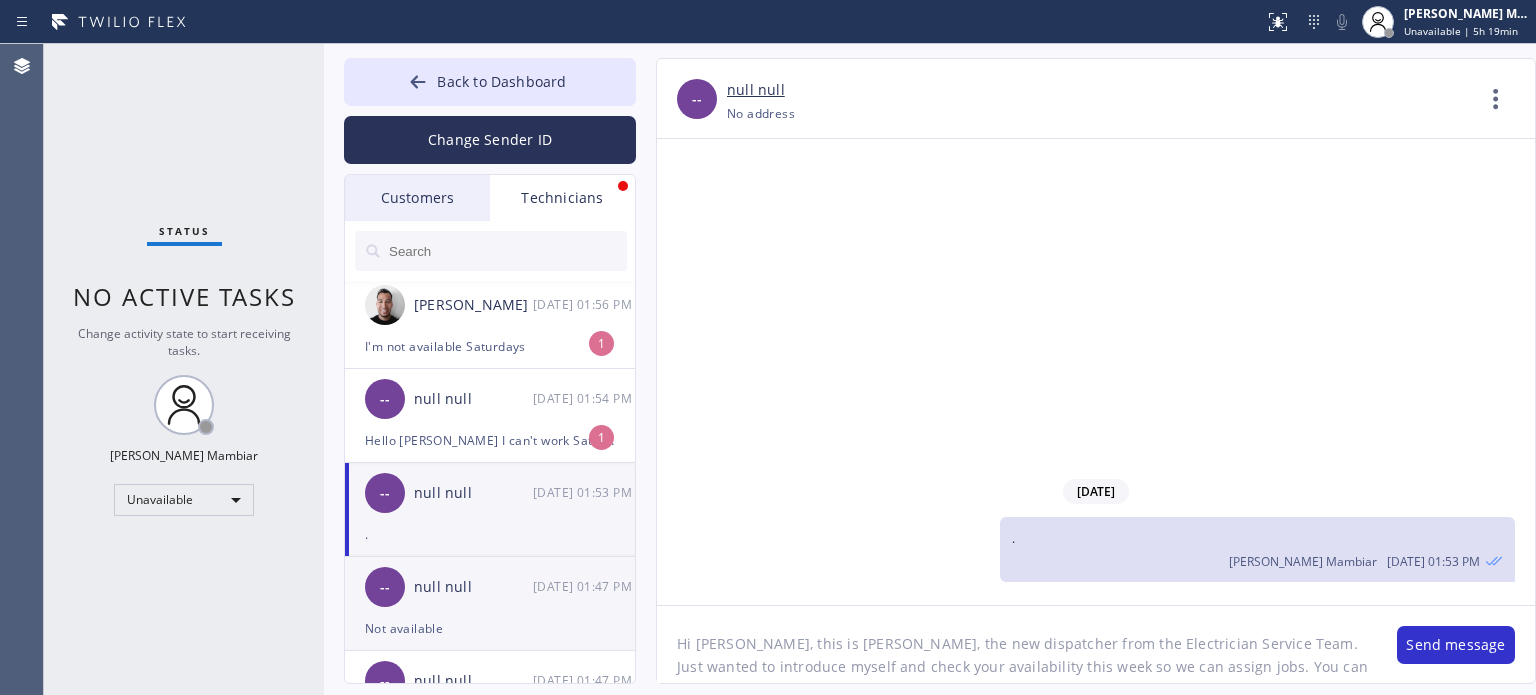 drag, startPoint x: 992, startPoint y: 670, endPoint x: 633, endPoint y: 606, distance: 364.66013 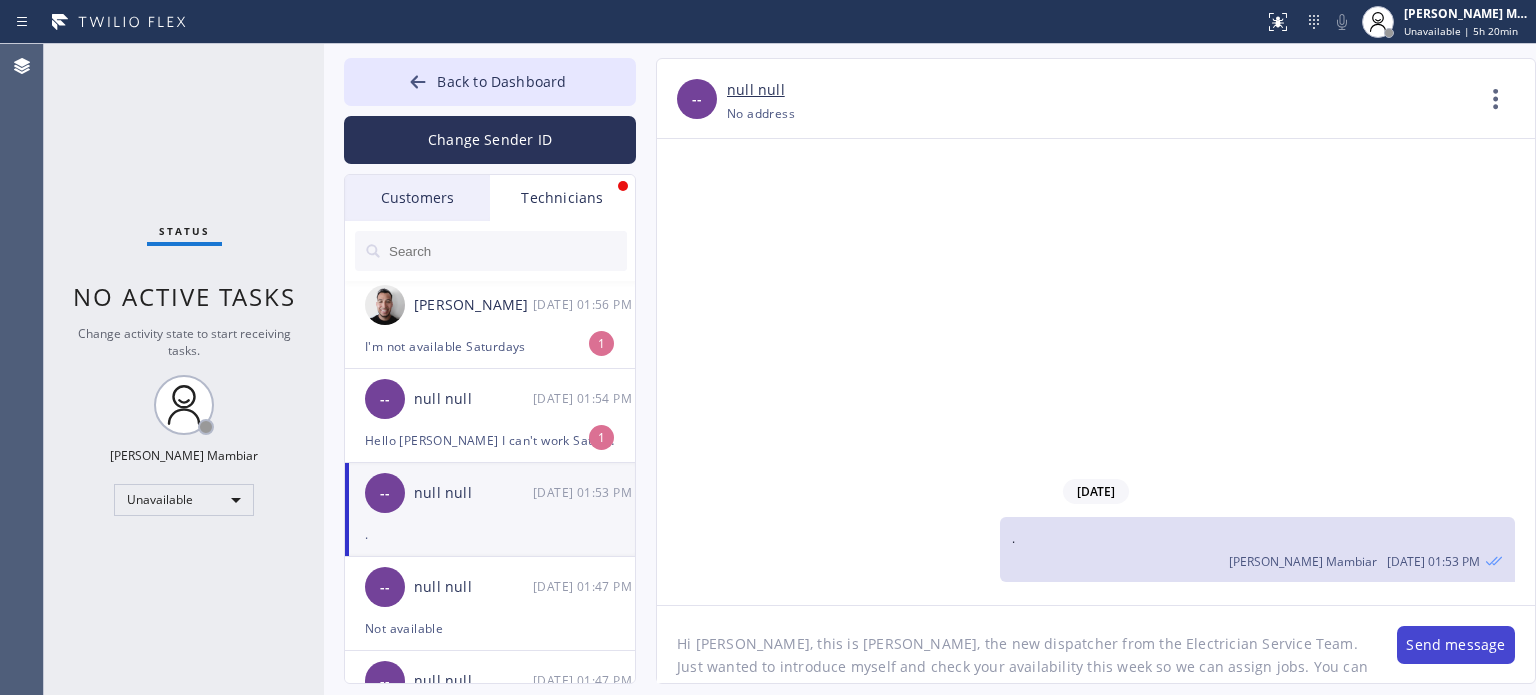 type on "Hi [PERSON_NAME], this is [PERSON_NAME], the new dispatcher from the Electrician Service Team. Just wanted to introduce myself and check your availability this week so we can assign jobs. You can reach me at [PHONE_NUMBER]. Looking forward to working with you!" 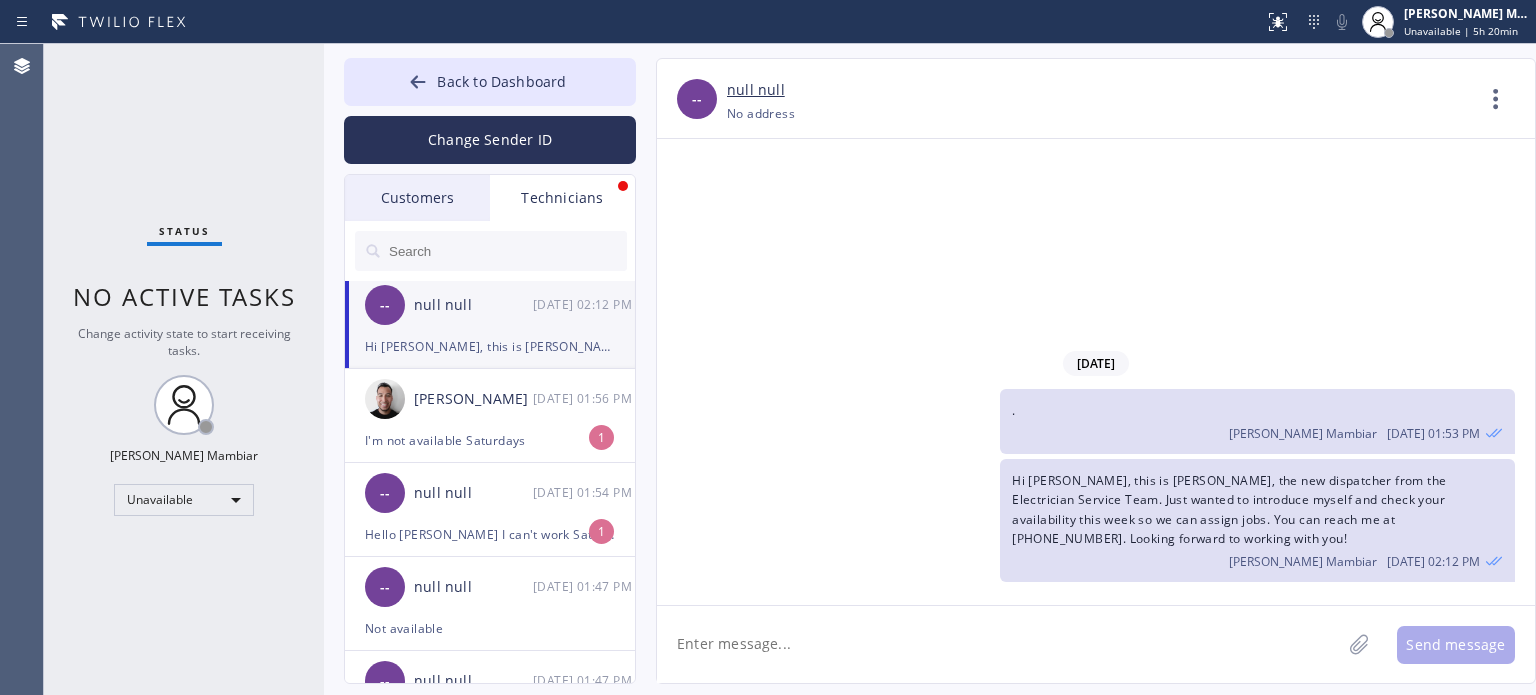 click on "[DATE] . [PERSON_NAME] Mambiar [DATE] 01:53 PM Hi [PERSON_NAME], this is [PERSON_NAME], the new dispatcher from the Electrician Service Team. Just wanted to introduce myself and check your availability this week so we can assign jobs. You can reach me at [PHONE_NUMBER]. Looking forward to working with you! [PERSON_NAME] Mambiar [DATE] 02:12 PM" at bounding box center (1096, 372) 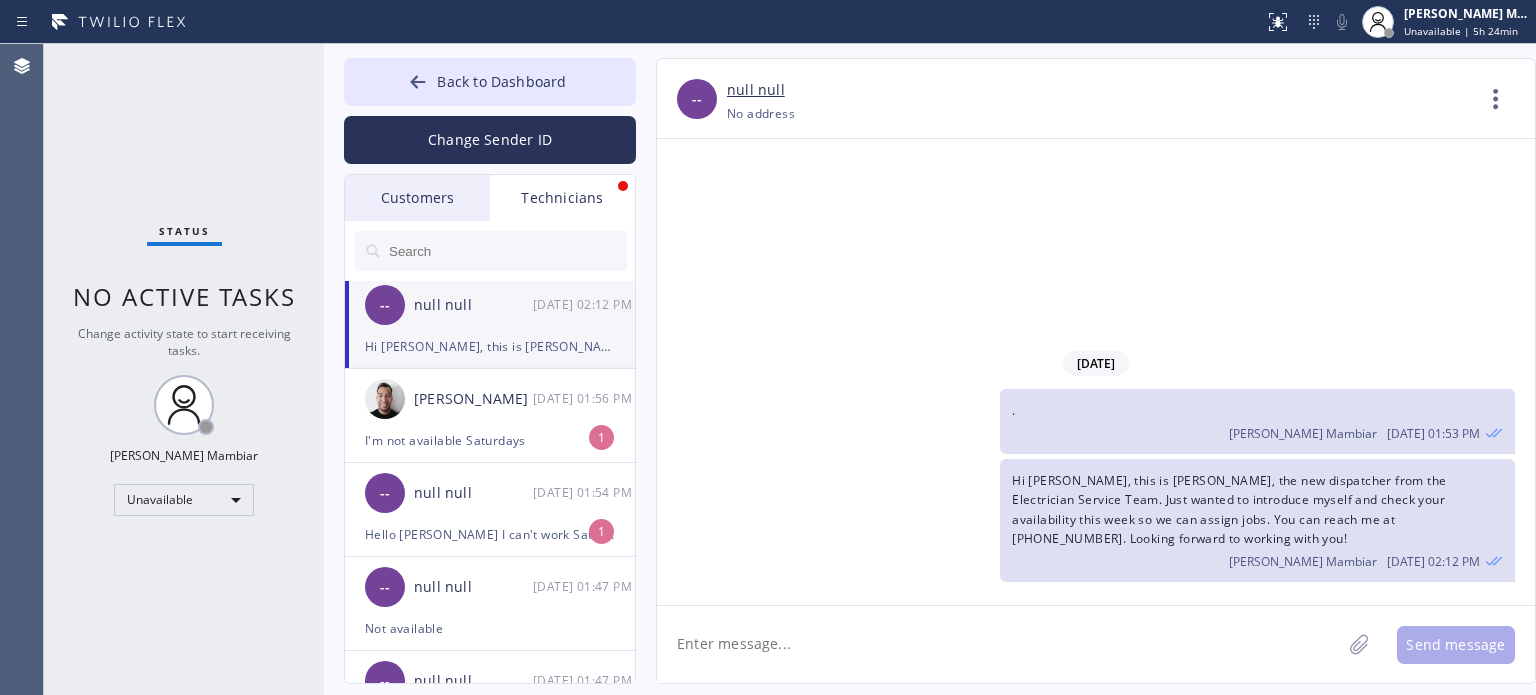 click on "Status   No active tasks     Change activity state to start receiving tasks.   [PERSON_NAME] Mambiar Unavailable" at bounding box center [184, 369] 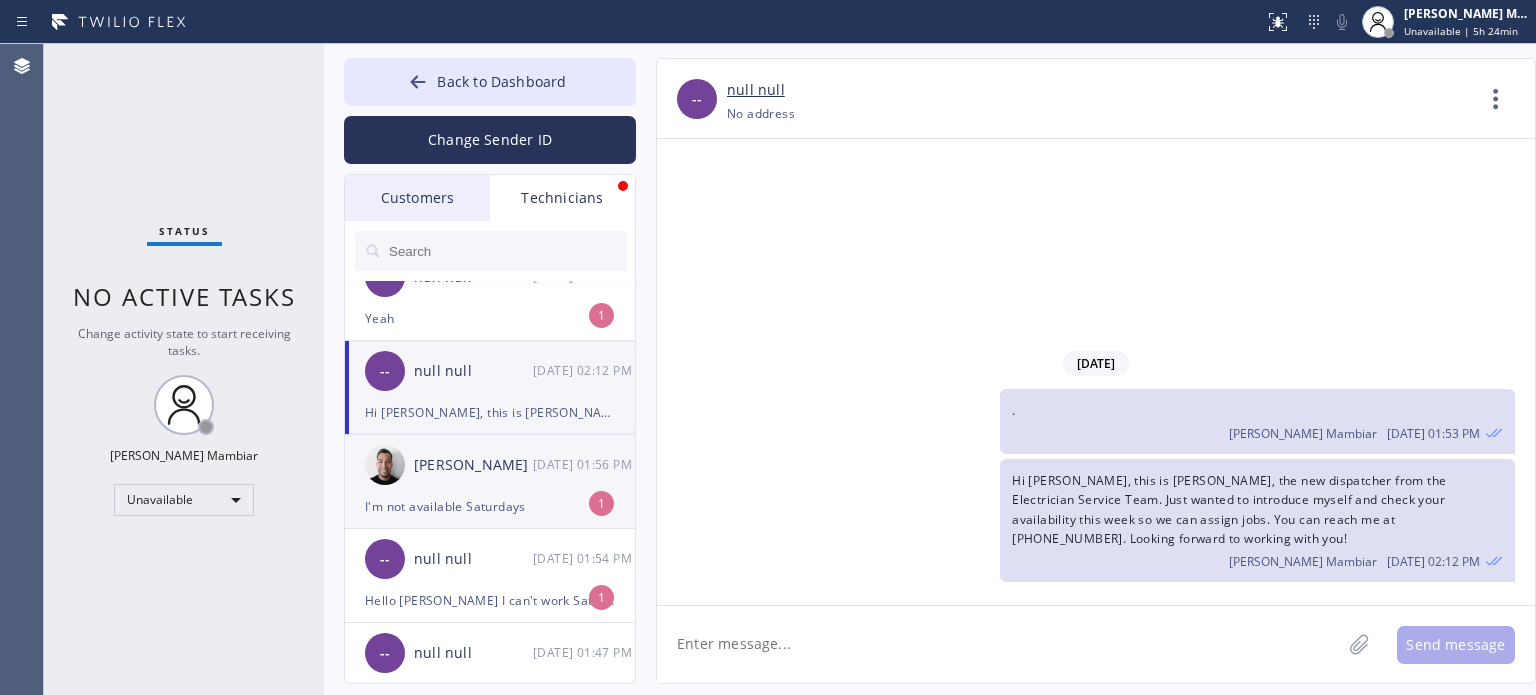 scroll, scrollTop: 0, scrollLeft: 0, axis: both 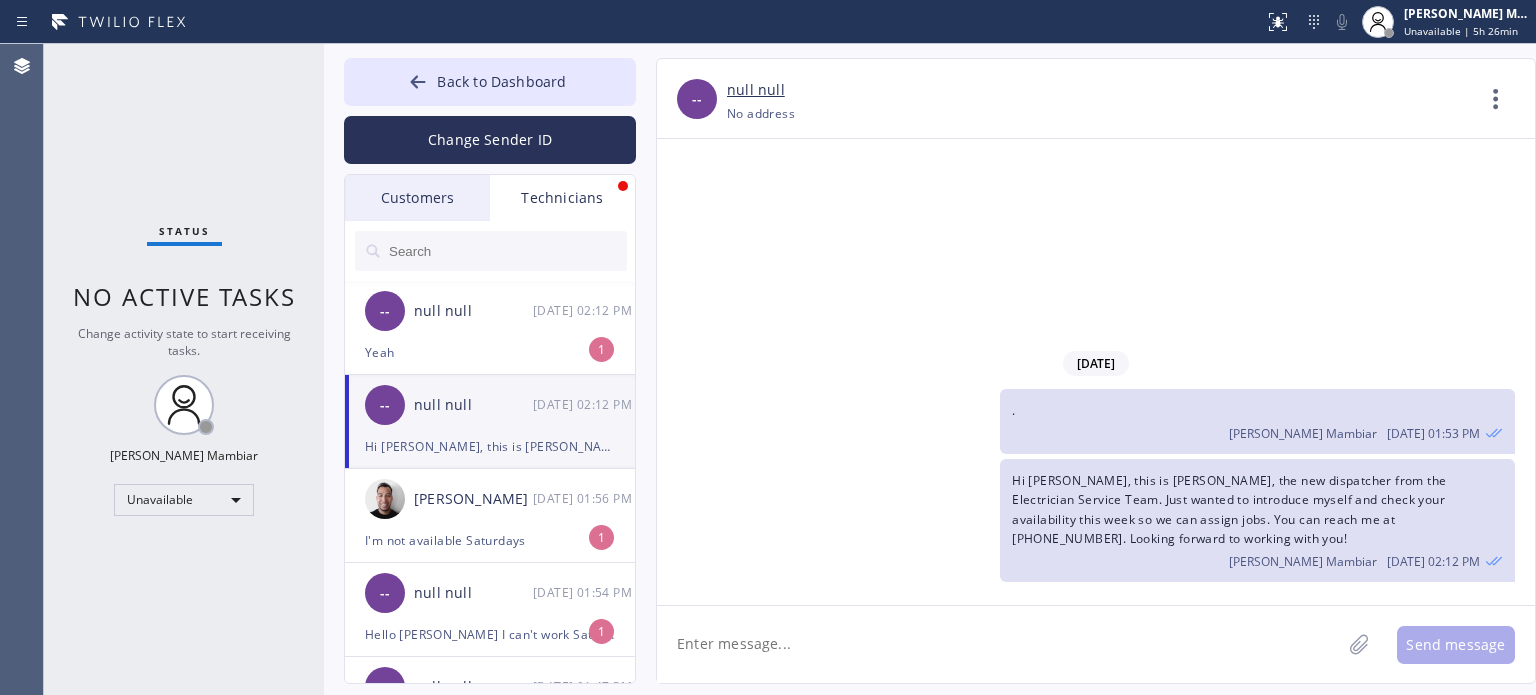 click on "Status   No active tasks     Change activity state to start receiving tasks.   [PERSON_NAME] Mambiar Unavailable" at bounding box center (184, 369) 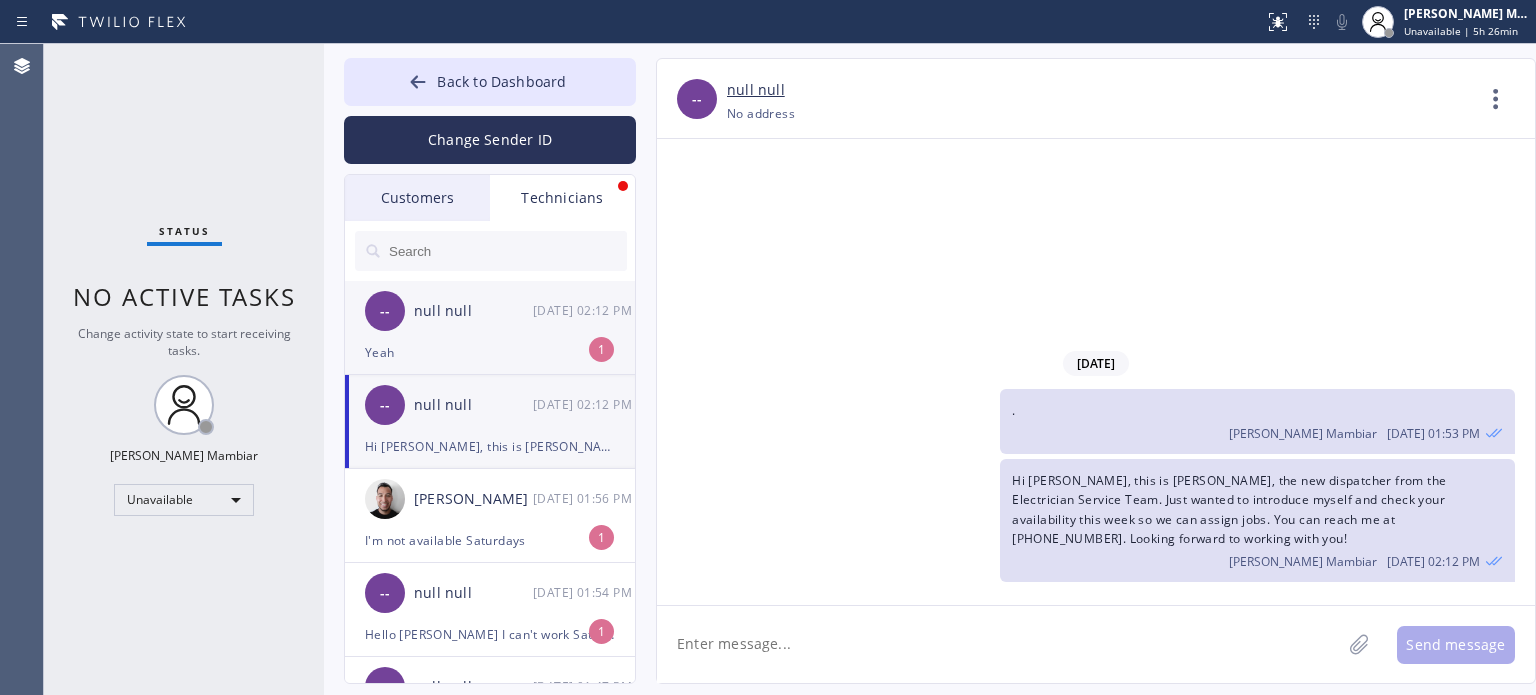 click on "Yeah" at bounding box center [490, 352] 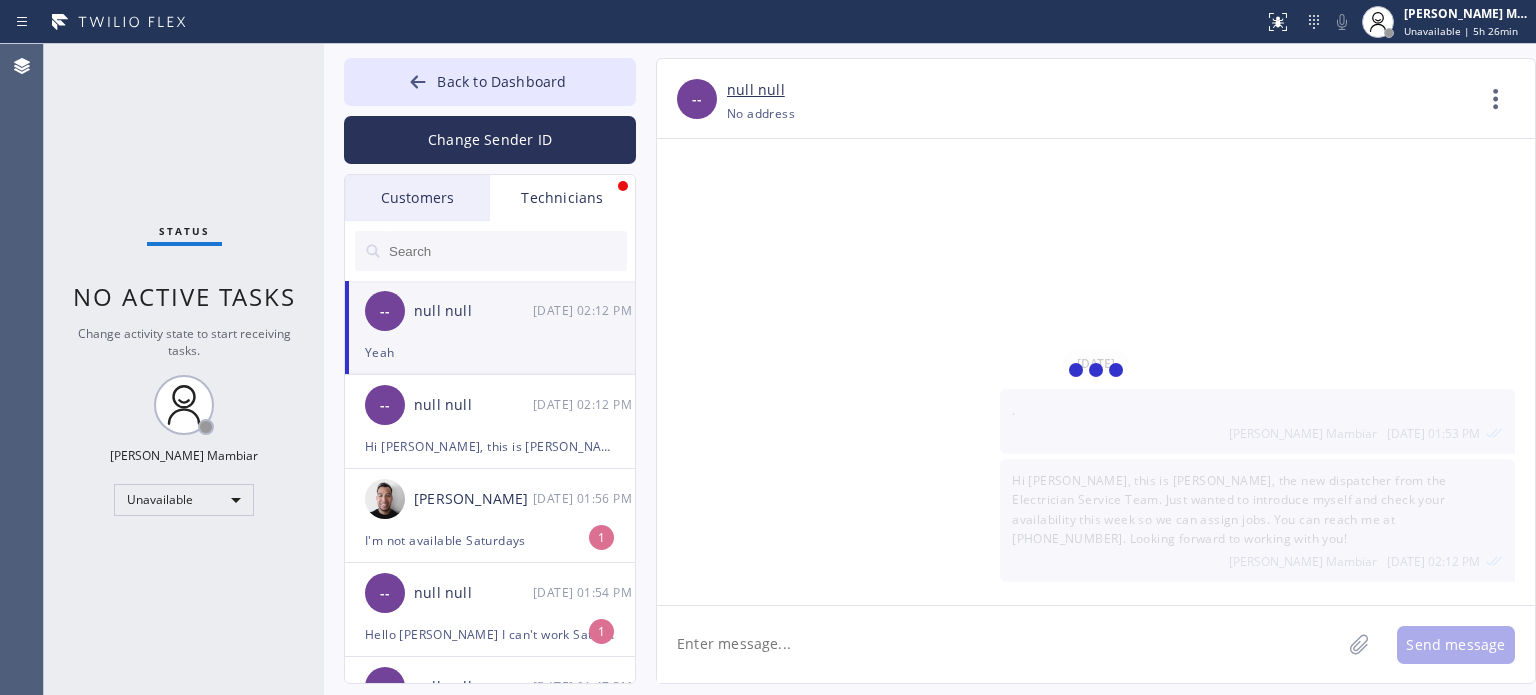scroll, scrollTop: 1014, scrollLeft: 0, axis: vertical 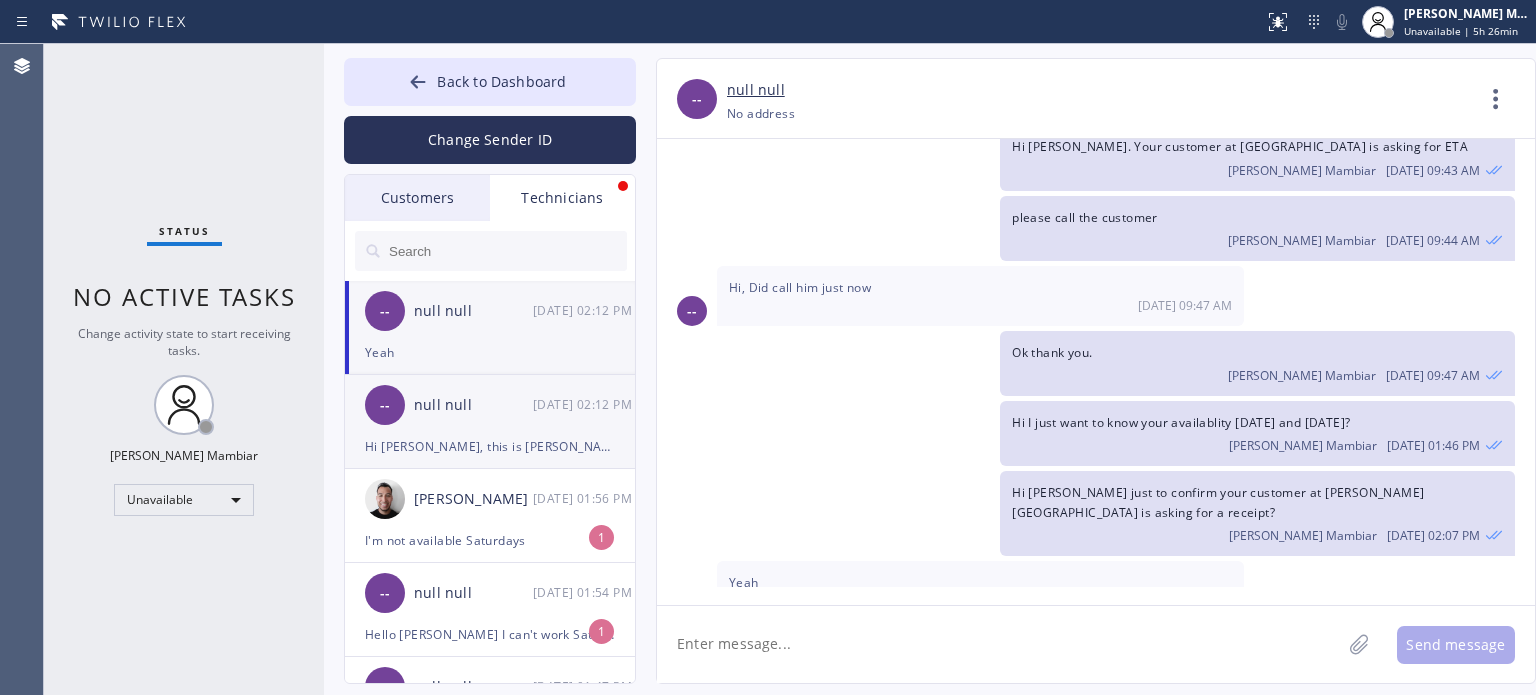 click on "-- null null [DATE] 02:12 PM" at bounding box center [491, 405] 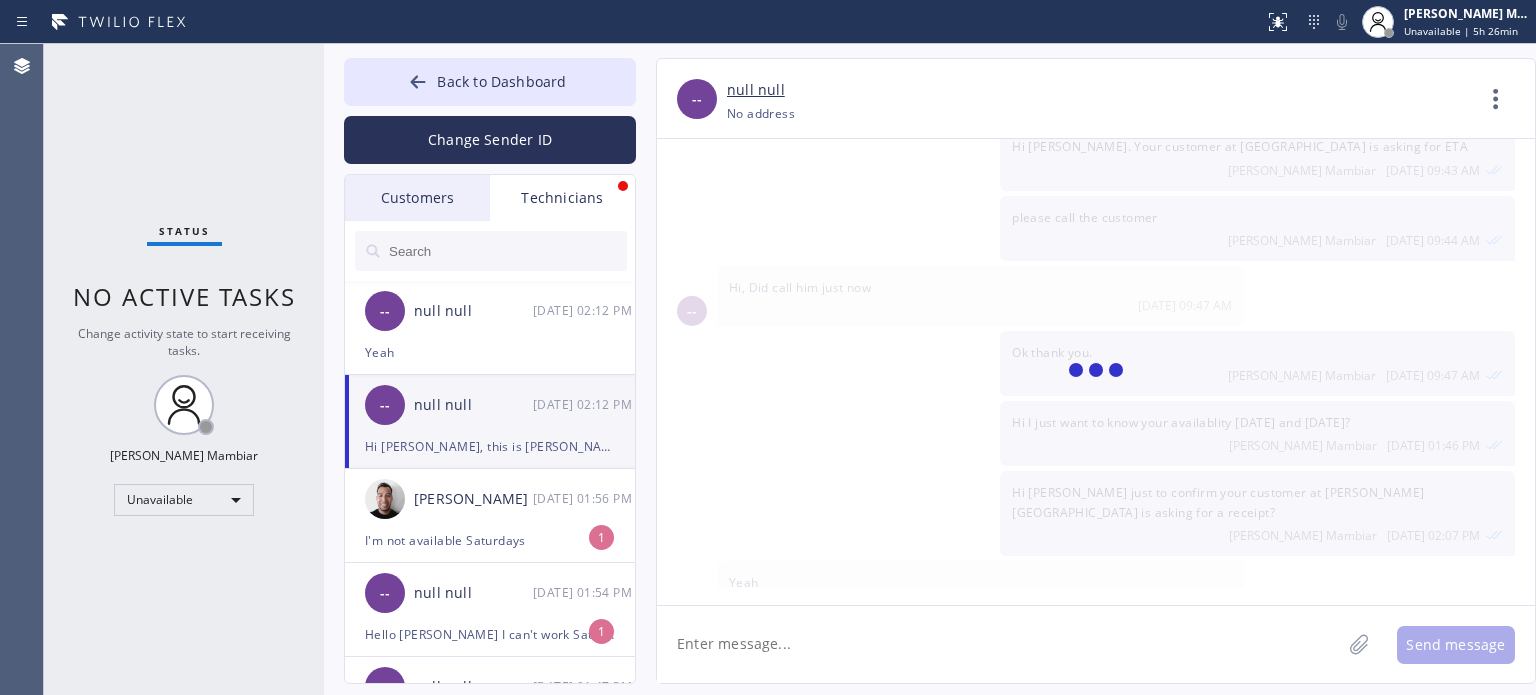 scroll, scrollTop: 0, scrollLeft: 0, axis: both 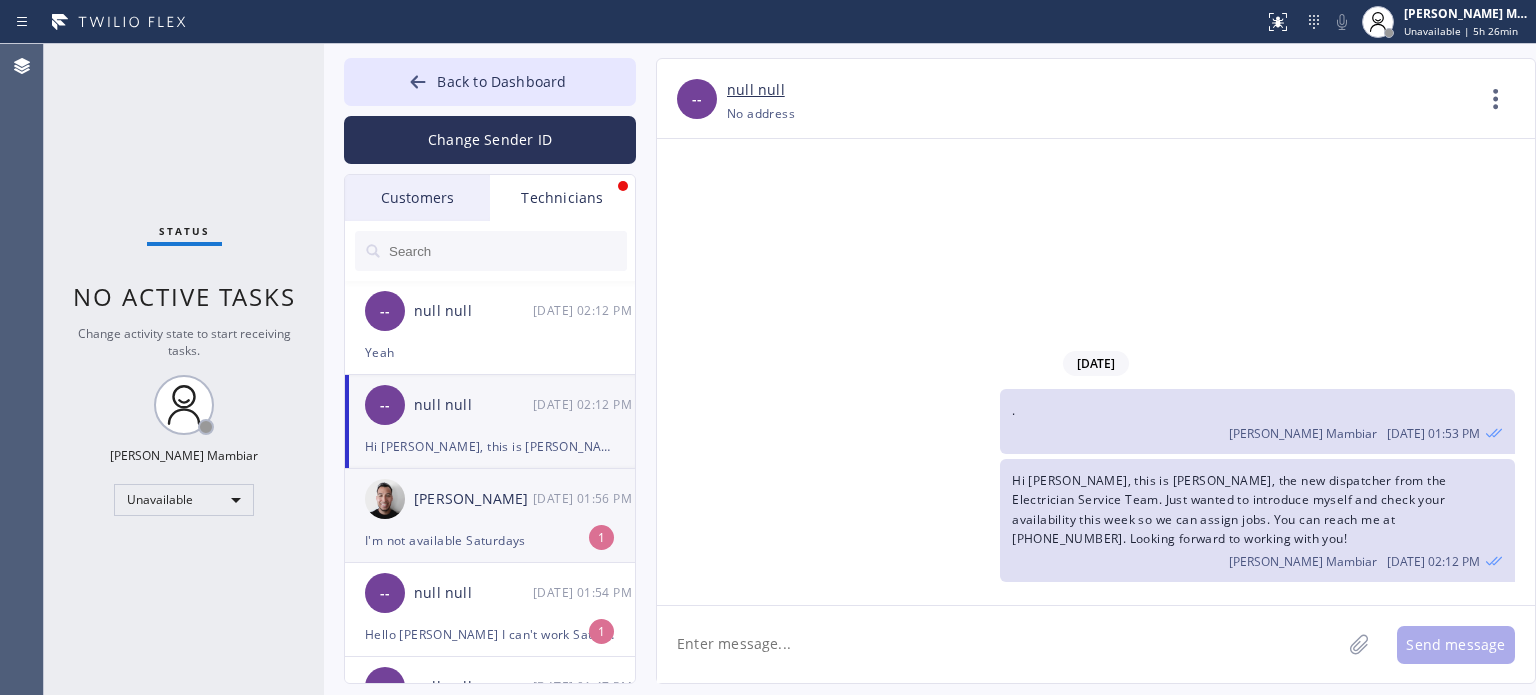 click at bounding box center [385, 499] 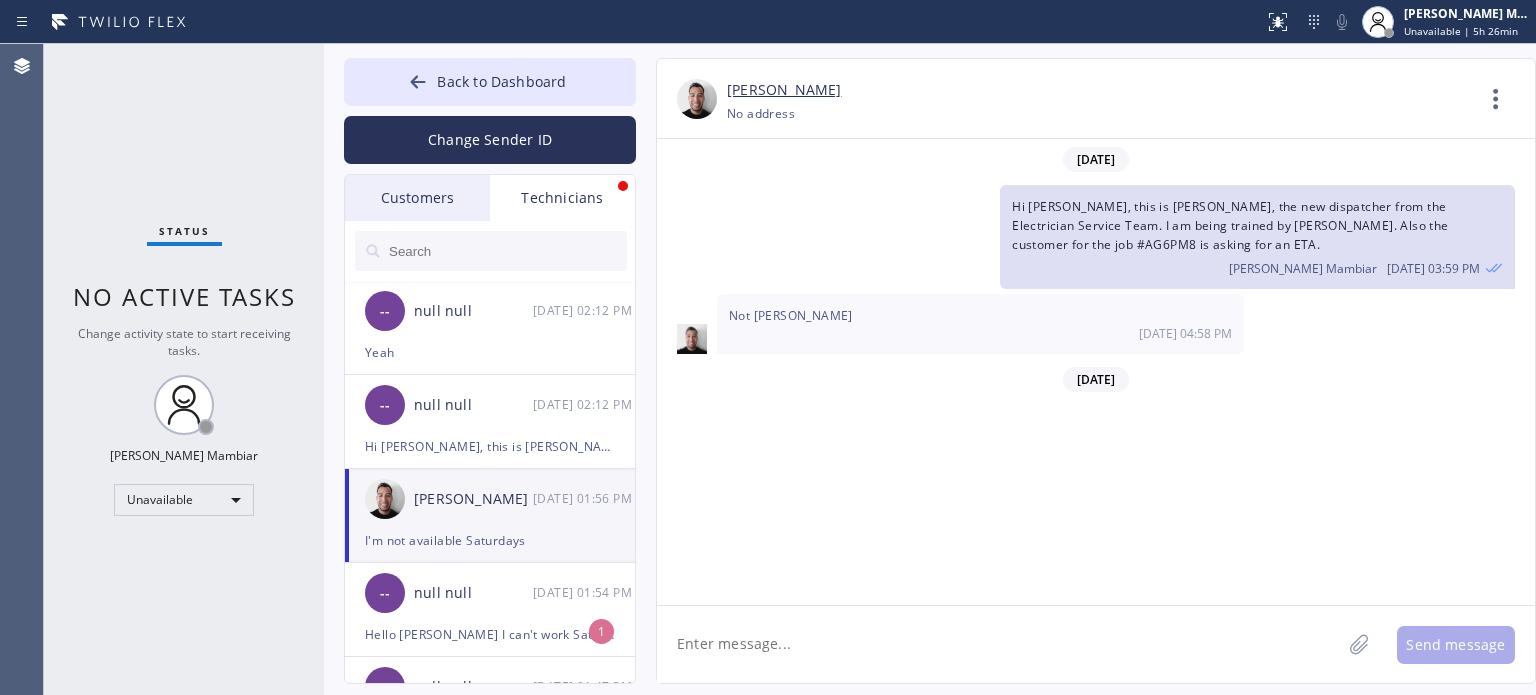 scroll, scrollTop: 3563, scrollLeft: 0, axis: vertical 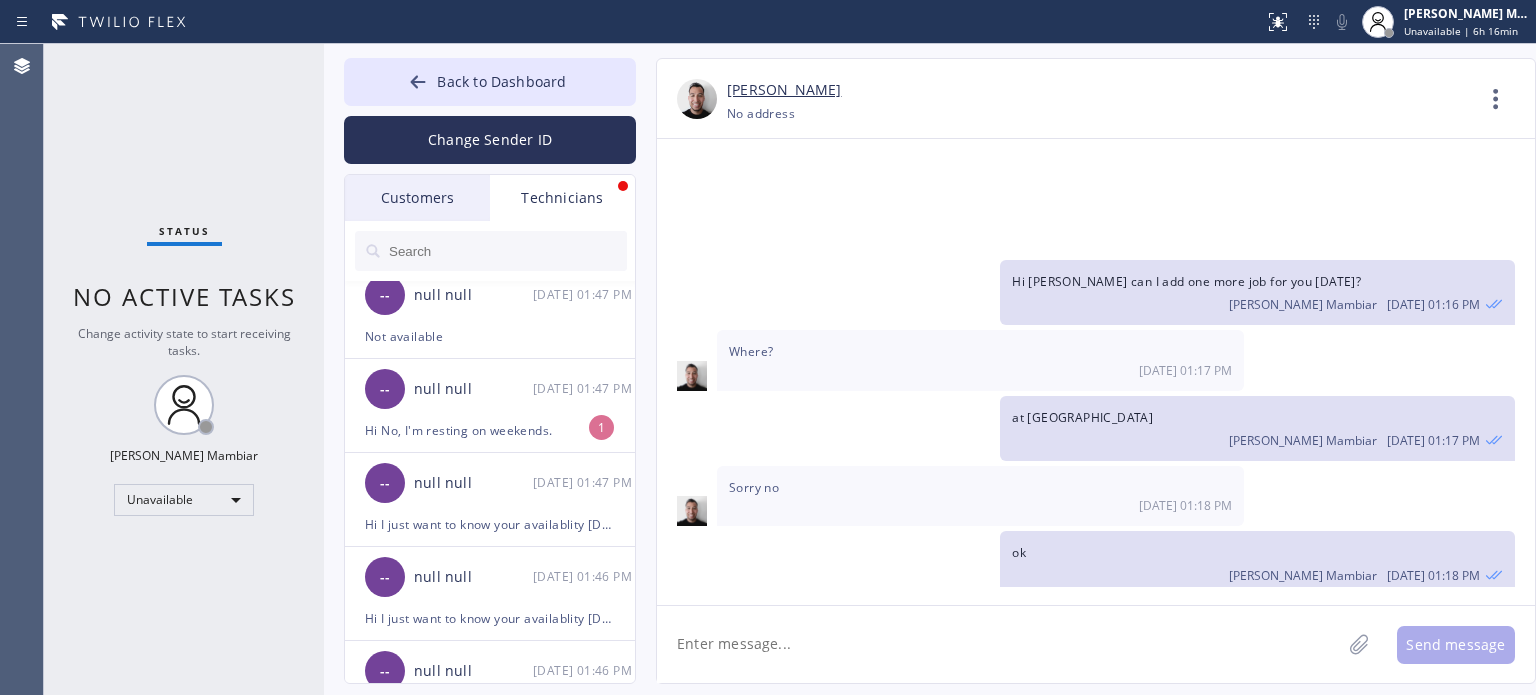 click on "Status   No active tasks     Change activity state to start receiving tasks.   [PERSON_NAME] Mambiar Unavailable" at bounding box center (184, 369) 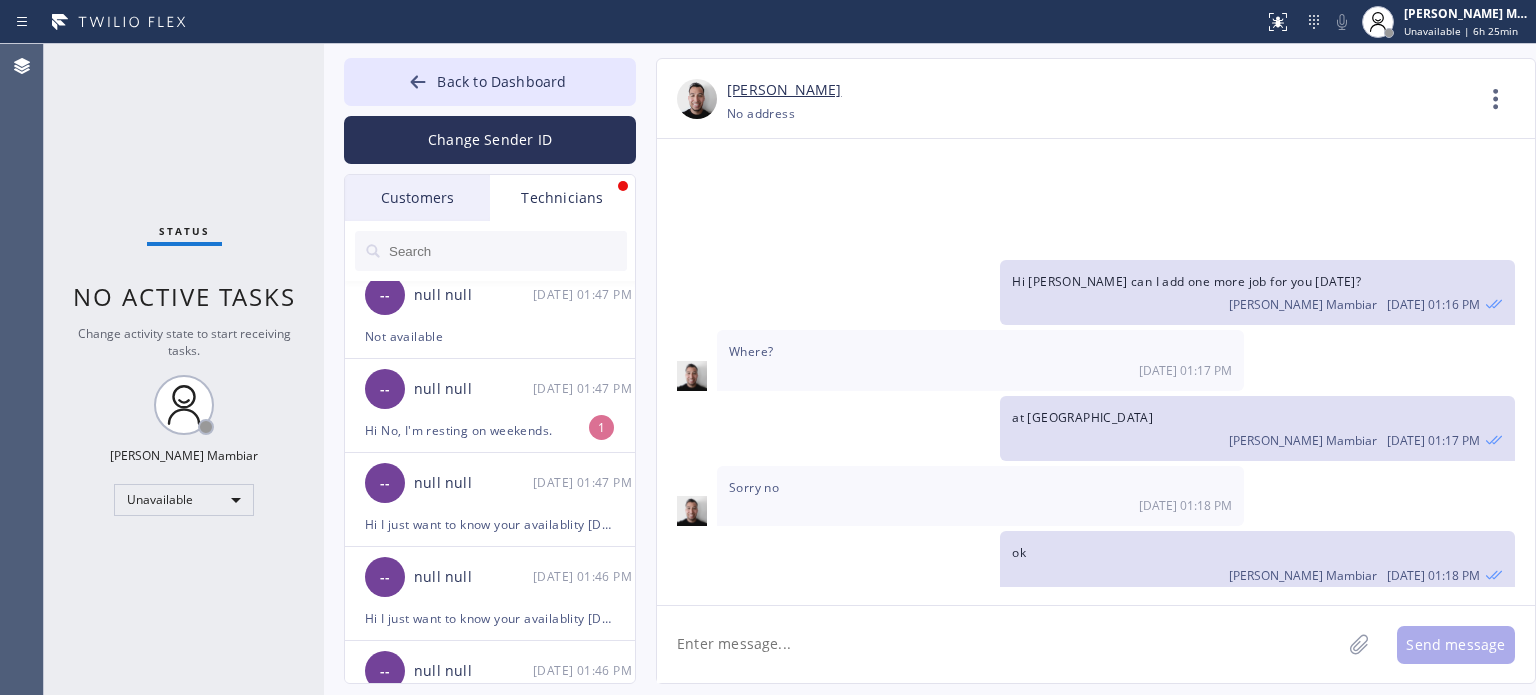 drag, startPoint x: 1191, startPoint y: 269, endPoint x: 1217, endPoint y: 257, distance: 28.635643 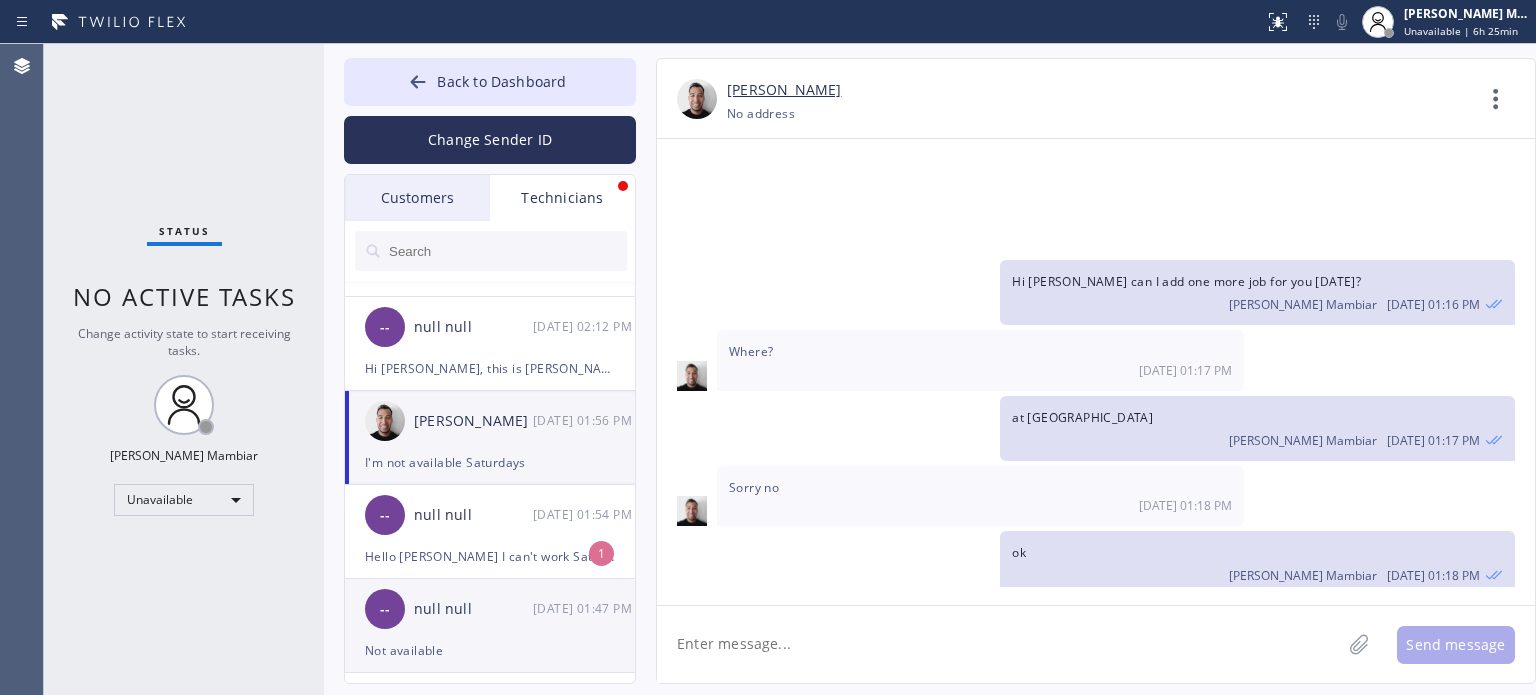 scroll, scrollTop: 0, scrollLeft: 0, axis: both 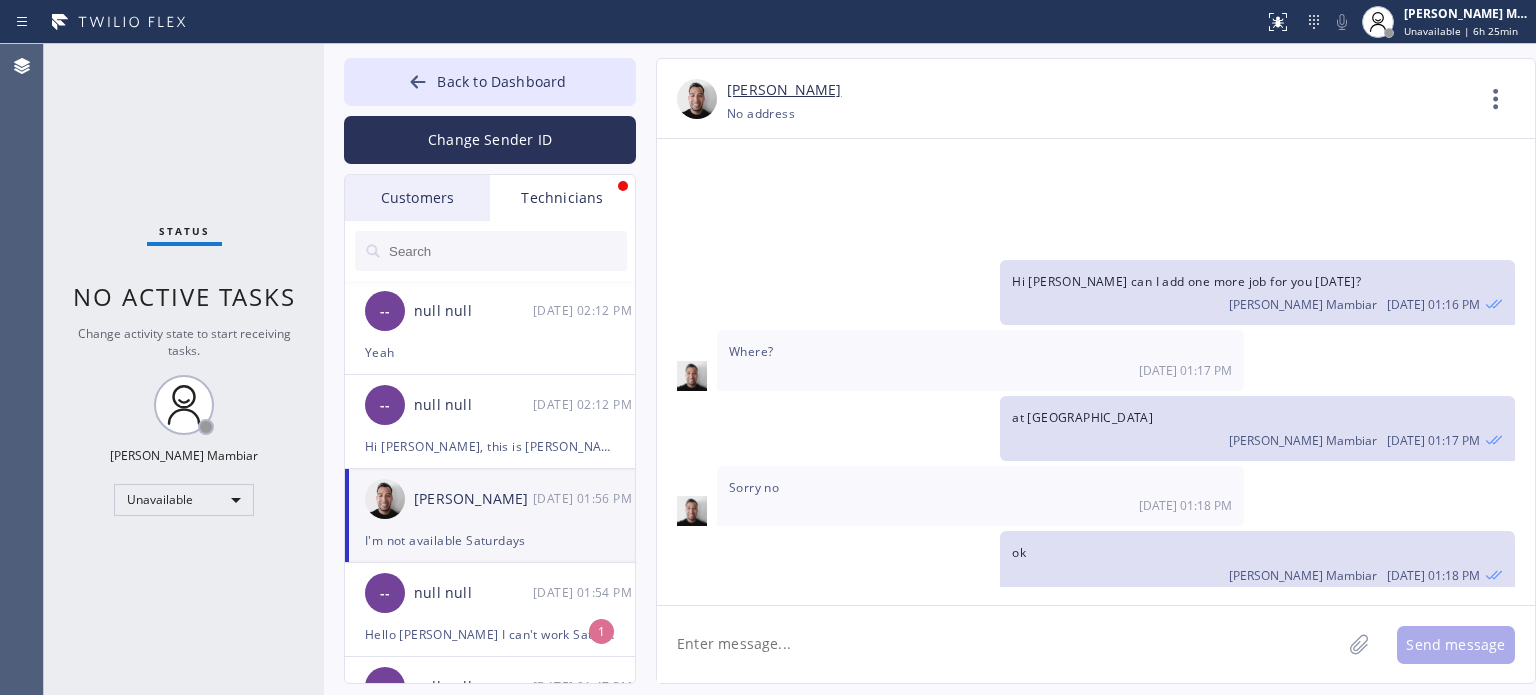 click on "Status   No active tasks     Change activity state to start receiving tasks.   [PERSON_NAME] Mambiar Unavailable" at bounding box center (184, 369) 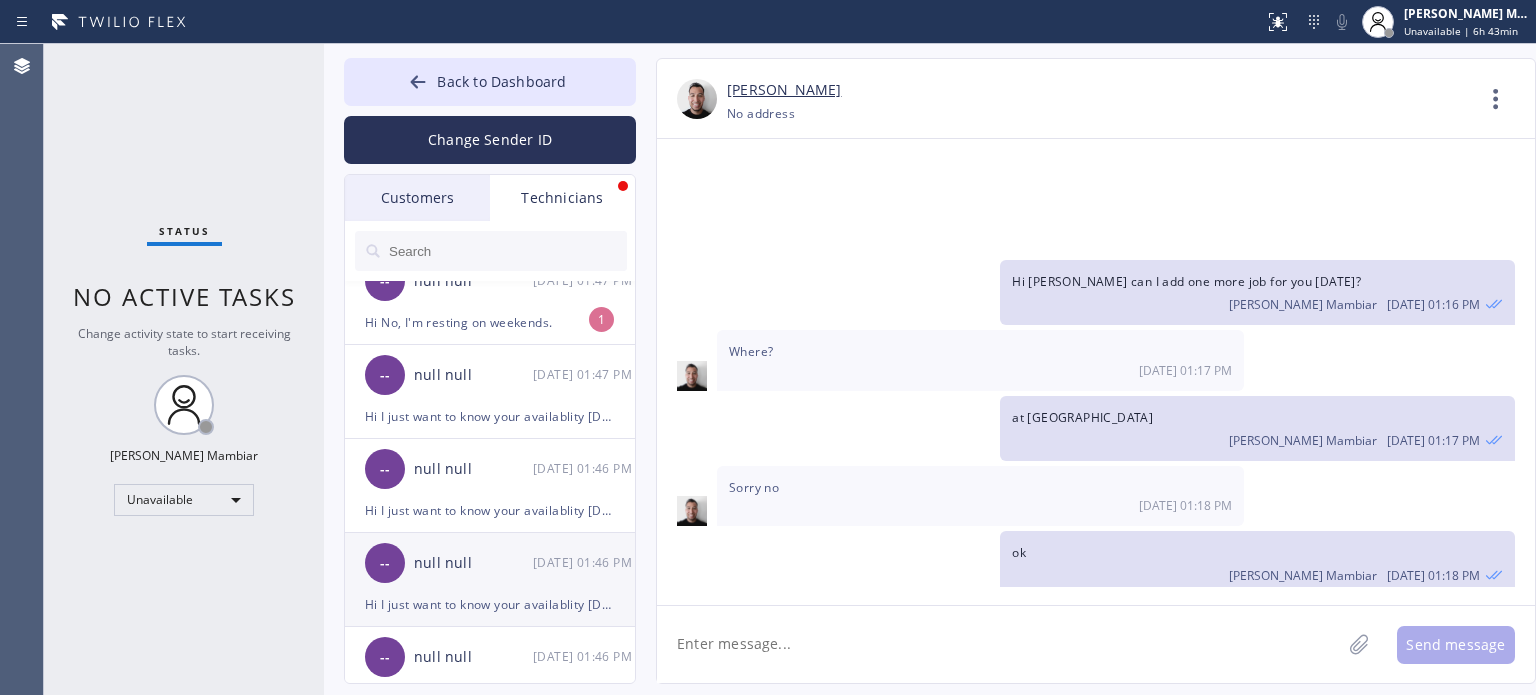 scroll, scrollTop: 724, scrollLeft: 0, axis: vertical 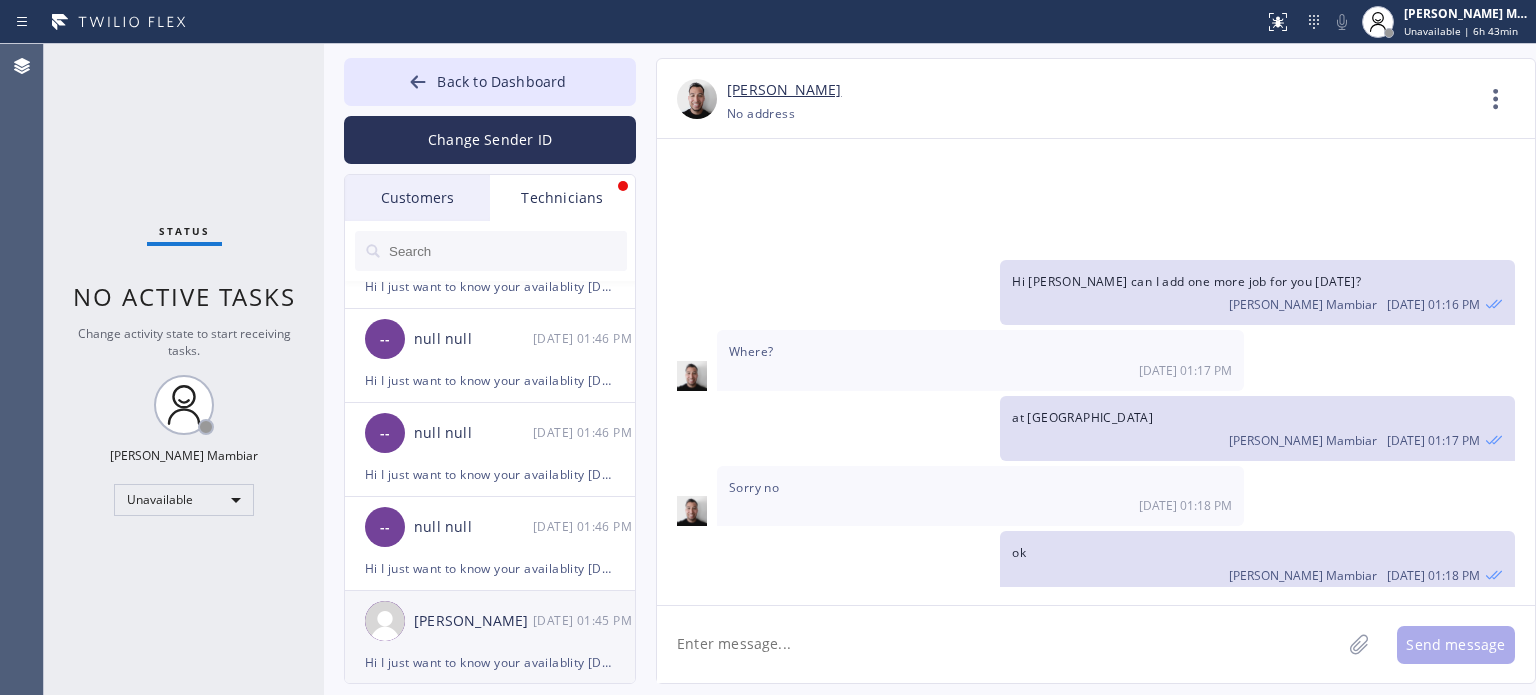 click on "Hi I just want to know your availablity [DATE] and [DATE]?" at bounding box center [490, 662] 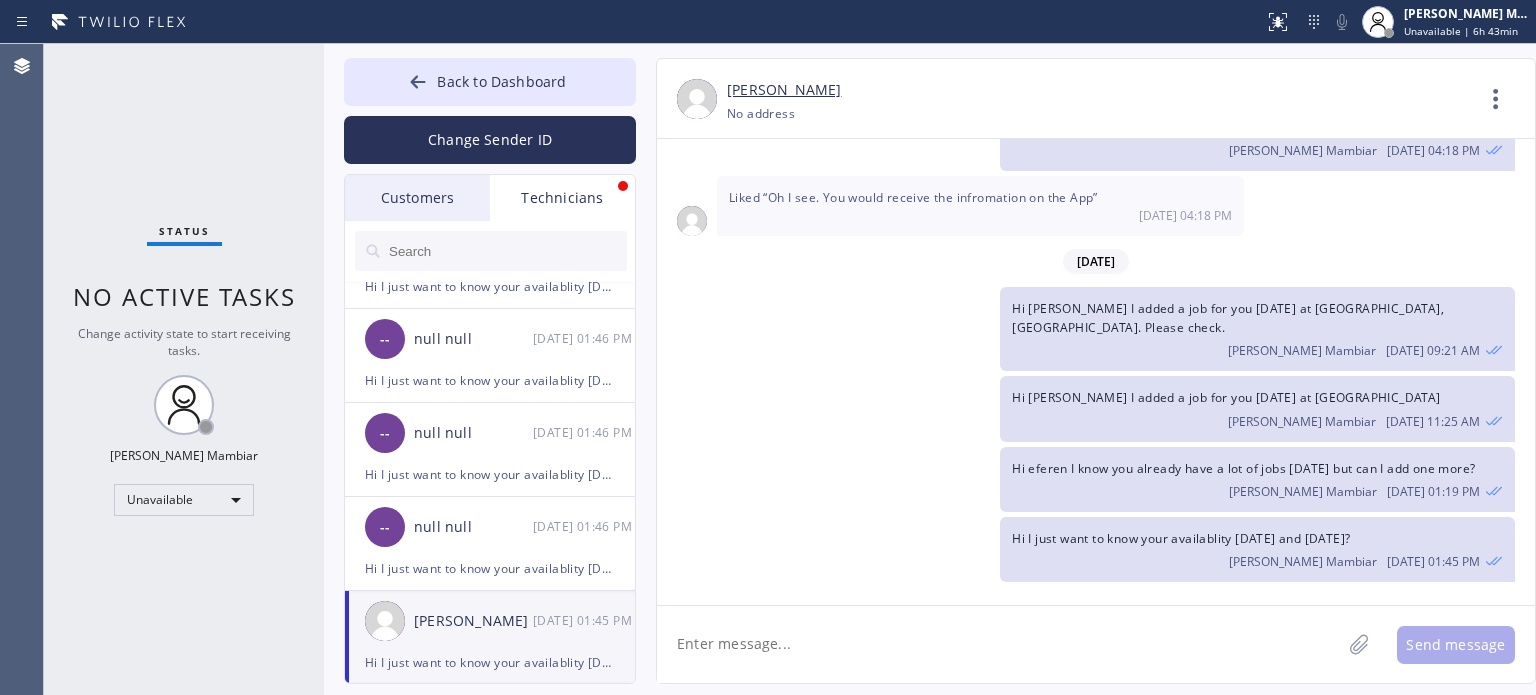 scroll, scrollTop: 441, scrollLeft: 0, axis: vertical 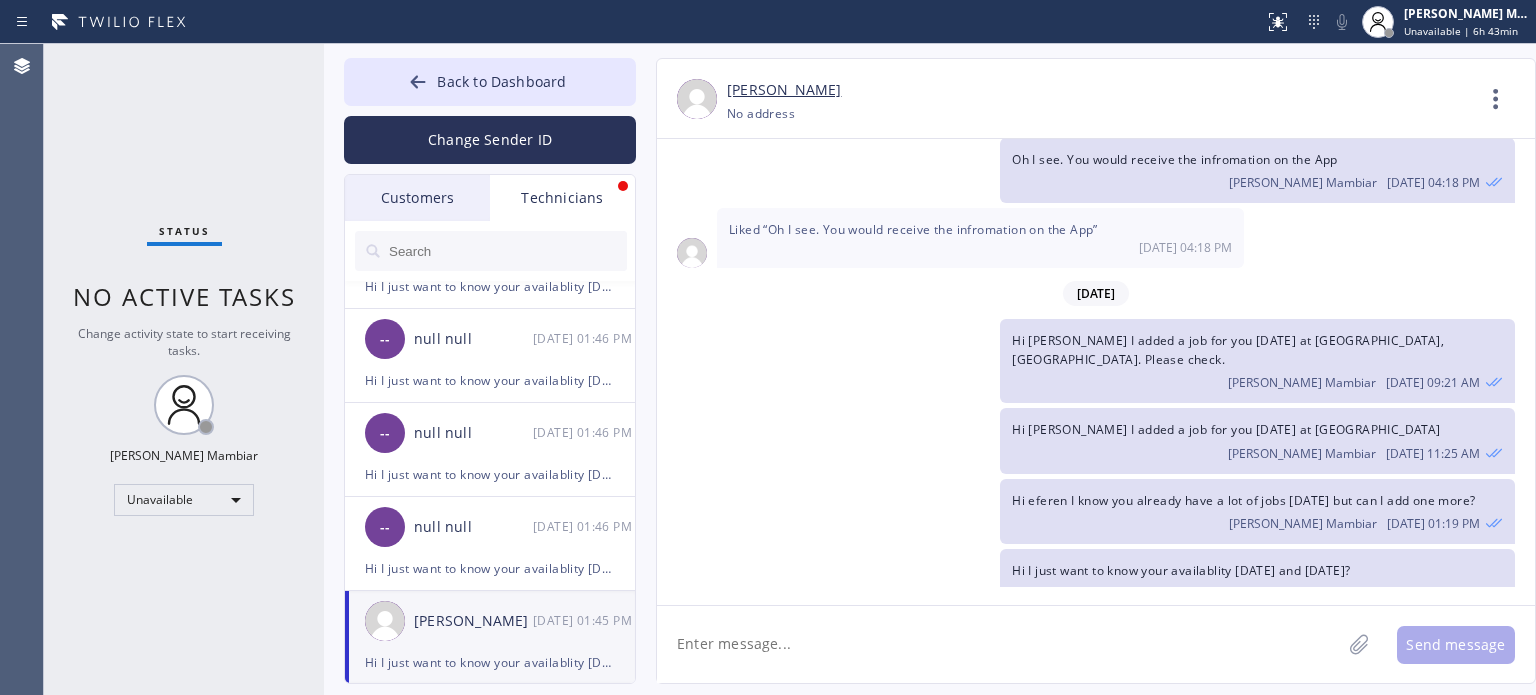 click 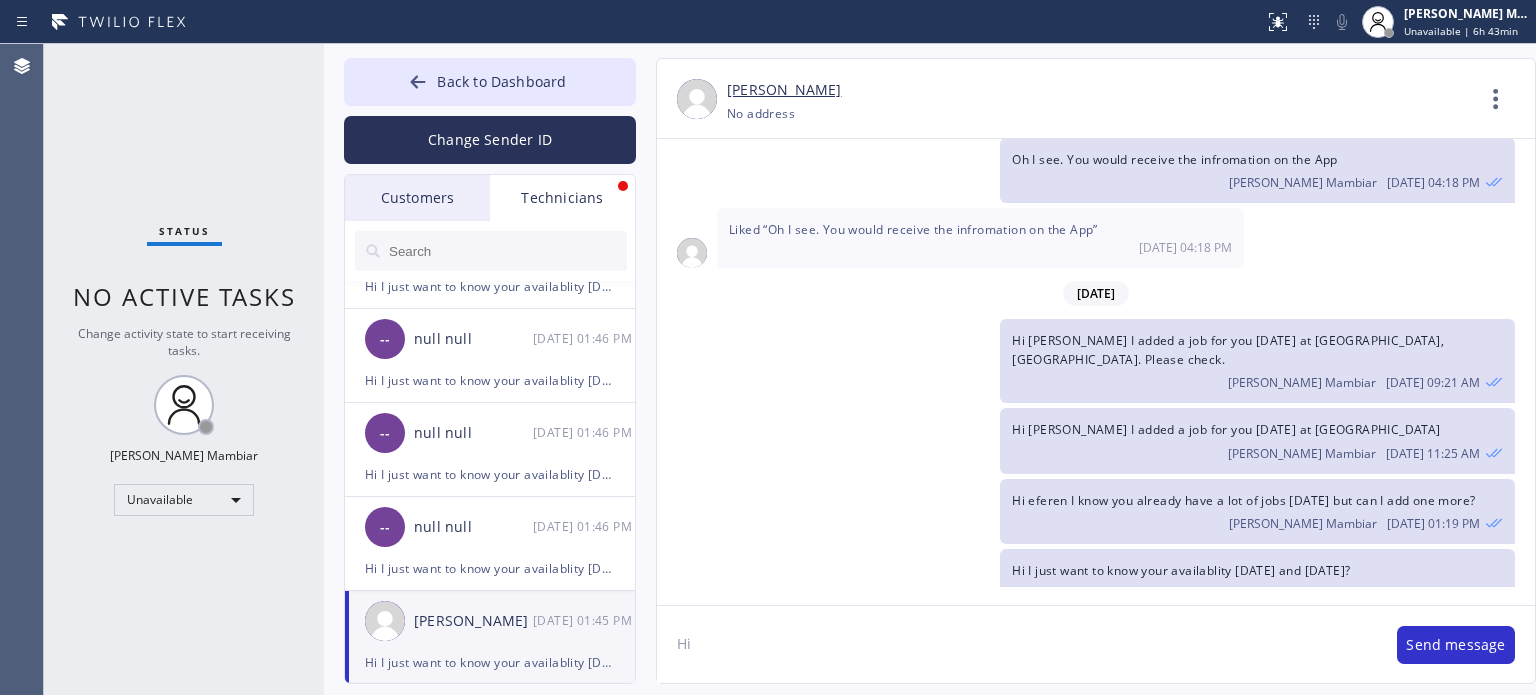 type on "H" 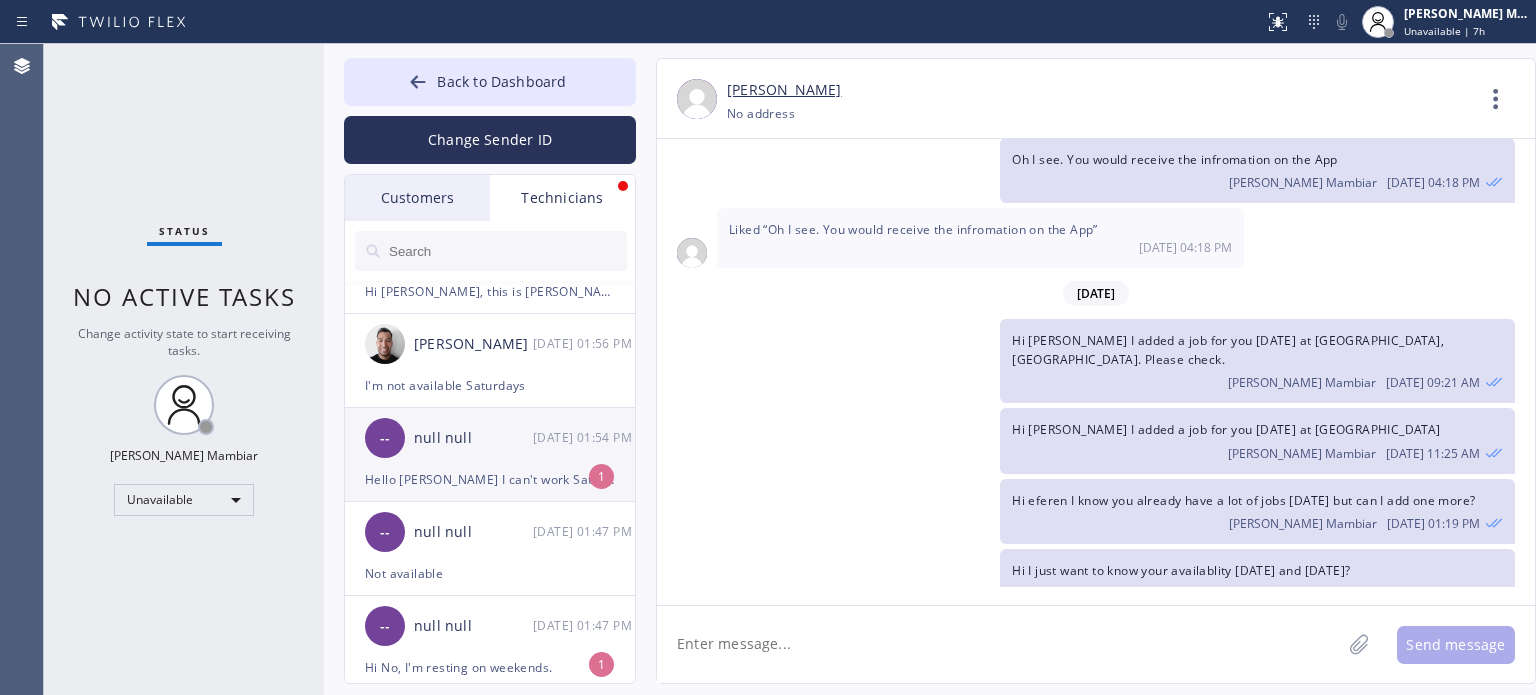 scroll, scrollTop: 124, scrollLeft: 0, axis: vertical 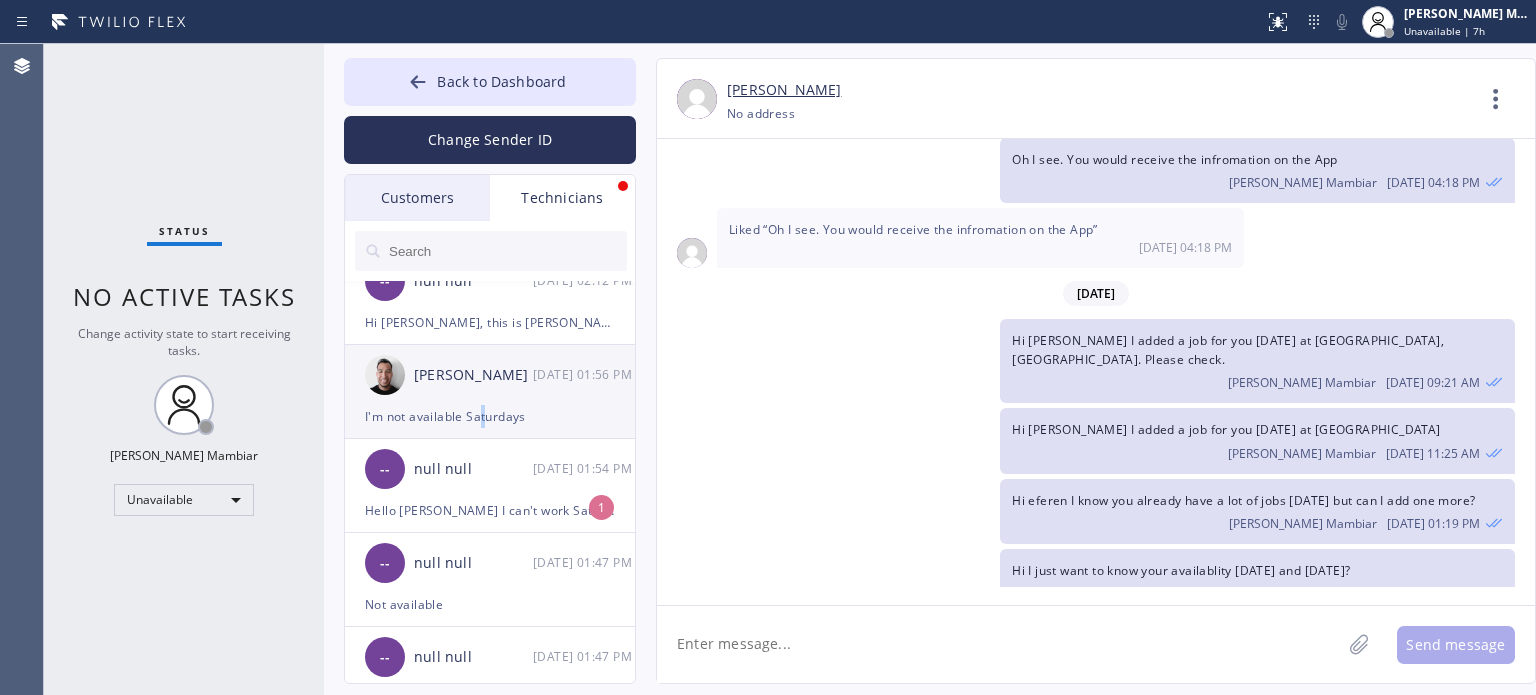 click on "I'm not available Saturdays" at bounding box center [490, 416] 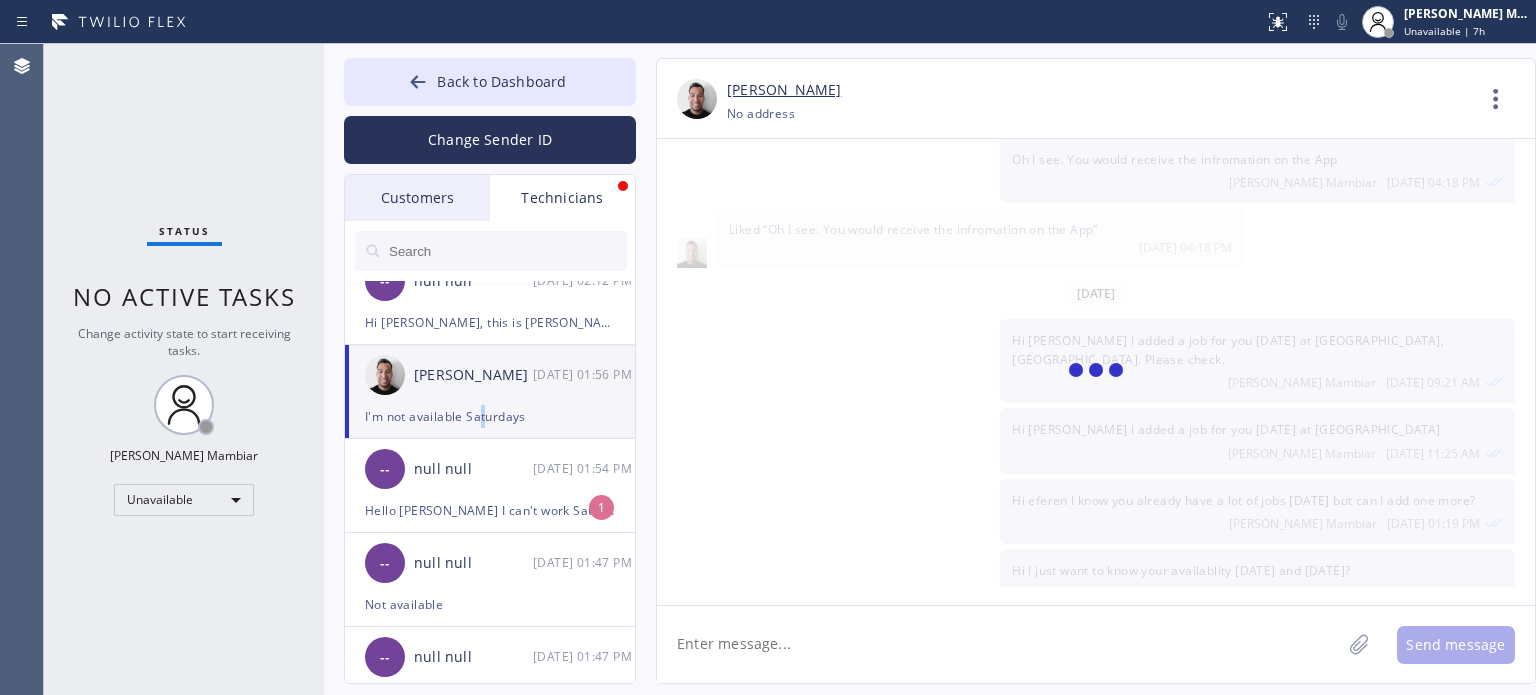 scroll, scrollTop: 3563, scrollLeft: 0, axis: vertical 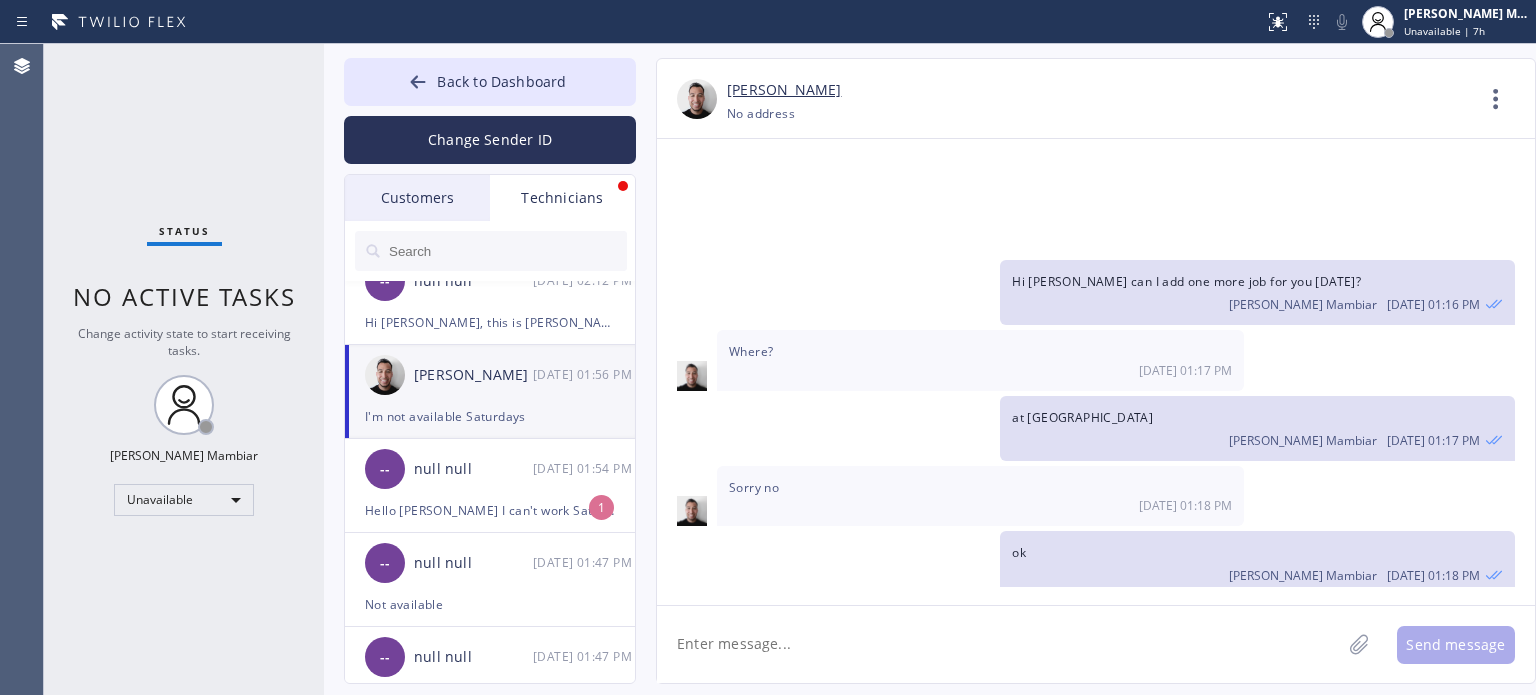 click 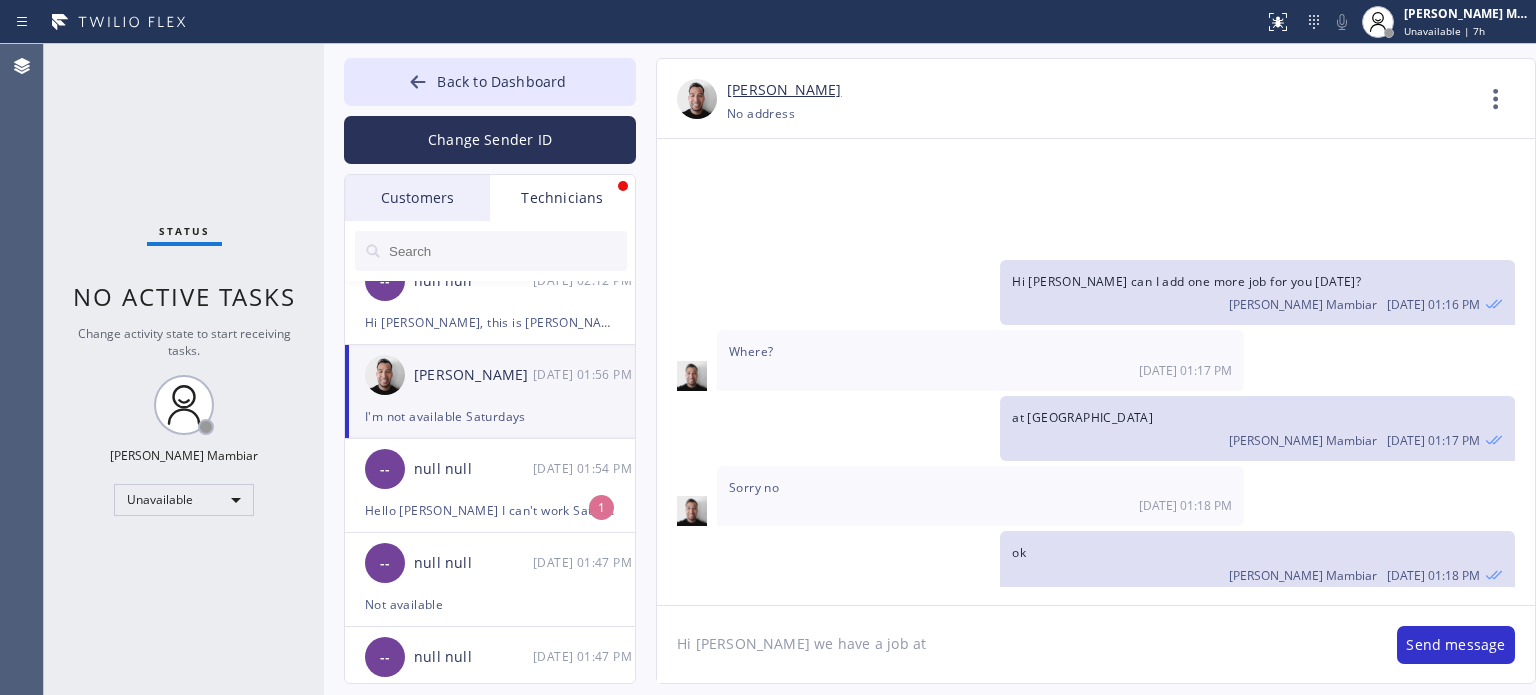 click on "Hi [PERSON_NAME] we have a job at" 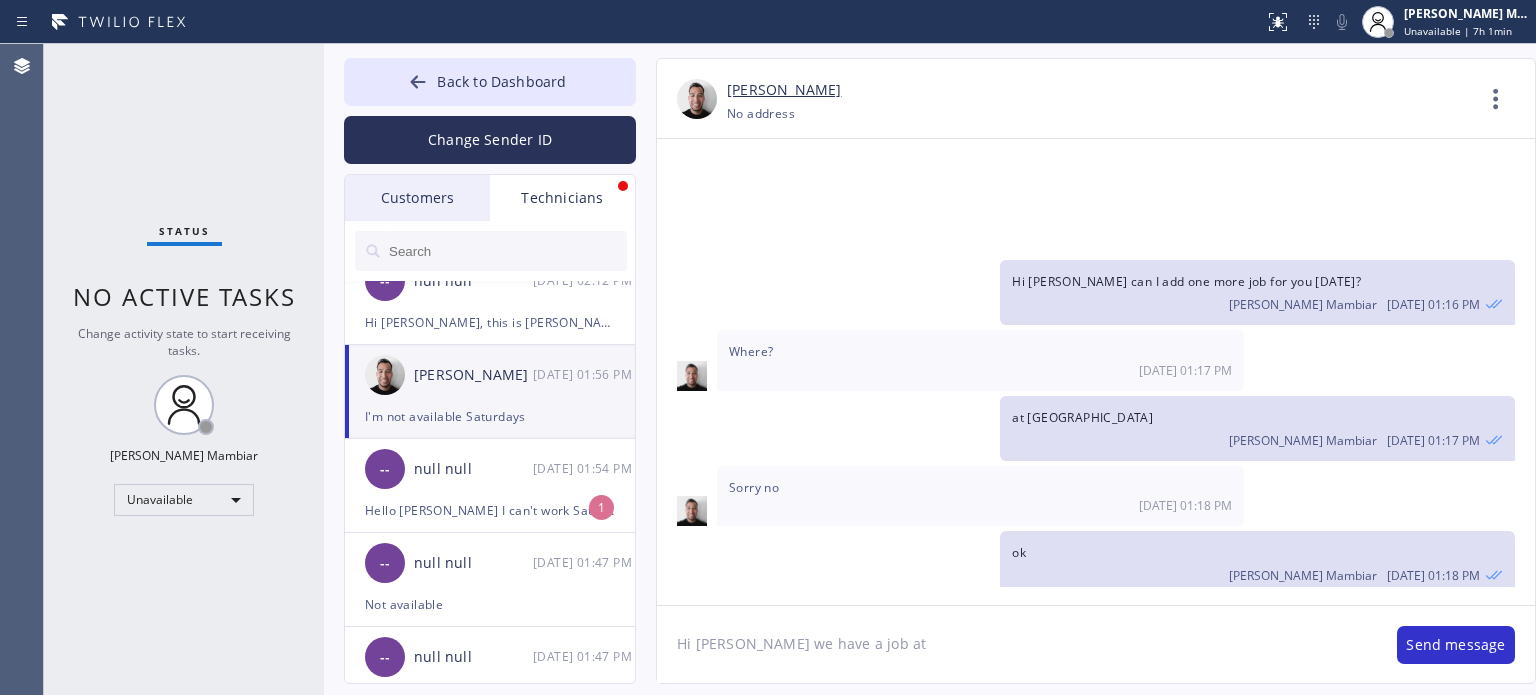 paste on "[GEOGRAPHIC_DATA]" 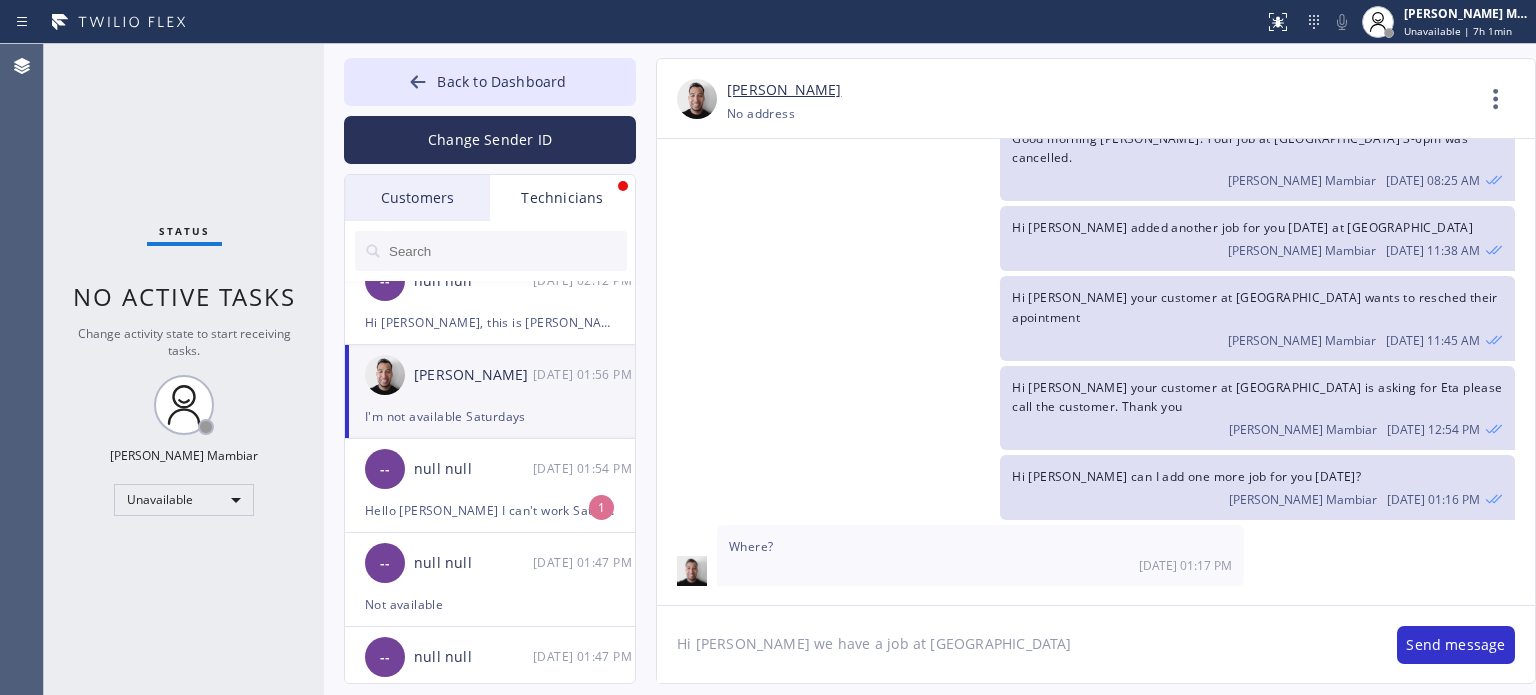 scroll, scrollTop: 3563, scrollLeft: 0, axis: vertical 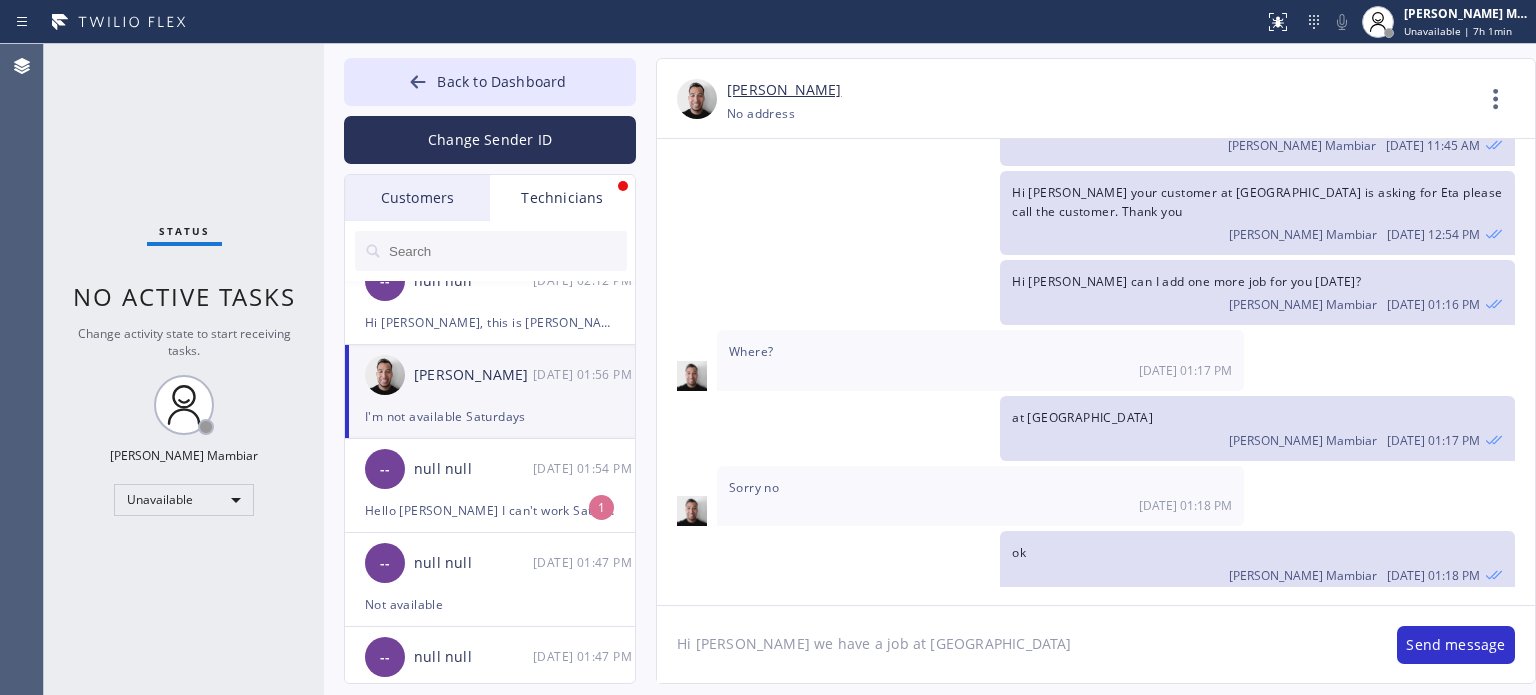 click on "Hi [PERSON_NAME] we have a job at [GEOGRAPHIC_DATA]" 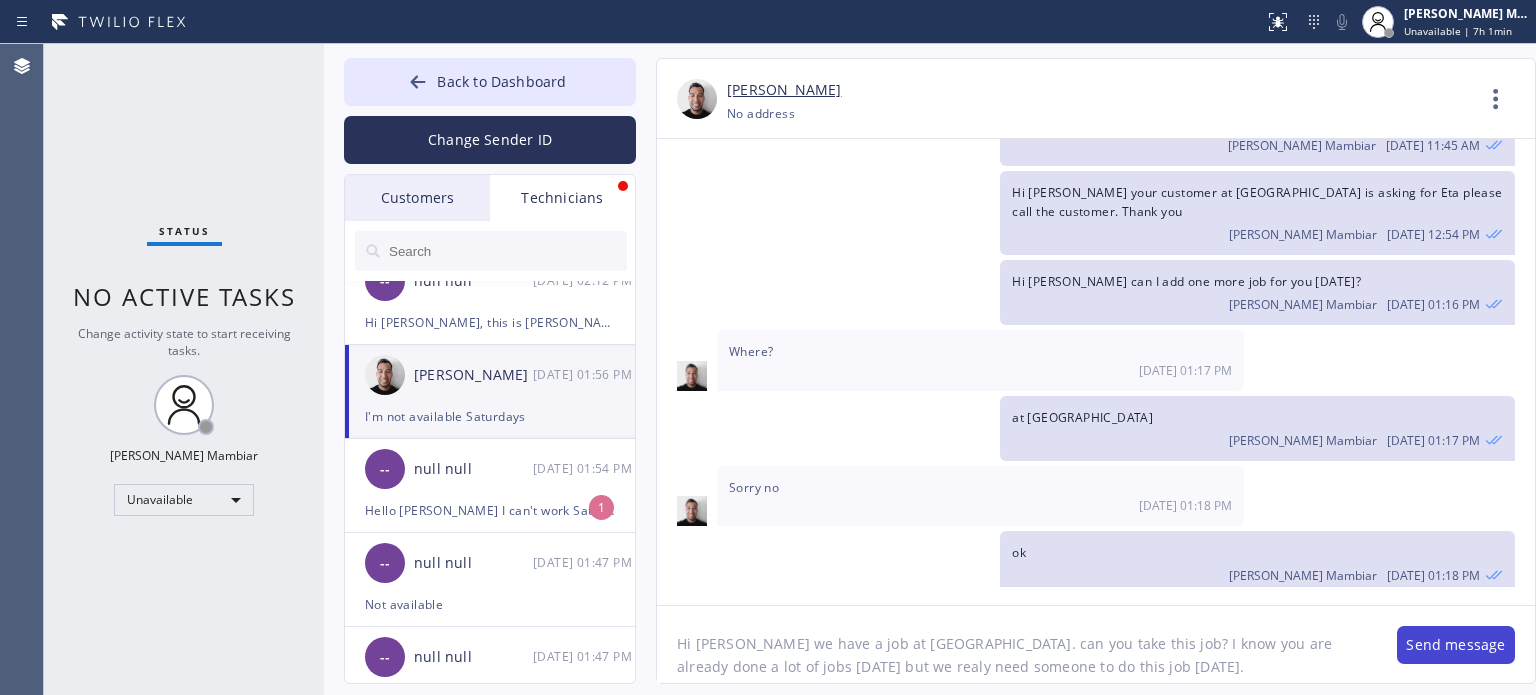 type on "Hi [PERSON_NAME] we have a job at [GEOGRAPHIC_DATA]. can you take this job? I know you are already done a lot of jobs [DATE] but we realy need someone to do this job [DATE]." 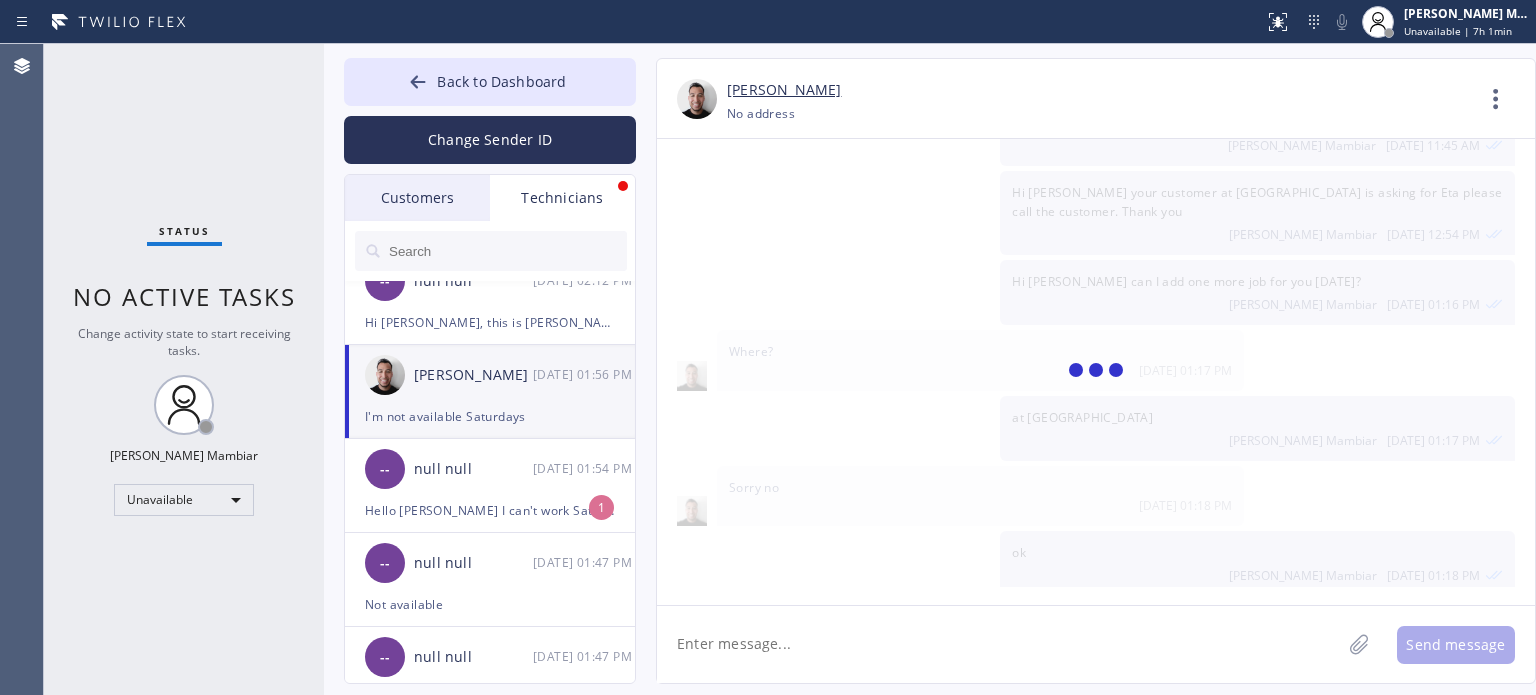 scroll, scrollTop: 3671, scrollLeft: 0, axis: vertical 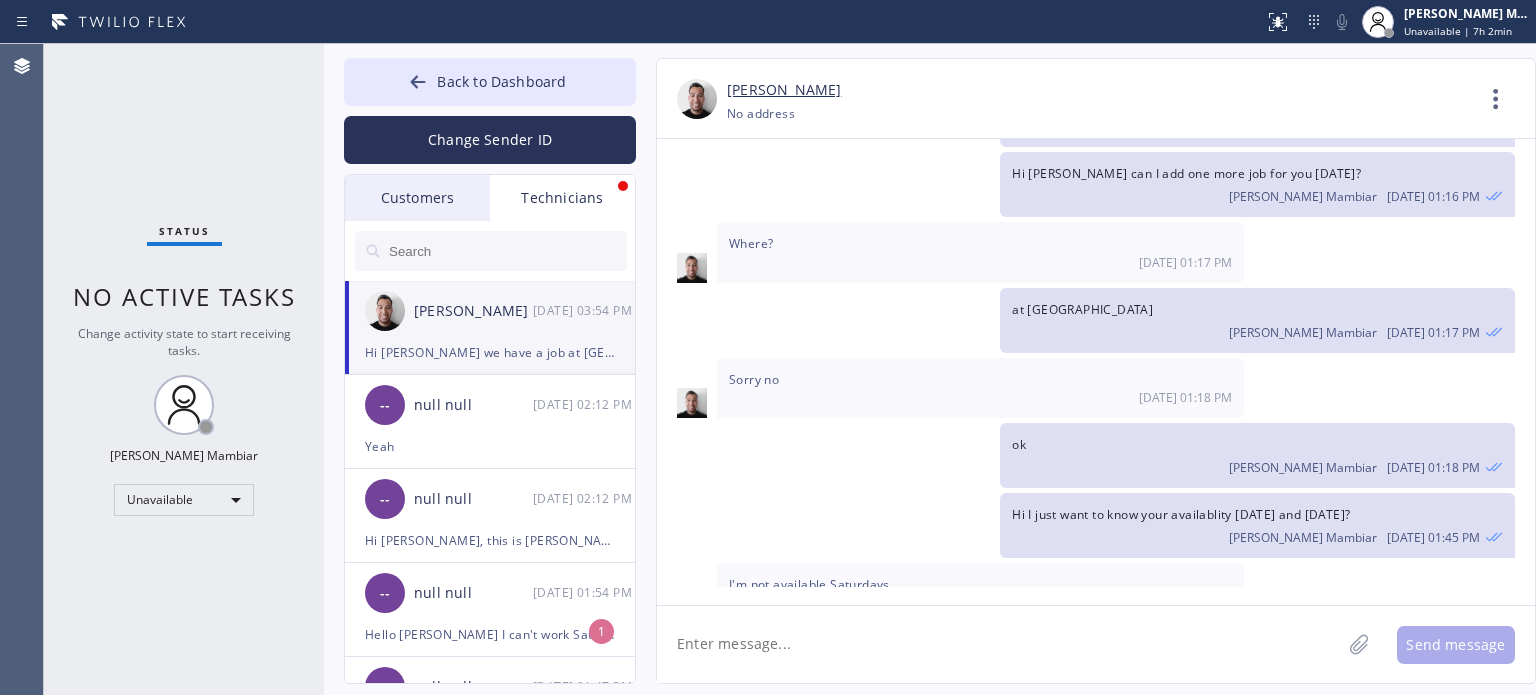 click on "Status   No active tasks     Change activity state to start receiving tasks.   [PERSON_NAME] Mambiar Unavailable" at bounding box center [184, 369] 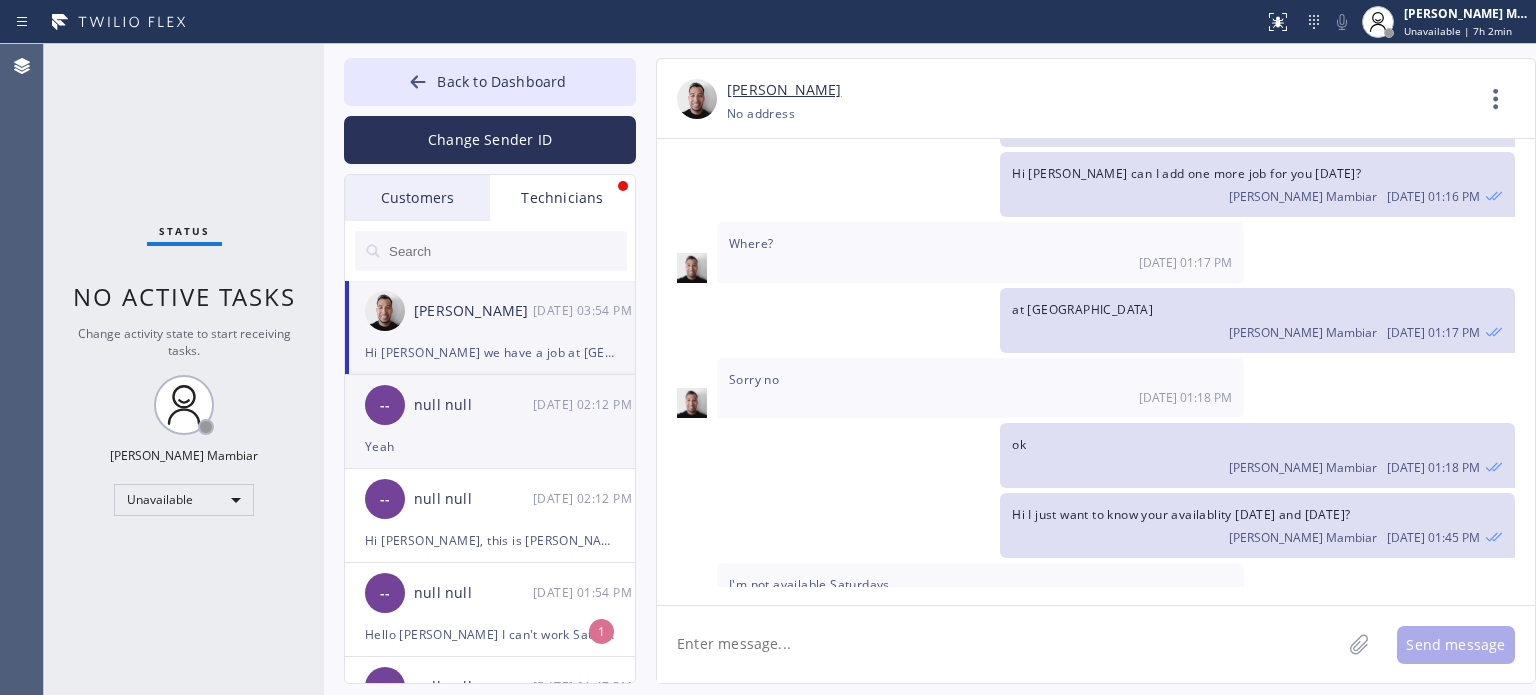 click on "Yeah" at bounding box center [490, 446] 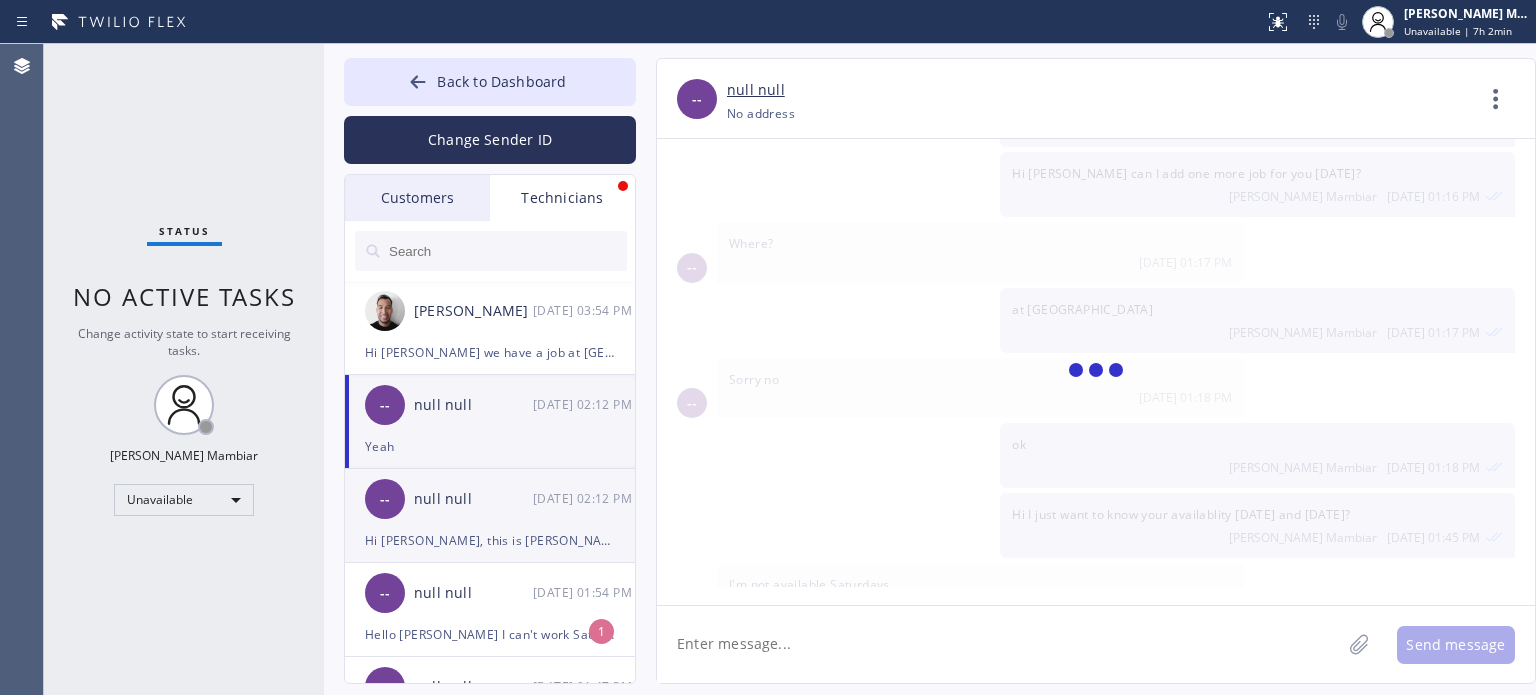 scroll, scrollTop: 1014, scrollLeft: 0, axis: vertical 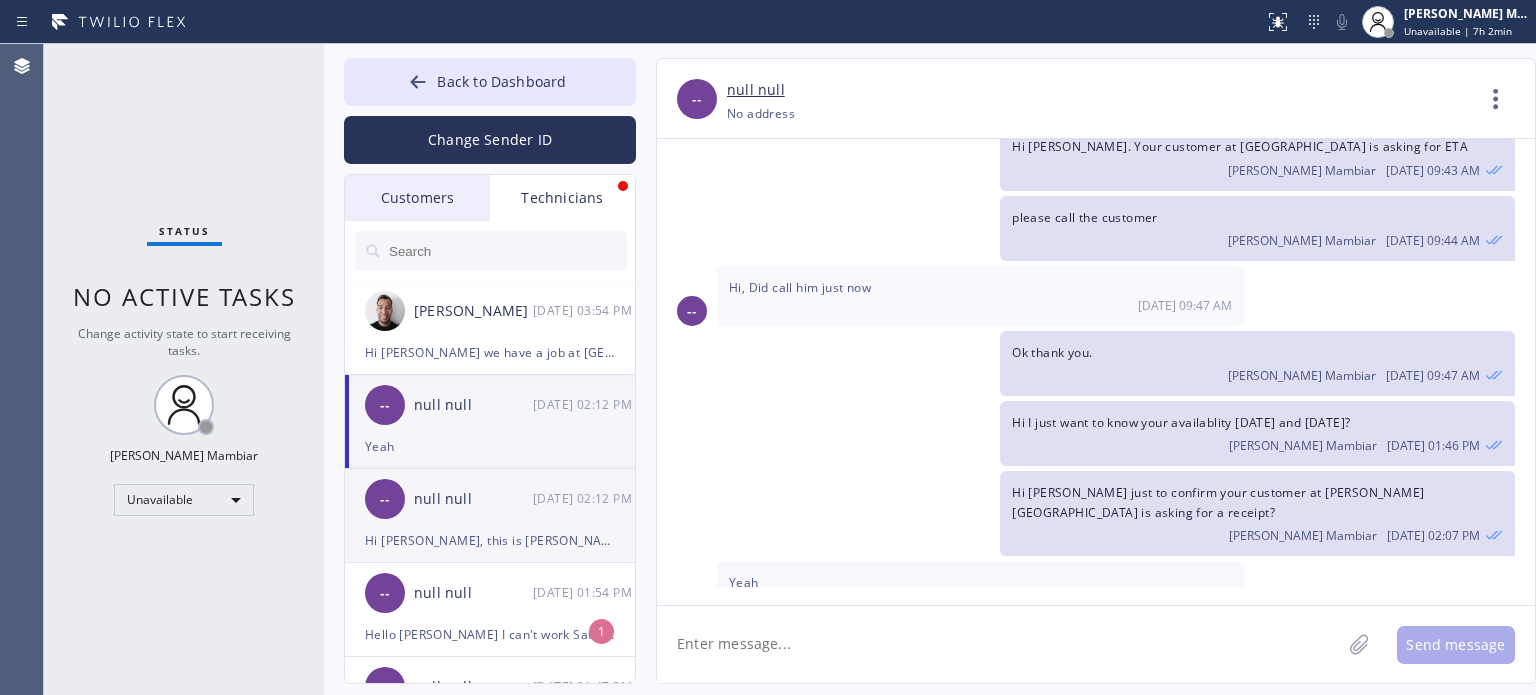 click on "null null" at bounding box center (473, 499) 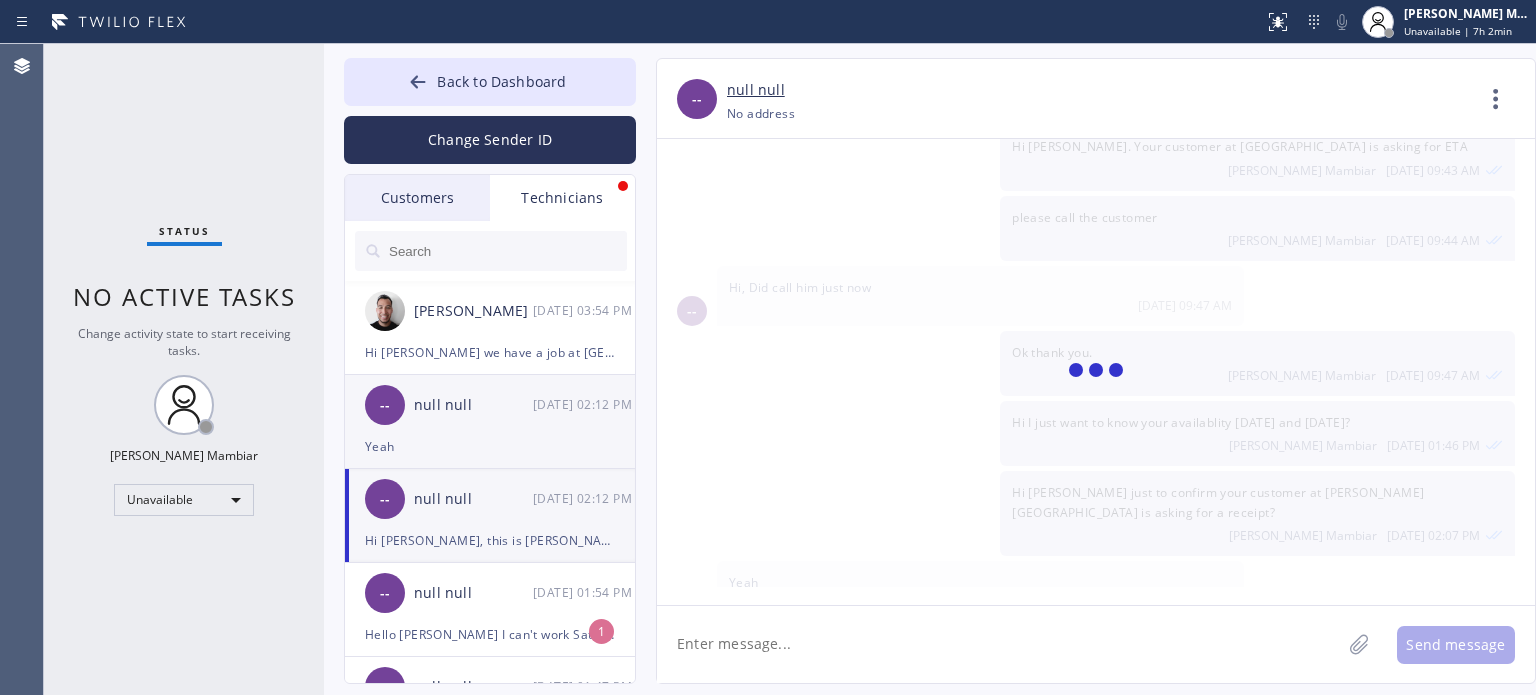 scroll, scrollTop: 0, scrollLeft: 0, axis: both 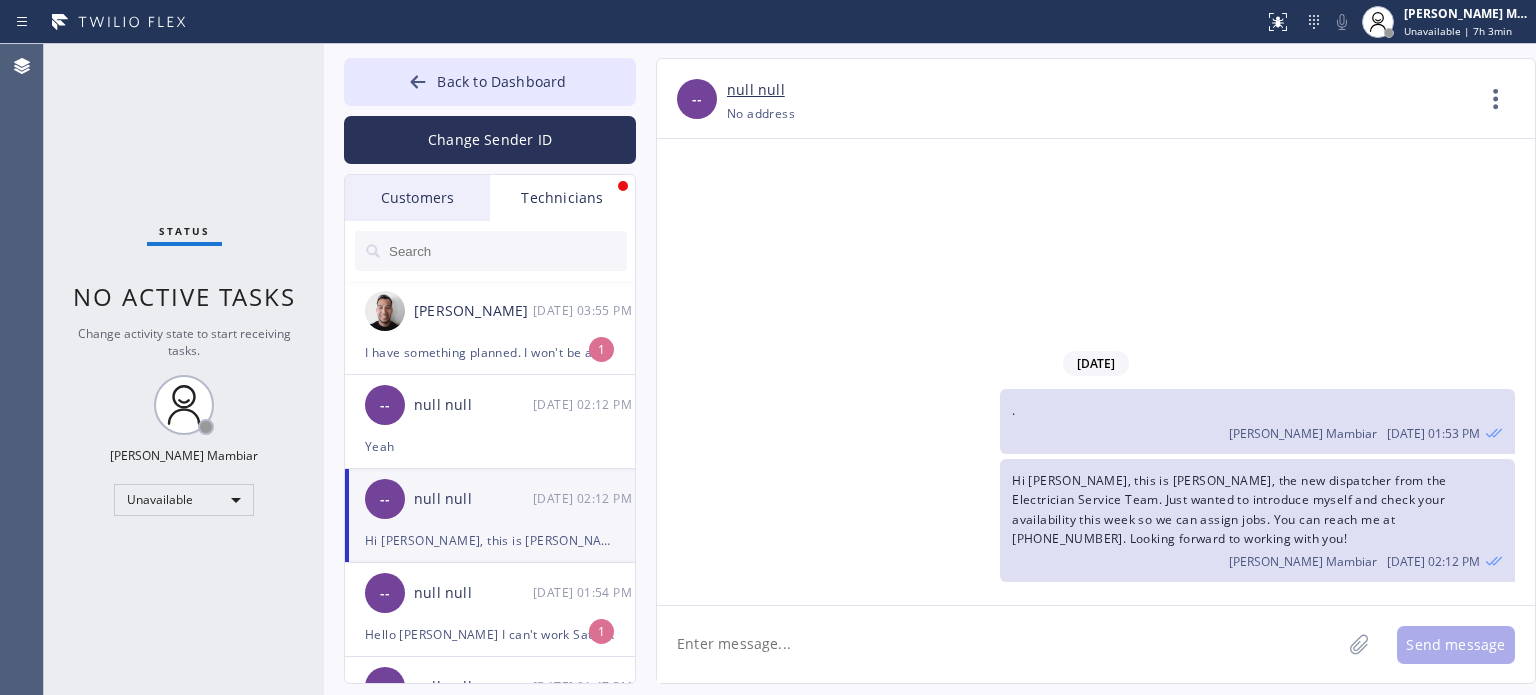 click on "Back to Dashboard Change Sender ID Customers Technicians [PHONE_NUMBER] SEARCH RESULTS: CM [PERSON_NAME] [DATE] 01:32 PM I can not make an appointment for [DATE].  What other options are available? [PERSON_NAME] [DATE] 10:53 AM Ok [PERSON_NAME] [DATE] 03:55 PM I have something planned. I won't be able to 1 -- null null [DATE] 02:12 PM Yeah  -- null null [DATE] 02:12 PM Hi [PERSON_NAME], this is [PERSON_NAME], the new dispatcher from the Electrician Service Team. Just wanted to introduce myself and check your availability this week so we can assign jobs. You can reach me at [PHONE_NUMBER]. Looking forward to working with you! -- null null [DATE] 01:54 PM Hello [PERSON_NAME]
I can't work Saturdays
And most sundays I'm busy but I will let you know on a [DATE] if I can work on a [DATE]
I'm doing a job [DATE] for a customer 1 -- null null [DATE] 01:47 PM Not available  -- null null [DATE] 01:47 PM Hi
No, I'm resting on weekends. 1 -- null null [DATE] 01:47 PM Hi I just want to know your availablity [DATE] and [DATE]? --" at bounding box center (930, 369) 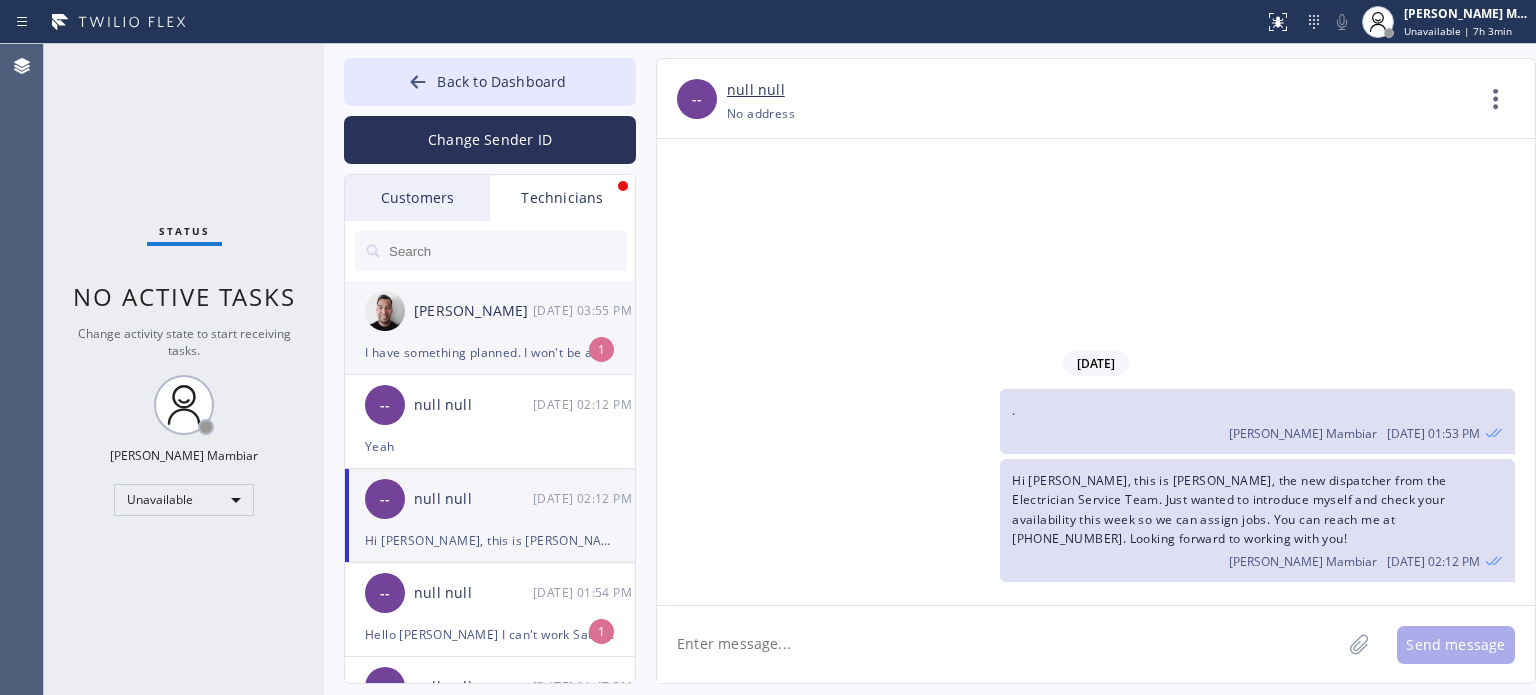 click on "[PERSON_NAME]" at bounding box center [473, 311] 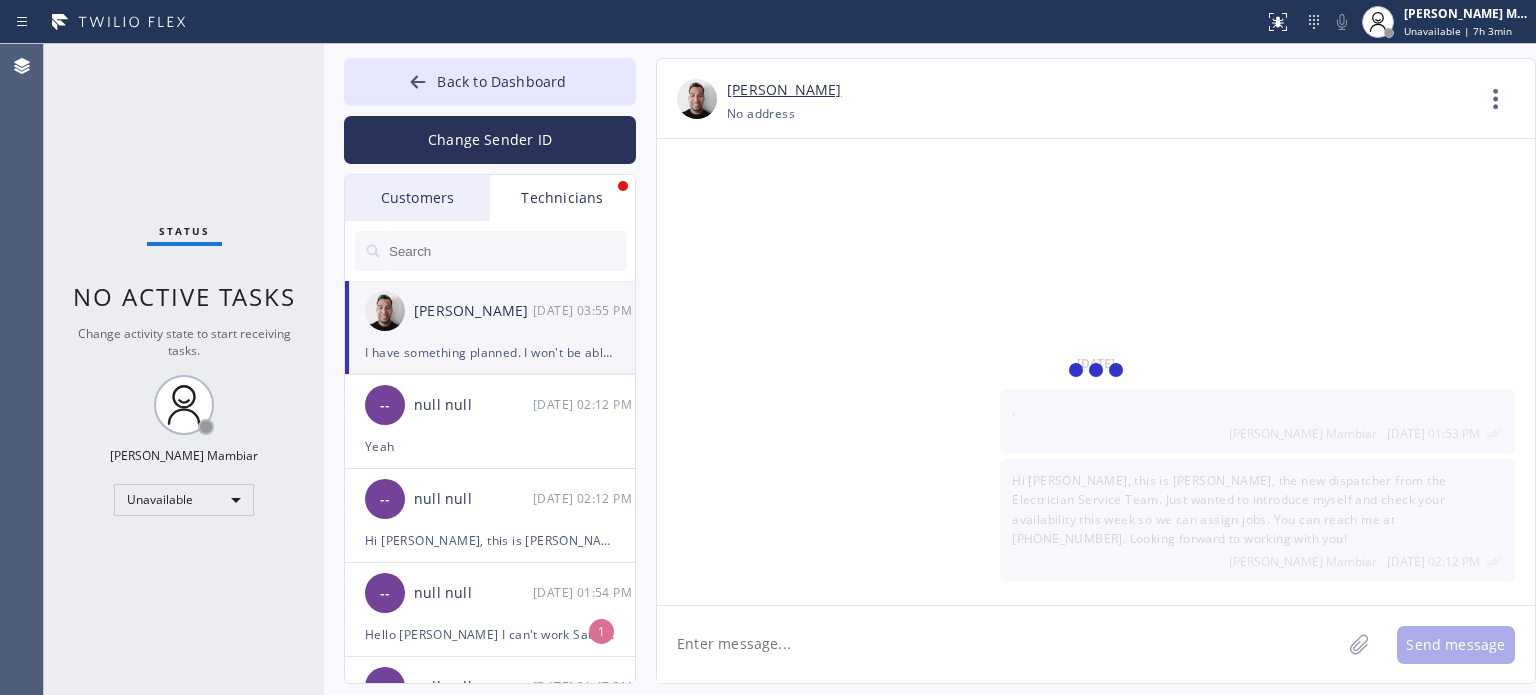 scroll, scrollTop: 3735, scrollLeft: 0, axis: vertical 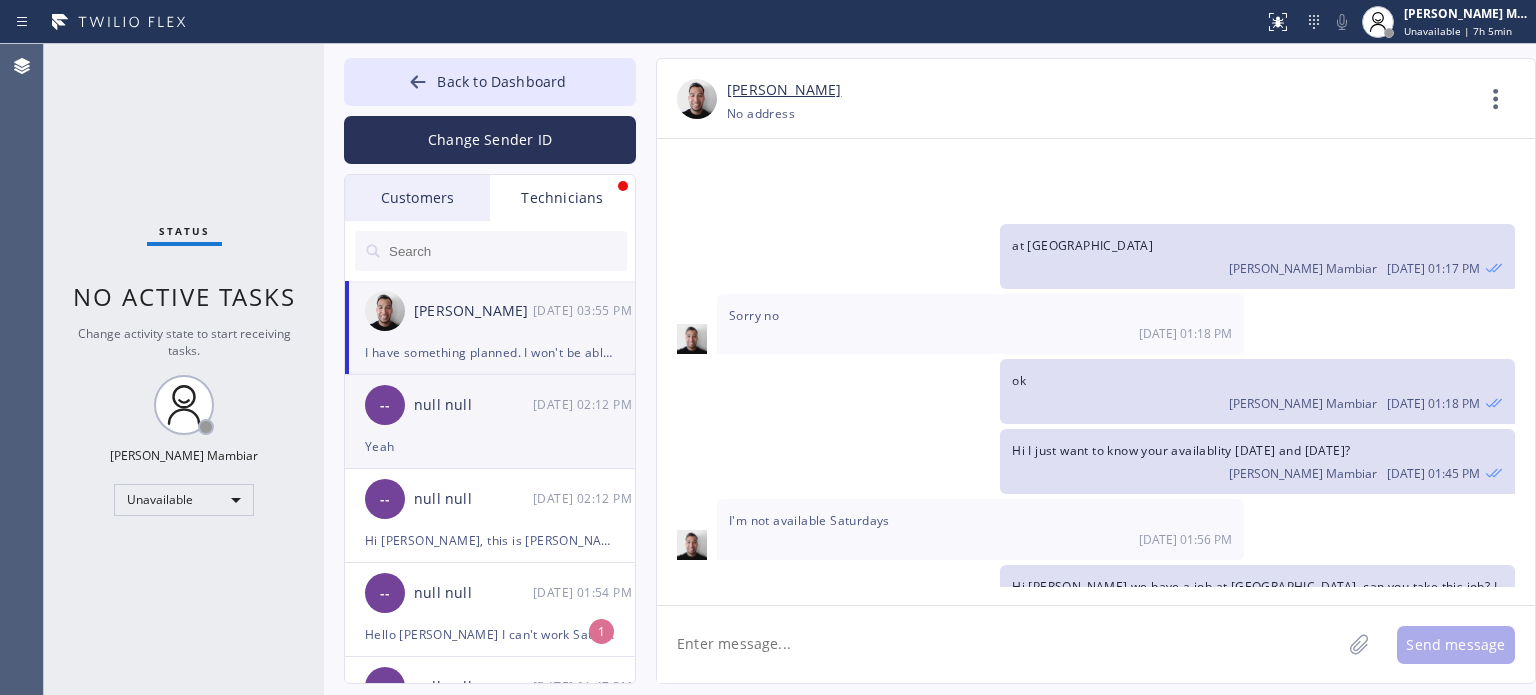 click on "-- null null [DATE] 02:12 PM" at bounding box center [491, 405] 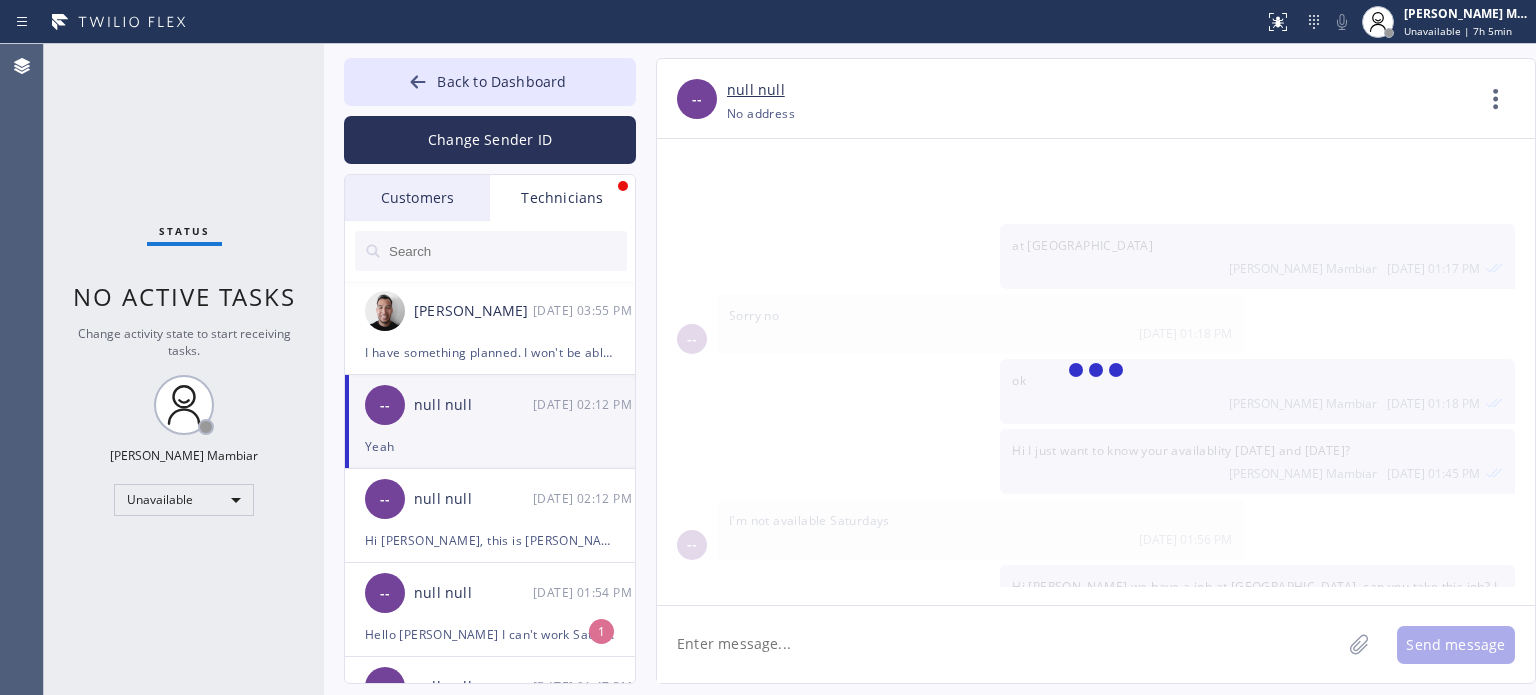 scroll, scrollTop: 1014, scrollLeft: 0, axis: vertical 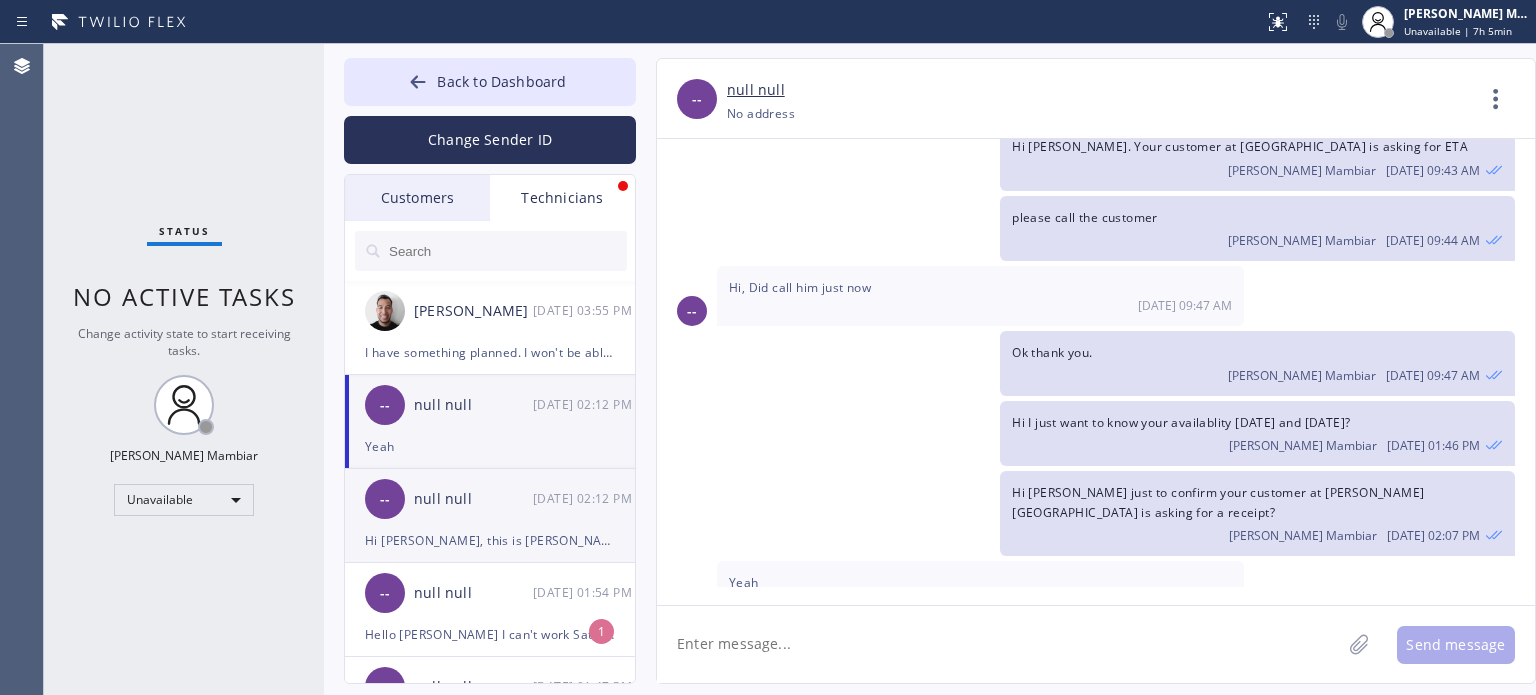 click on "null null" at bounding box center [473, 499] 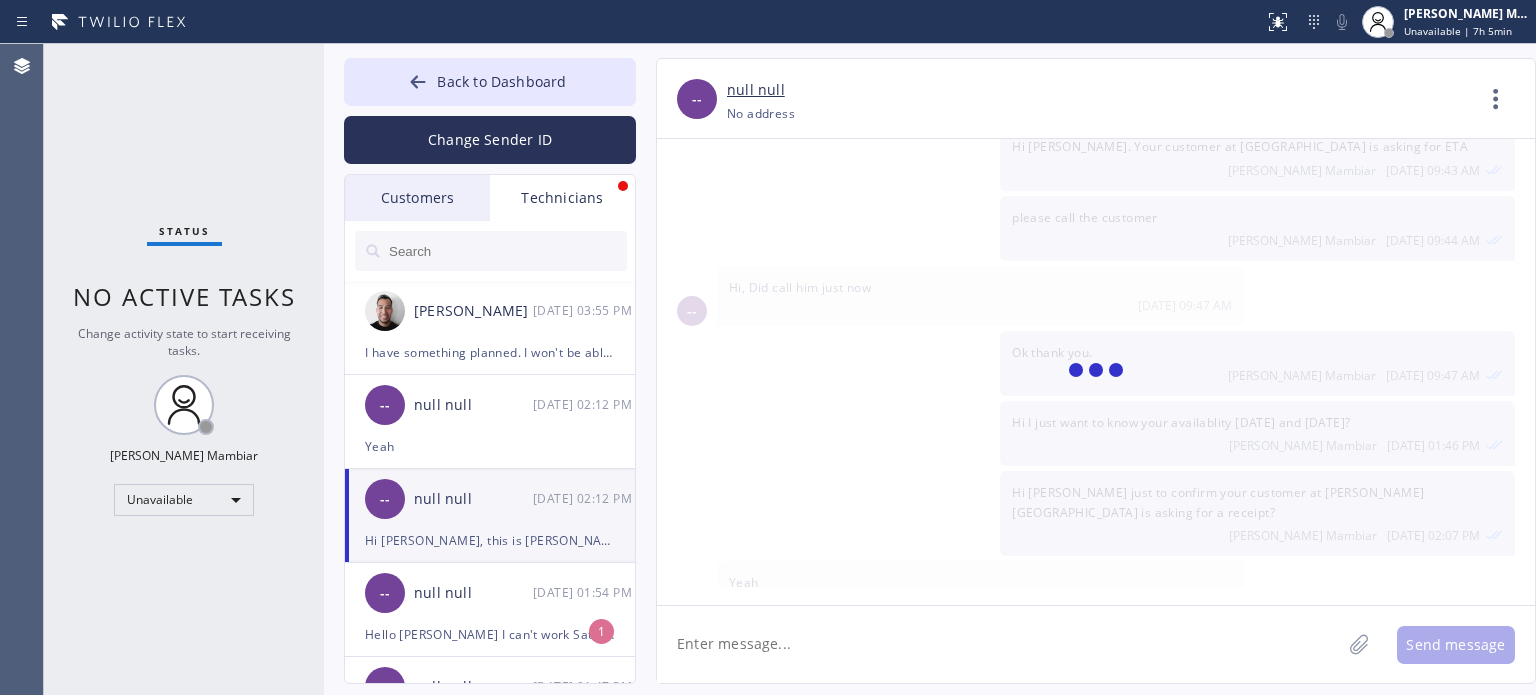 scroll, scrollTop: 0, scrollLeft: 0, axis: both 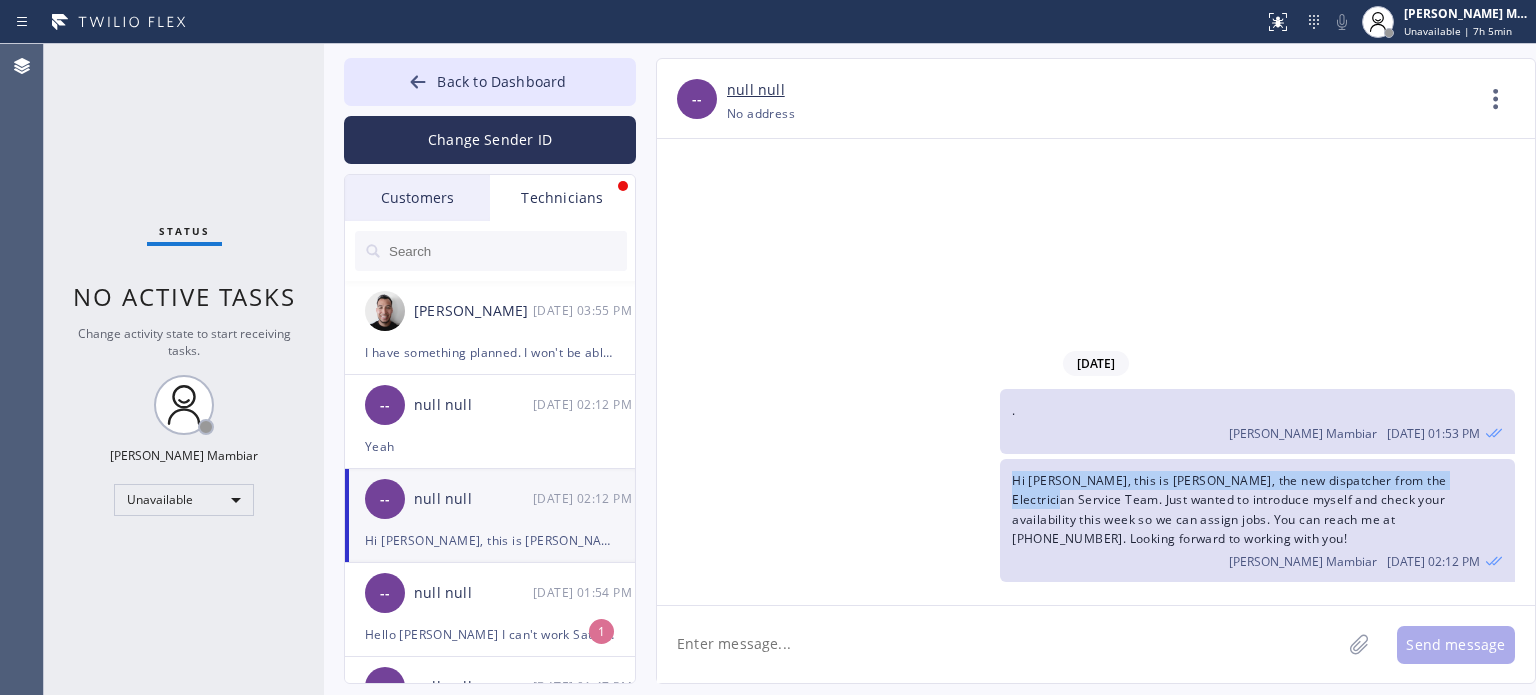 drag, startPoint x: 1010, startPoint y: 483, endPoint x: 1467, endPoint y: 482, distance: 457.0011 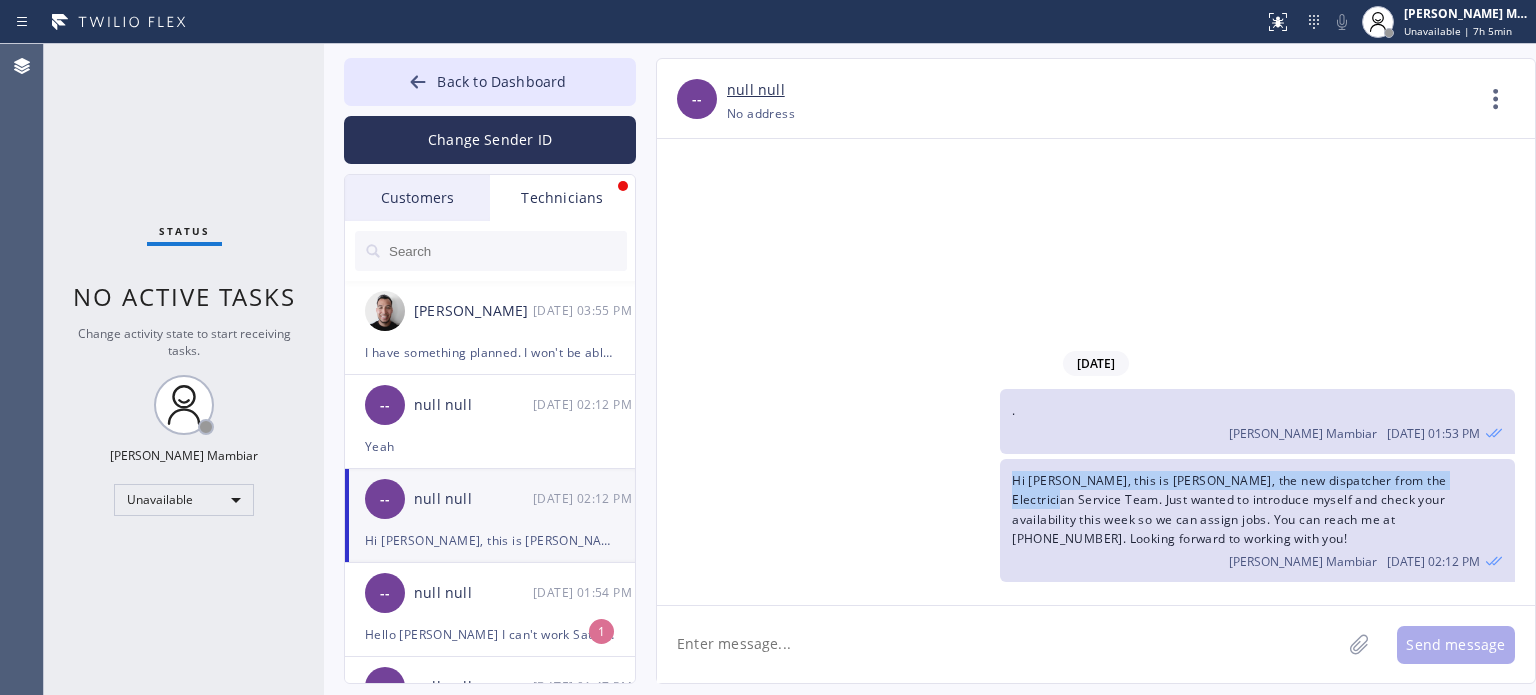 click on "Hi [PERSON_NAME], this is [PERSON_NAME], the new dispatcher from the Electrician Service Team. Just wanted to introduce myself and check your availability this week so we can assign jobs. You can reach me at [PHONE_NUMBER]. Looking forward to working with you! [PERSON_NAME] Mambiar [DATE] 02:12 PM" 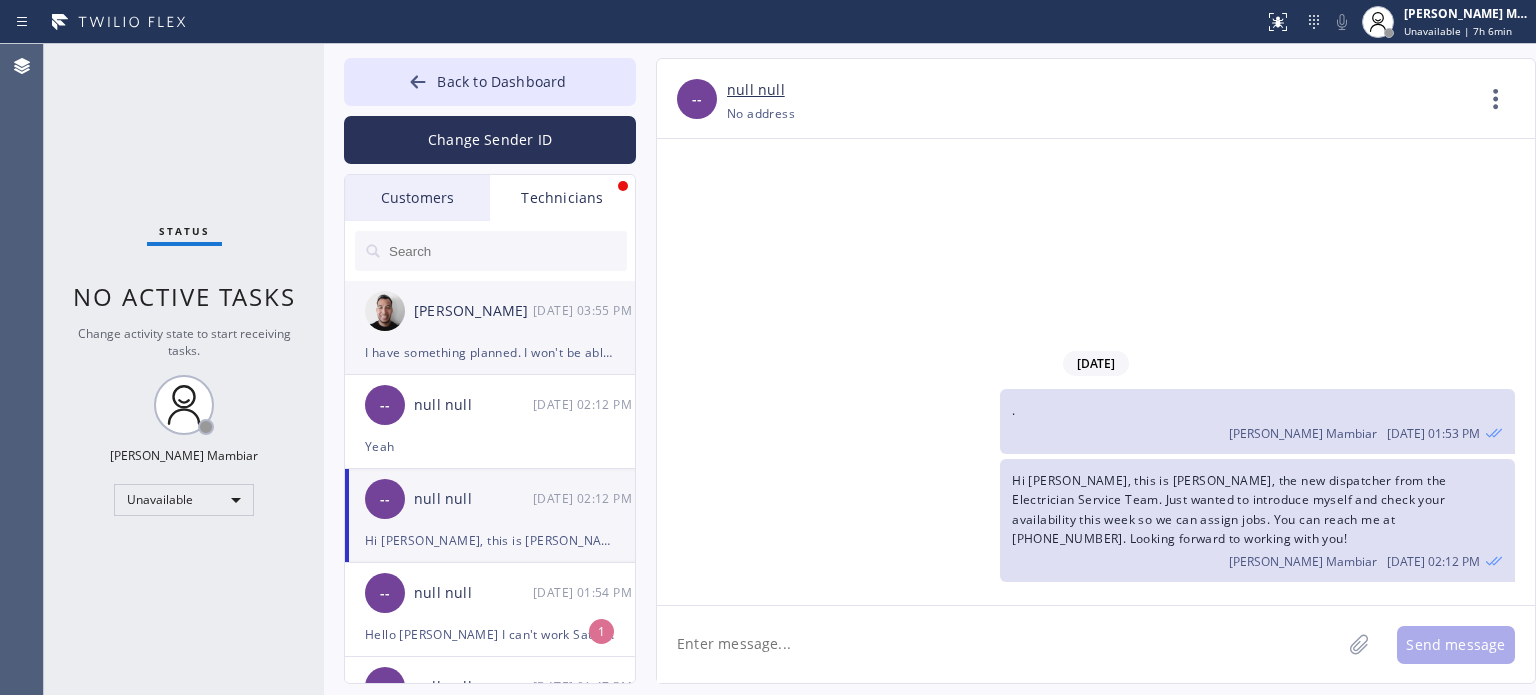 click on "[PERSON_NAME] [DATE] 03:55 PM" at bounding box center [491, 311] 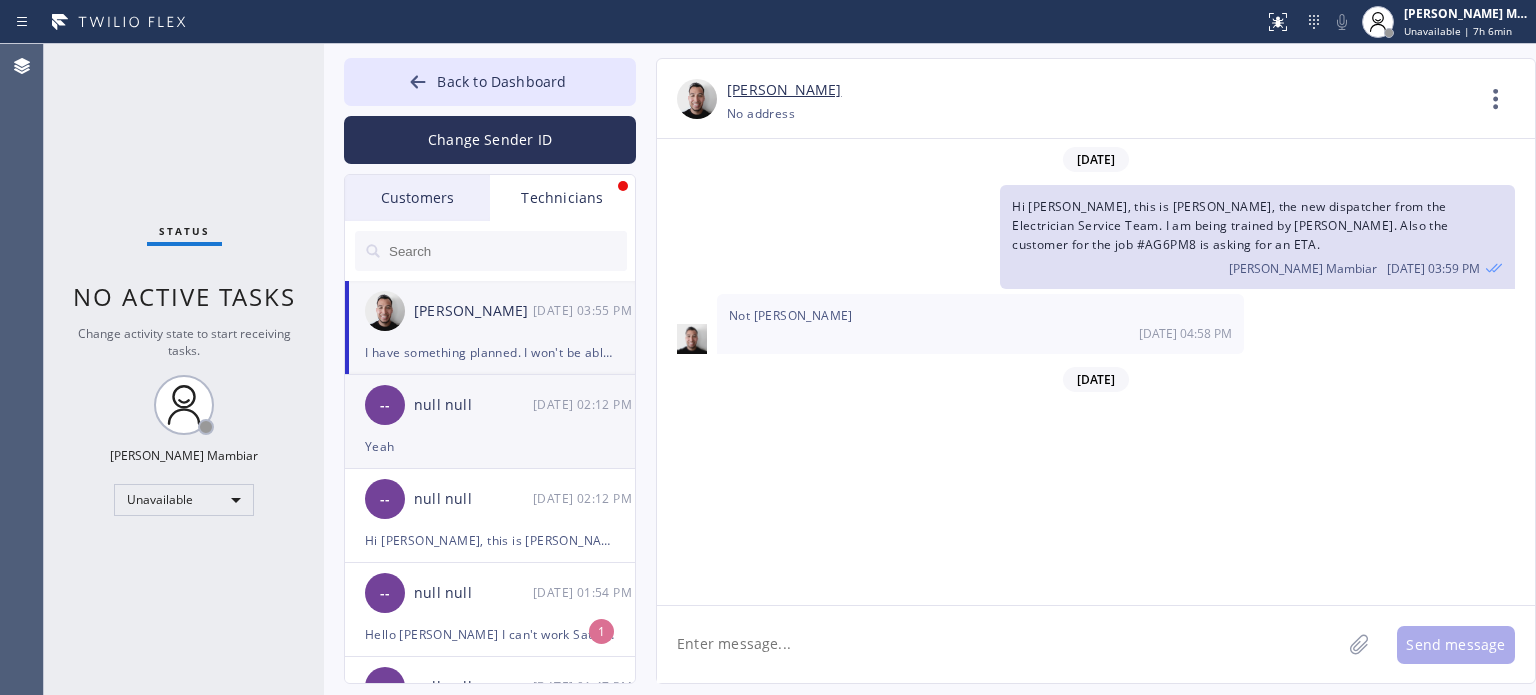 scroll, scrollTop: 3735, scrollLeft: 0, axis: vertical 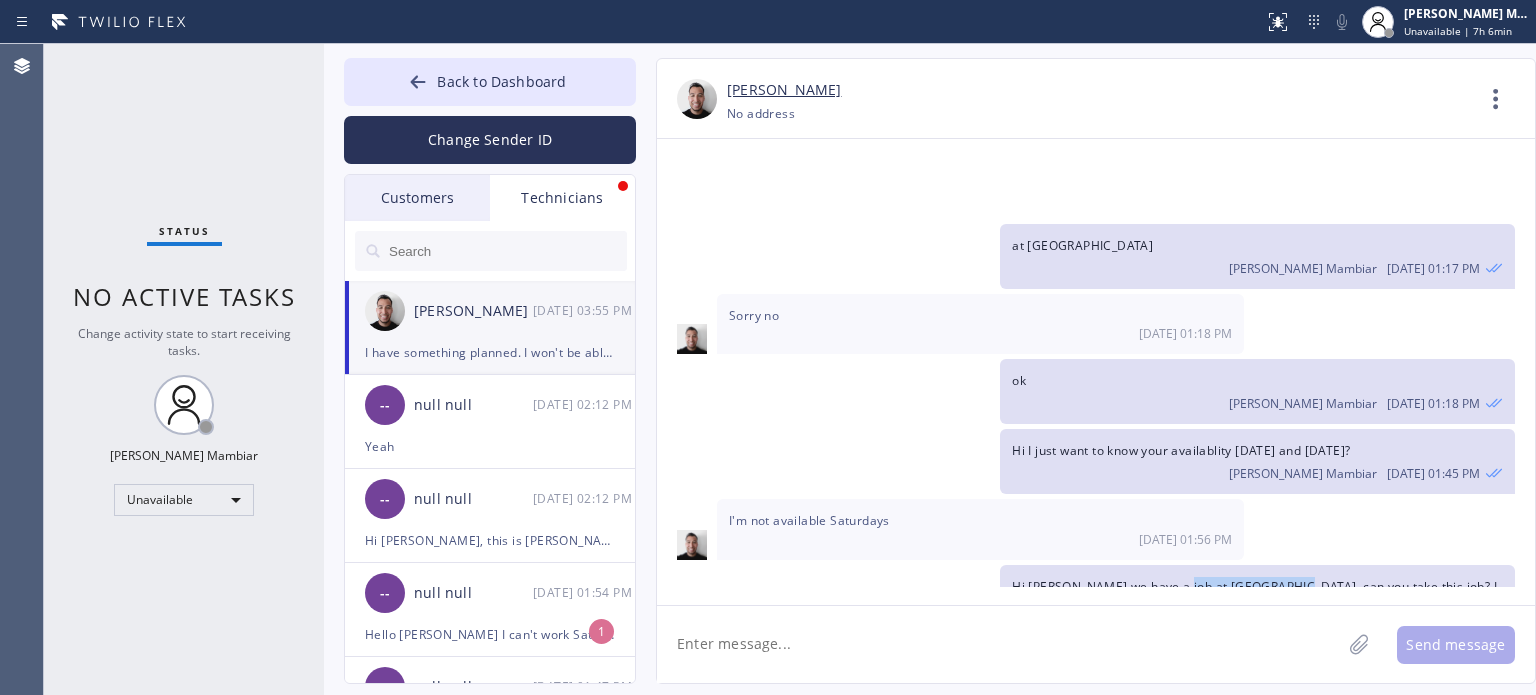 drag, startPoint x: 1168, startPoint y: 436, endPoint x: 1278, endPoint y: 435, distance: 110.00455 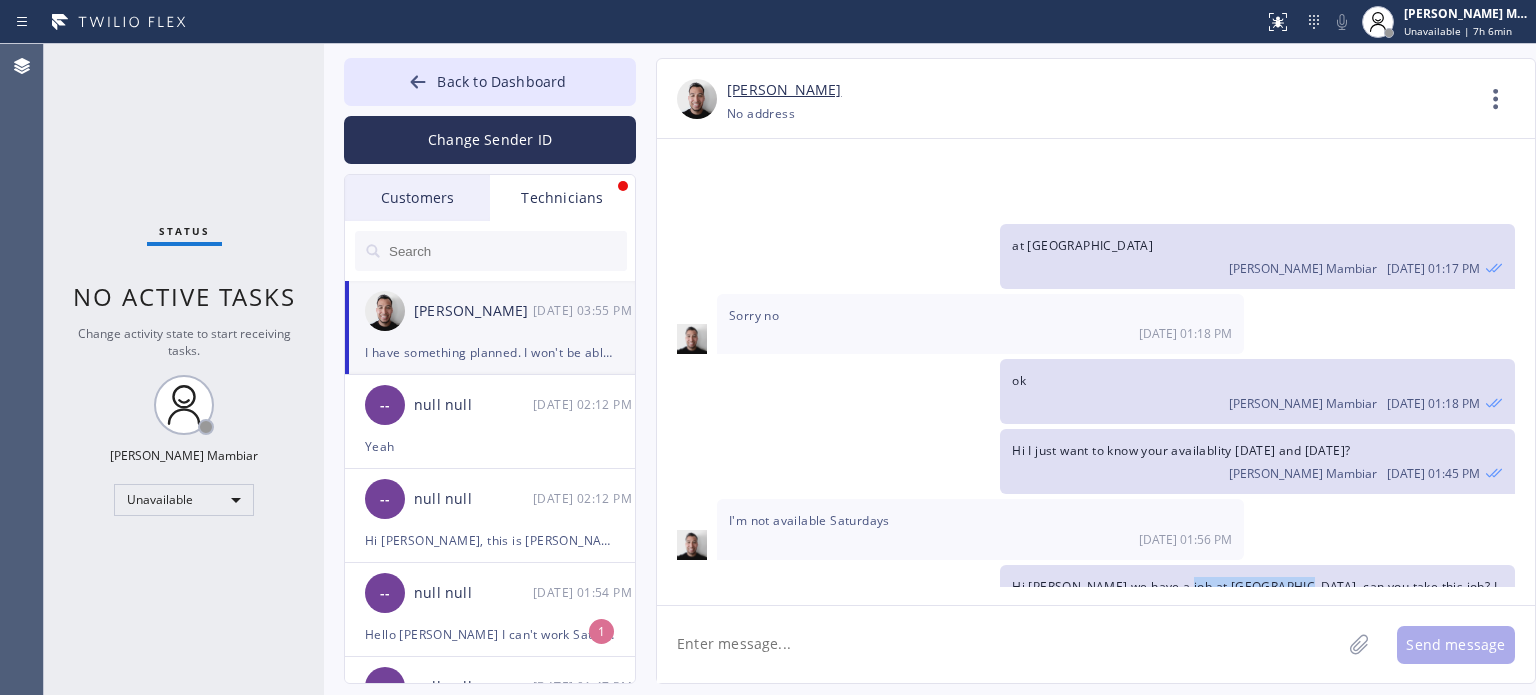 click on "Hi [PERSON_NAME] we have a job at [GEOGRAPHIC_DATA]. can you take this job? I know you are already done a lot of jobs [DATE] but we realy need someone to do this job [DATE]." at bounding box center (1254, 605) 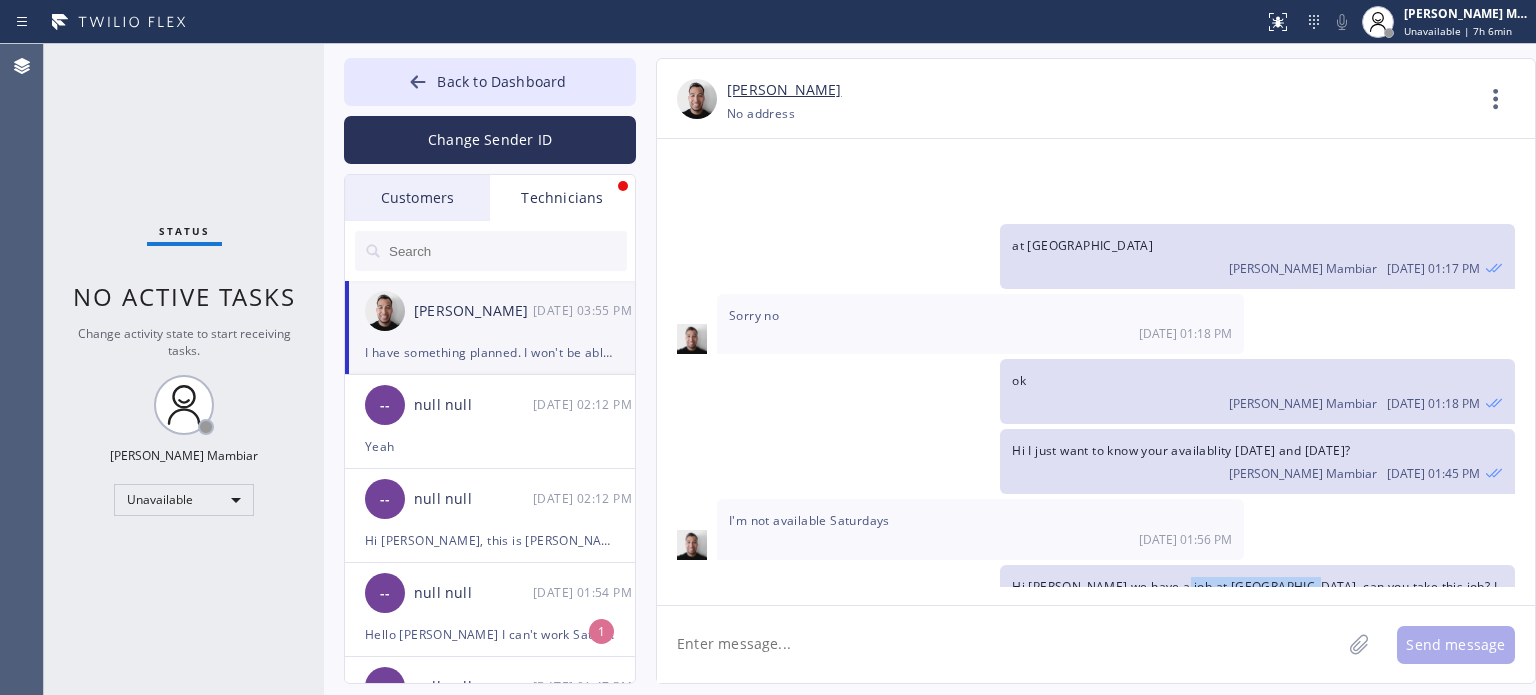 drag, startPoint x: 1164, startPoint y: 436, endPoint x: 1285, endPoint y: 439, distance: 121.037186 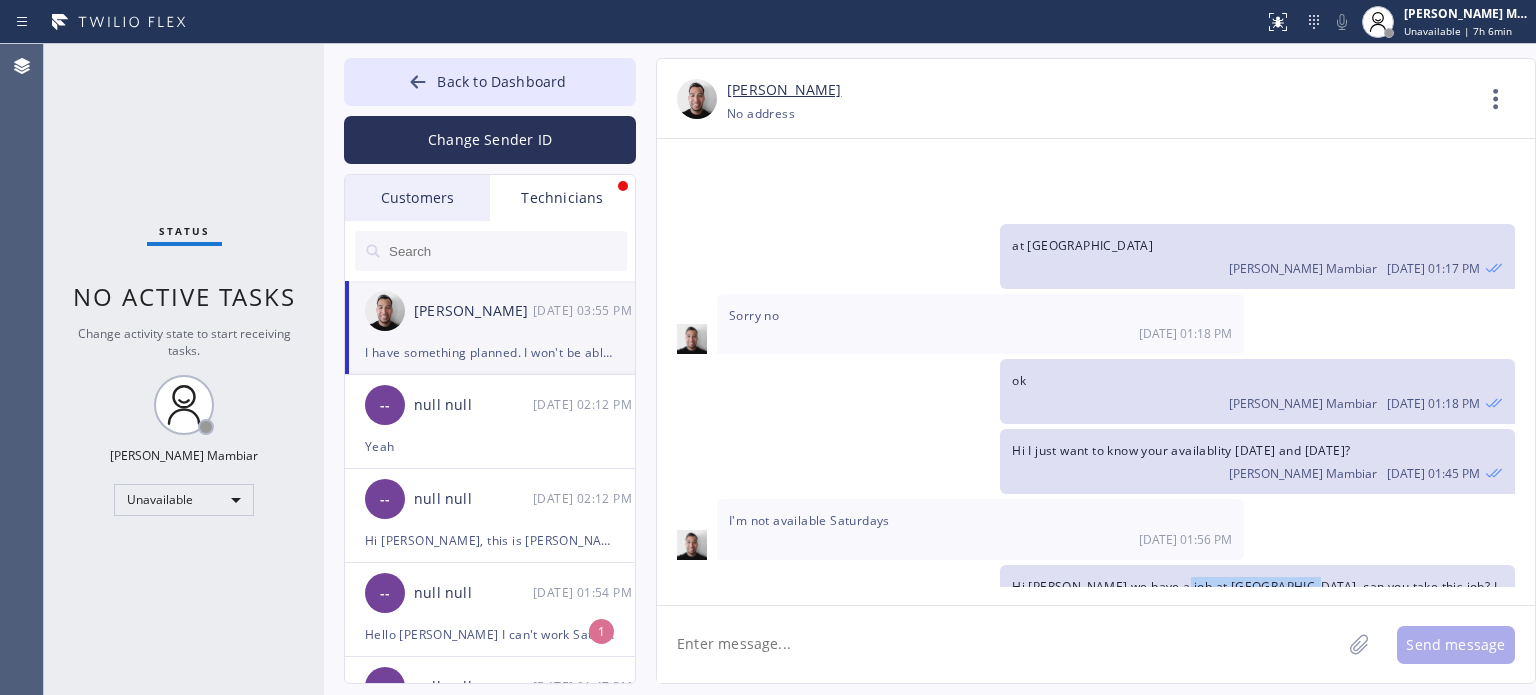 click on "Hi [PERSON_NAME] we have a job at [GEOGRAPHIC_DATA]. can you take this job? I know you are already done a lot of jobs [DATE] but we realy need someone to do this job [DATE]." at bounding box center (1254, 605) 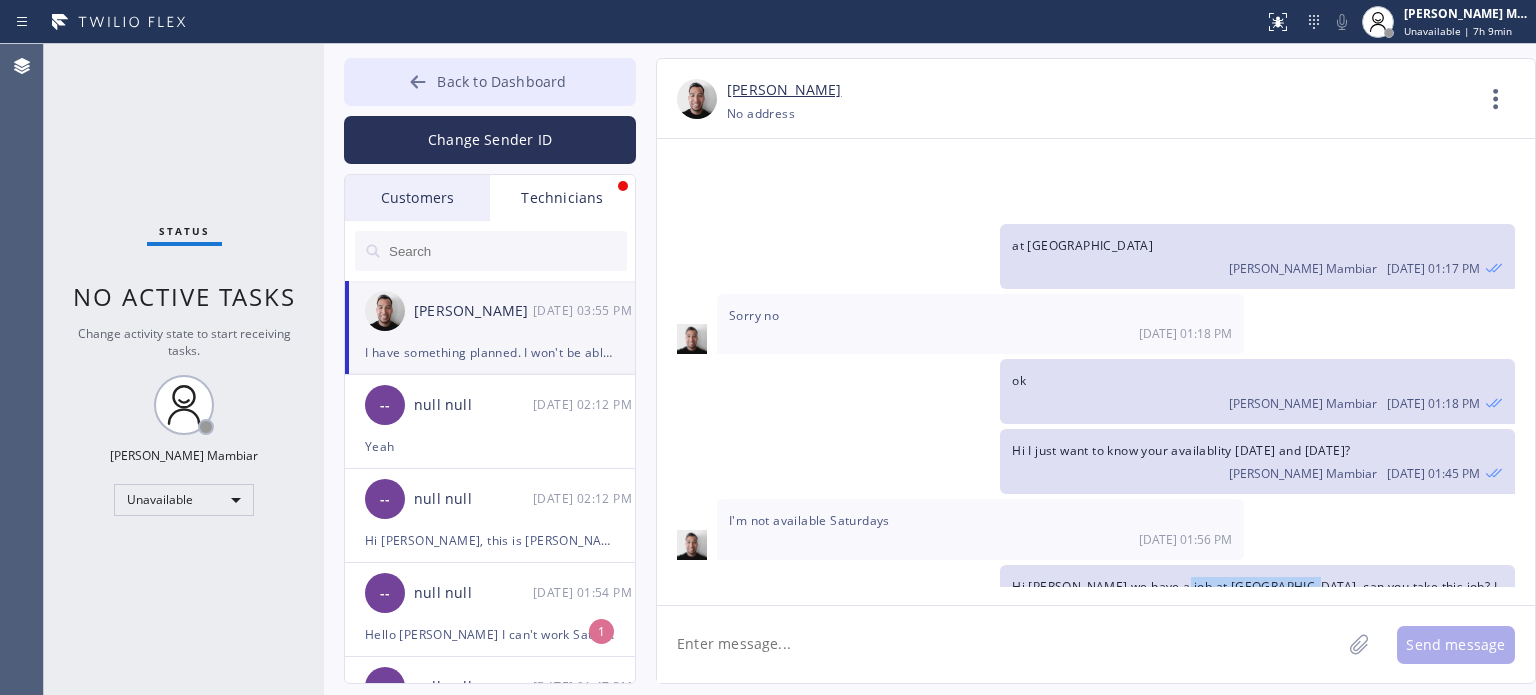 click on "Back to Dashboard" at bounding box center [501, 81] 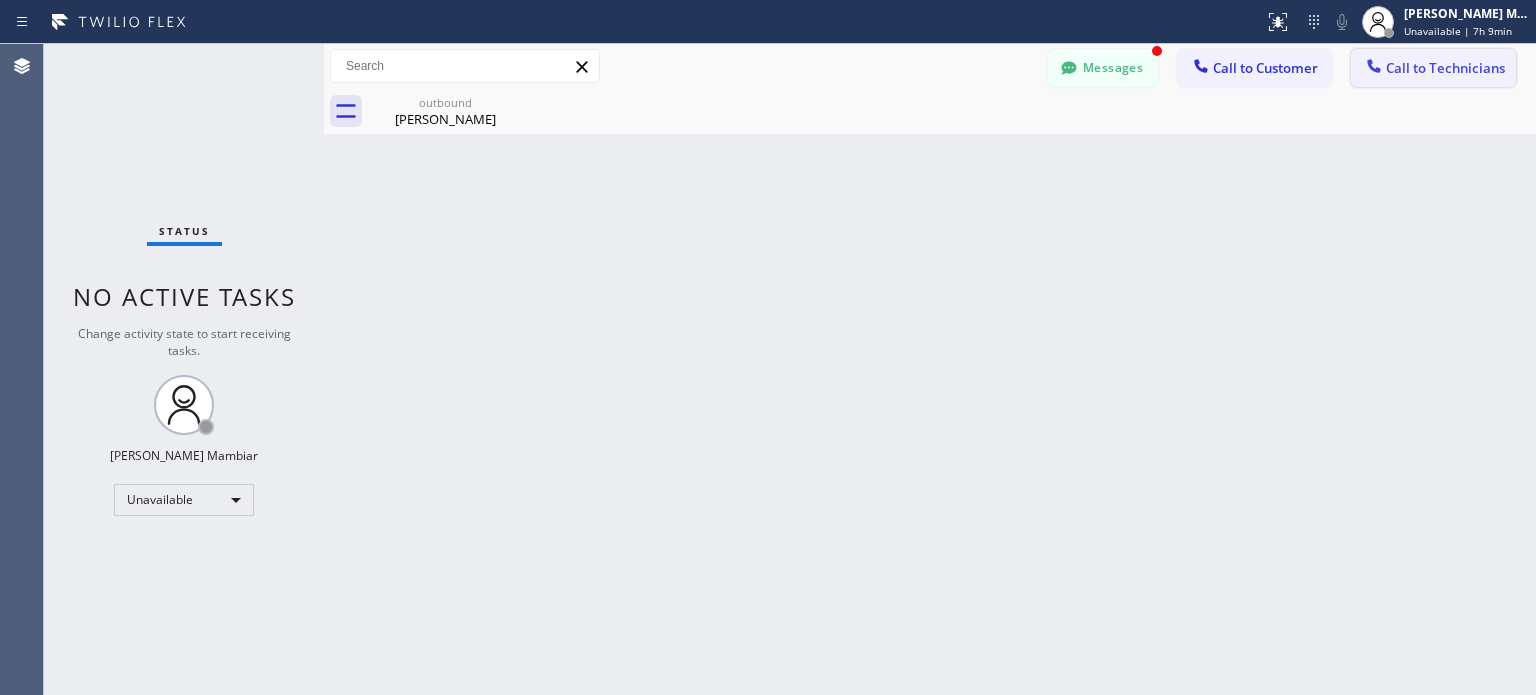 click on "Call to Technicians" at bounding box center (1445, 68) 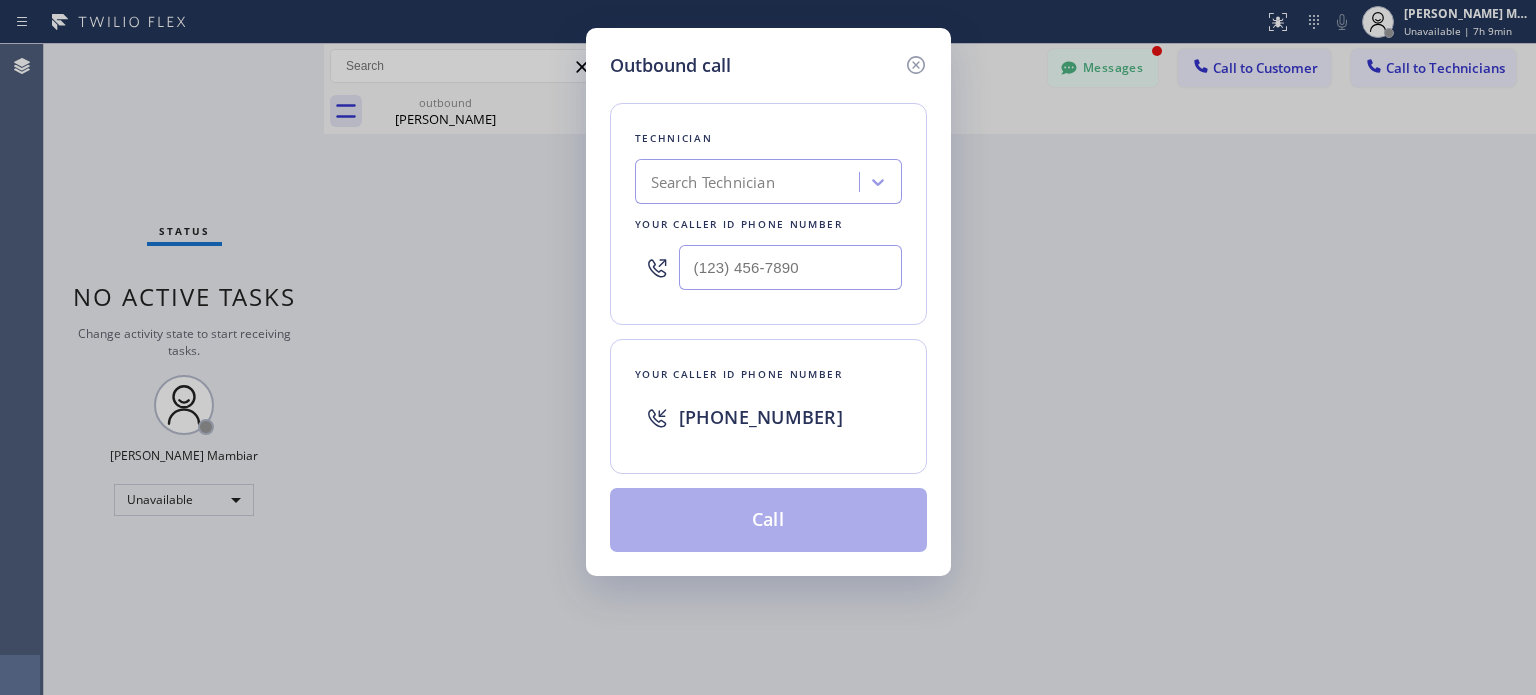 click on "Search Technician" at bounding box center [713, 182] 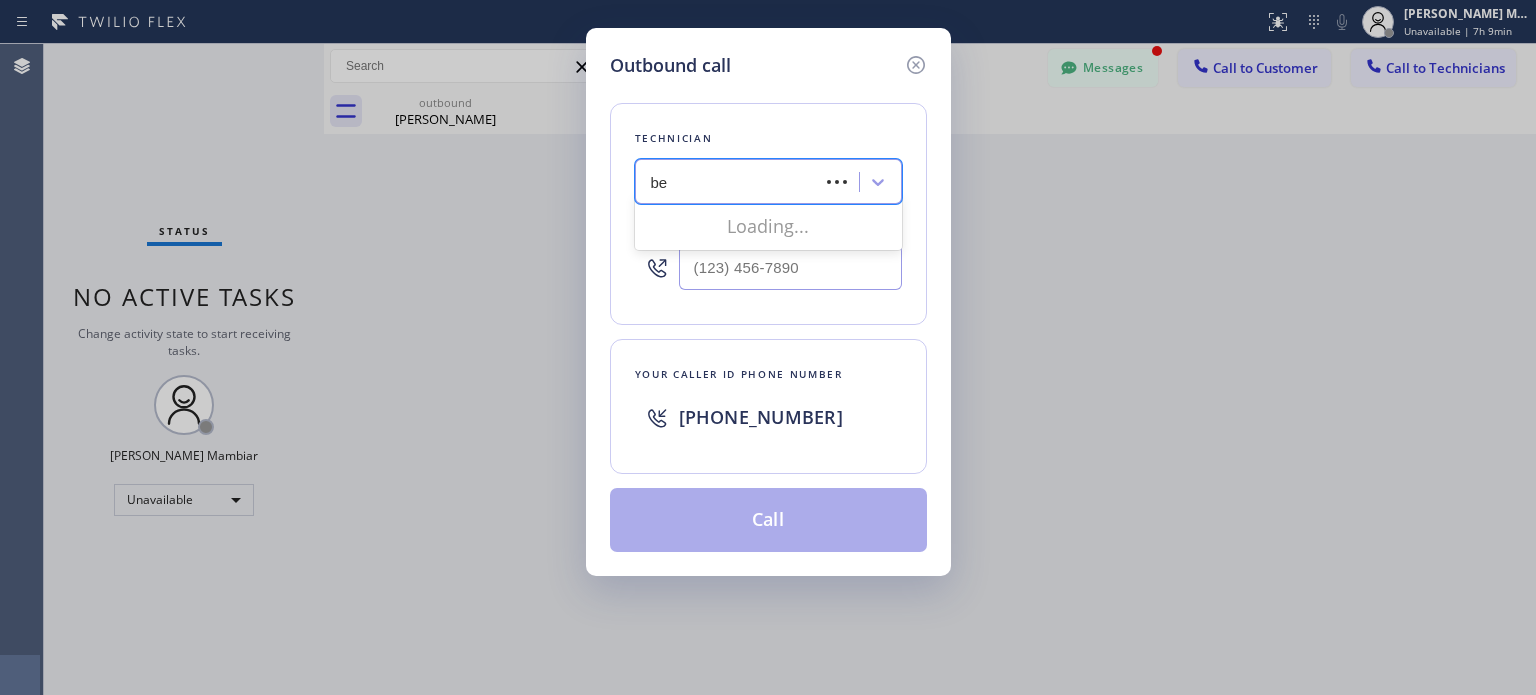 type on "b" 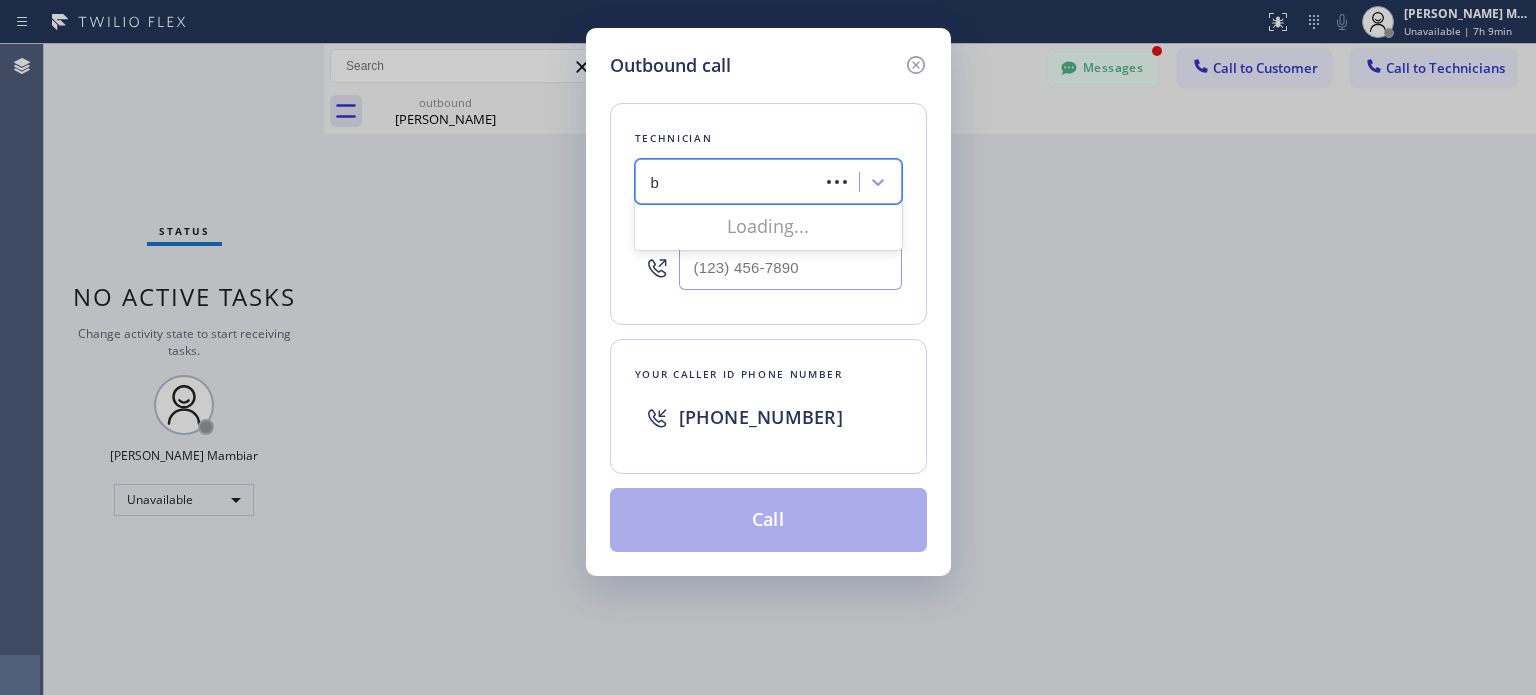 type 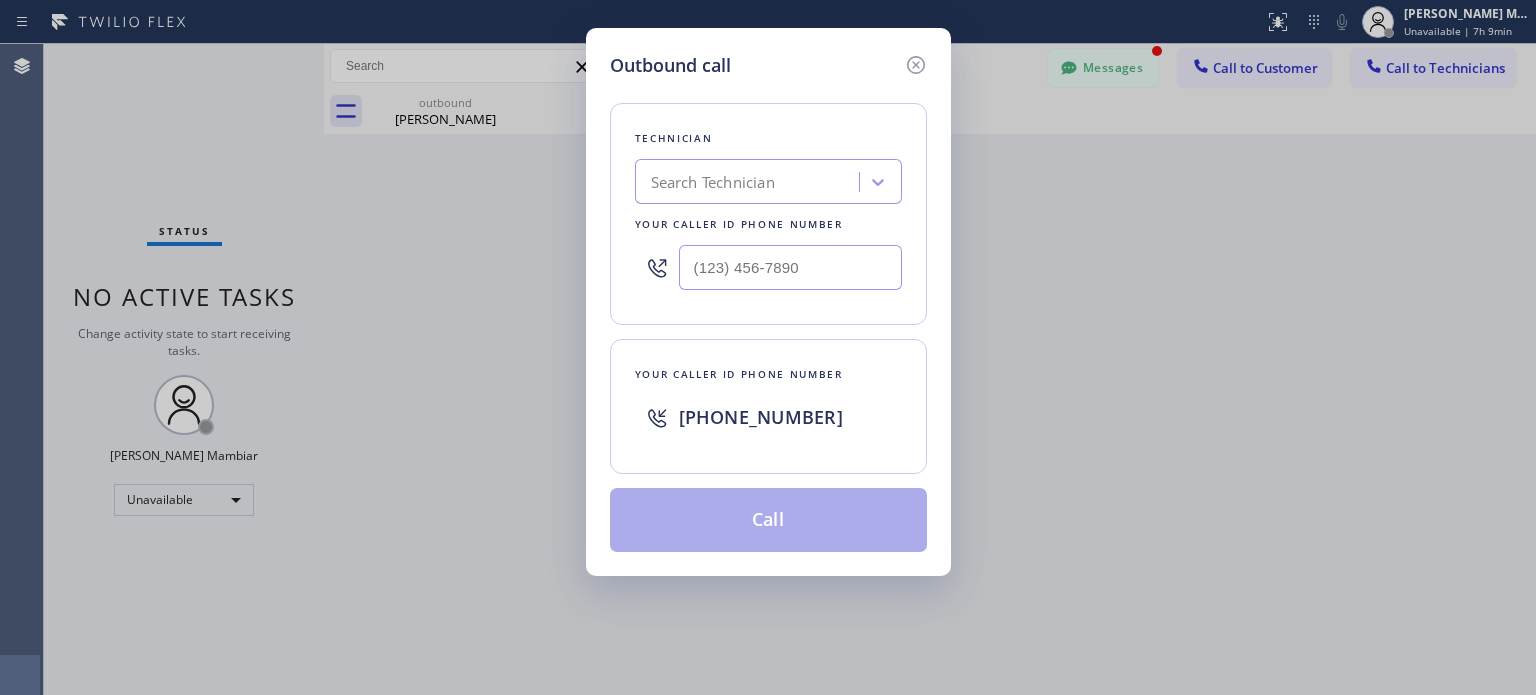 drag, startPoint x: 211, startPoint y: 95, endPoint x: 230, endPoint y: 81, distance: 23.600847 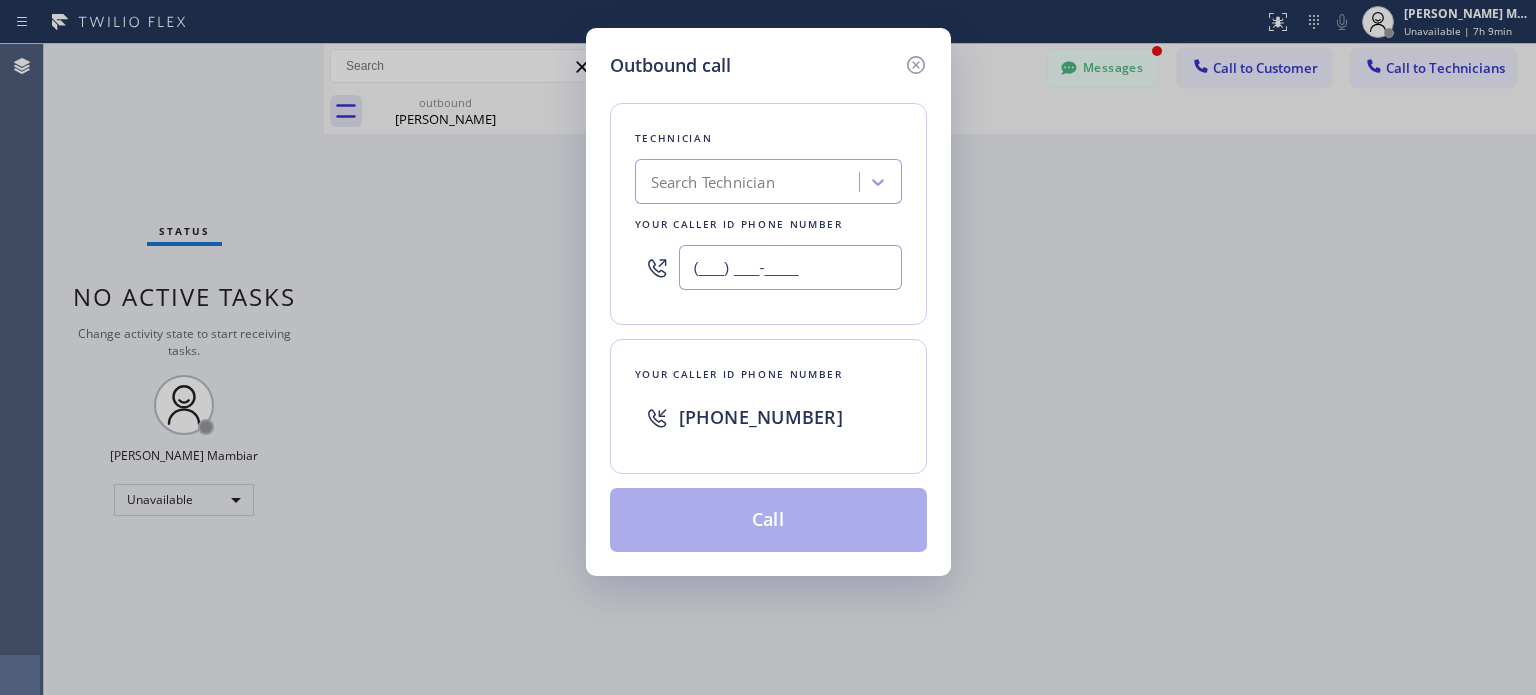 click on "(___) ___-____" at bounding box center [790, 267] 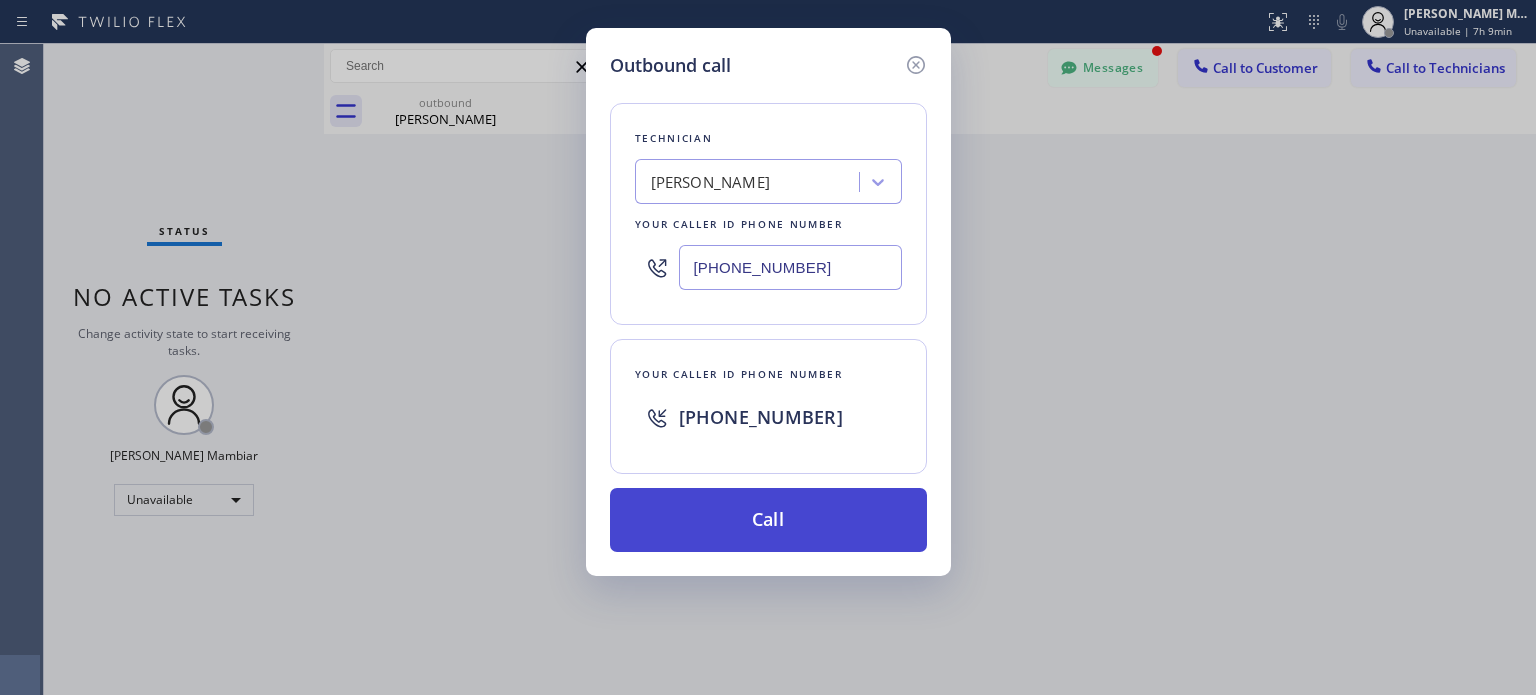 type on "[PHONE_NUMBER]" 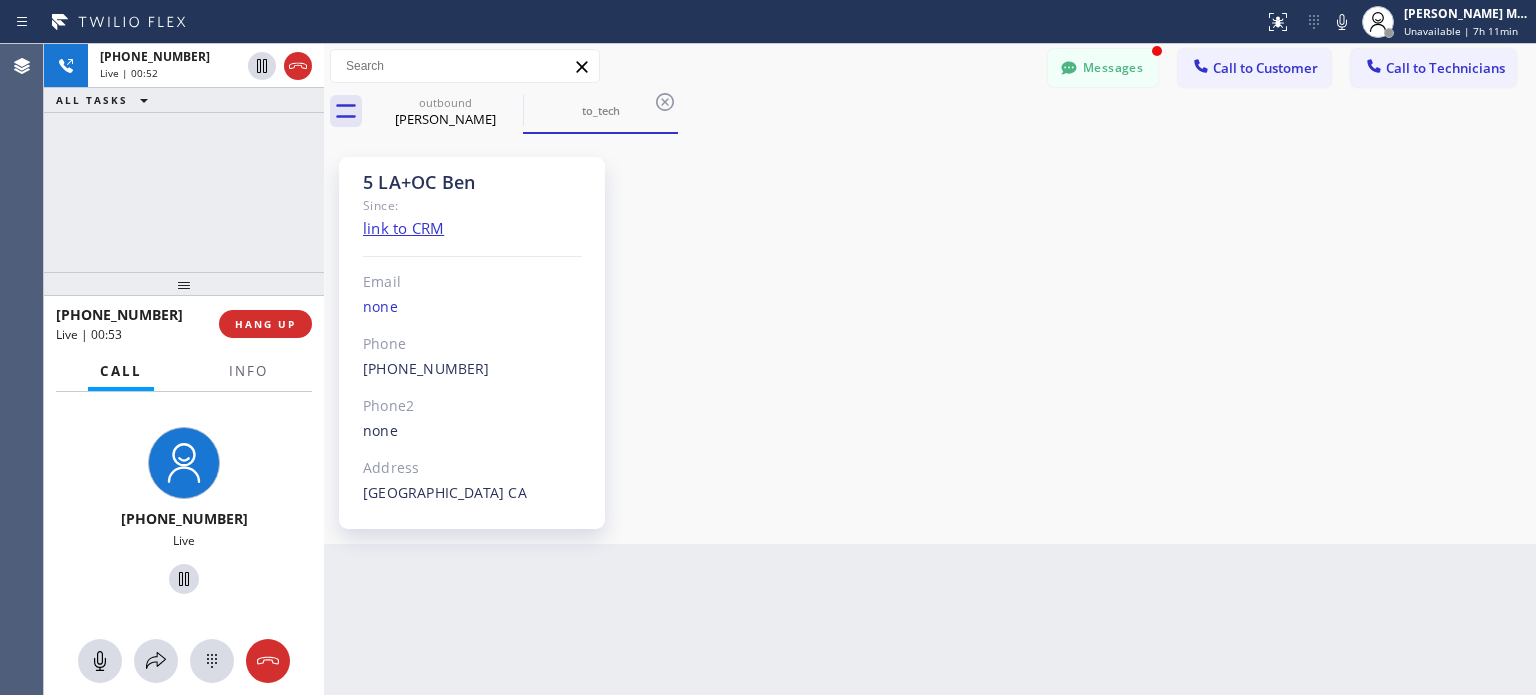 click on "[PHONE_NUMBER] Live | 00:52 ALL TASKS ALL TASKS ACTIVE TASKS TASKS IN WRAP UP" at bounding box center (184, 158) 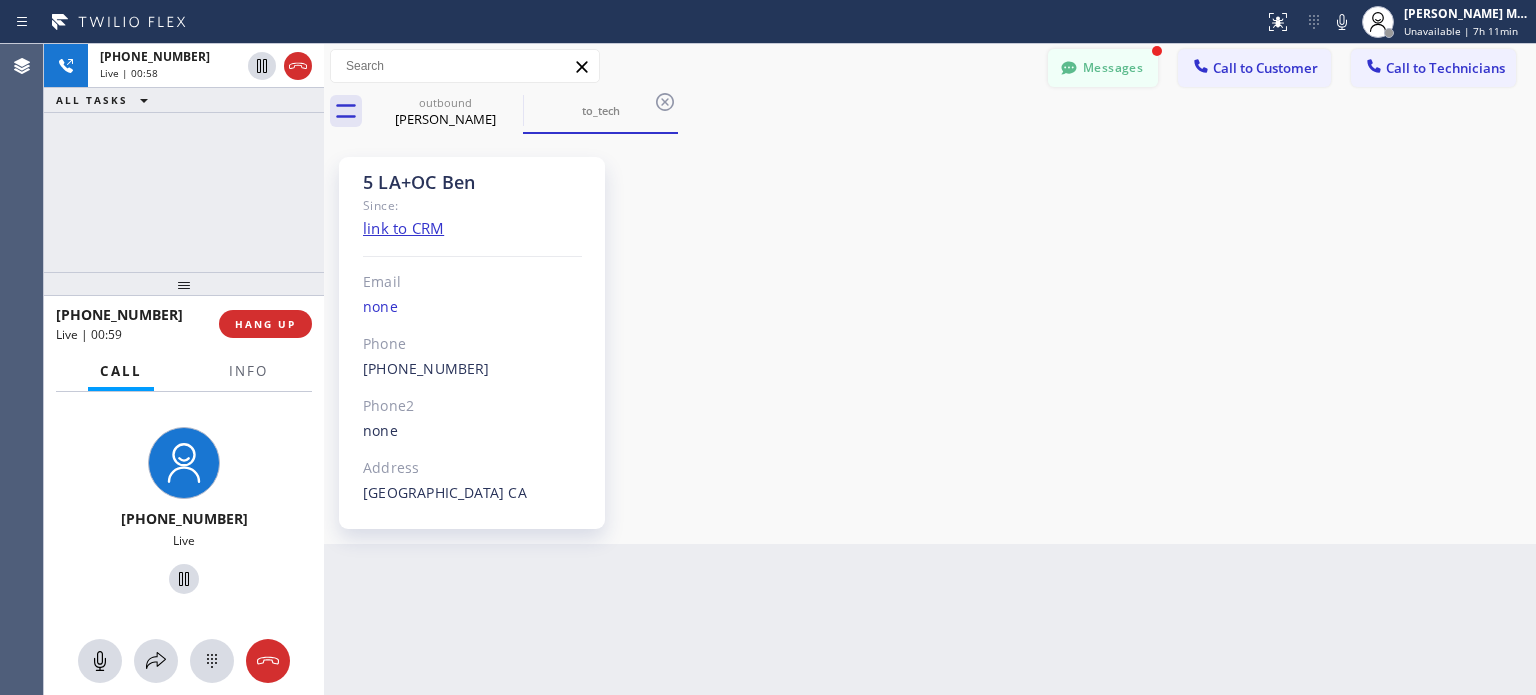 click on "Messages" at bounding box center (1103, 68) 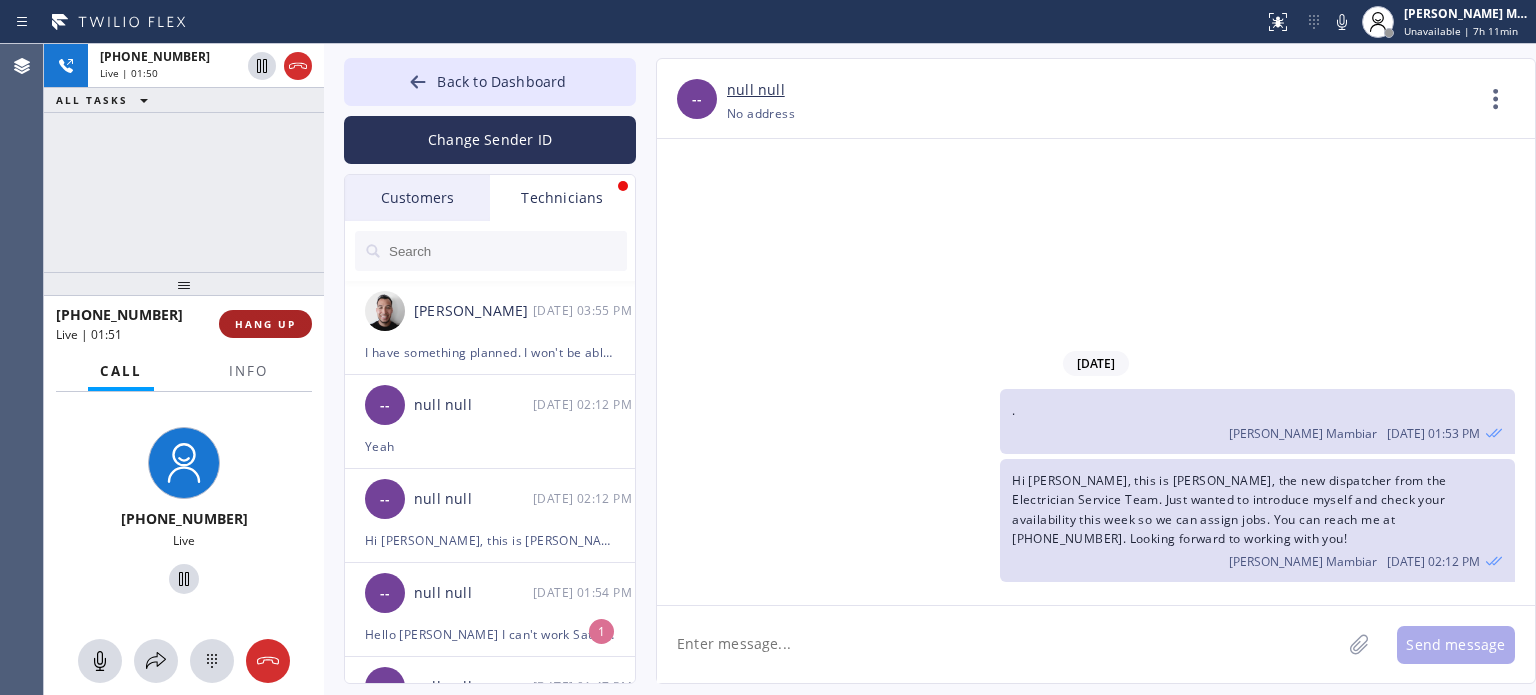 click on "HANG UP" at bounding box center (265, 324) 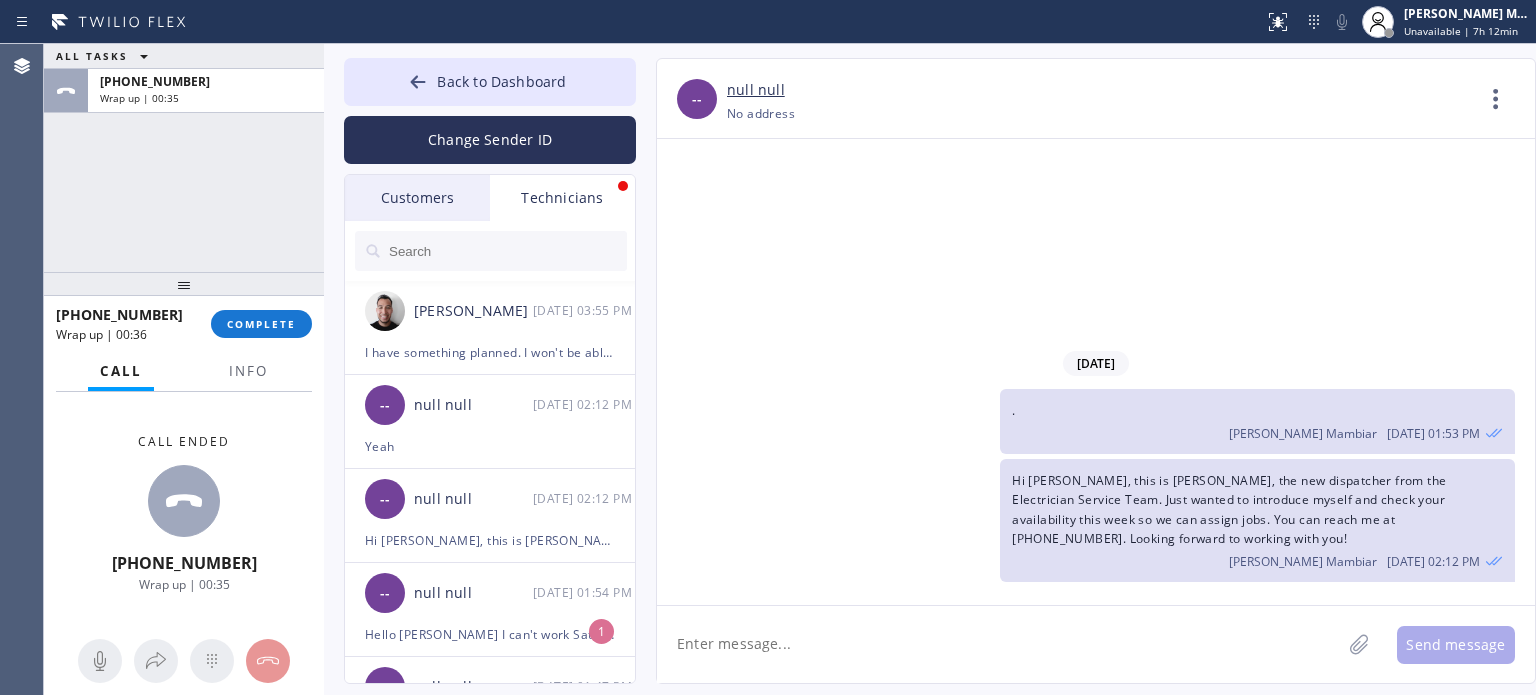 click on "ALL TASKS ALL TASKS ACTIVE TASKS TASKS IN WRAP UP [PHONE_NUMBER] Wrap up | 00:35" at bounding box center (184, 158) 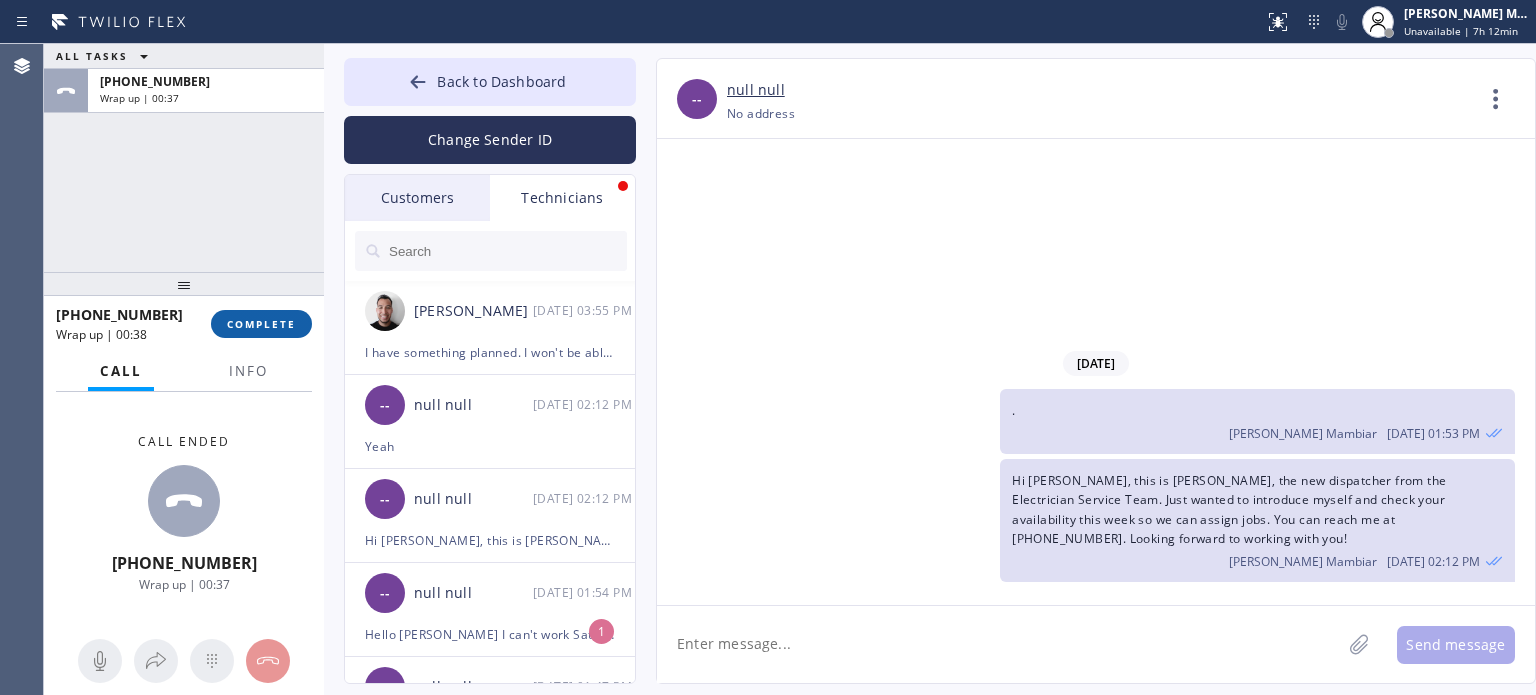 click on "COMPLETE" at bounding box center [261, 324] 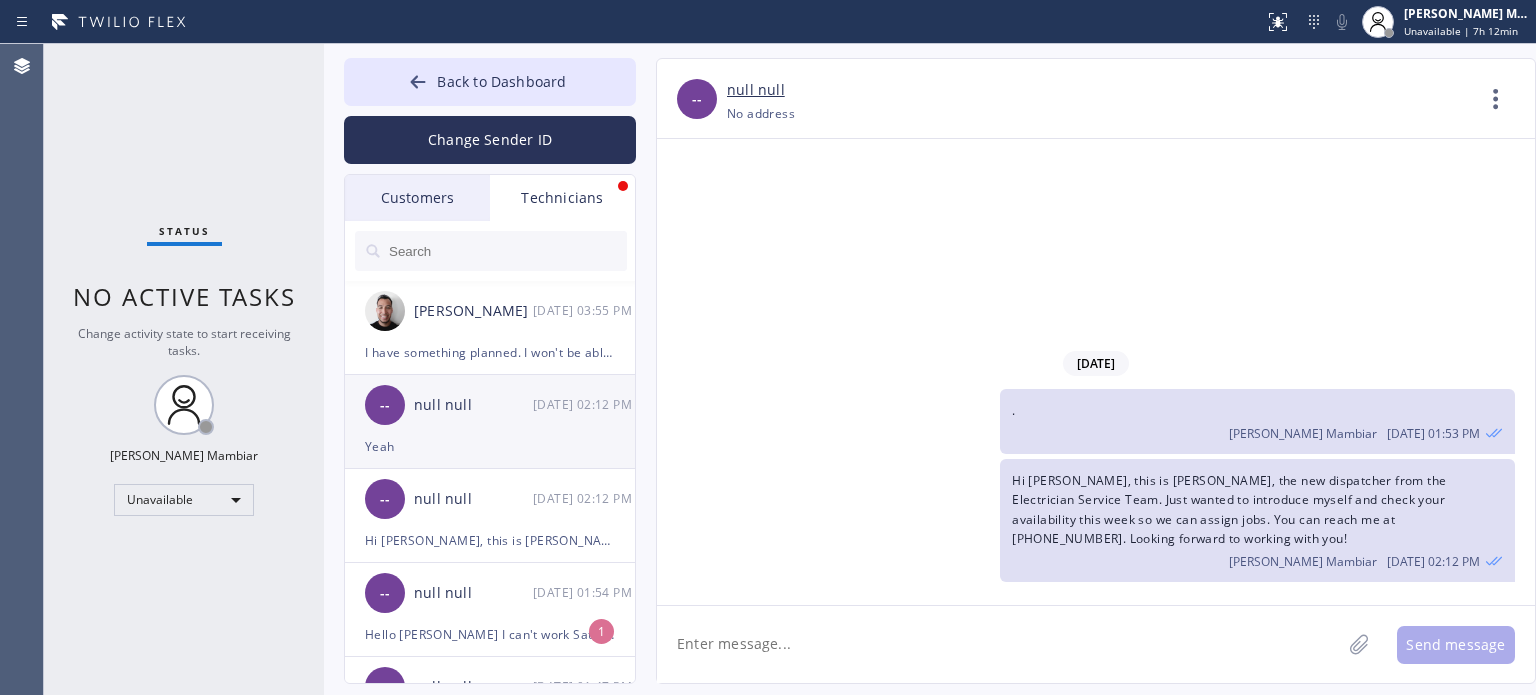 click on "-- null null [DATE] 02:12 PM" at bounding box center [491, 405] 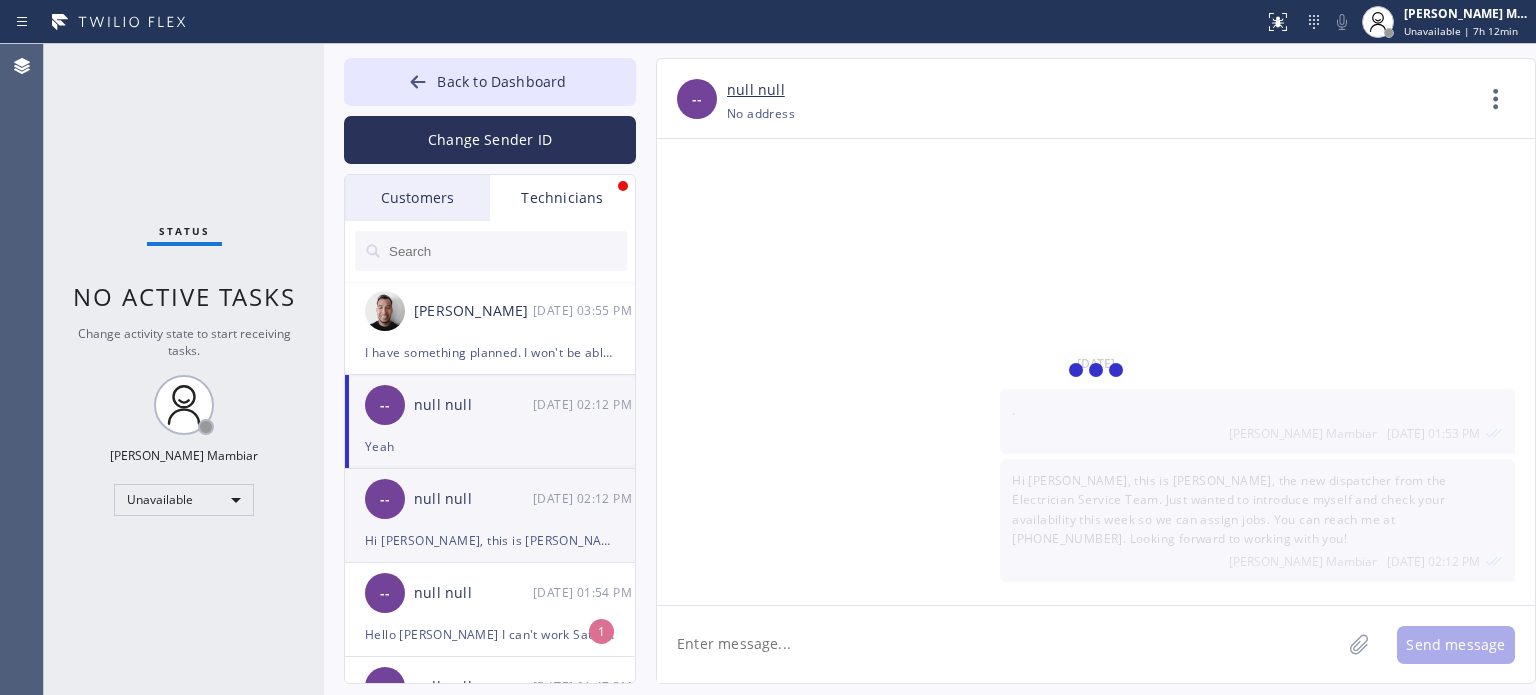 scroll, scrollTop: 1014, scrollLeft: 0, axis: vertical 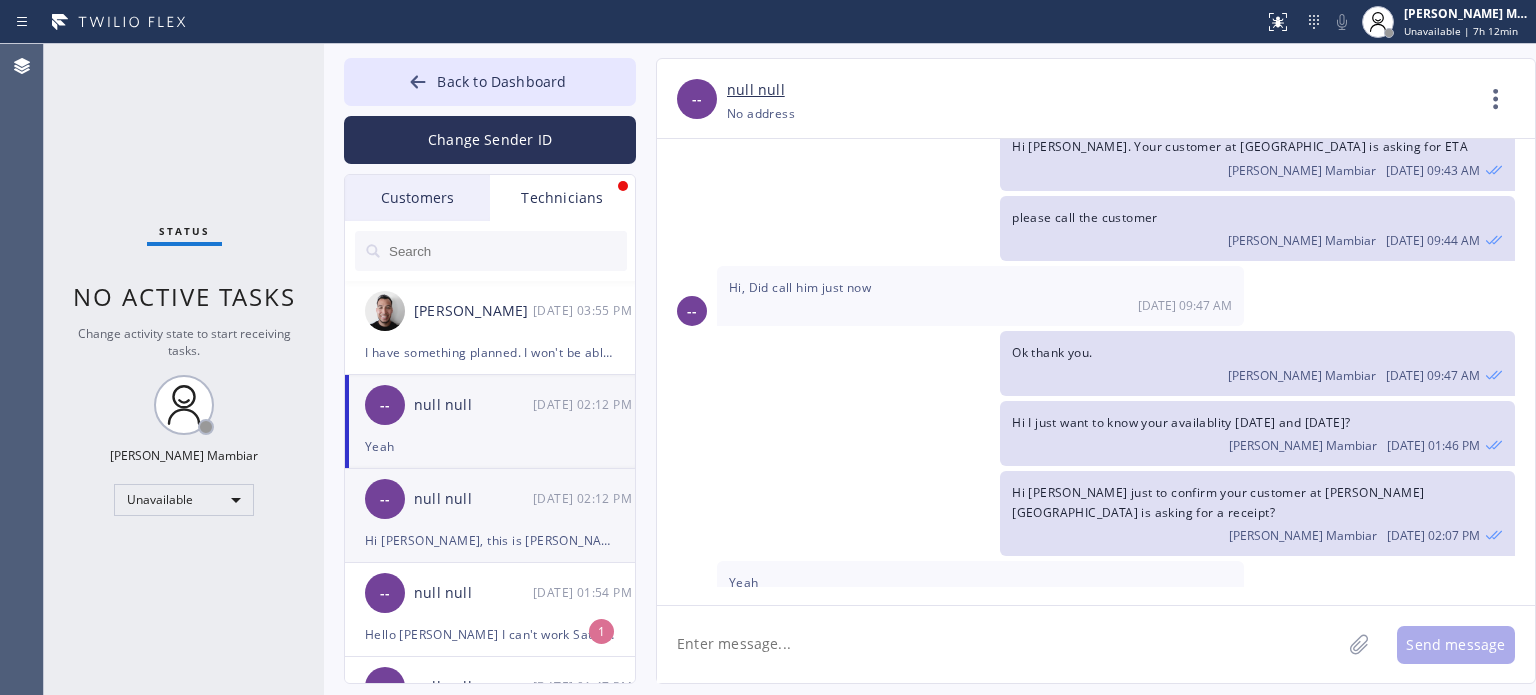 click on "Hi [PERSON_NAME], this is [PERSON_NAME], the new dispatcher from the Electrician Service Team. Just wanted to introduce myself and check your availability this week so we can assign jobs. You can reach me at [PHONE_NUMBER]. Looking forward to working with you!" at bounding box center (490, 540) 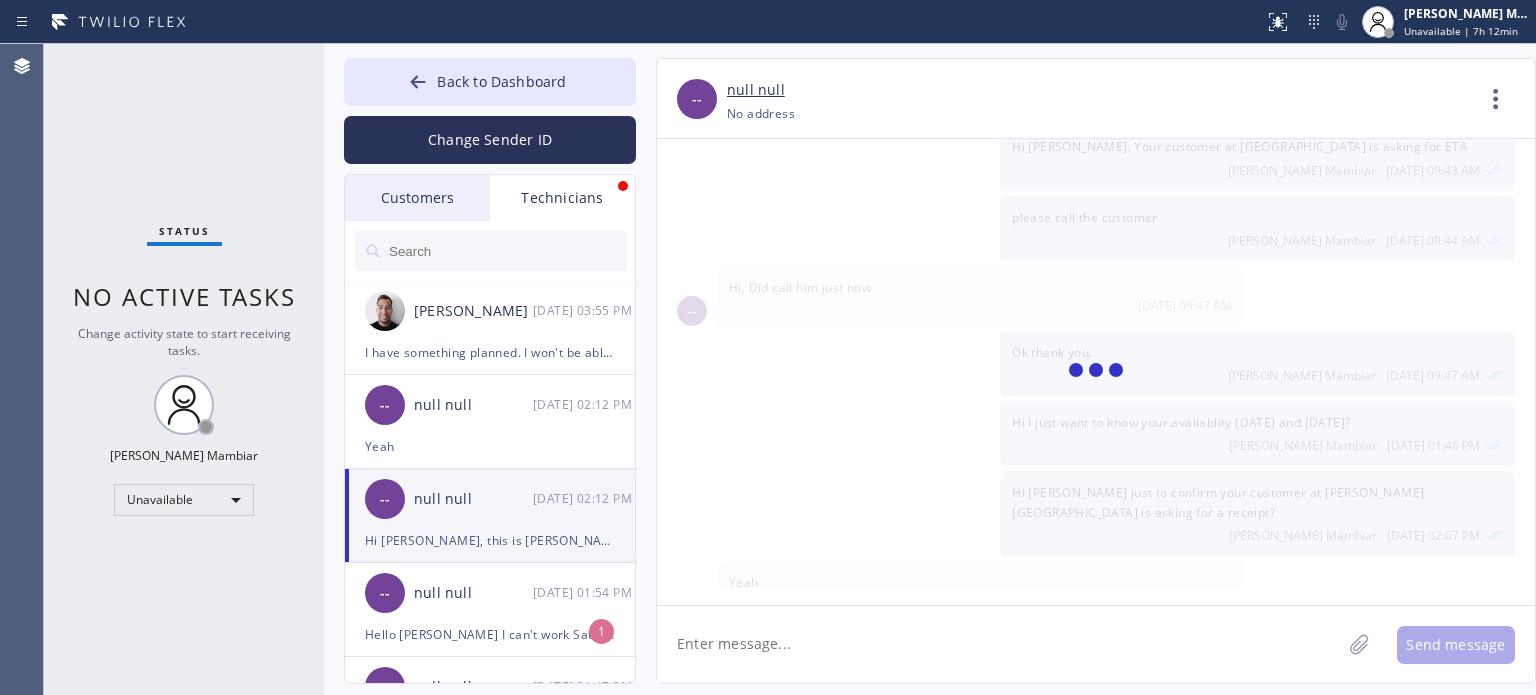 scroll, scrollTop: 0, scrollLeft: 0, axis: both 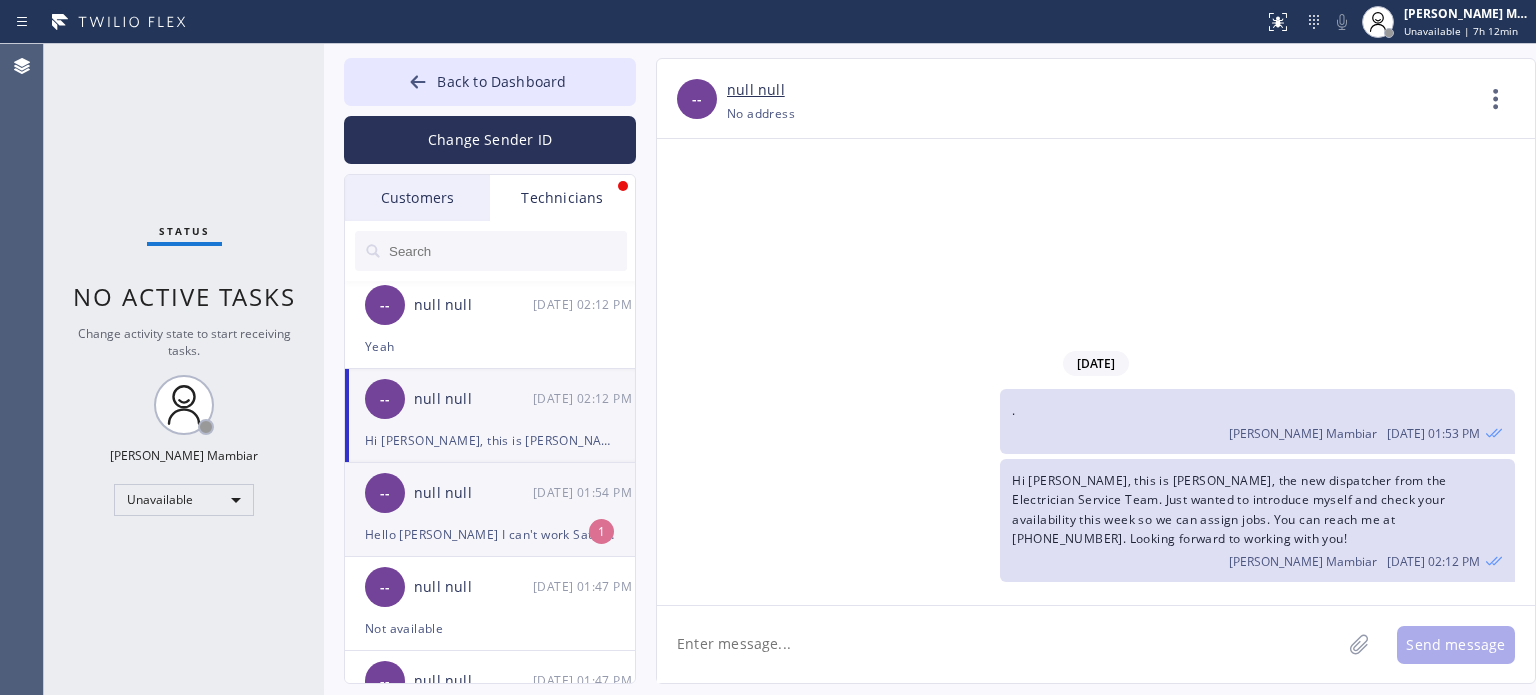 click on "Hello [PERSON_NAME]
I can't work Saturdays
And most sundays I'm busy but I will let you know on a [DATE] if I can work on a [DATE]
I'm doing a job [DATE] for a customer" at bounding box center (490, 534) 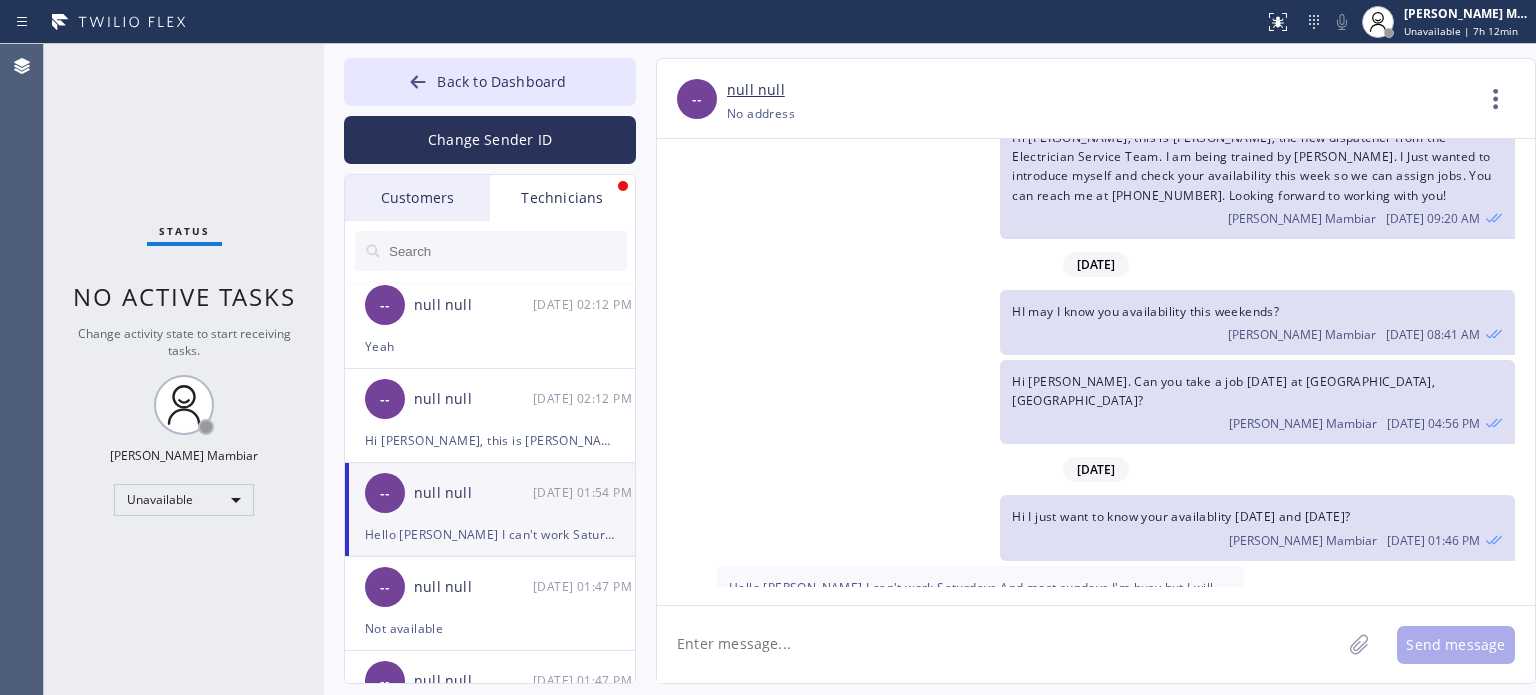 scroll, scrollTop: 104, scrollLeft: 0, axis: vertical 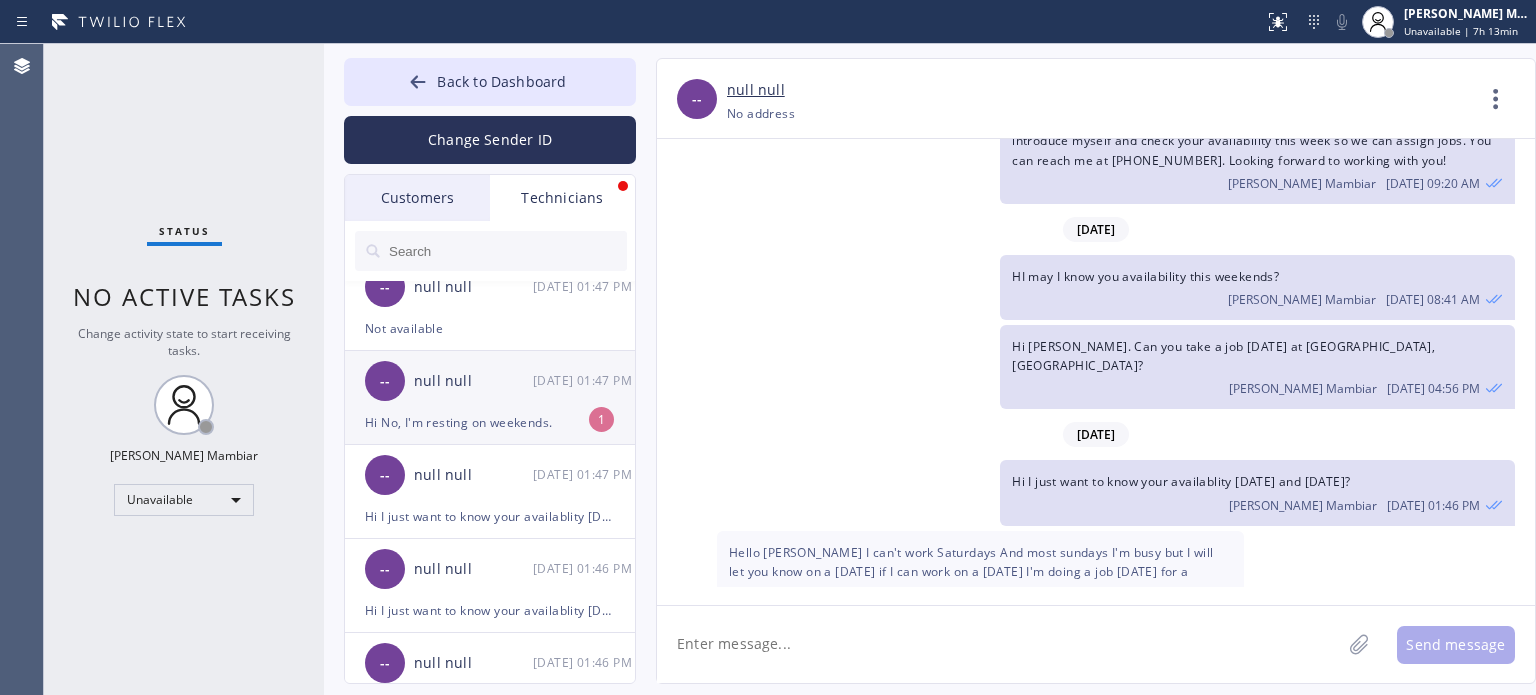 click on "Hi
No, I'm resting on weekends." at bounding box center [490, 422] 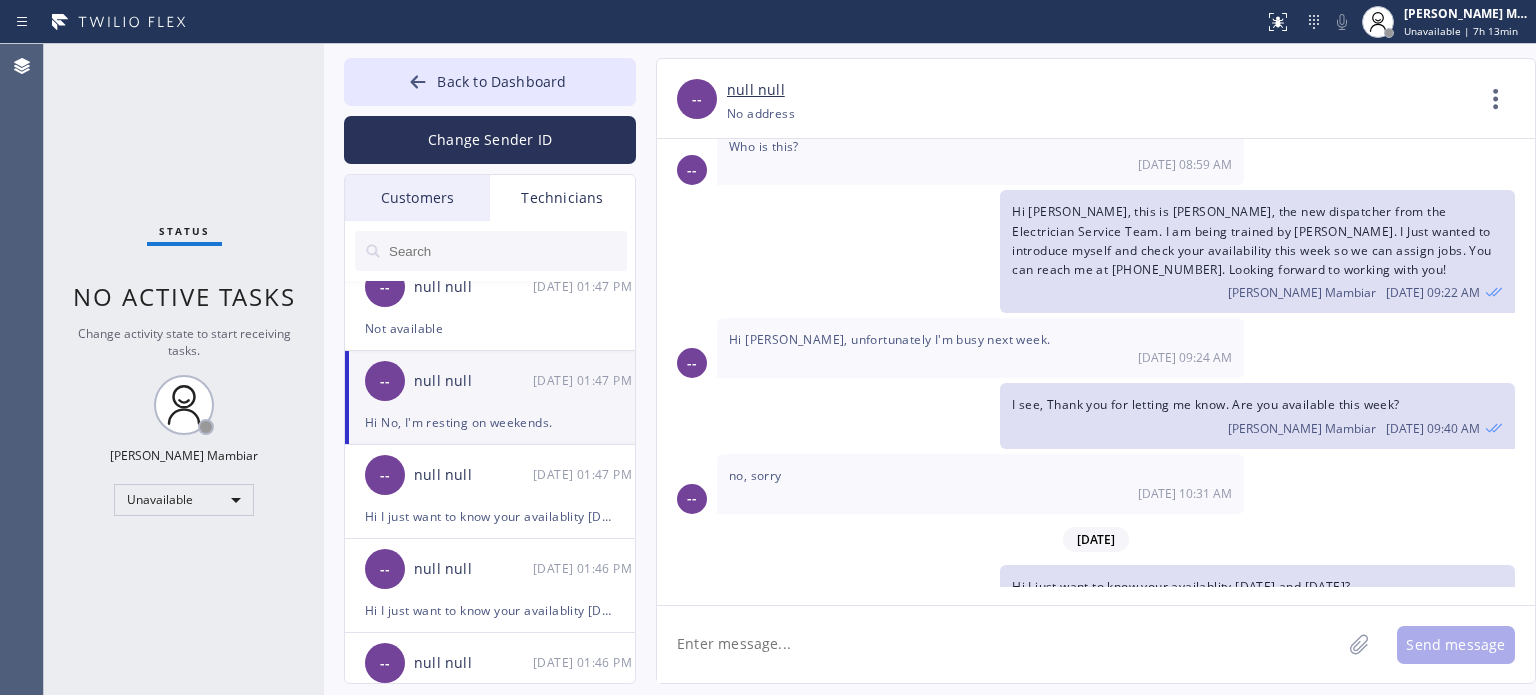 scroll, scrollTop: 420, scrollLeft: 0, axis: vertical 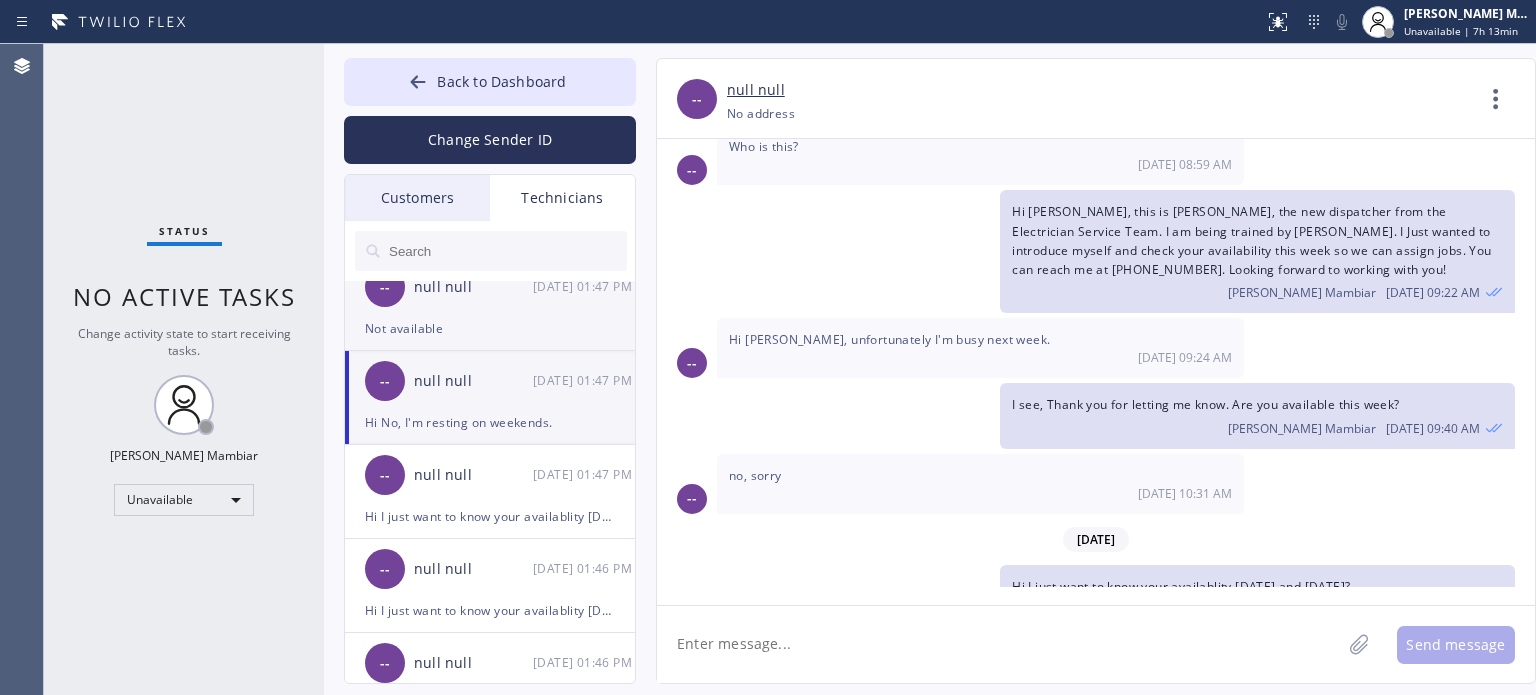 click on "Not available" at bounding box center [490, 328] 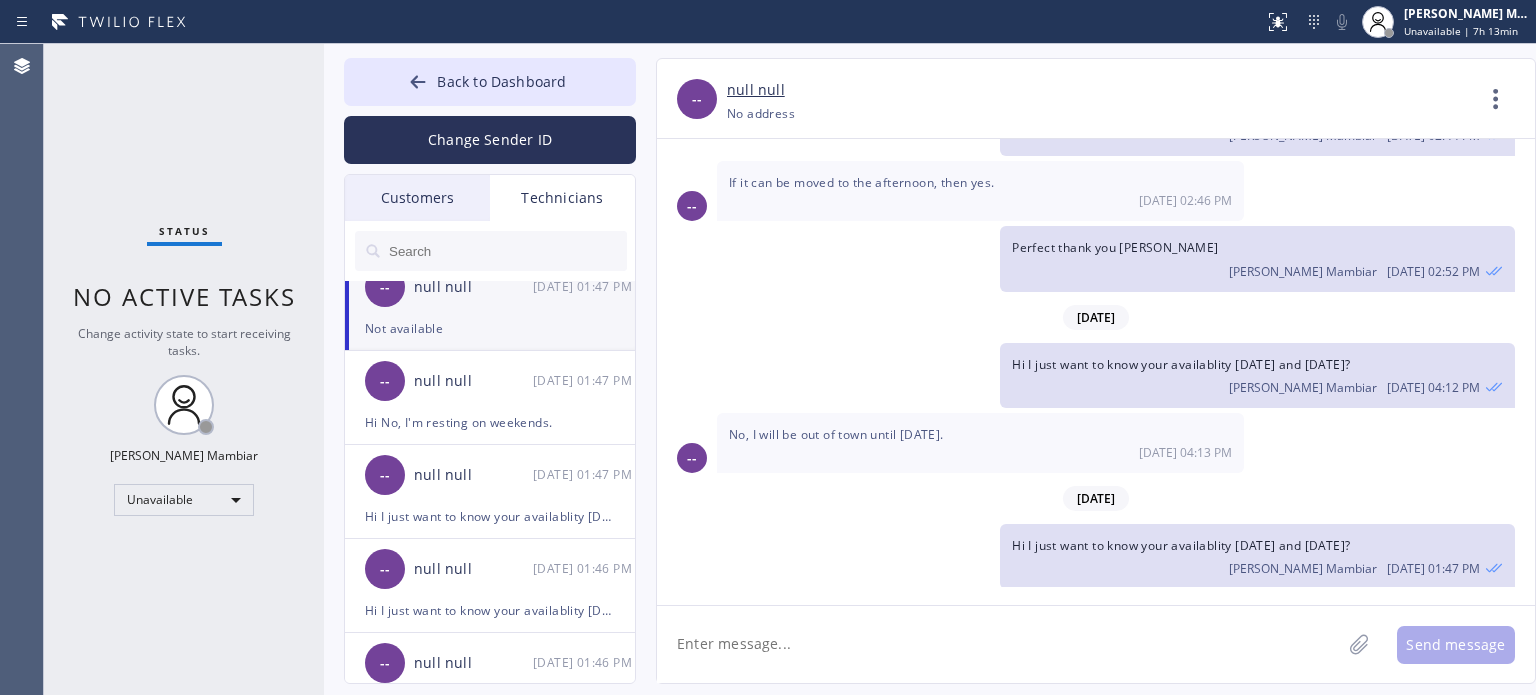 scroll, scrollTop: 1232, scrollLeft: 0, axis: vertical 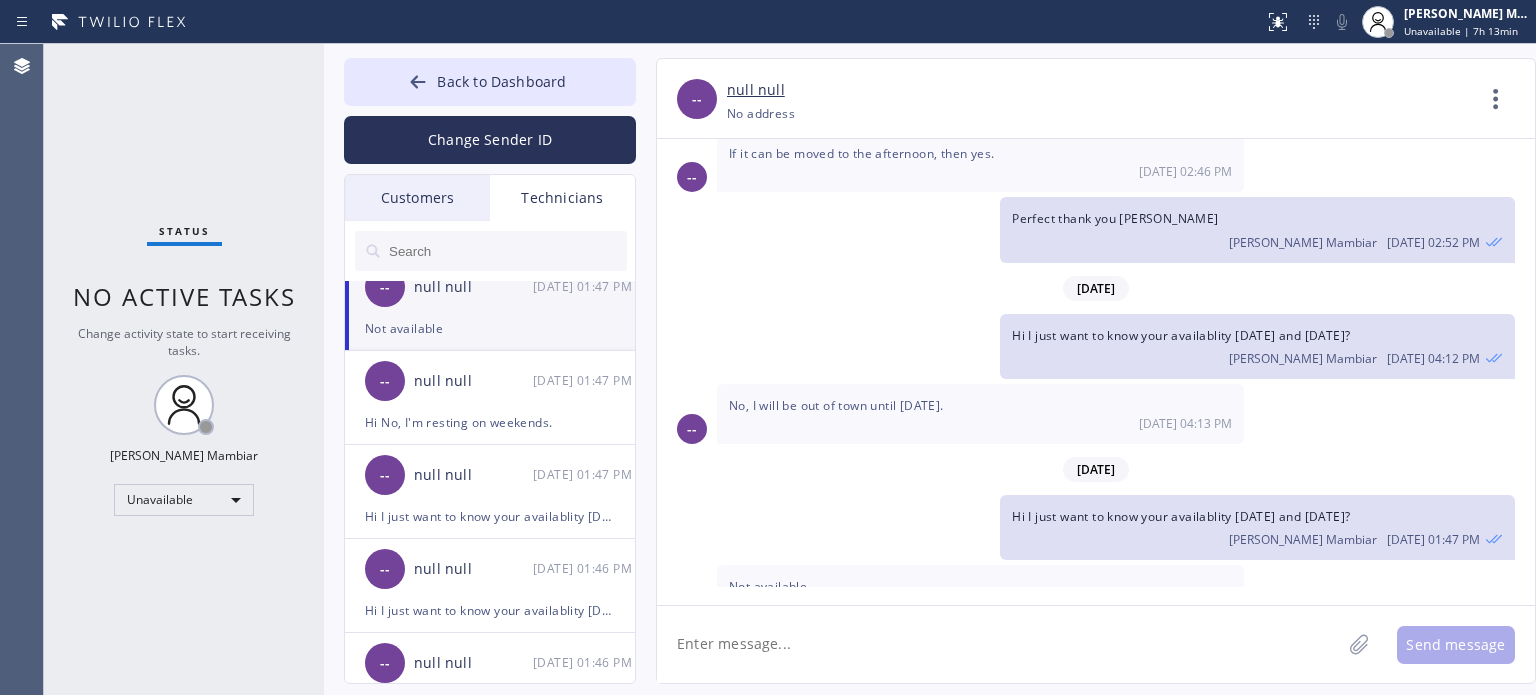 click 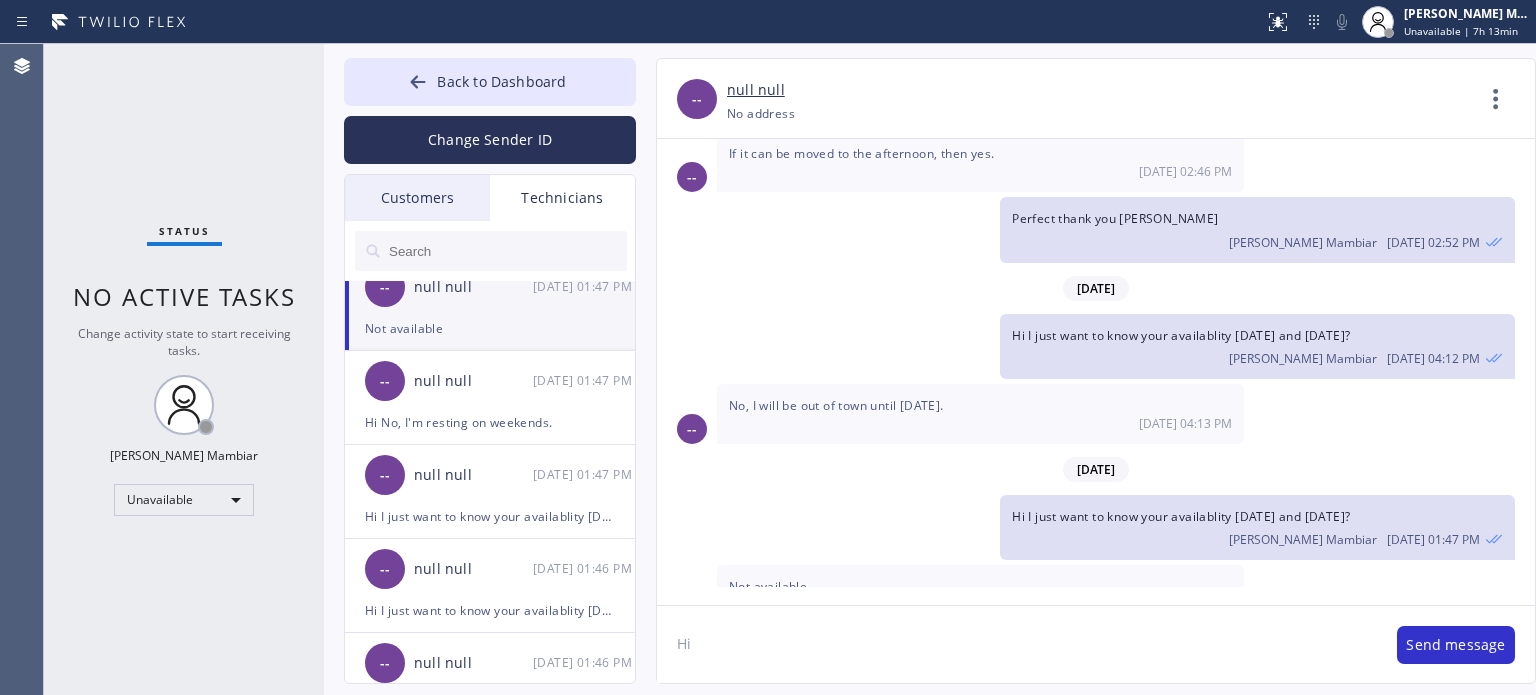 type on "H" 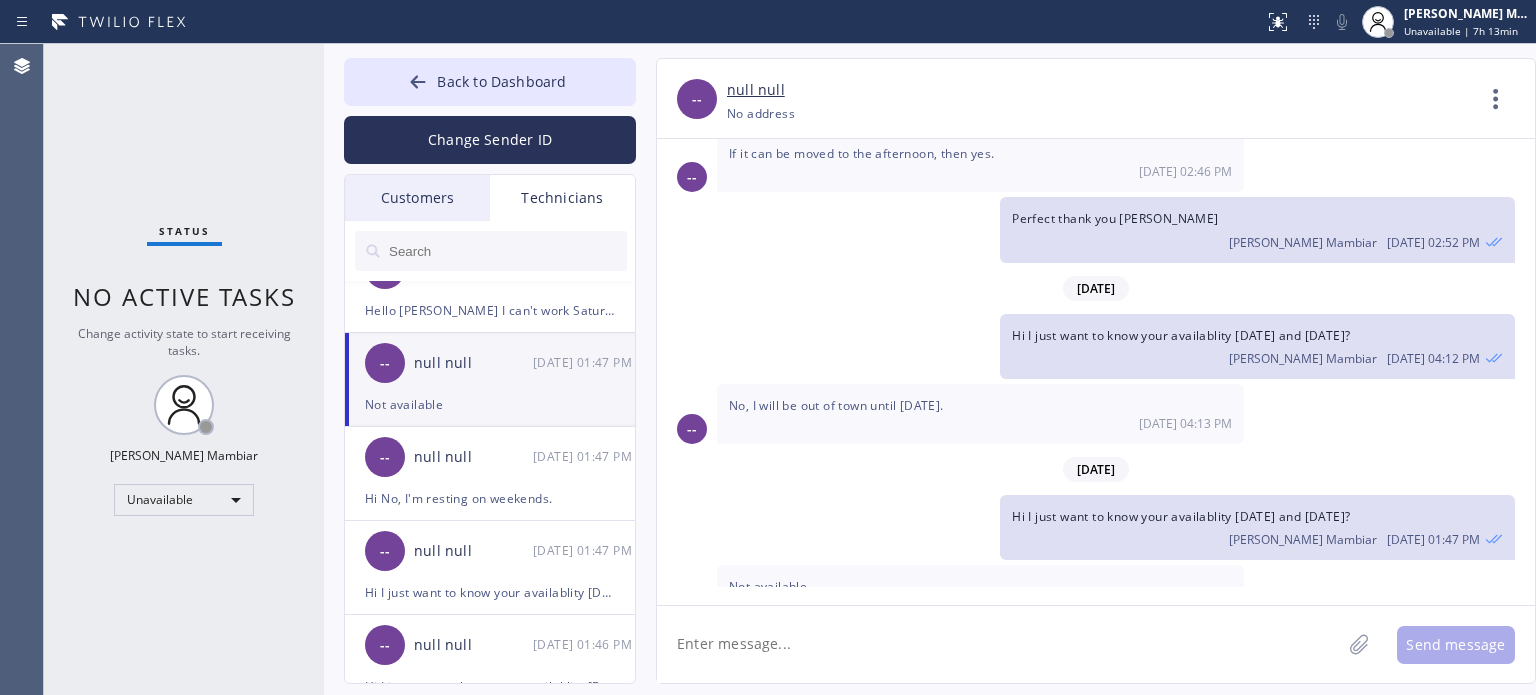 scroll, scrollTop: 0, scrollLeft: 0, axis: both 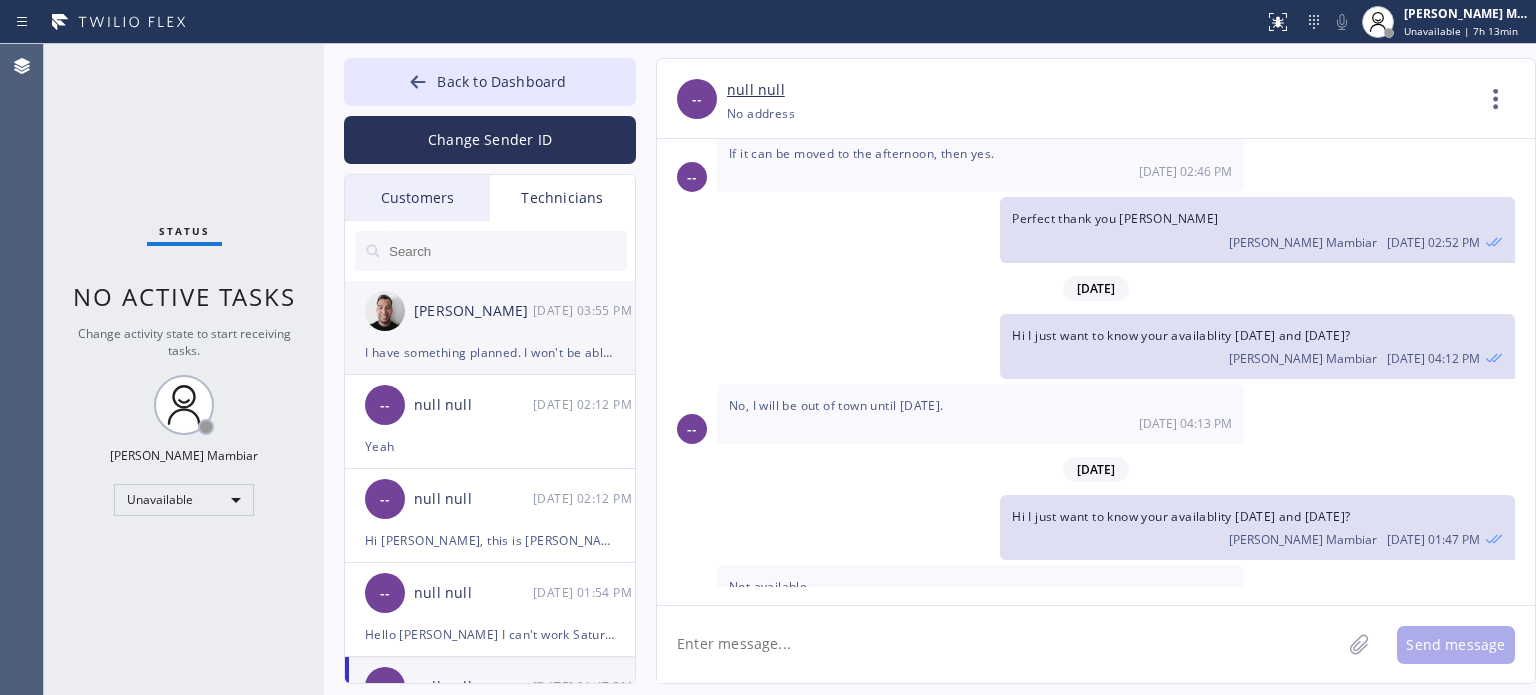 click on "I have something planned. I won't be able to" at bounding box center (490, 352) 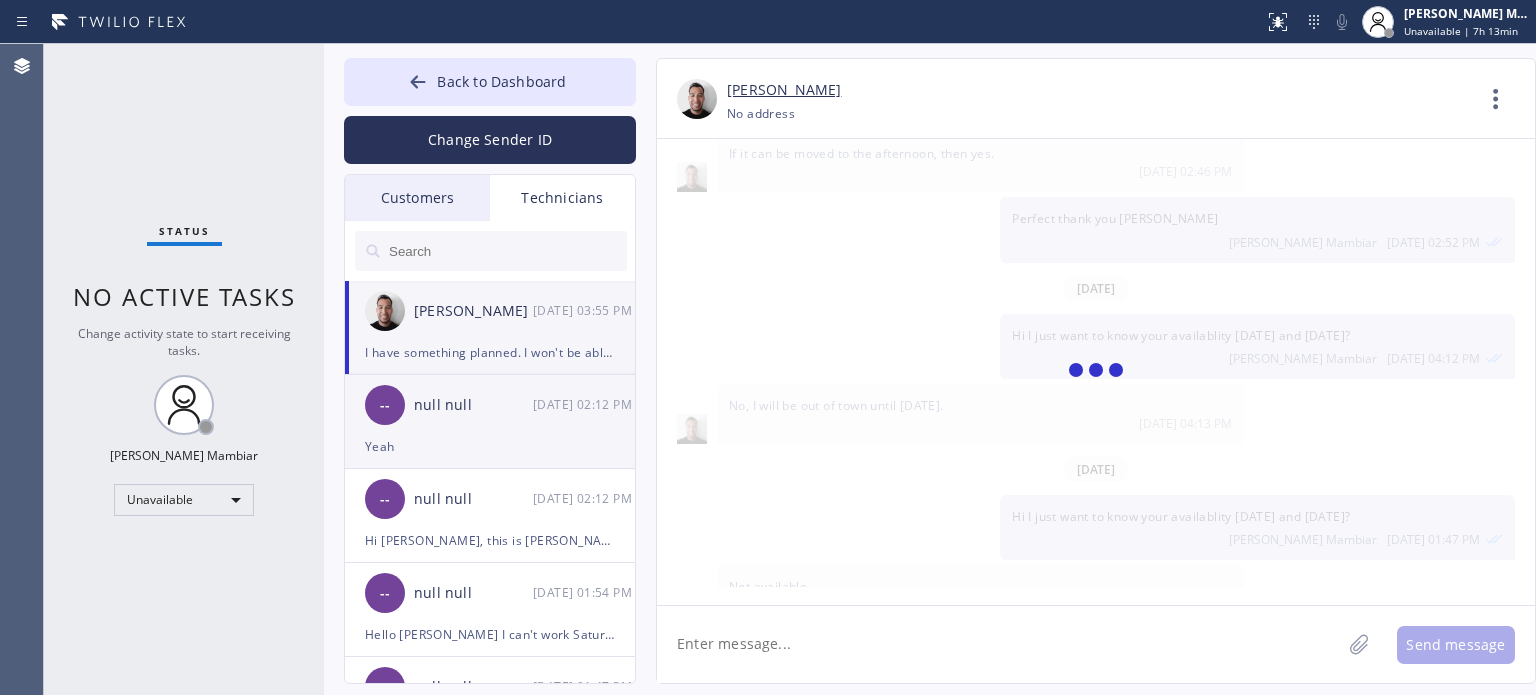 scroll, scrollTop: 3735, scrollLeft: 0, axis: vertical 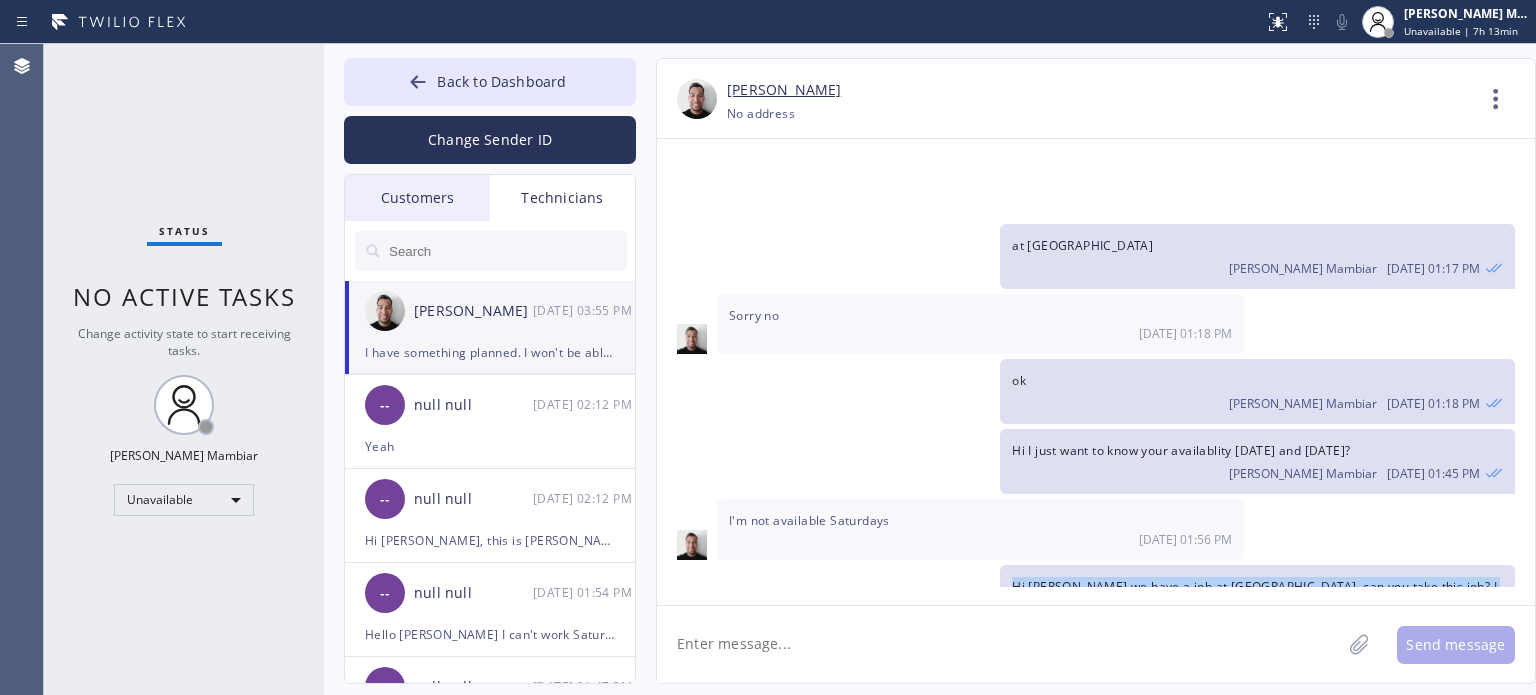 drag, startPoint x: 1009, startPoint y: 435, endPoint x: 1059, endPoint y: 475, distance: 64.03124 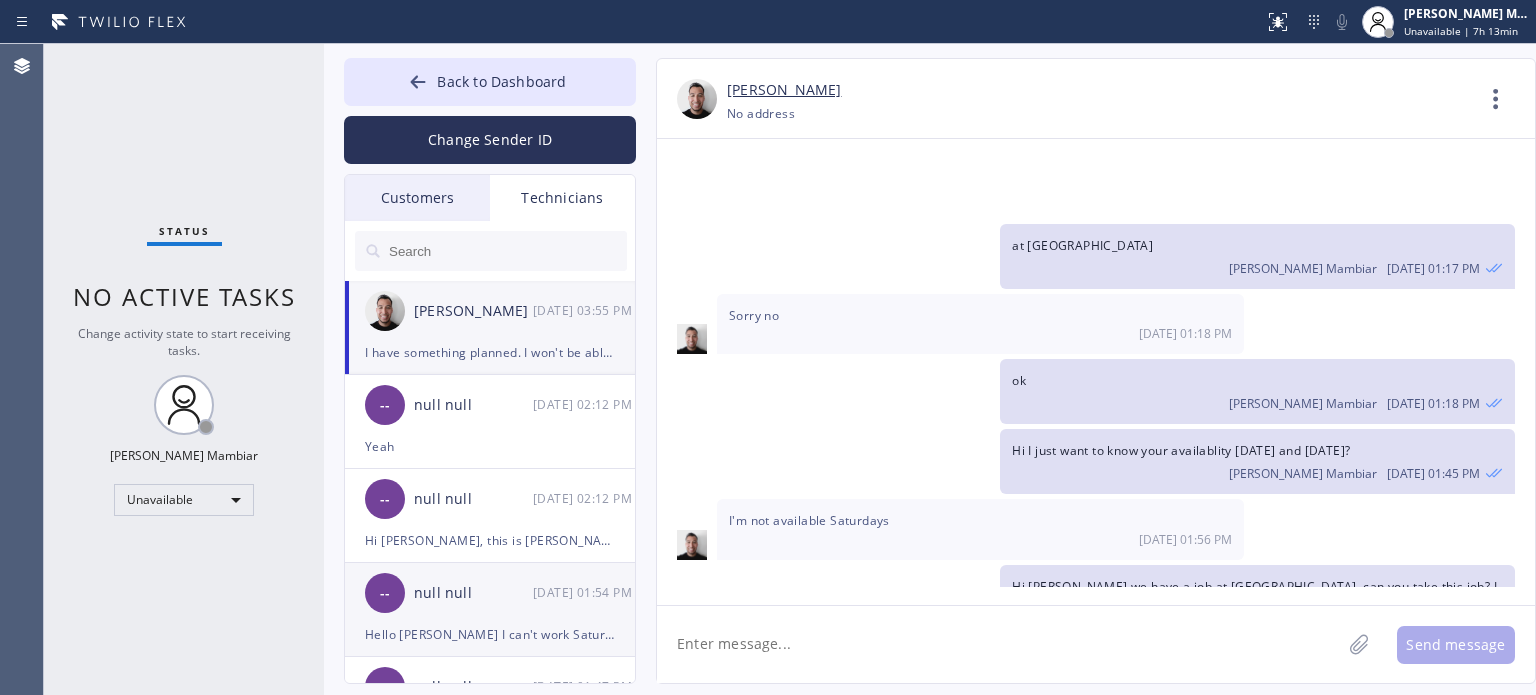 click on "null null" at bounding box center (473, 593) 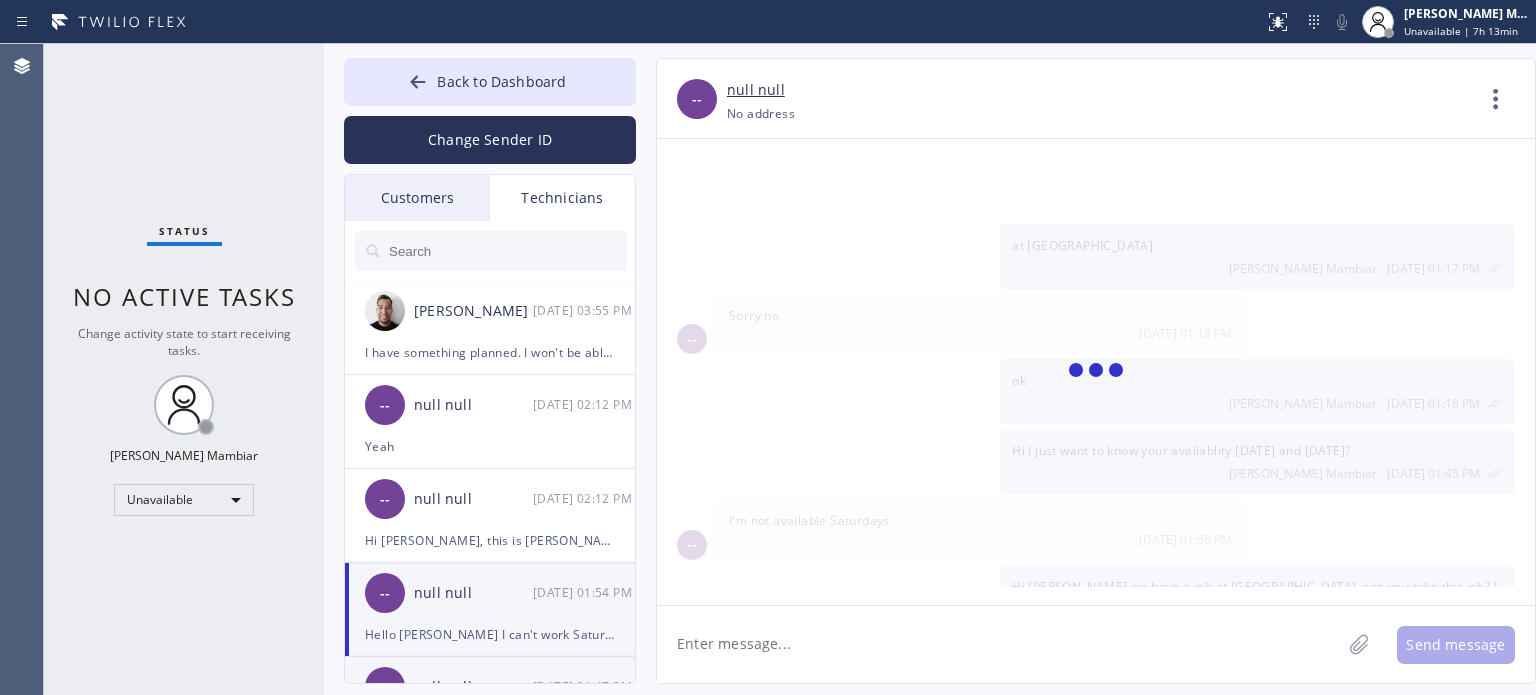 scroll, scrollTop: 144, scrollLeft: 0, axis: vertical 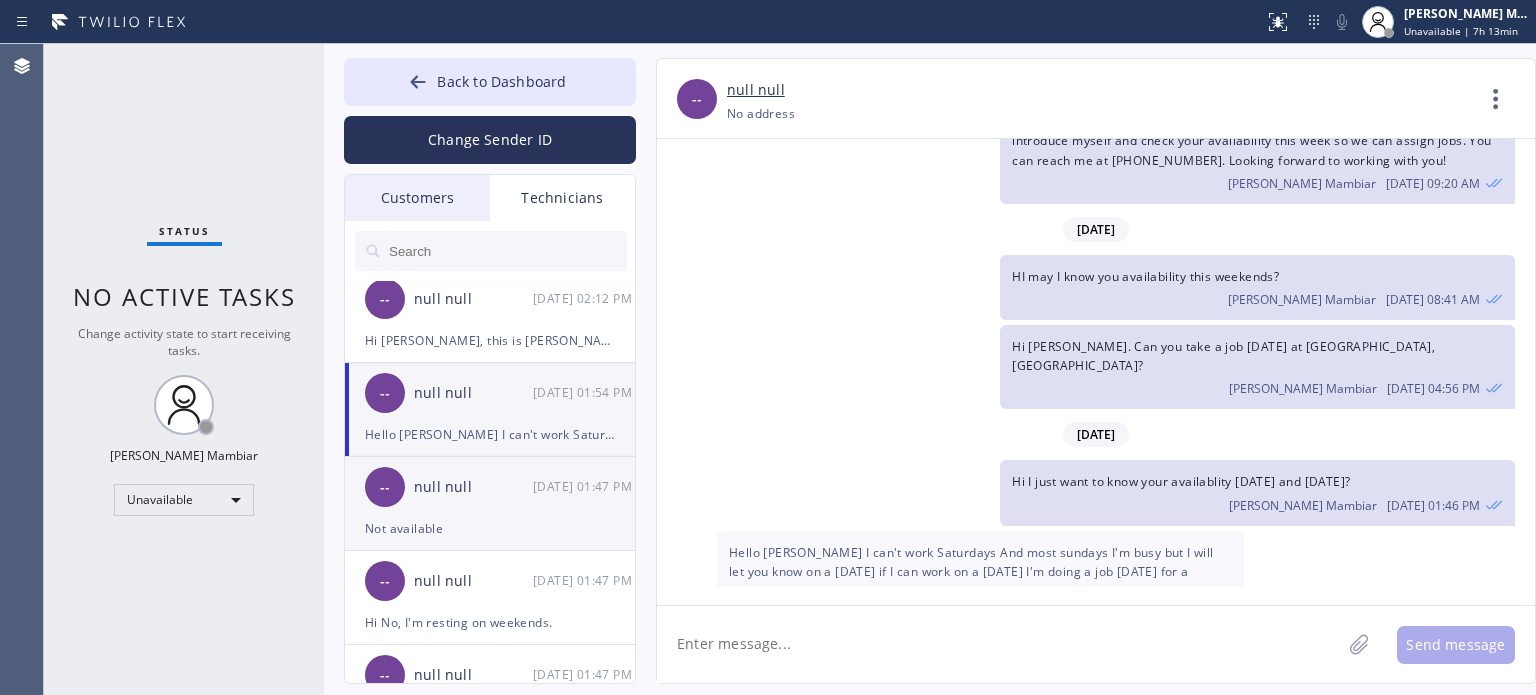 click on "null null" at bounding box center (473, 487) 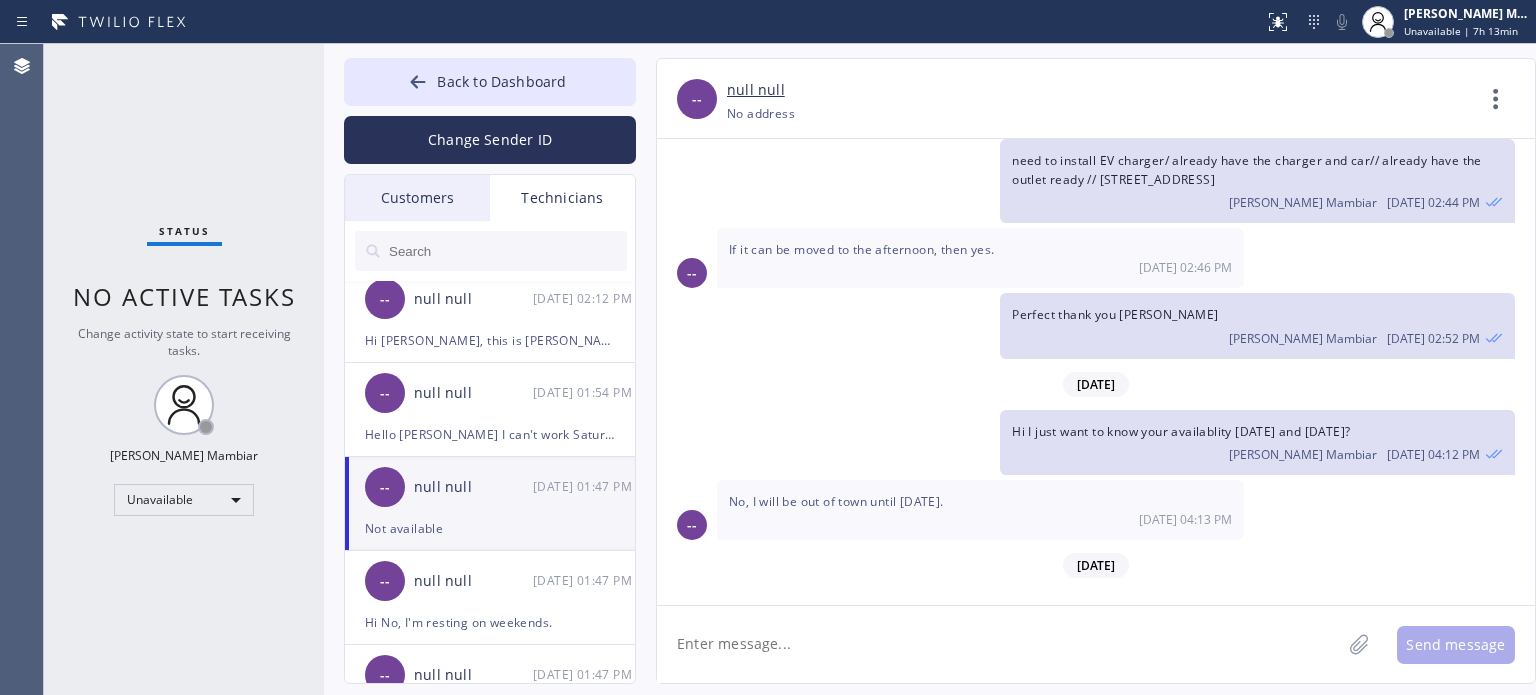 scroll, scrollTop: 1232, scrollLeft: 0, axis: vertical 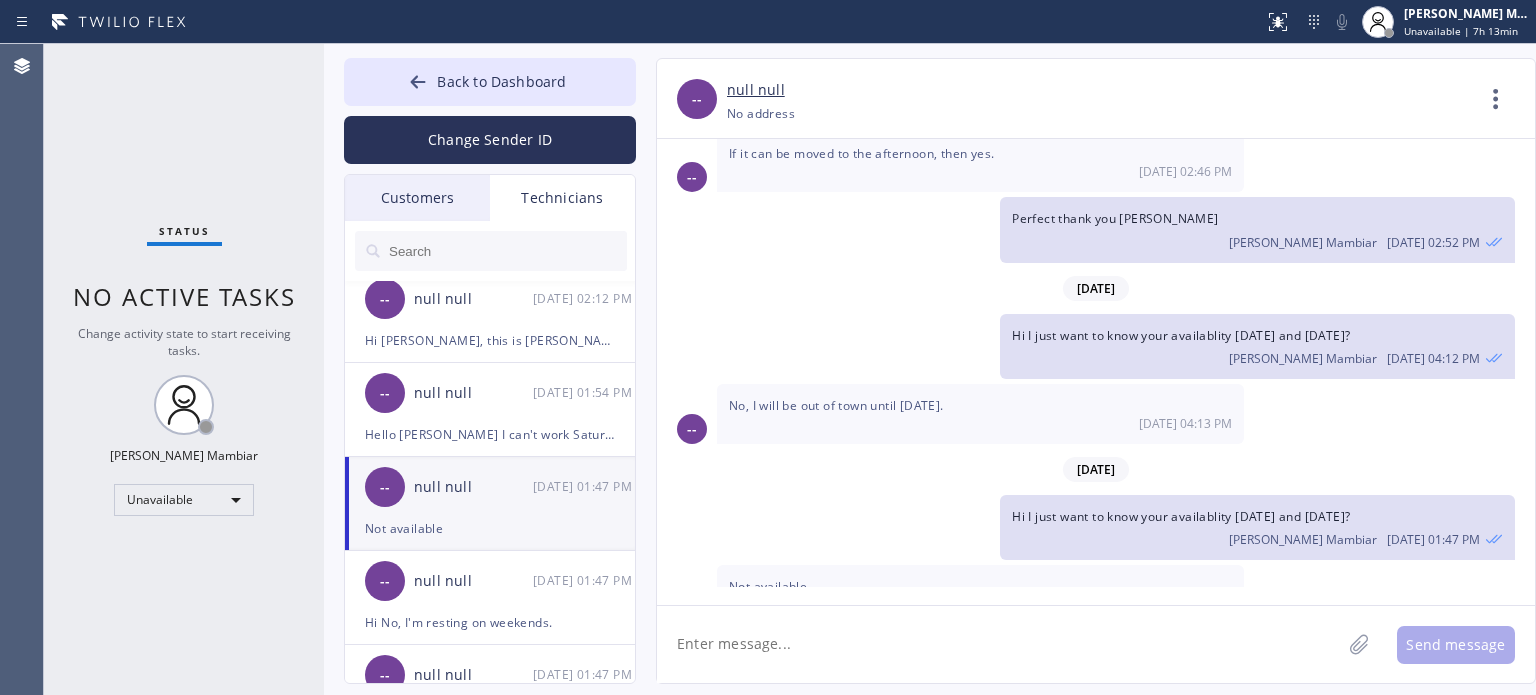click 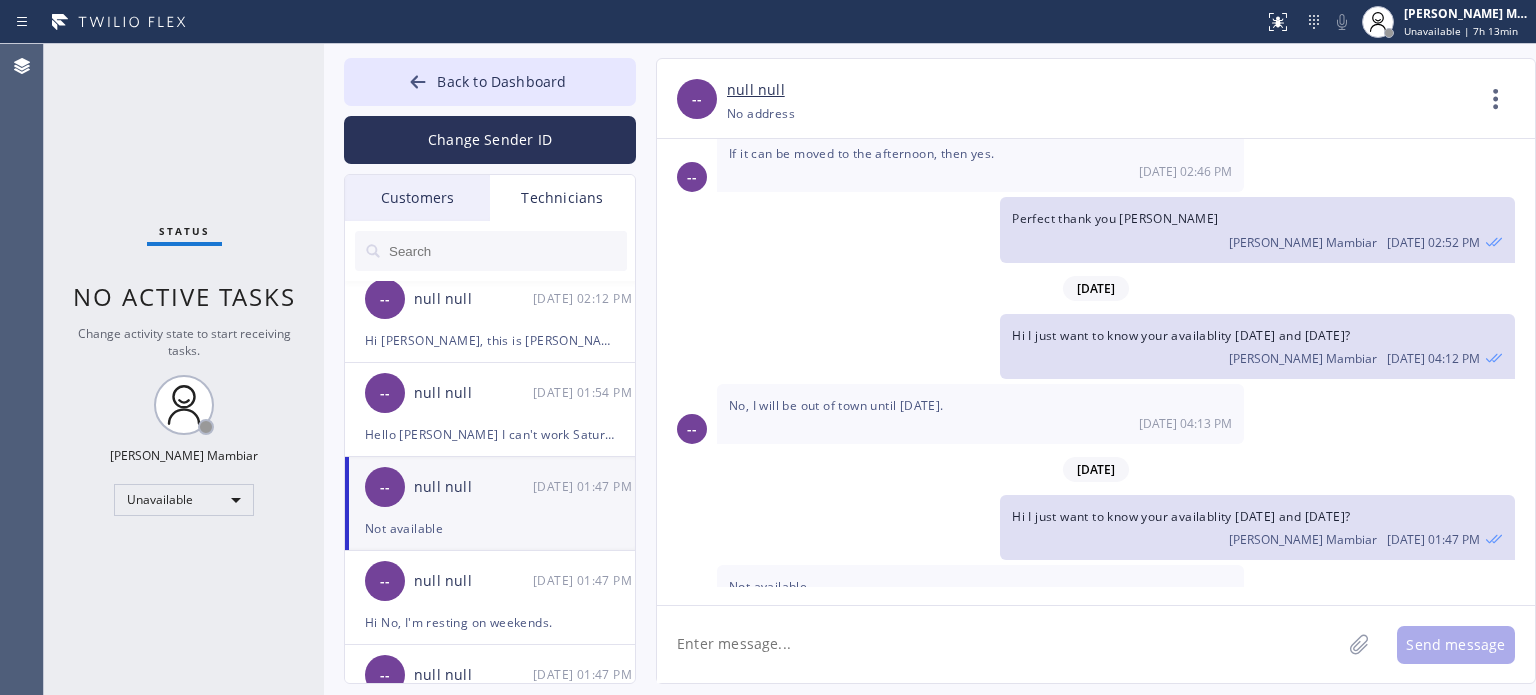 paste on "Hi [PERSON_NAME] we have a job at [GEOGRAPHIC_DATA]. can you take this job? I know you are already done a lot of jobs [DATE] but we realy need someone to do this job [DATE]." 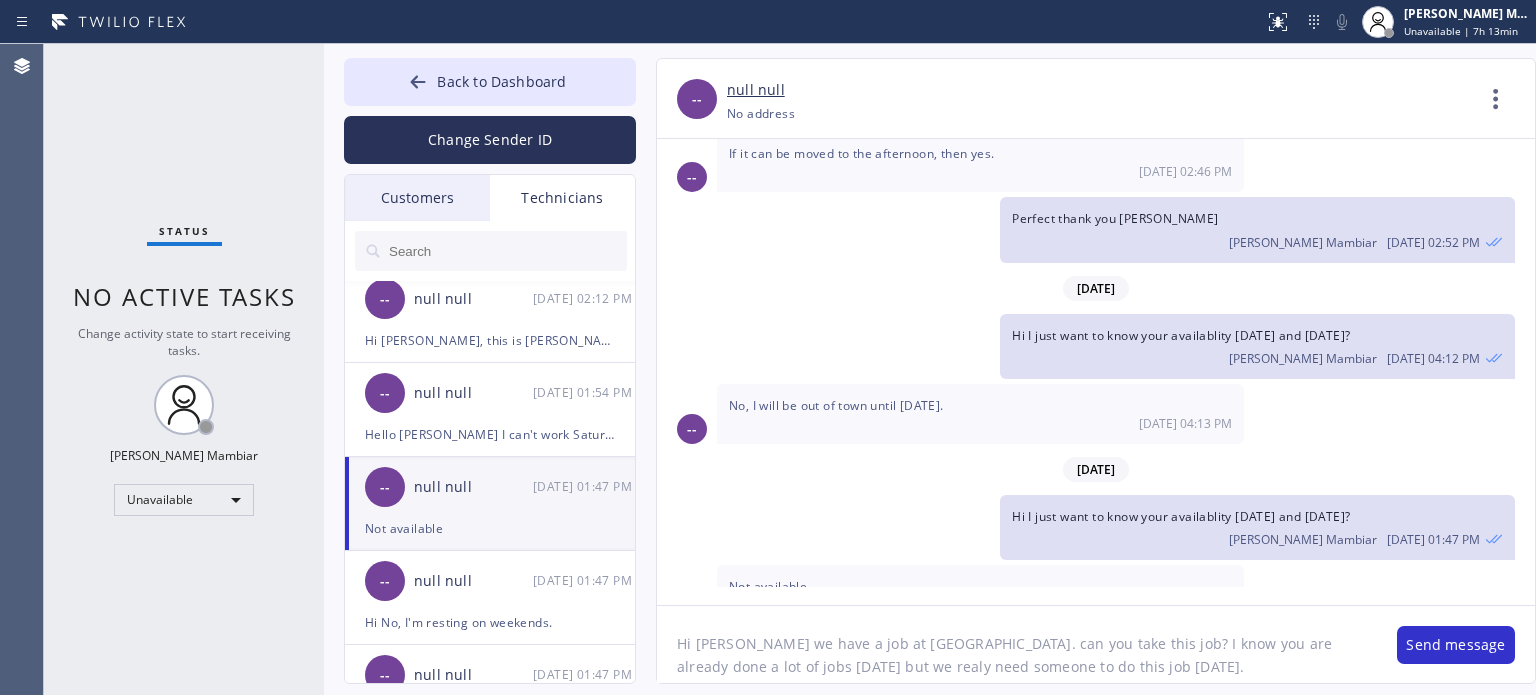 click on "Hi [PERSON_NAME] we have a job at [GEOGRAPHIC_DATA]. can you take this job? I know you are already done a lot of jobs [DATE] but we realy need someone to do this job [DATE]." 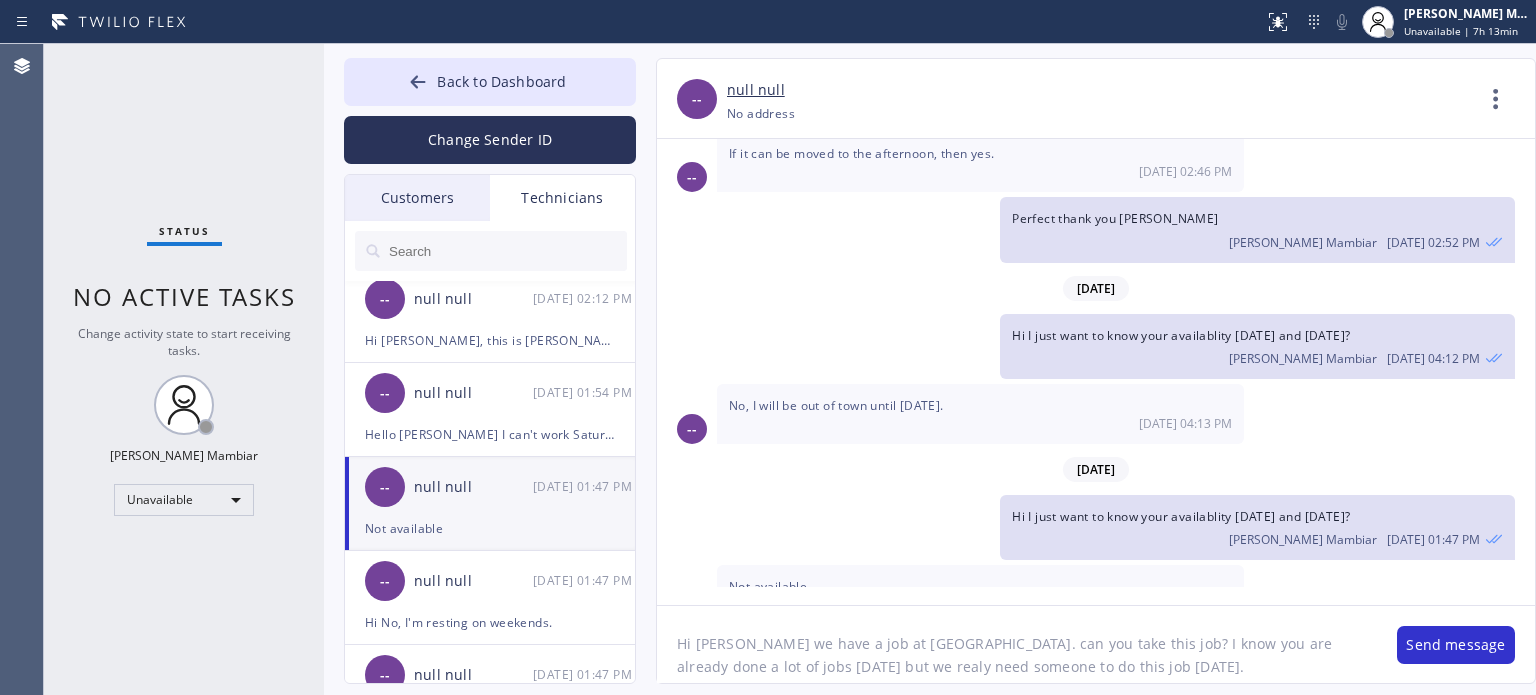 drag, startPoint x: 770, startPoint y: 667, endPoint x: 1133, endPoint y: 636, distance: 364.3213 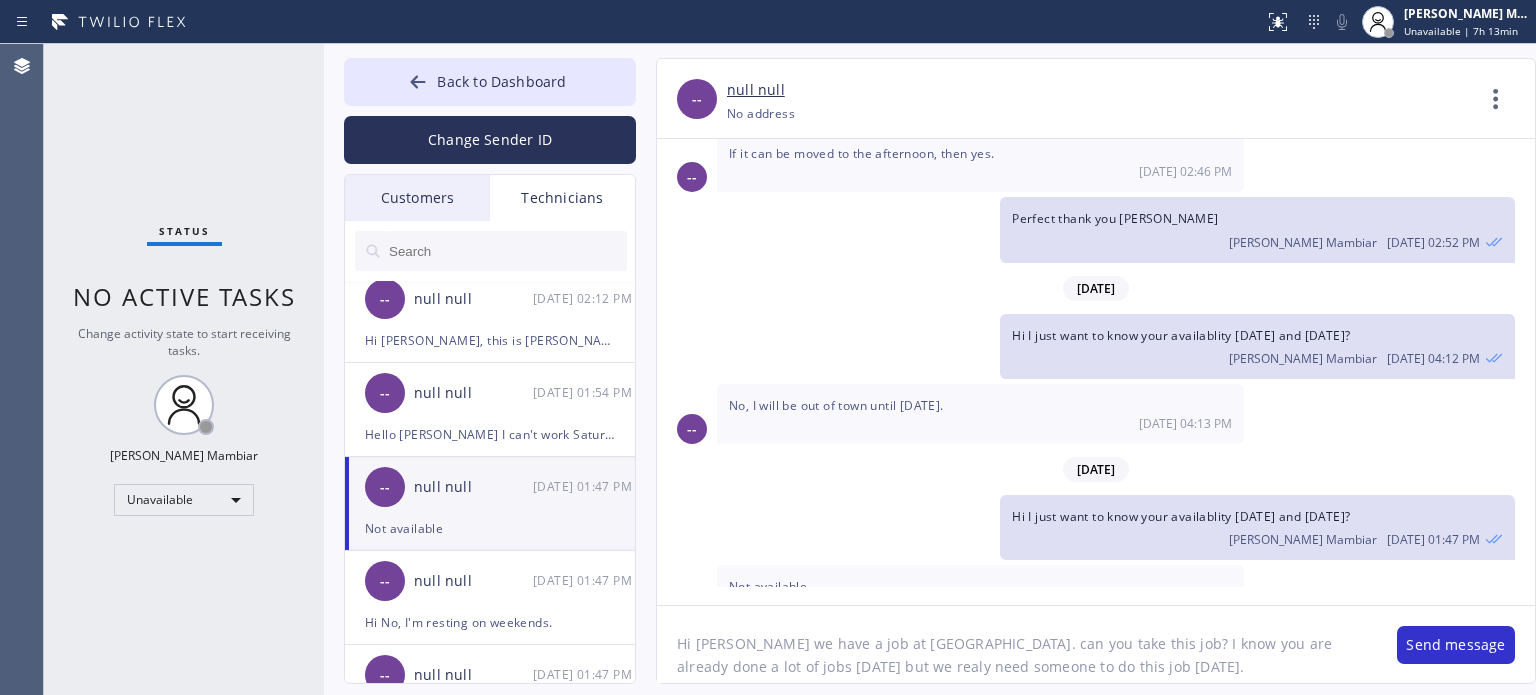 click on "Hi [PERSON_NAME] we have a job at [GEOGRAPHIC_DATA]. can you take this job? I know you are already done a lot of jobs [DATE] but we realy need someone to do this job [DATE]." 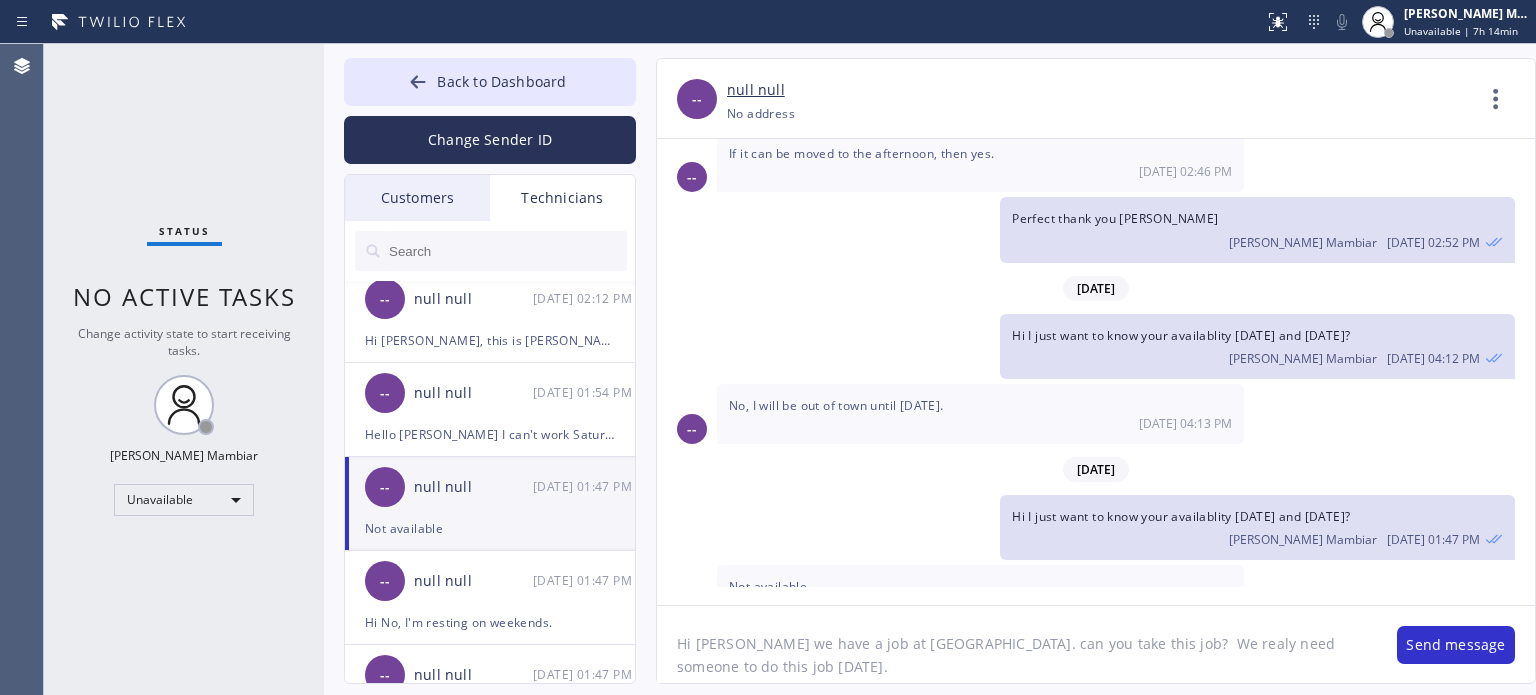 click on "Hi [PERSON_NAME] we have a job at [GEOGRAPHIC_DATA]. can you take this job?  We realy need someone to do this job [DATE]." 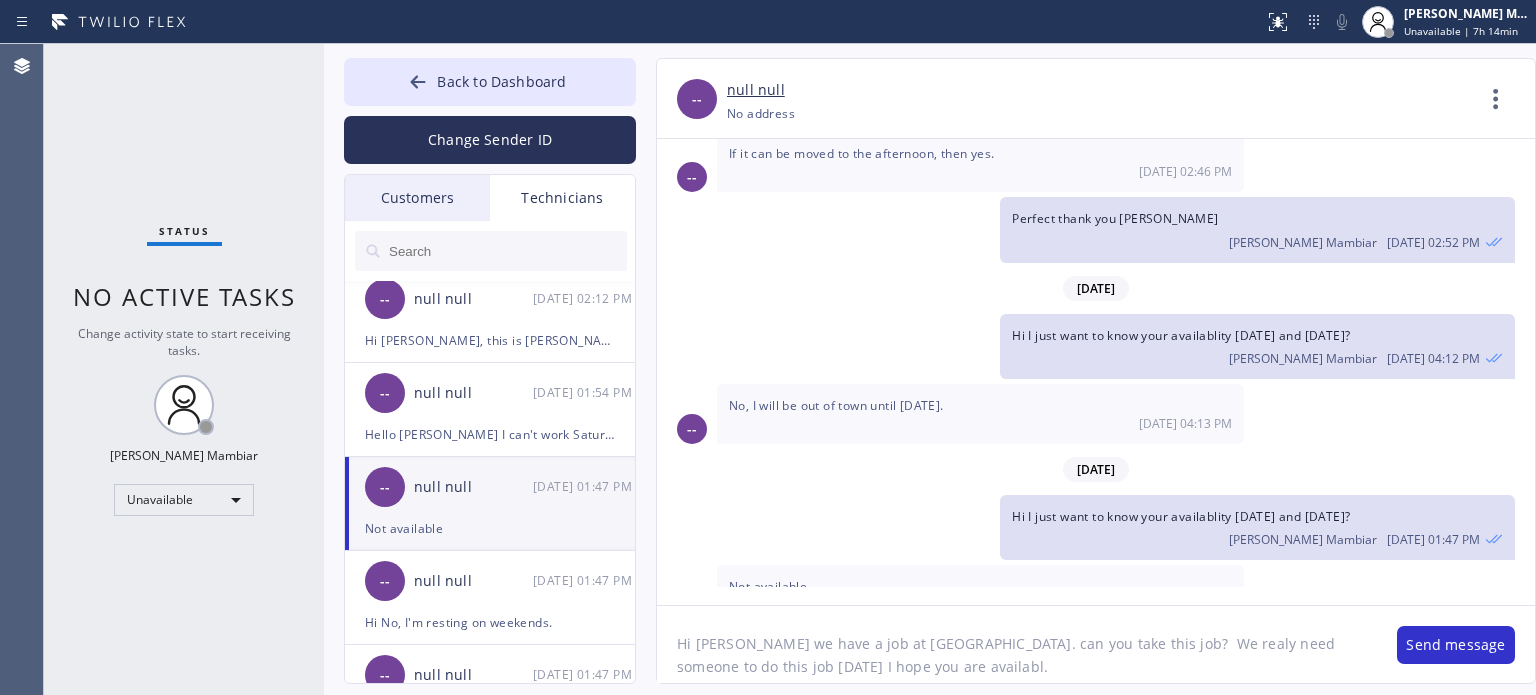 type on "Hi [PERSON_NAME] we have a job at [GEOGRAPHIC_DATA]. can you take this job?  We realy need someone to do this job [DATE] I hope you are available." 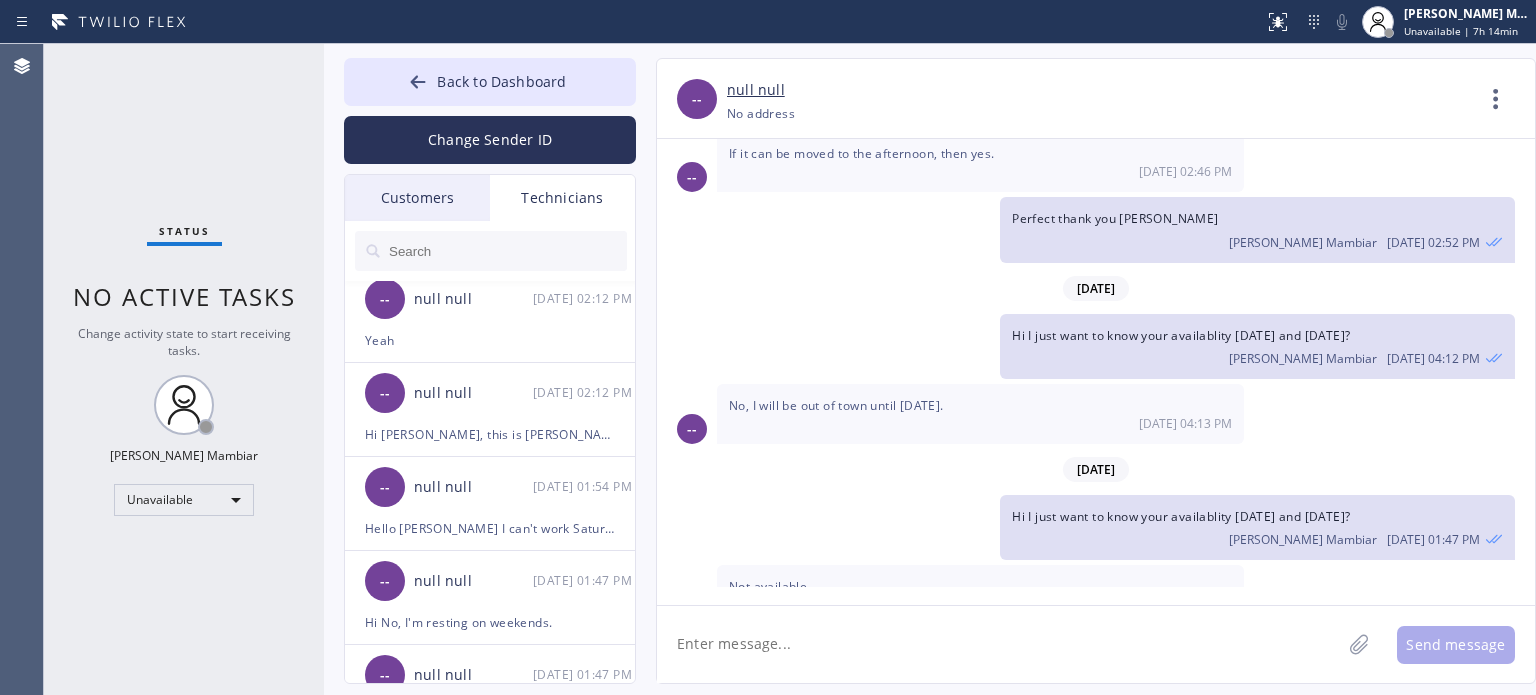 scroll, scrollTop: 1321, scrollLeft: 0, axis: vertical 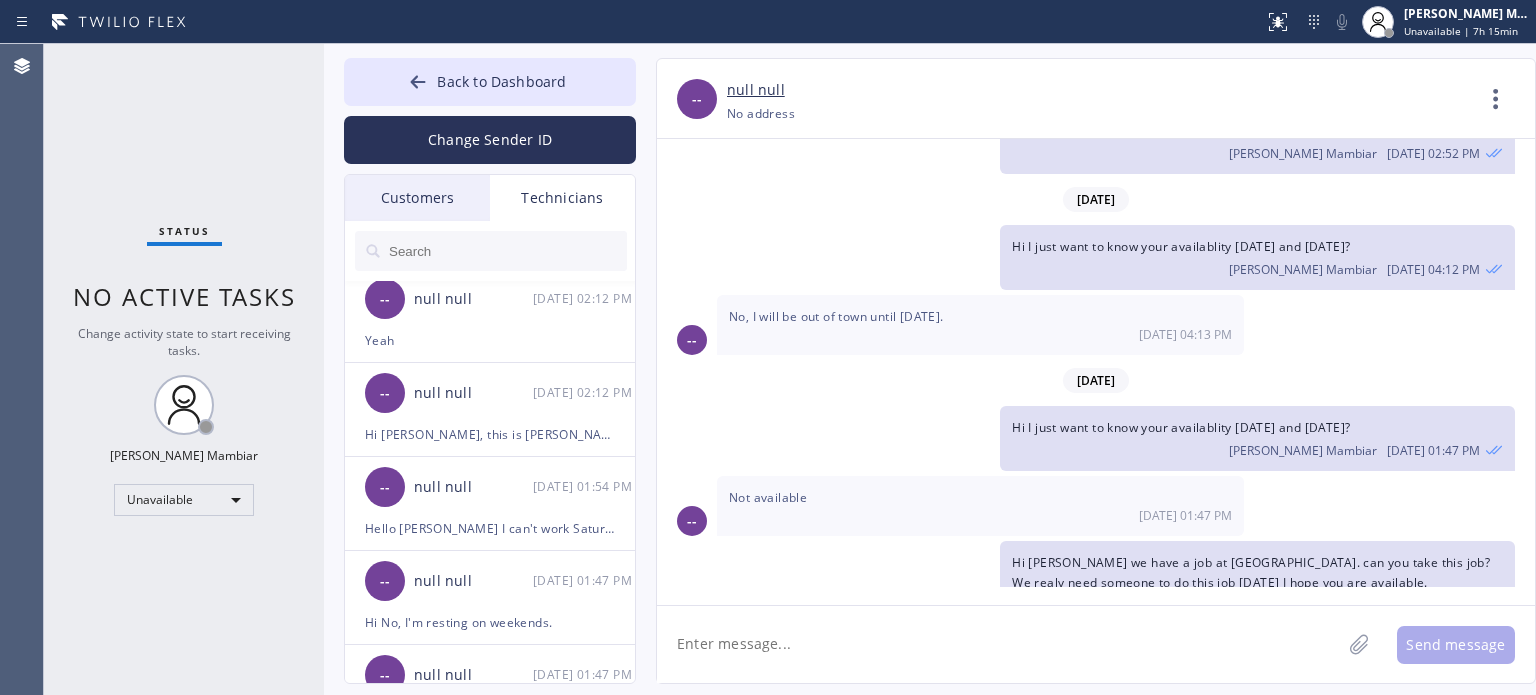 click on "Not available  [DATE] 01:47 PM" at bounding box center (980, 506) 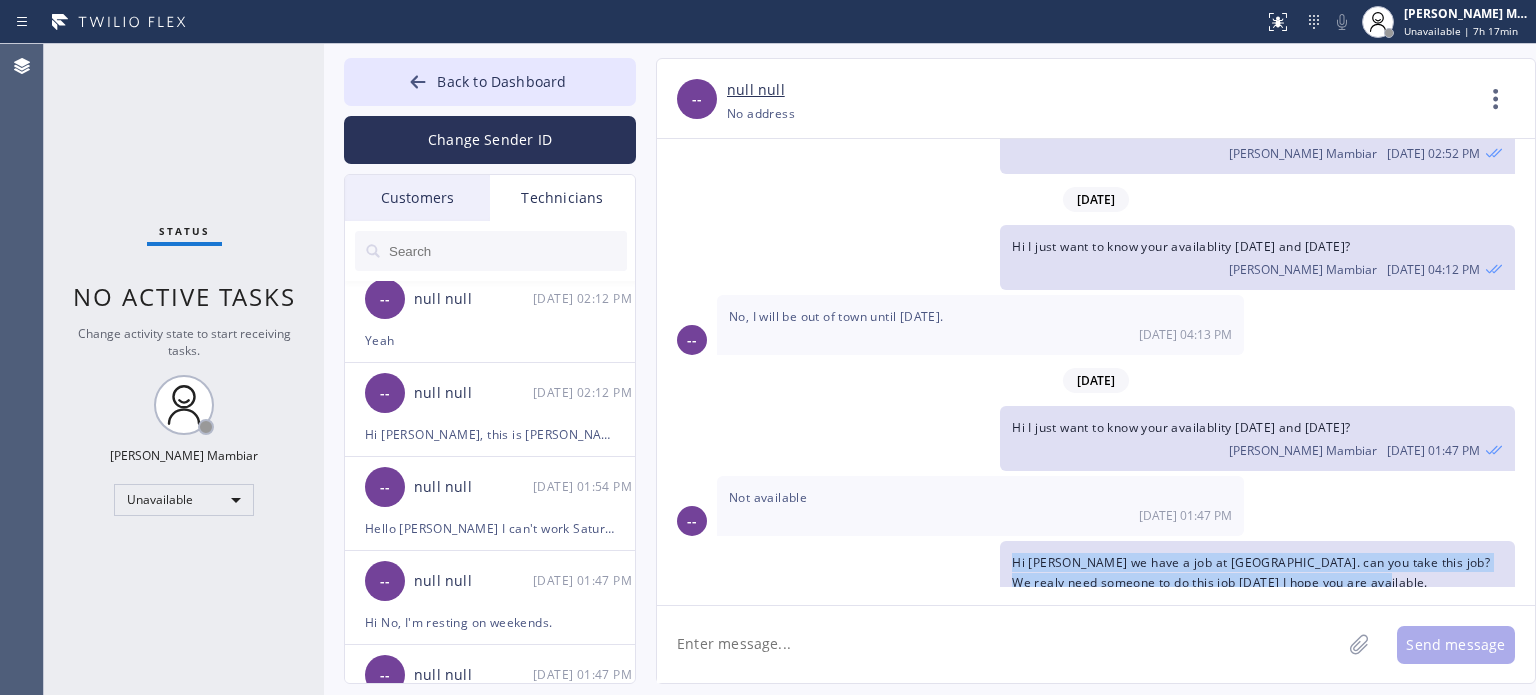 drag, startPoint x: 1014, startPoint y: 521, endPoint x: 1397, endPoint y: 534, distance: 383.22055 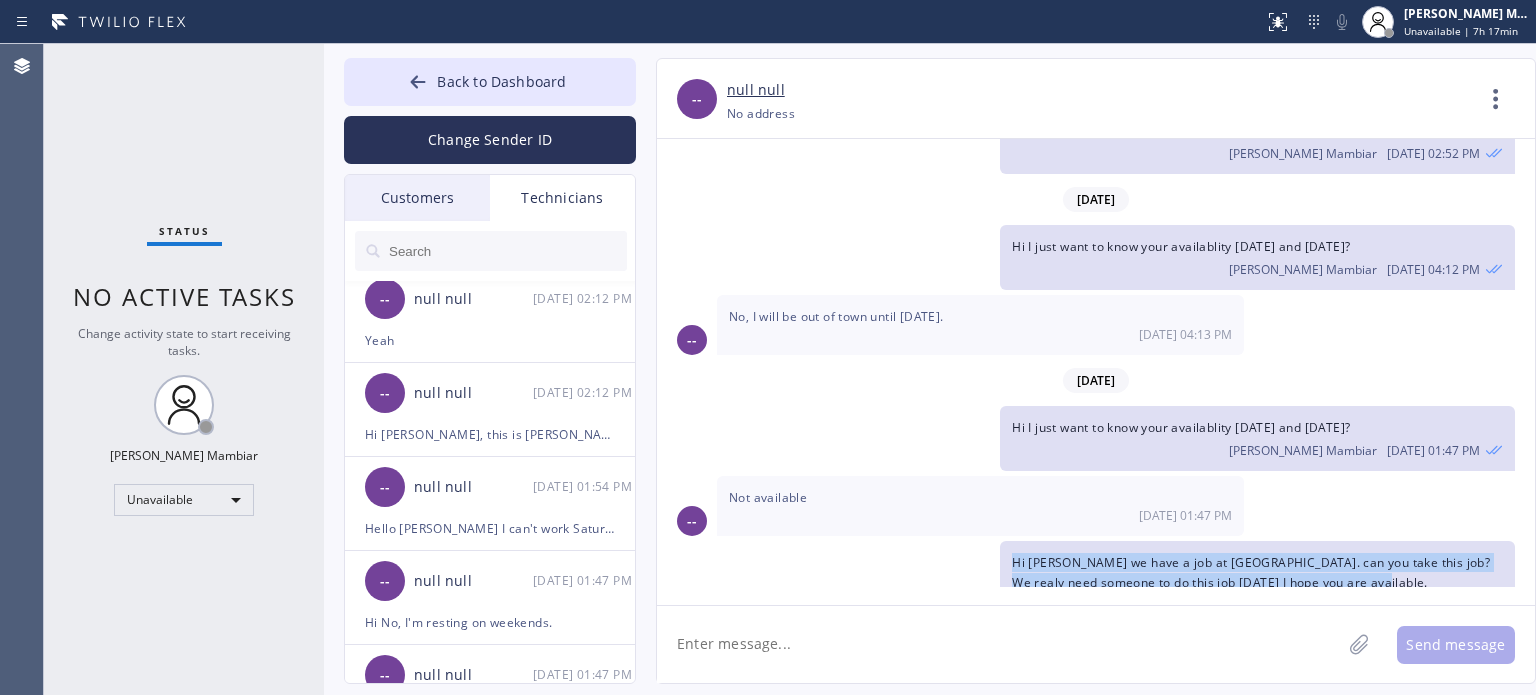 click on "Hi [PERSON_NAME] we have a job at [GEOGRAPHIC_DATA]. can you take this job?  We realy need someone to do this job [DATE] I hope you are available. [PERSON_NAME] Mambiar [DATE] 04:06 PM" 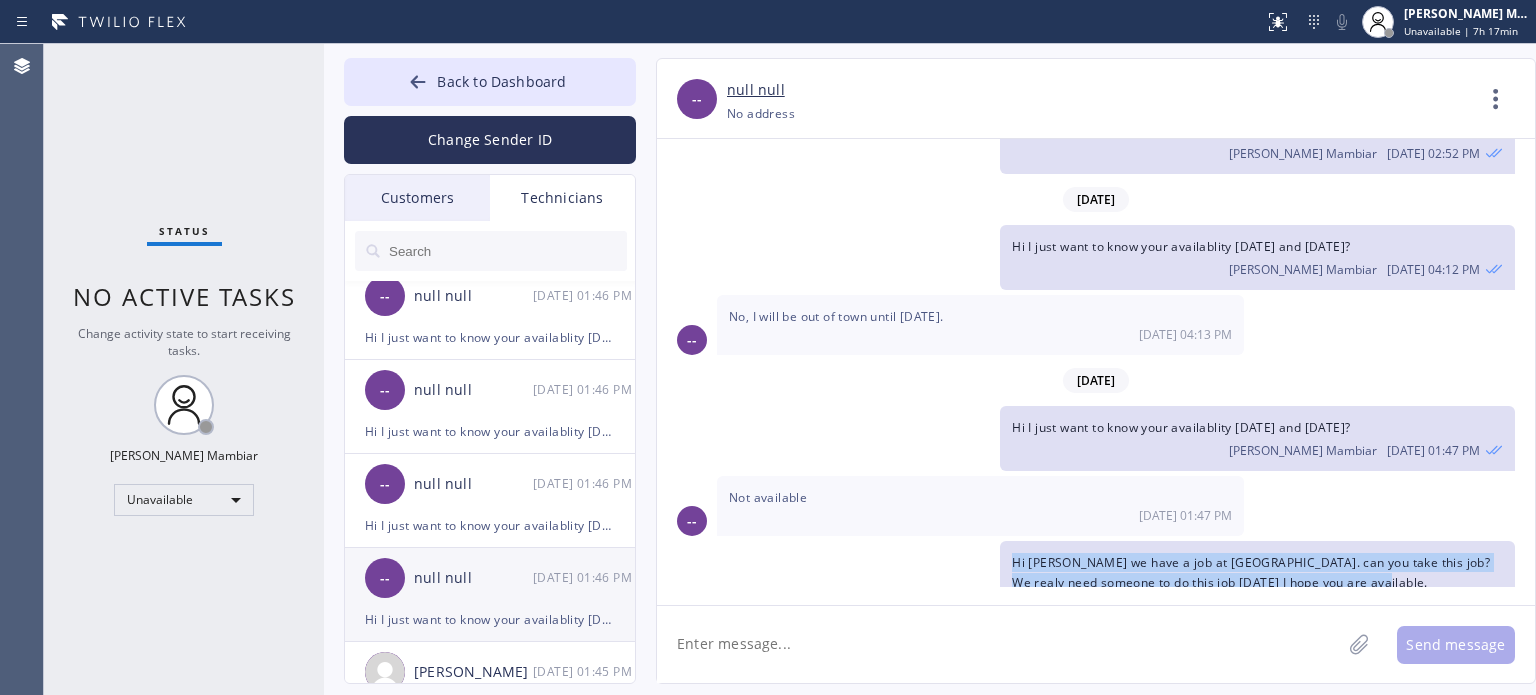 scroll, scrollTop: 724, scrollLeft: 0, axis: vertical 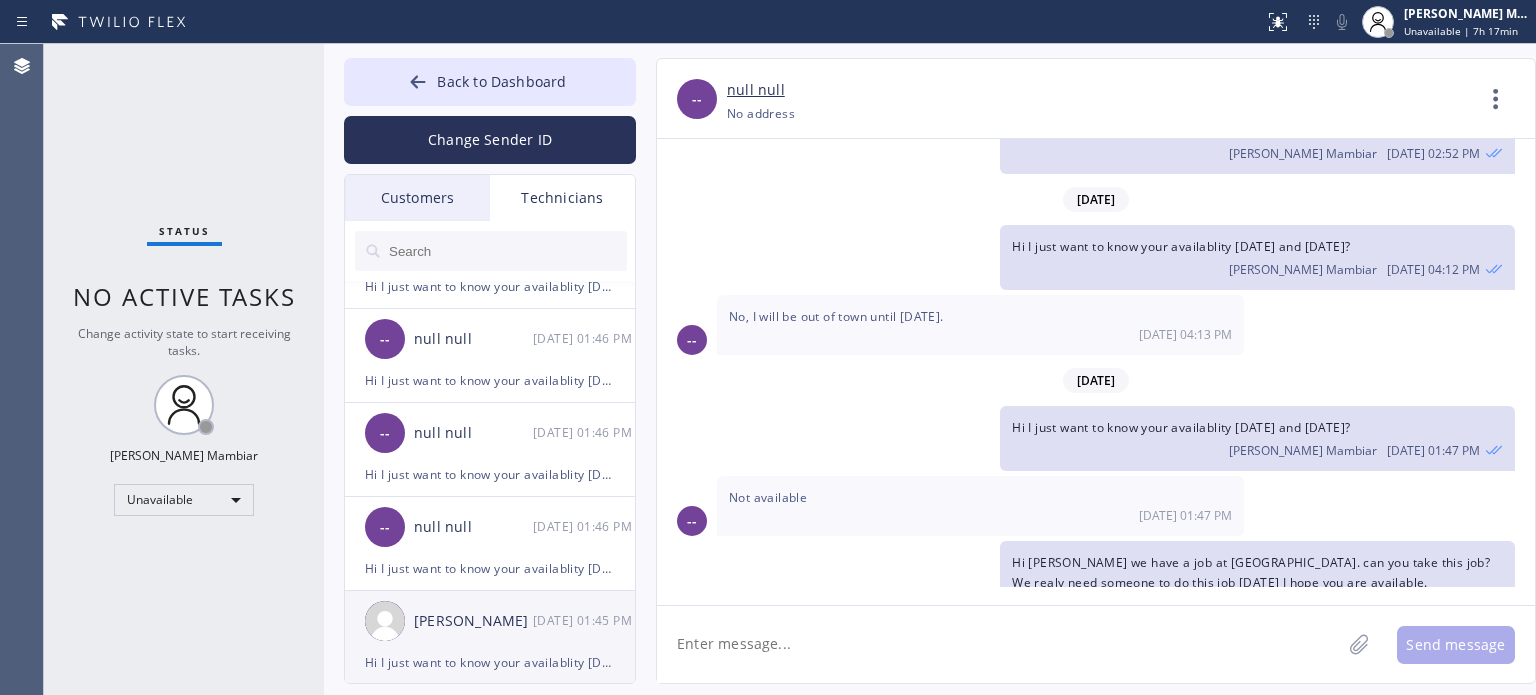 click on "[PERSON_NAME] [DATE] 01:45 PM" at bounding box center (491, 621) 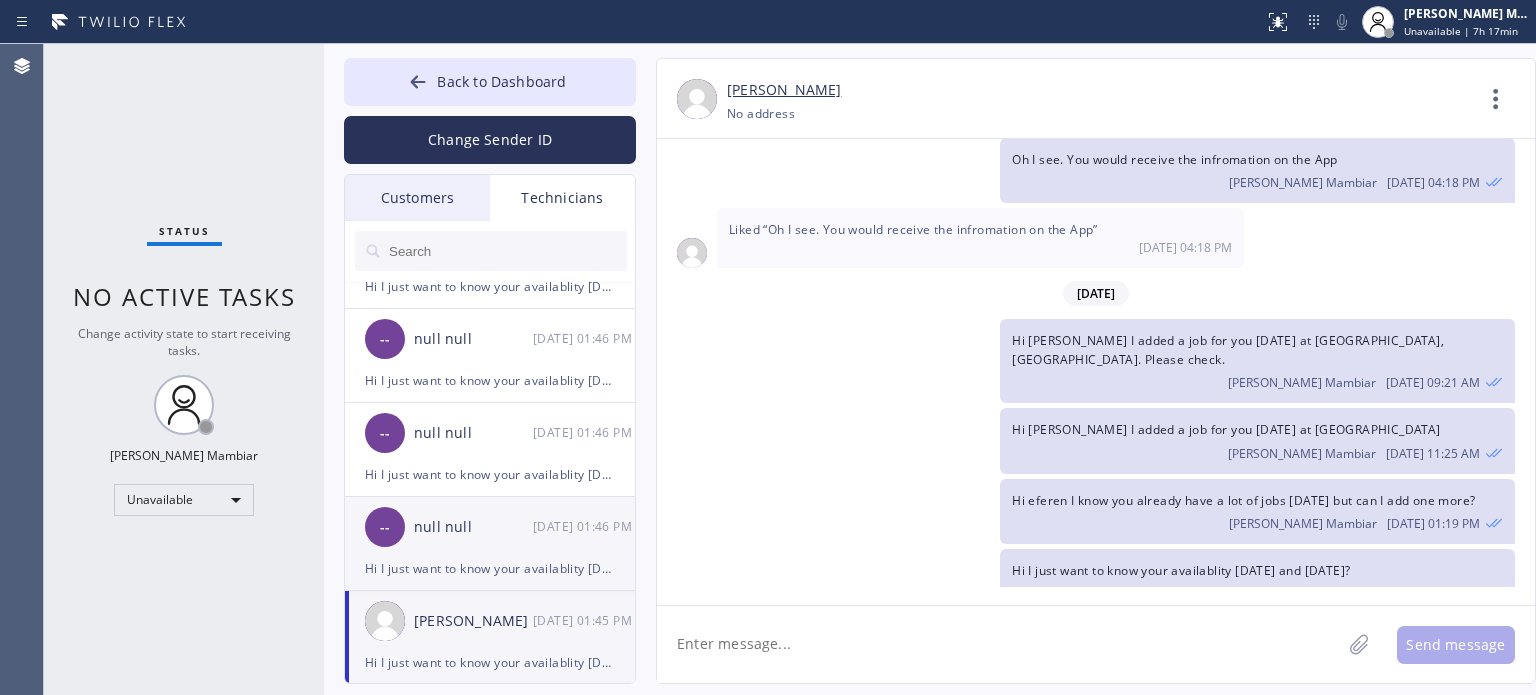 click on "Hi I just want to know your availablity [DATE] and [DATE]?" at bounding box center (490, 568) 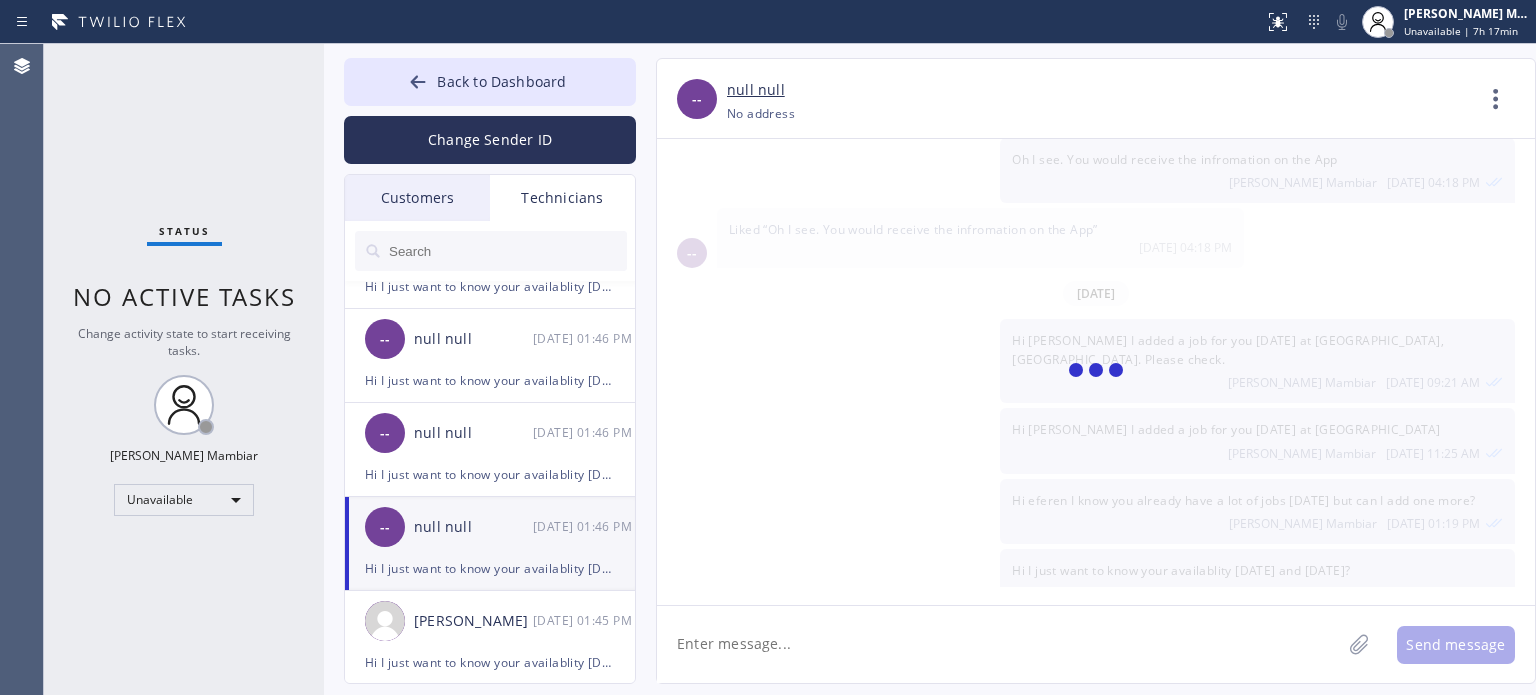 scroll, scrollTop: 3648, scrollLeft: 0, axis: vertical 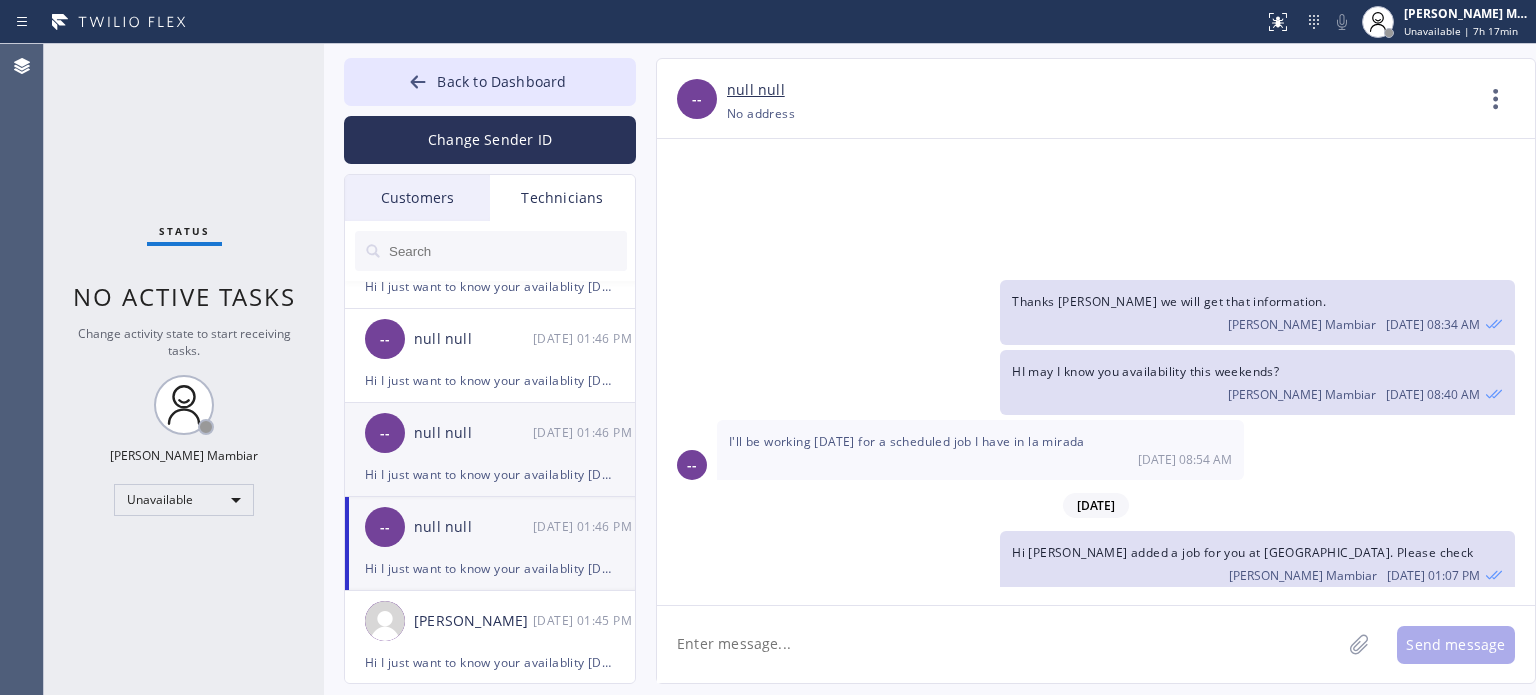 click on "null null" at bounding box center (473, 433) 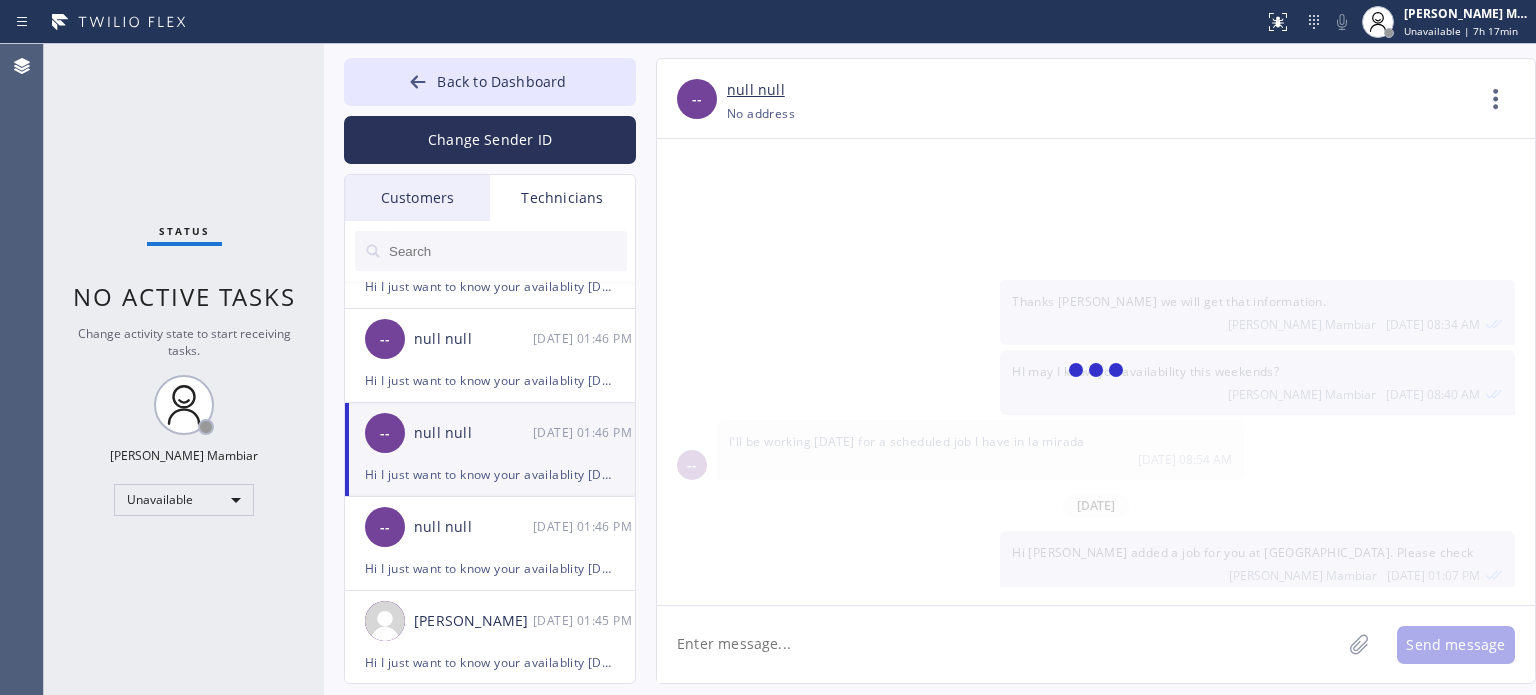 scroll, scrollTop: 1852, scrollLeft: 0, axis: vertical 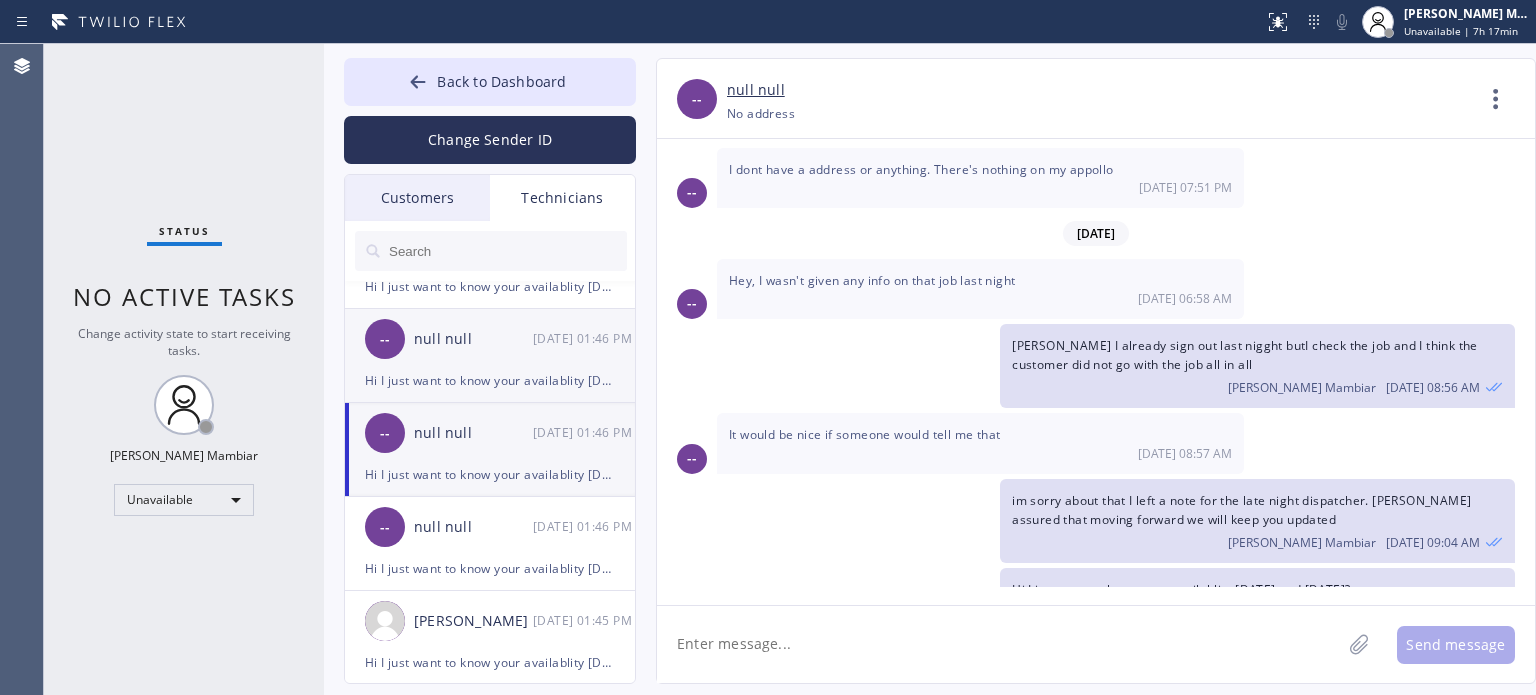 click on "Hi I just want to know your availablity [DATE] and [DATE]?" at bounding box center (490, 380) 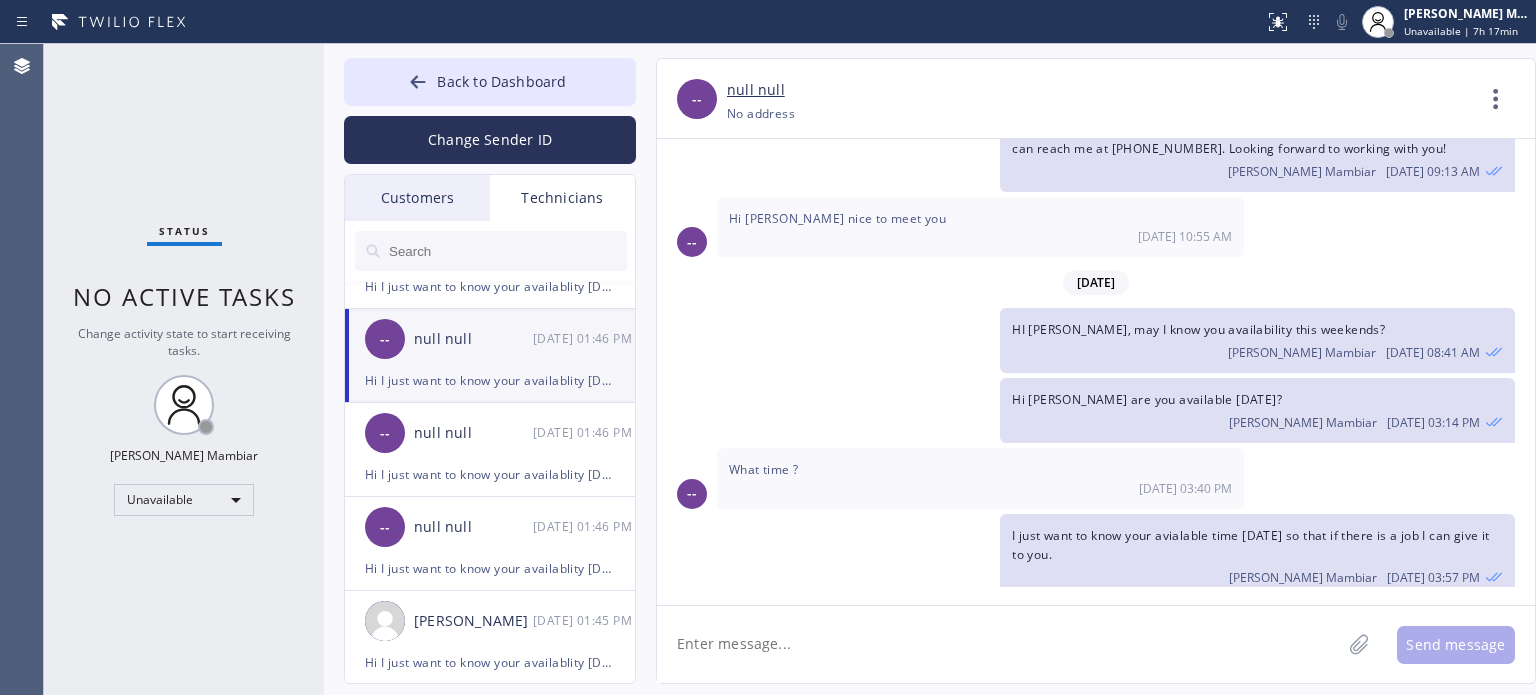 scroll, scrollTop: 72, scrollLeft: 0, axis: vertical 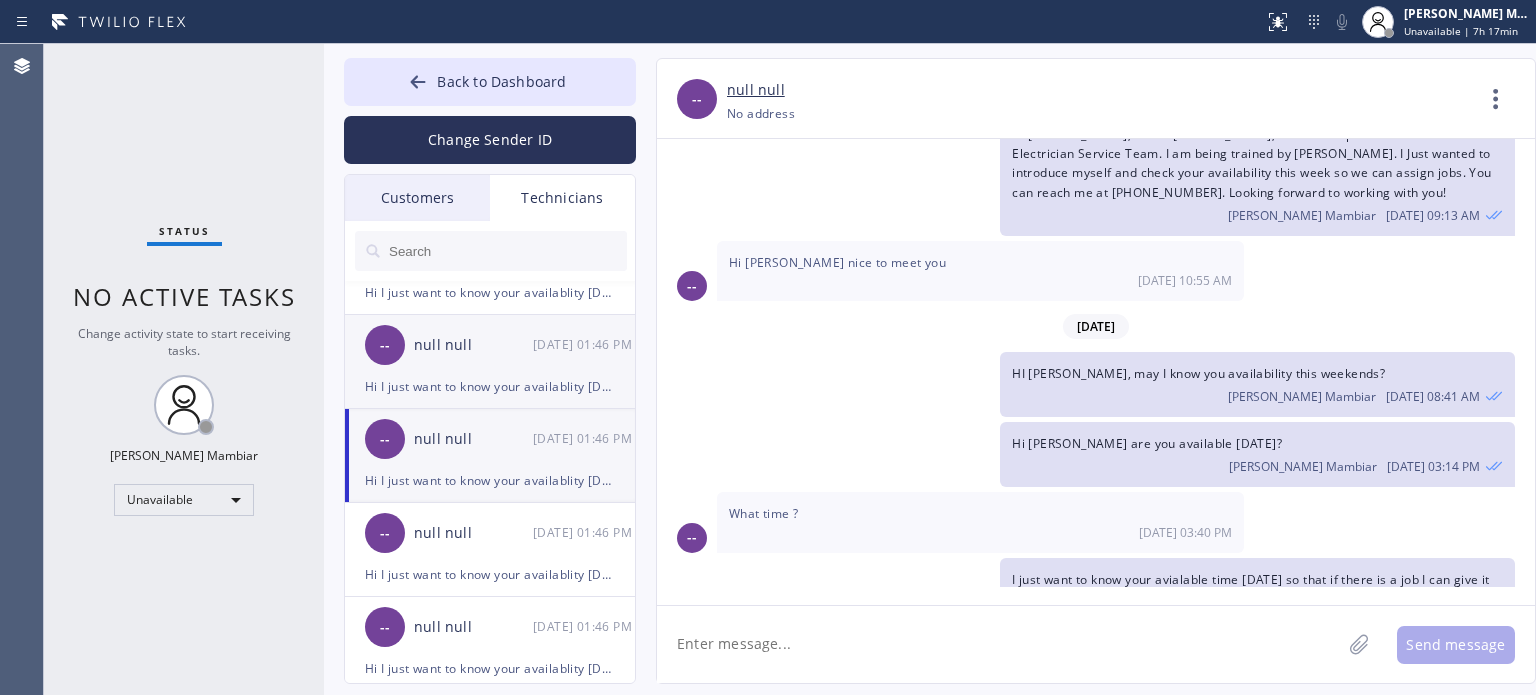 click on "Hi I just want to know your availablity [DATE] and [DATE]?" at bounding box center (490, 386) 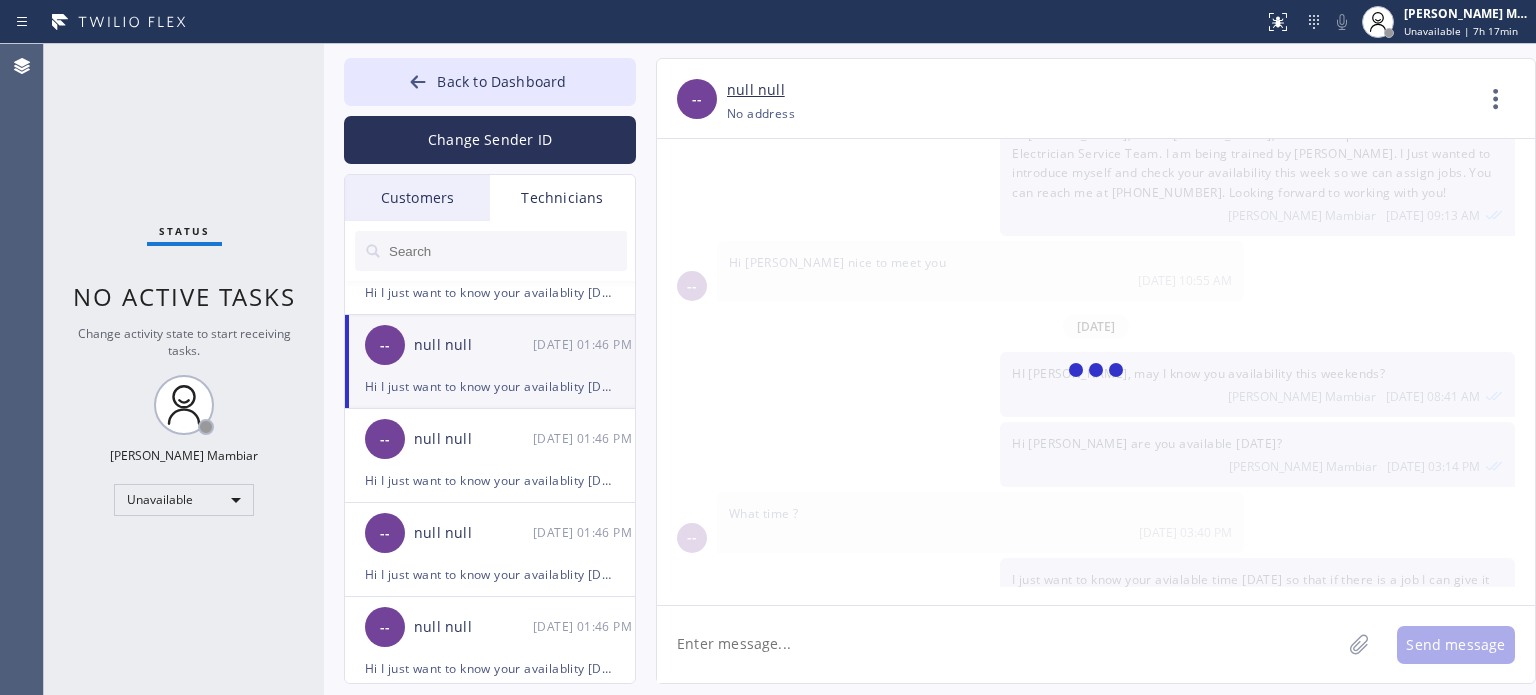 scroll, scrollTop: 5098, scrollLeft: 0, axis: vertical 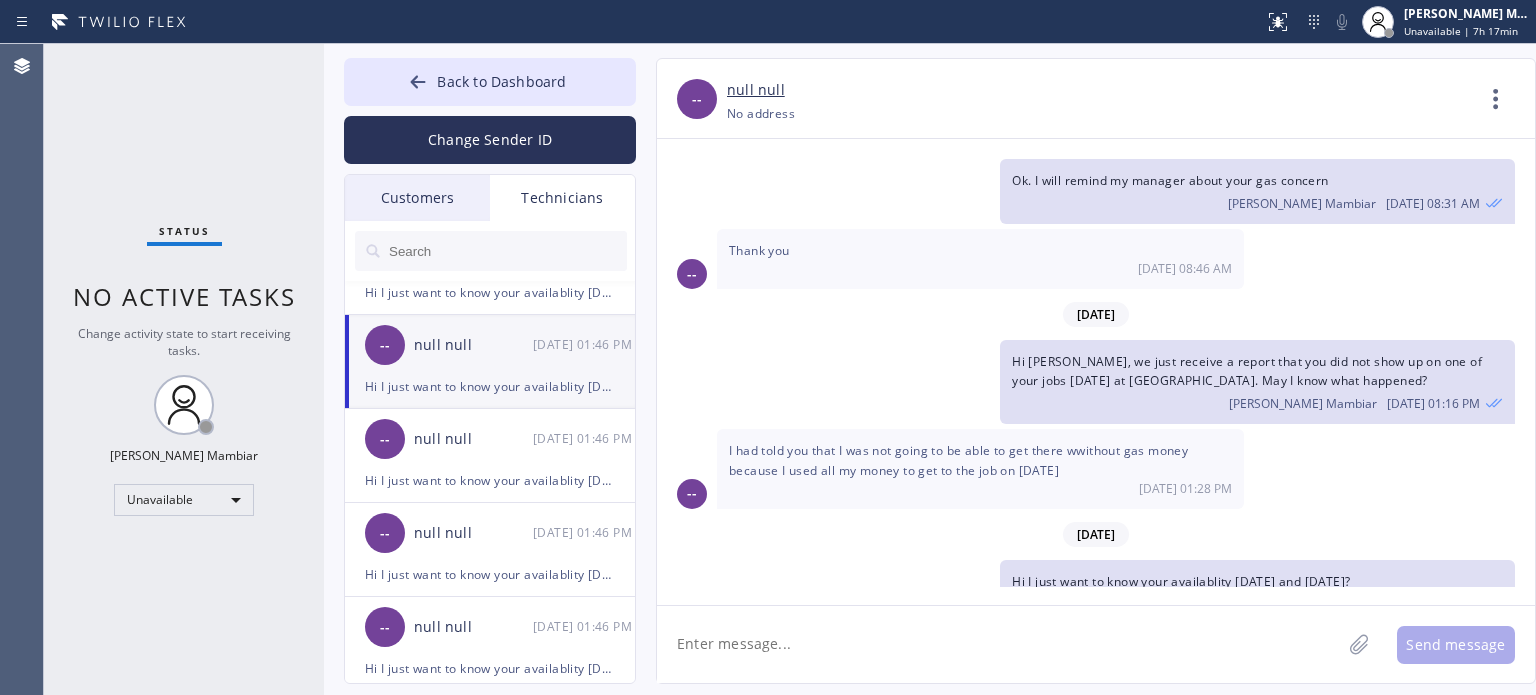 click 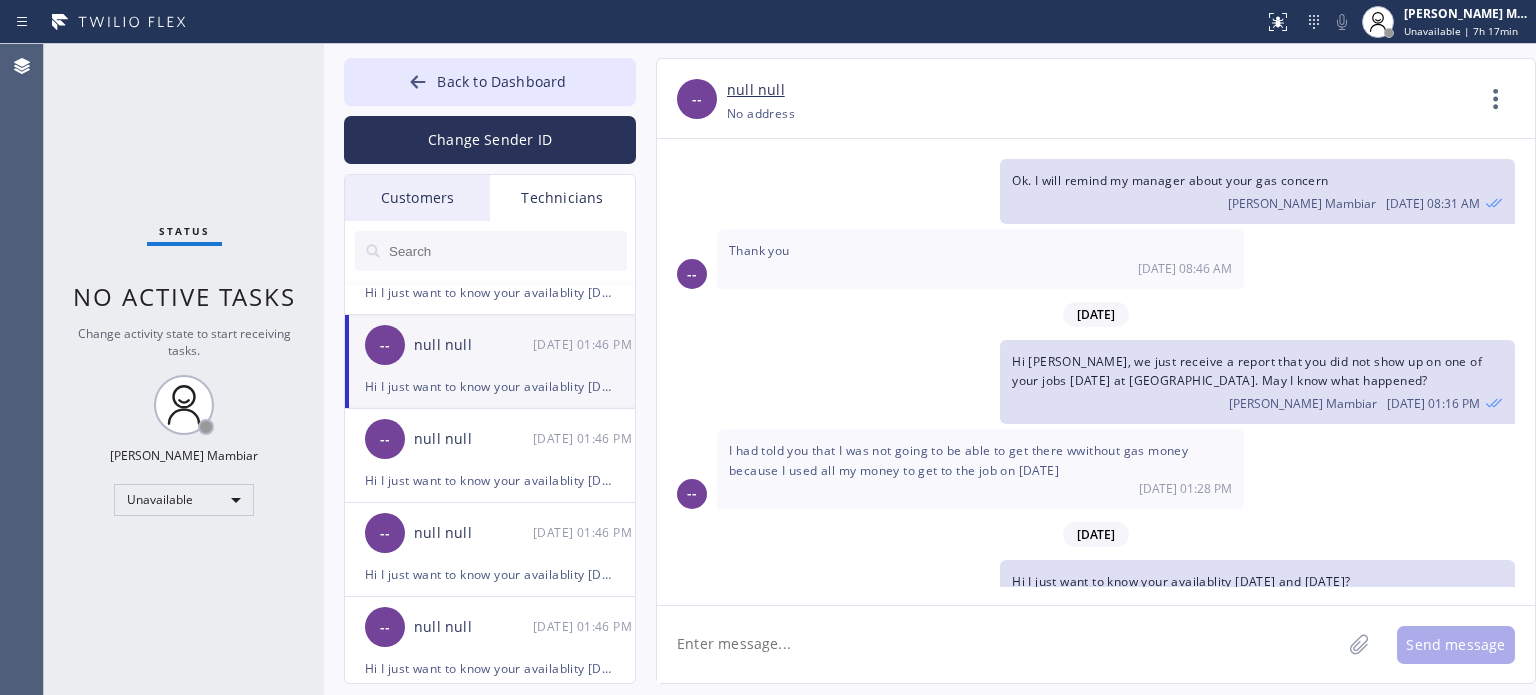 paste on "Hi [PERSON_NAME] we have a job at [GEOGRAPHIC_DATA]. can you take this job? We realy need someone to do this job [DATE] I hope you are available." 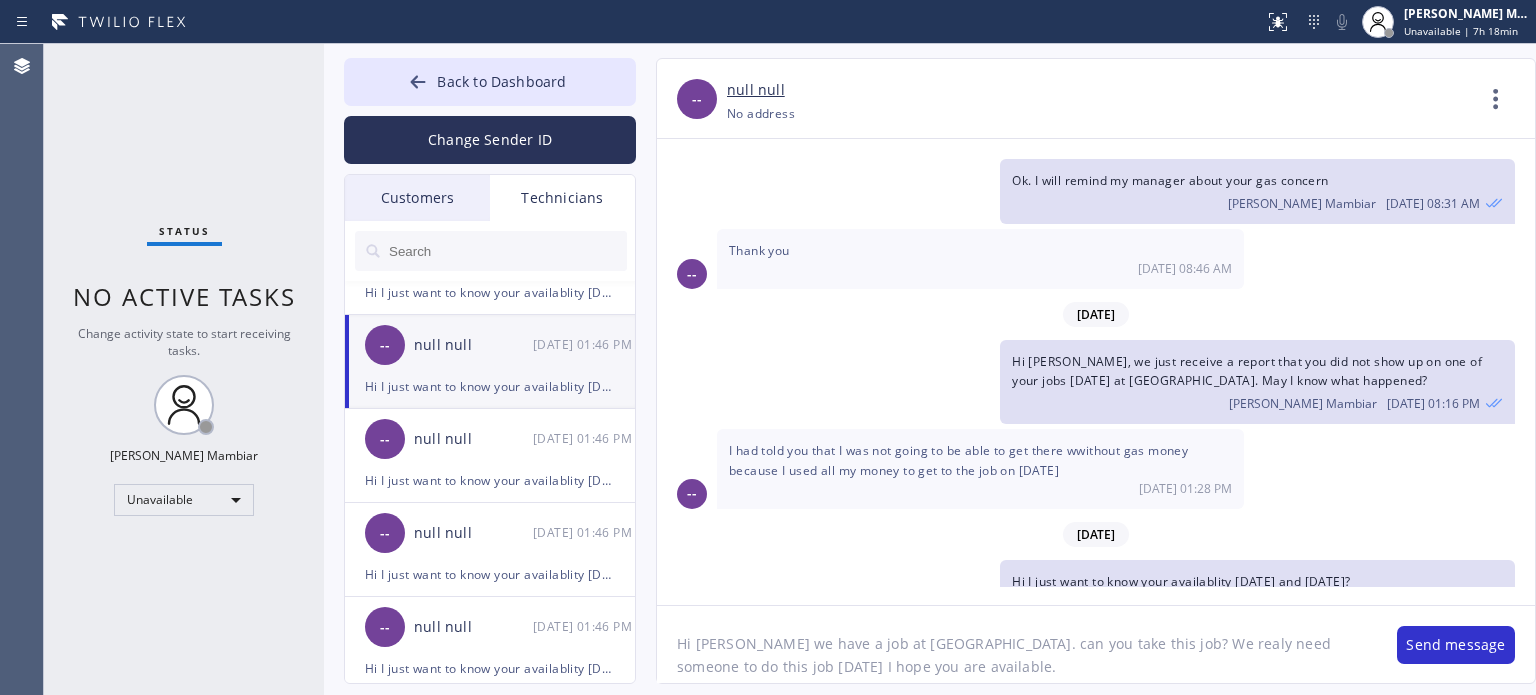 drag, startPoint x: 735, startPoint y: 638, endPoint x: 697, endPoint y: 631, distance: 38.63936 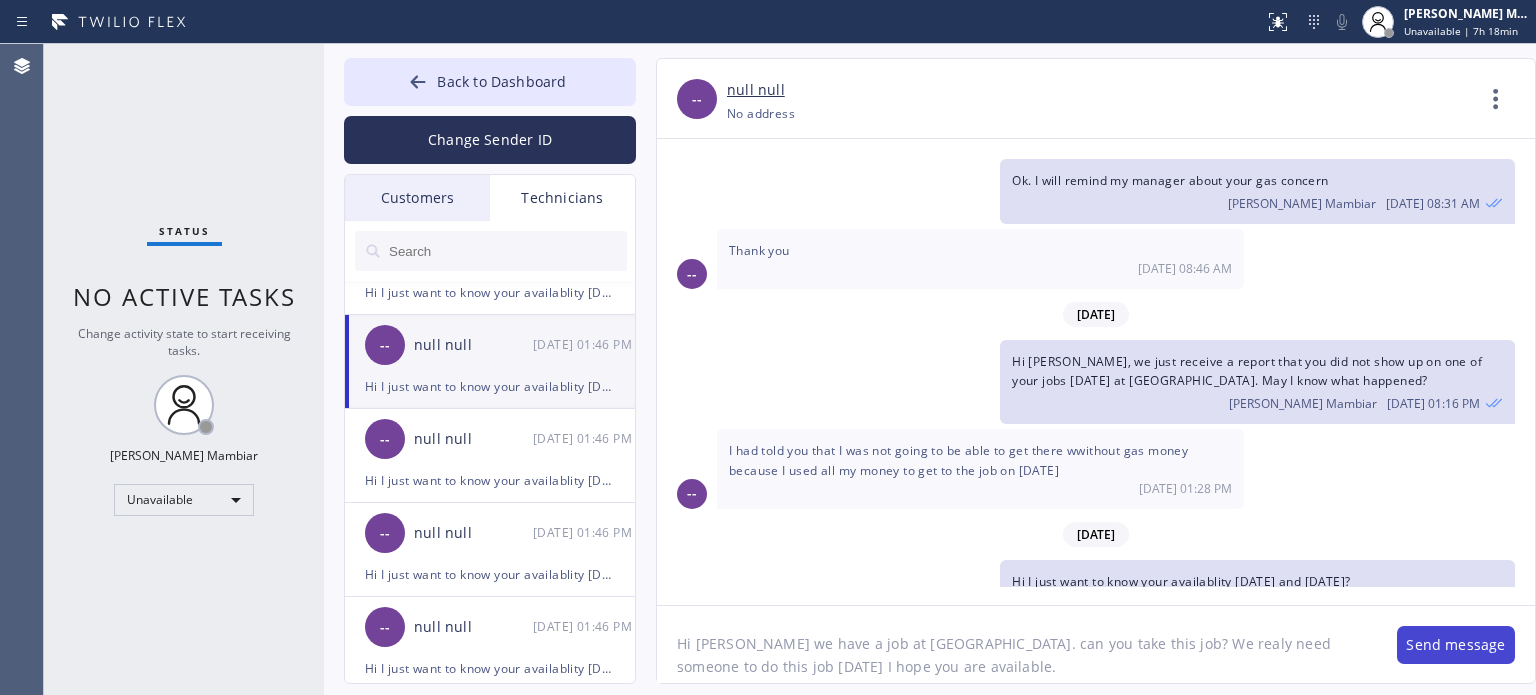 type on "Hi [PERSON_NAME] we have a job at [GEOGRAPHIC_DATA]. can you take this job? We realy need someone to do this job [DATE] I hope you are available." 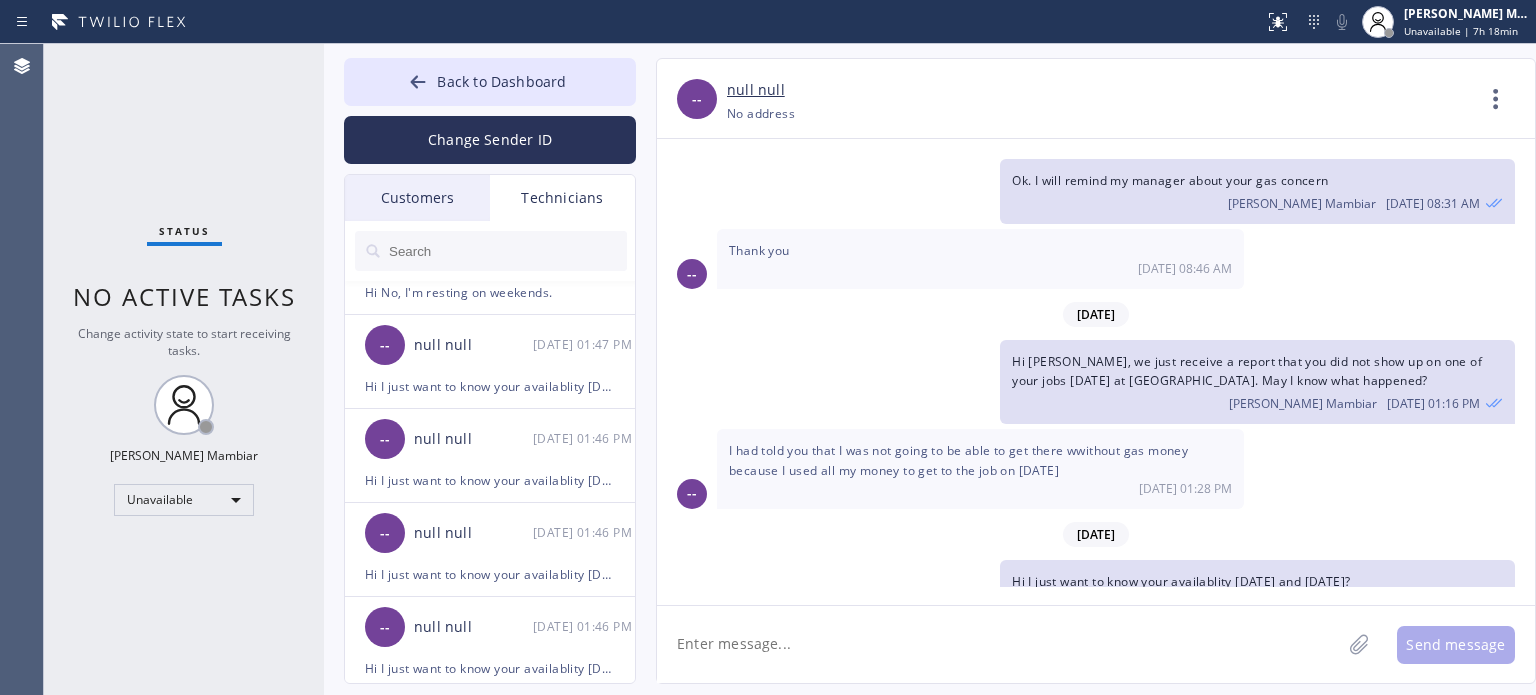 scroll, scrollTop: 5187, scrollLeft: 0, axis: vertical 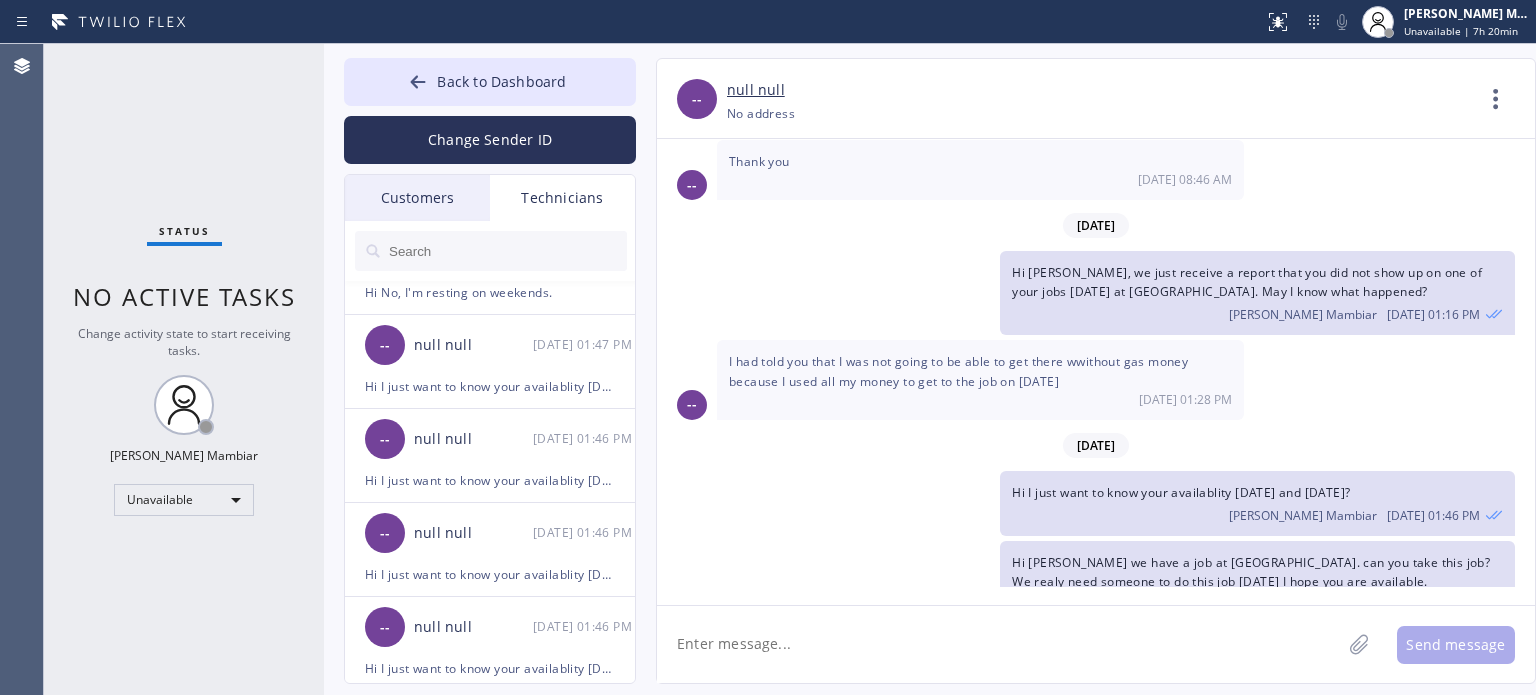 click on "[DATE] Hi [PERSON_NAME] here. We have an available job right now can you take jobs [DATE]? [PERSON_NAME] Mambiar [DATE] 11:28 AM we have a breaker problem regarding our washer and dryer receptacle  there's no electricity / house-ho/ [STREET_ADDRESS][PERSON_NAME] [PERSON_NAME] Mambiar [DATE] 11:30 AM -- [DATE] 11:34 AM -- I don't mind [DATE] 11:35 AM -- I won't be able to arrive until about 3pm if that's ok [DATE] 11:36 AM Ok, I added 2 jobs [DATE] . Can you check please? [PERSON_NAME] Mambiar [DATE] 11:37 AM -- Yes I will  [DATE] 11:38 AM Just to confrim you are available [DATE] after 3pm? [PERSON_NAME] Mambiar [DATE] 11:38 AM -- Yes  [DATE] 11:38 AM Ok Thank you I will let you know if you have a job [DATE]. [PERSON_NAME] Mambiar [DATE] 11:39 AM Hi [PERSON_NAME], I added a job for you [DATE]. [PERSON_NAME] Mambiar [DATE] 12:00 PM [PERSON_NAME] Mambiar [DATE] 12:00 PM -- I tried calling but no answer  [DATE] 02:20 PM -- I'm about 30 minutes away  [DATE] 02:20 PM [PERSON_NAME] Mambiar [DATE] 02:45 PM" at bounding box center (1096, 372) 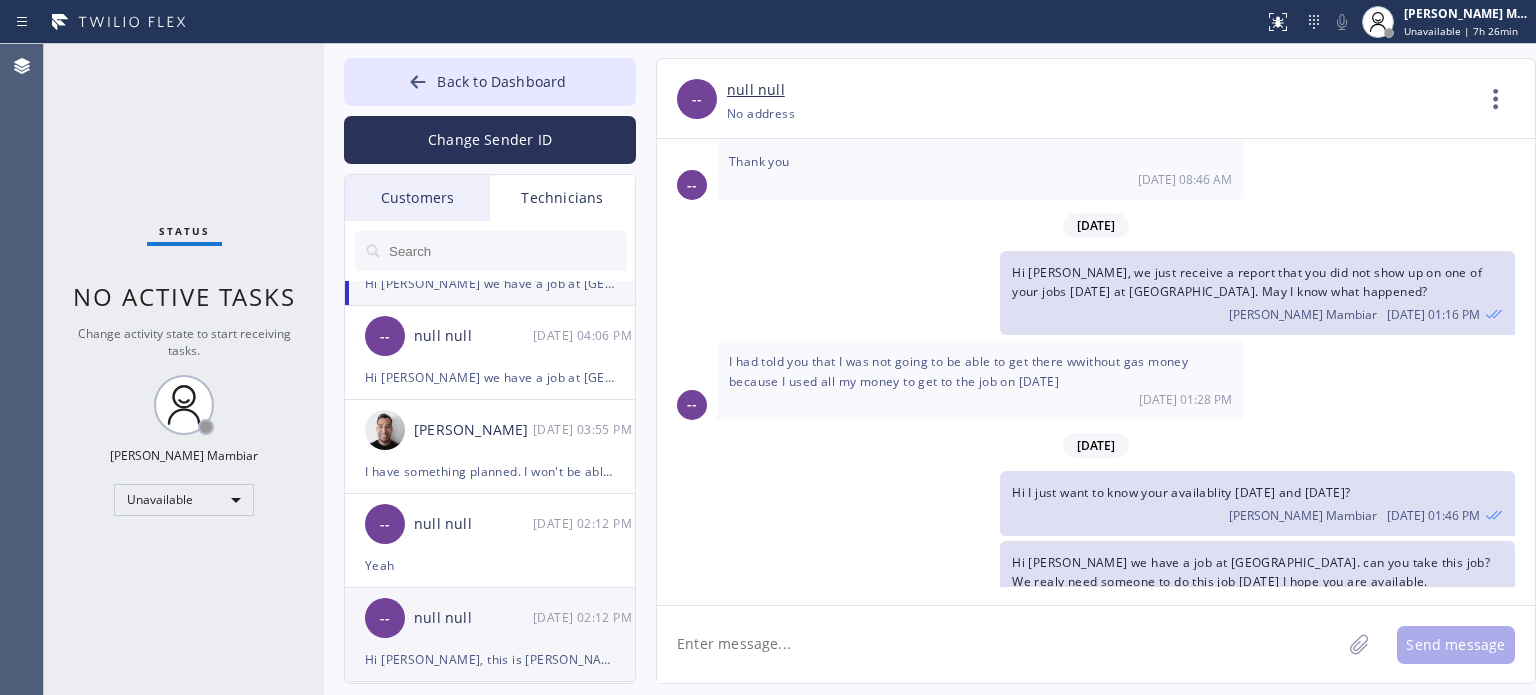 scroll, scrollTop: 0, scrollLeft: 0, axis: both 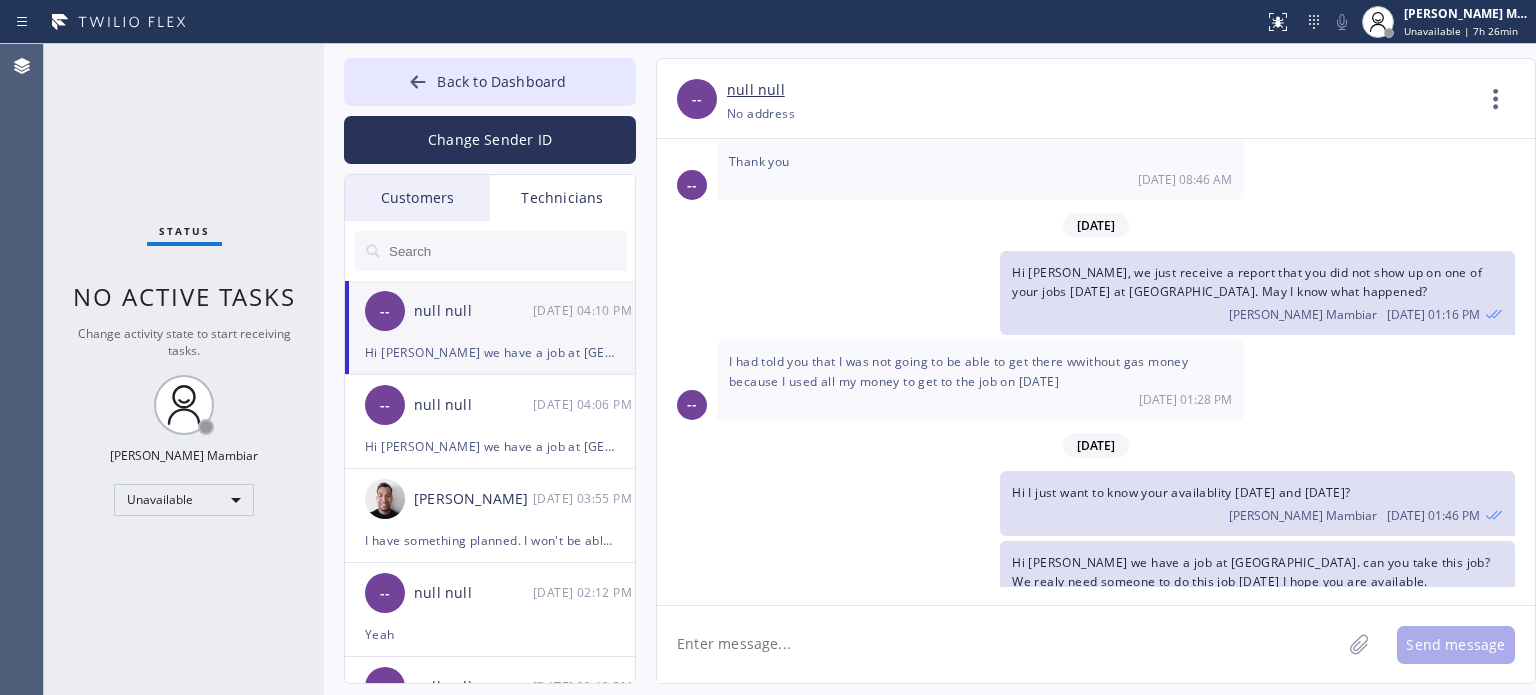 click on "Customers" at bounding box center [417, 198] 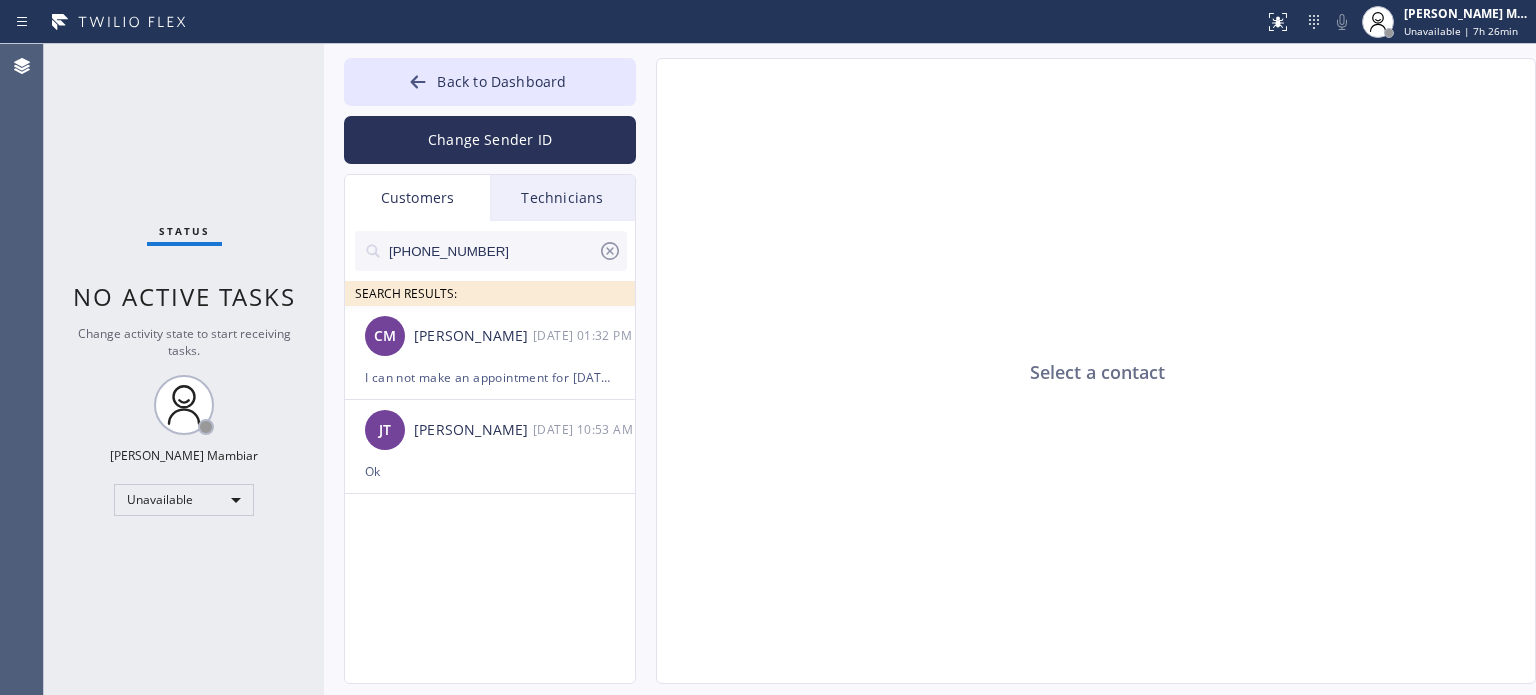 click 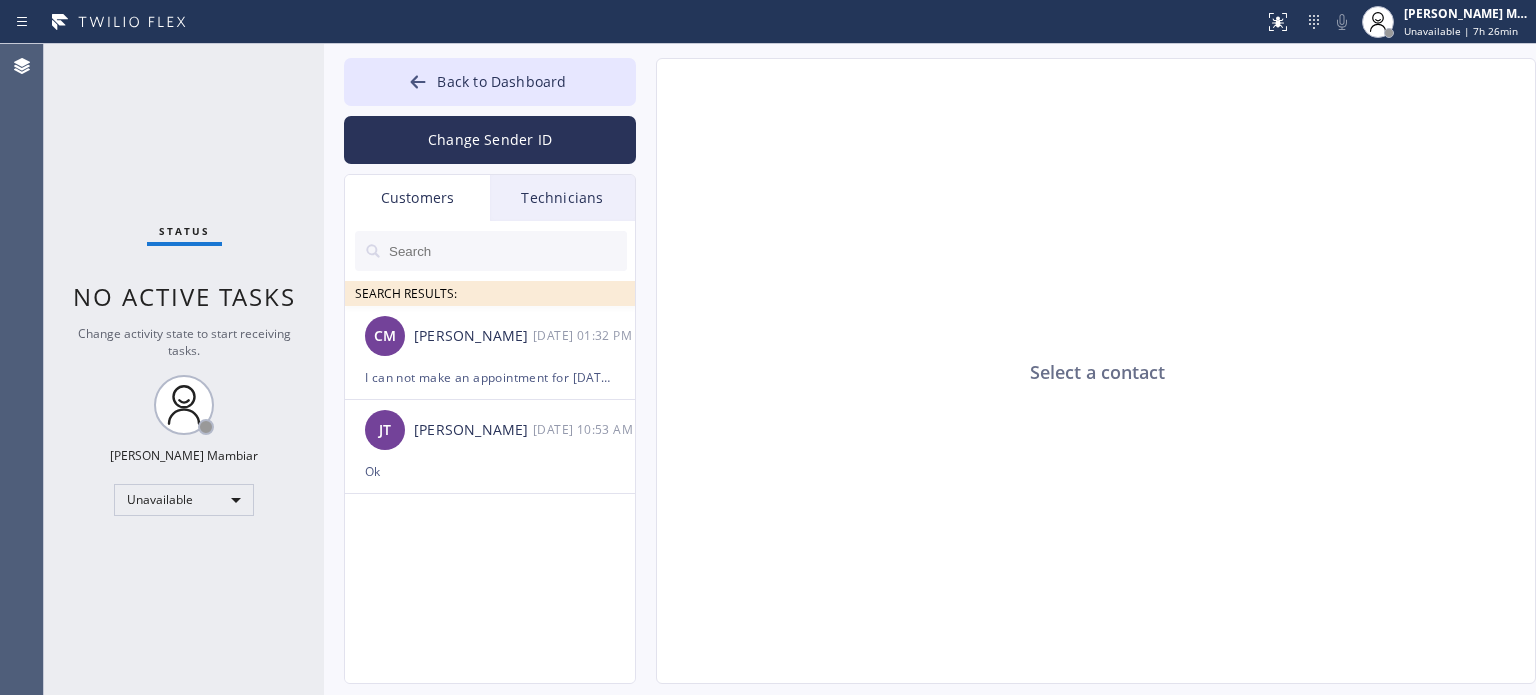 click at bounding box center [507, 251] 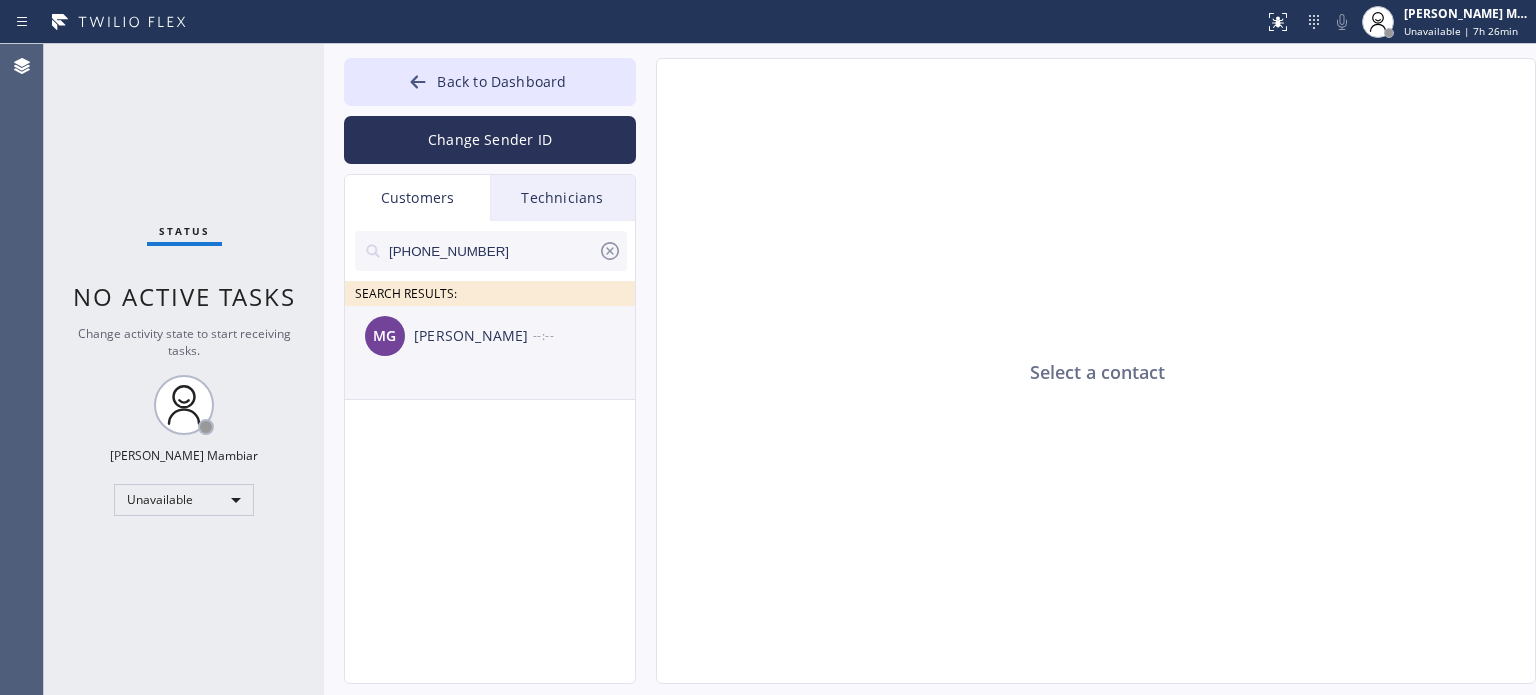 click on "MG [PERSON_NAME] --:--" at bounding box center (491, 336) 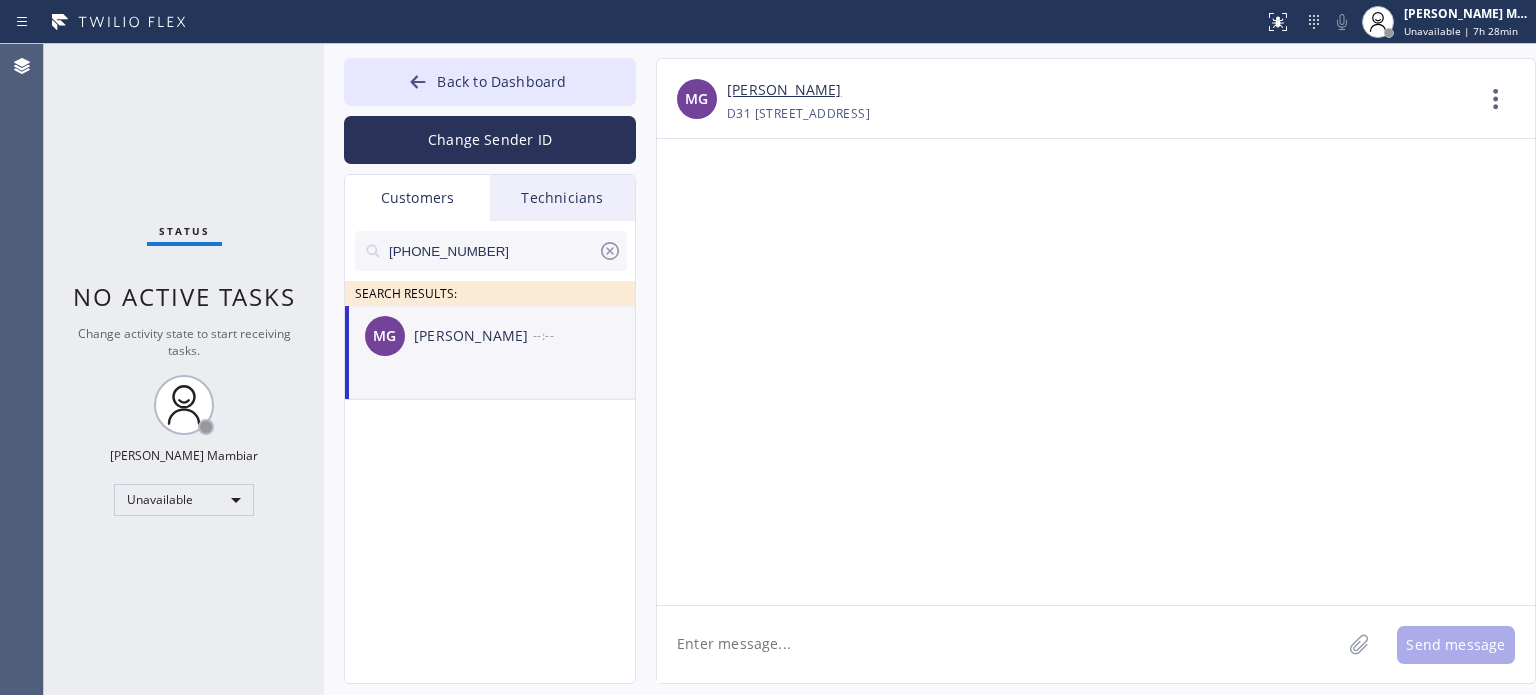 click on "Status   No active tasks     Change activity state to start receiving tasks.   [PERSON_NAME] Mambiar Unavailable" at bounding box center [184, 369] 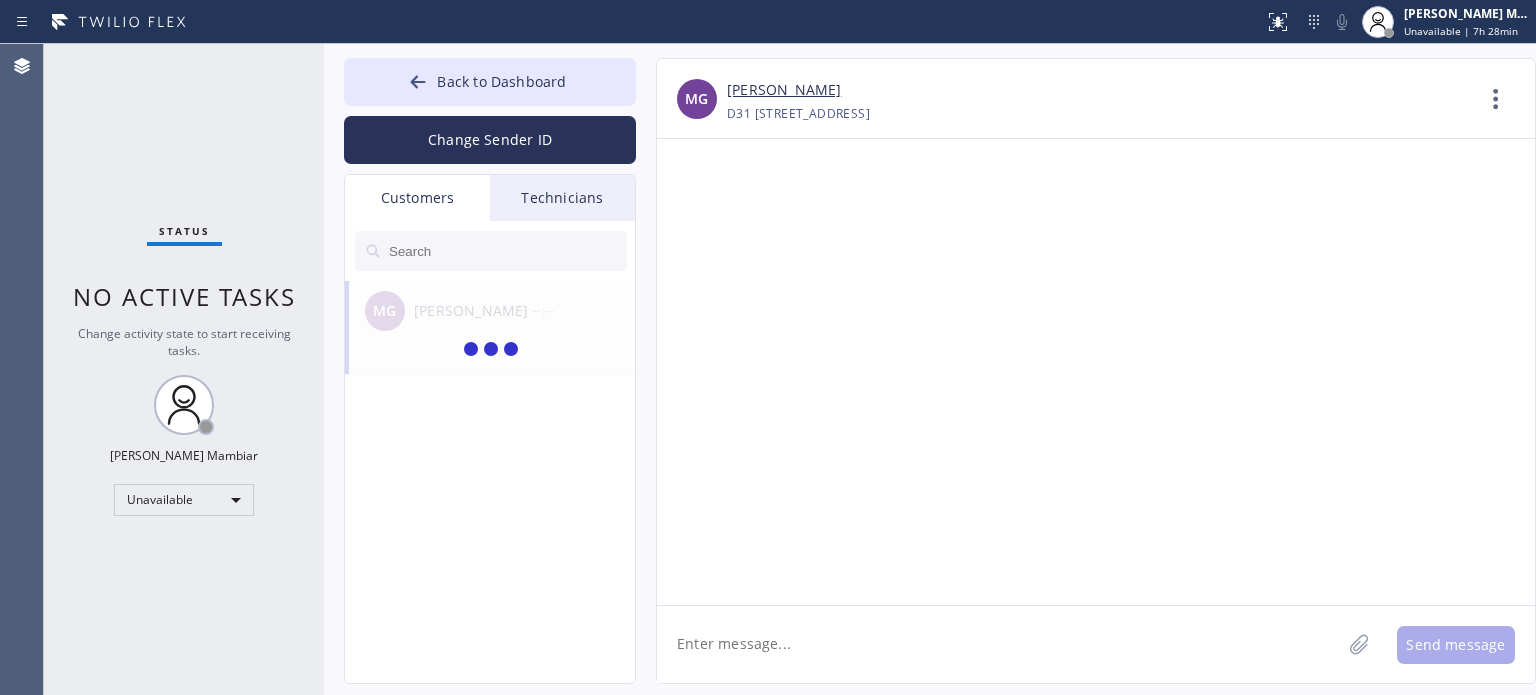 click at bounding box center [507, 251] 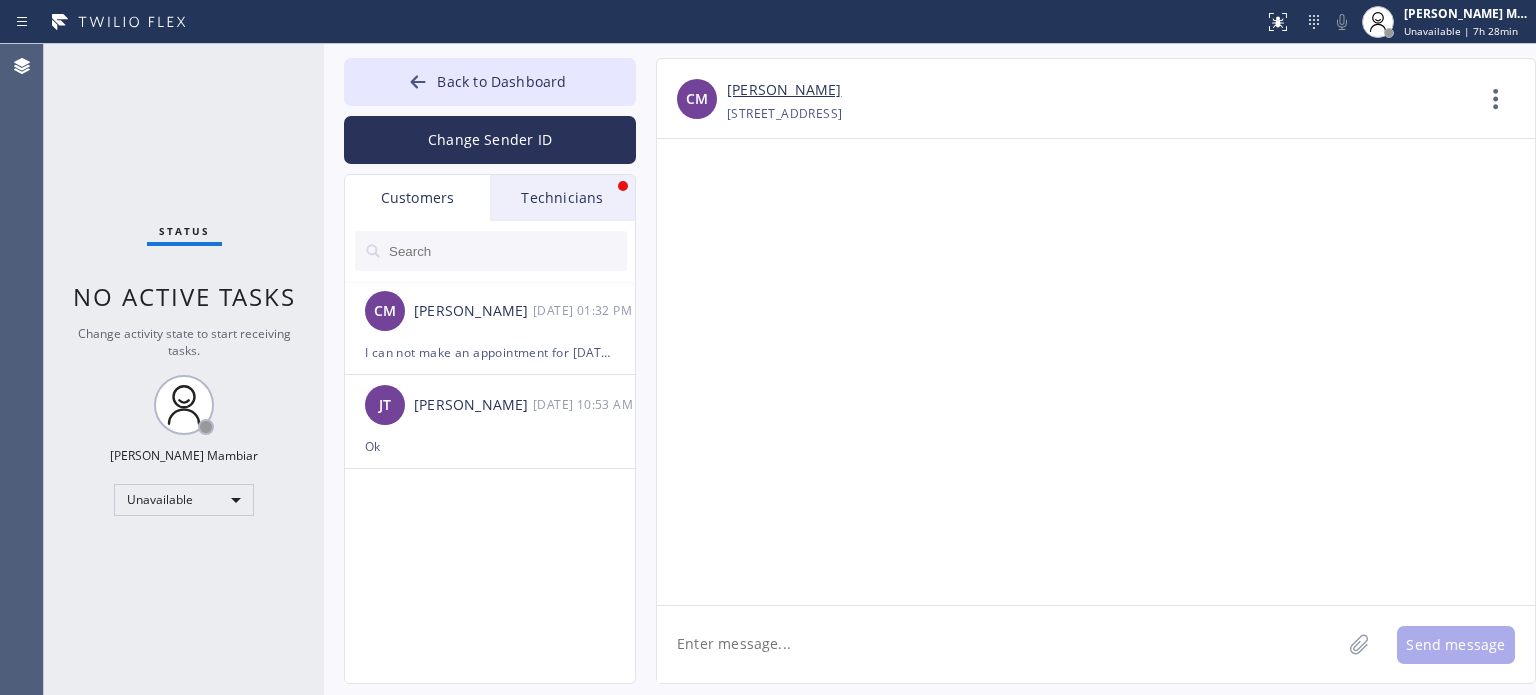 click on "Technicians" at bounding box center (562, 198) 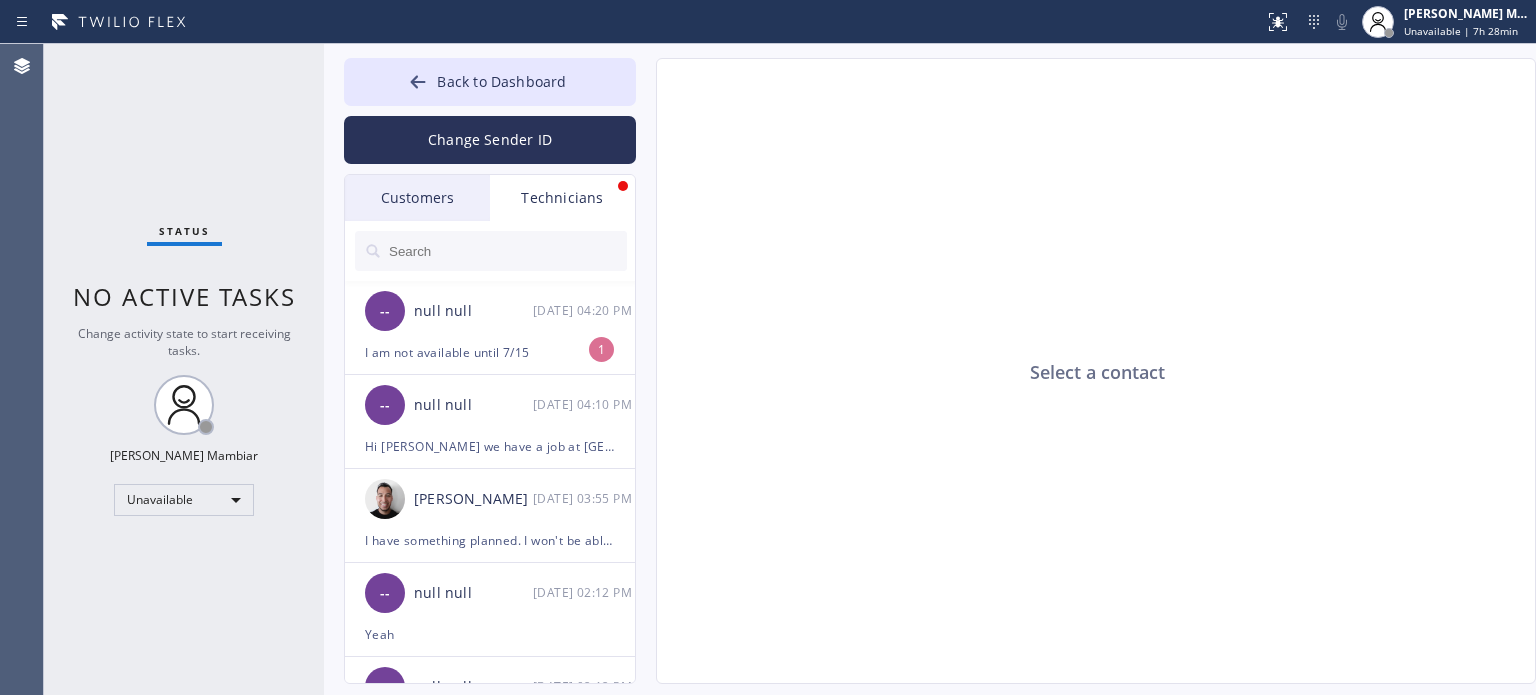click on "Customers" at bounding box center [417, 198] 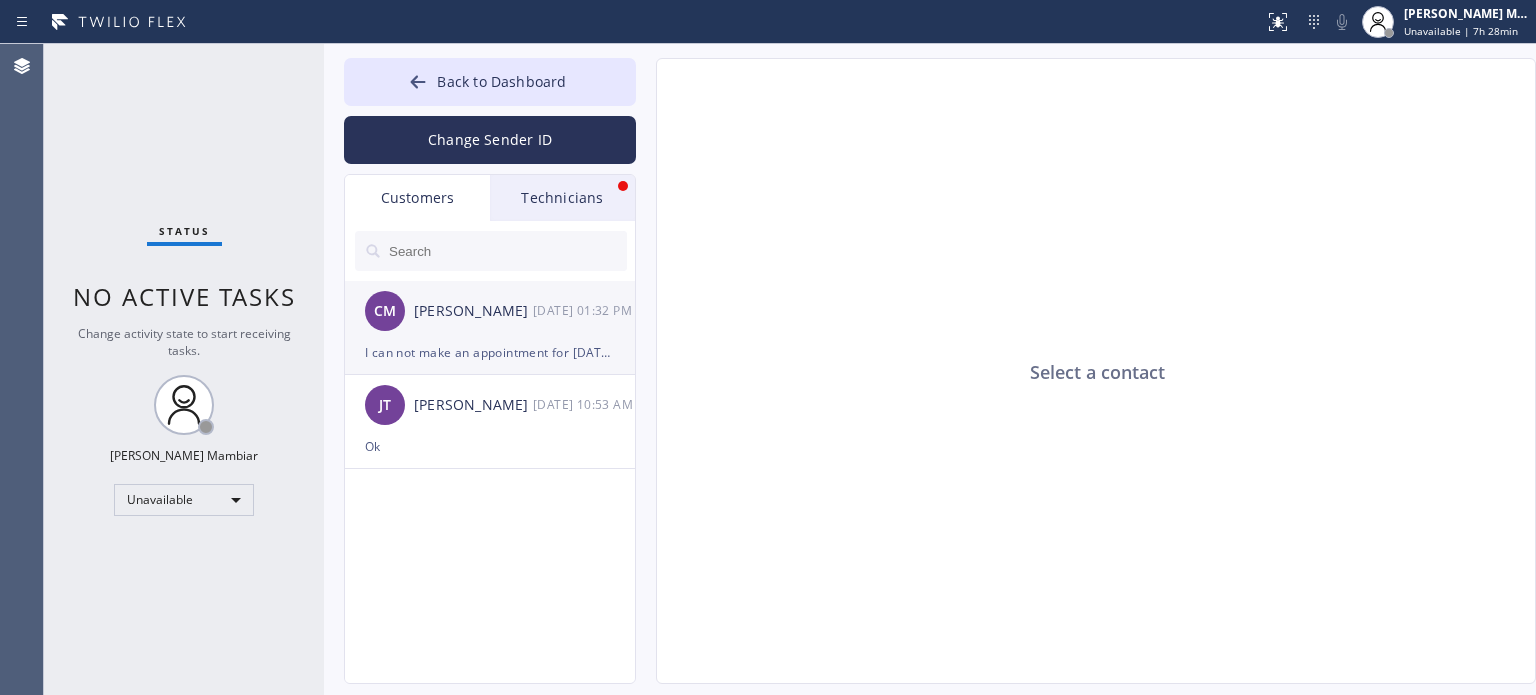 click on "[PERSON_NAME]" at bounding box center [473, 311] 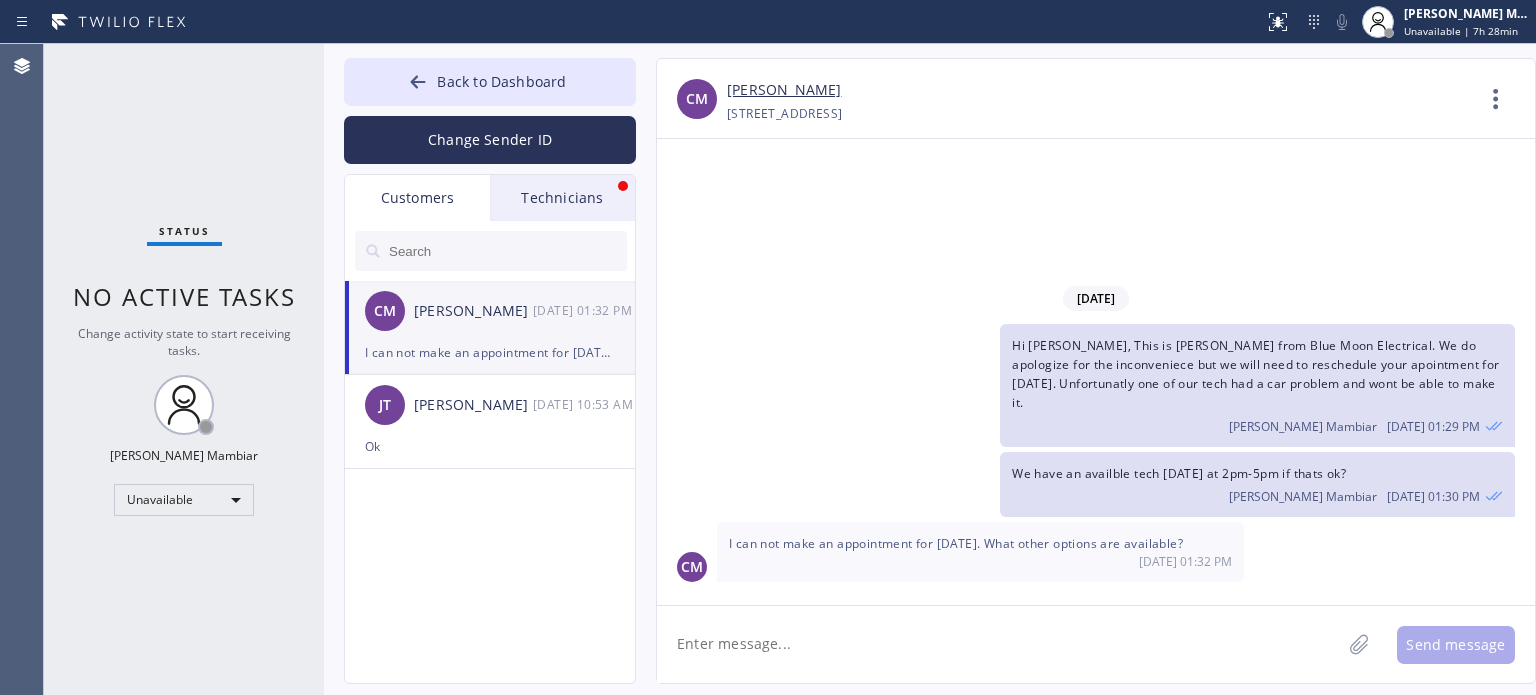 drag, startPoint x: 1204, startPoint y: 543, endPoint x: 704, endPoint y: 544, distance: 500.001 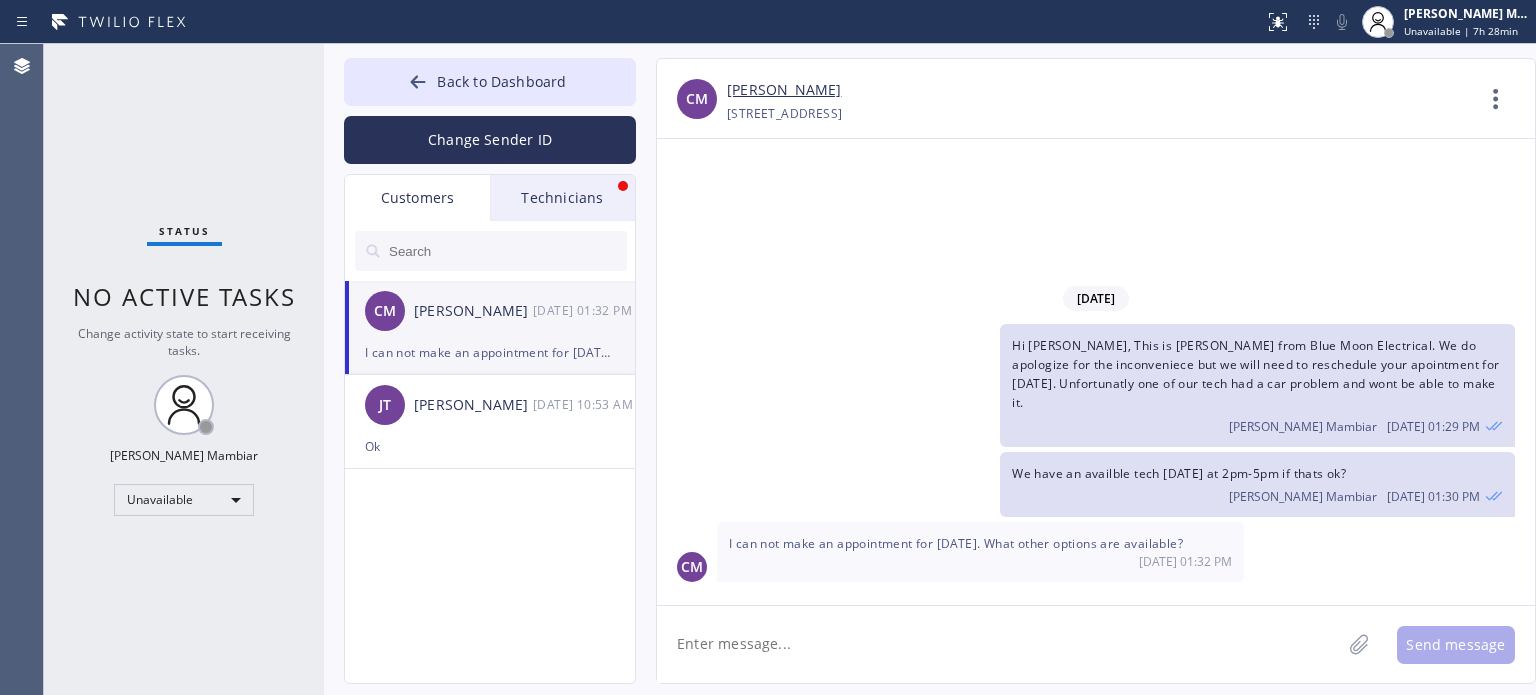 click on "CM I can not make an appointment for [DATE].  What other options are available? [DATE] 01:32 PM" at bounding box center [1096, 552] 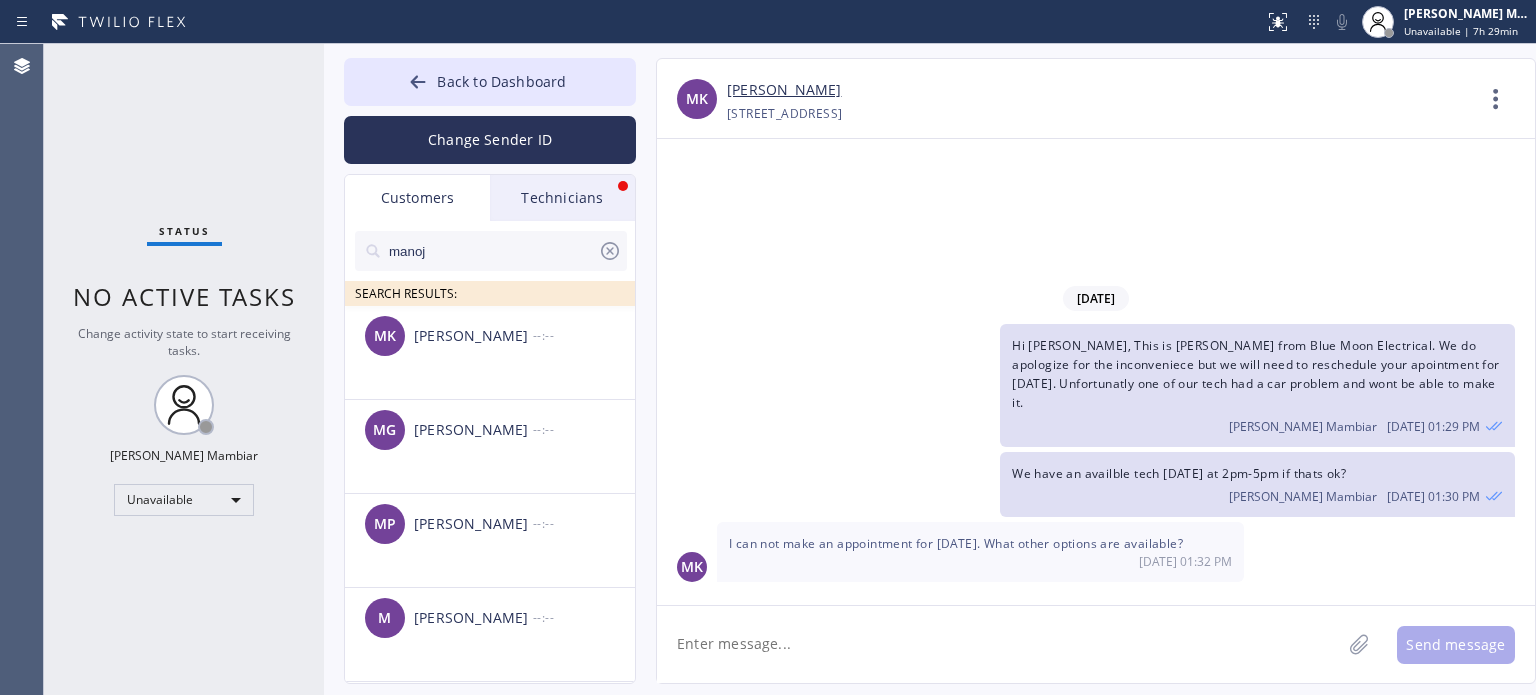 click on "manoj" at bounding box center (492, 251) 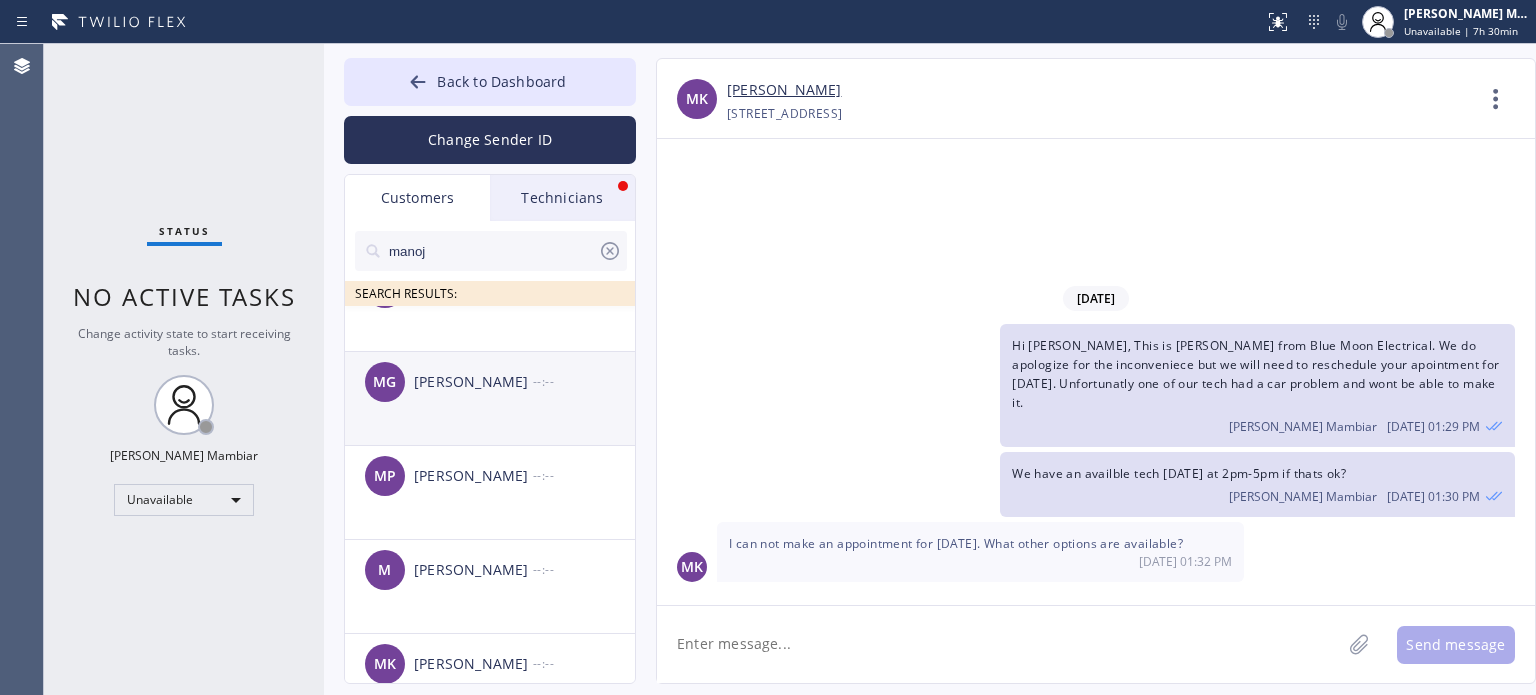 scroll, scrollTop: 0, scrollLeft: 0, axis: both 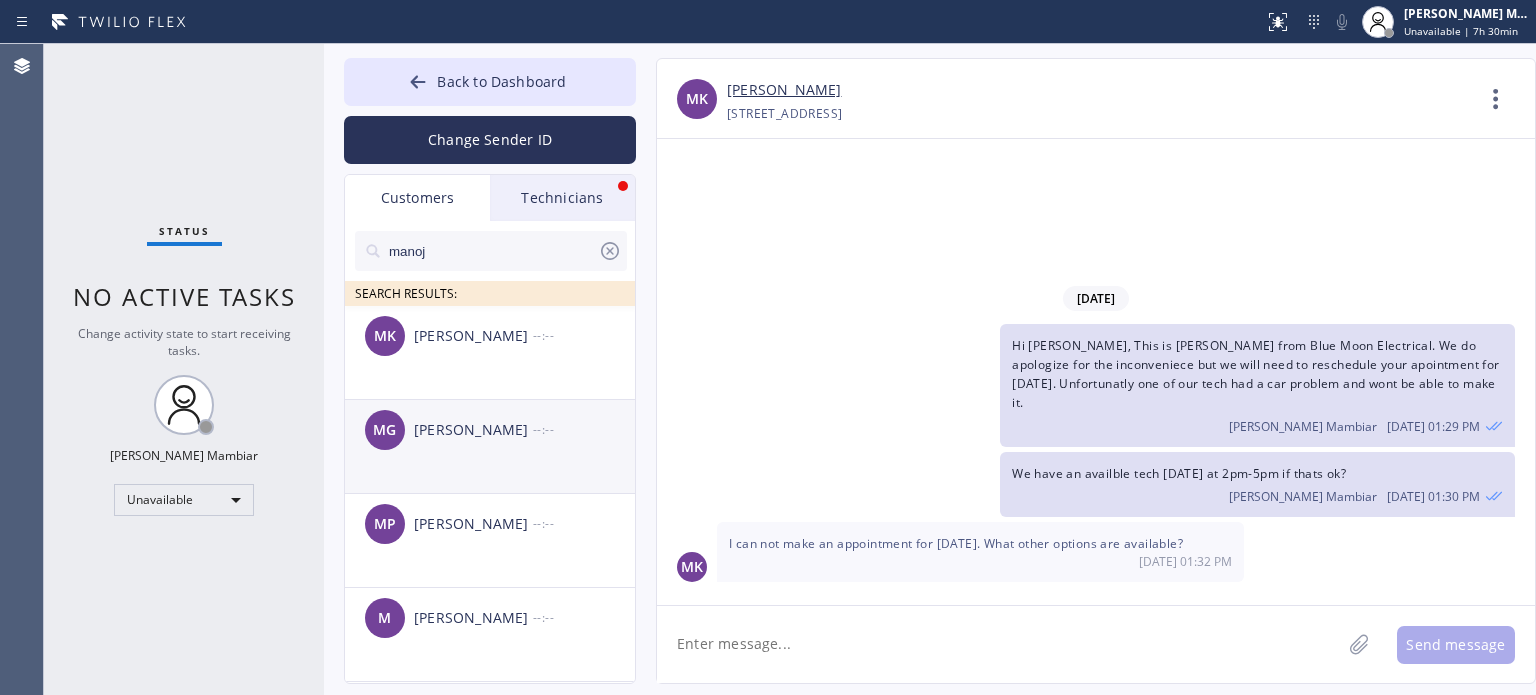 type on "manoj" 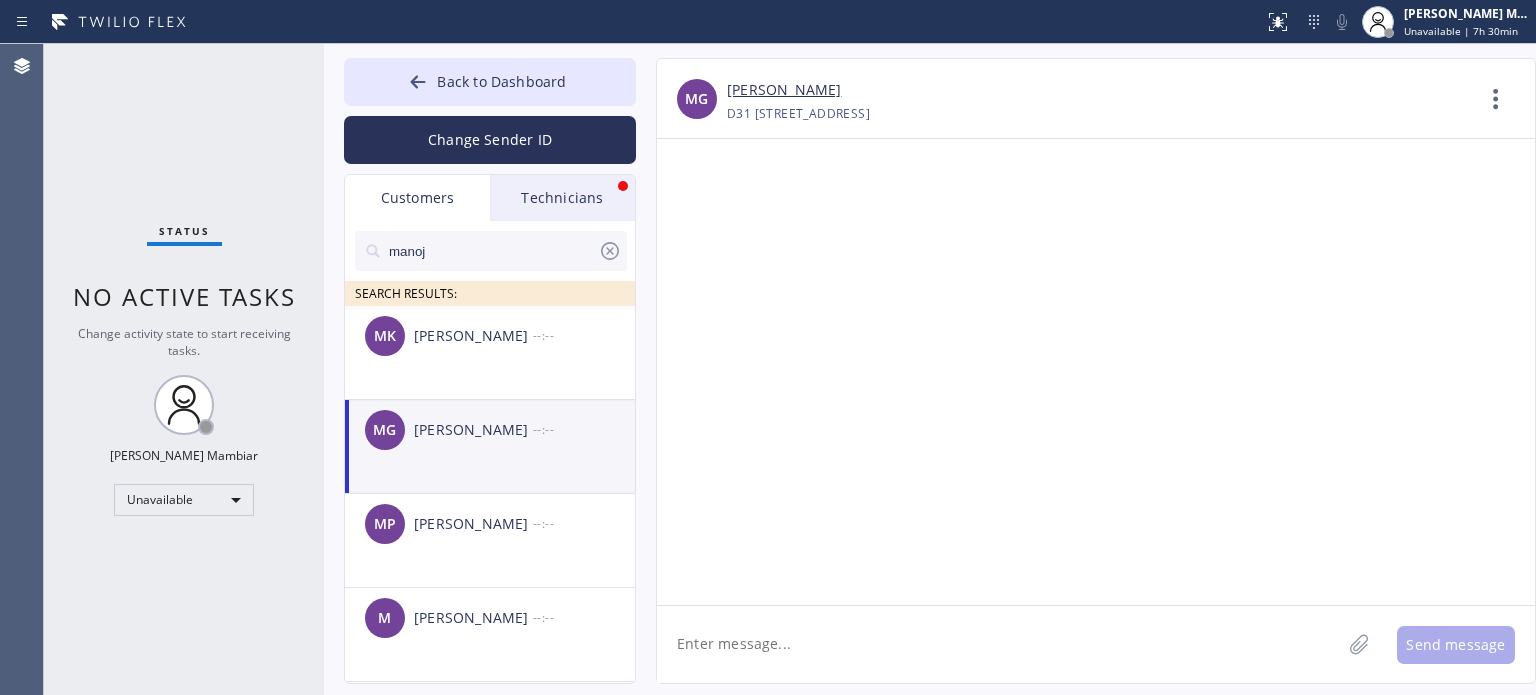click 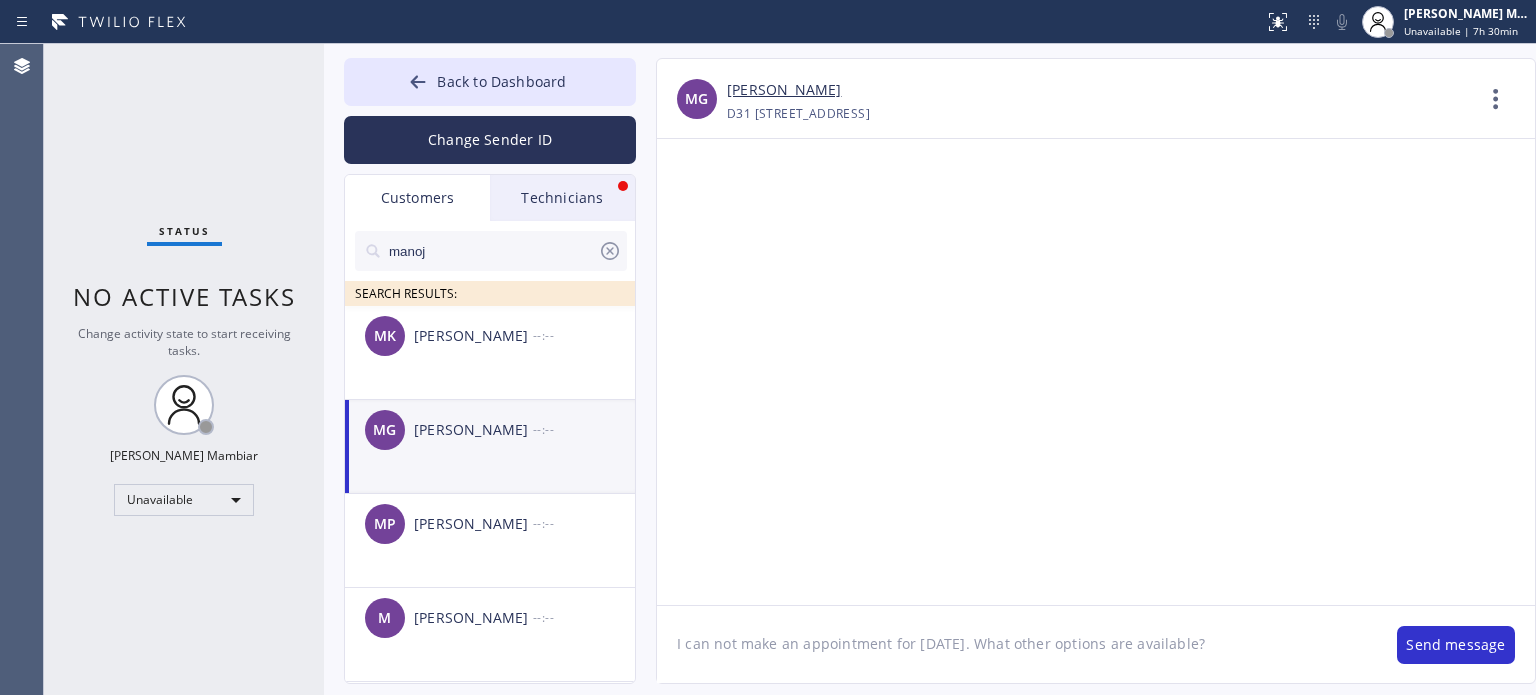 click on "I can not make an appointment for [DATE]. What other options are available?" 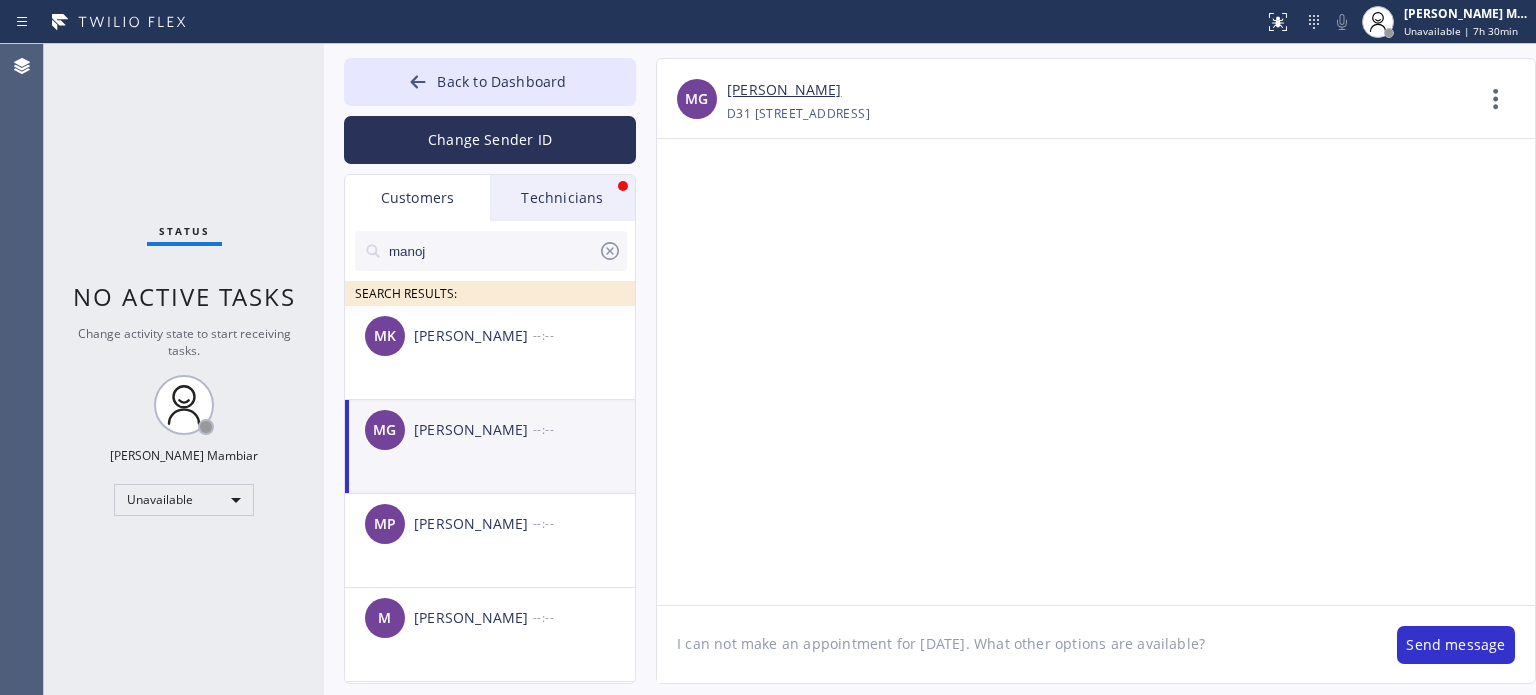 drag, startPoint x: 1238, startPoint y: 667, endPoint x: 476, endPoint y: 695, distance: 762.5143 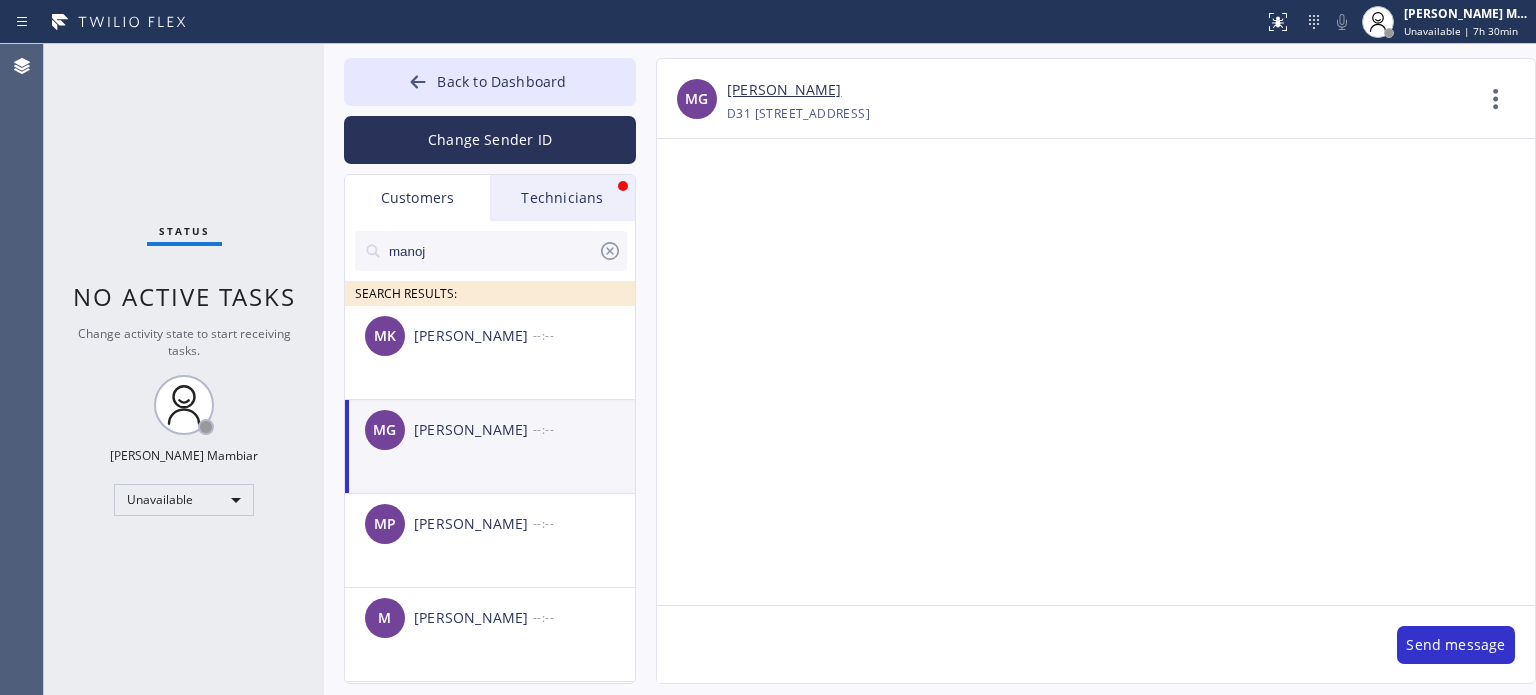type 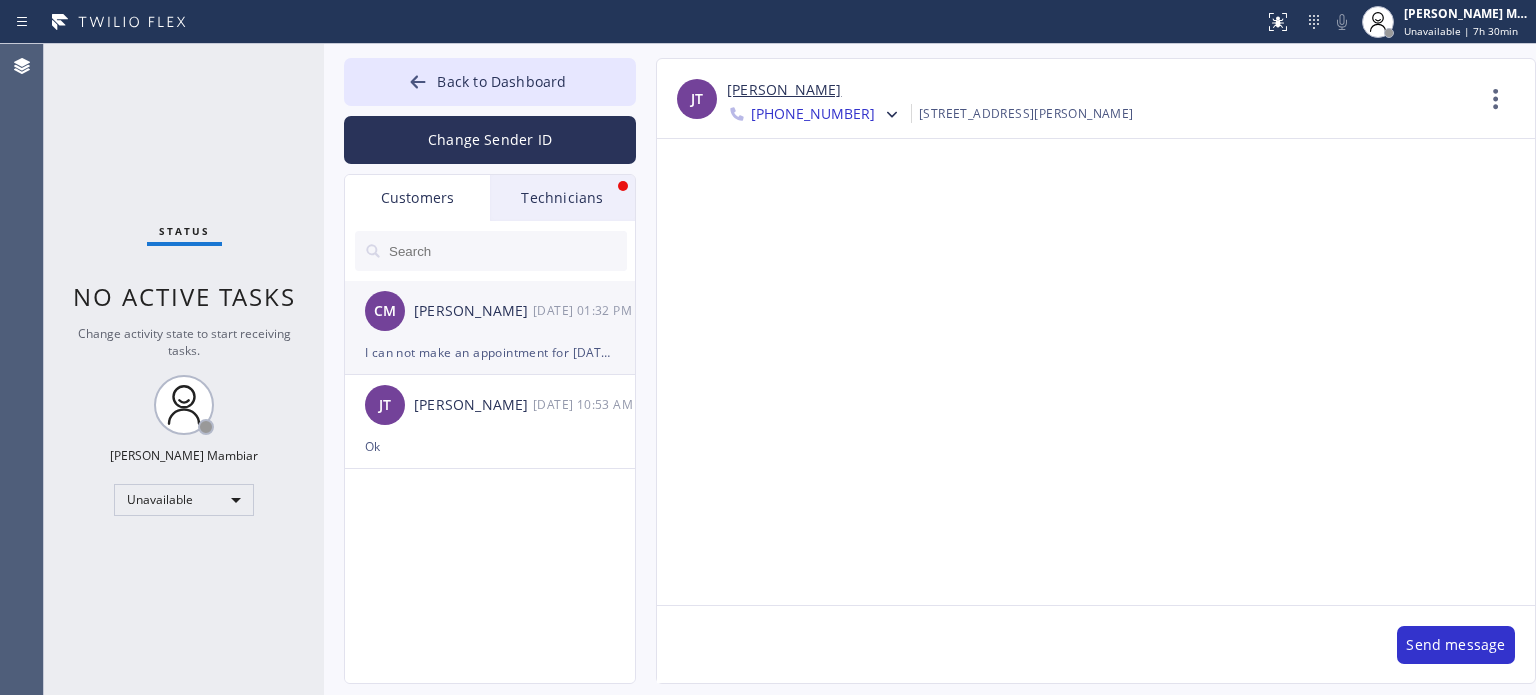 click on "I can not make an appointment for [DATE].  What other options are available?" at bounding box center (490, 352) 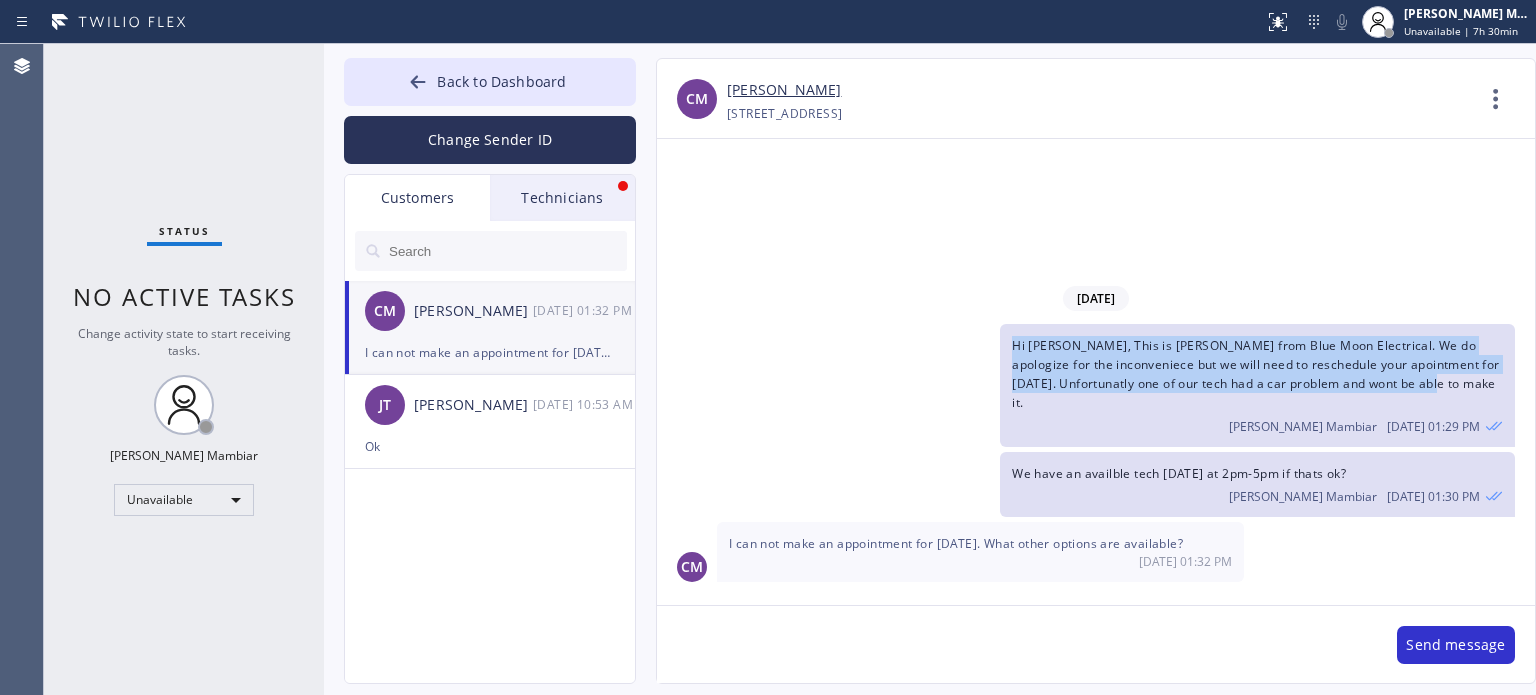 drag, startPoint x: 1012, startPoint y: 369, endPoint x: 1480, endPoint y: 405, distance: 469.38257 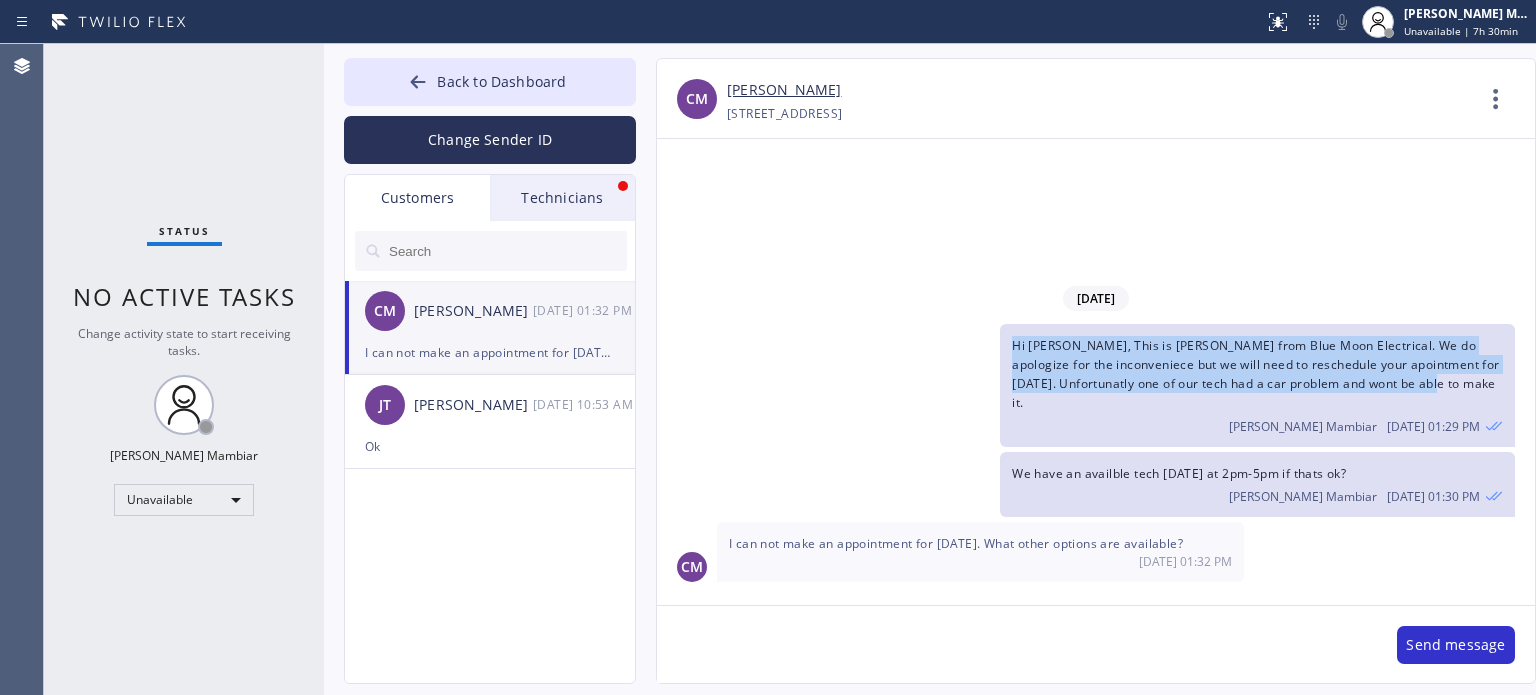 click on "Hi [PERSON_NAME], This is [PERSON_NAME] from Blue Moon Electrical. We do apologize for the inconveniece but we will need to reschedule your apointment for [DATE]. Unfortunatly one of our tech had a car problem and wont  be able to make it. [PERSON_NAME] Mambiar [DATE] 01:29 PM" 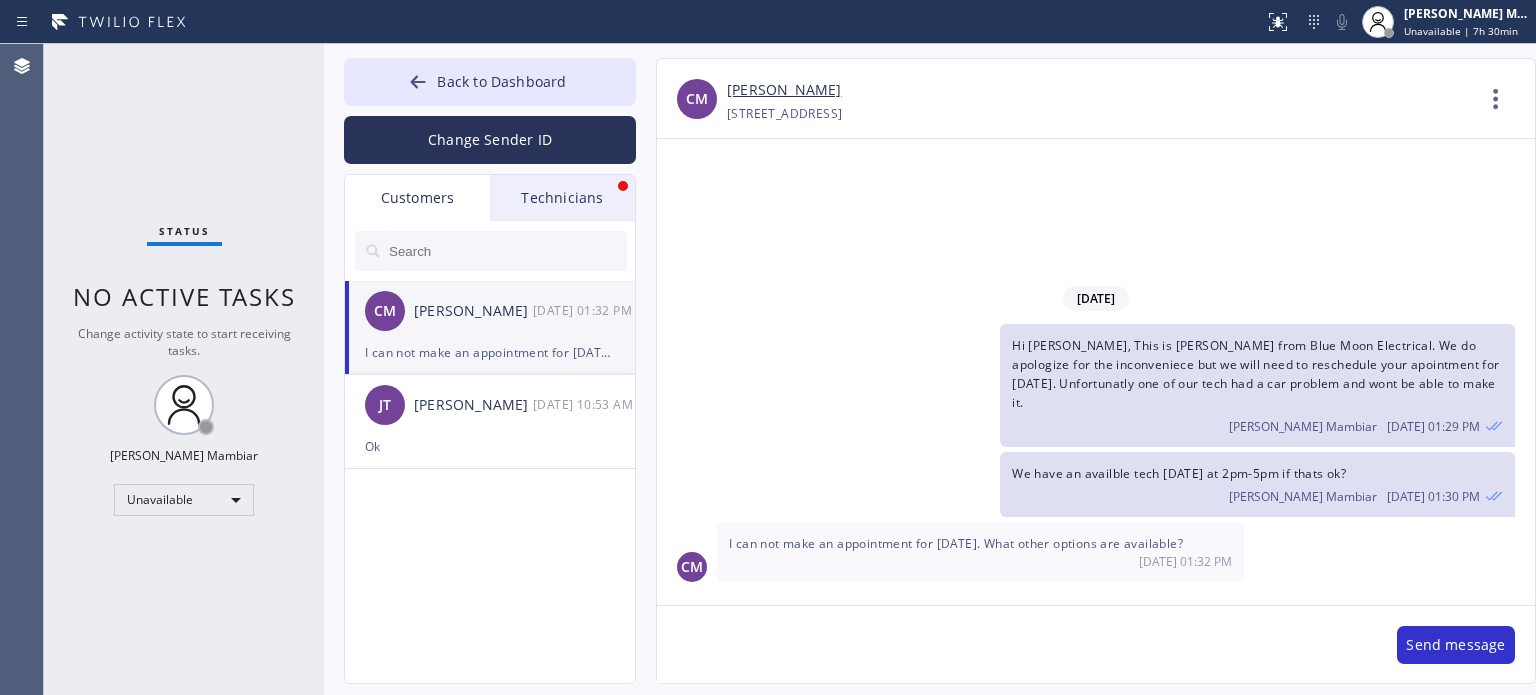 click at bounding box center (507, 251) 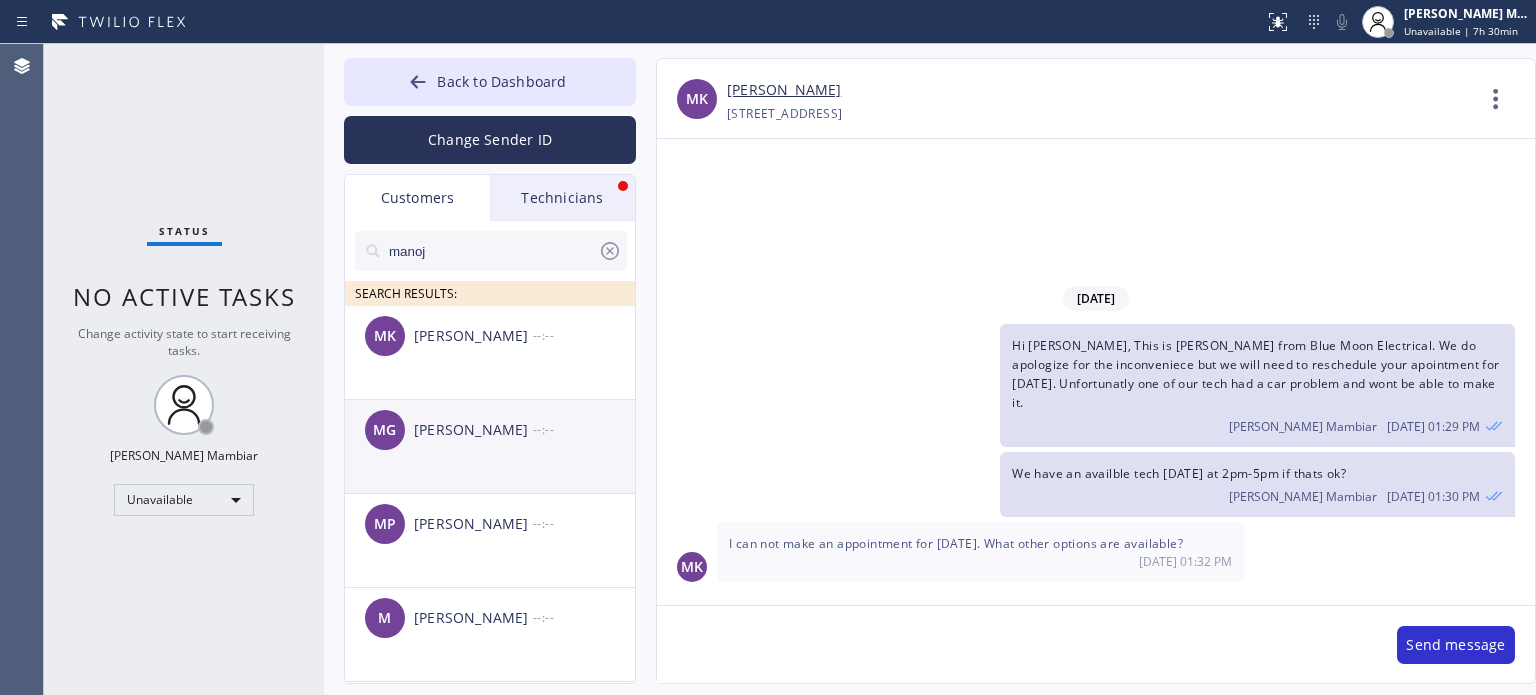 type on "manoj" 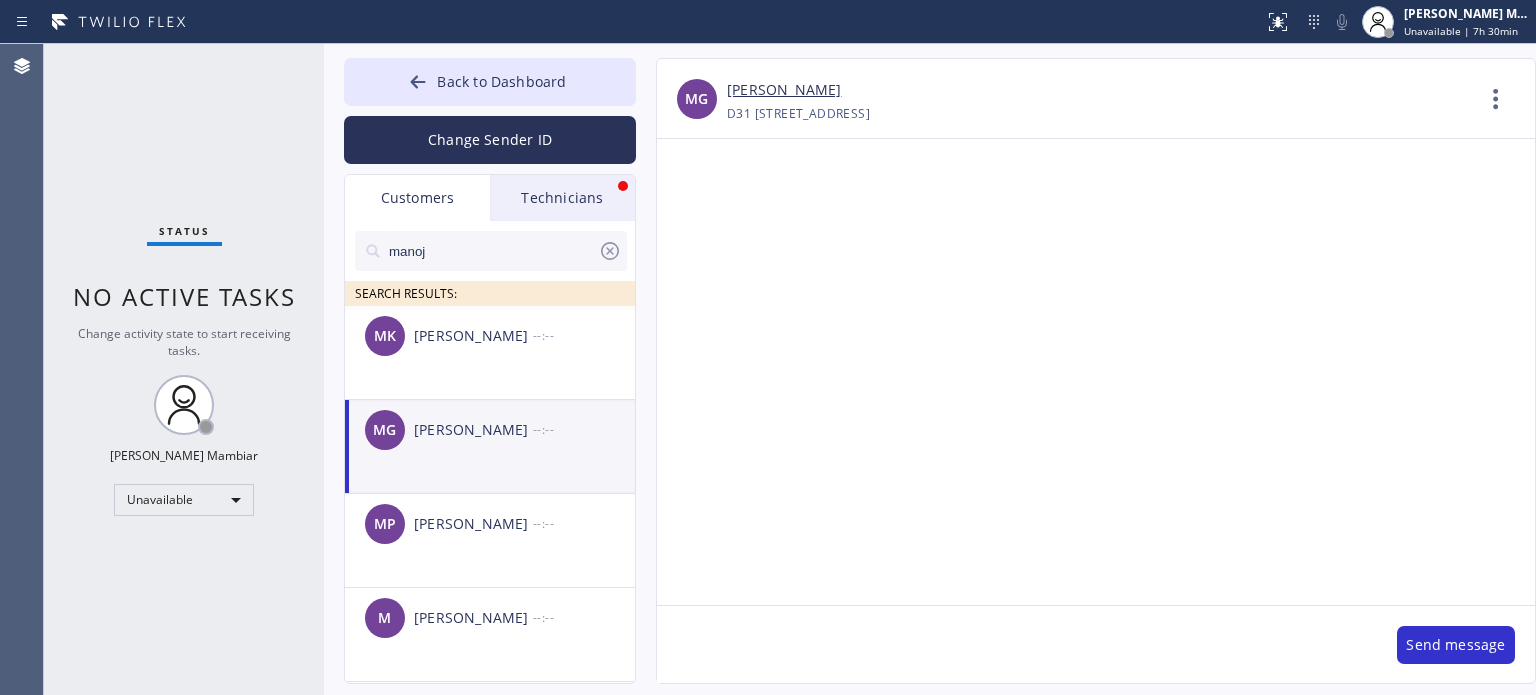 click 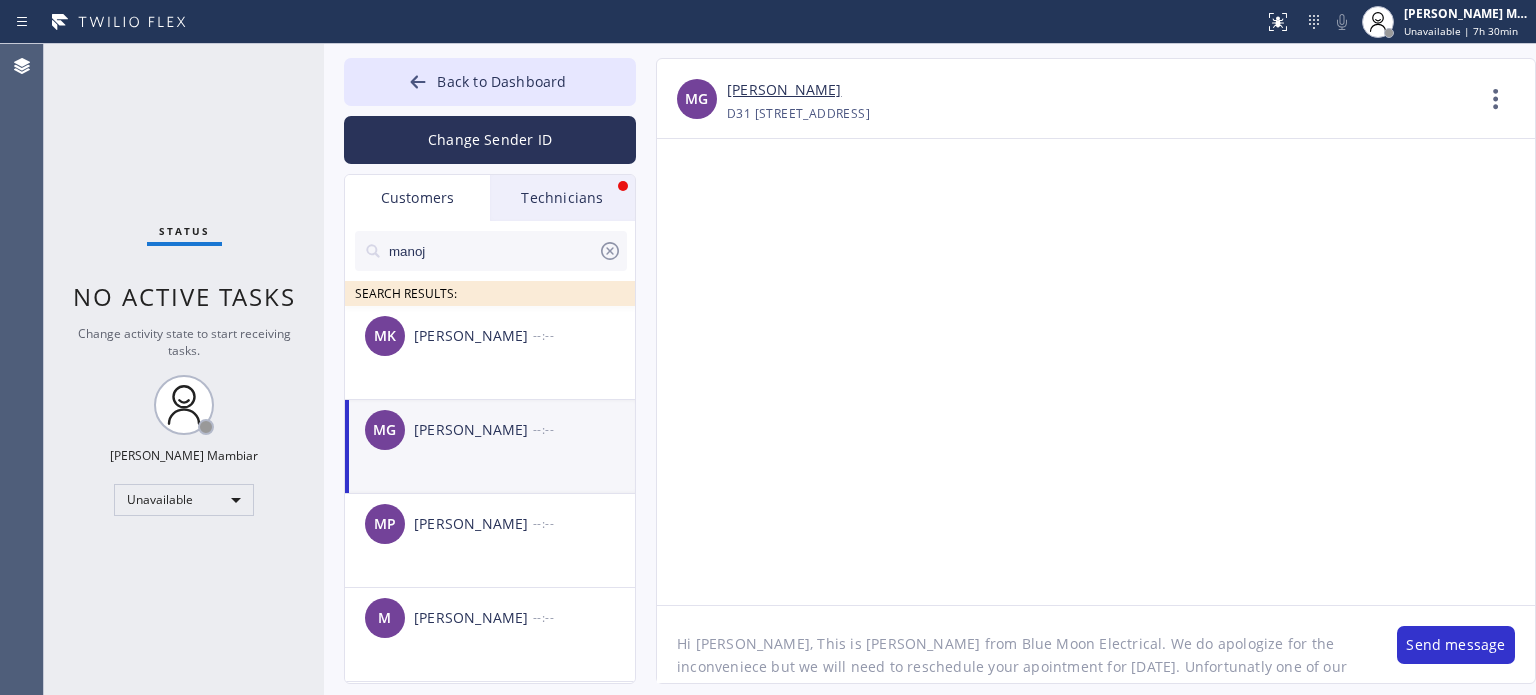 scroll, scrollTop: 16, scrollLeft: 0, axis: vertical 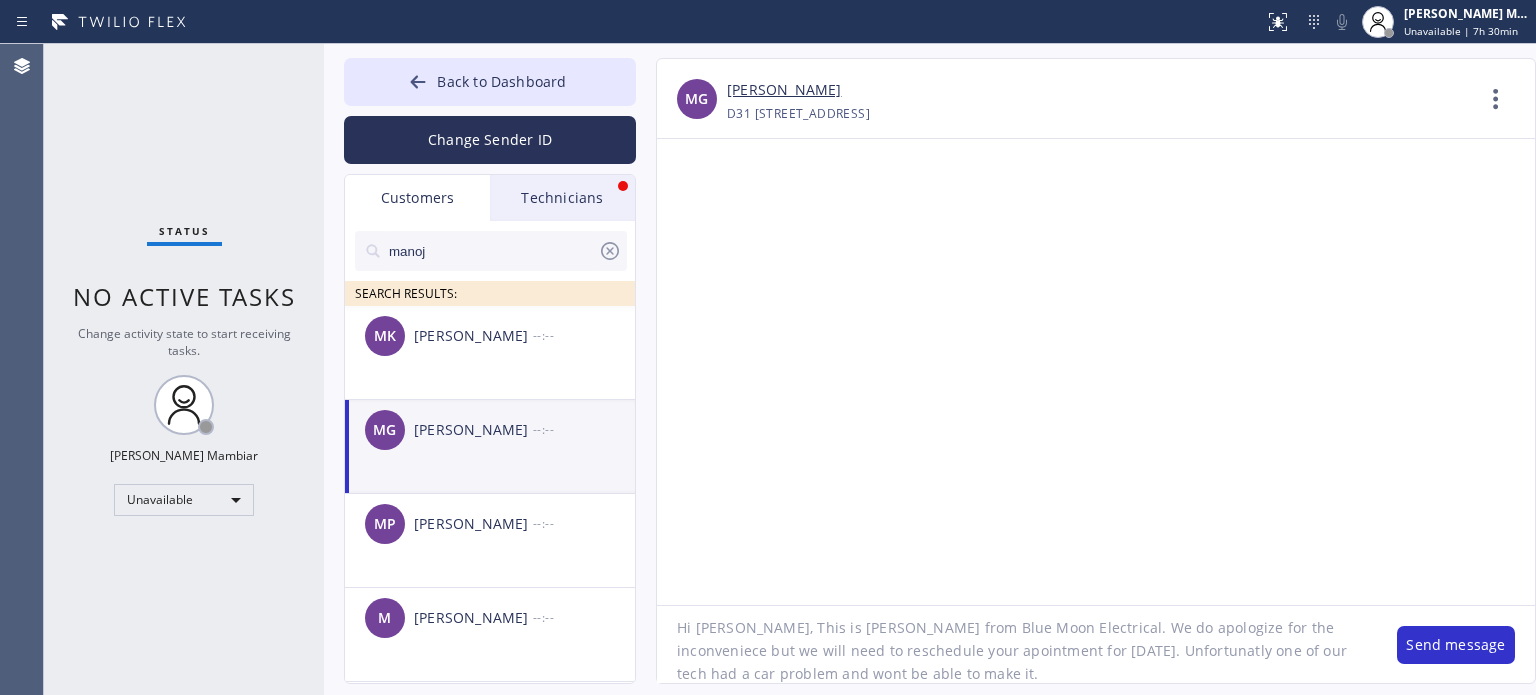 click on "Hi [PERSON_NAME], This is [PERSON_NAME] from Blue Moon Electrical. We do apologize for the inconveniece but we will need to reschedule your apointment for [DATE]. Unfortunatly one of our tech had a car problem and wont be able to make it." 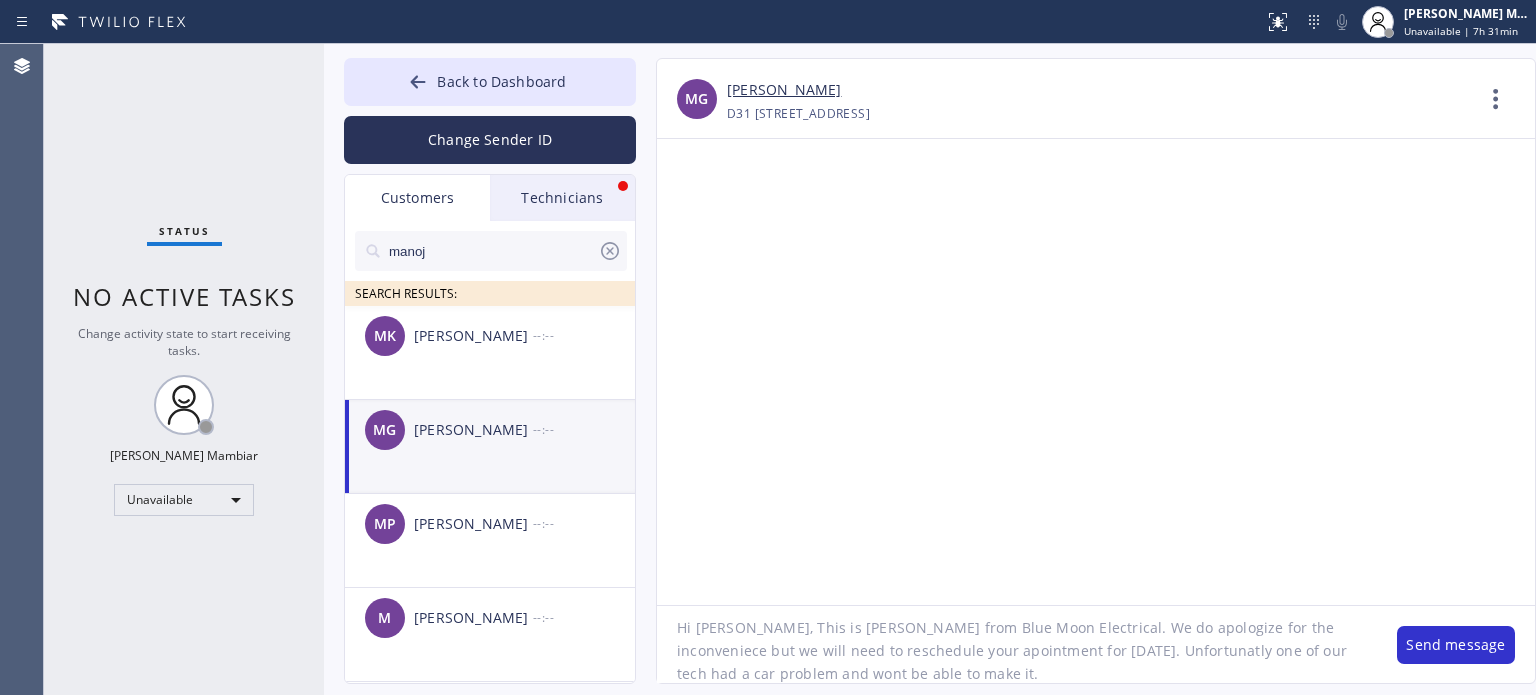 drag, startPoint x: 1012, startPoint y: 624, endPoint x: 880, endPoint y: 627, distance: 132.03409 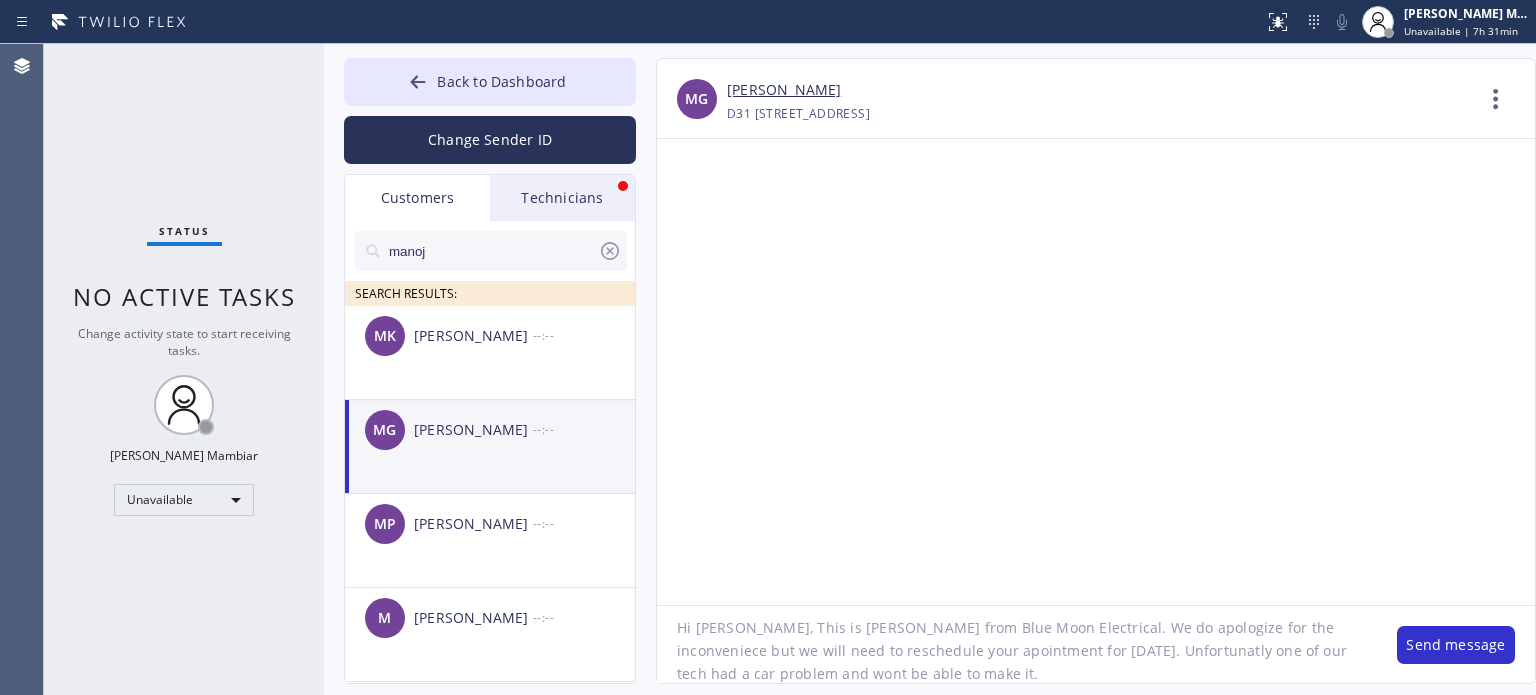 click on "Hi [PERSON_NAME], This is [PERSON_NAME] from Blue Moon Electrical. We do apologize for the inconveniece but we will need to reschedule your apointment for [DATE]. Unfortunatly one of our tech had a car problem and wont be able to make it." 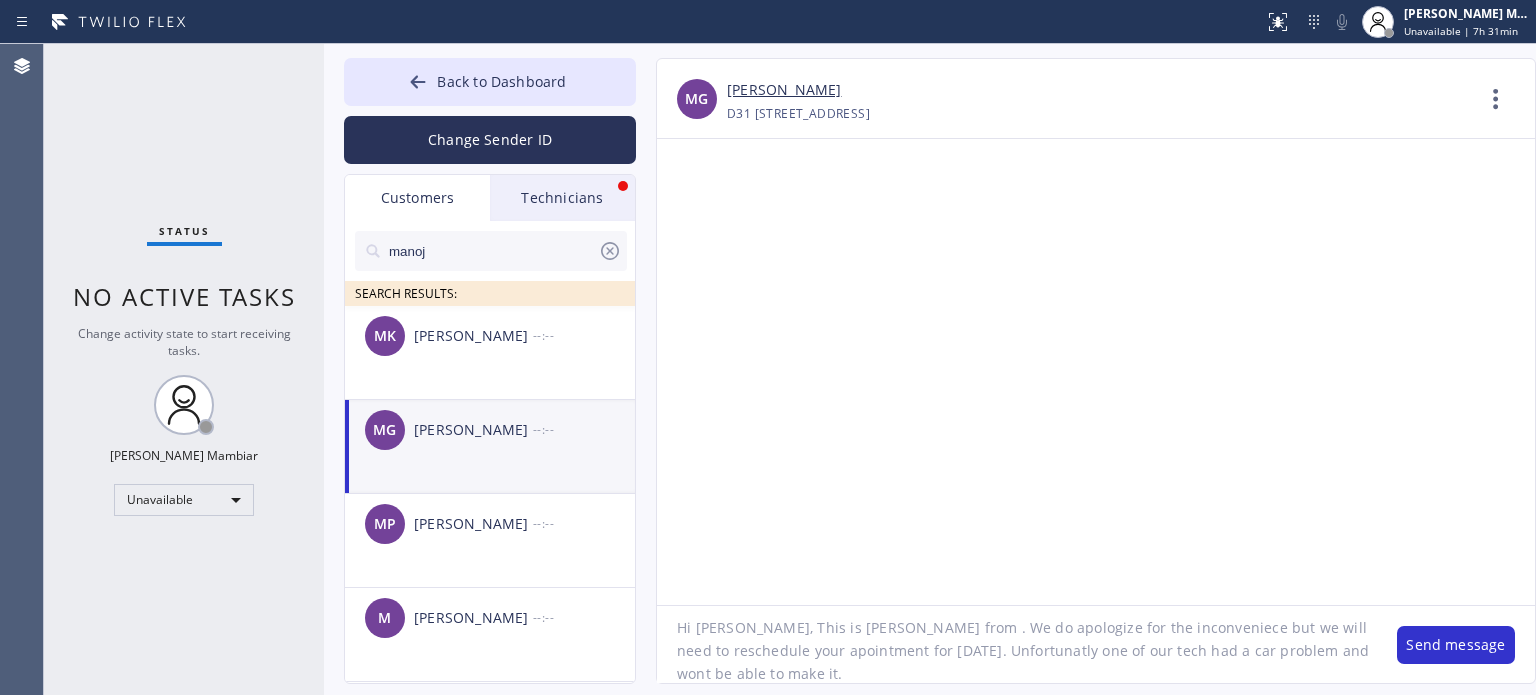 paste on "Electric Wire Services" 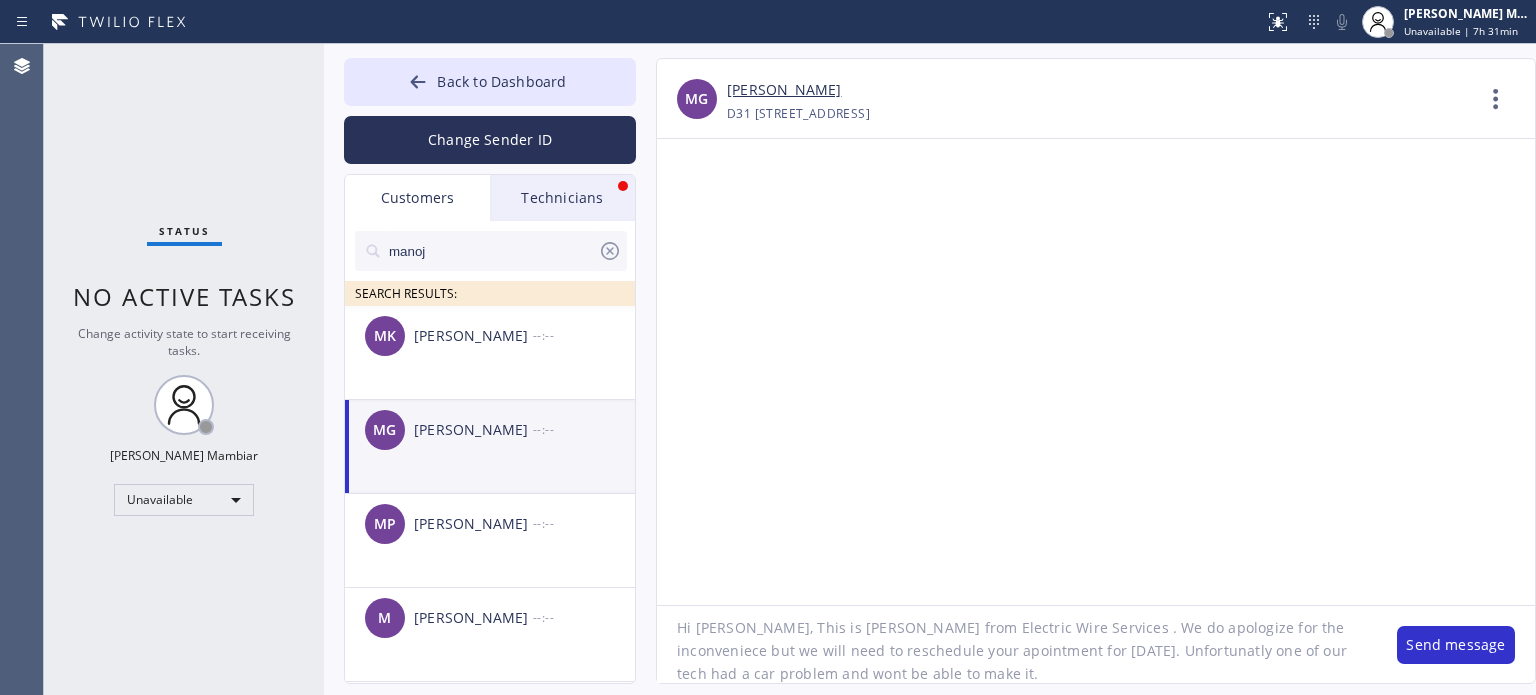 click on "Hi [PERSON_NAME], This is [PERSON_NAME] from Electric Wire Services . We do apologize for the inconveniece but we will need to reschedule your apointment for [DATE]. Unfortunatly one of our tech had a car problem and wont be able to make it." 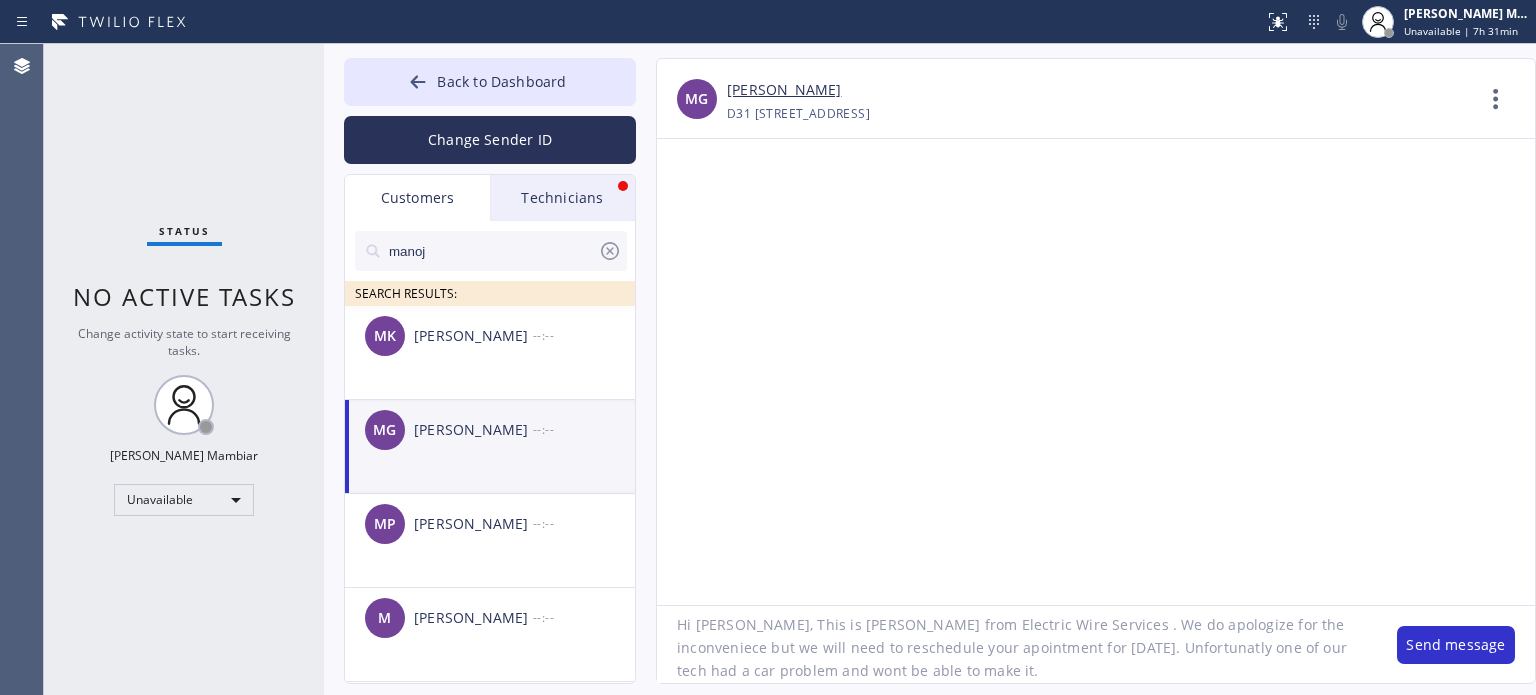 drag, startPoint x: 996, startPoint y: 652, endPoint x: 1027, endPoint y: 691, distance: 49.819675 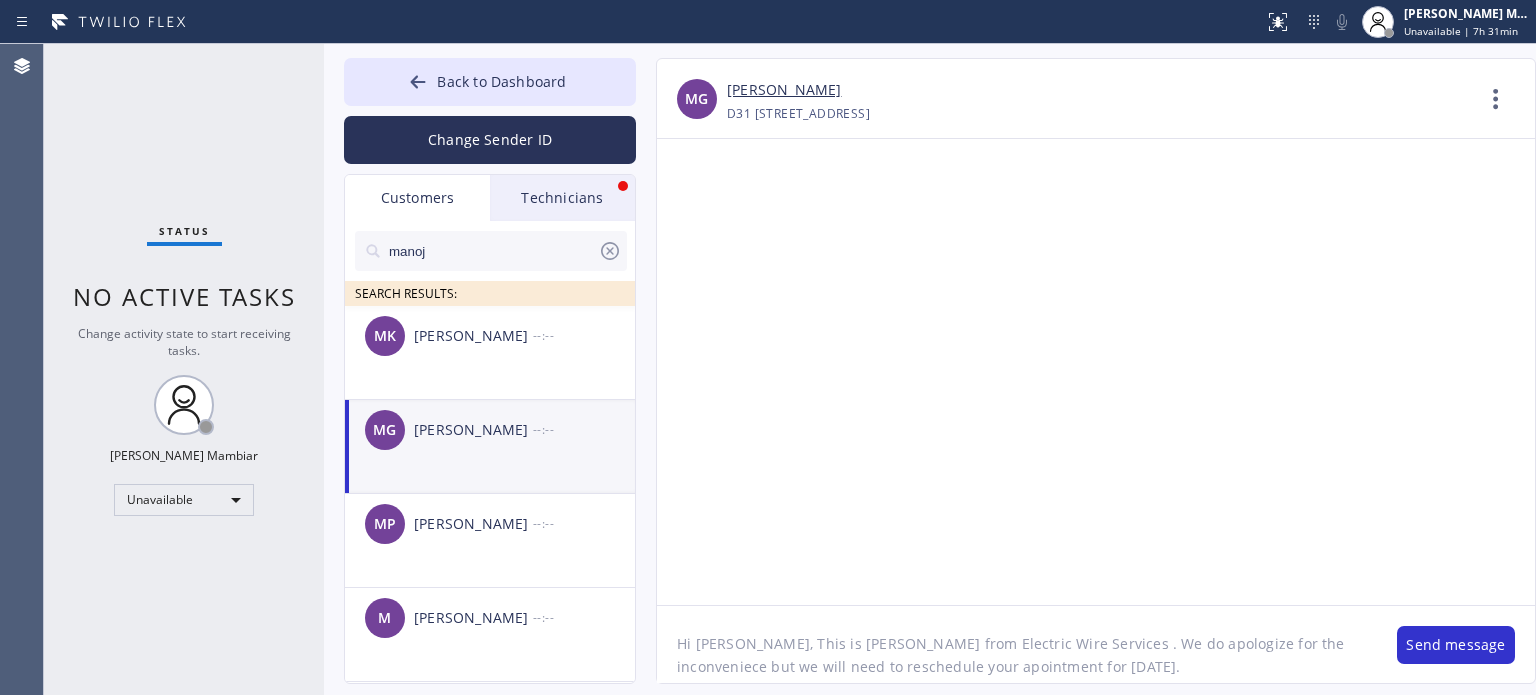 scroll, scrollTop: 0, scrollLeft: 0, axis: both 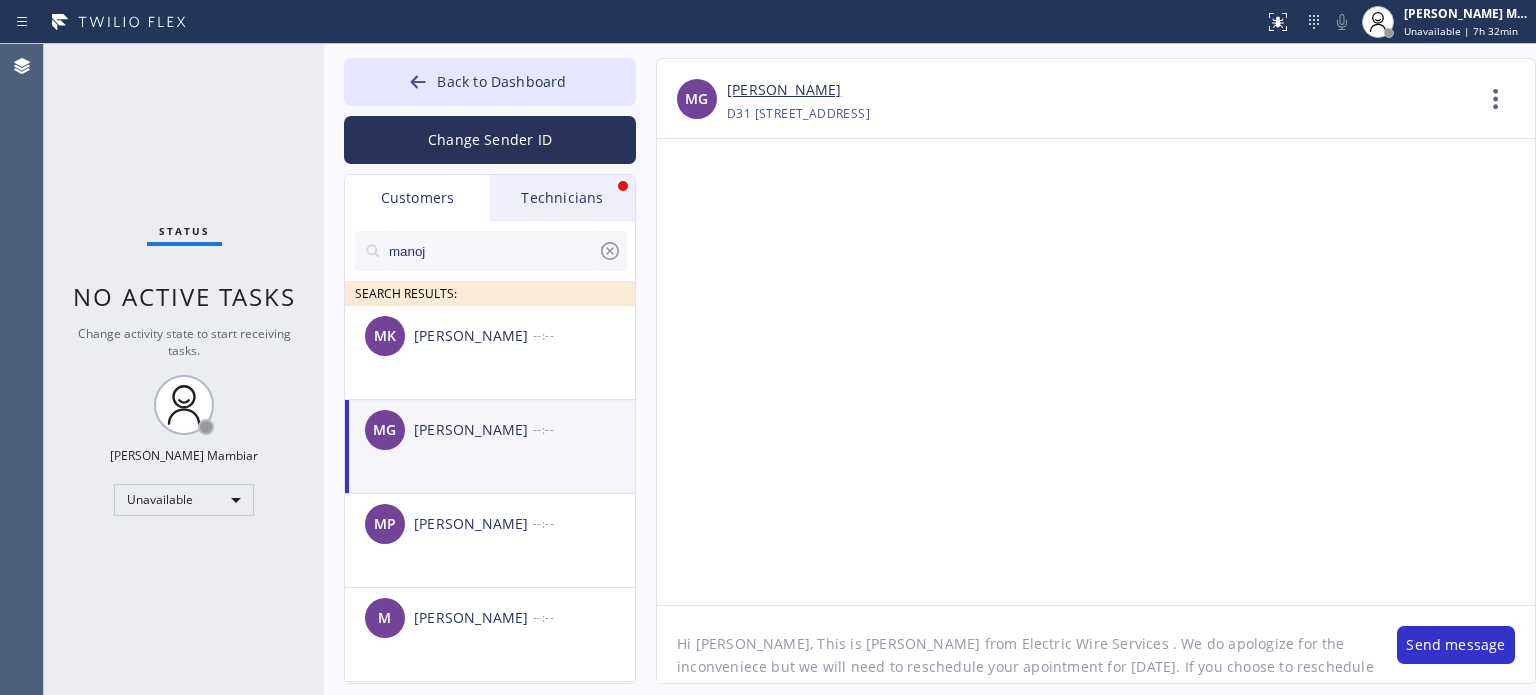 click on "Hi [PERSON_NAME], This is [PERSON_NAME] from Electric Wire Services . We do apologize for the inconveniece but we will need to reschedule your apointment for [DATE]. If you choose to reschedule we will" 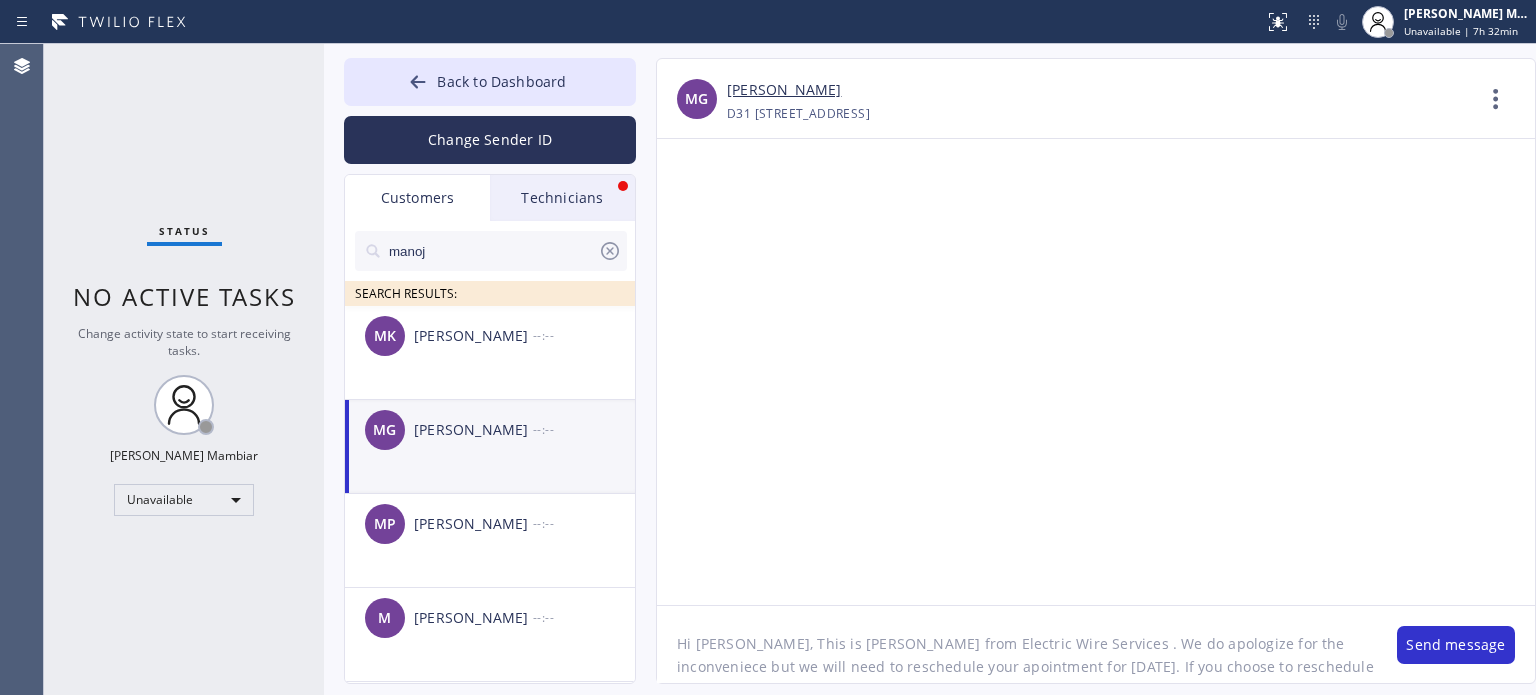 type on "Hi [PERSON_NAME], This is [PERSON_NAME] from Electric Wire Services . We do apologize for the inconveniece but we will need to reschedule your apointment for [DATE]. If you choose to reschedule we will waive the trip fee." 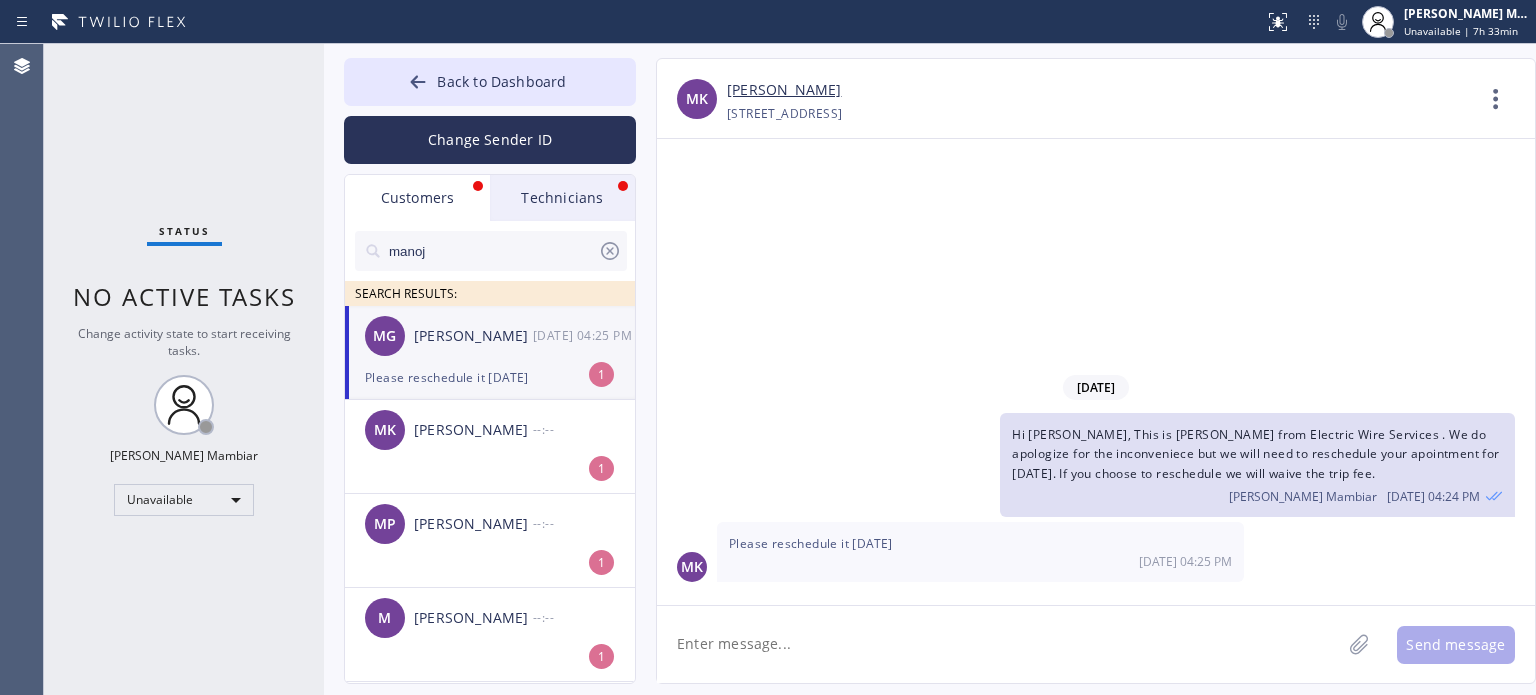 click on "Status   No active tasks     Change activity state to start receiving tasks.   [PERSON_NAME] Mambiar Unavailable" at bounding box center (184, 369) 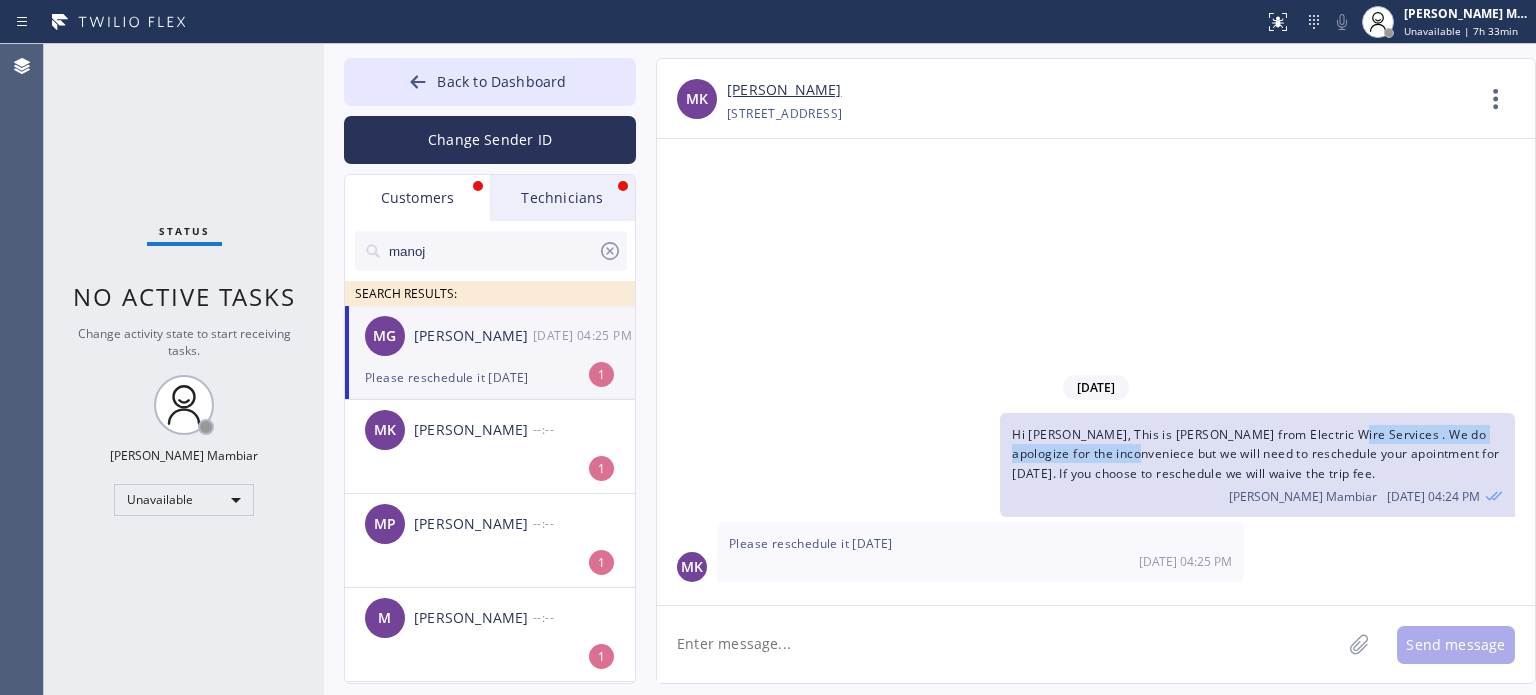 drag, startPoint x: 1328, startPoint y: 436, endPoint x: 1133, endPoint y: 459, distance: 196.35173 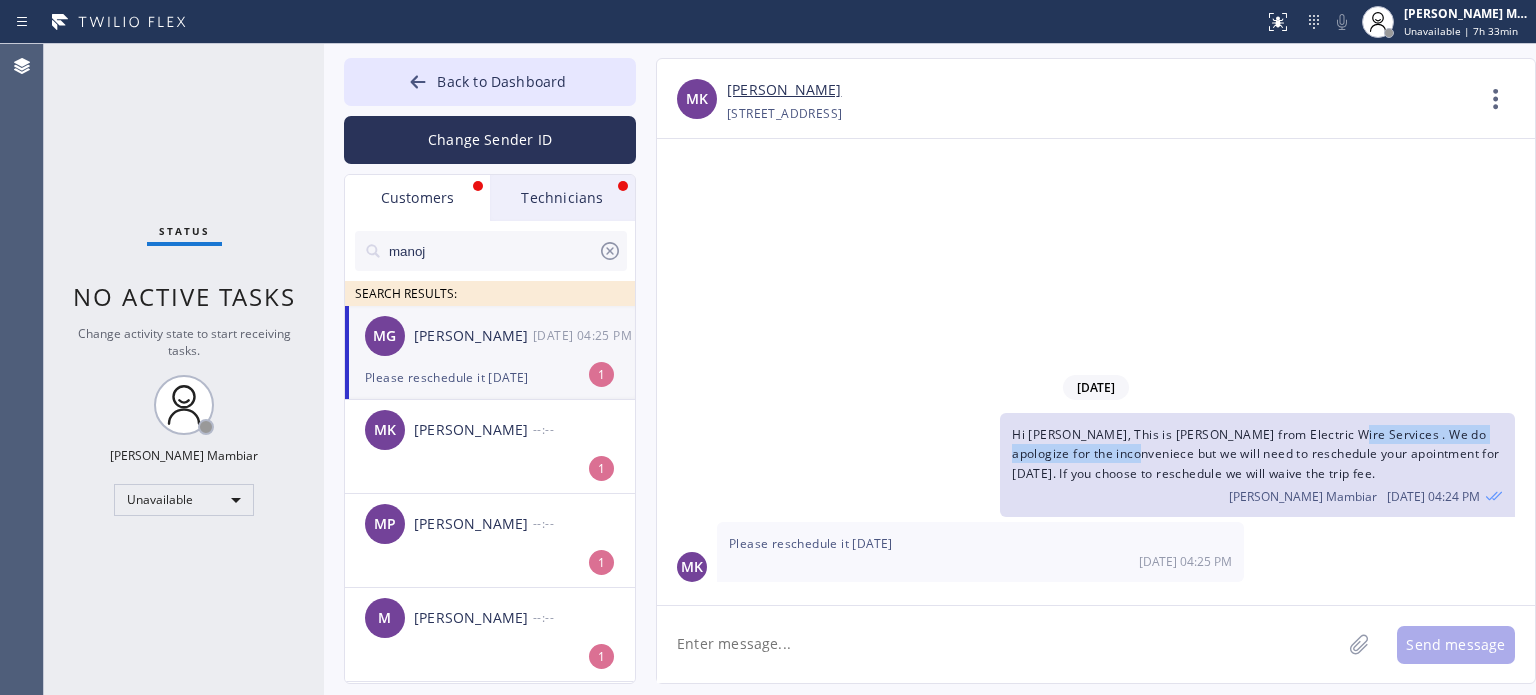 click on "Hi [PERSON_NAME], This is [PERSON_NAME] from Electric Wire Services . We do apologize for the inconveniece but we will need to reschedule your apointment for [DATE]. If you choose to reschedule we will waive the trip fee." at bounding box center [1255, 453] 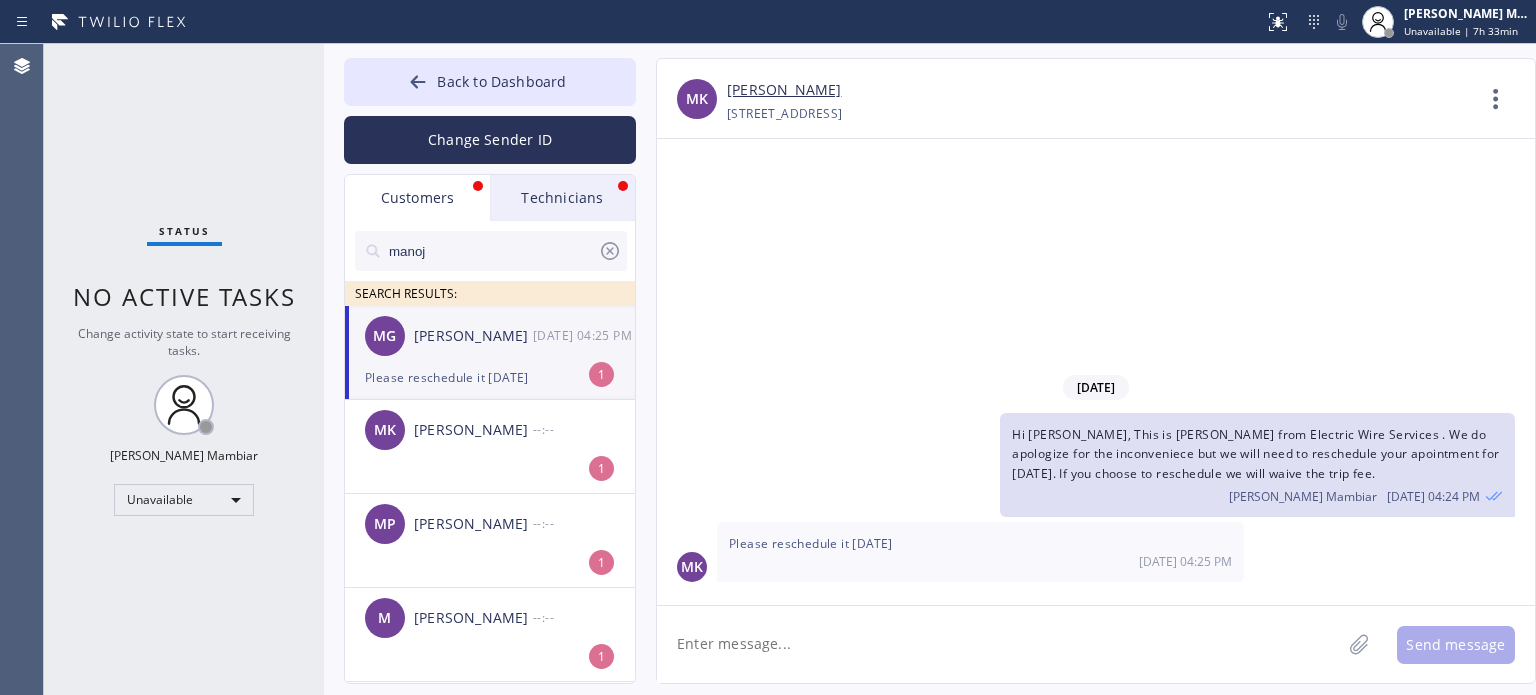 click 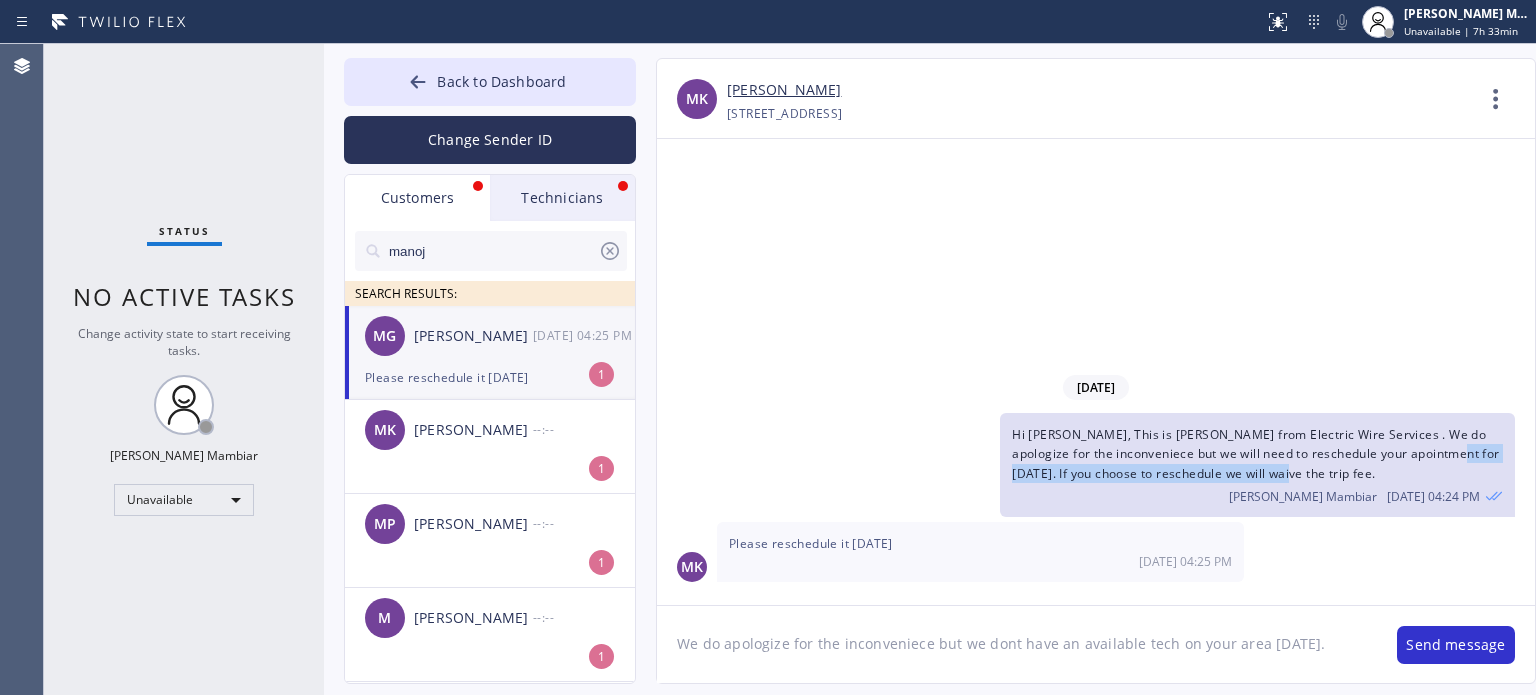 drag, startPoint x: 1448, startPoint y: 460, endPoint x: 1296, endPoint y: 479, distance: 153.18289 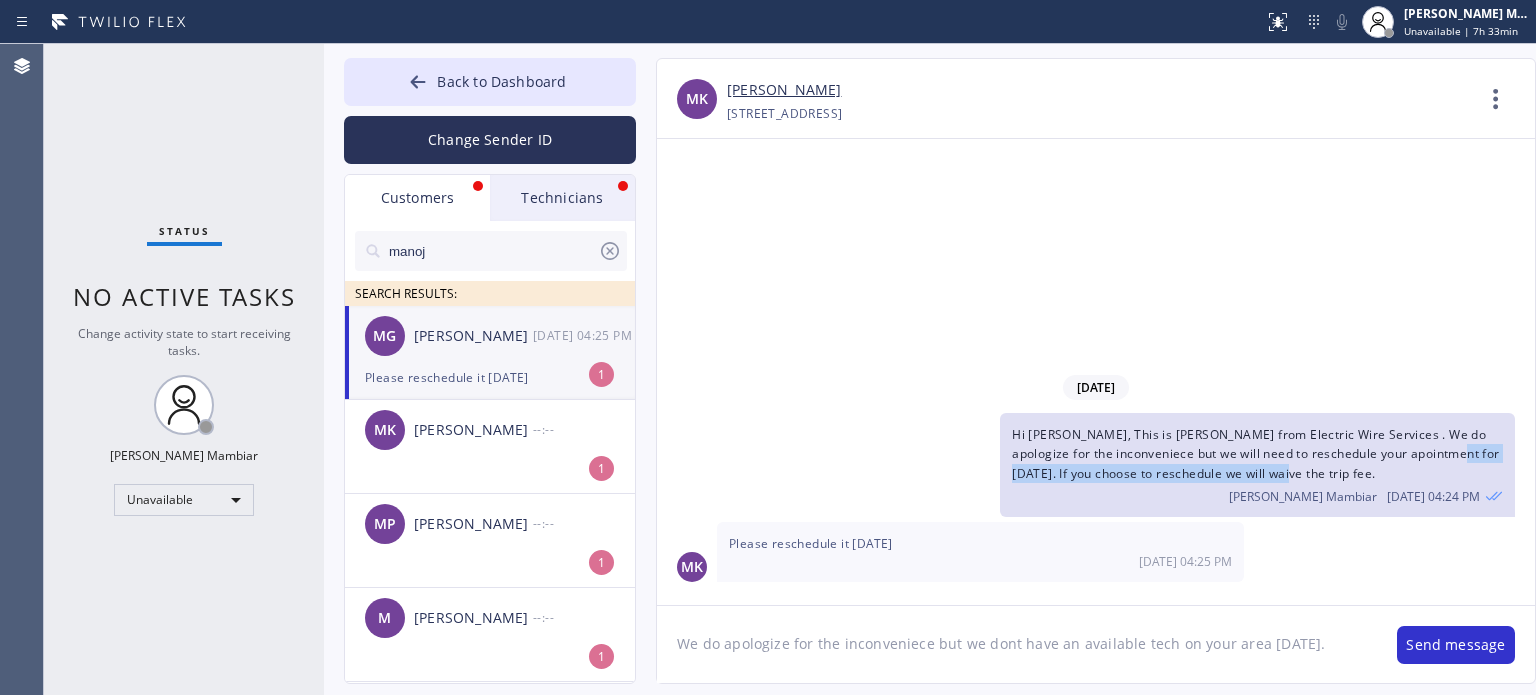 click on "Hi [PERSON_NAME], This is [PERSON_NAME] from Electric Wire Services . We do apologize for the inconveniece but we will need to reschedule your apointment for [DATE]. If you choose to reschedule we will waive the trip fee. [PERSON_NAME] Mambiar [DATE] 04:24 PM" 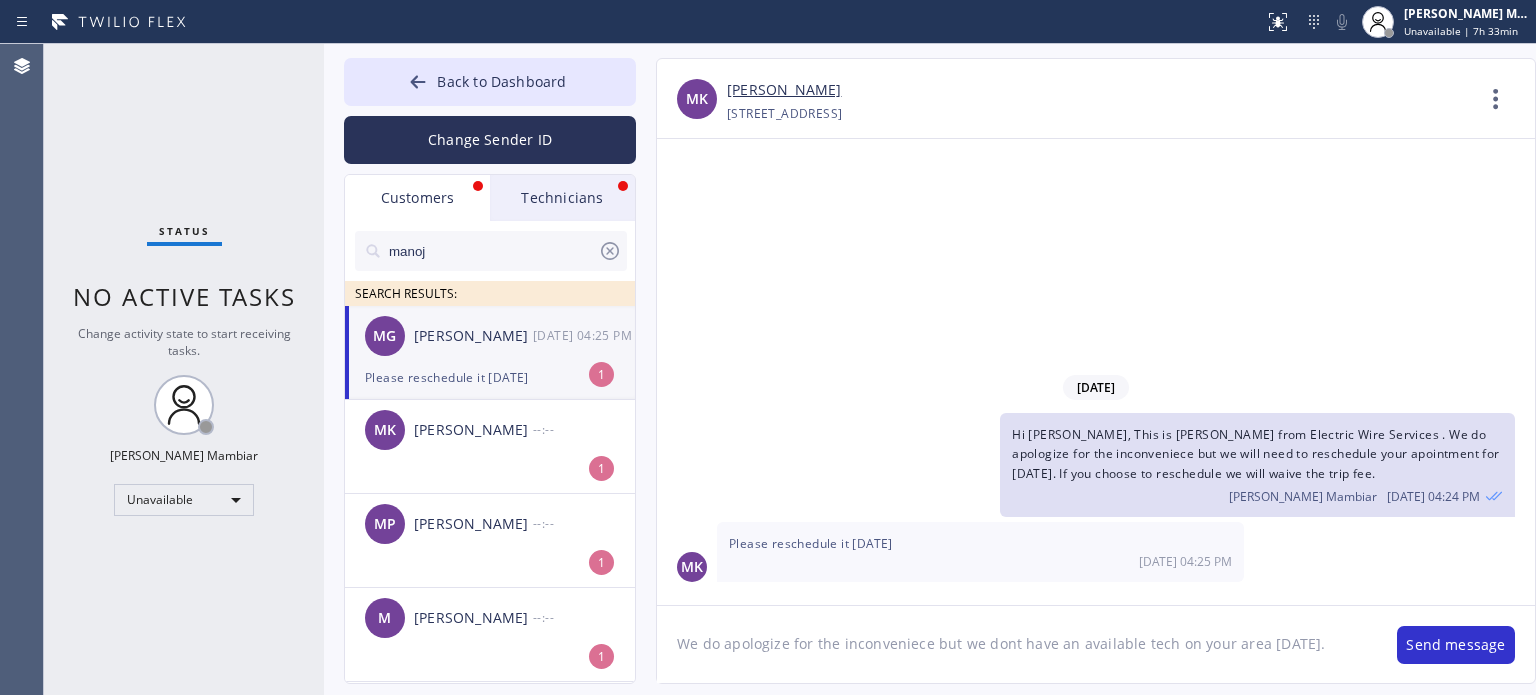 click on "We do apologize for the inconveniece but we dont have an available tech on your area [DATE]." 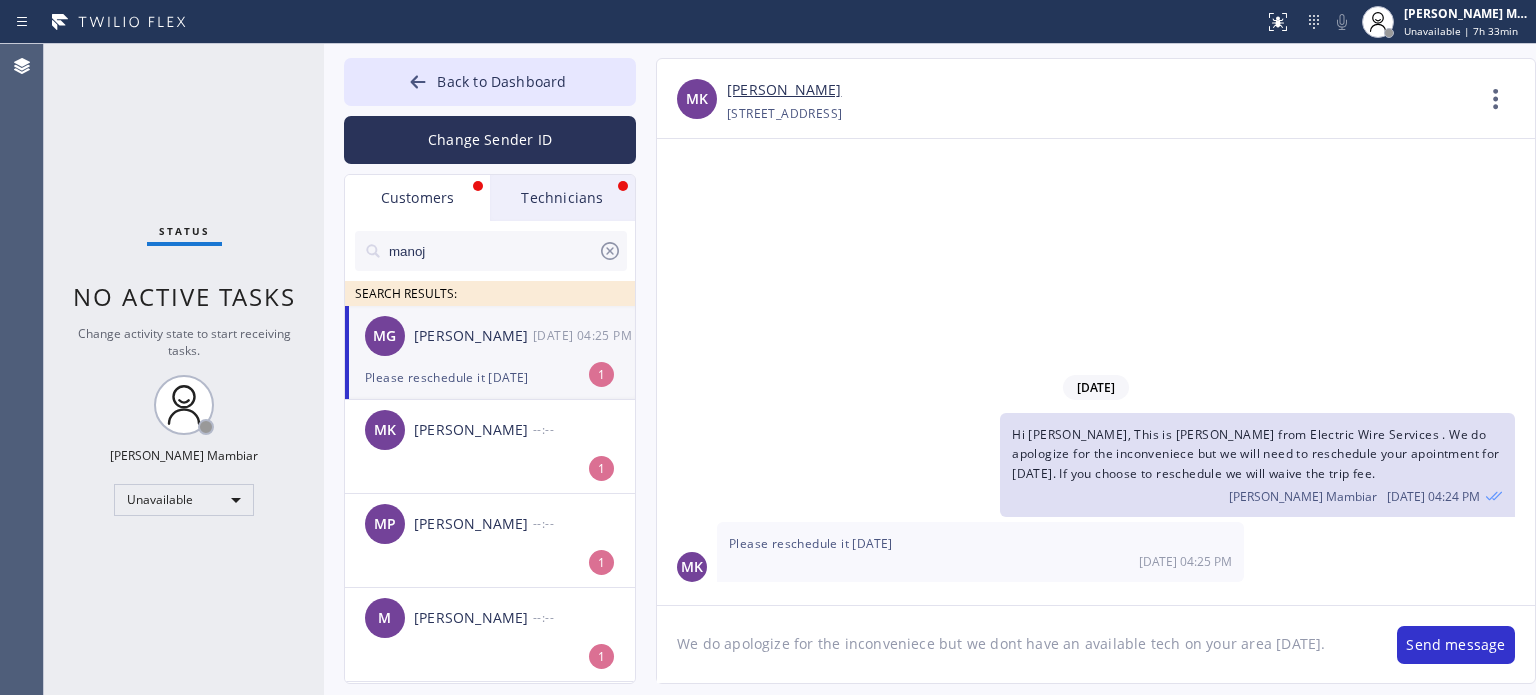 paste on "f you choose to reschedule we will waive the trip fee." 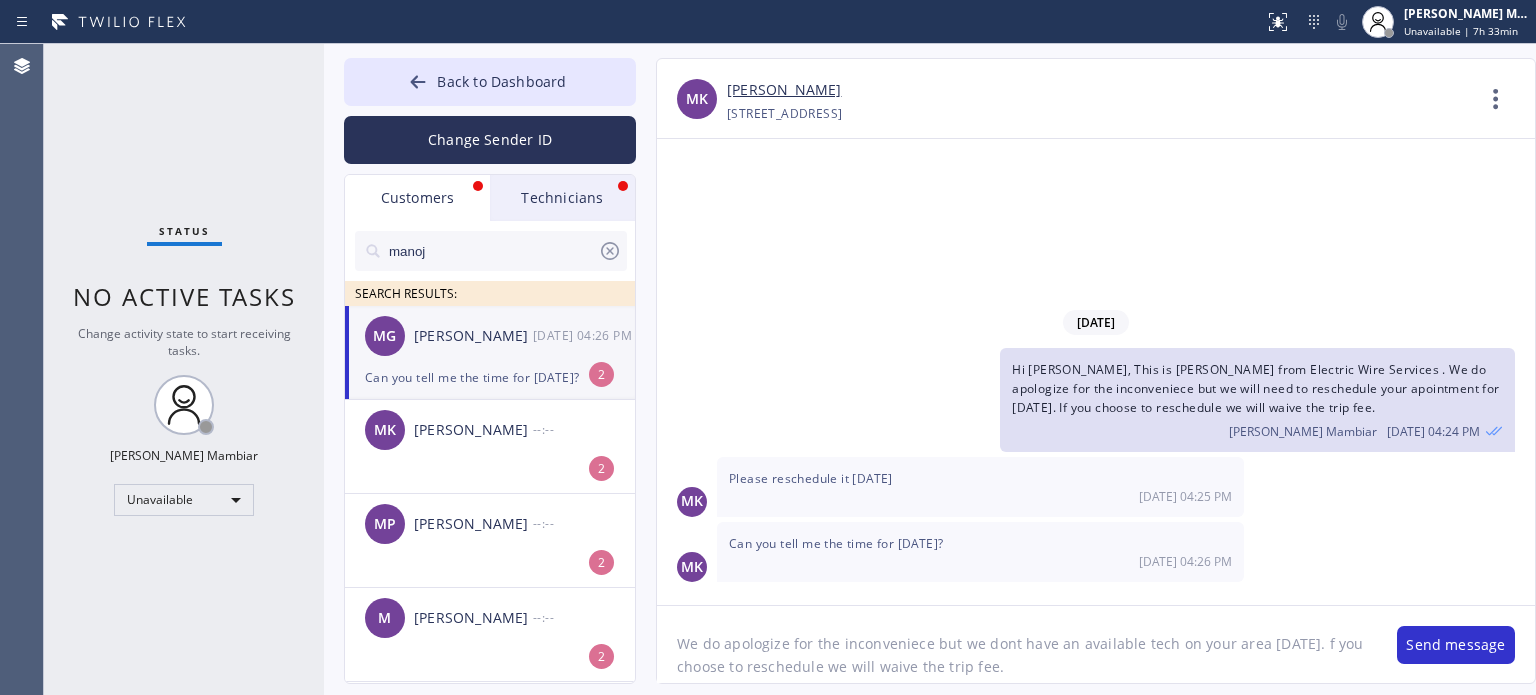 click on "We do apologize for the inconveniece but we dont have an available tech on your area [DATE]. f you choose to reschedule we will waive the trip fee." 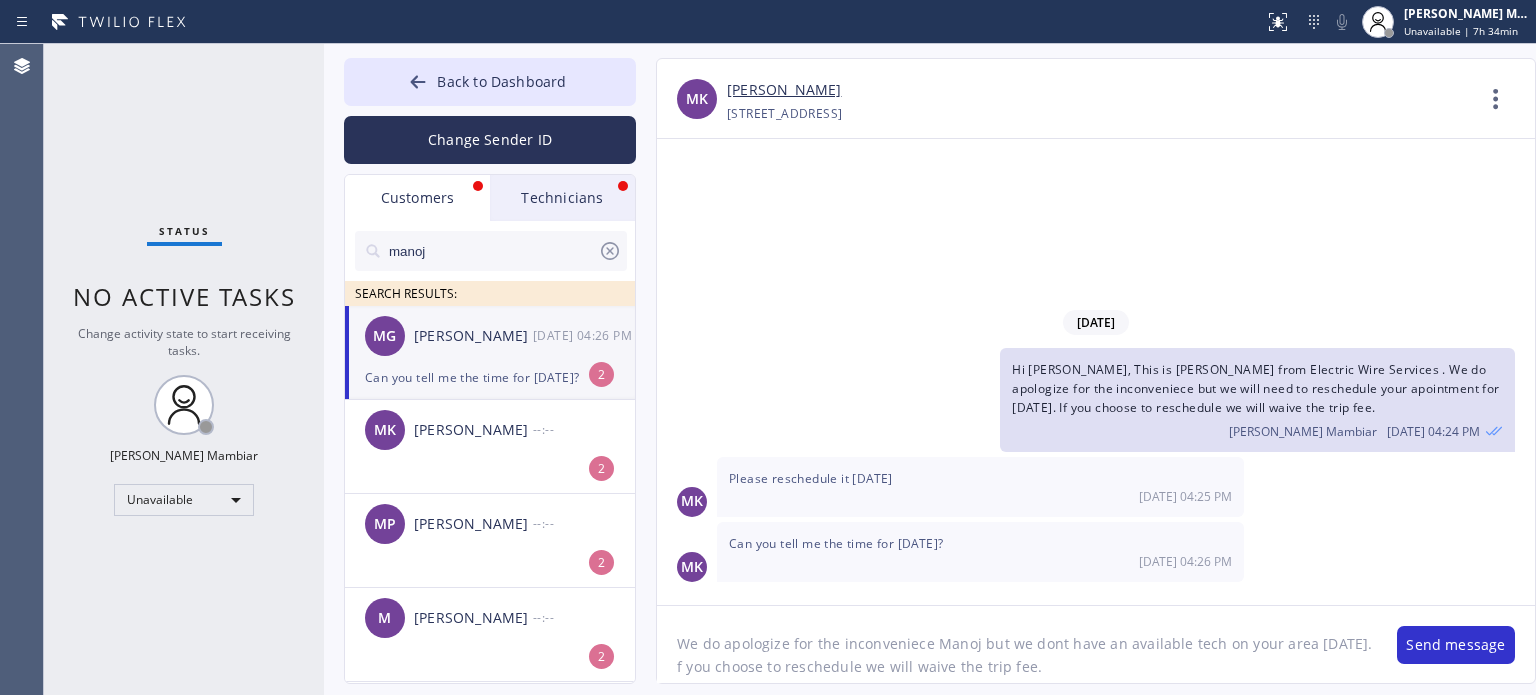 click on "We do apologize for the inconveniece Manoj but we dont have an available tech on your area [DATE]. f you choose to reschedule we will waive the trip fee." 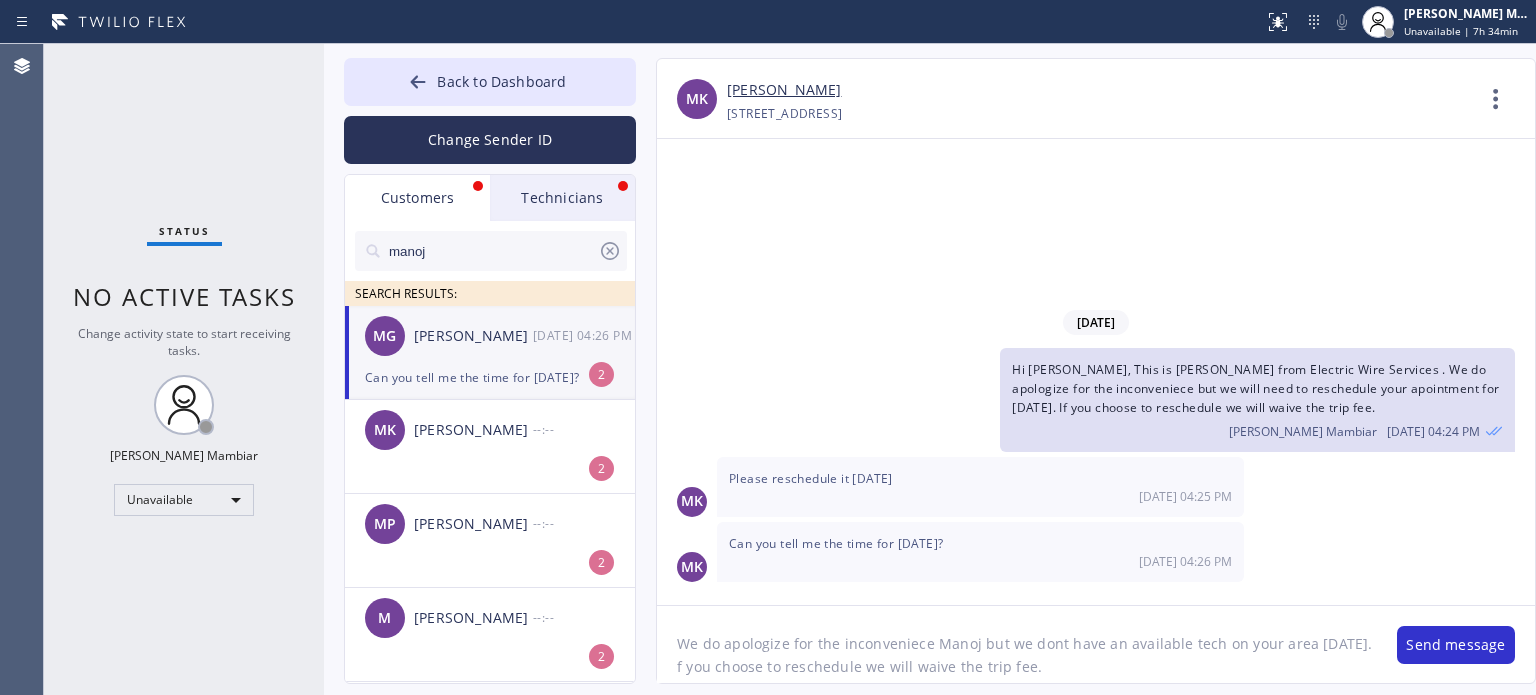 type on "We do apologize for the inconveniece Manoj but we dont have an available tech on your area [DATE]. If you choose to reschedule we will waive the trip fee." 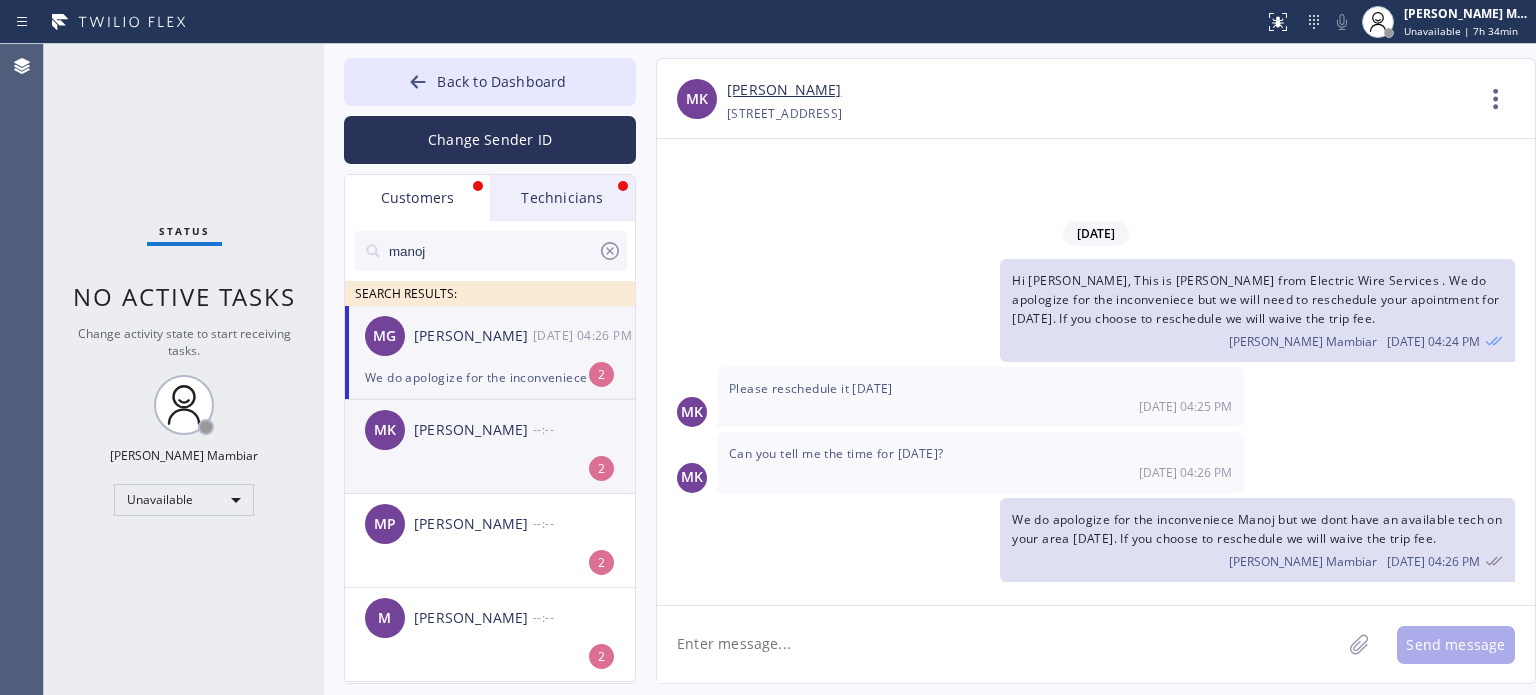 type 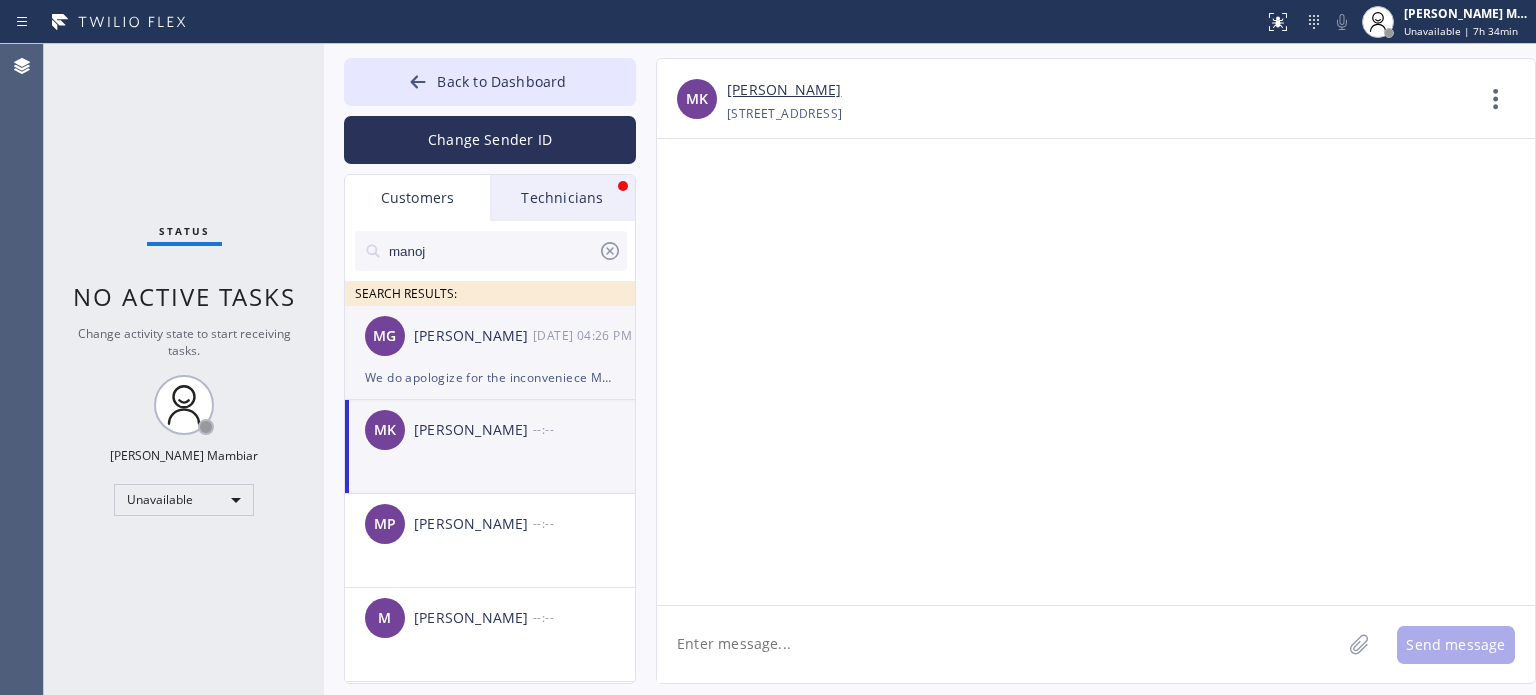 click on "[PERSON_NAME]" at bounding box center [473, 336] 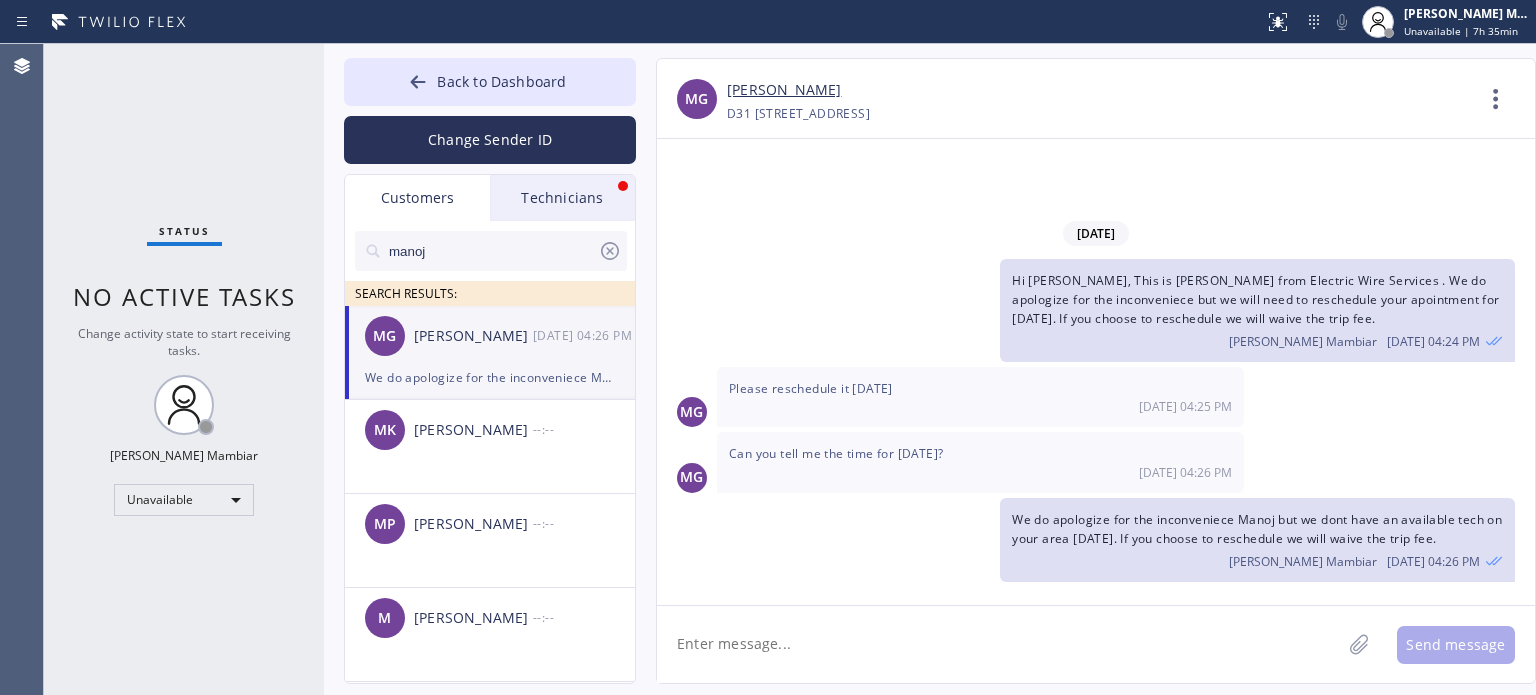 click on "MG Please reschedule it [DATE] 04:25 PM" at bounding box center (1096, 397) 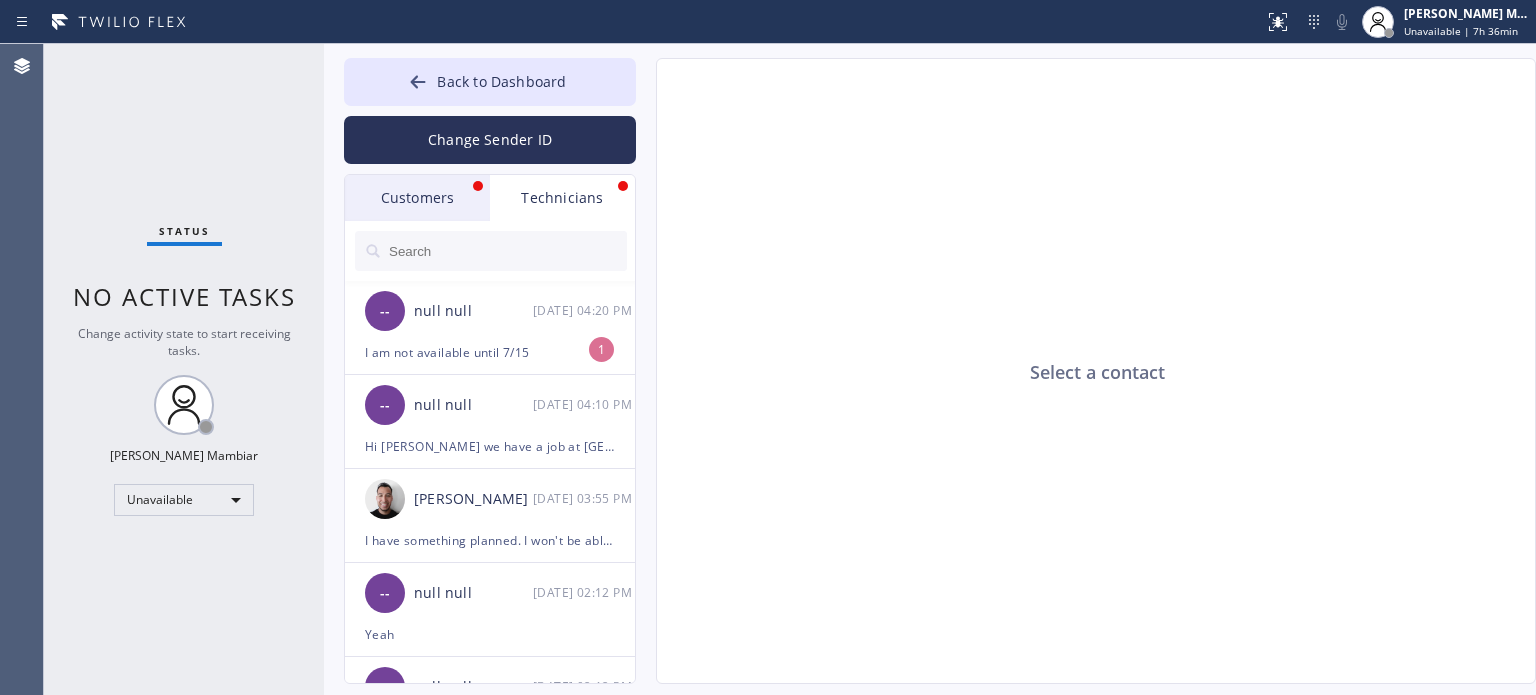 click on "Customers" at bounding box center [417, 198] 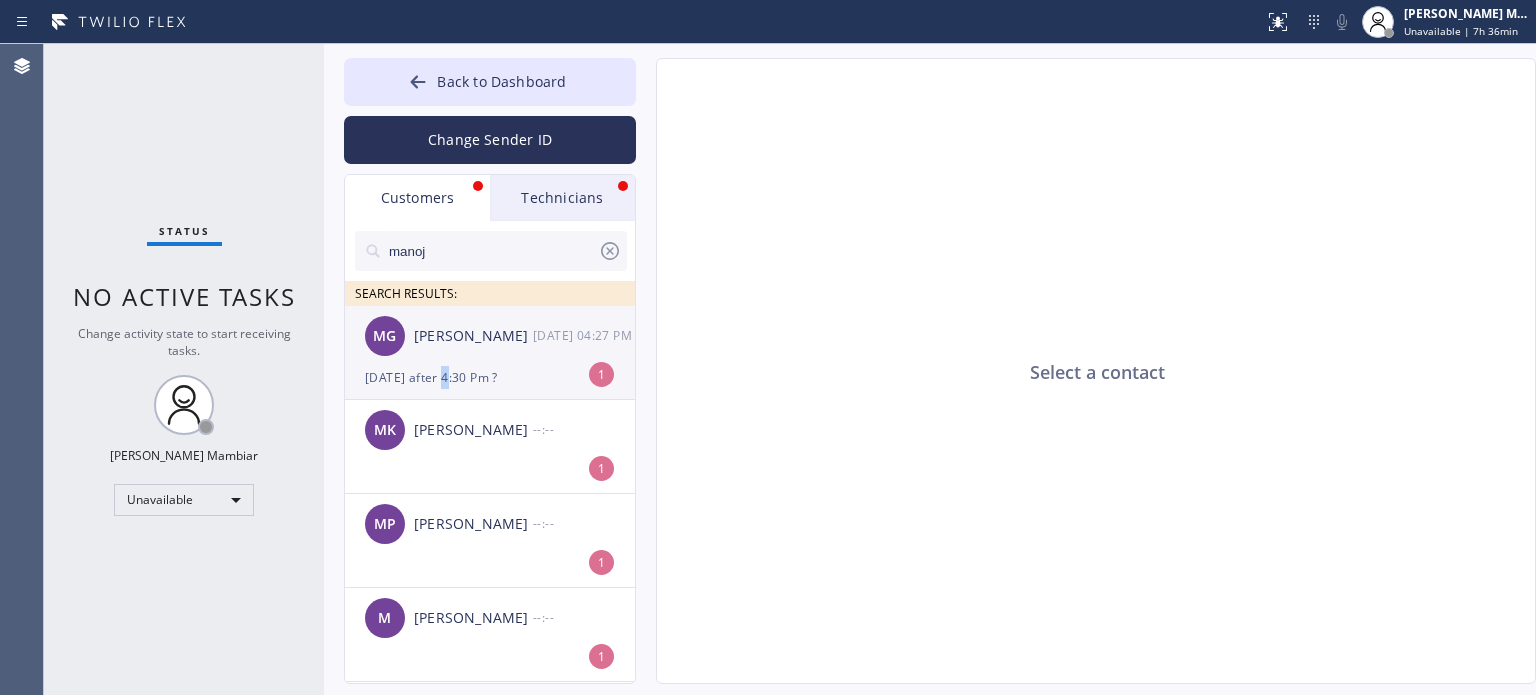 click on "[DATE] after 4:30 Pm ?" at bounding box center (490, 377) 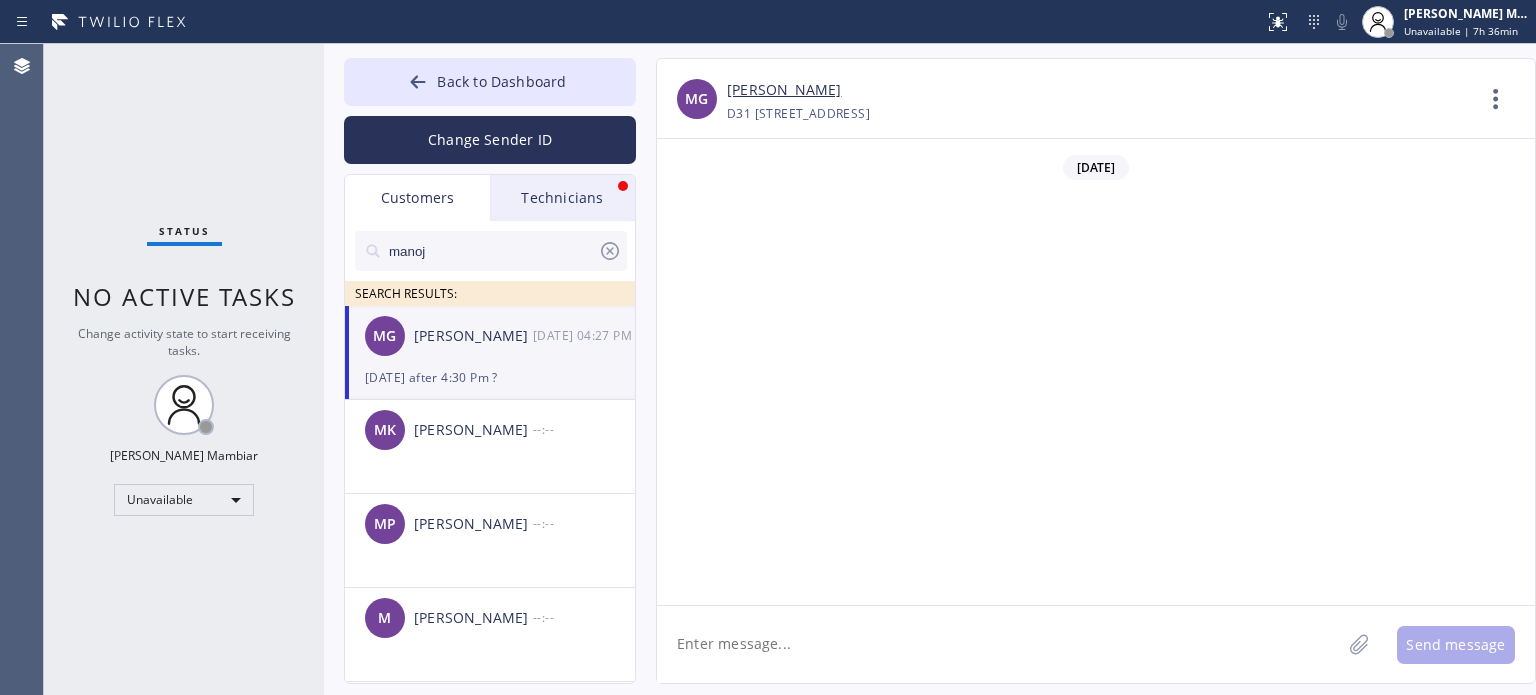 click on "[DATE] after 4:30 Pm ?" at bounding box center (490, 377) 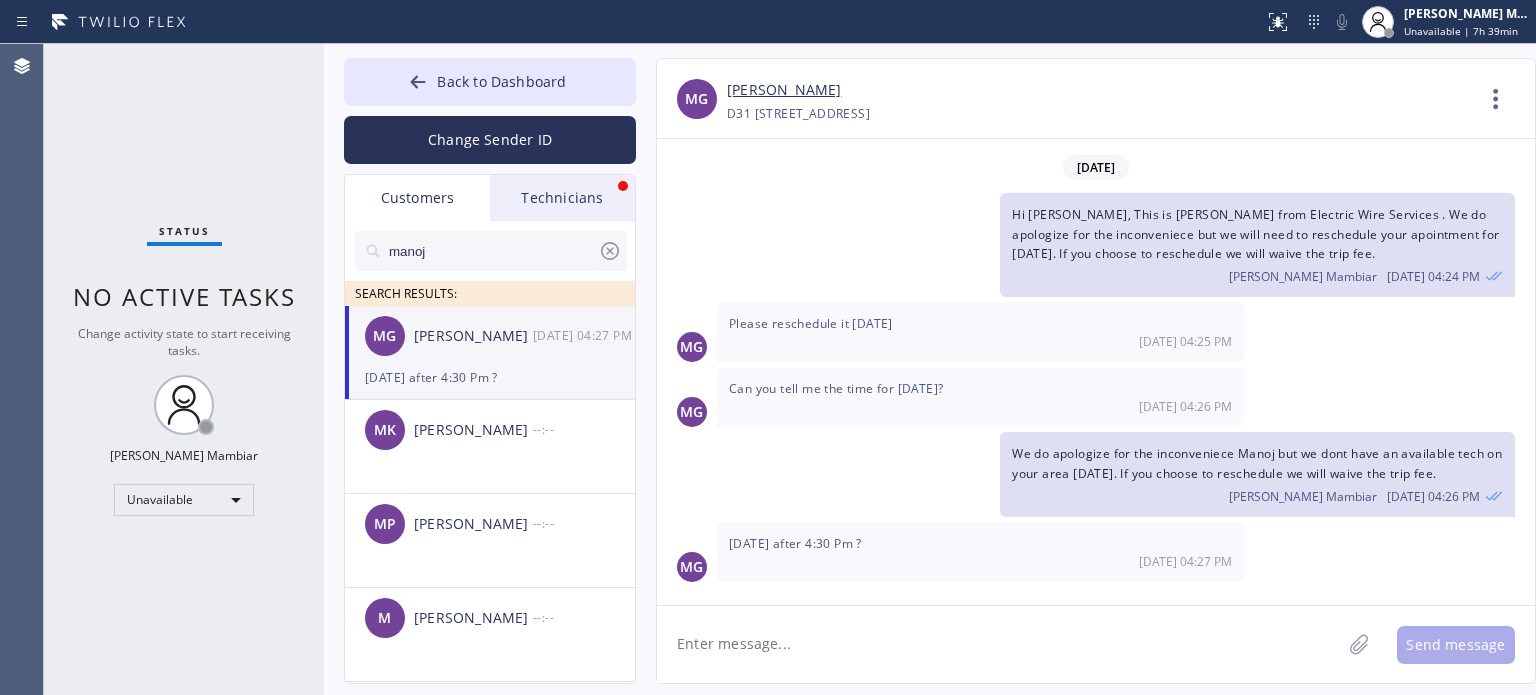 click on "MG" at bounding box center [384, 336] 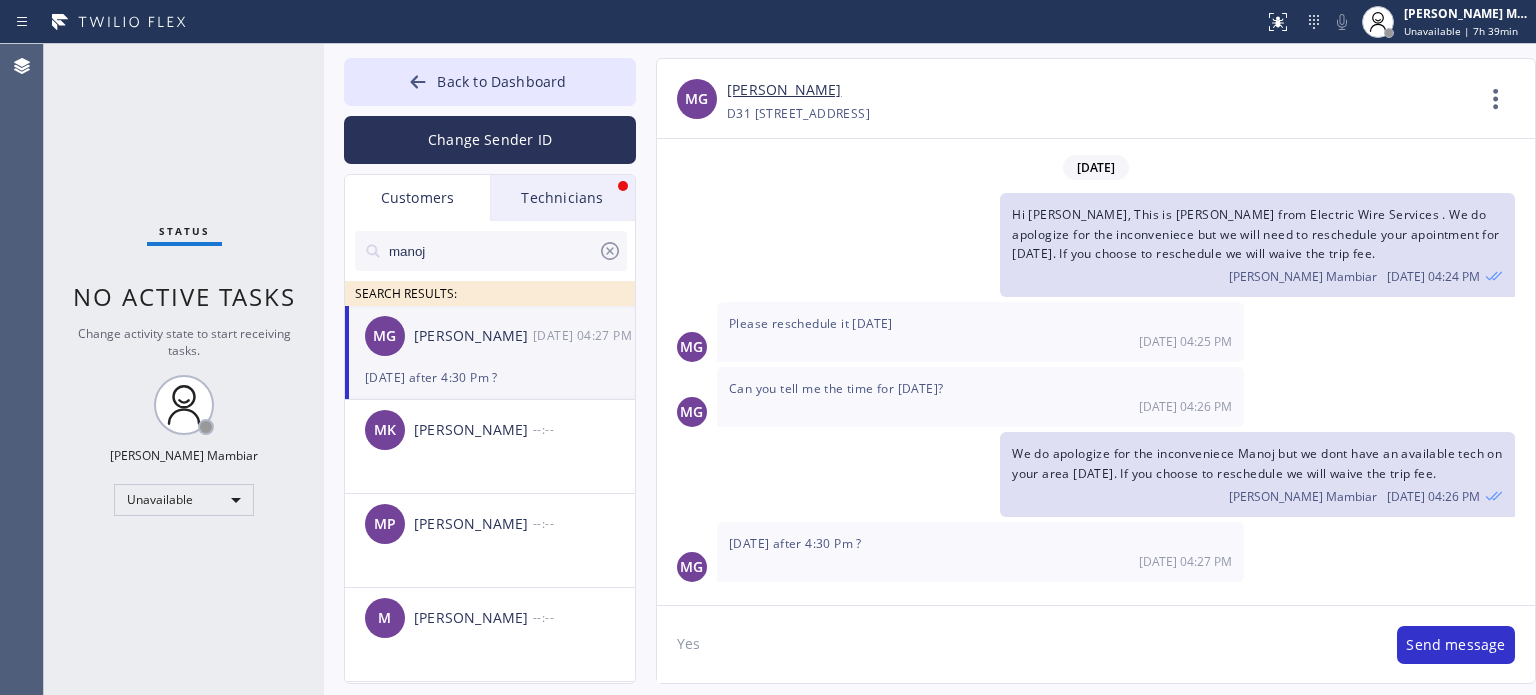 type on "Yes" 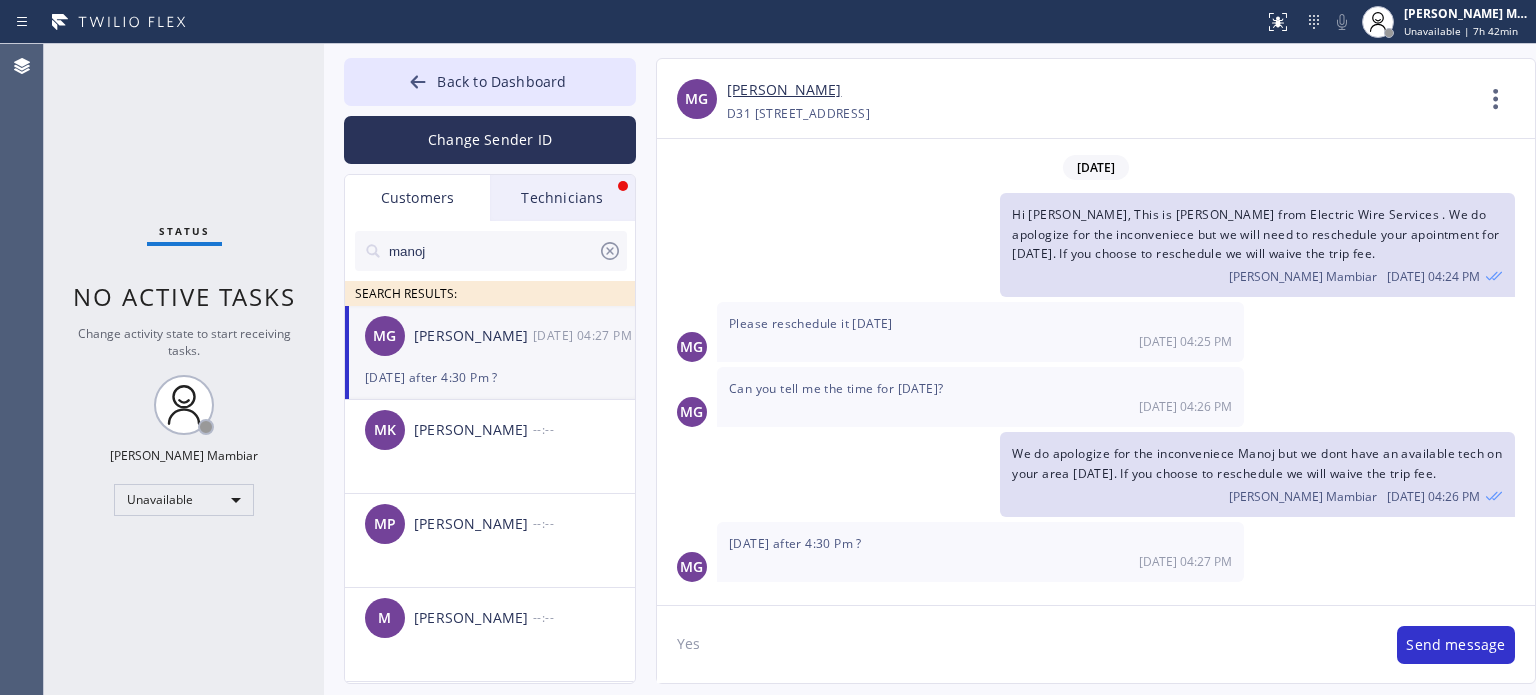 click on "Status   No active tasks     Change activity state to start receiving tasks.   [PERSON_NAME] Mambiar Unavailable" at bounding box center [184, 369] 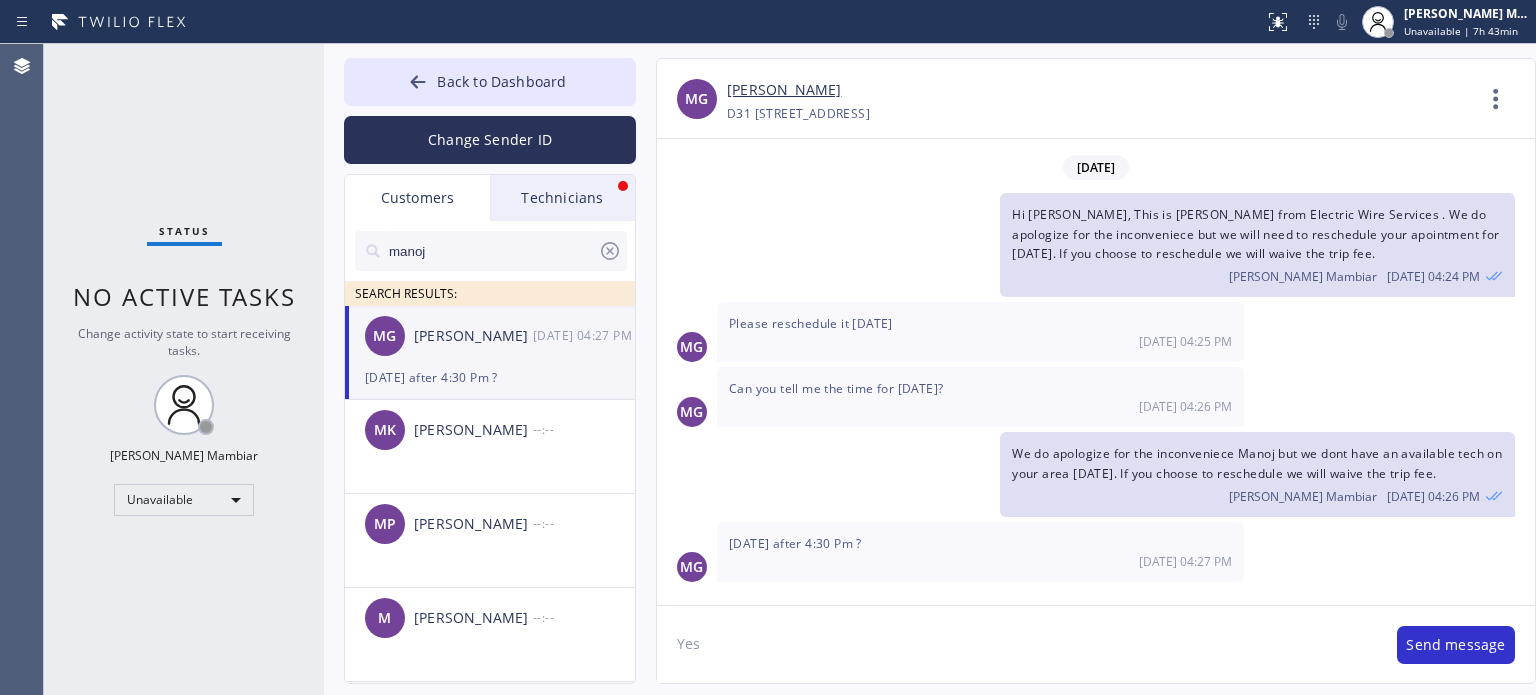 click on "Status   No active tasks     Change activity state to start receiving tasks.   [PERSON_NAME] Mambiar Unavailable" at bounding box center (184, 369) 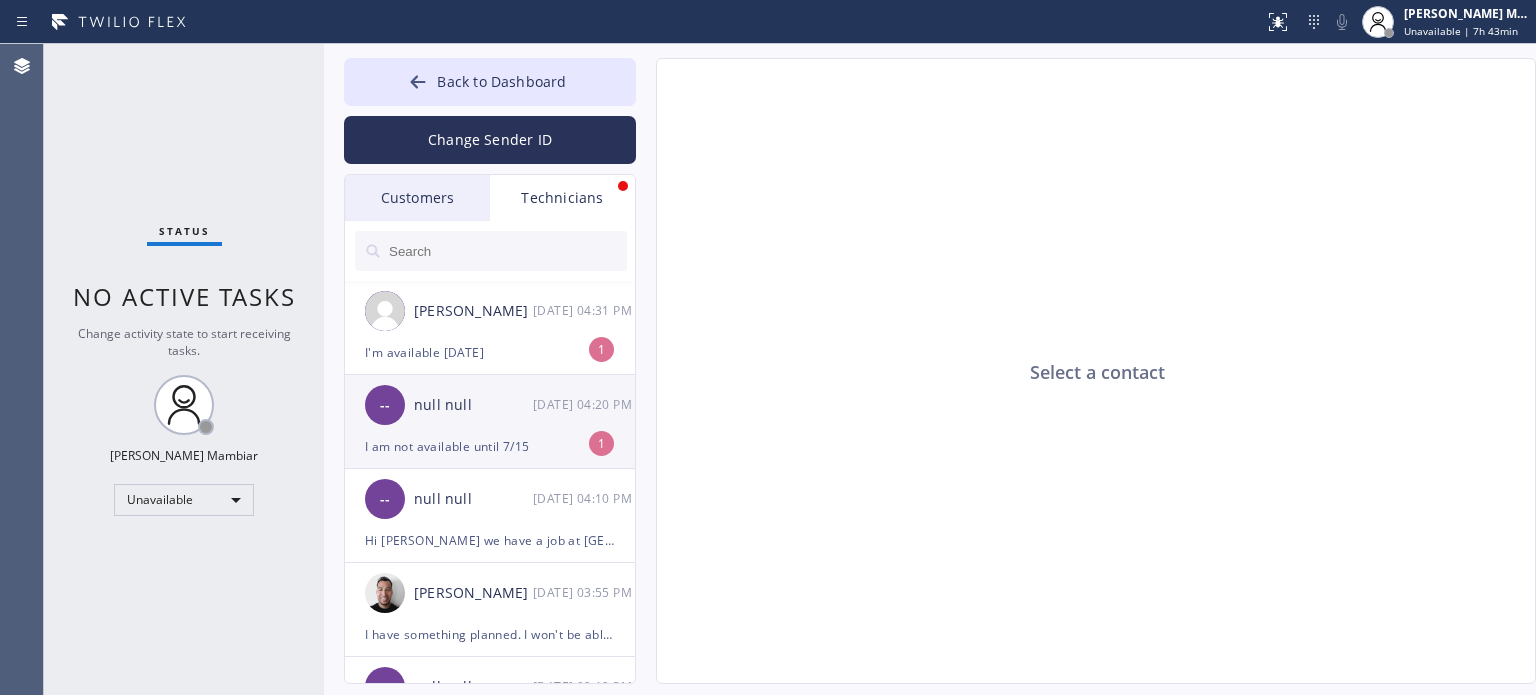 click on "I am not available until 7/15" at bounding box center [490, 446] 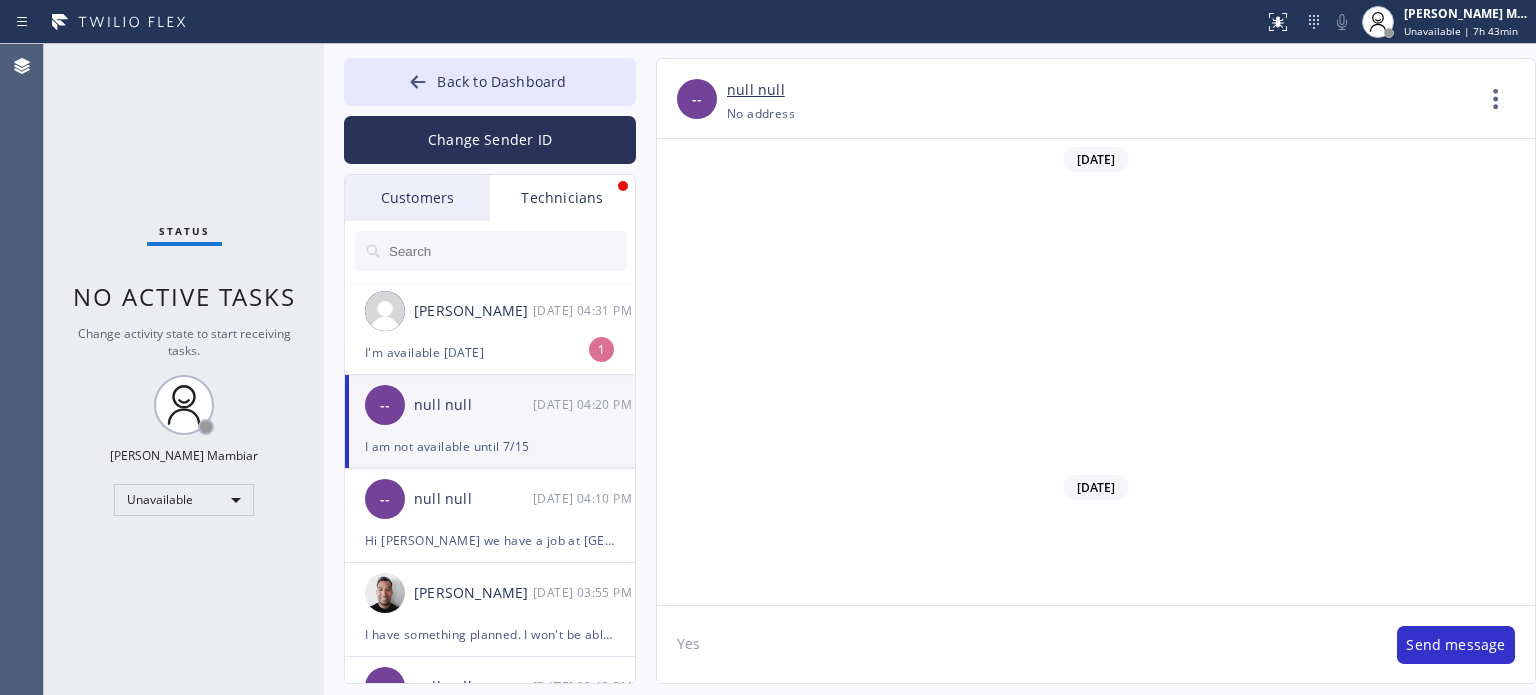 scroll, scrollTop: 1385, scrollLeft: 0, axis: vertical 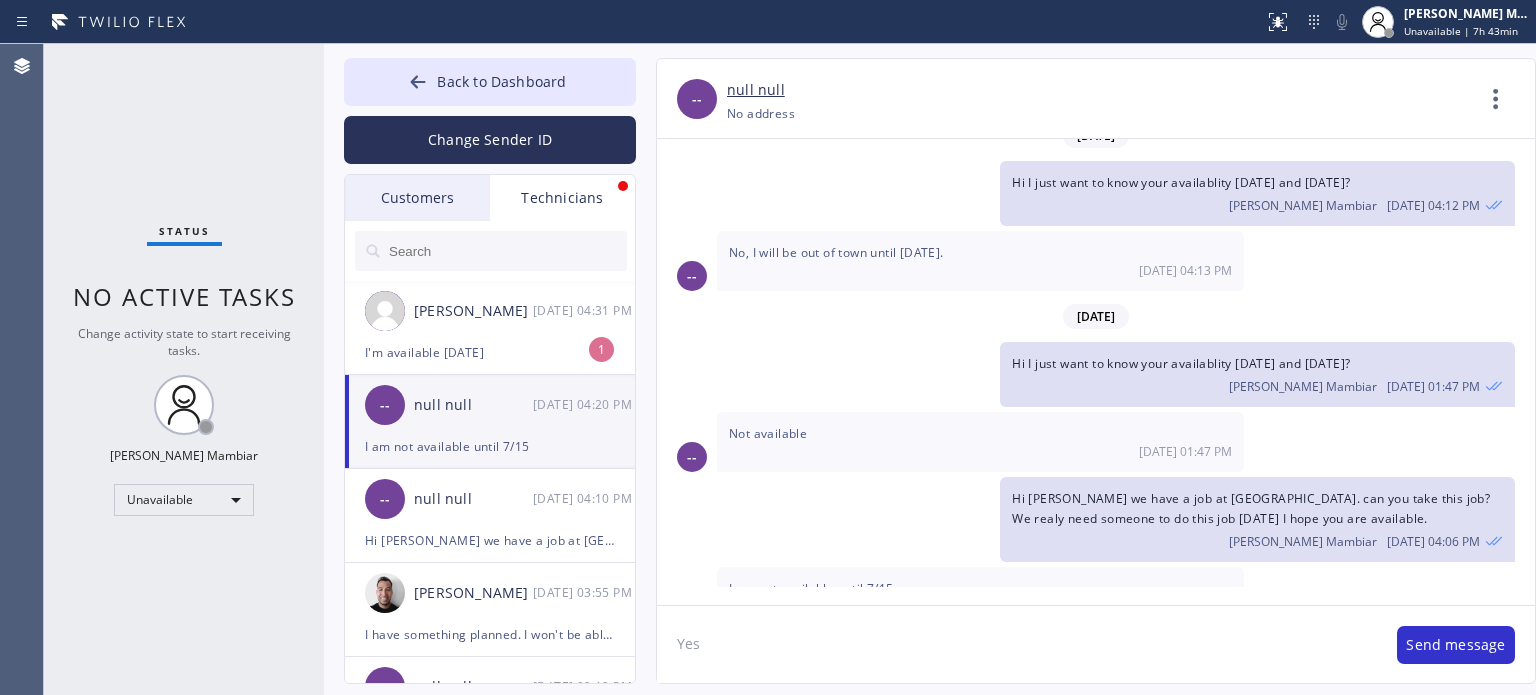 click on "Status   No active tasks     Change activity state to start receiving tasks.   [PERSON_NAME] Mambiar Unavailable" at bounding box center (184, 369) 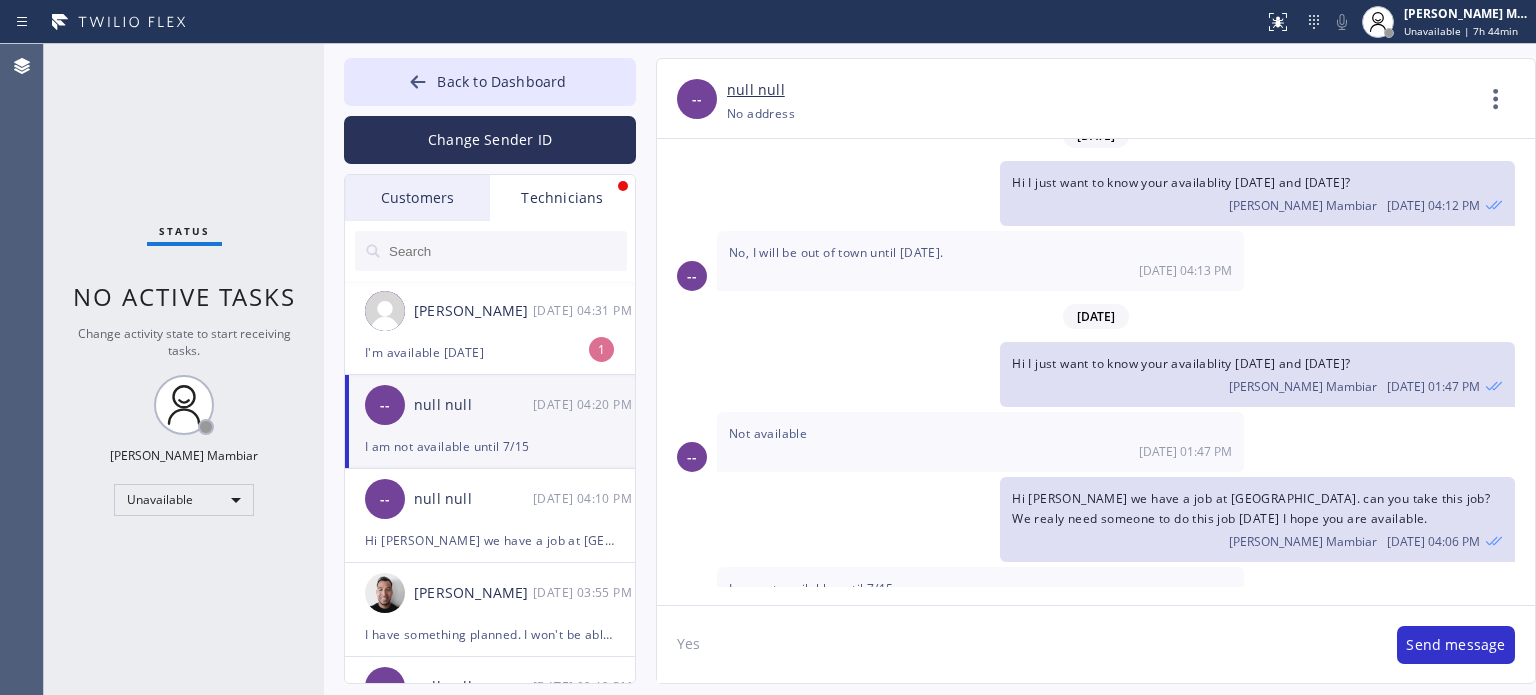 click on "Status   No active tasks     Change activity state to start receiving tasks.   [PERSON_NAME] Mambiar Unavailable" at bounding box center (184, 369) 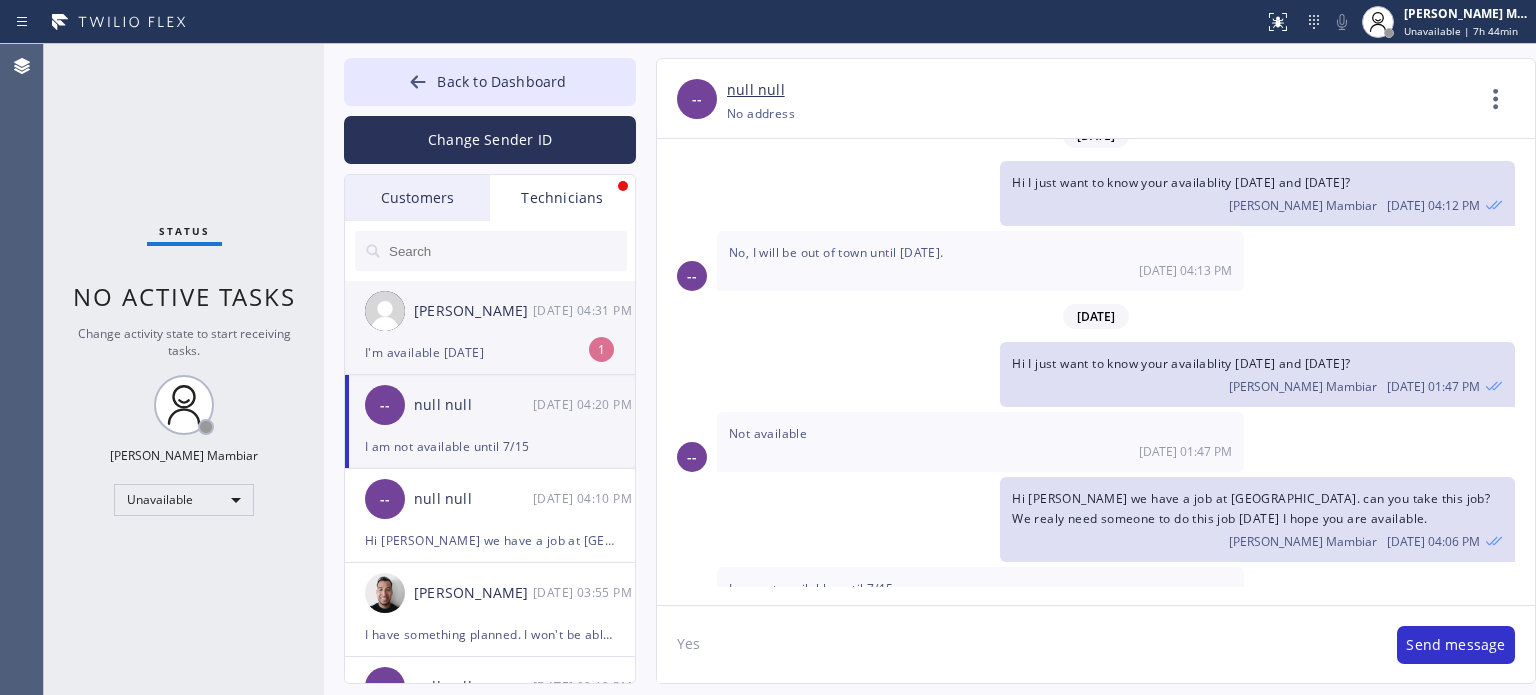 click on "[PERSON_NAME] [DATE] 04:31 PM" at bounding box center (491, 311) 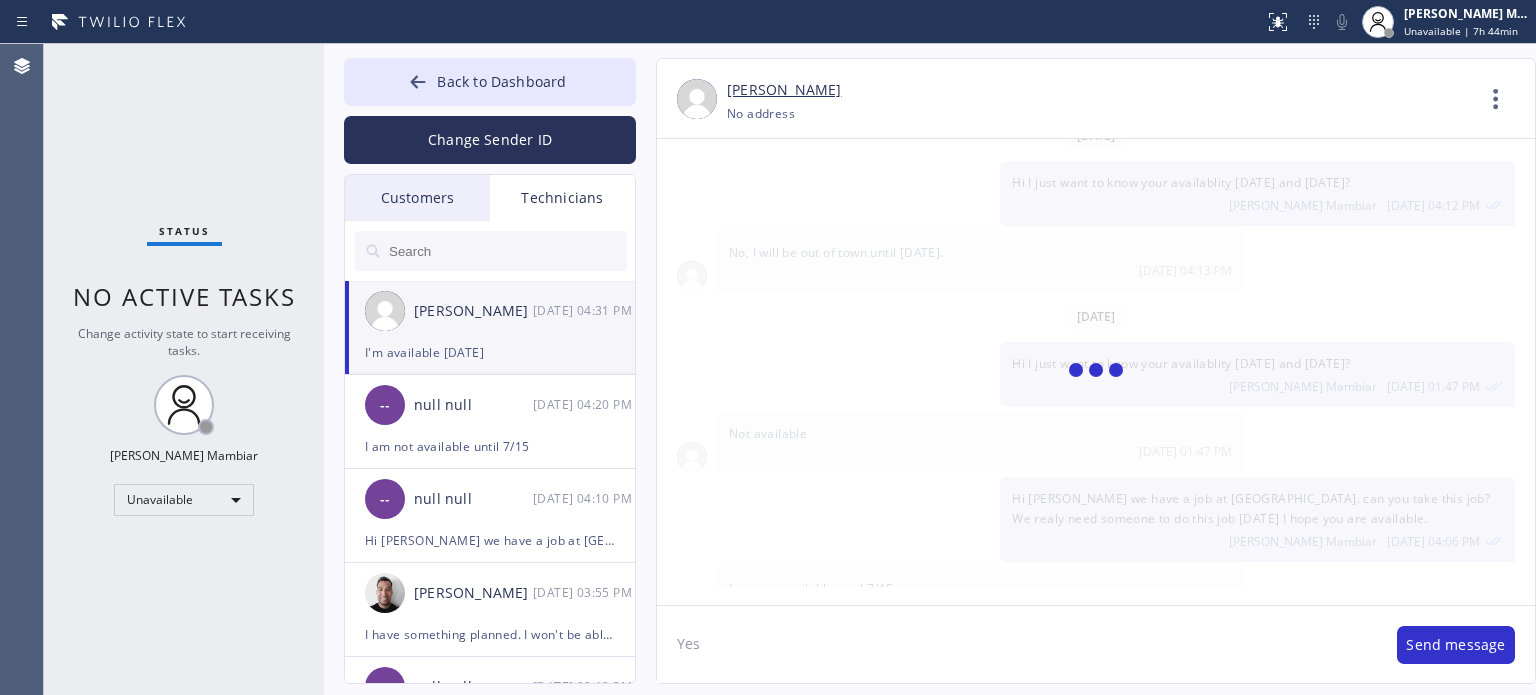 scroll, scrollTop: 505, scrollLeft: 0, axis: vertical 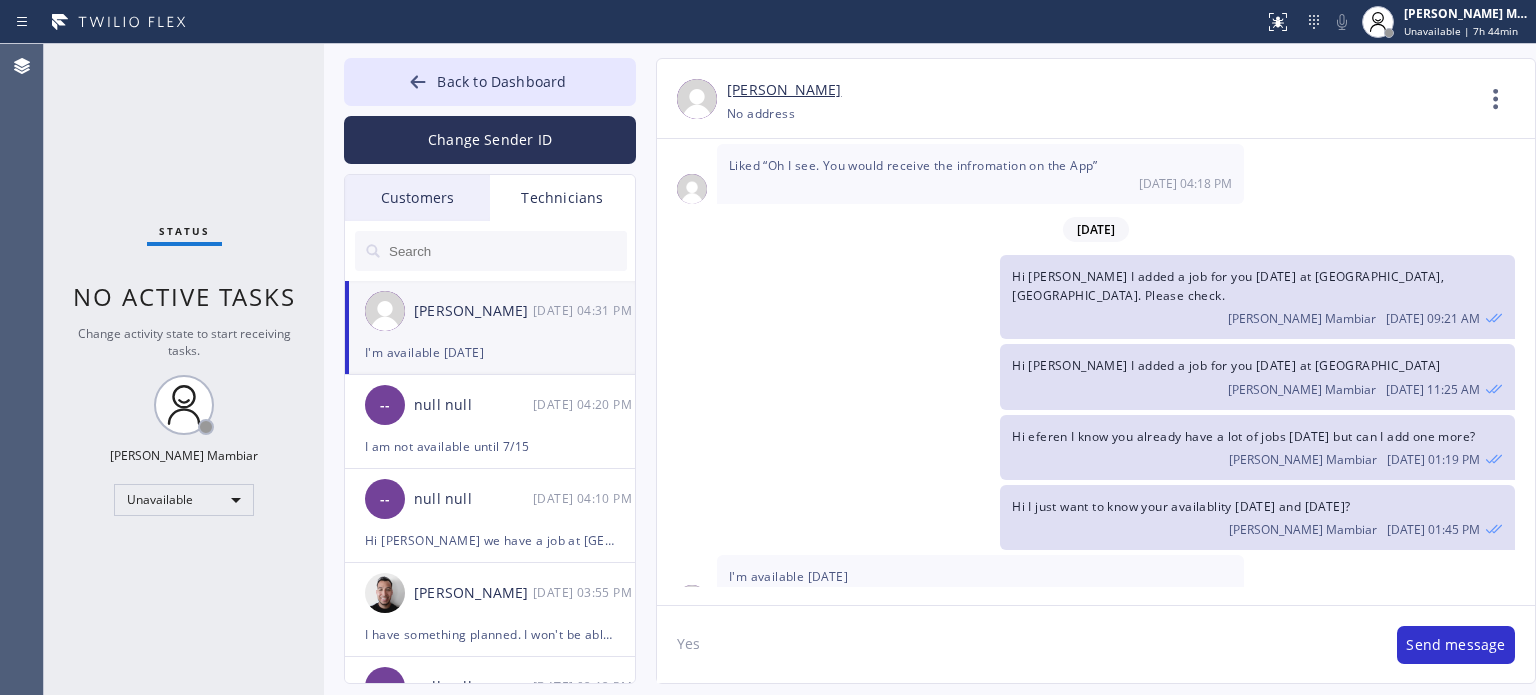 click on "Yes" 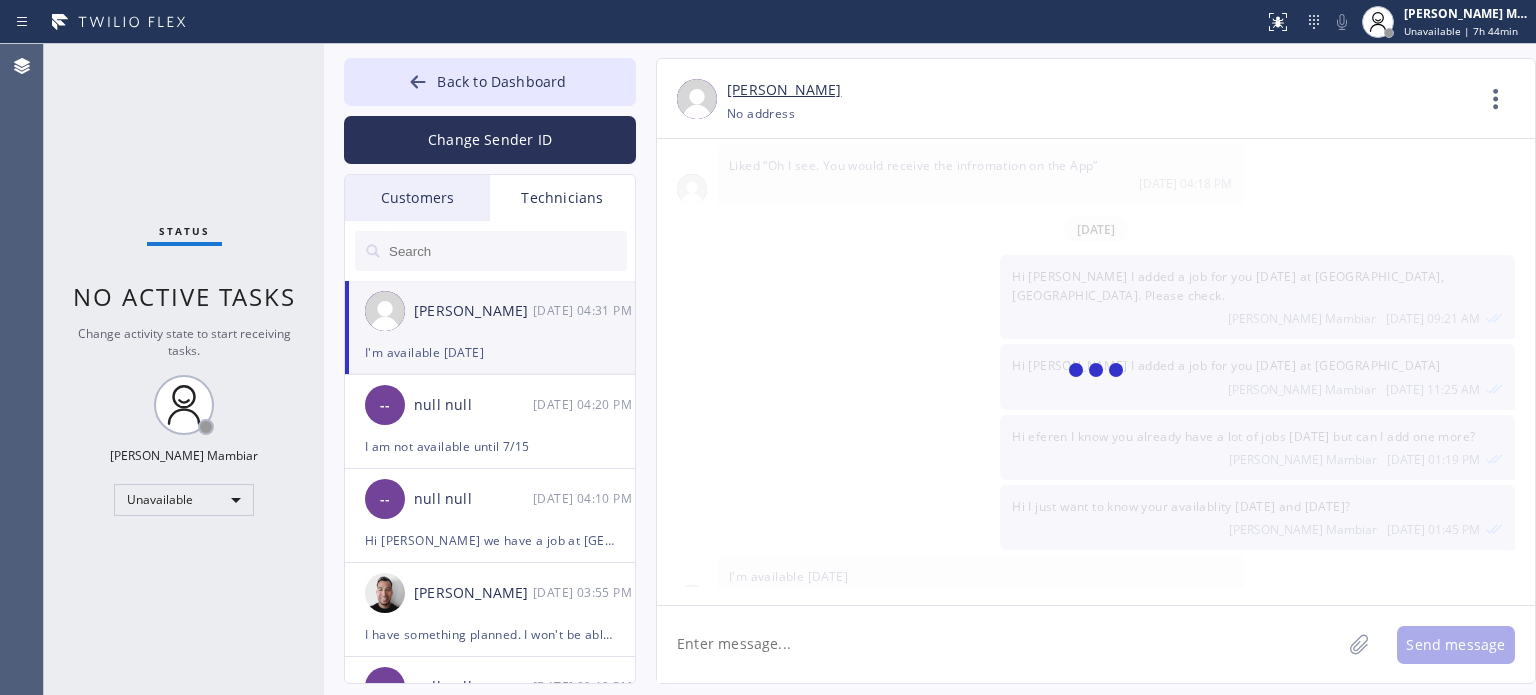 scroll, scrollTop: 594, scrollLeft: 0, axis: vertical 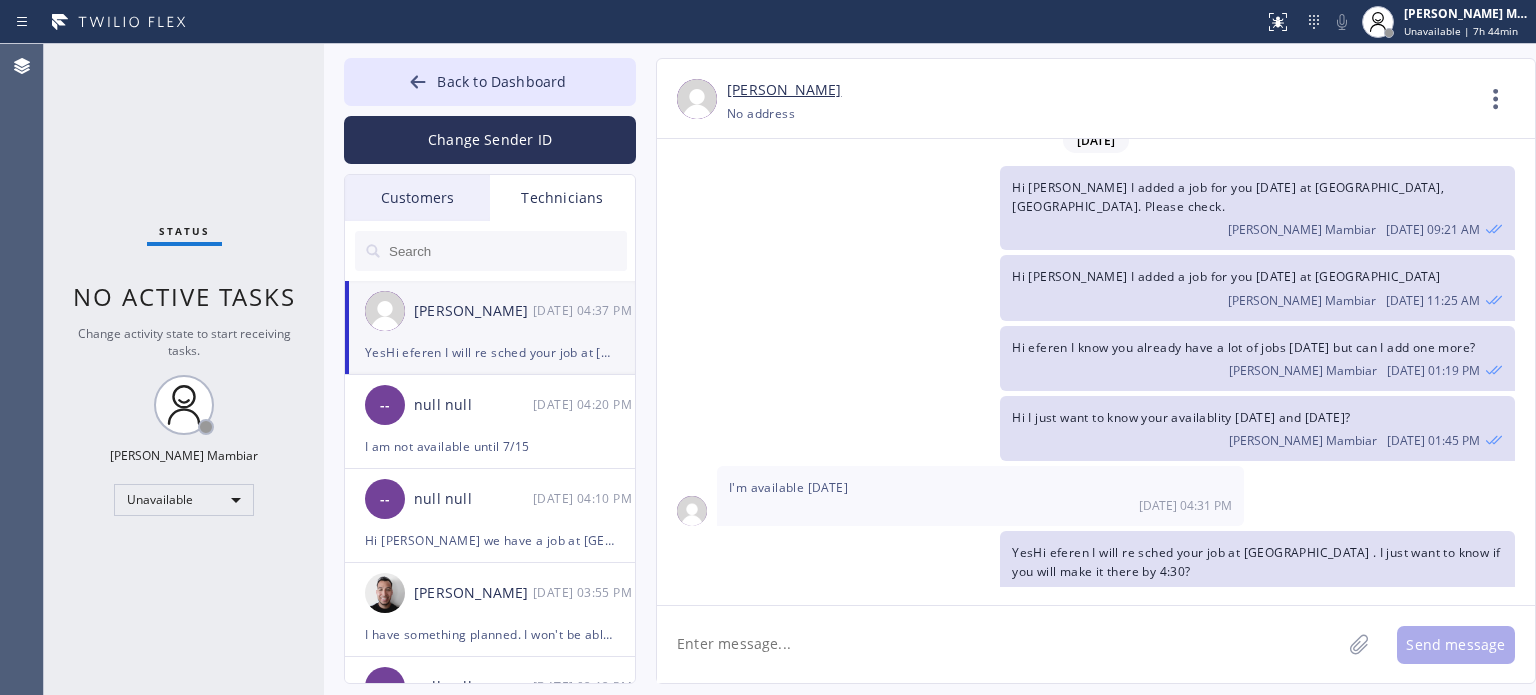 type 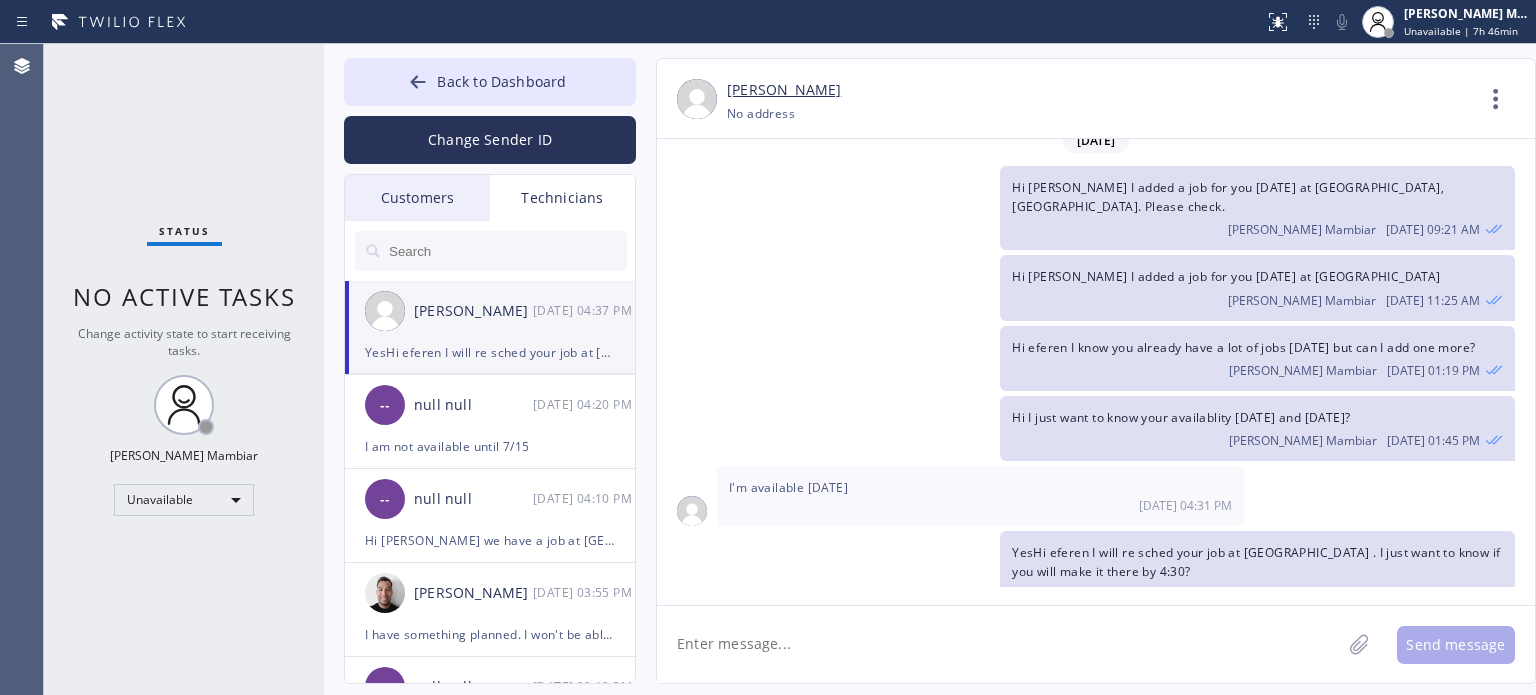 click on "Status   No active tasks     Change activity state to start receiving tasks.   [PERSON_NAME] Mambiar Unavailable" at bounding box center (184, 369) 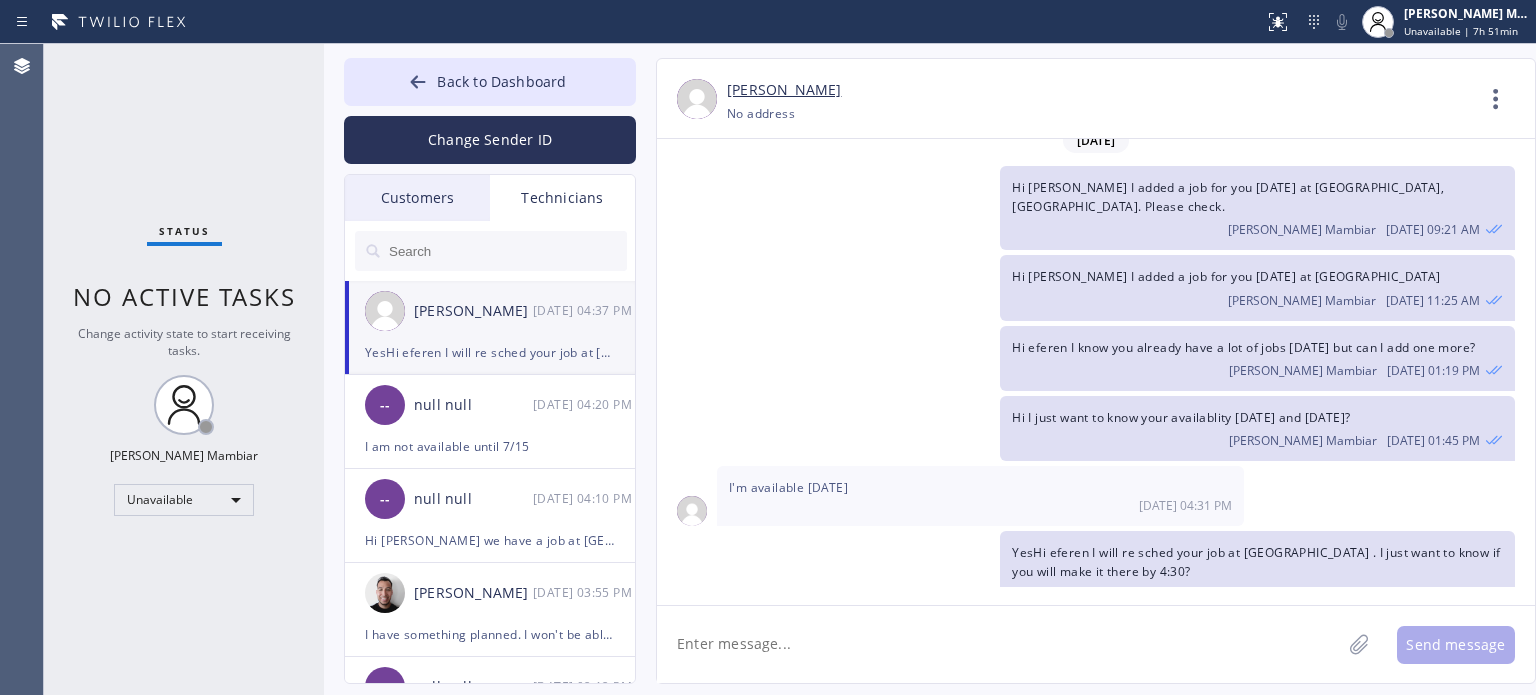 click on "Agent Desktop" at bounding box center (21, 369) 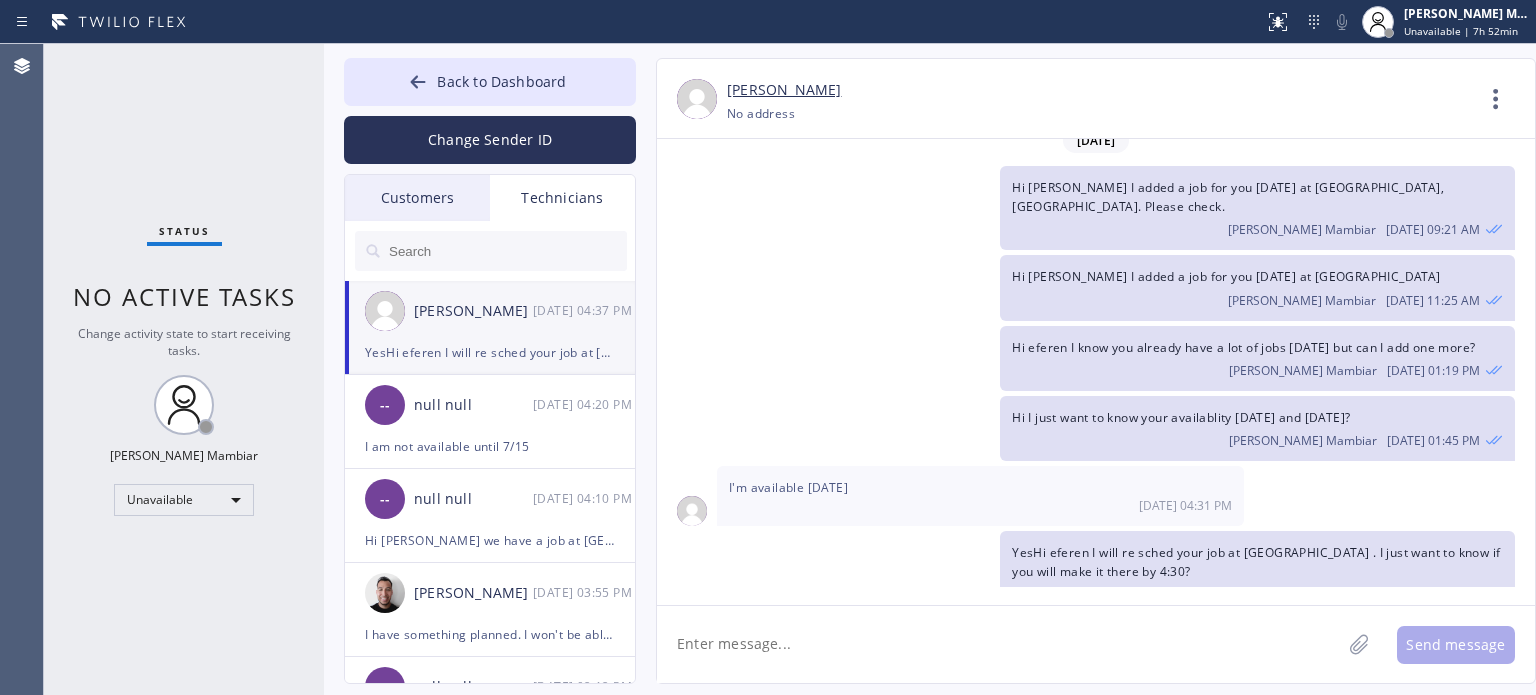 click on "Status   No active tasks     Change activity state to start receiving tasks.   [PERSON_NAME] Mambiar Unavailable" at bounding box center (184, 369) 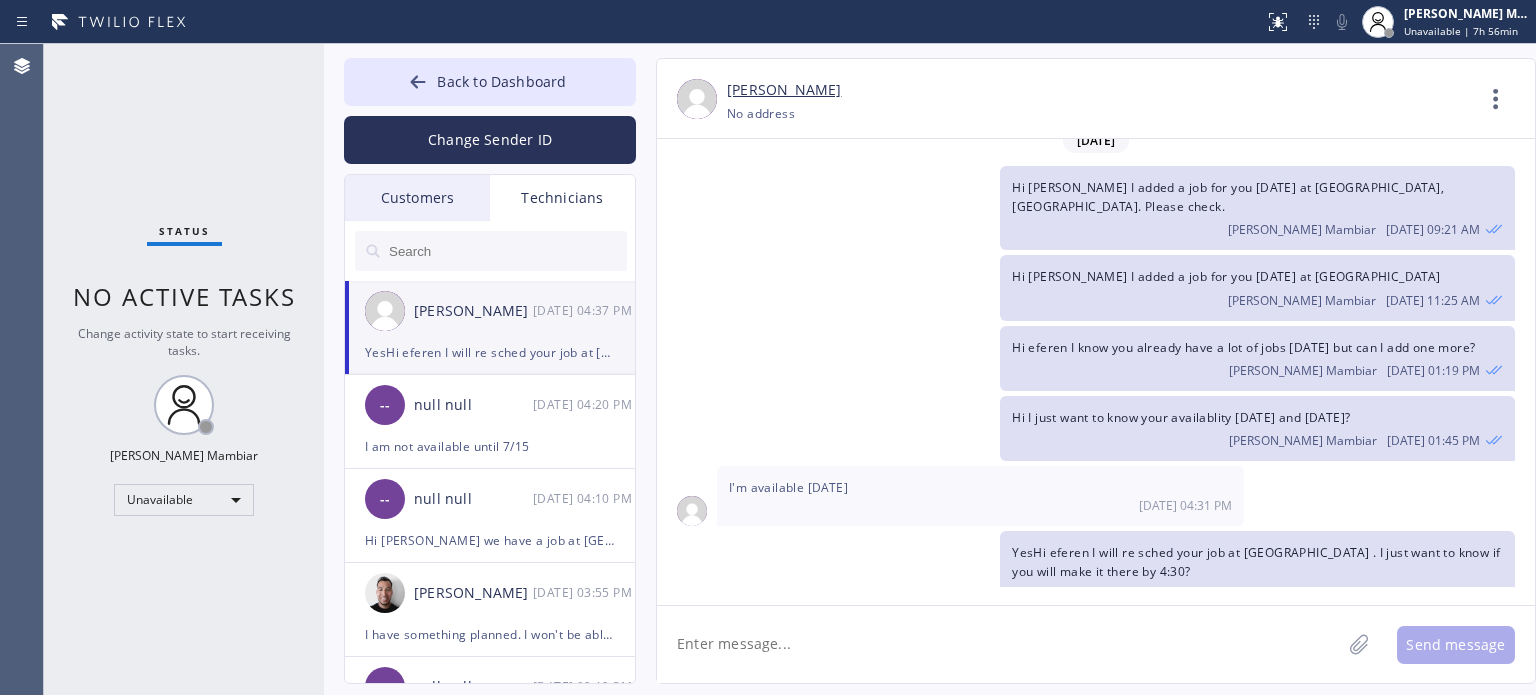 click on "I'm available [DATE] 04:31 PM" at bounding box center (980, 496) 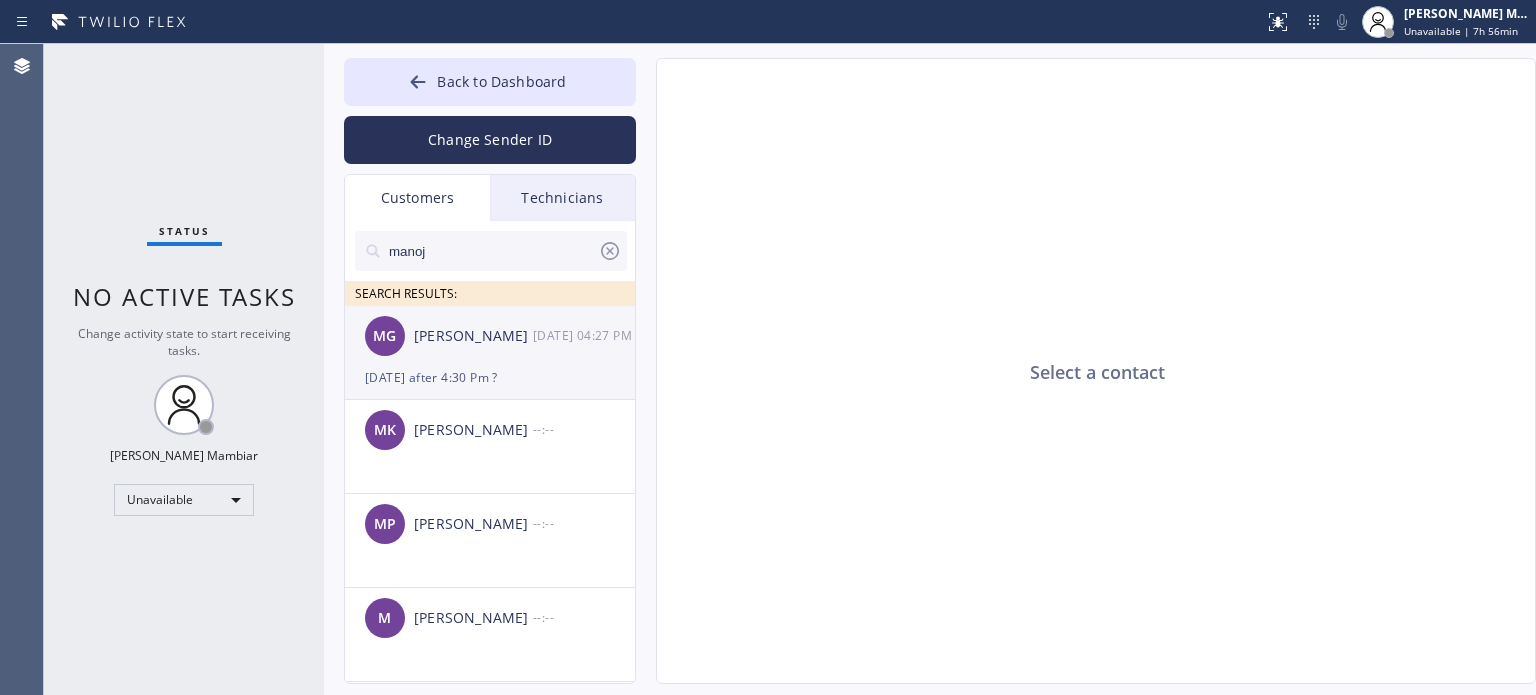 click on "[DATE] after 4:30 Pm ?" at bounding box center (490, 377) 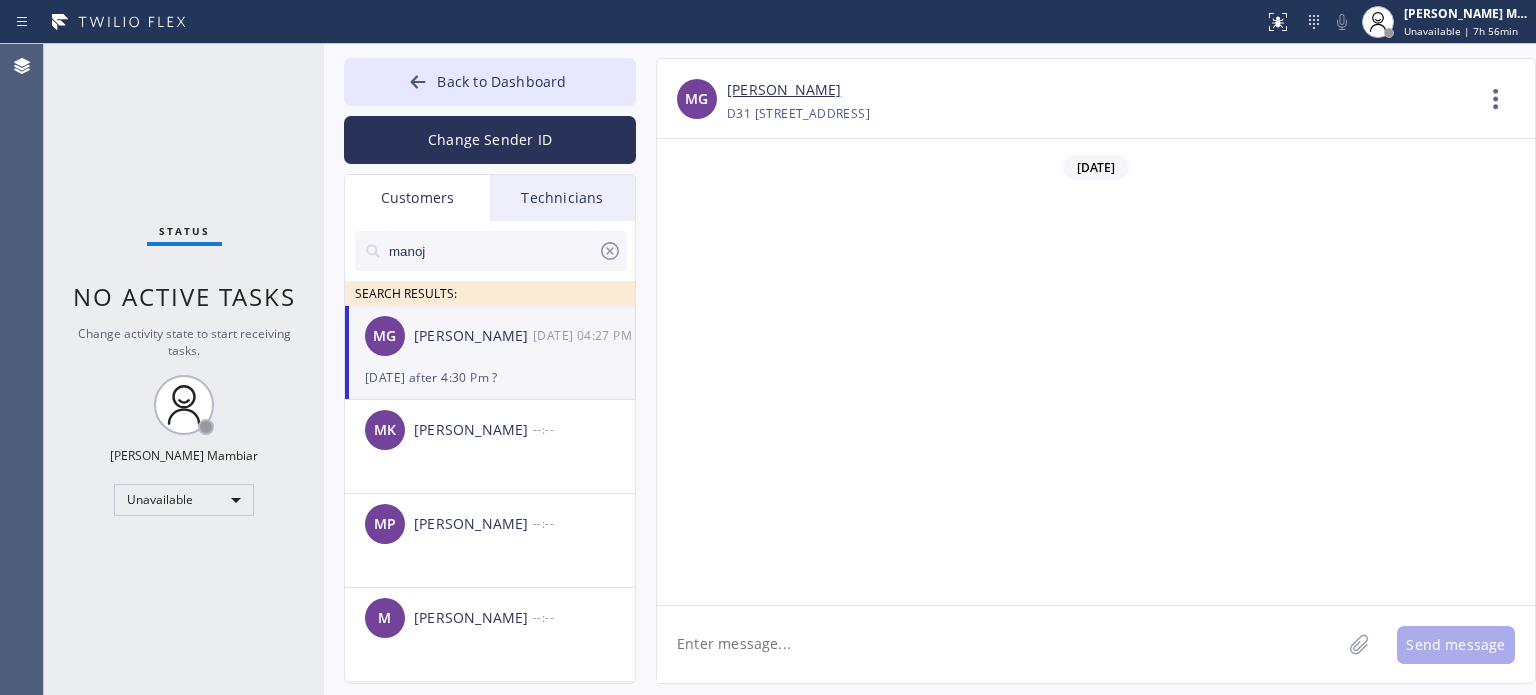click 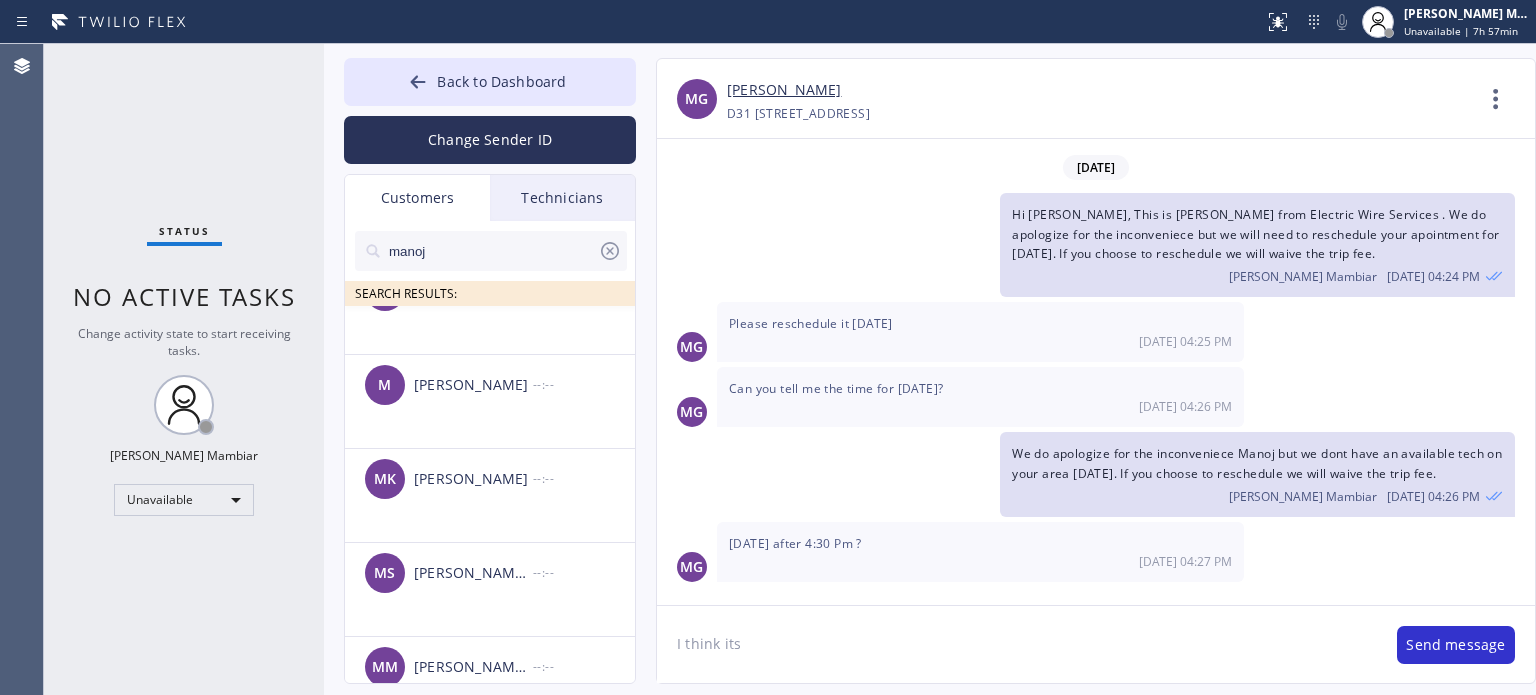 scroll, scrollTop: 400, scrollLeft: 0, axis: vertical 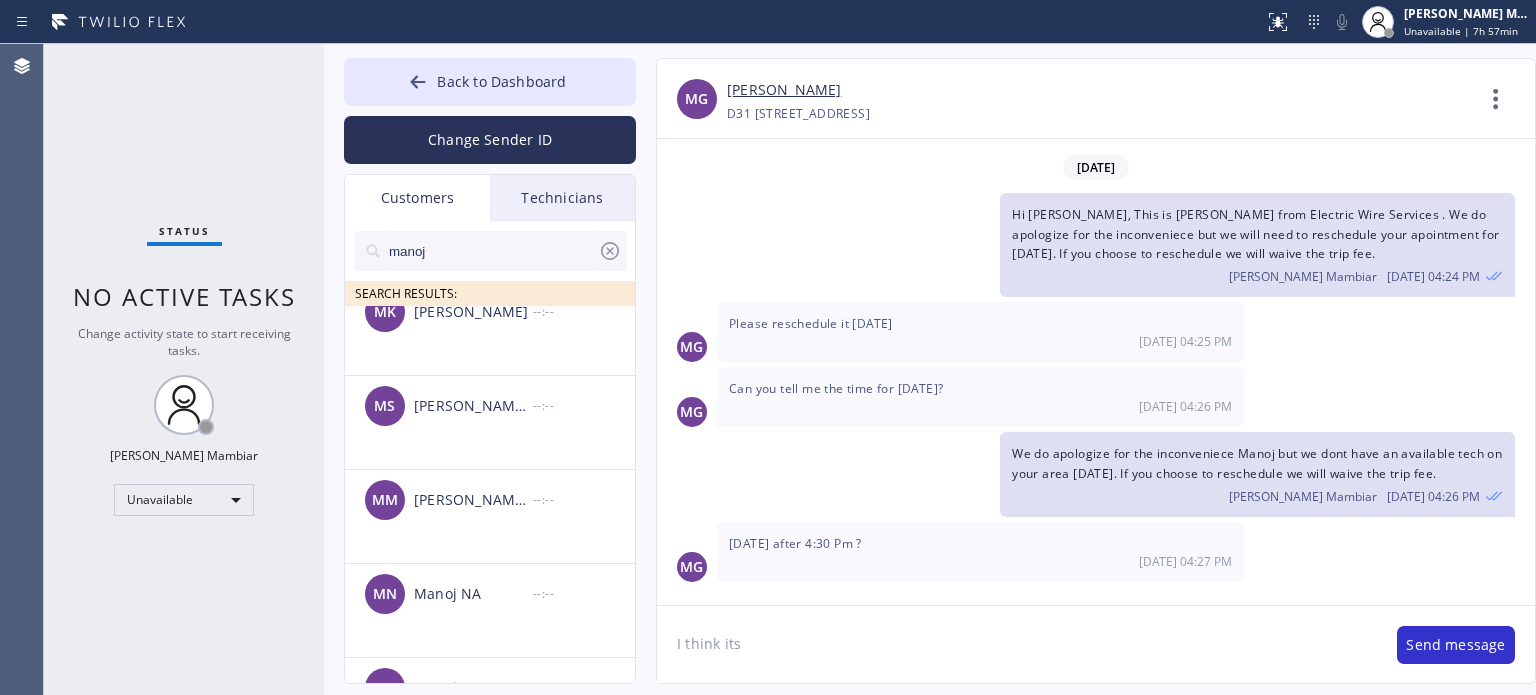 click on "I think its" 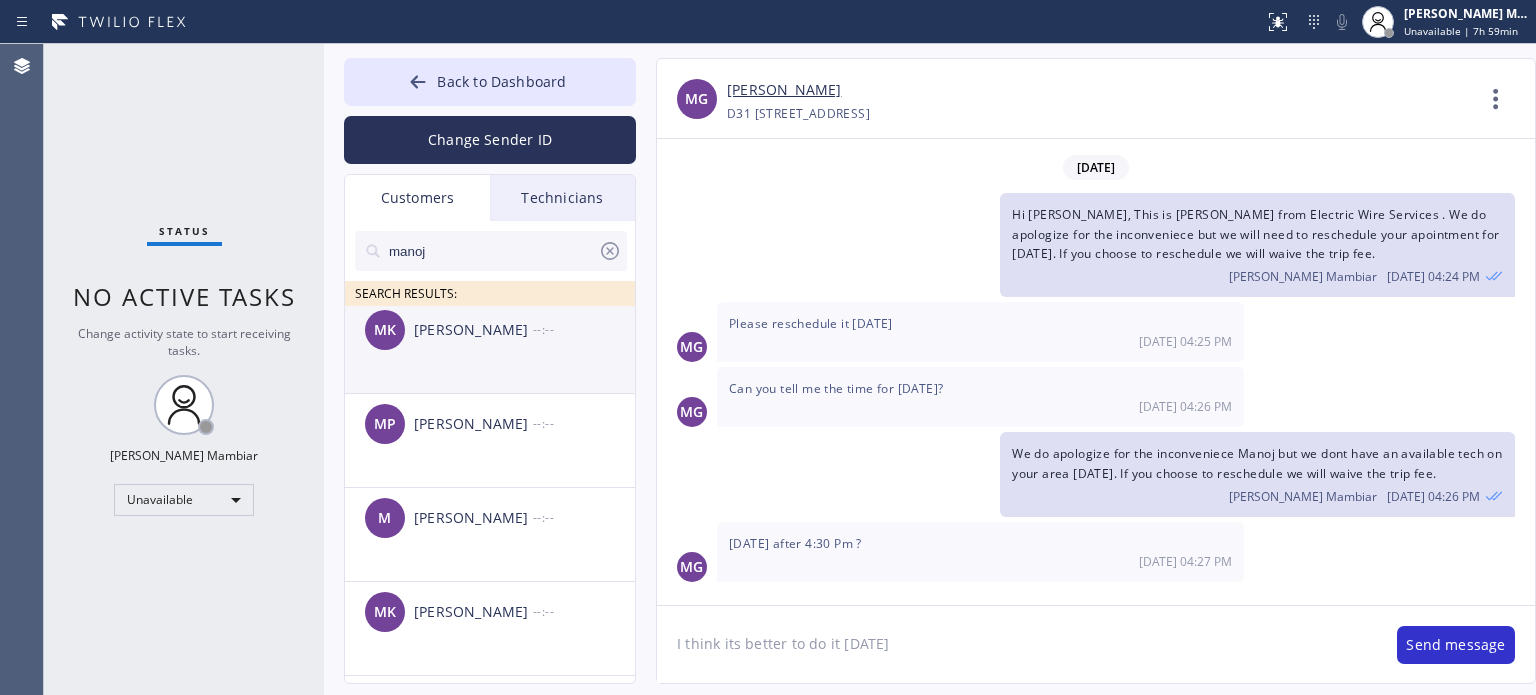 scroll, scrollTop: 0, scrollLeft: 0, axis: both 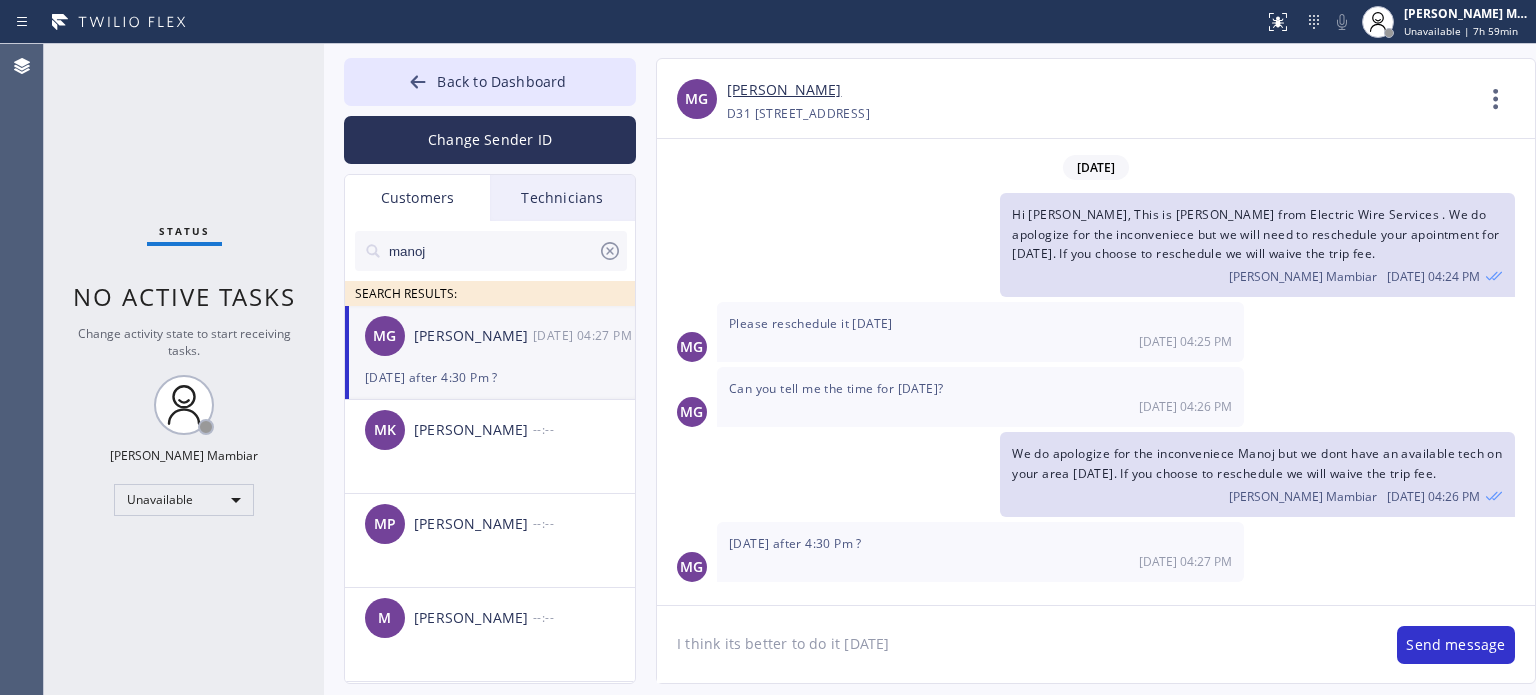 click on "I think its better to do it [DATE]" 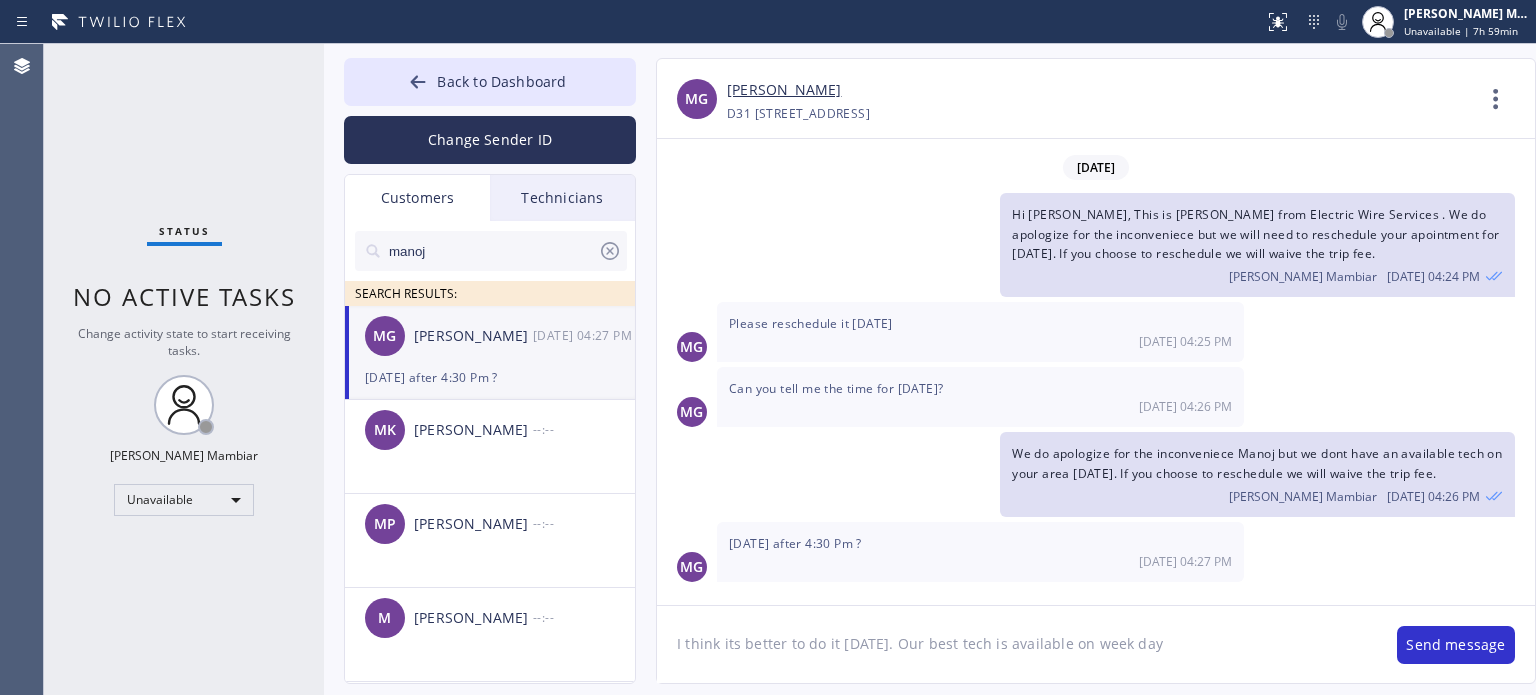 type on "I think its better to do it [DATE]. Our best tech is available on week days" 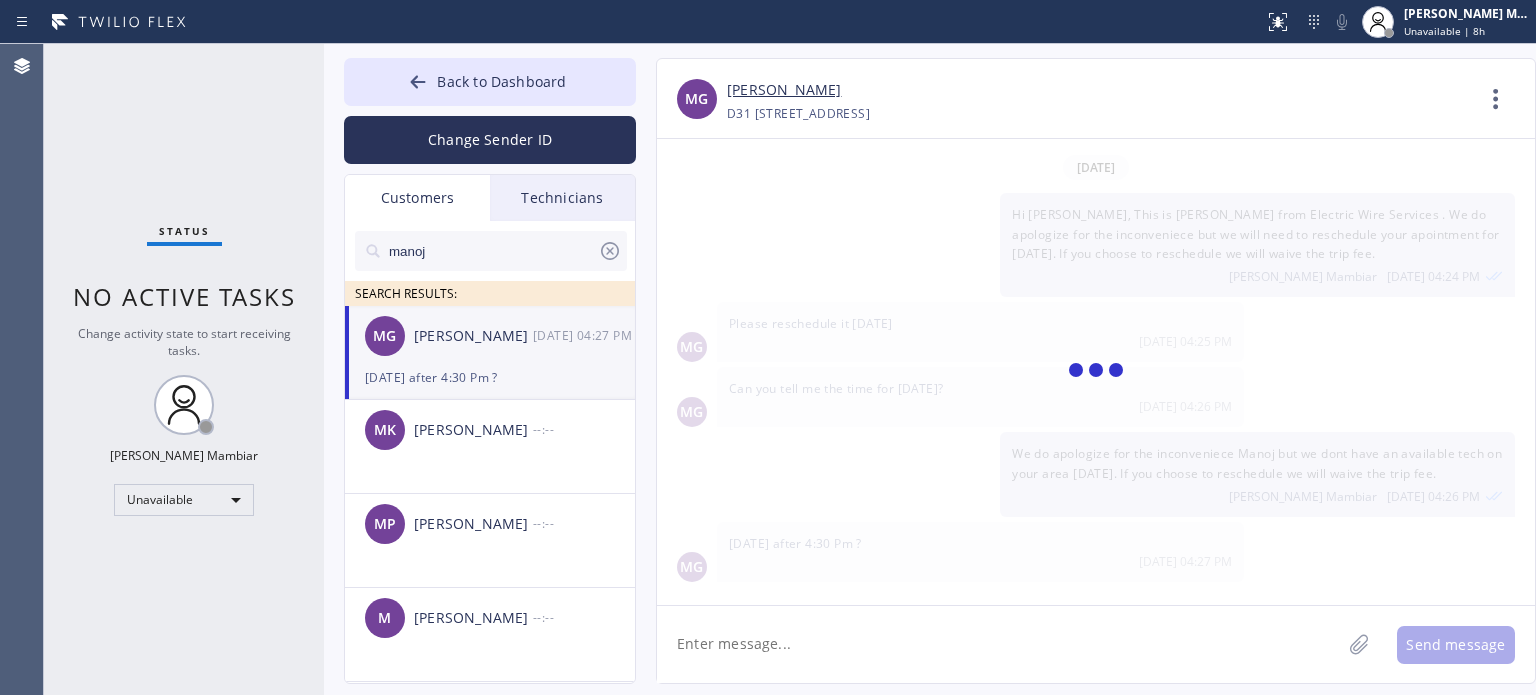 scroll, scrollTop: 54, scrollLeft: 0, axis: vertical 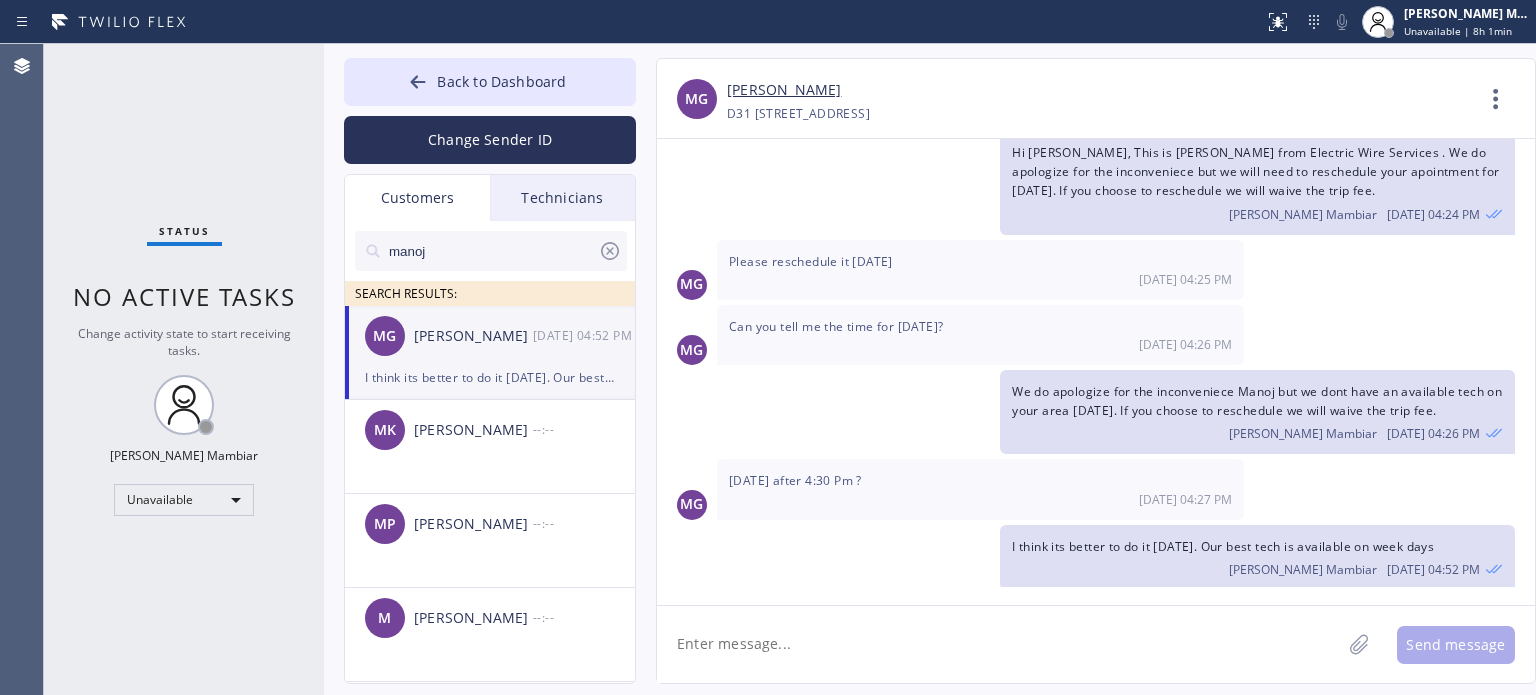 type 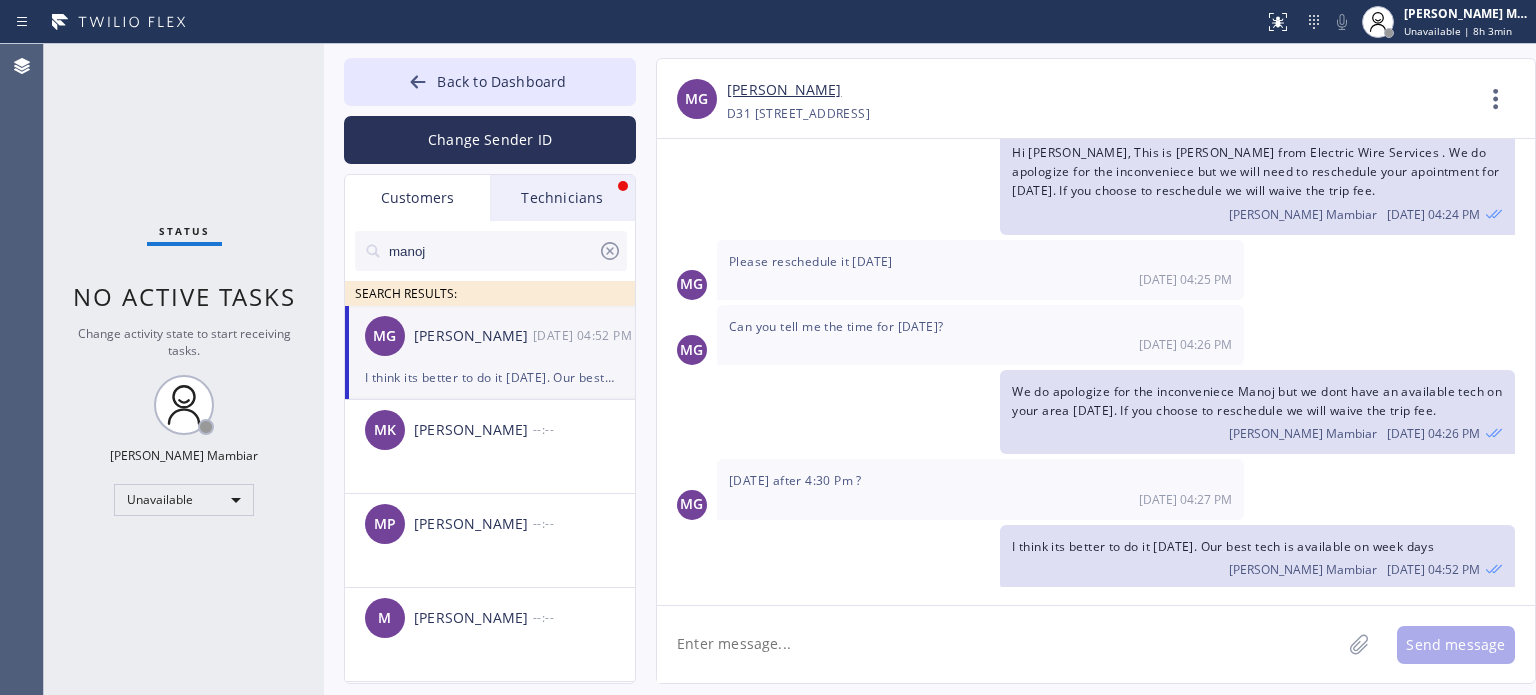click 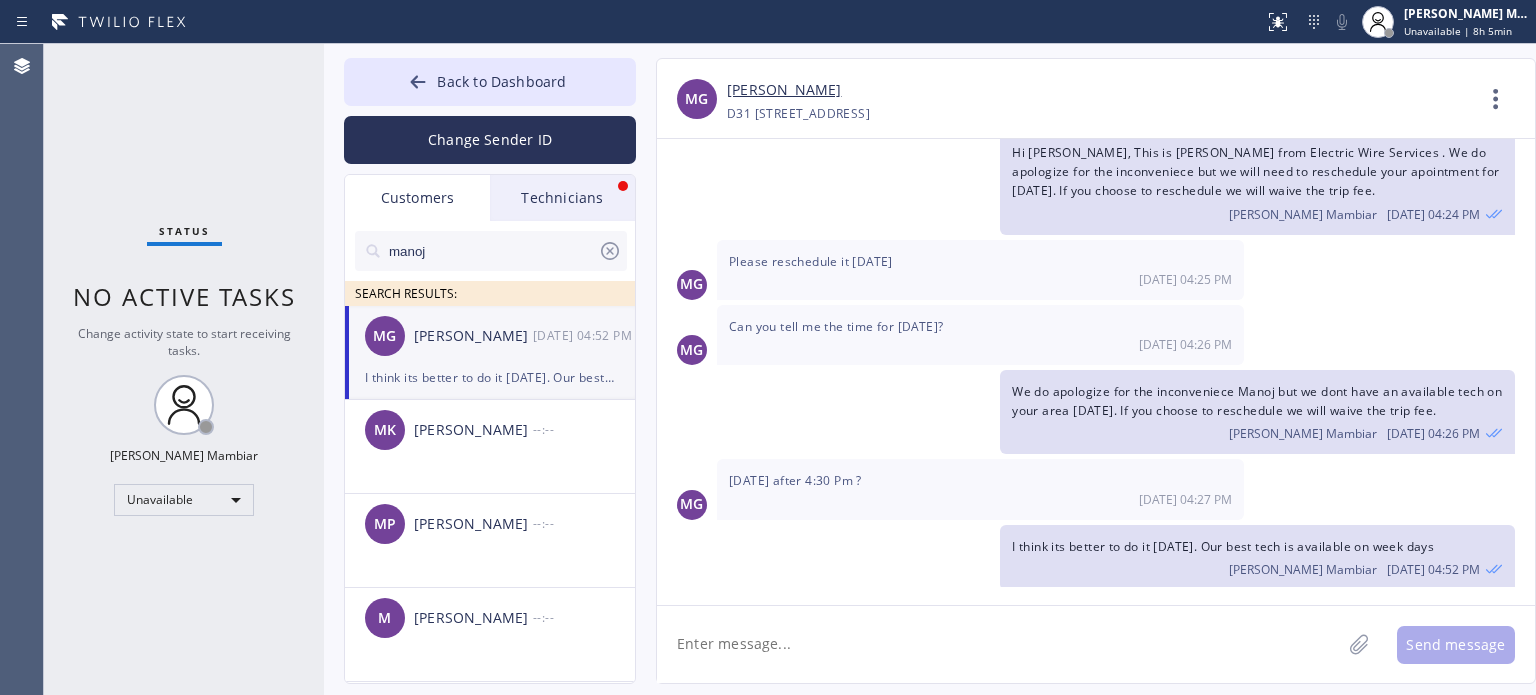 click on "MG Can you tell me the time for [DATE]? [DATE] 04:26 PM" at bounding box center (1096, 335) 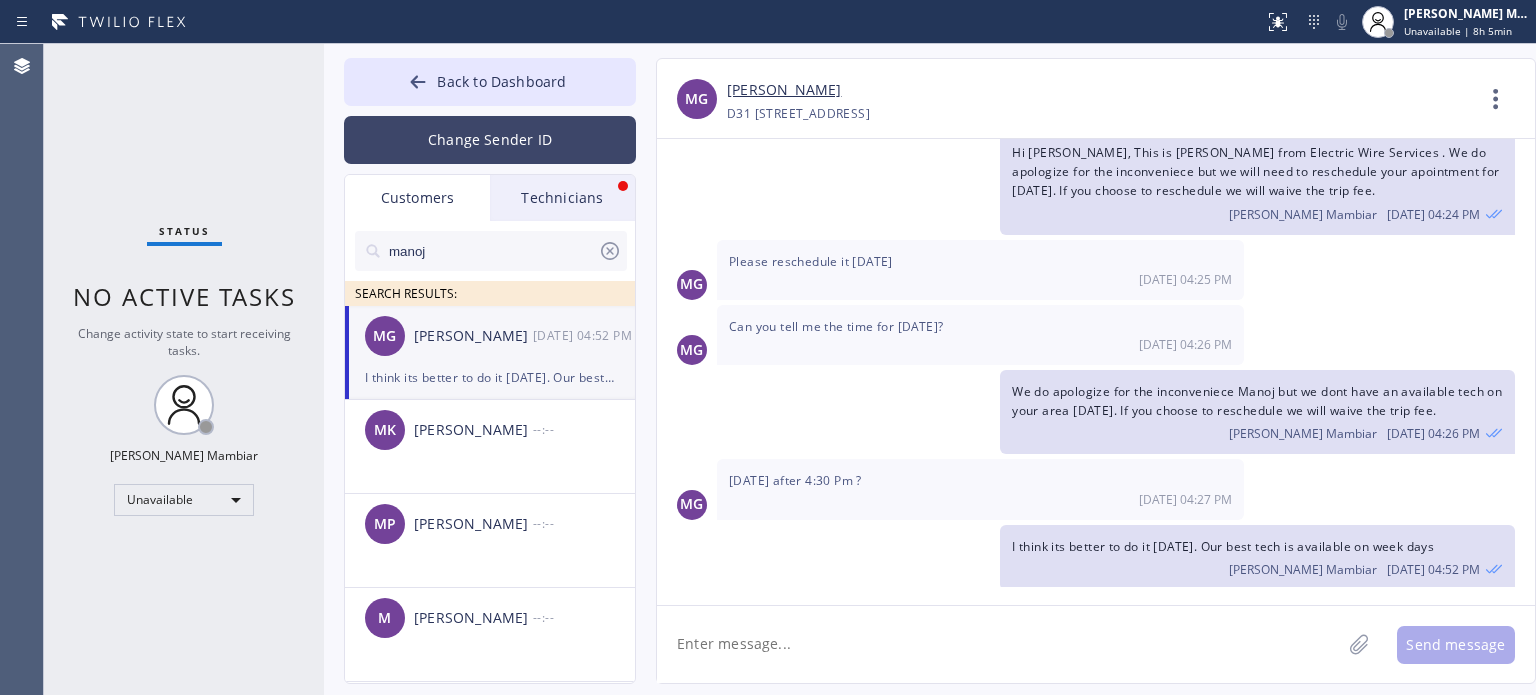 click on "Change Sender ID" at bounding box center (490, 140) 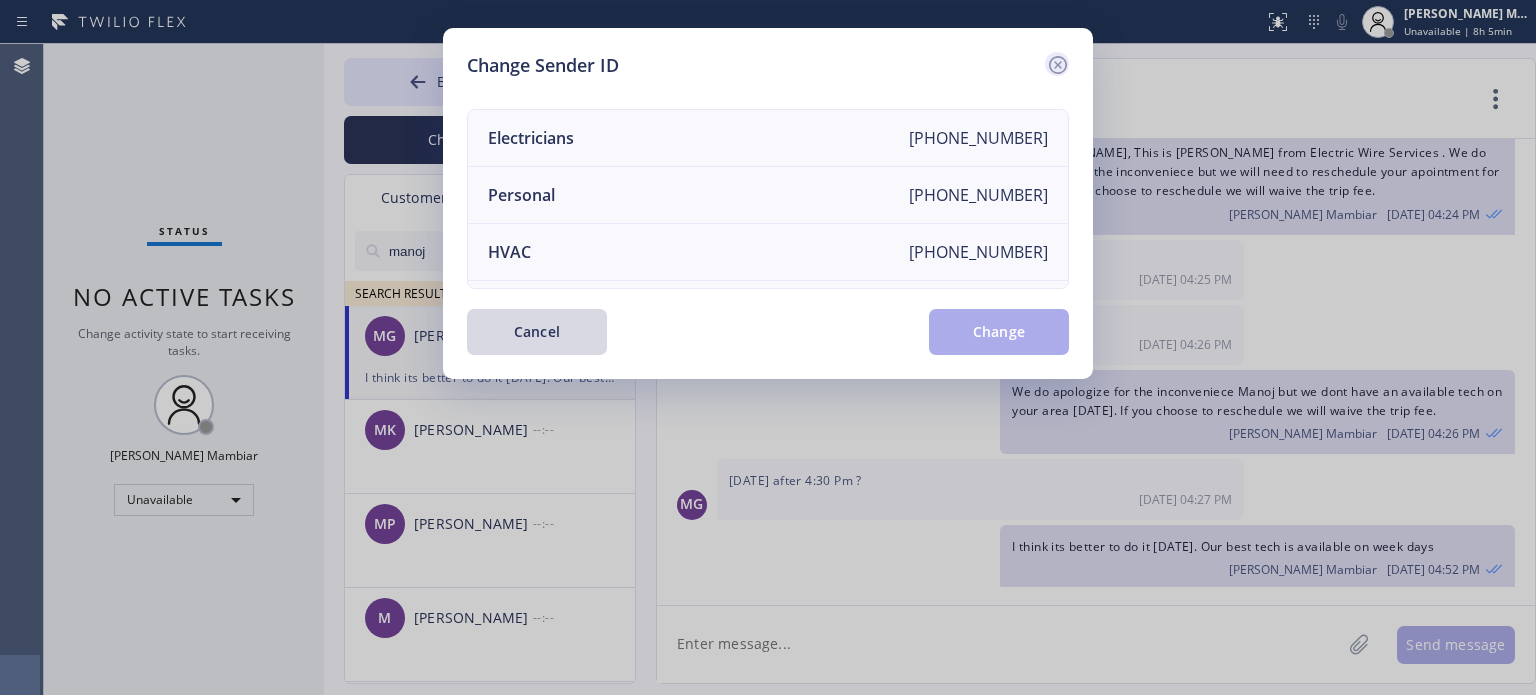 click 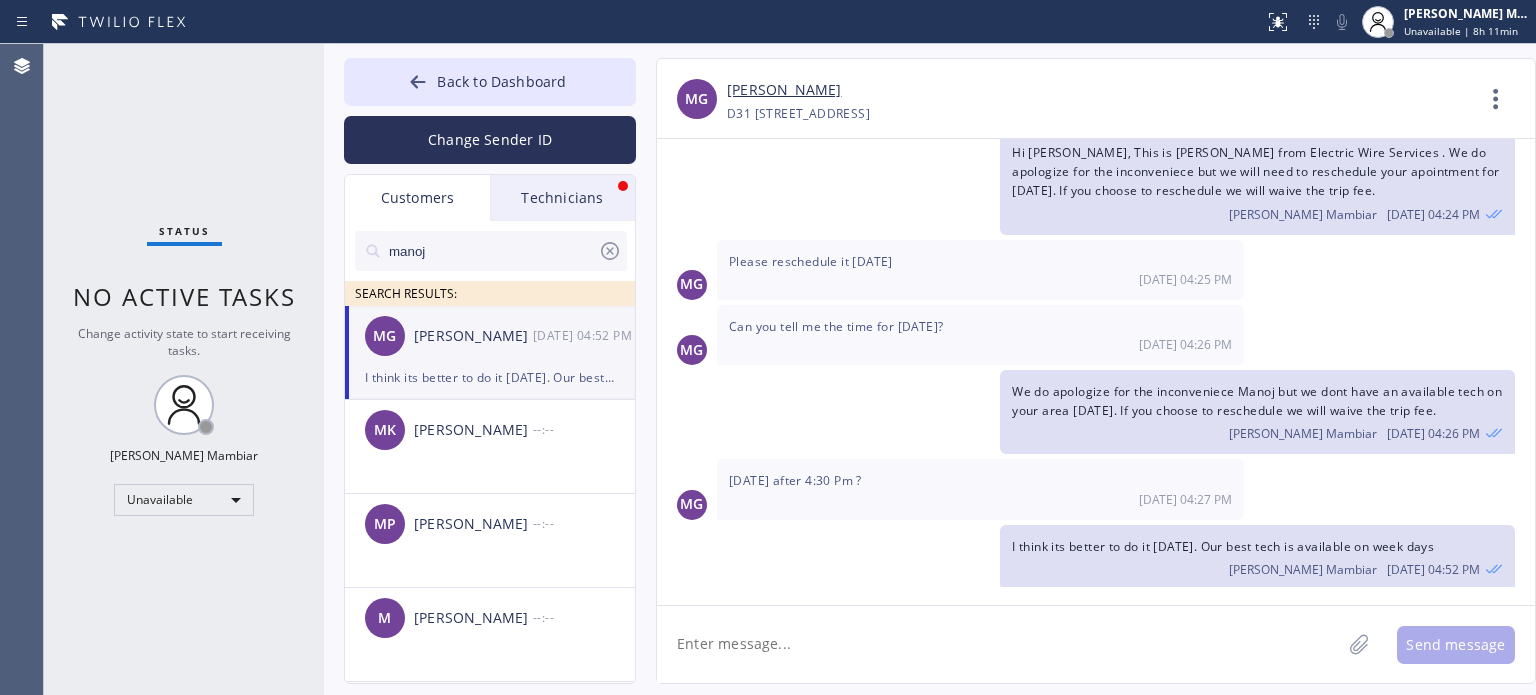 click on "Technicians" at bounding box center (562, 198) 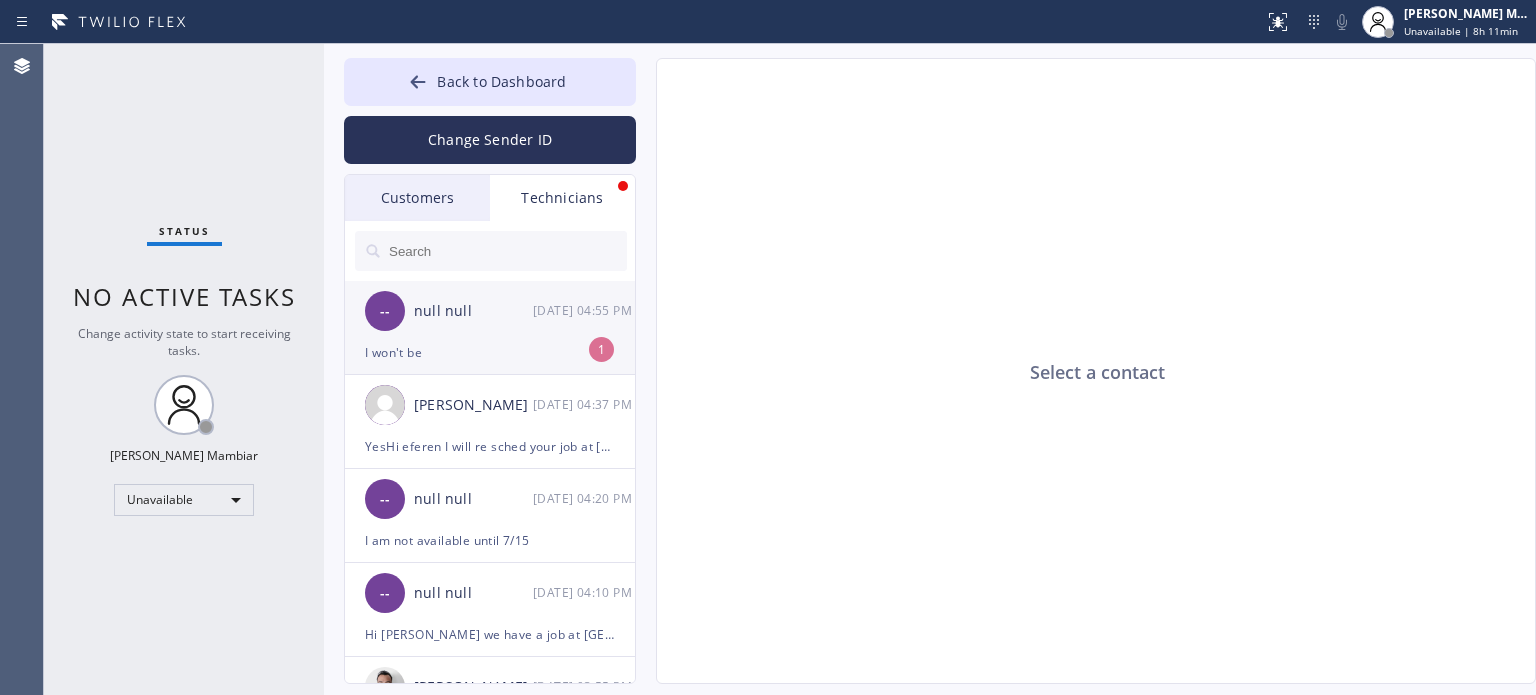 click on "-- null null [DATE] 04:55 PM" at bounding box center [491, 311] 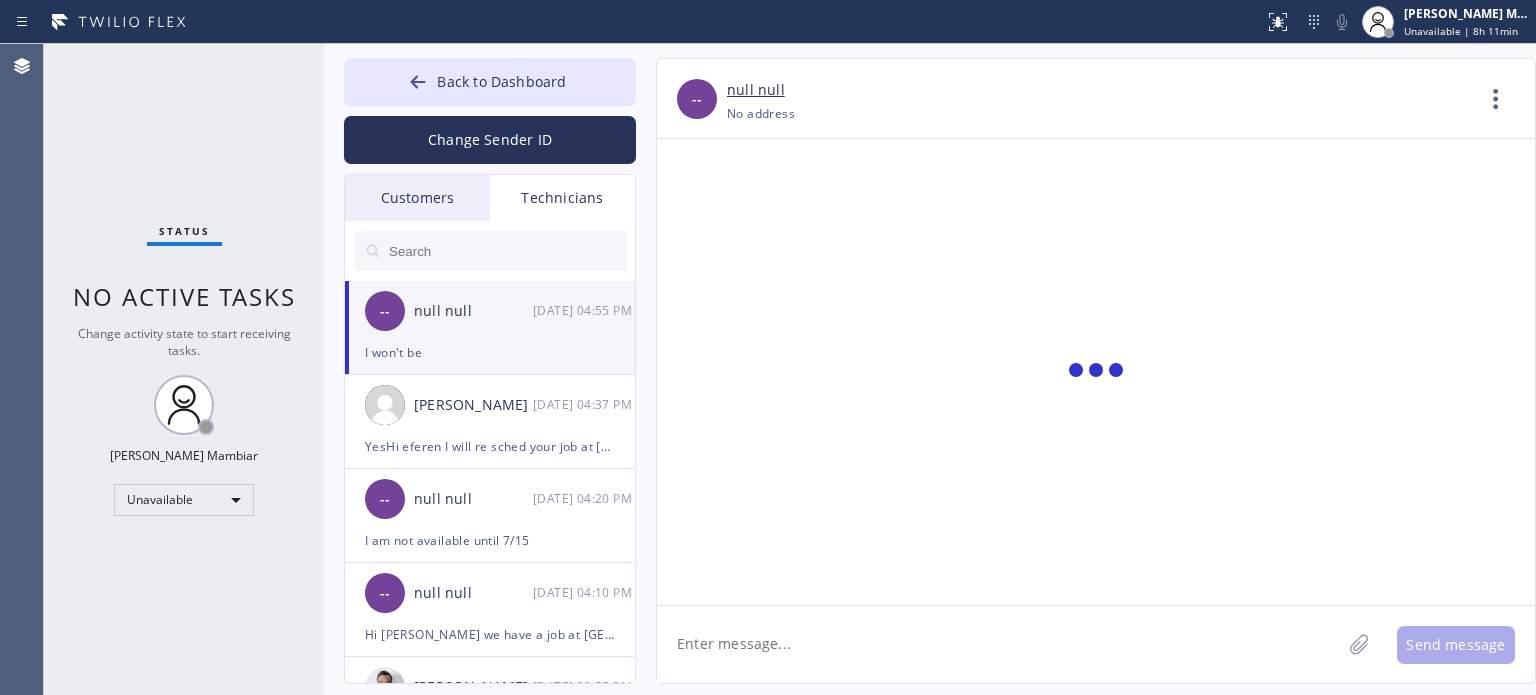 scroll, scrollTop: 1916, scrollLeft: 0, axis: vertical 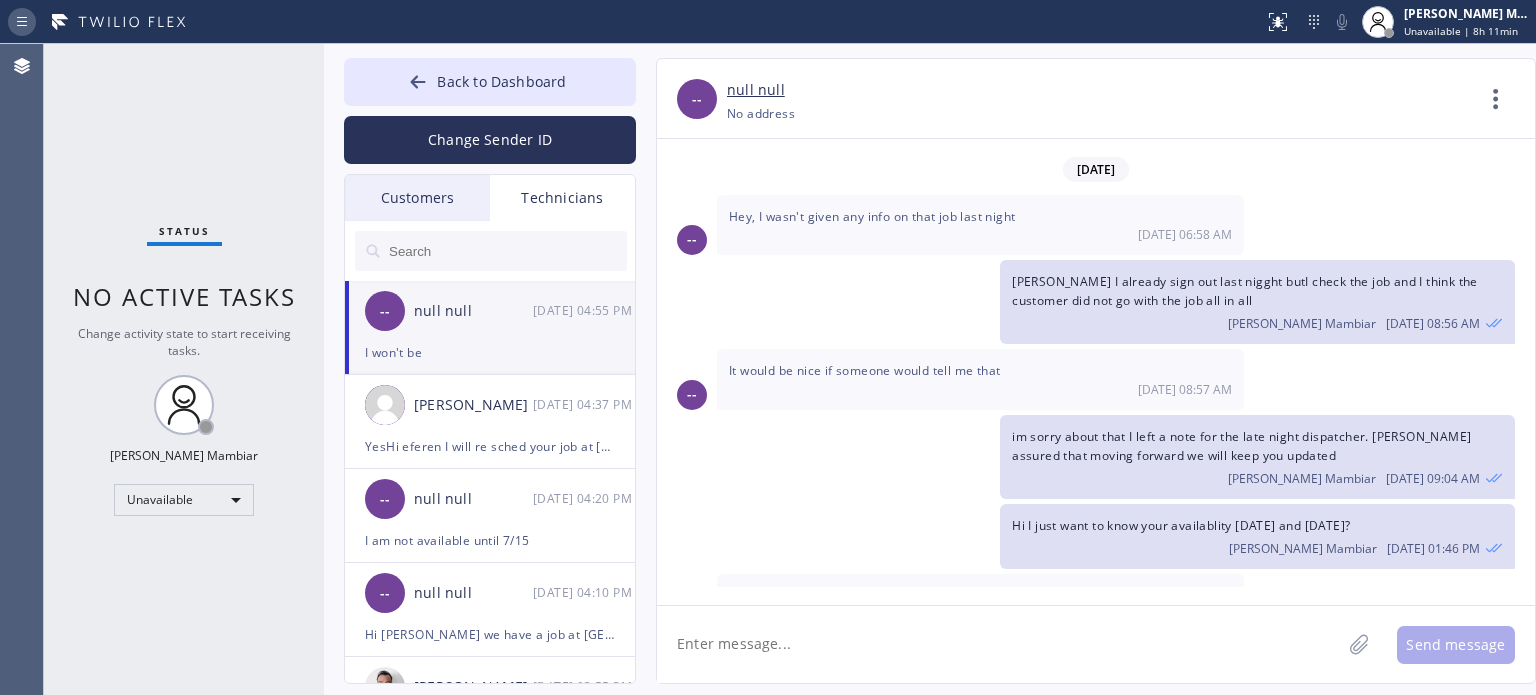 click at bounding box center (26, 22) 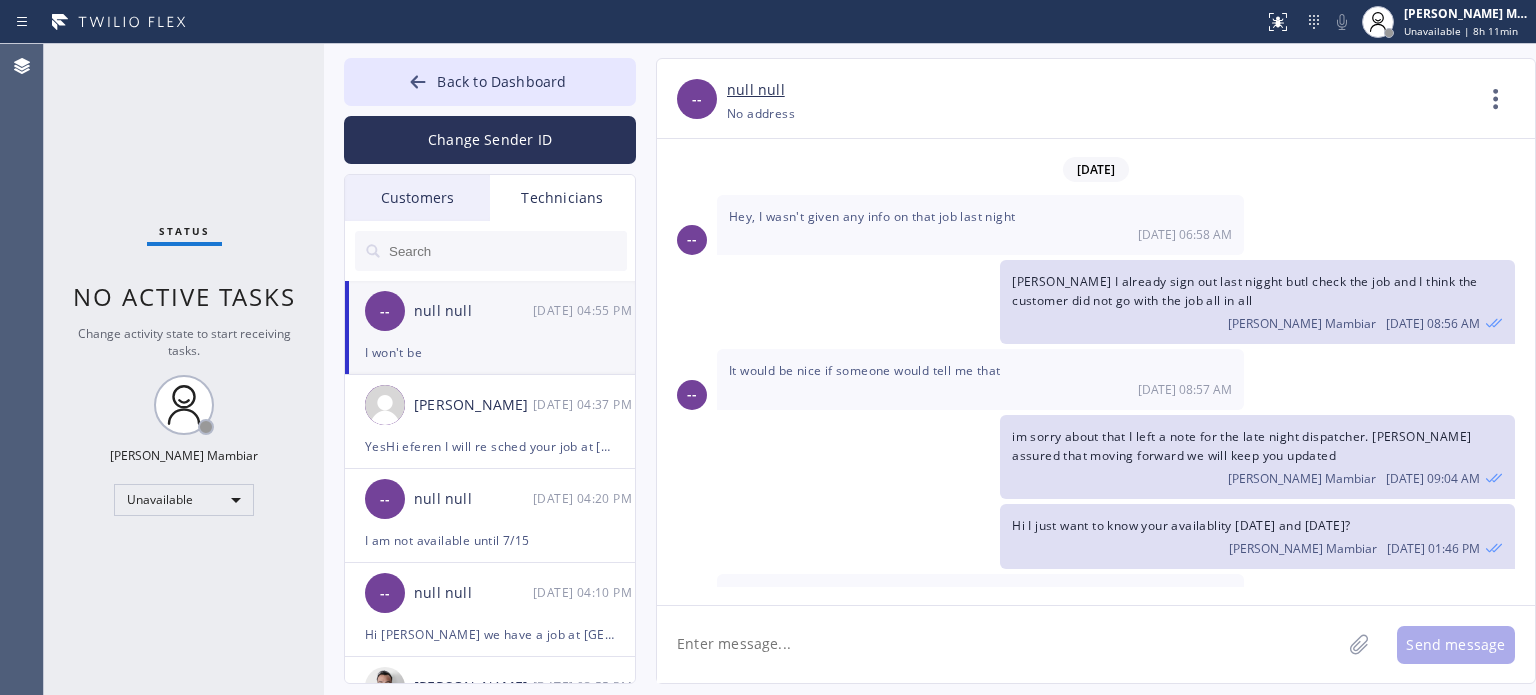 click 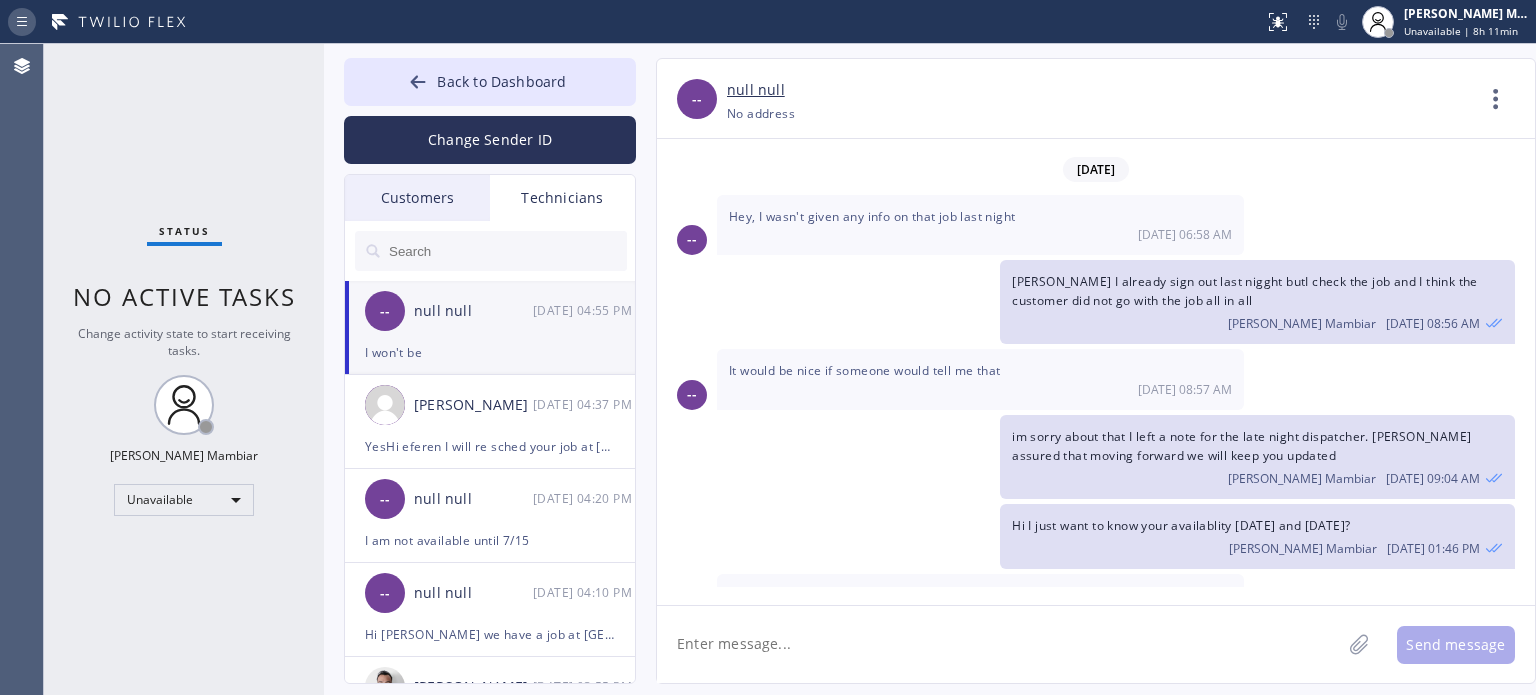 click 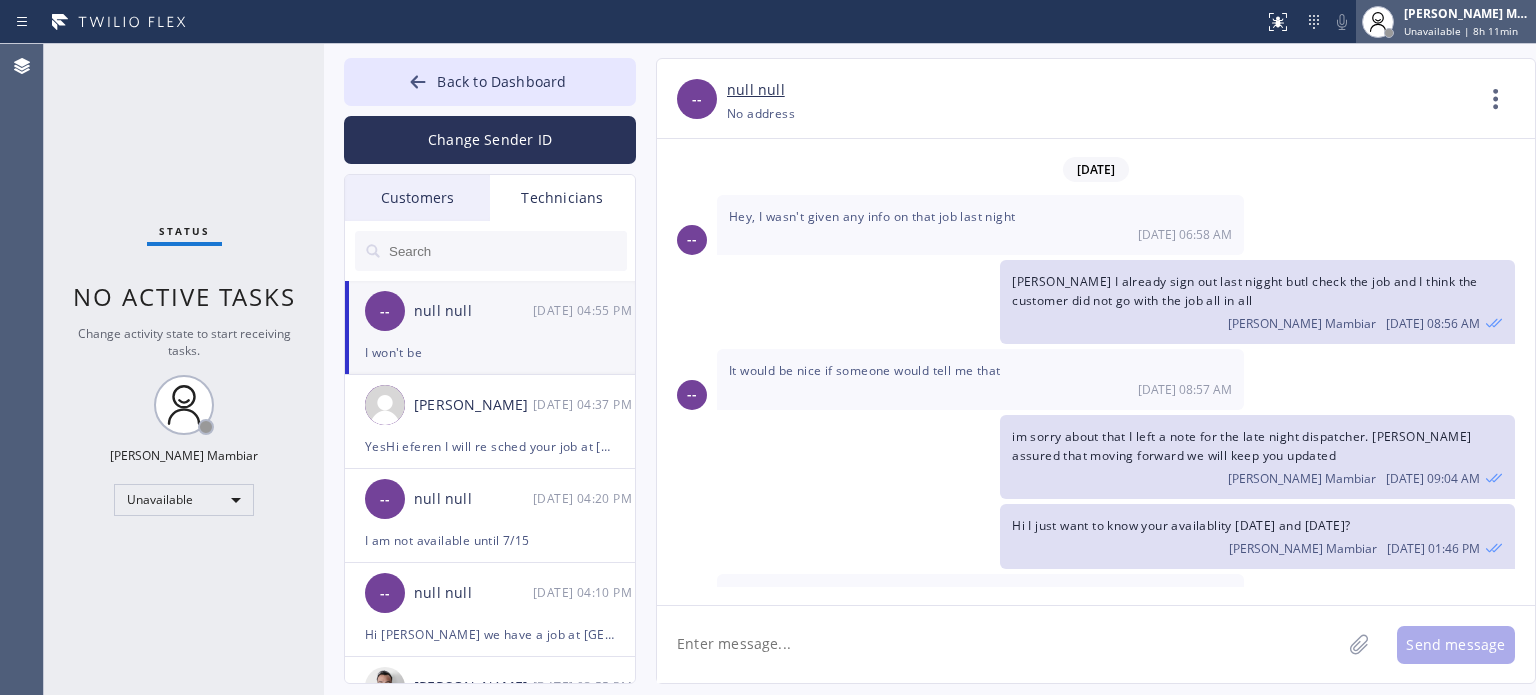click on "Unavailable | 8h 11min" at bounding box center (1461, 31) 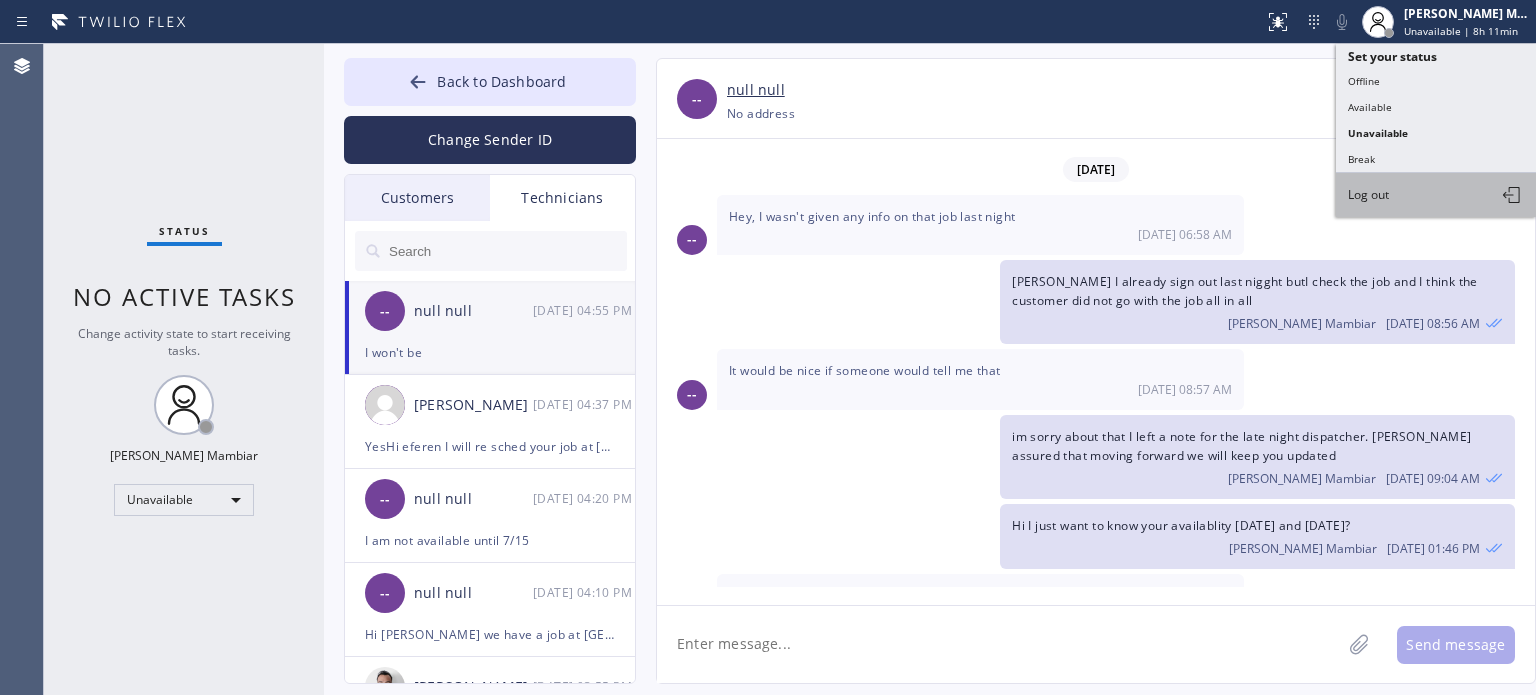 click on "Log out" at bounding box center [1436, 195] 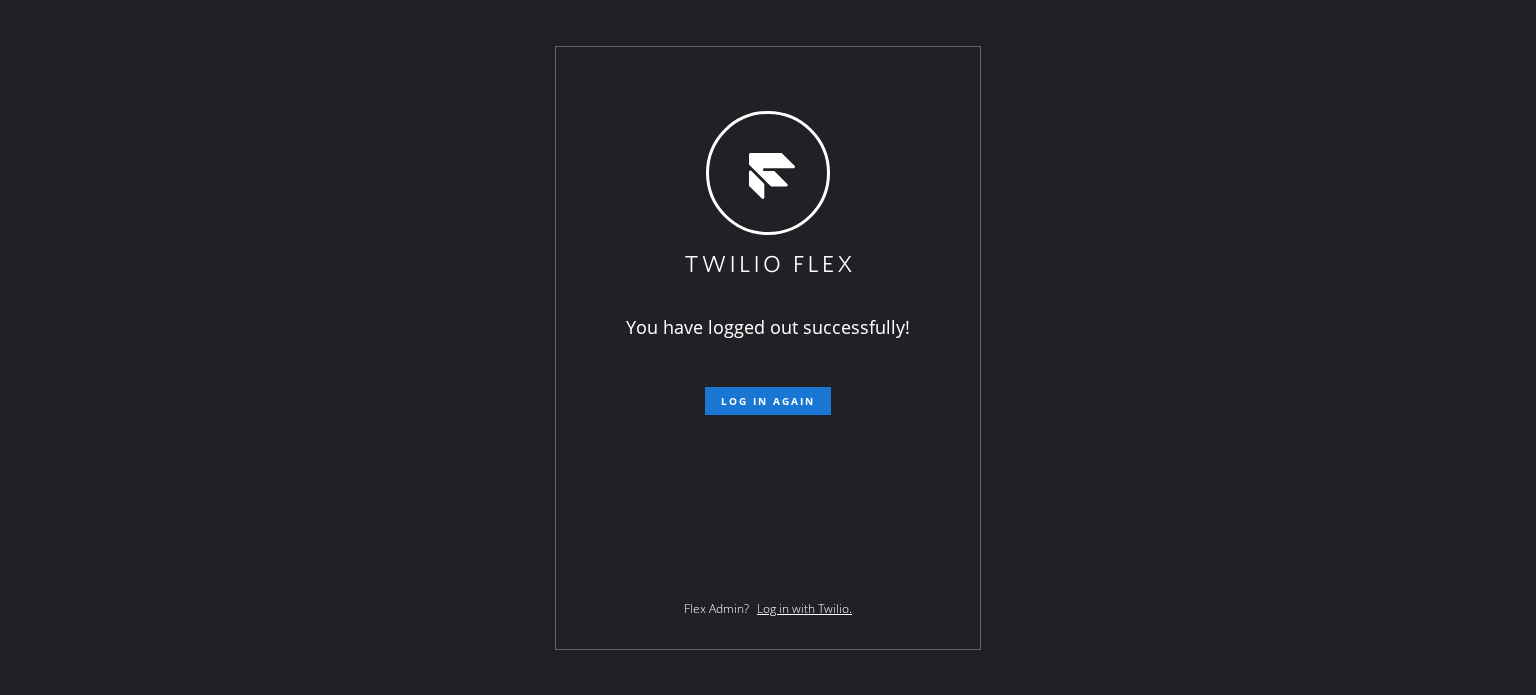 click on "You have logged out successfully! Log in again Flex Admin? Log in with Twilio." at bounding box center (768, 347) 